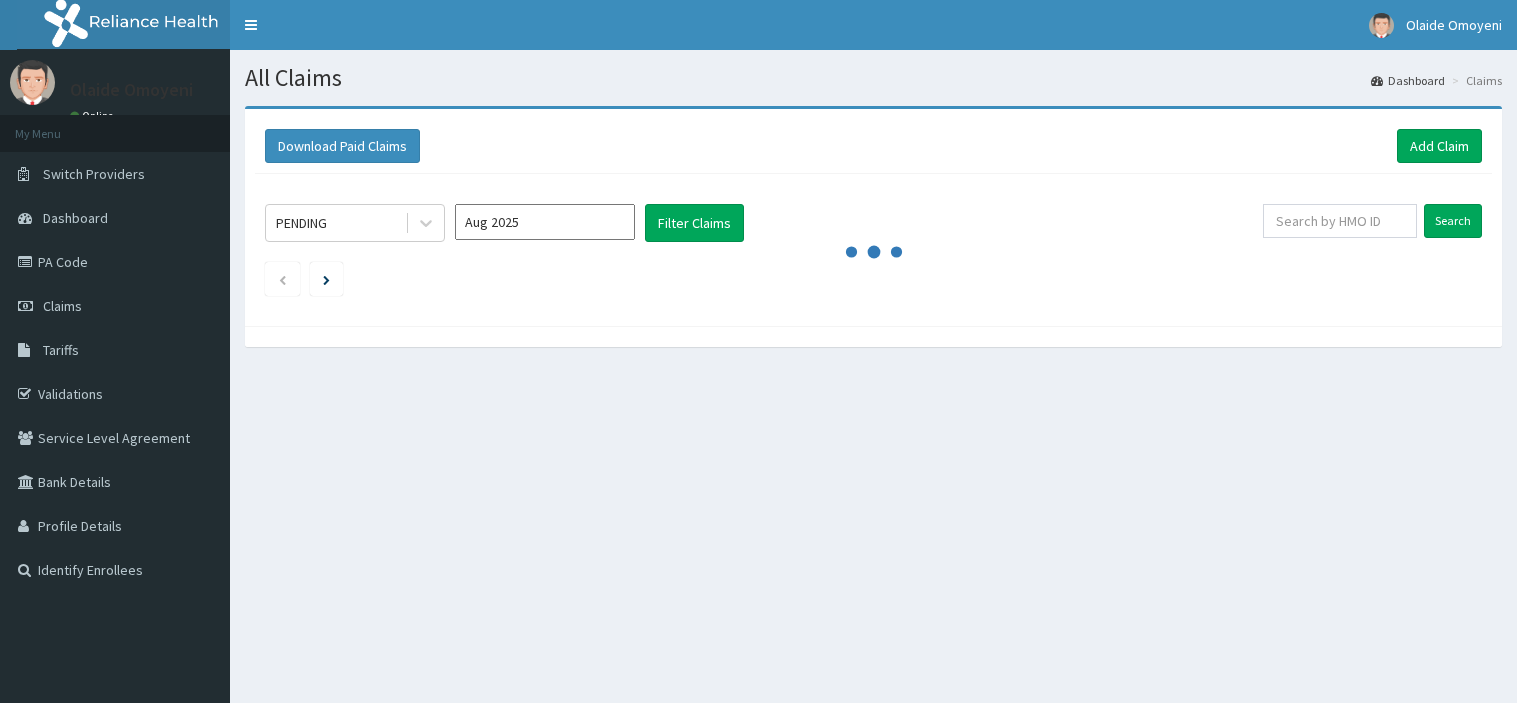scroll, scrollTop: 0, scrollLeft: 0, axis: both 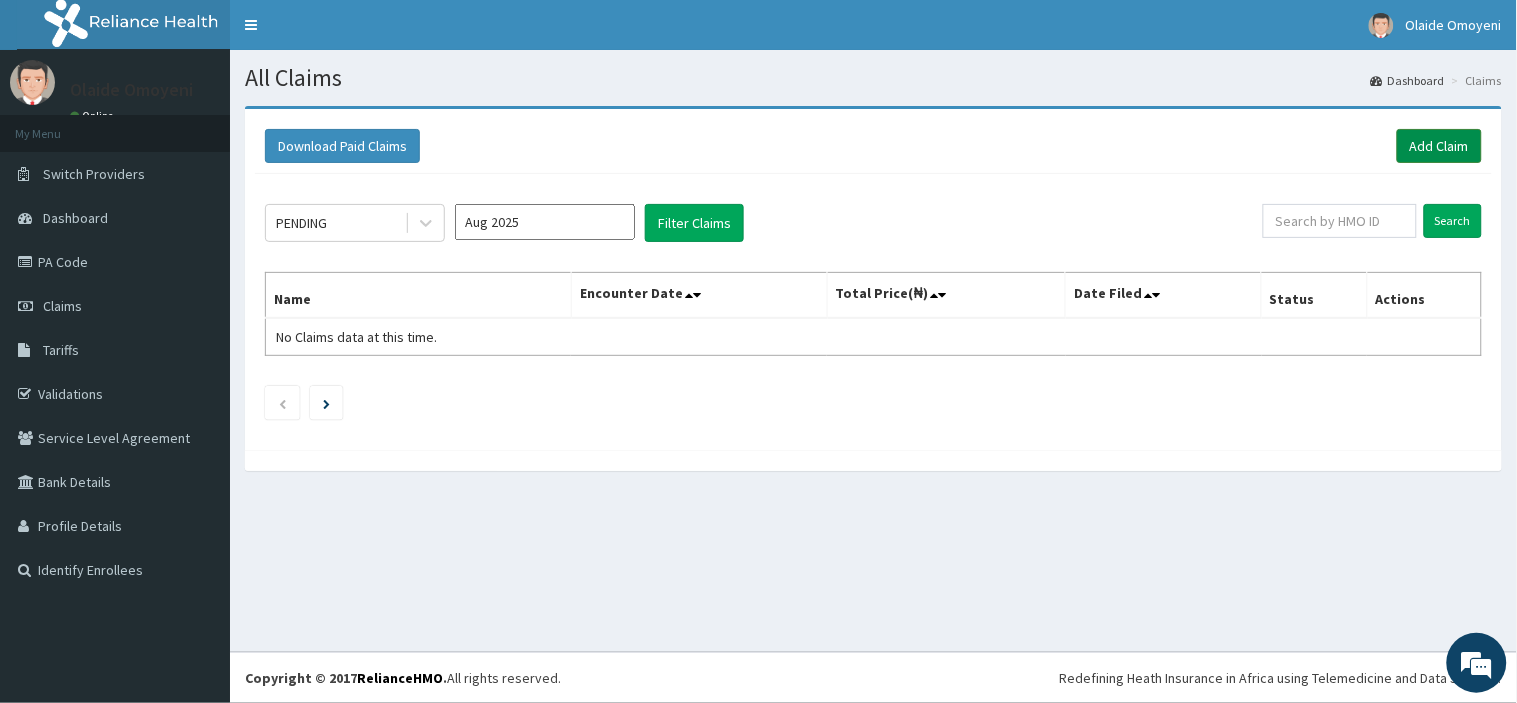 click on "Add Claim" at bounding box center [1439, 146] 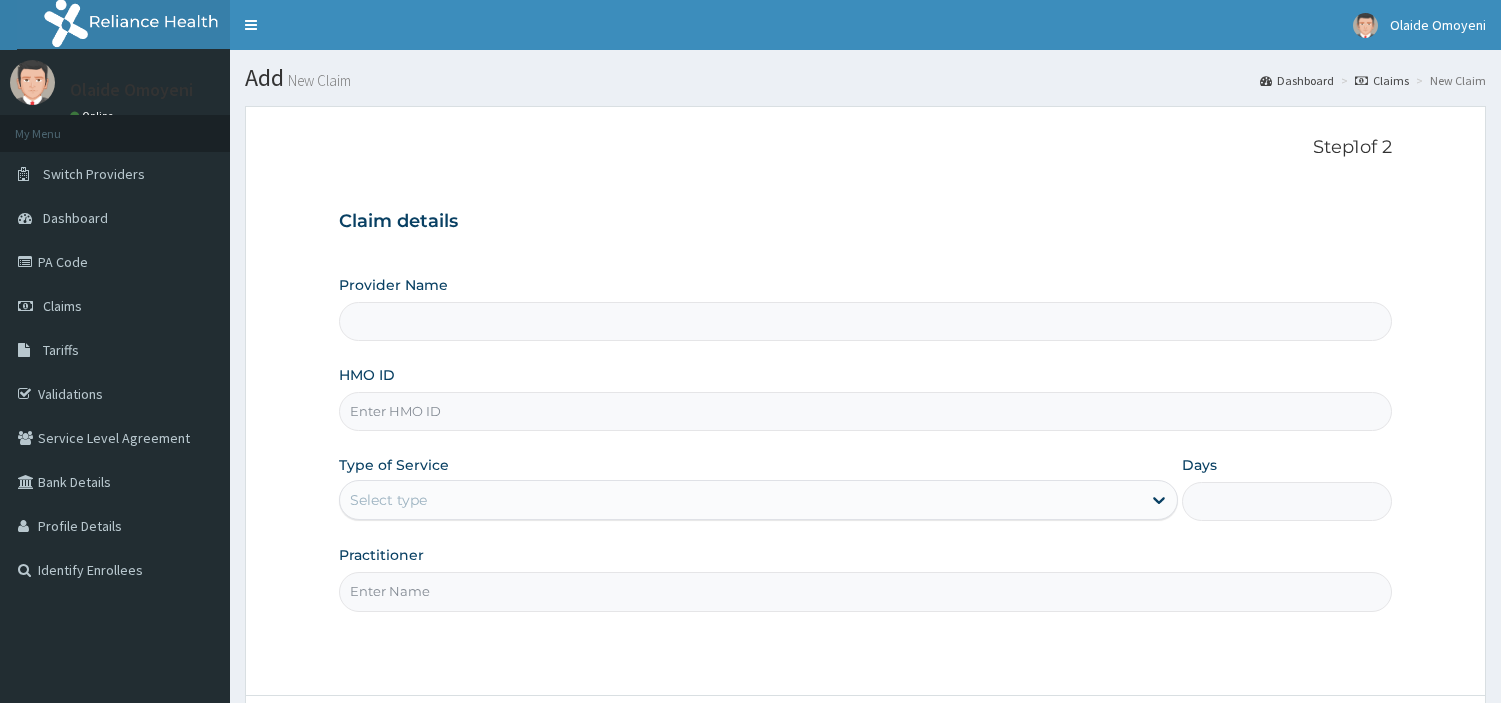 scroll, scrollTop: 0, scrollLeft: 0, axis: both 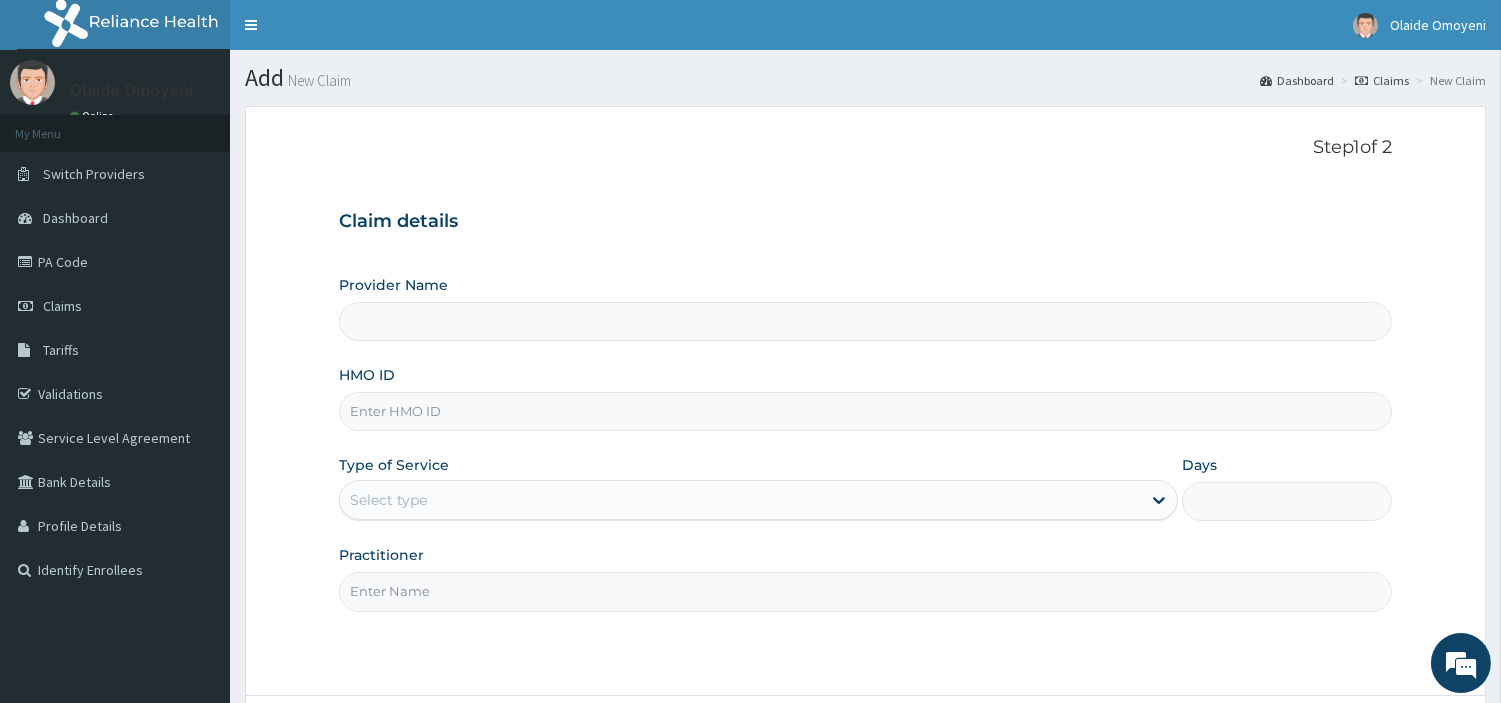 type on "Best Western Hospital" 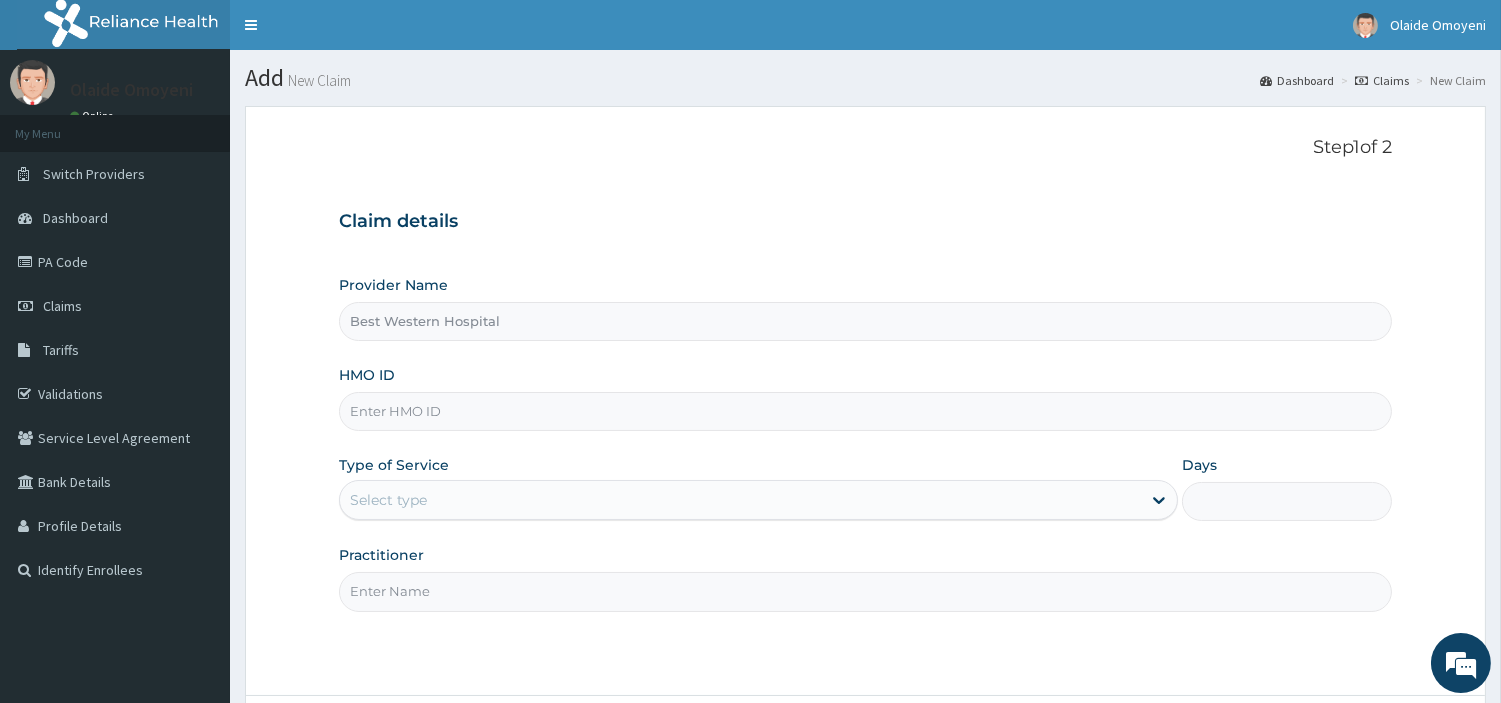 click on "HMO ID" at bounding box center (865, 411) 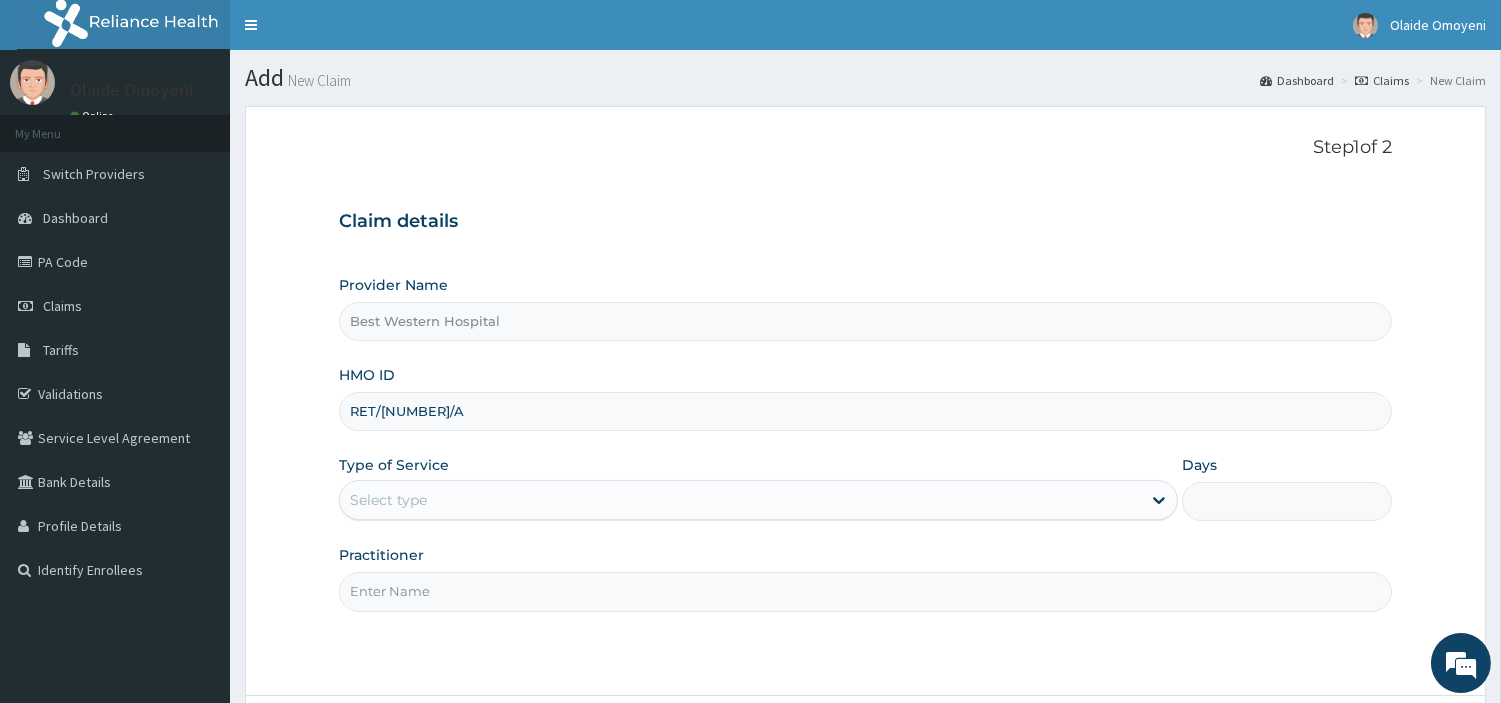 type on "RET/46221/A" 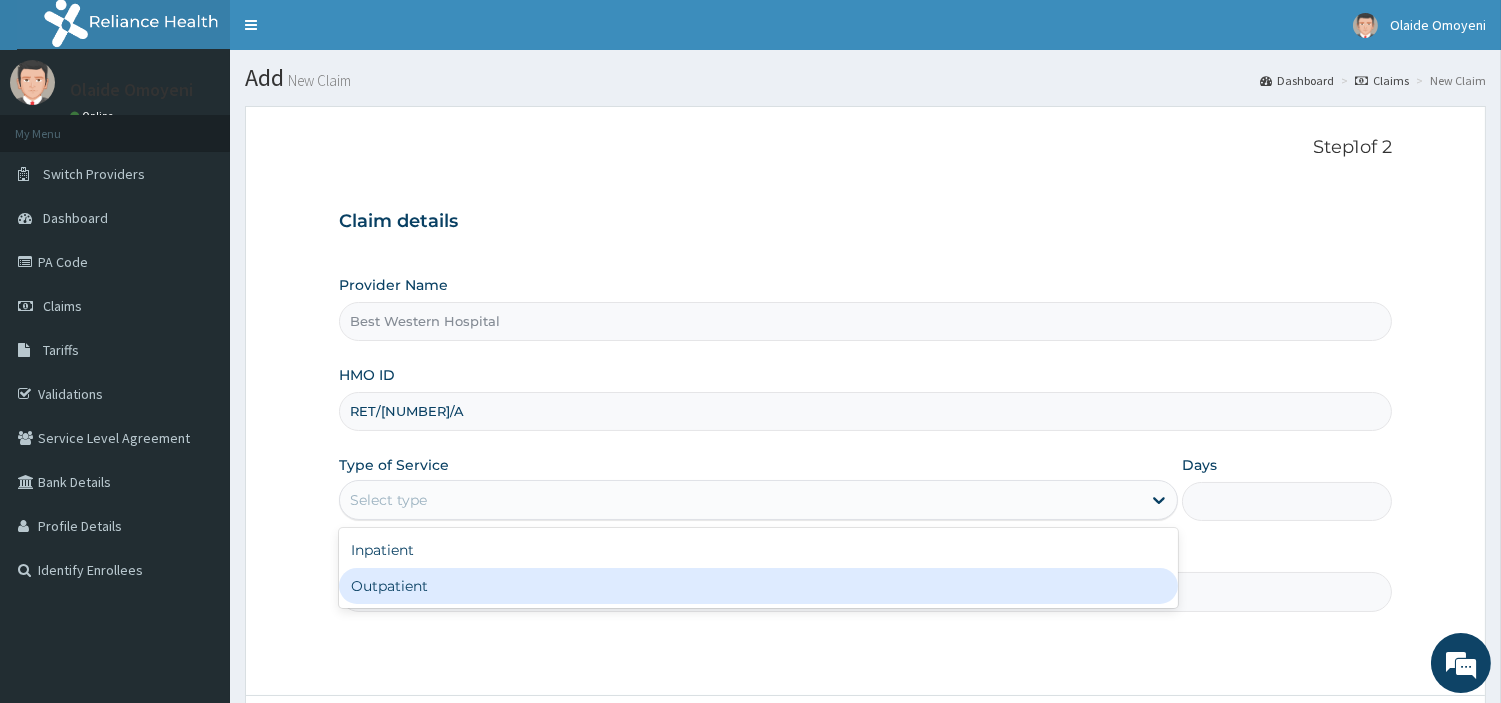 click on "Outpatient" at bounding box center (758, 586) 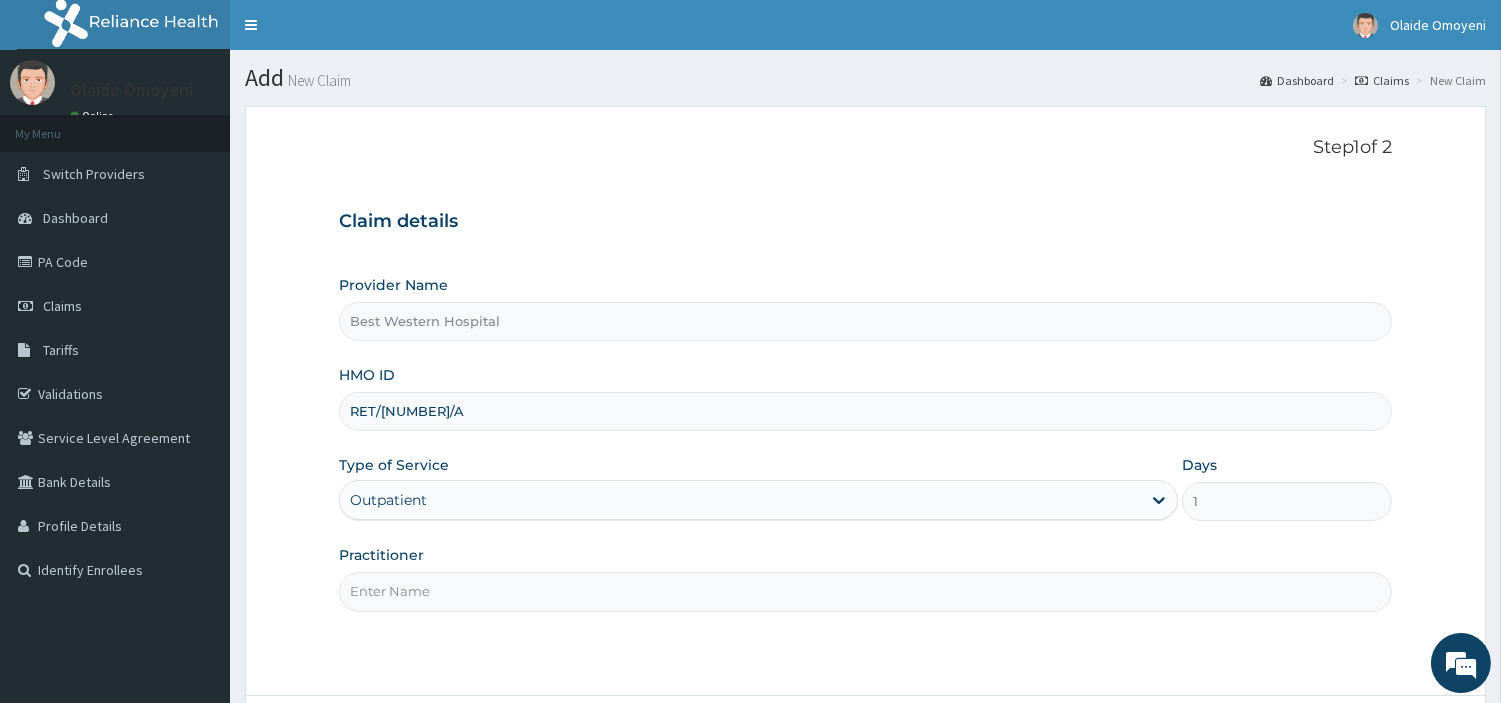 click on "Practitioner" at bounding box center [865, 591] 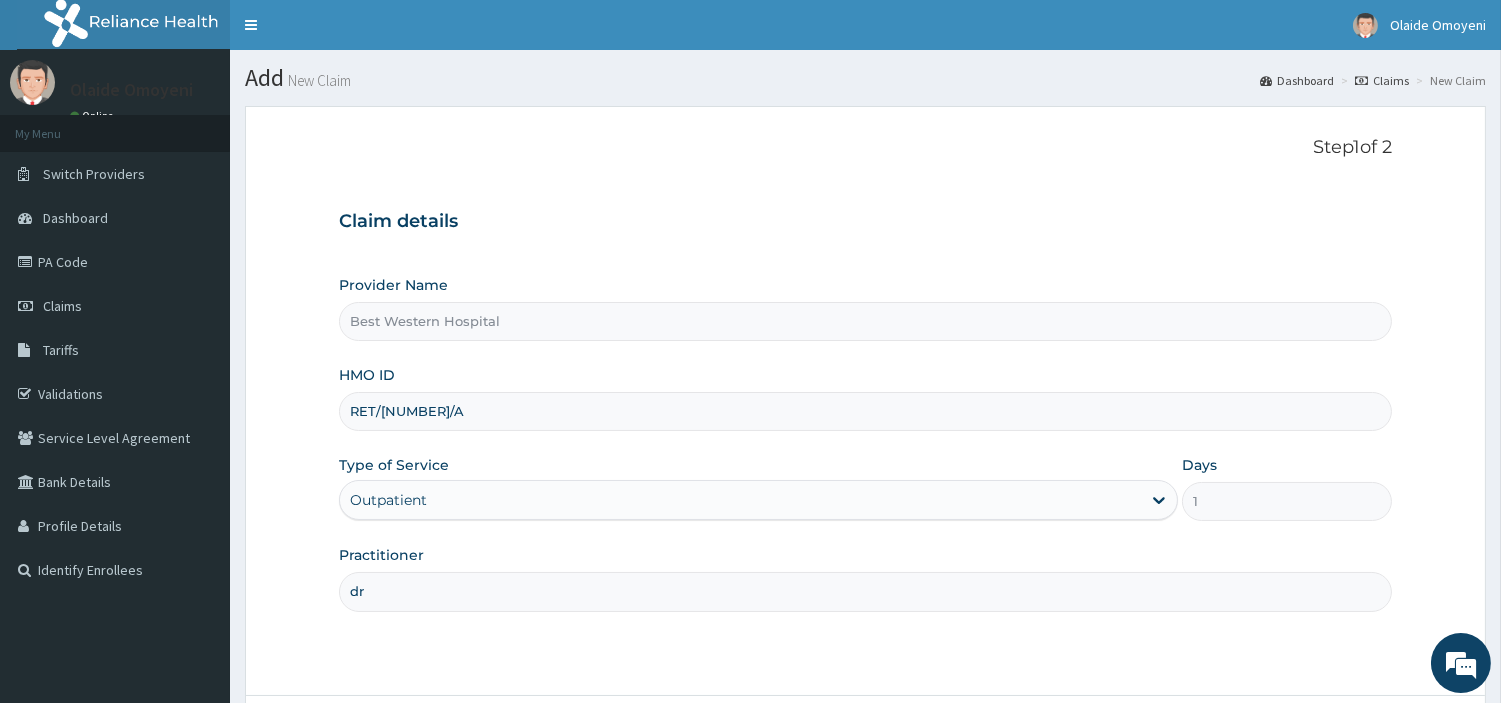 type on "d" 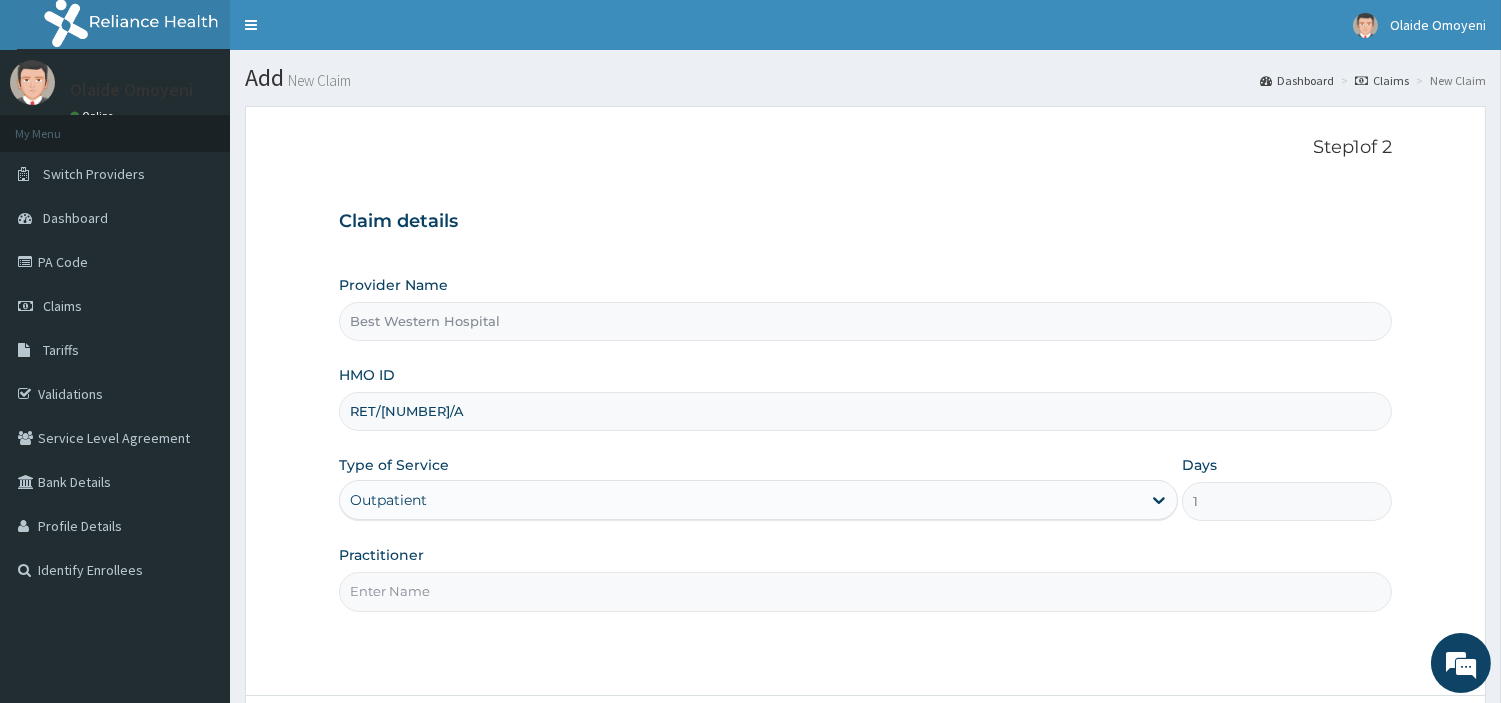 scroll, scrollTop: 0, scrollLeft: 0, axis: both 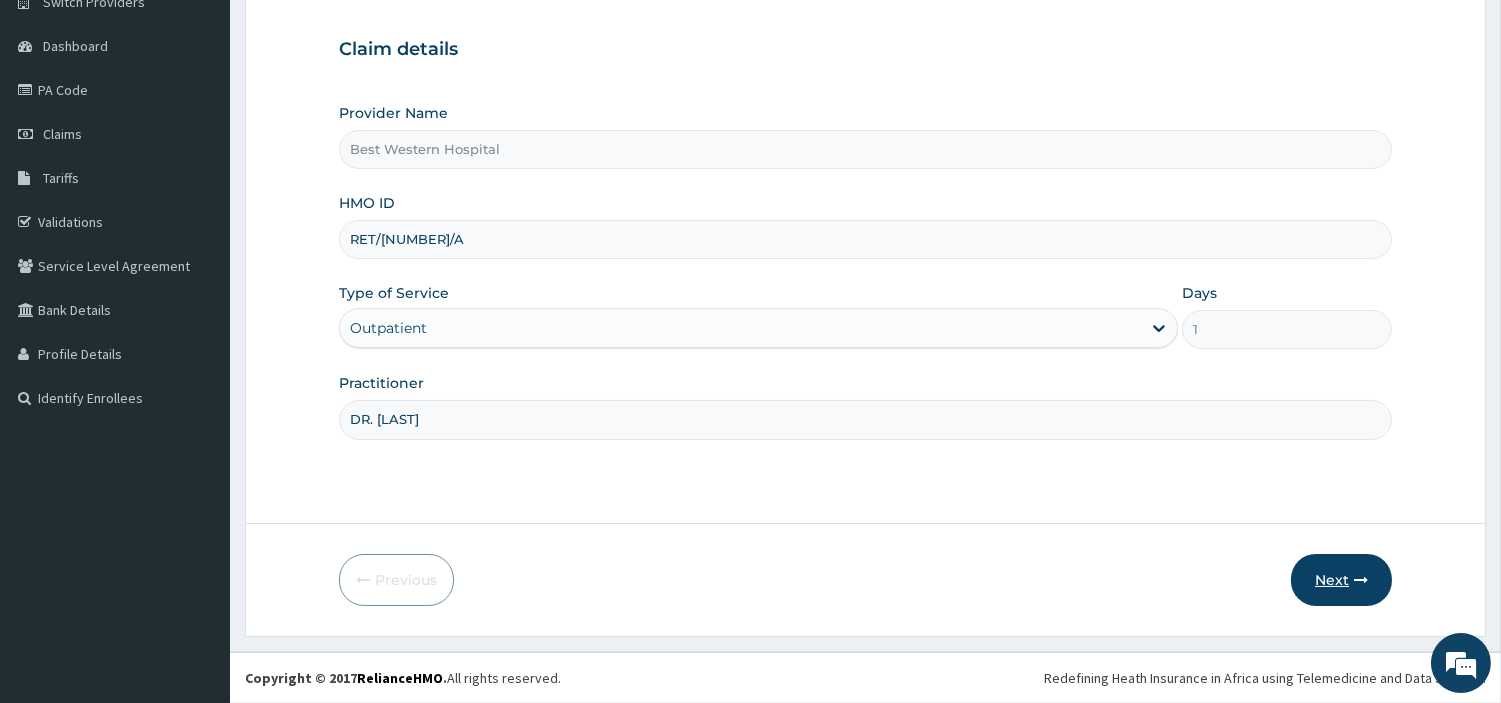 type on "DR. OLANIYAN" 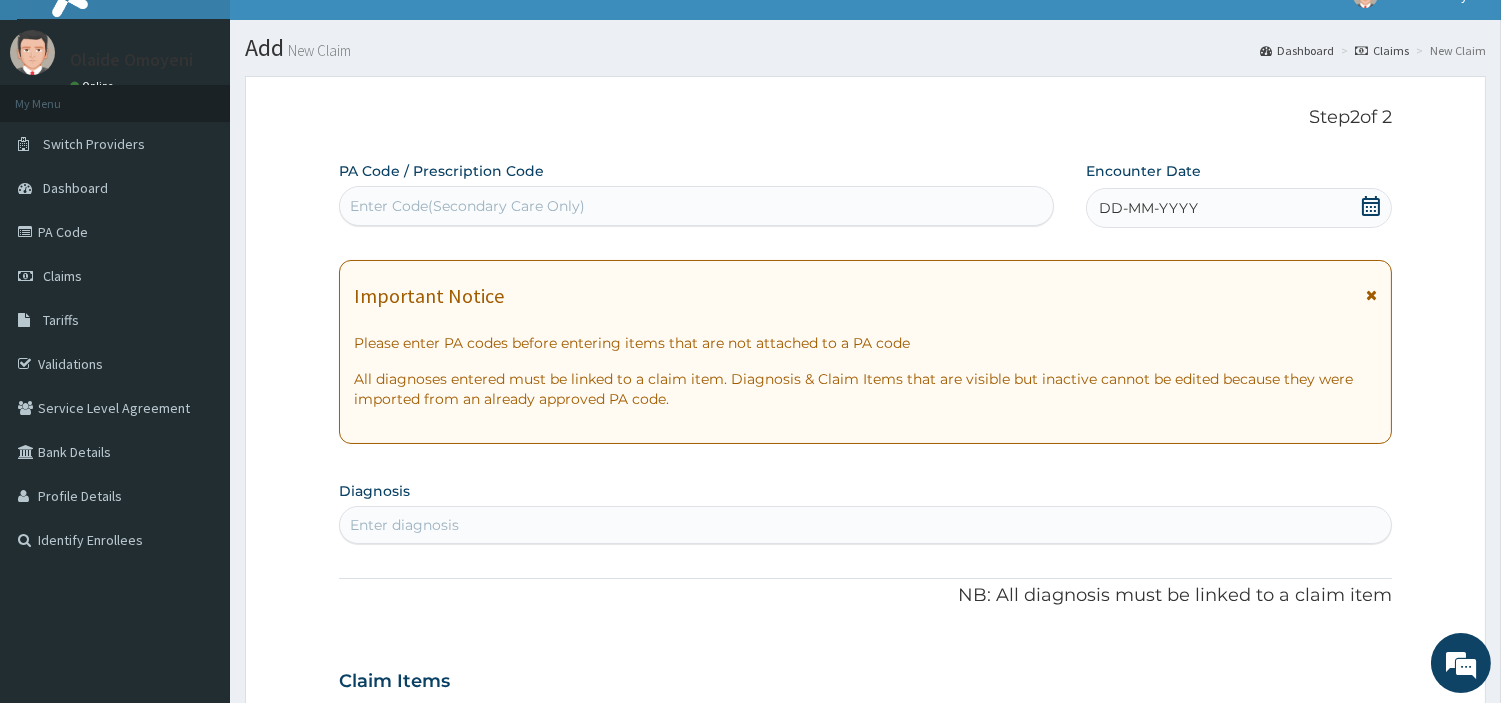 scroll, scrollTop: 28, scrollLeft: 0, axis: vertical 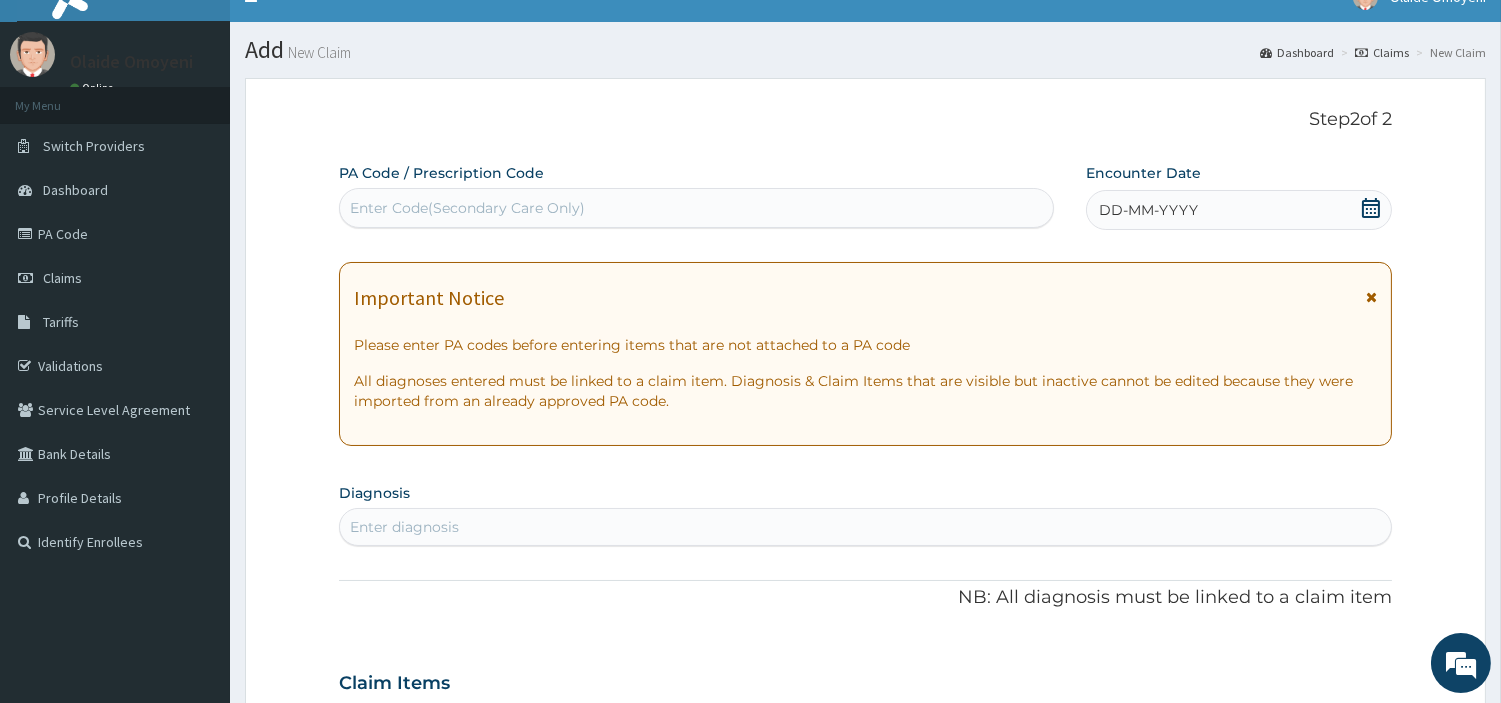 click on "DD-MM-YYYY" at bounding box center (1148, 210) 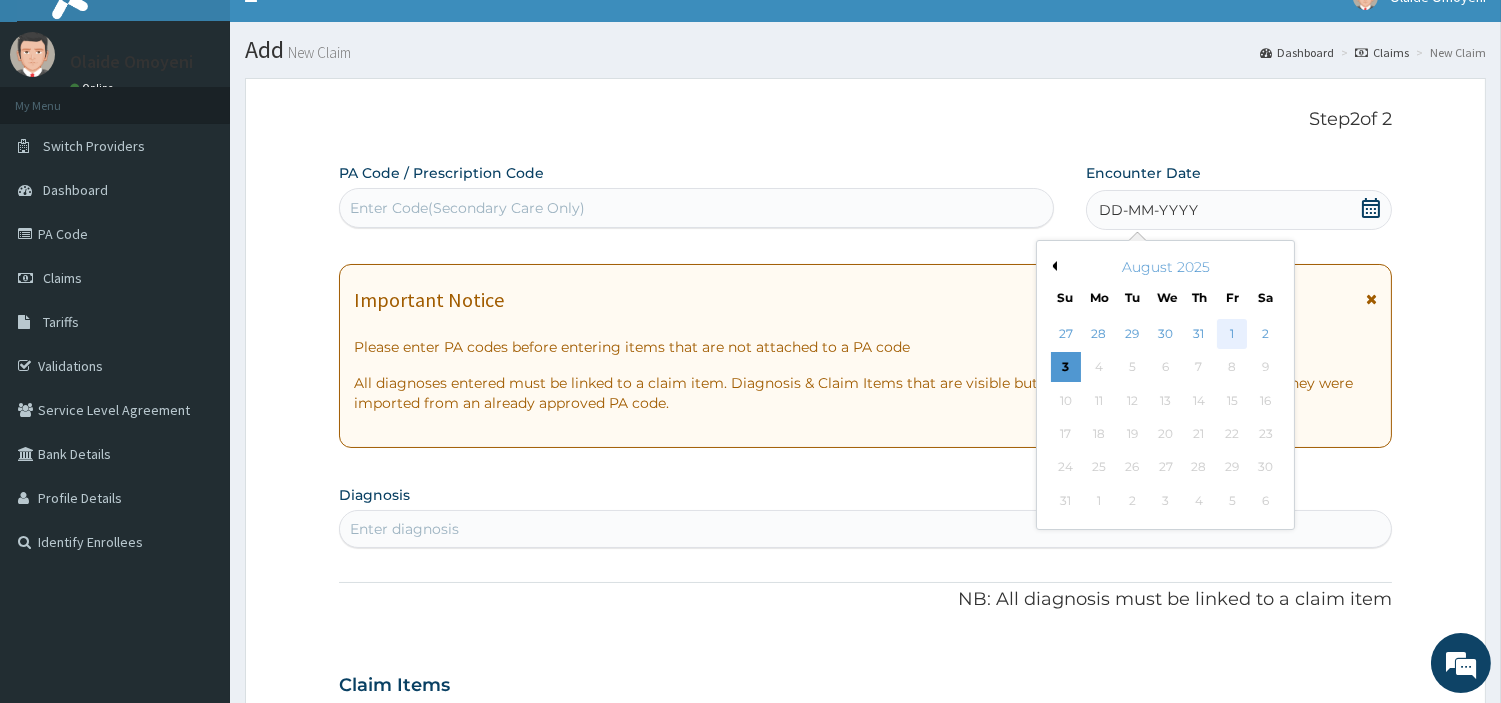 click on "1" at bounding box center [1232, 334] 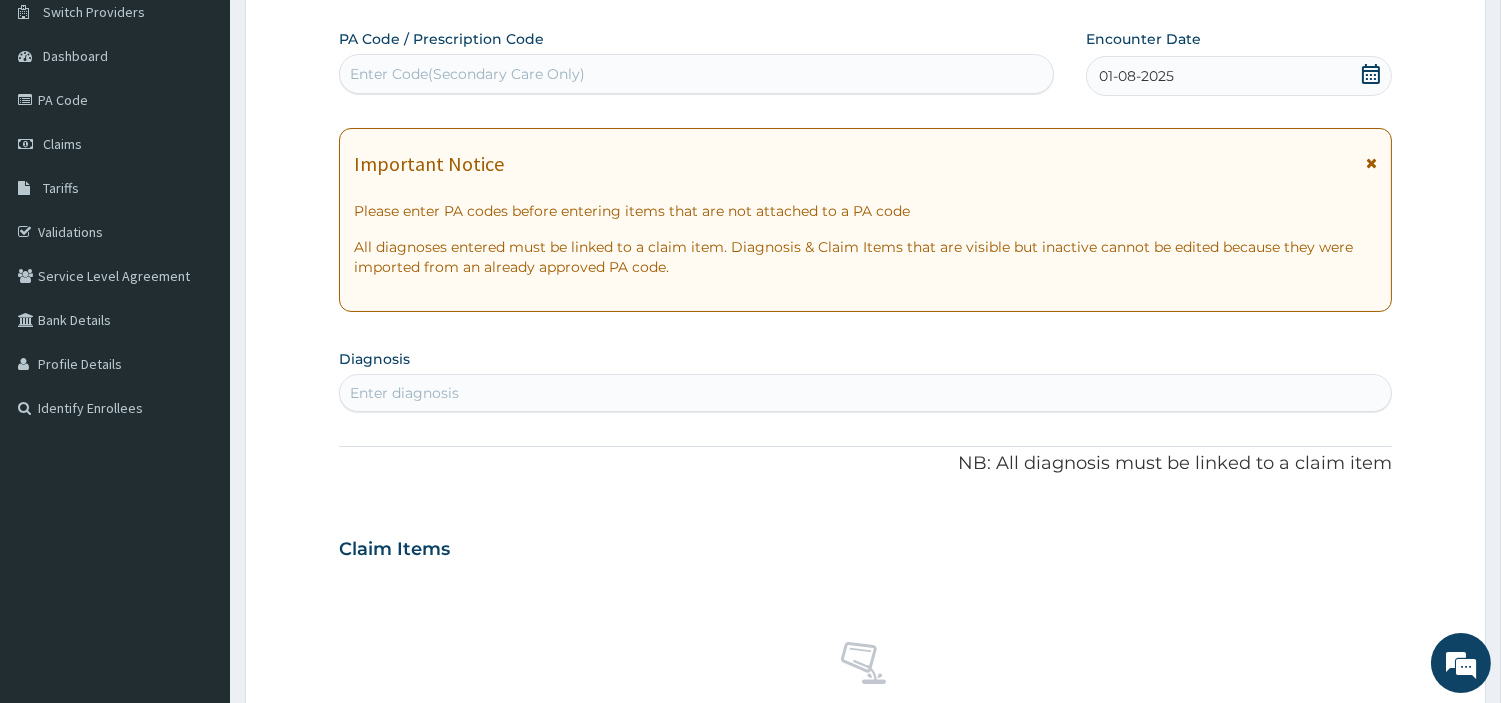 scroll, scrollTop: 174, scrollLeft: 0, axis: vertical 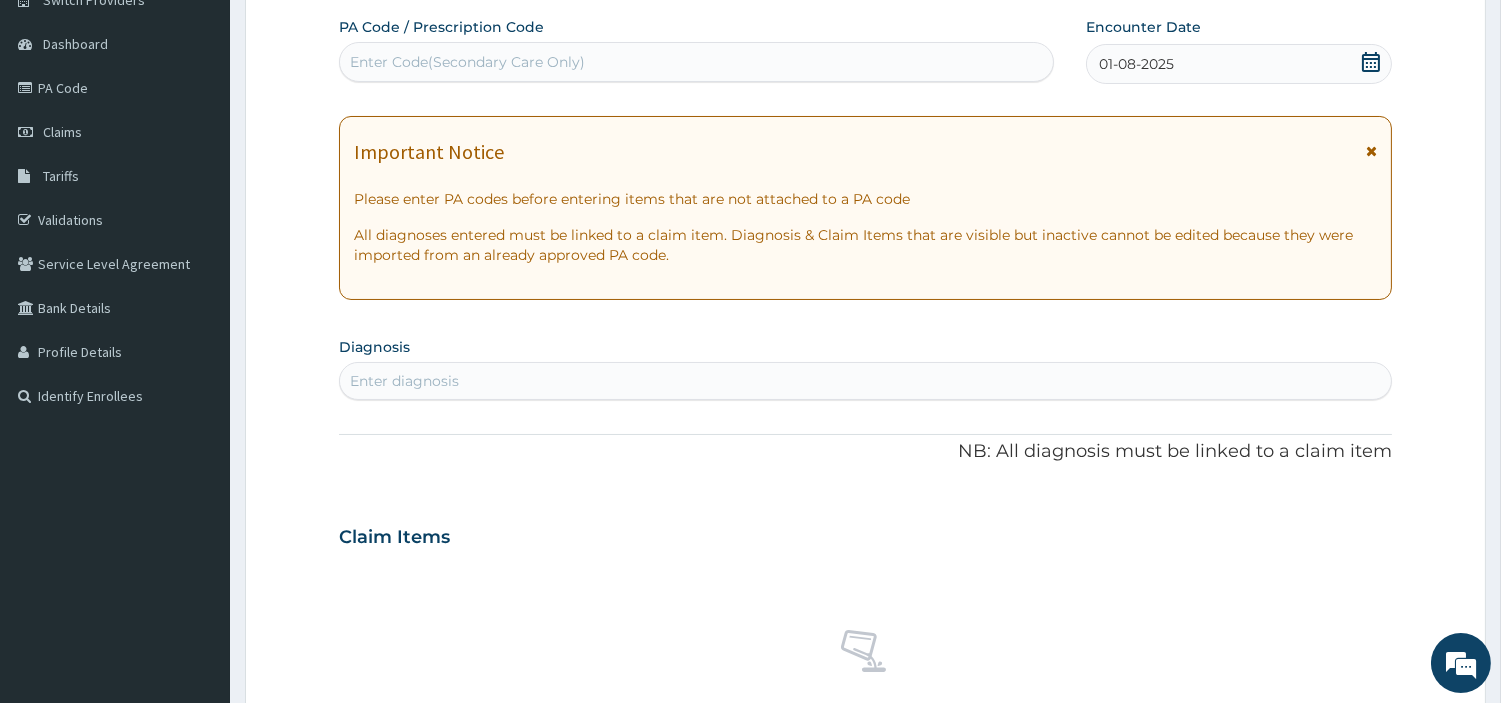 click on "Enter diagnosis" at bounding box center (865, 381) 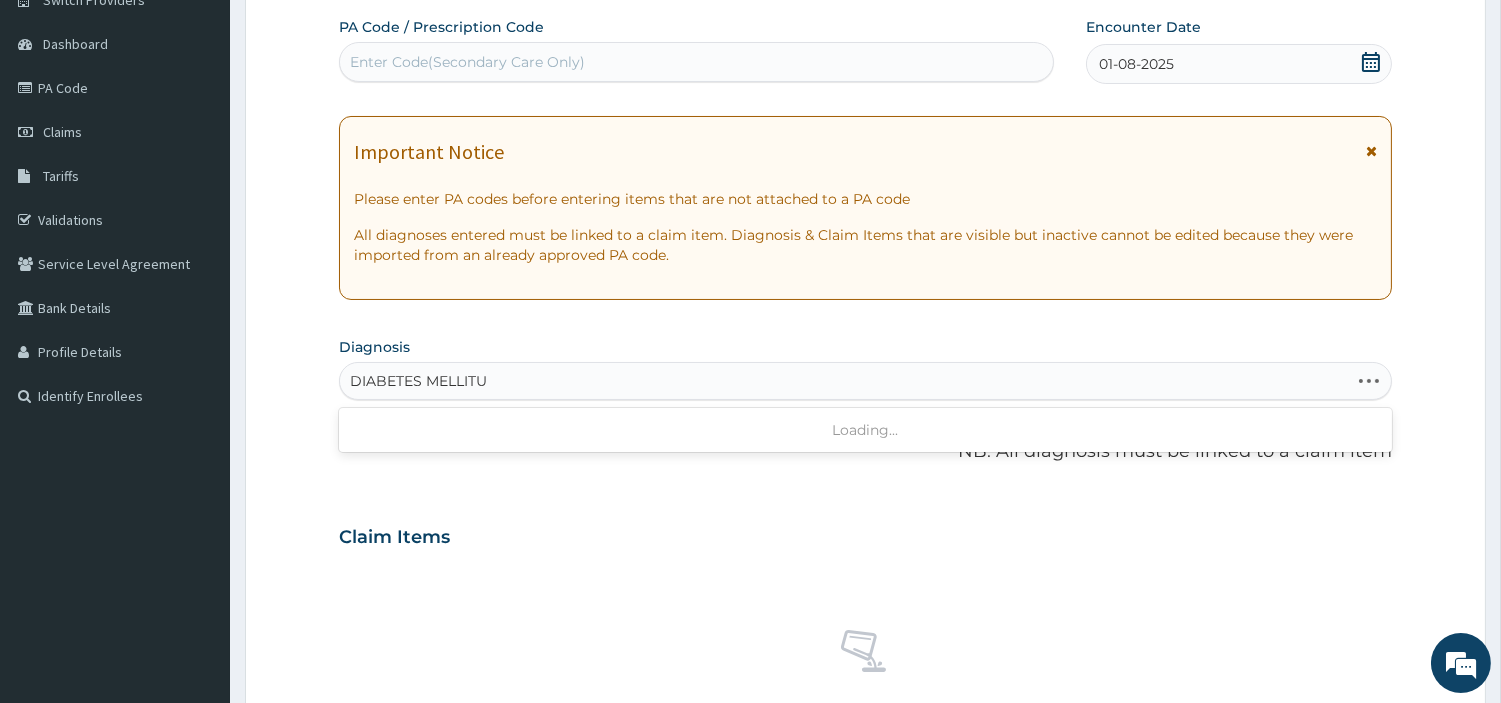 type on "DIABETES MELLITUS" 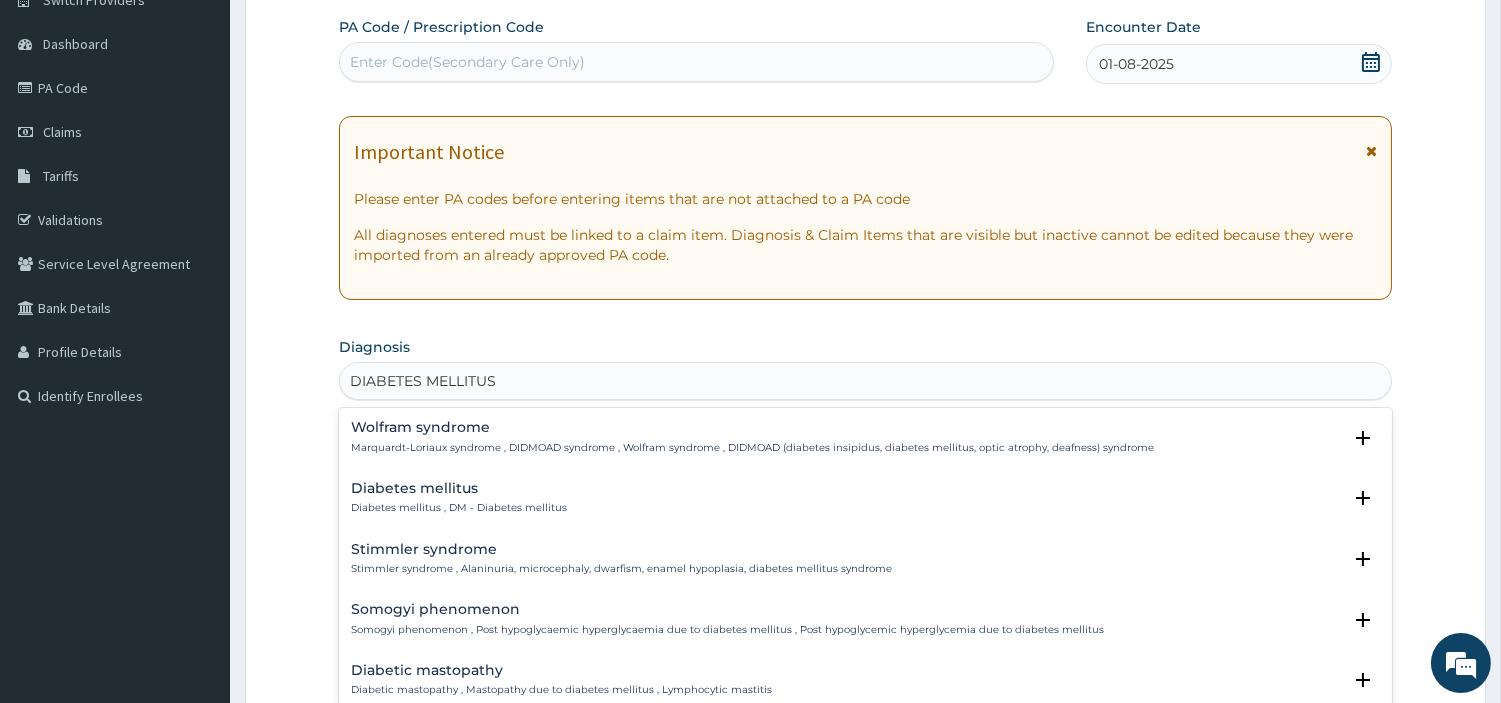 click on "Diabetes mellitus" at bounding box center [459, 488] 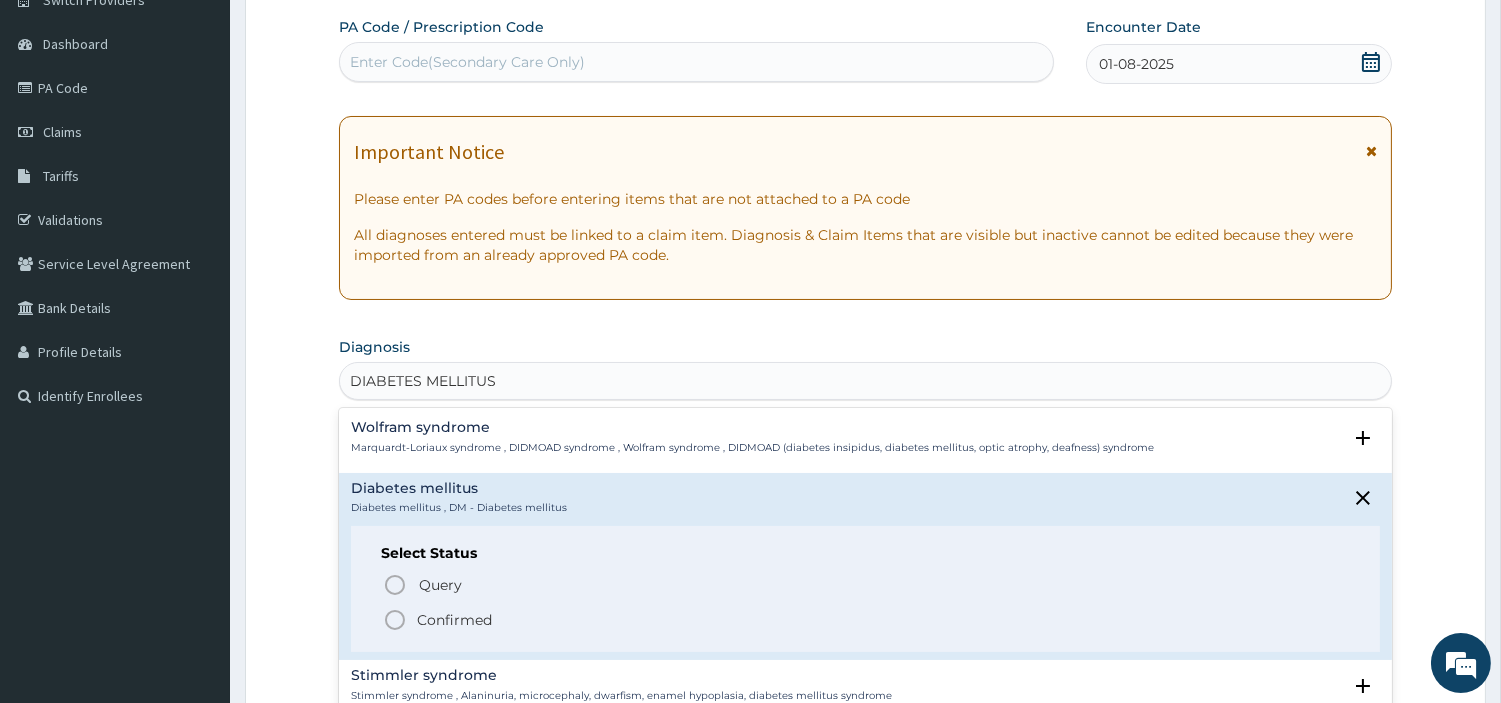 click 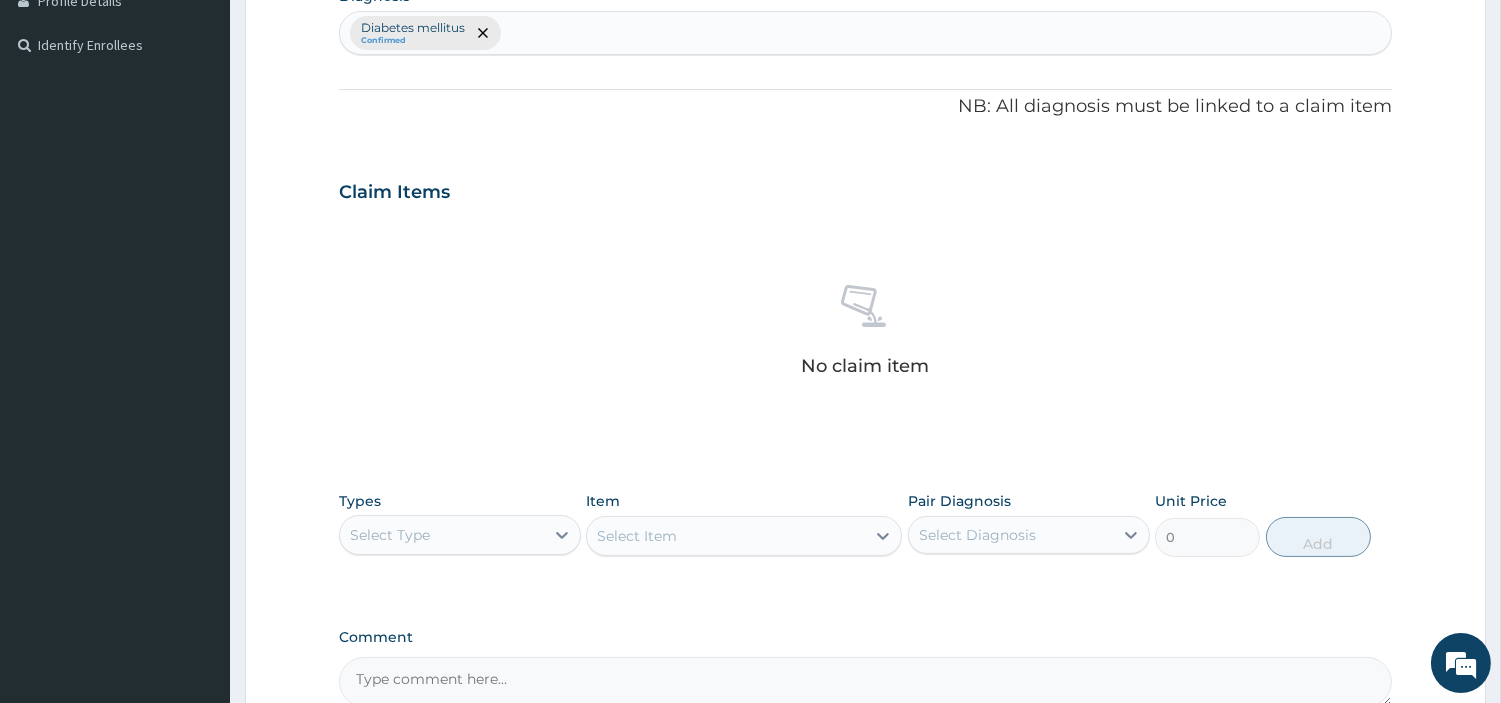 scroll, scrollTop: 530, scrollLeft: 0, axis: vertical 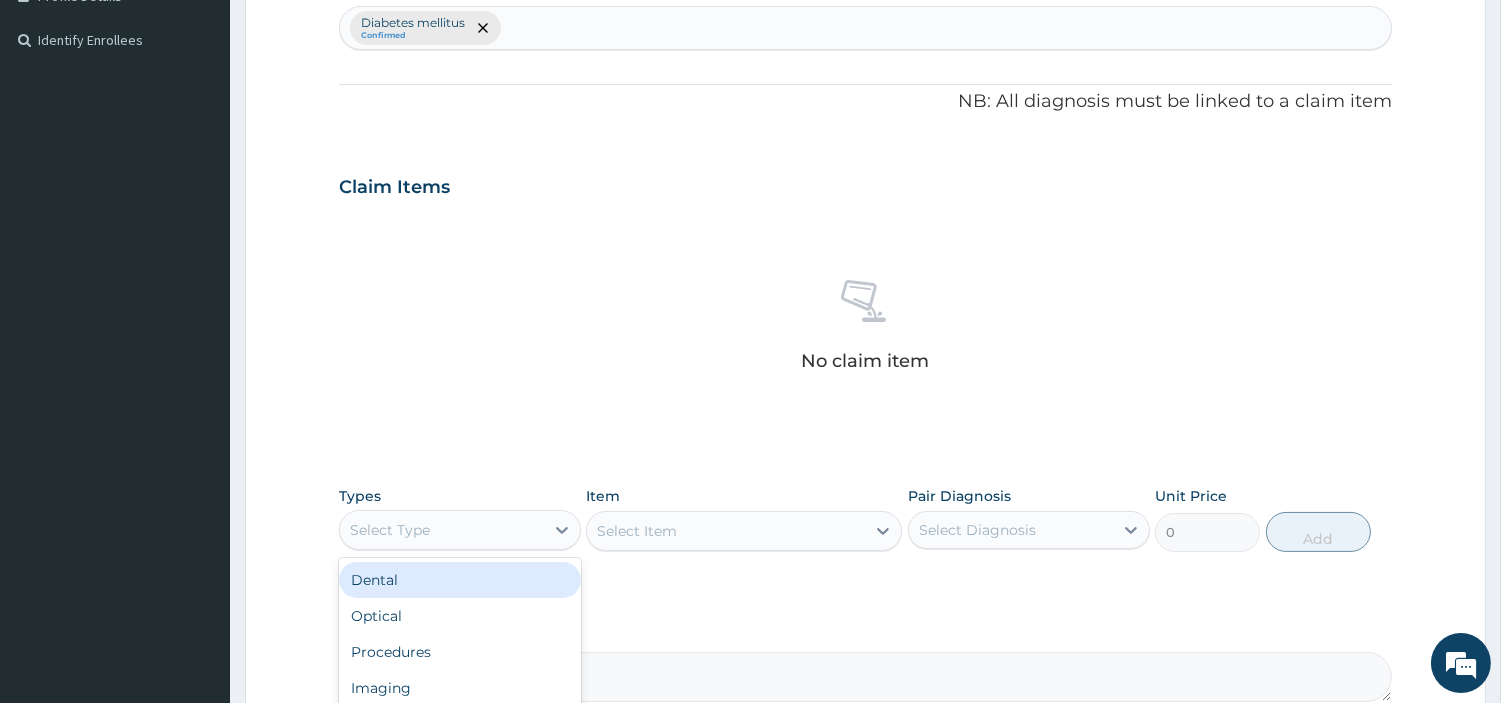 click on "Select Type" at bounding box center (442, 530) 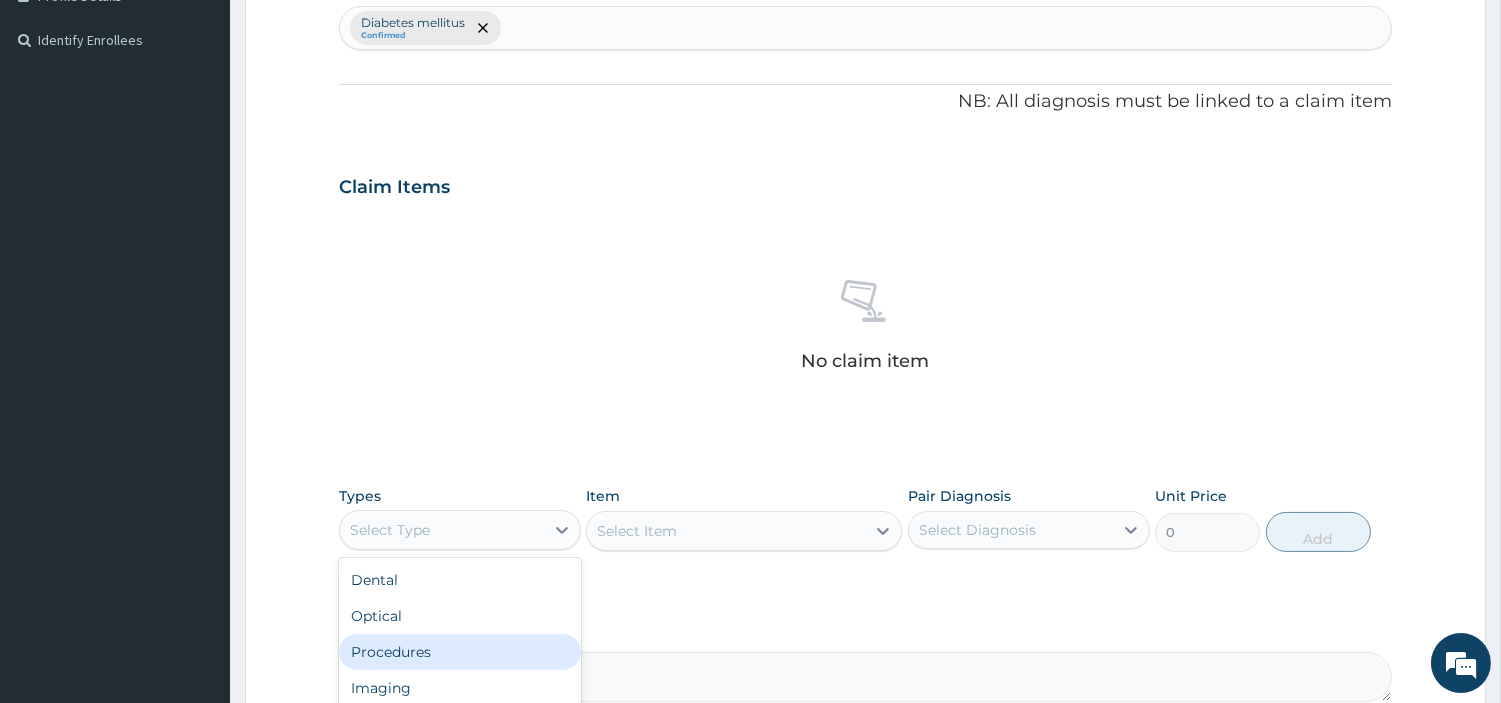 click on "Procedures" at bounding box center [460, 652] 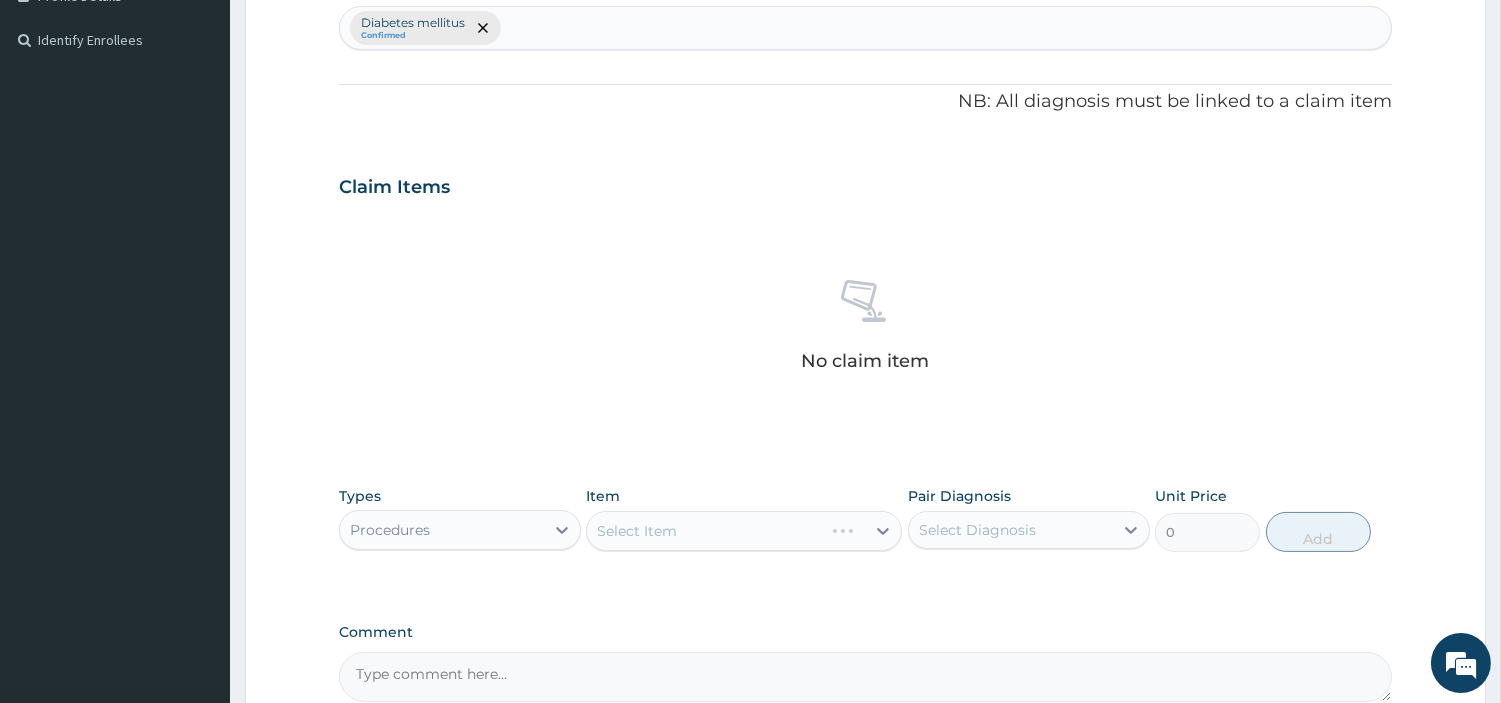 scroll, scrollTop: 738, scrollLeft: 0, axis: vertical 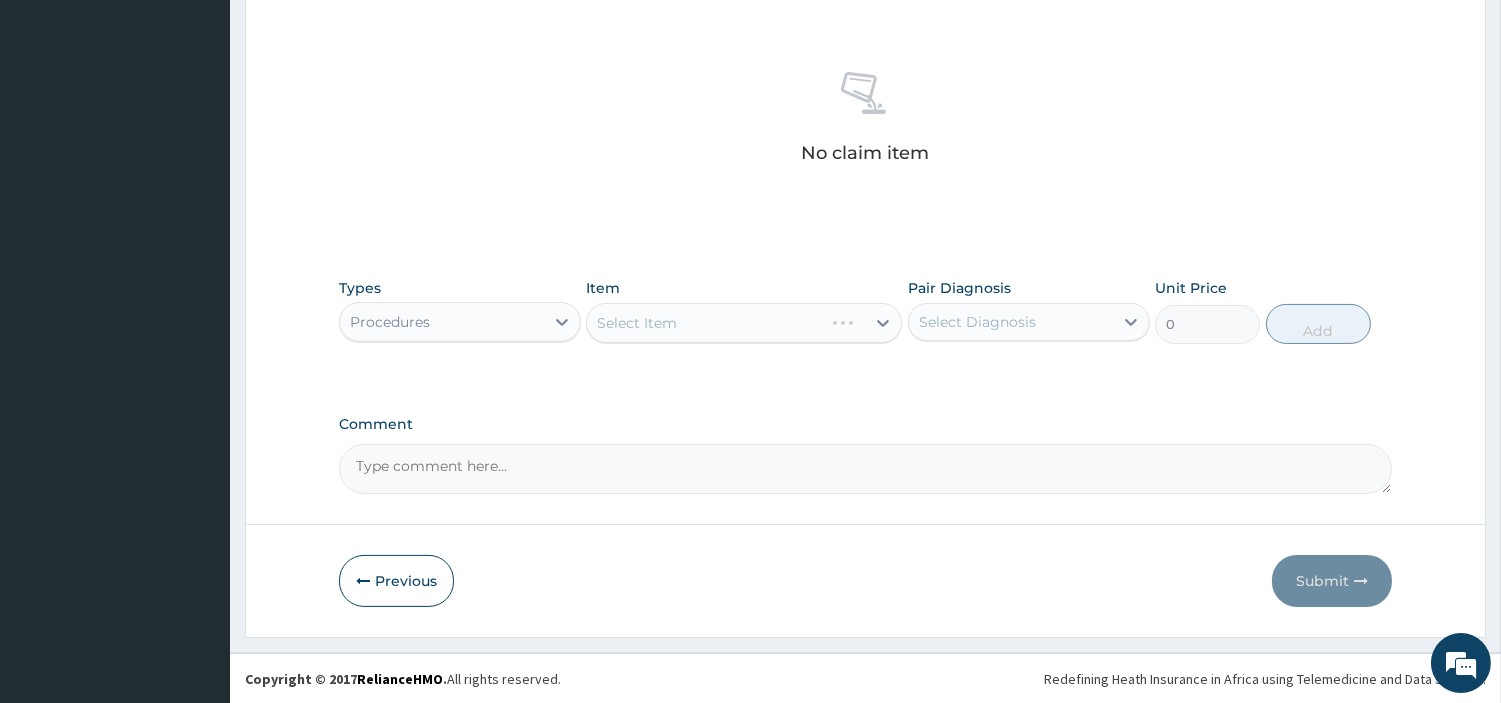 click on "Select Item" at bounding box center (744, 323) 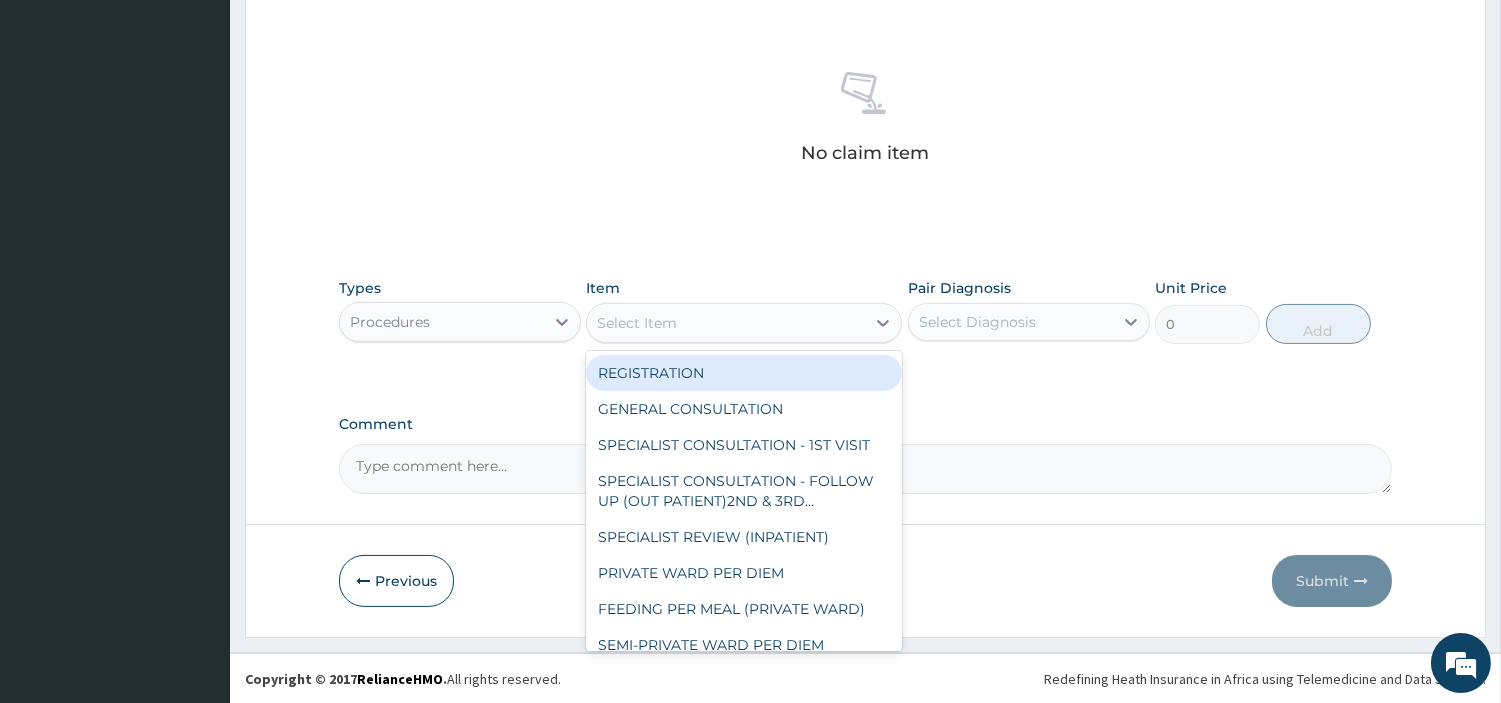 click on "Select Item" at bounding box center (726, 323) 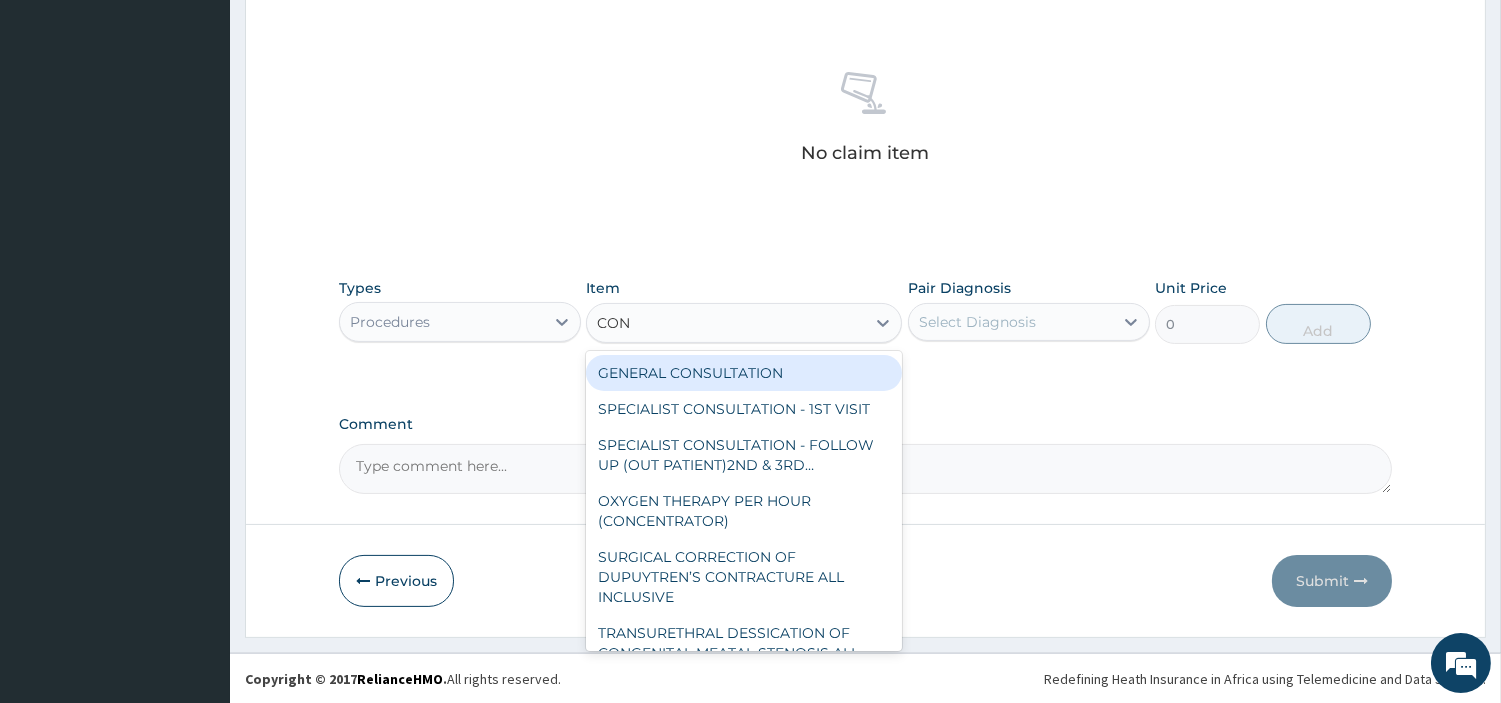 type on "CONS" 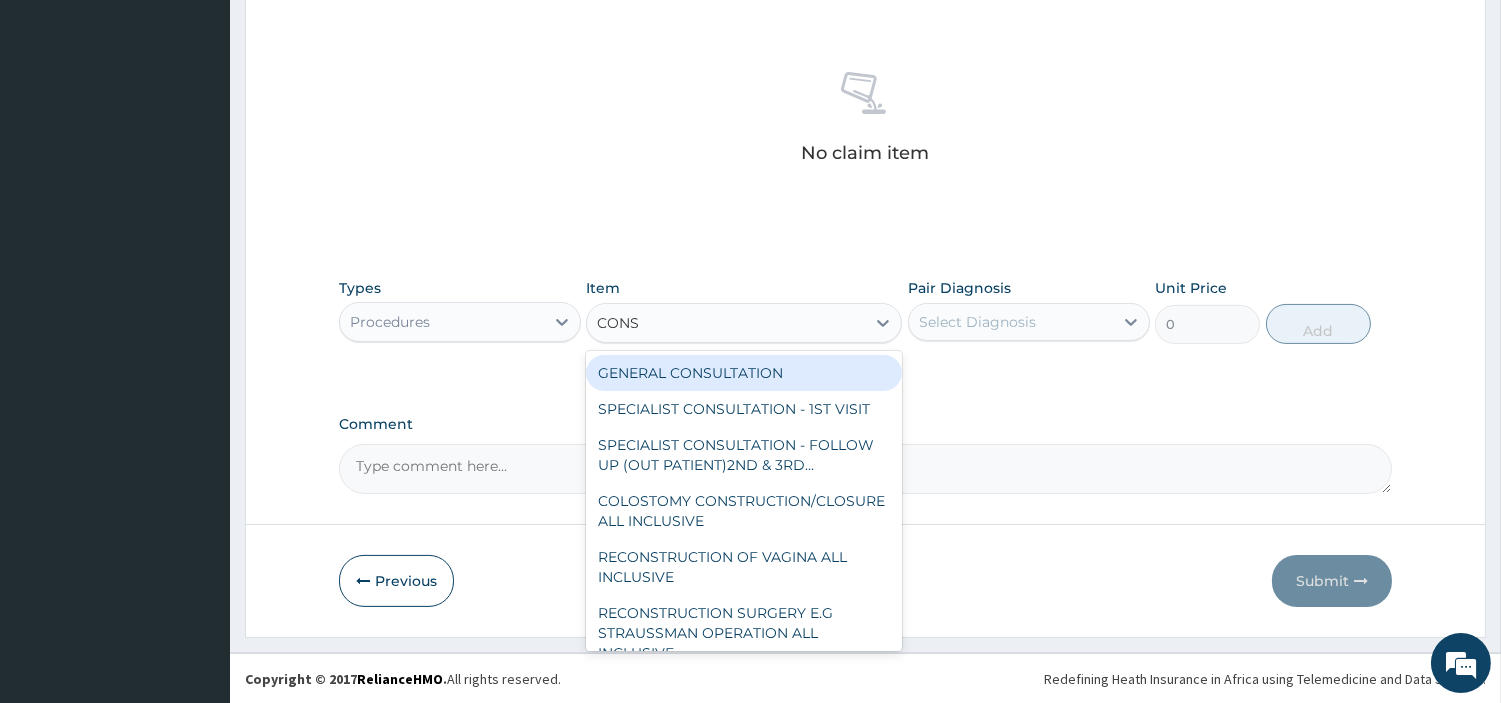 click on "GENERAL CONSULTATION" at bounding box center [744, 373] 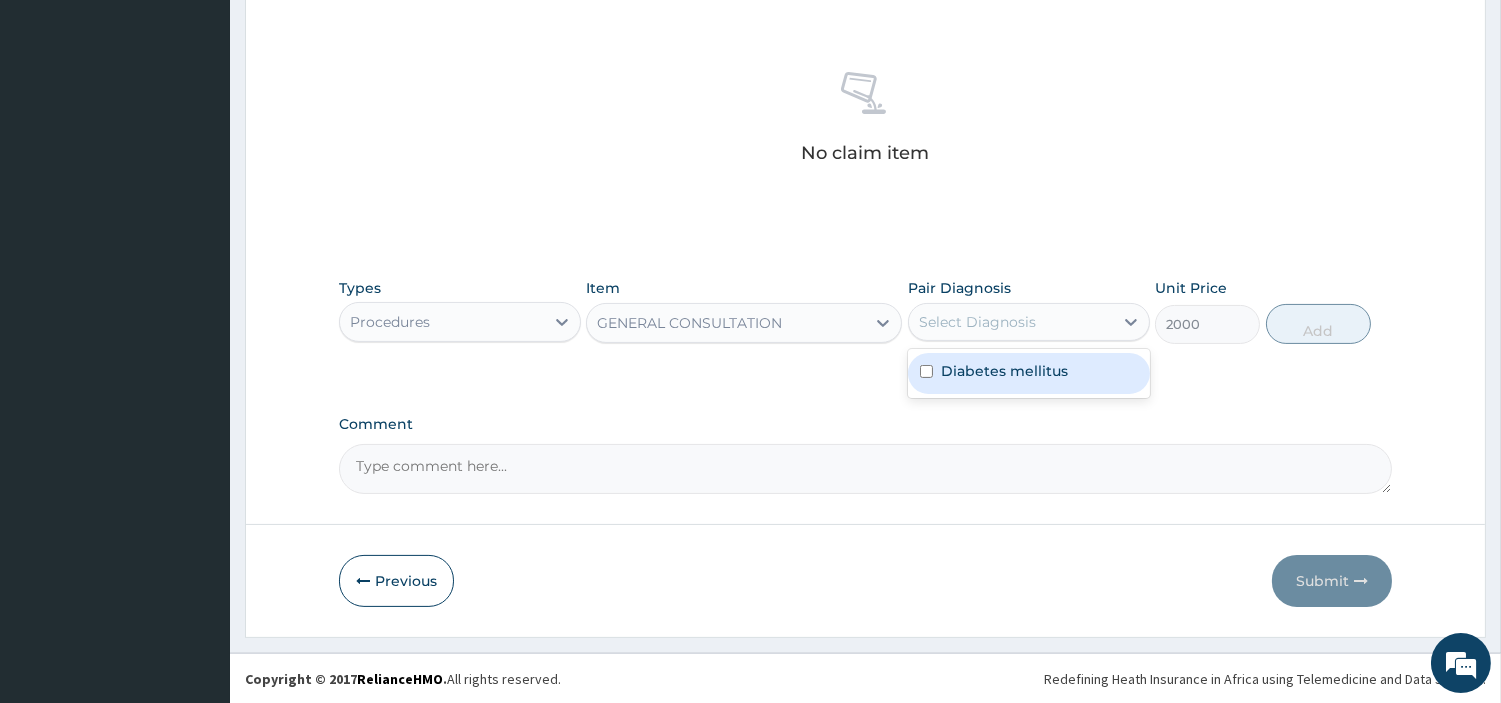 click on "Select Diagnosis" at bounding box center (977, 322) 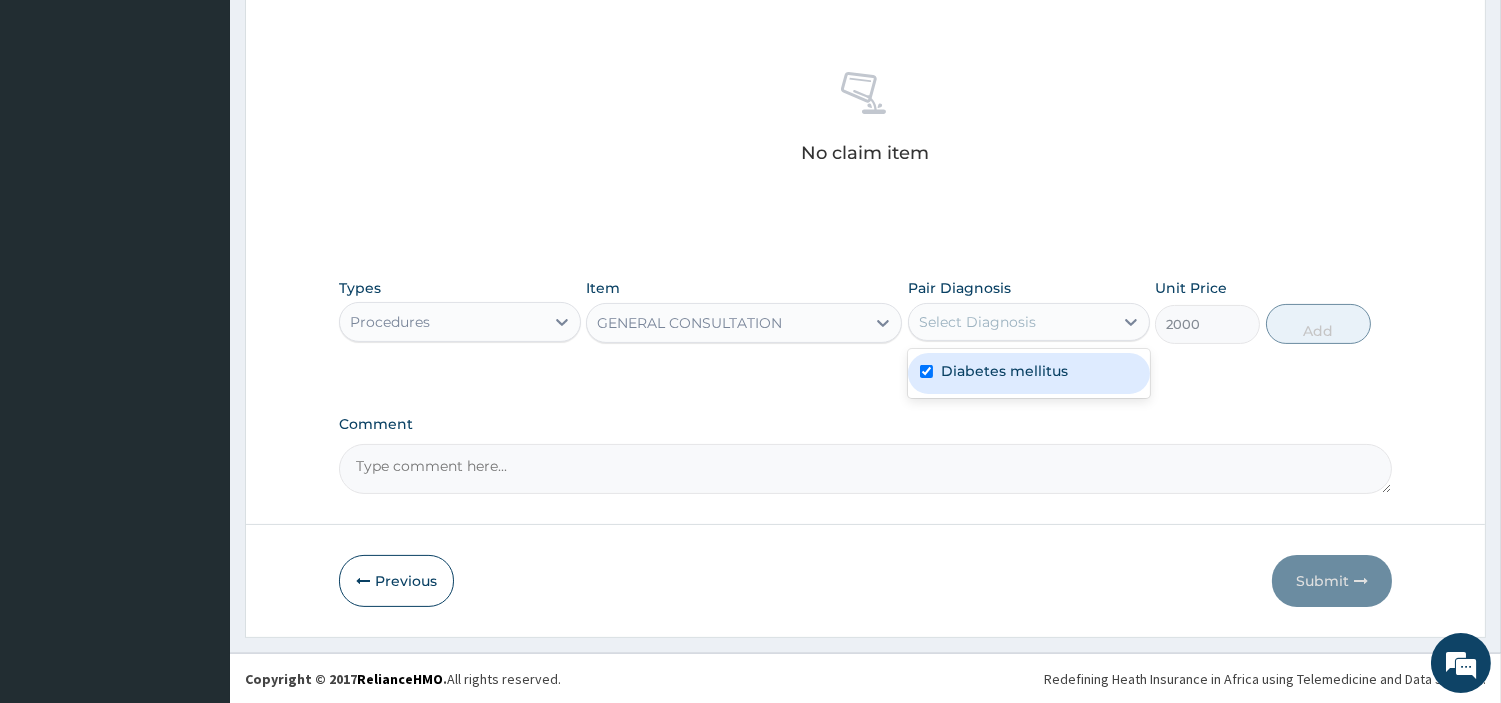 checkbox on "true" 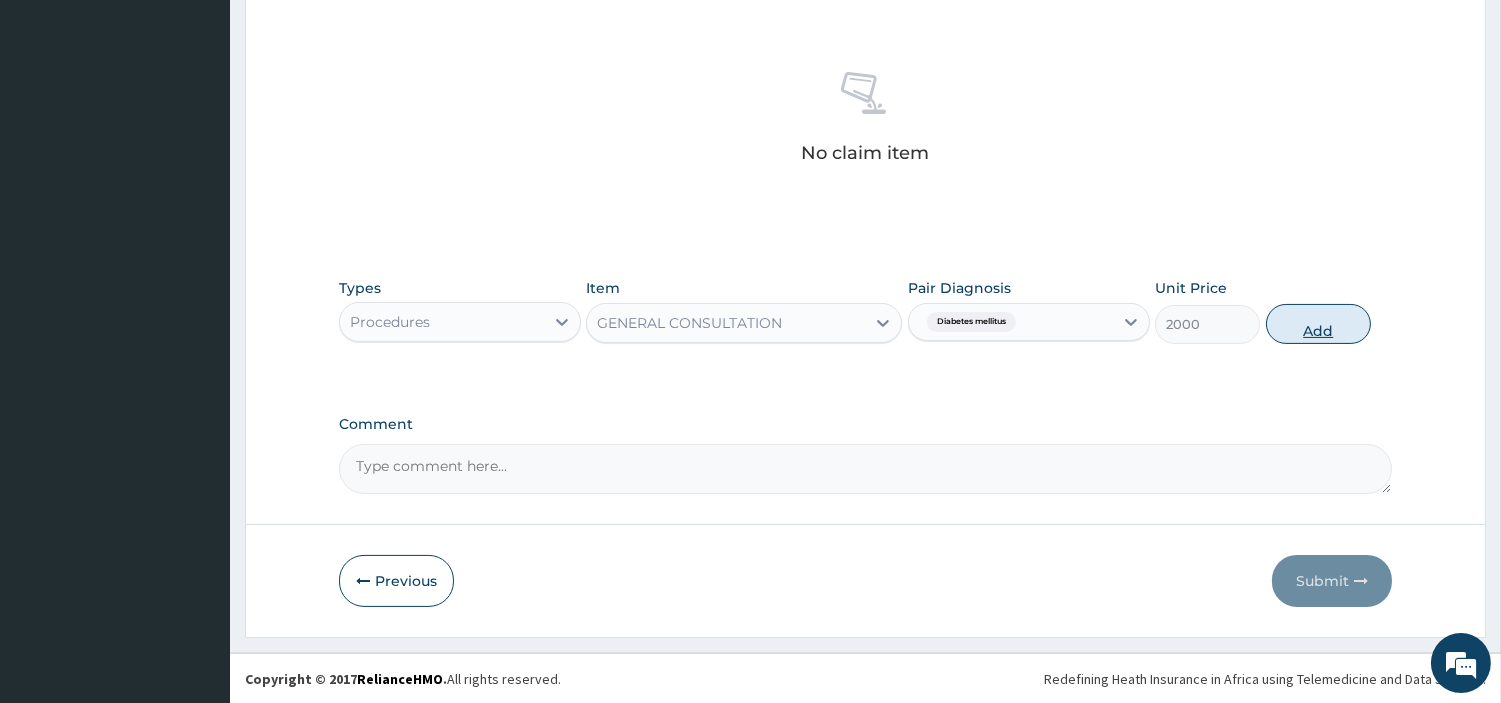 click on "Add" at bounding box center (1318, 324) 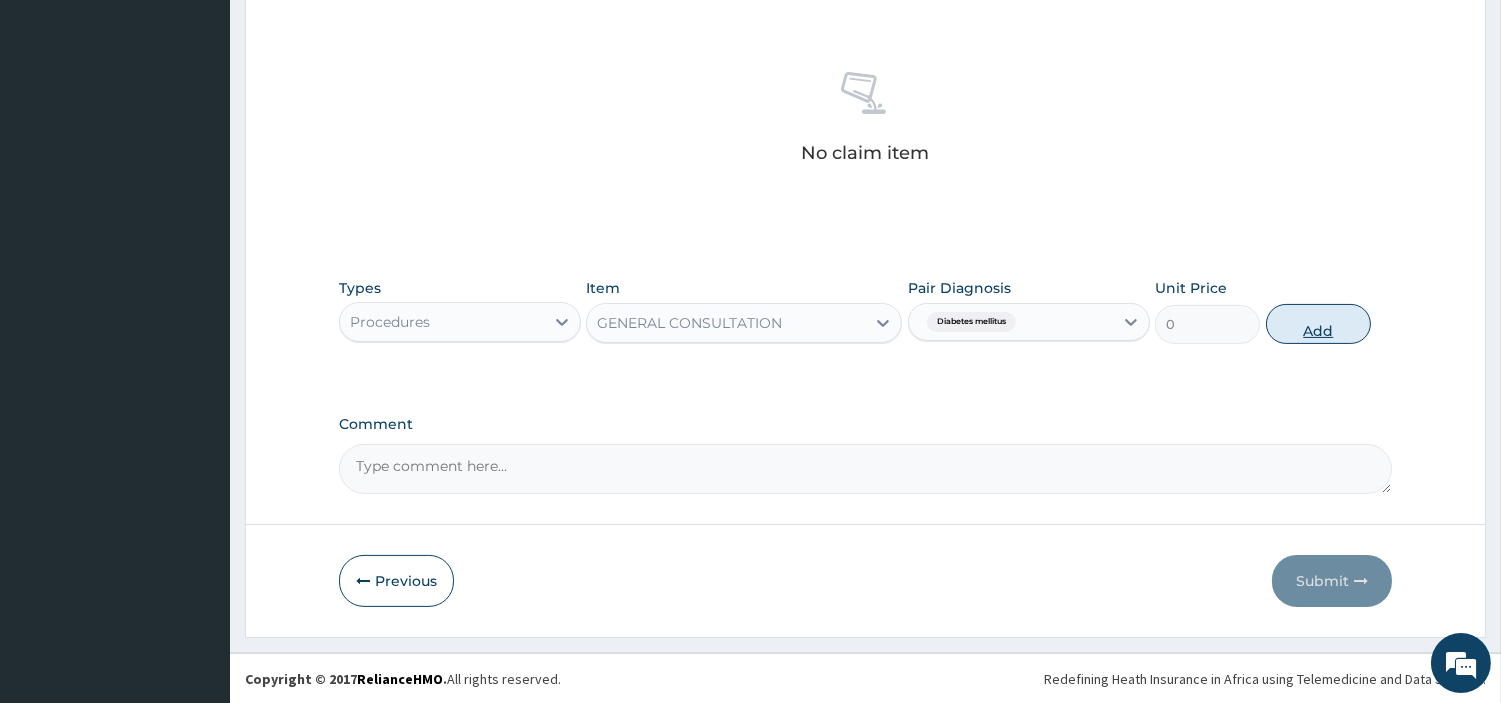 scroll, scrollTop: 642, scrollLeft: 0, axis: vertical 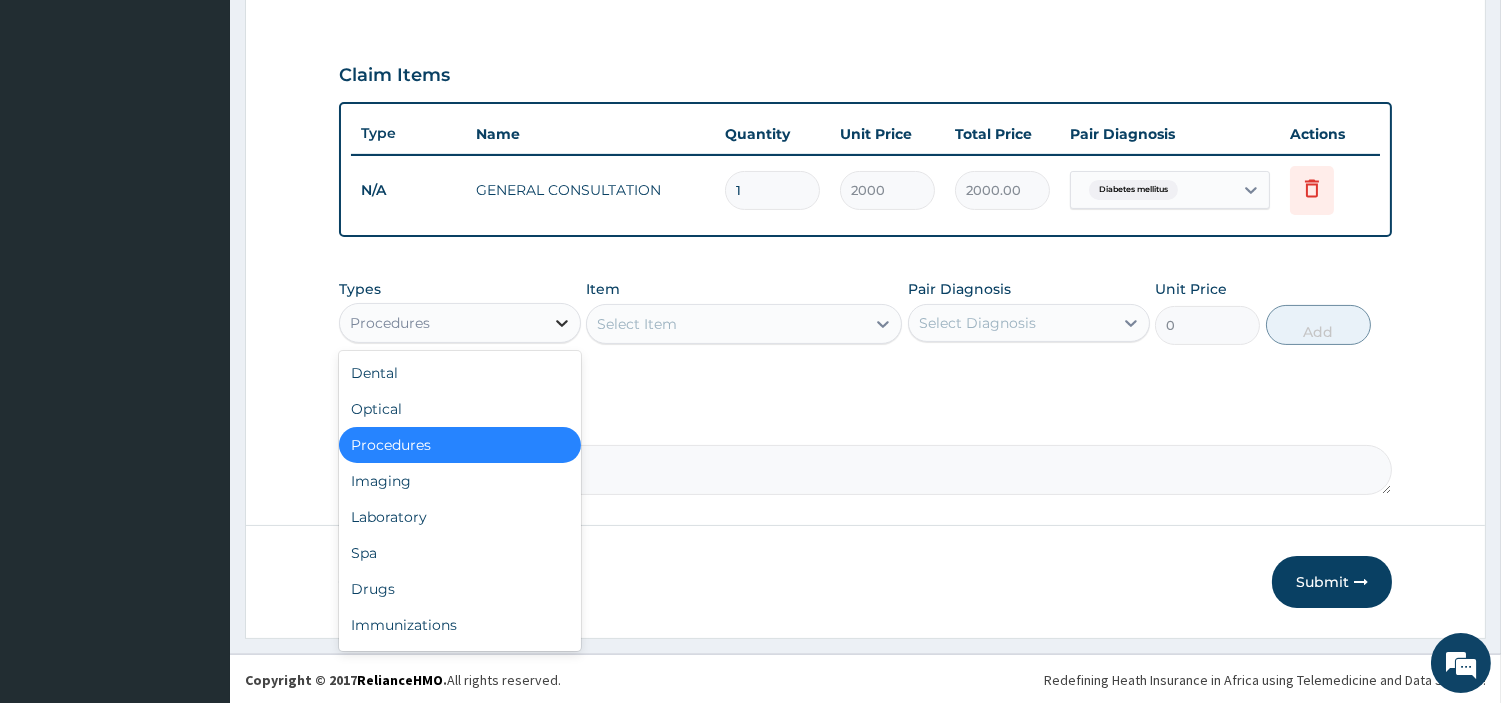 click 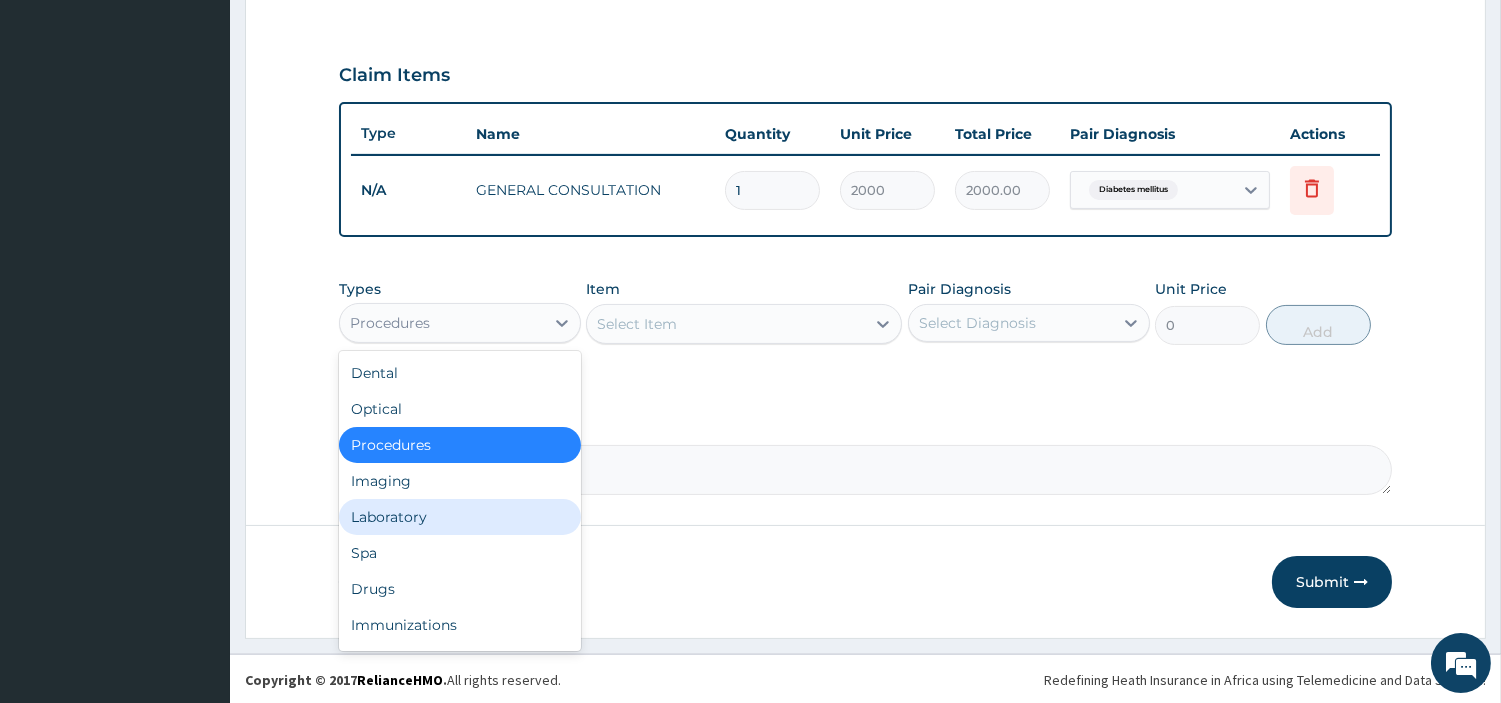 click on "Laboratory" at bounding box center [460, 517] 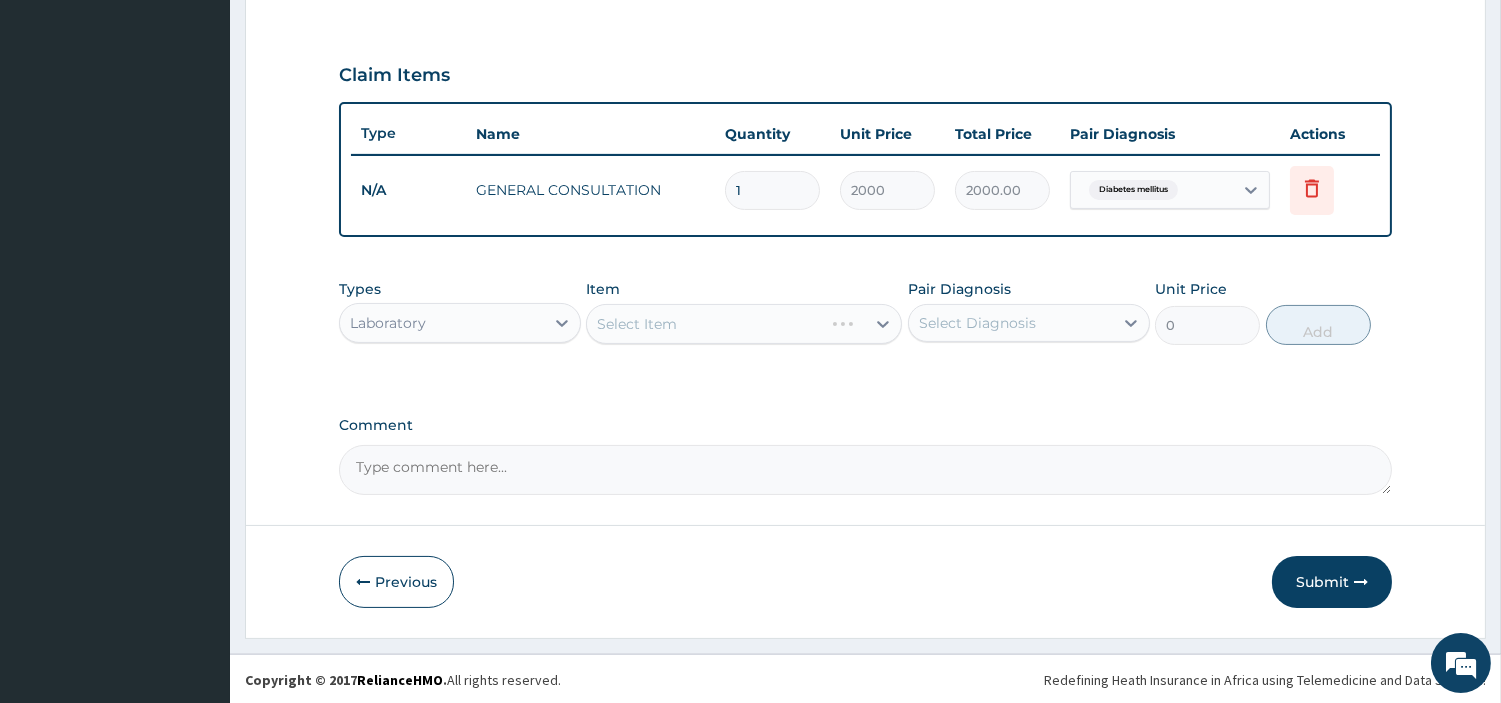 click on "Select Item" at bounding box center [744, 324] 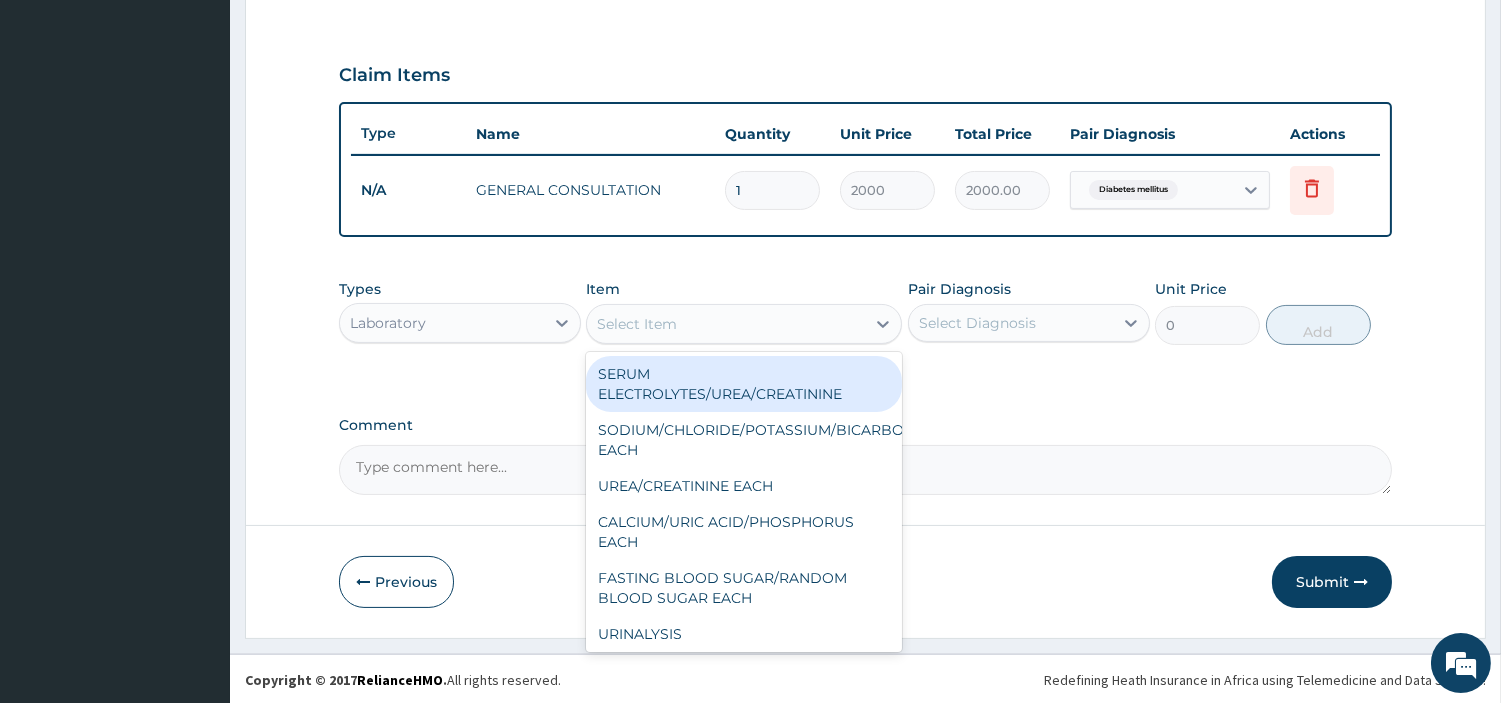 click on "Select Item" at bounding box center [726, 324] 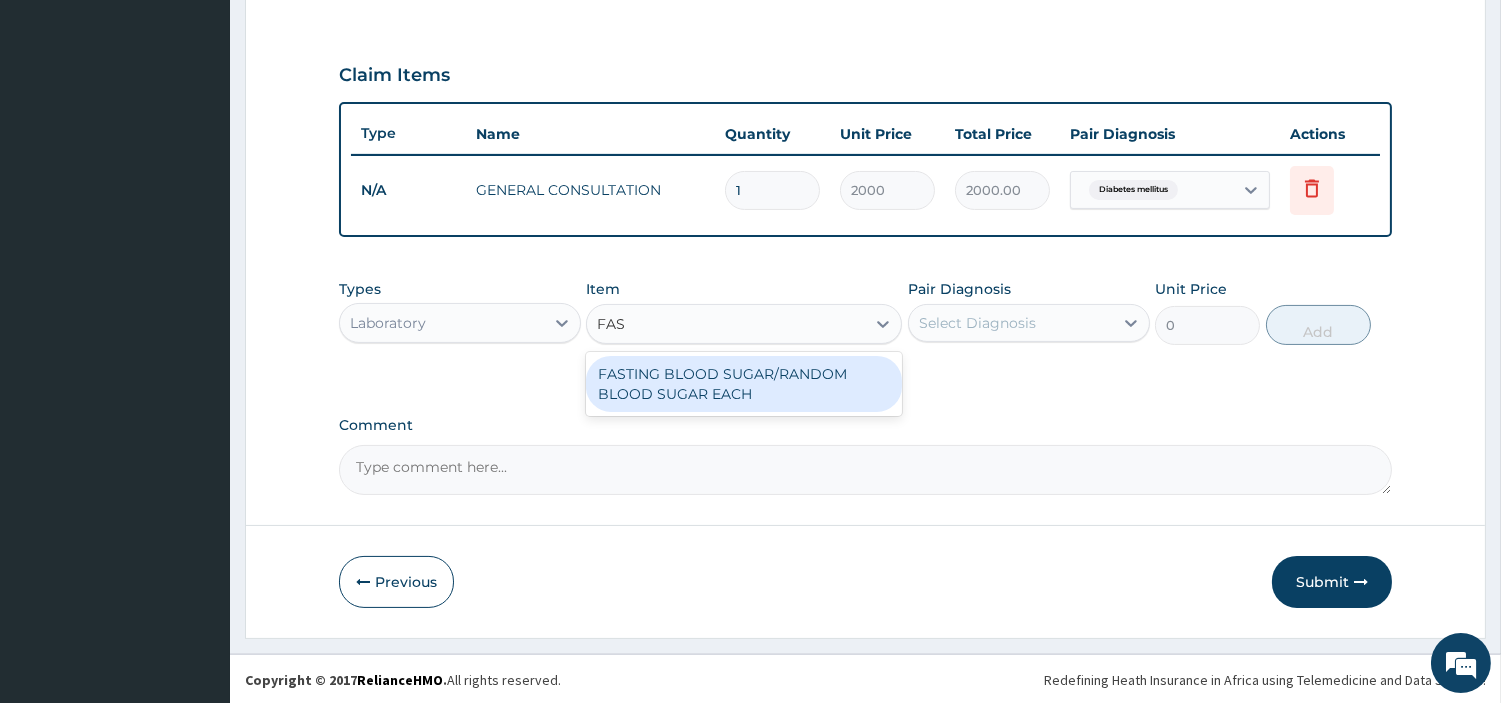 type on "FAST" 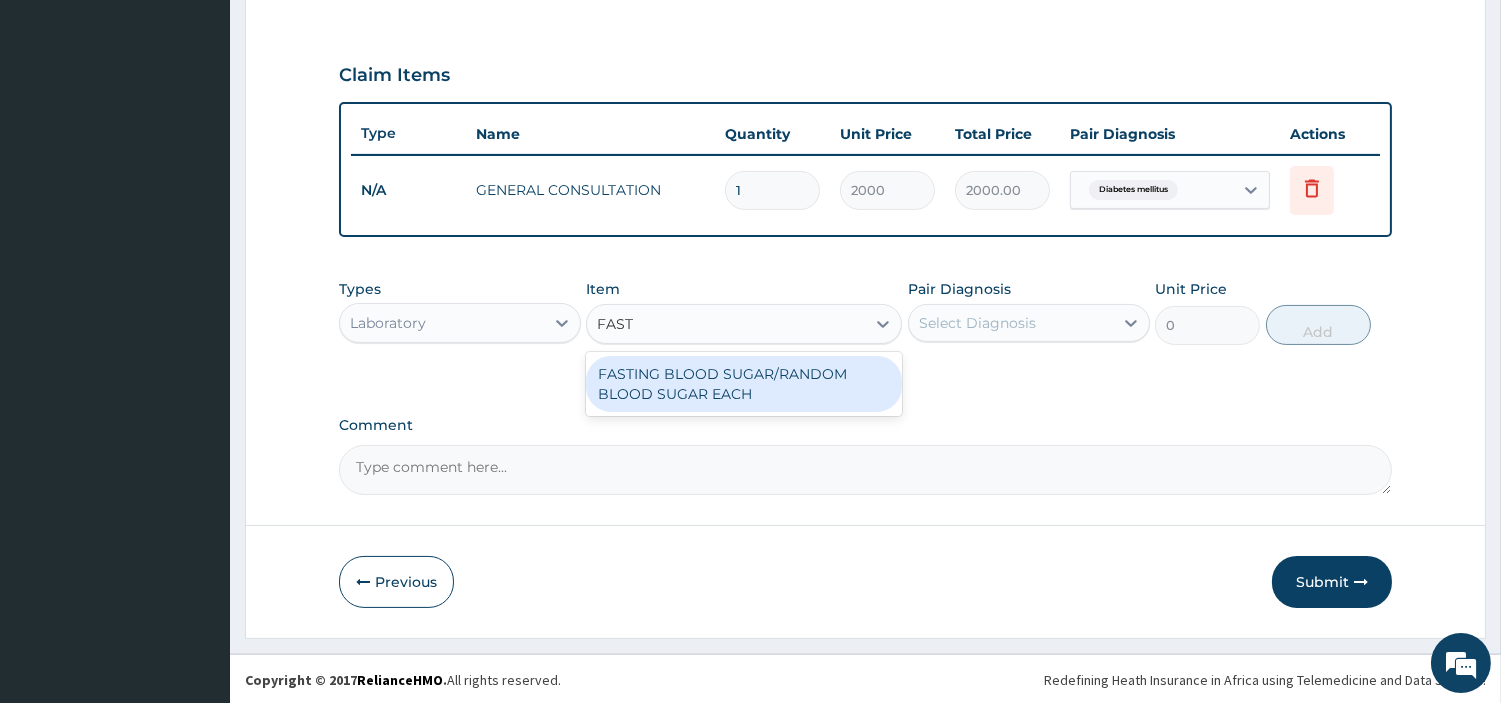 click on "FASTING BLOOD SUGAR/RANDOM BLOOD SUGAR EACH" at bounding box center [744, 384] 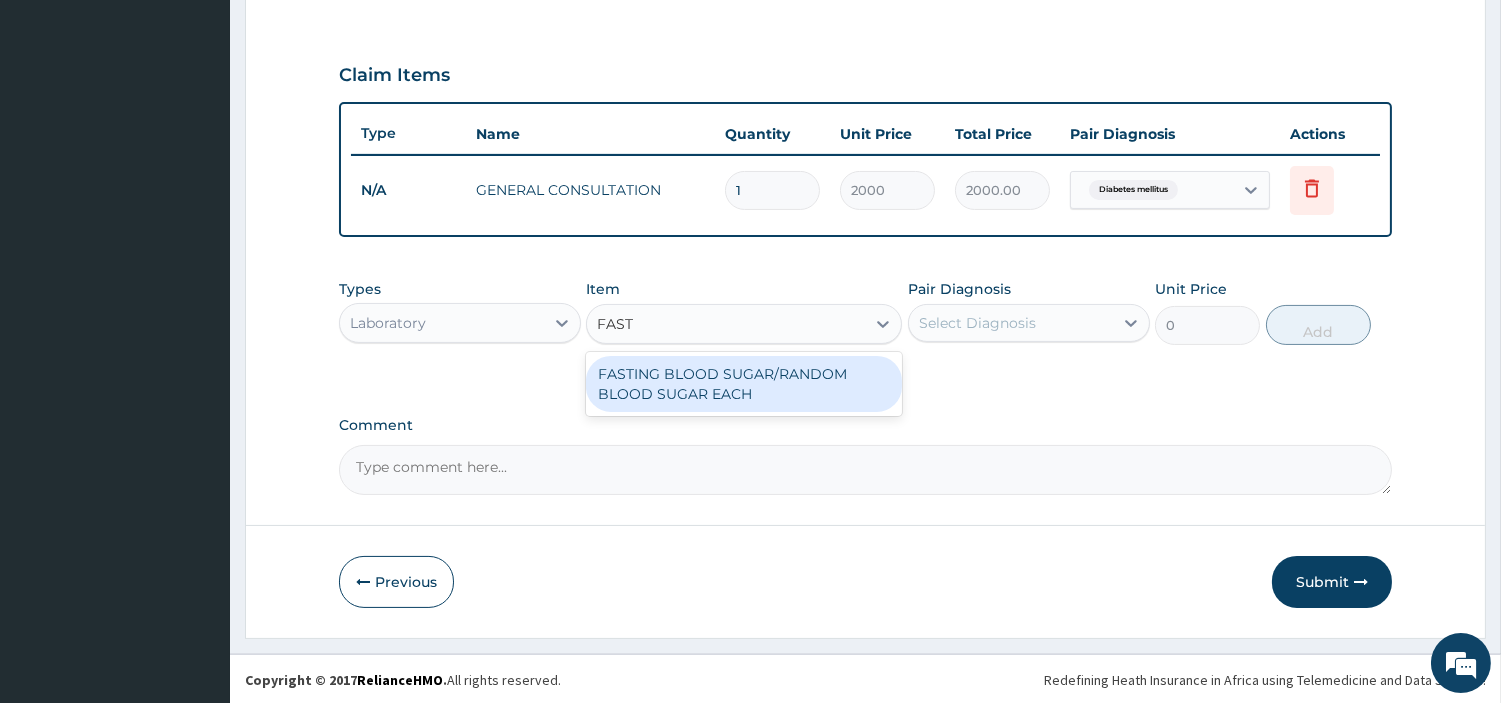 type 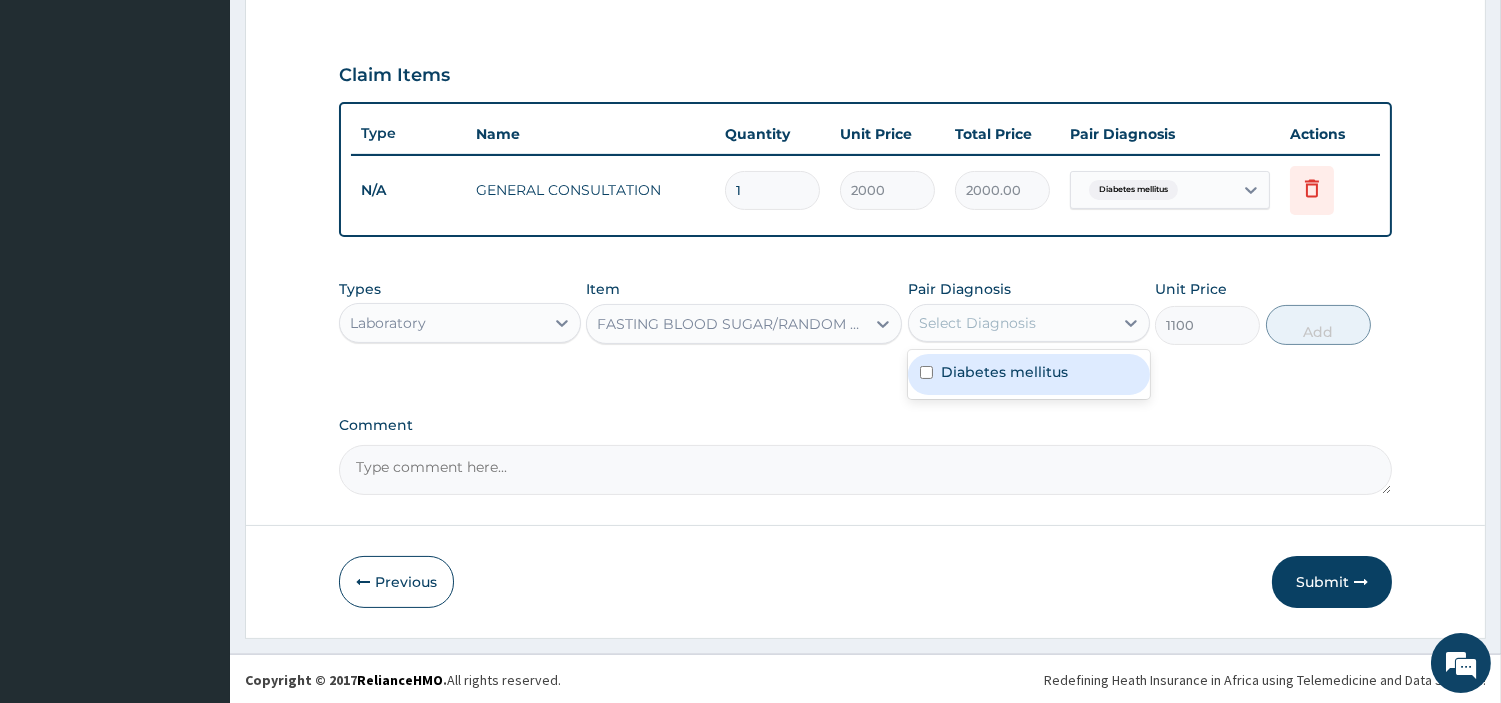 click on "Select Diagnosis" at bounding box center (1011, 323) 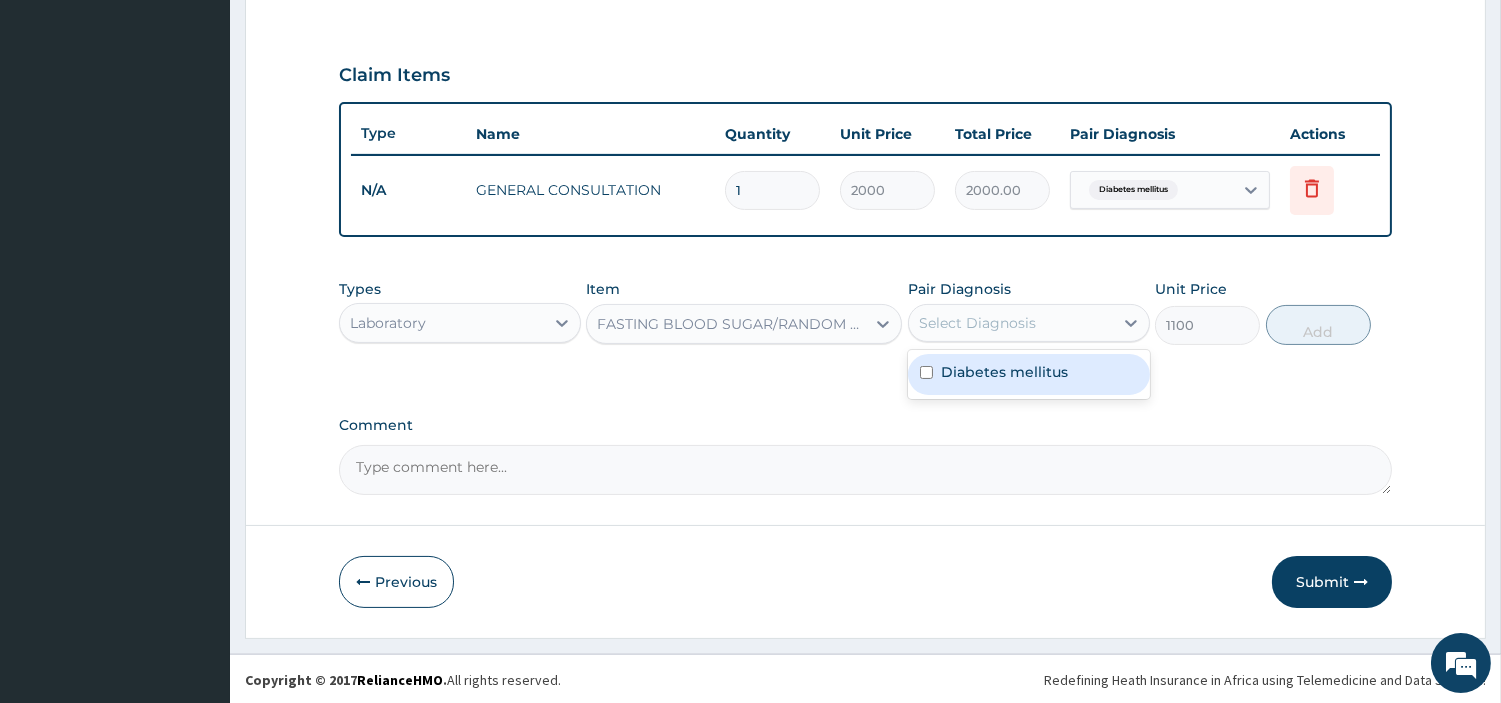 click on "Diabetes mellitus" at bounding box center (1029, 374) 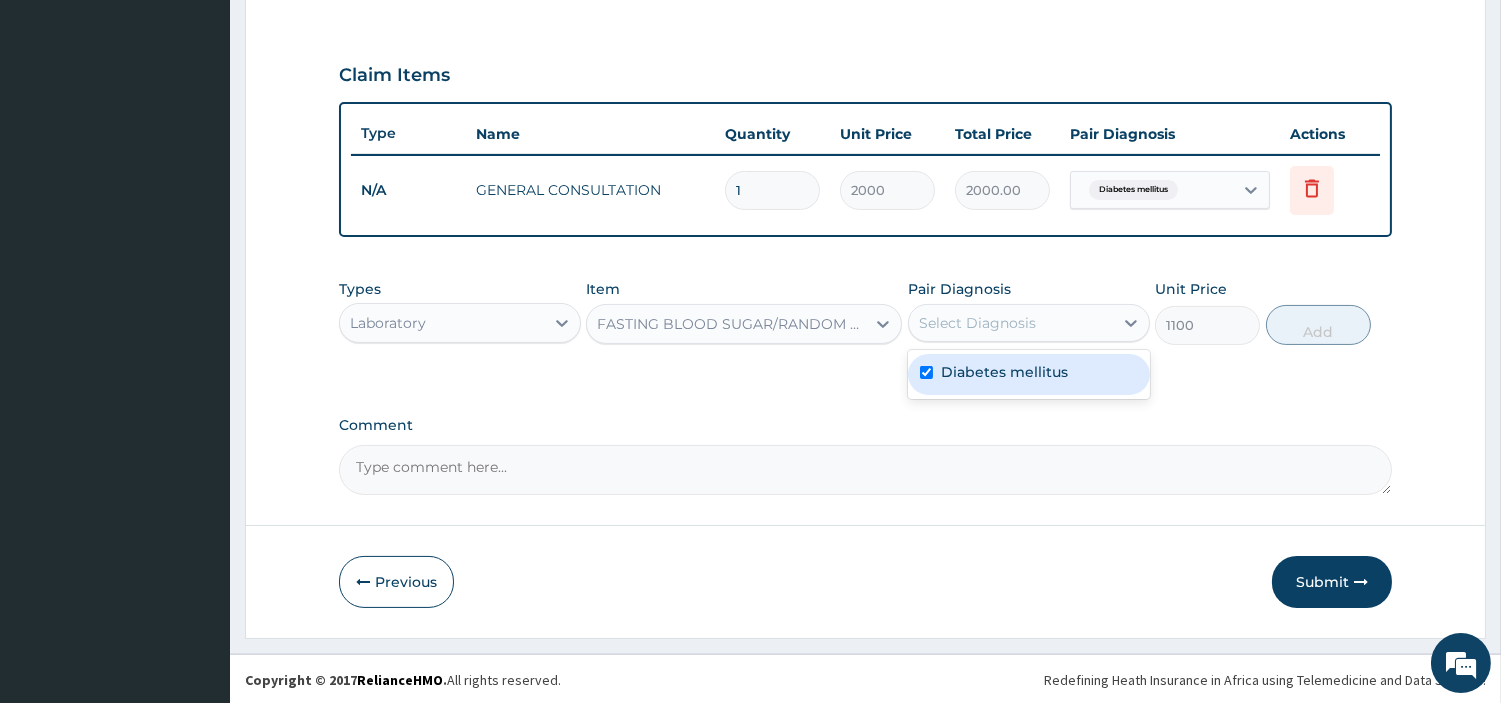 checkbox on "true" 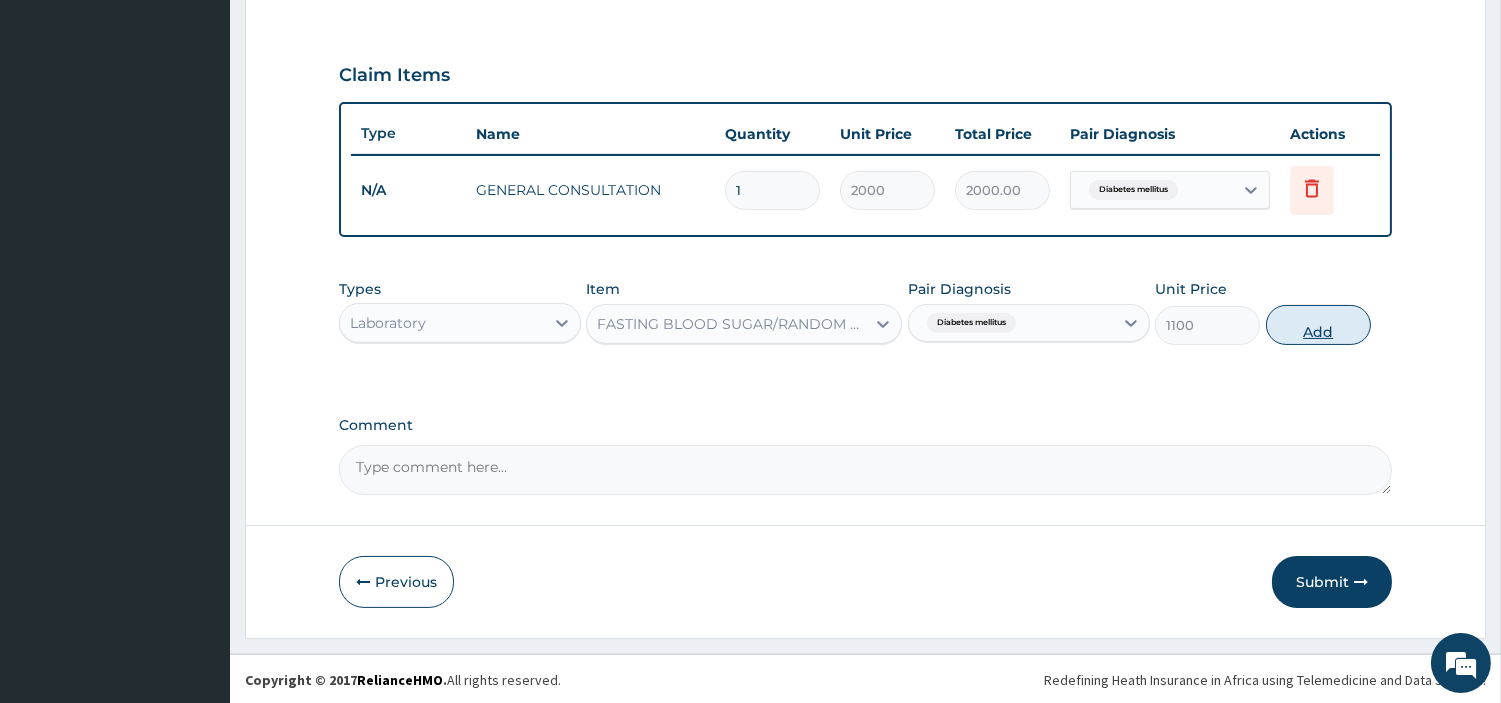 click on "Add" at bounding box center [1318, 325] 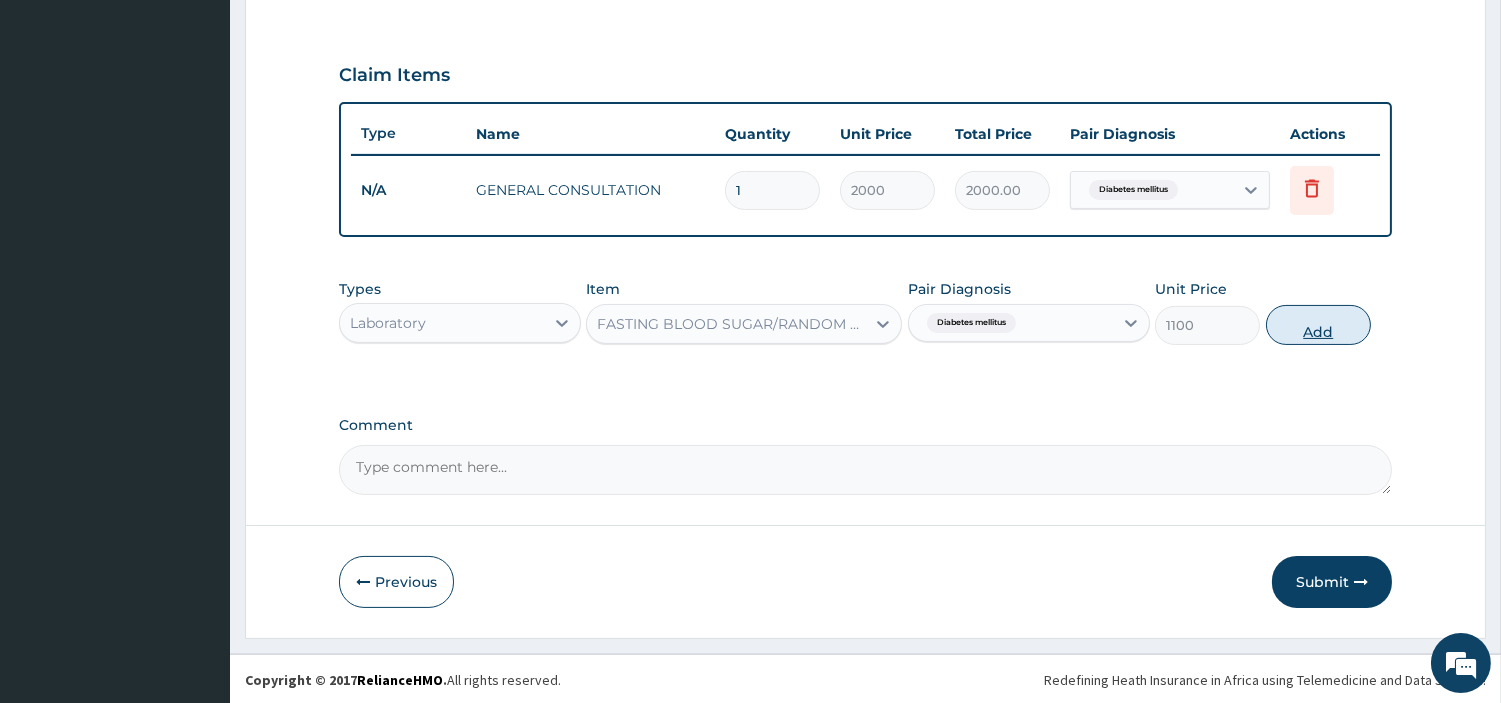 type on "0" 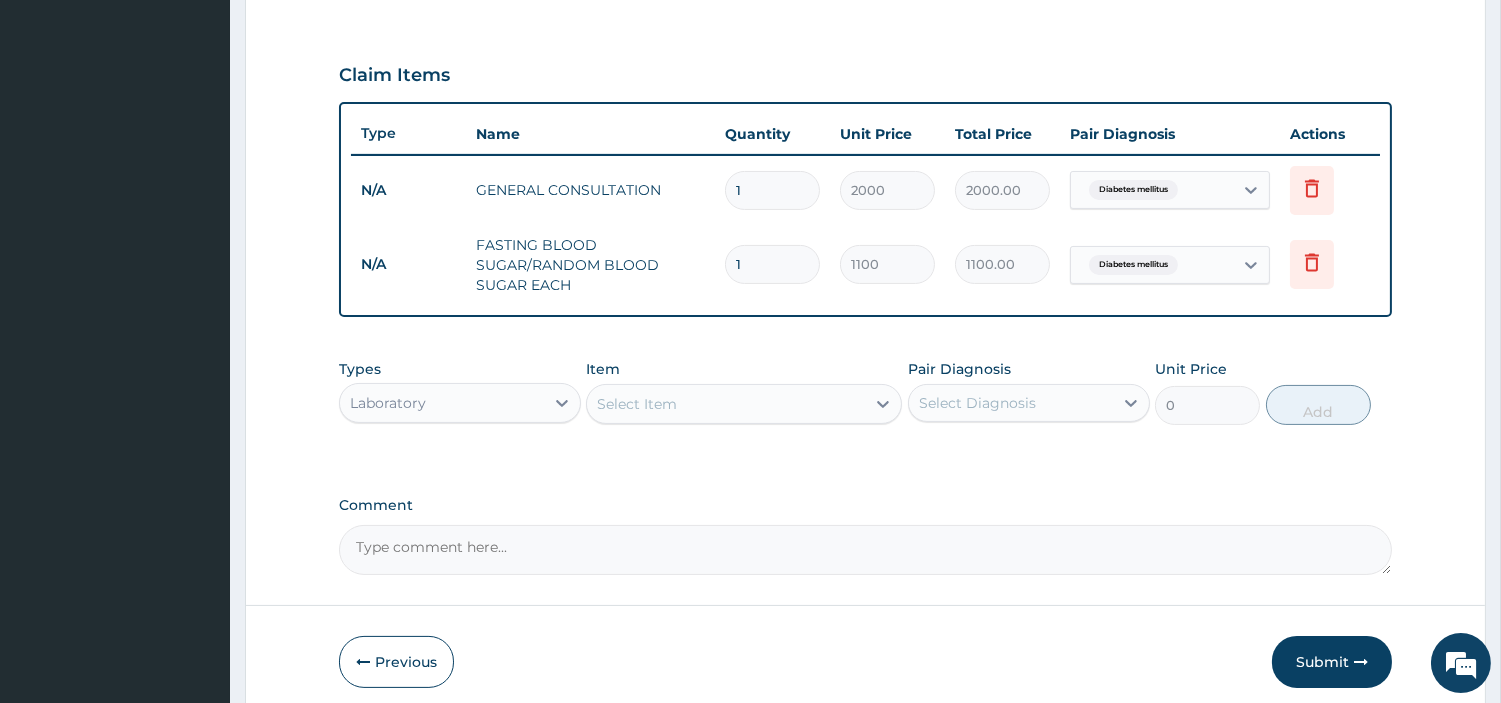 click on "Comment" at bounding box center (865, 550) 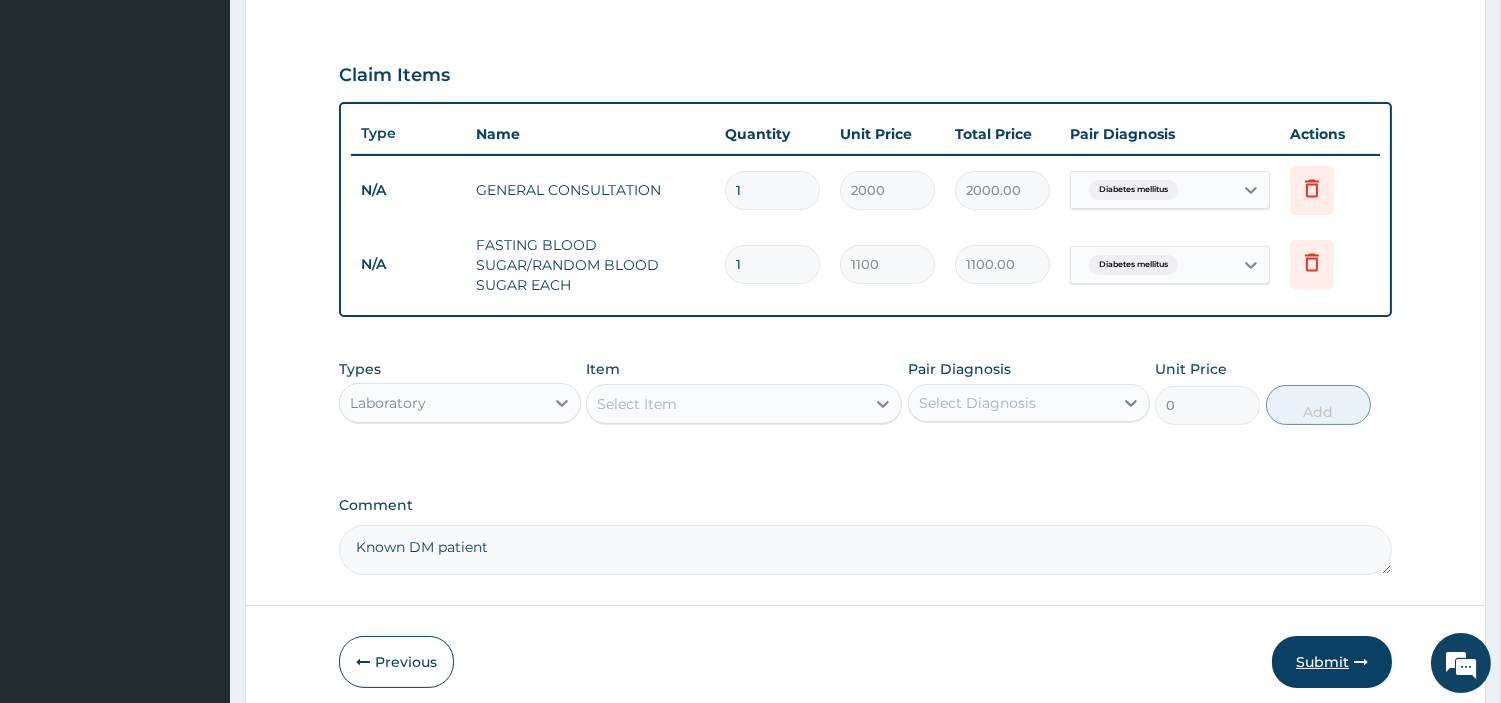 type on "Known DM patient" 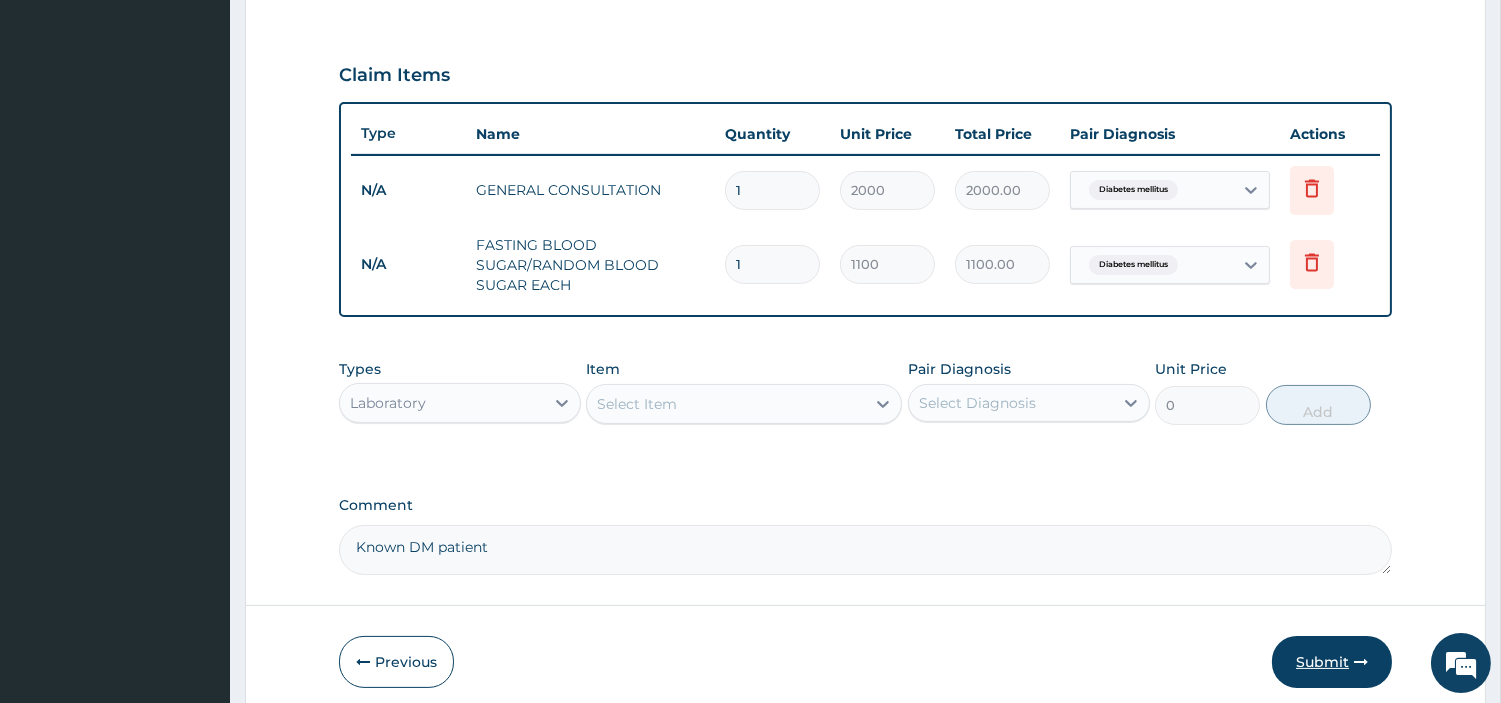 click on "Submit" at bounding box center [1332, 662] 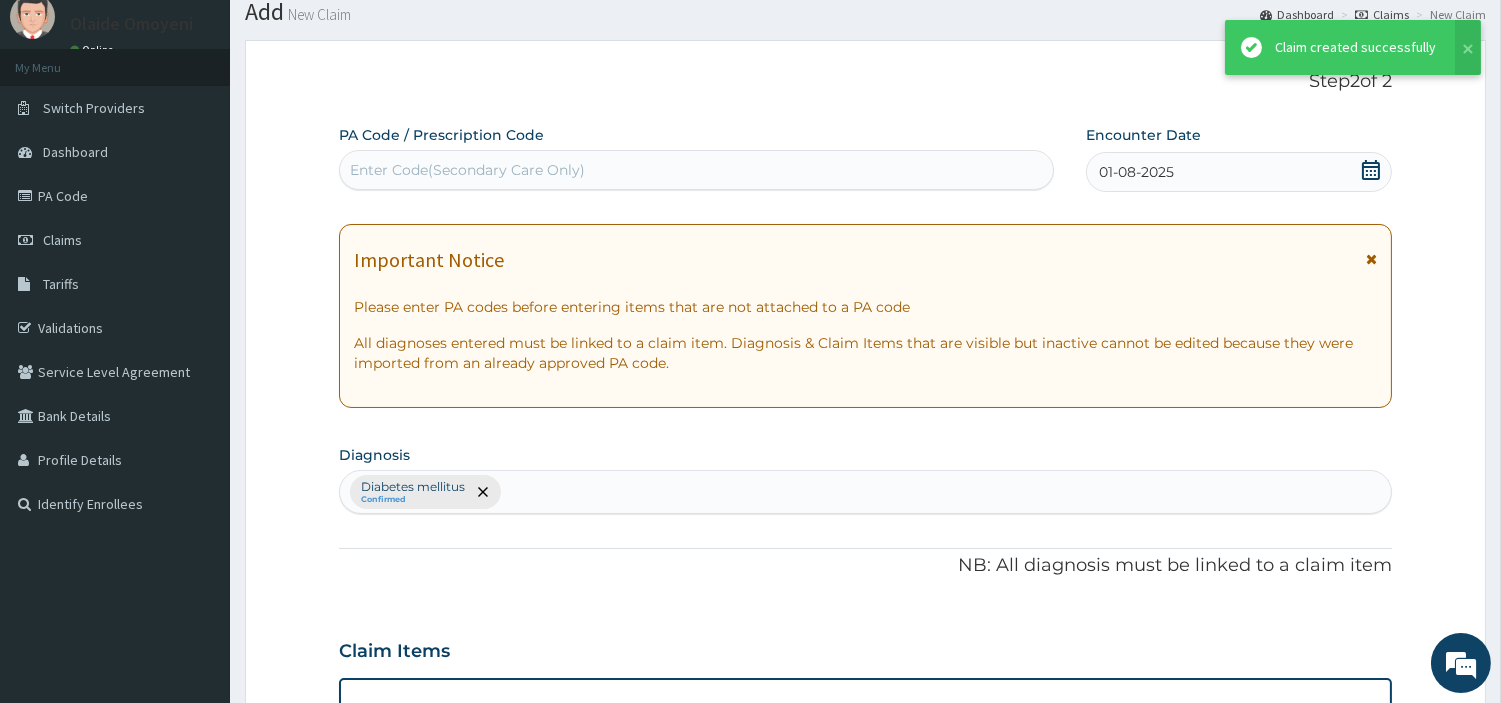 scroll, scrollTop: 642, scrollLeft: 0, axis: vertical 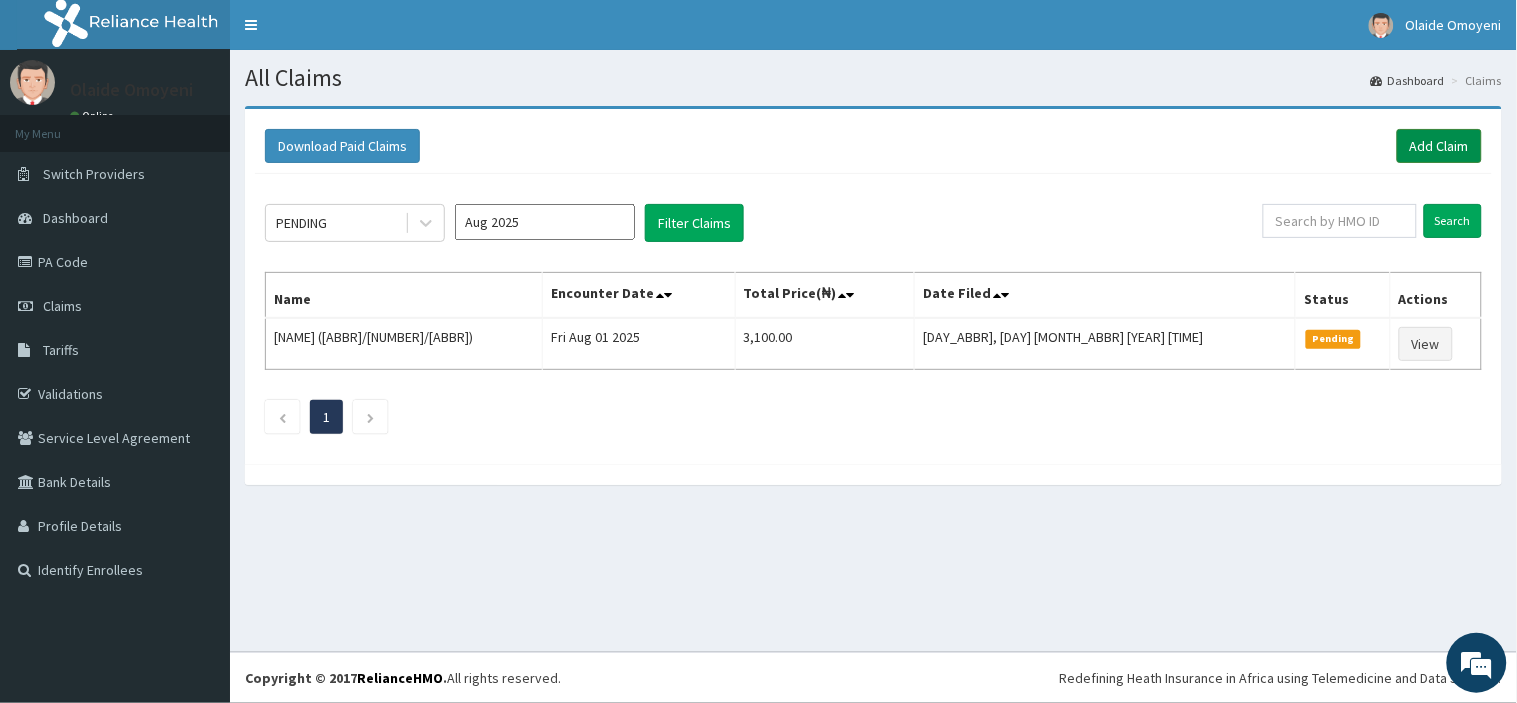 click on "Add Claim" at bounding box center [1439, 146] 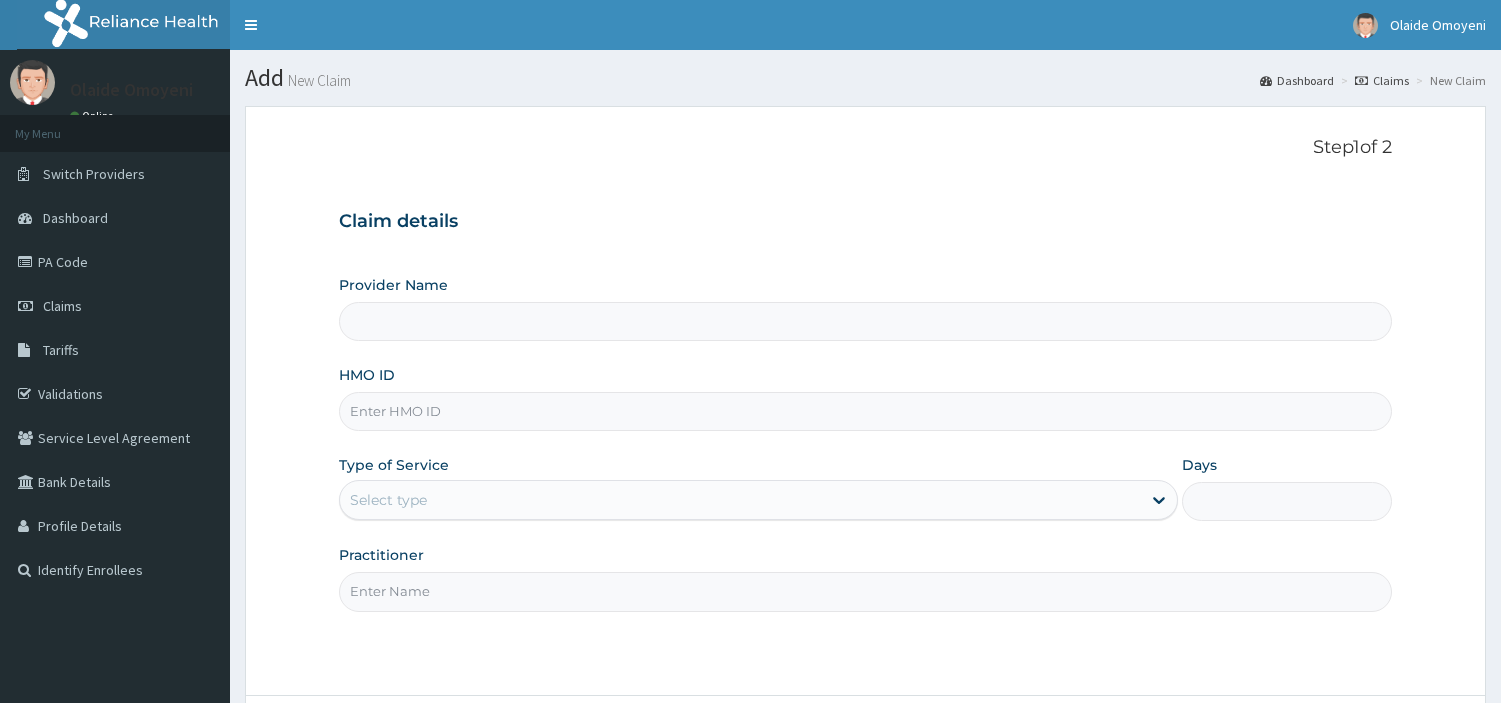 scroll, scrollTop: 0, scrollLeft: 0, axis: both 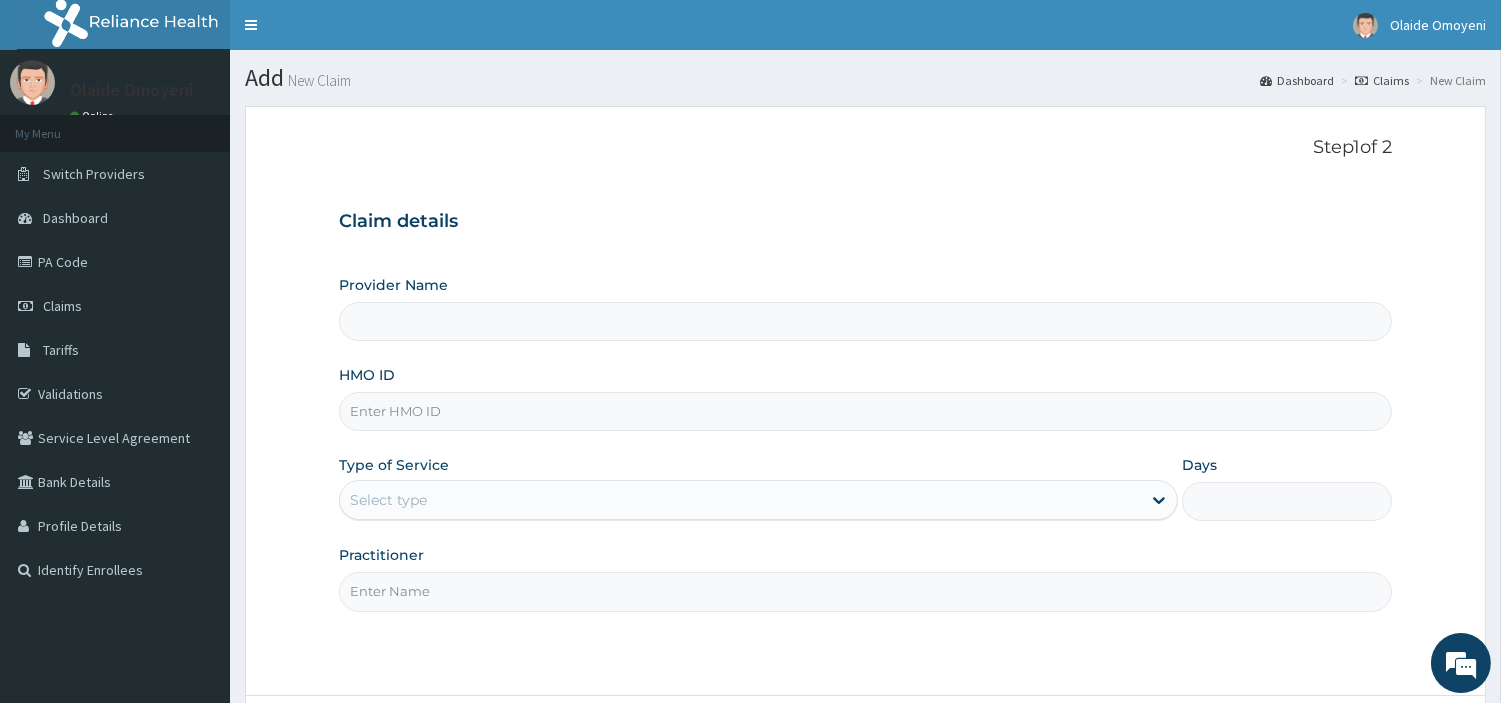 type on "Best Western Hospital" 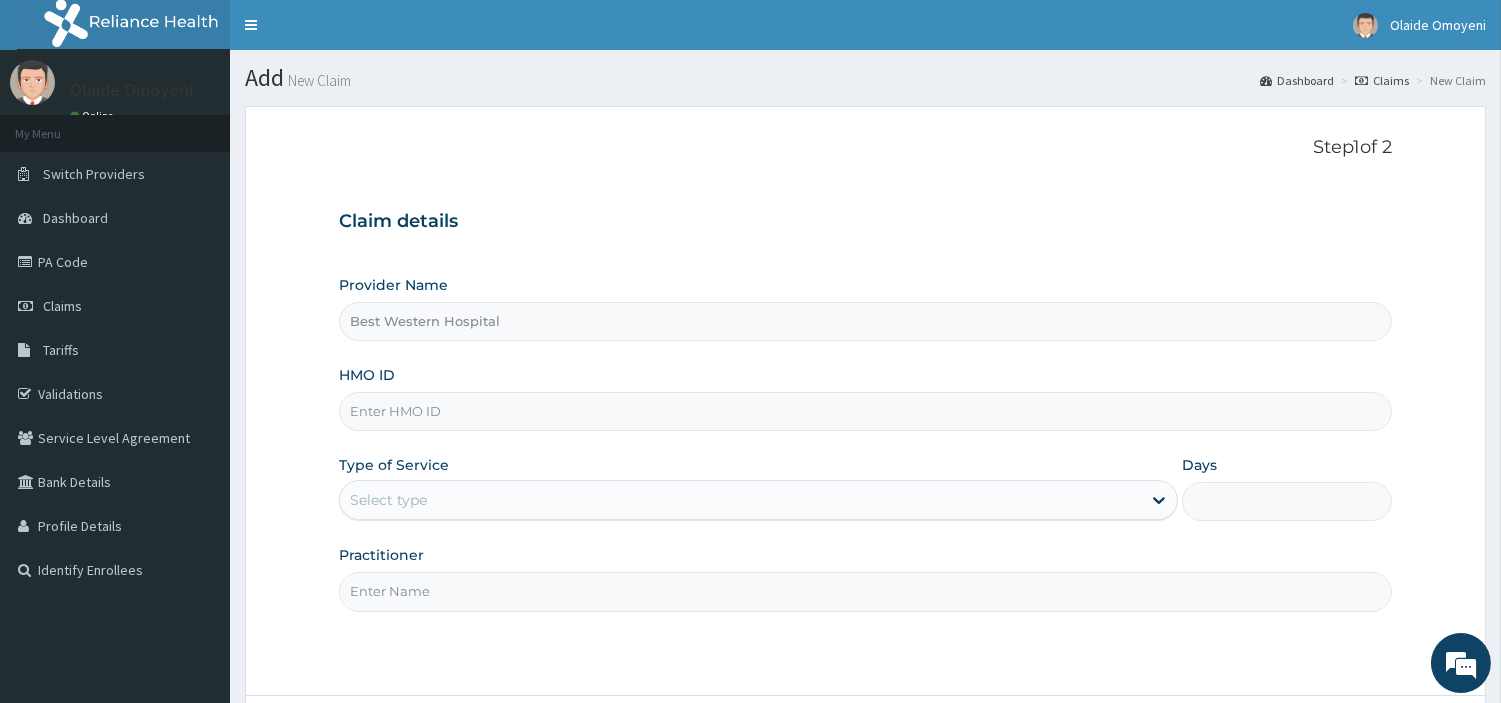 click on "HMO ID" at bounding box center [865, 411] 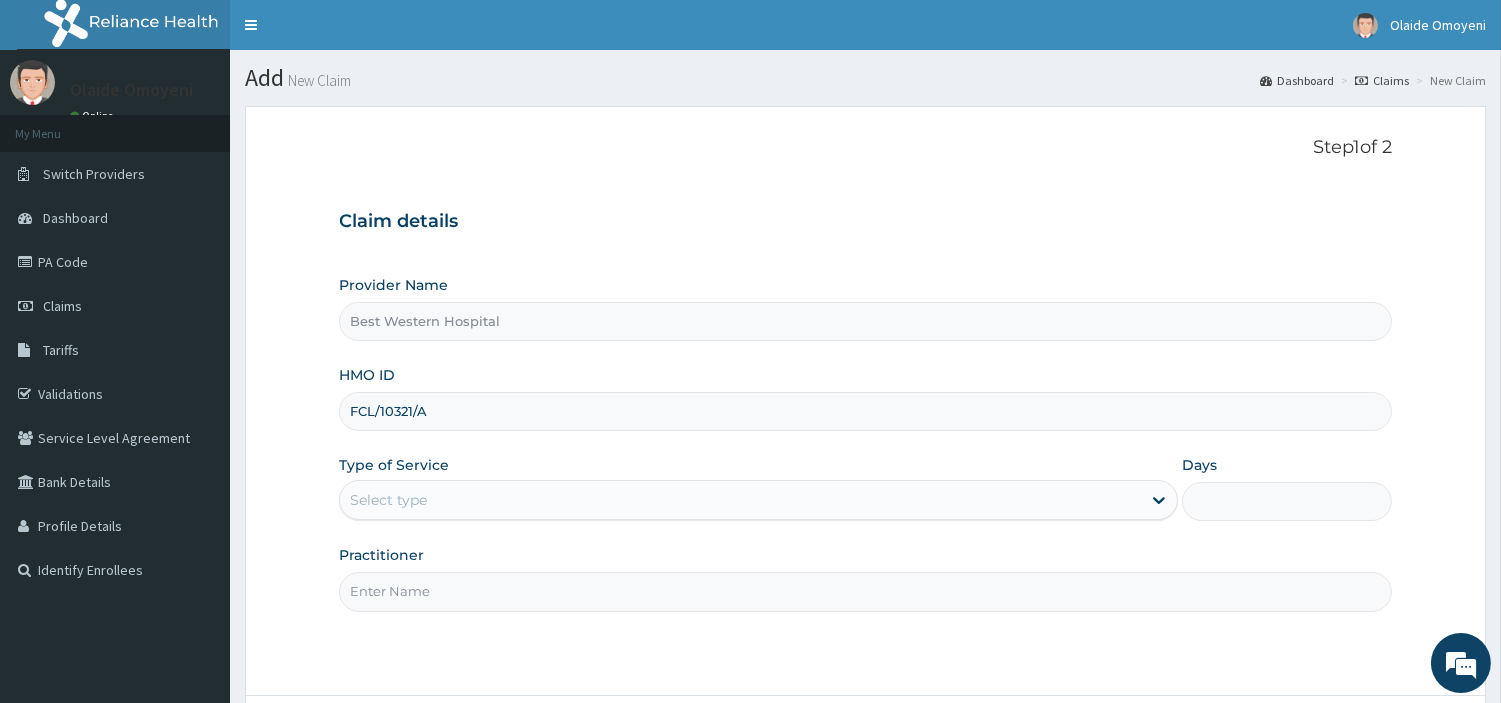 type on "FCL/10321/A" 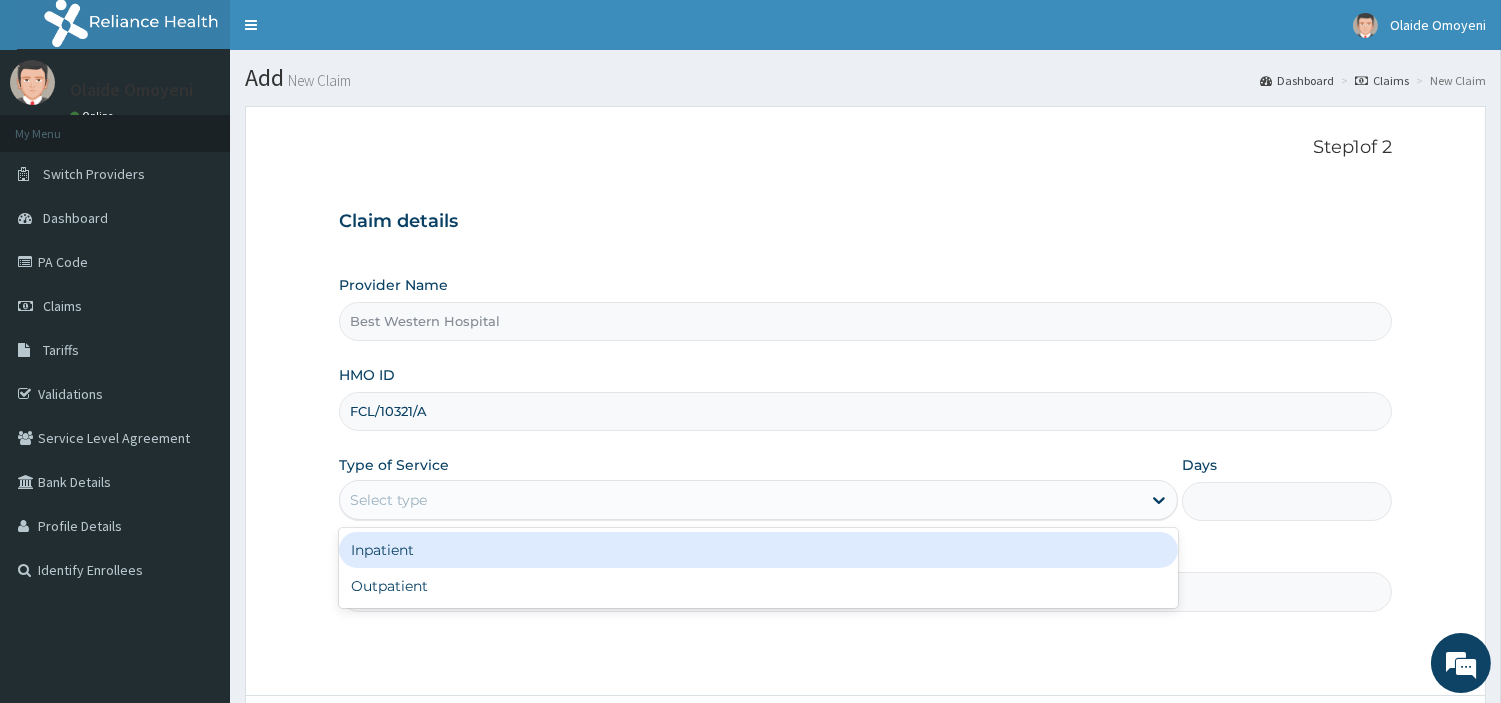 click on "Select type" at bounding box center (740, 500) 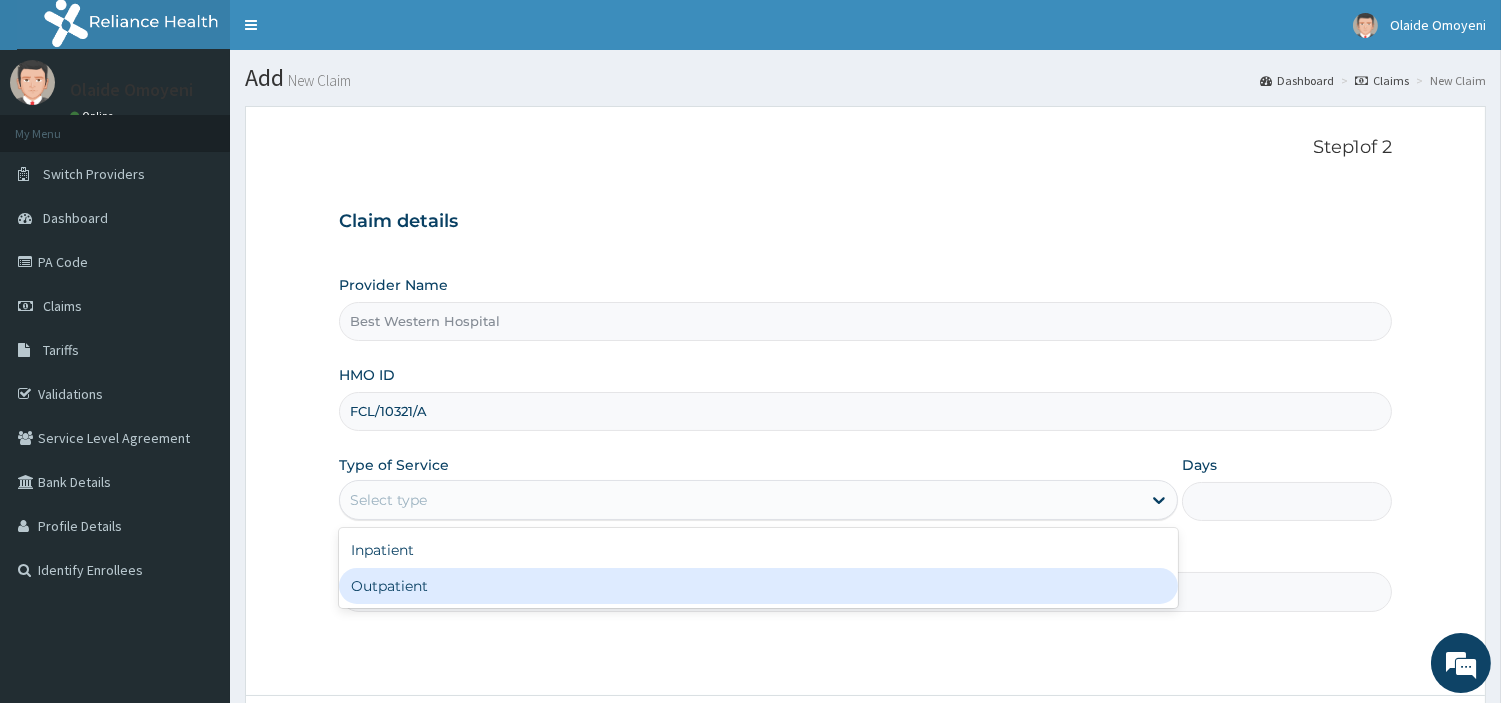 click on "Outpatient" at bounding box center (758, 586) 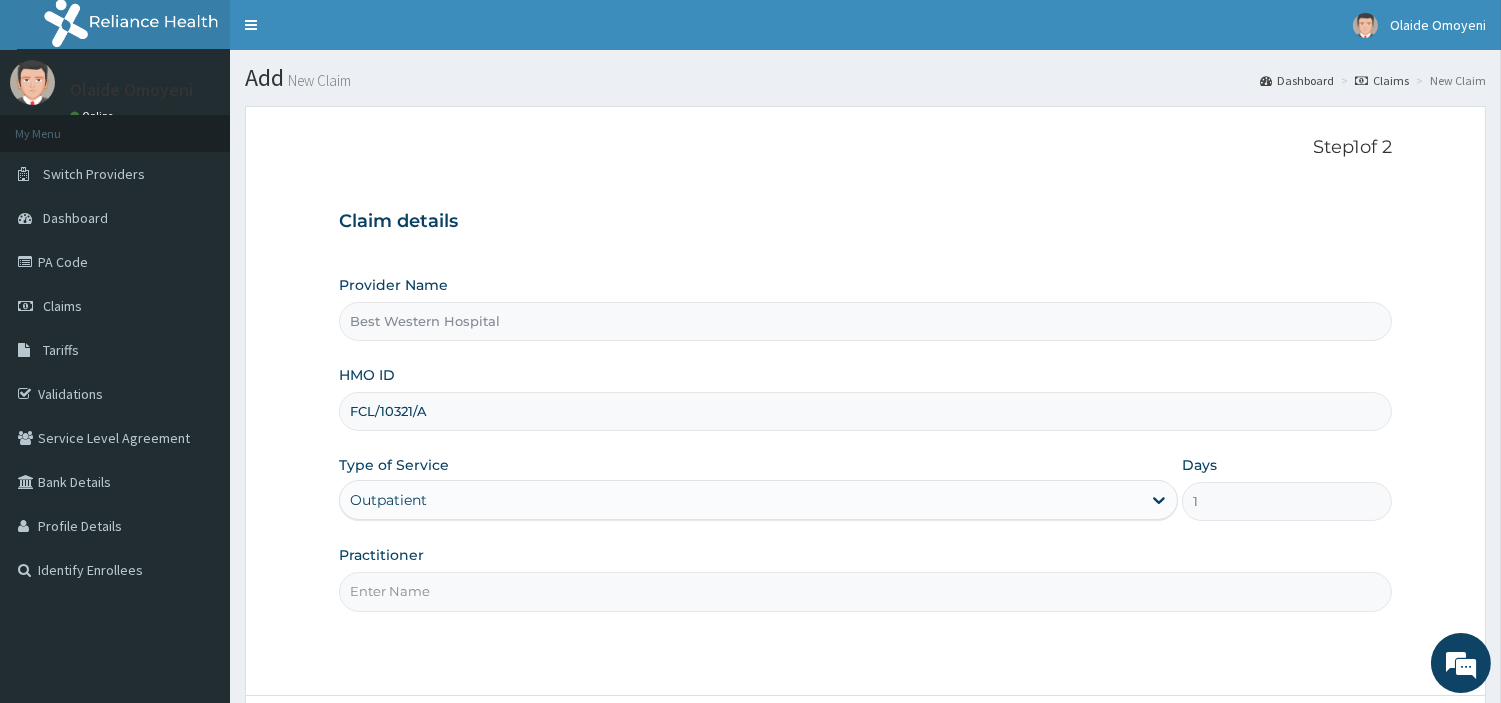 click on "Practitioner" at bounding box center (865, 591) 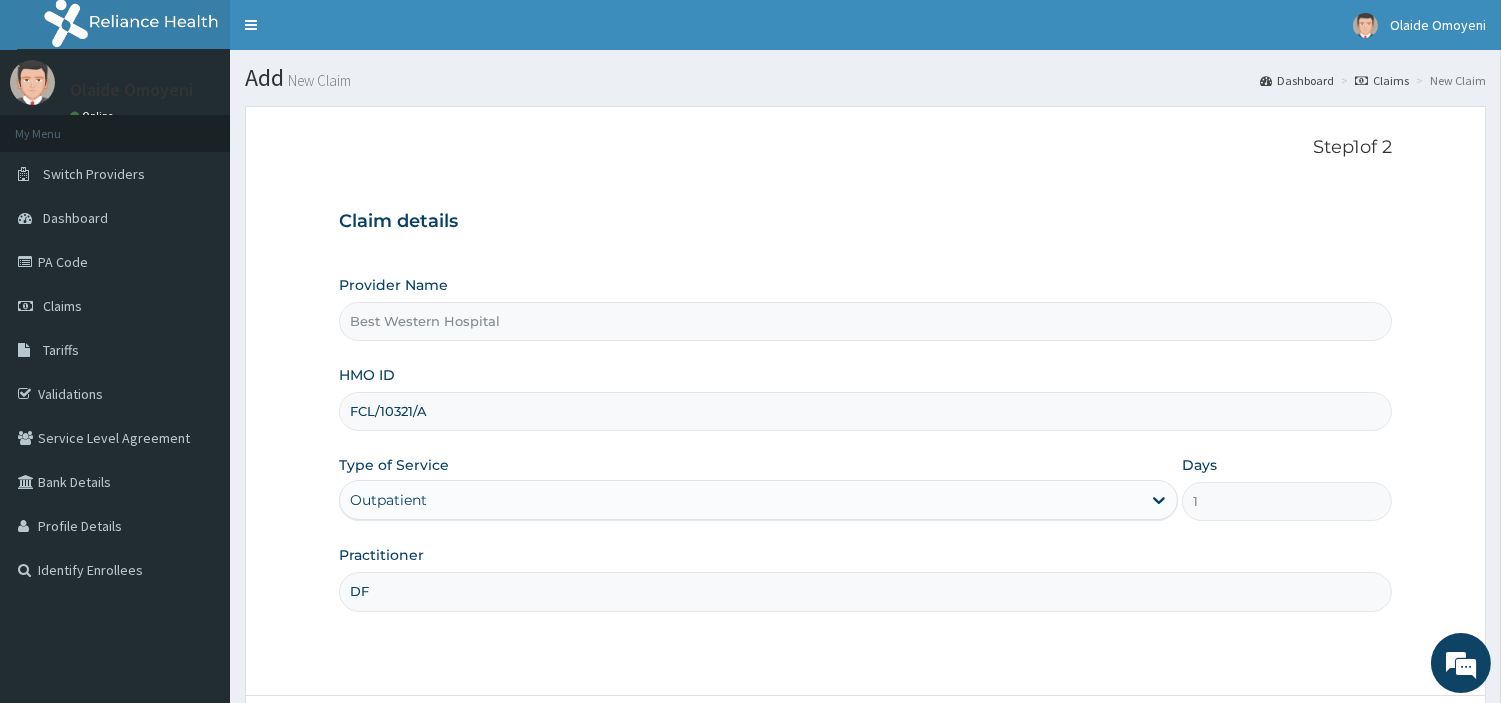 scroll, scrollTop: 0, scrollLeft: 0, axis: both 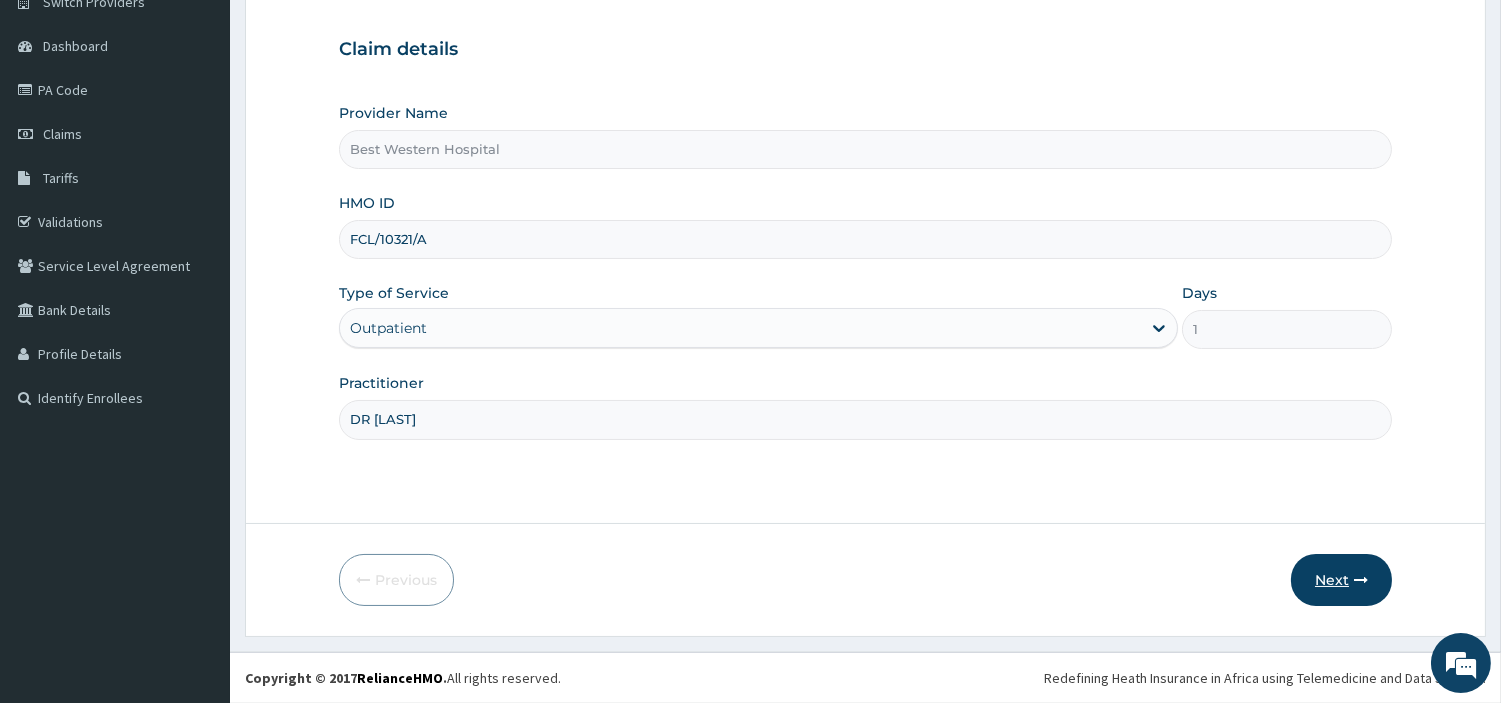 type on "DR [LAST]" 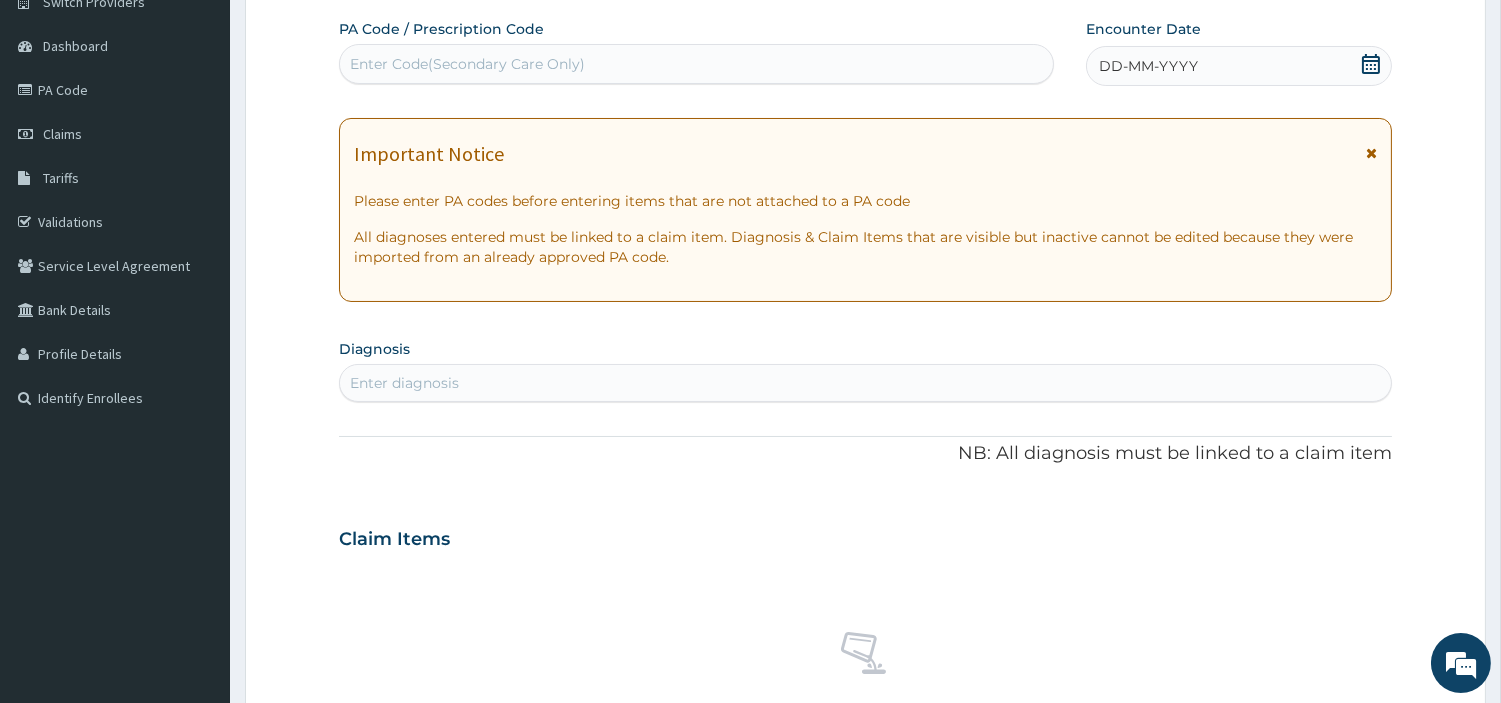 scroll, scrollTop: 0, scrollLeft: 0, axis: both 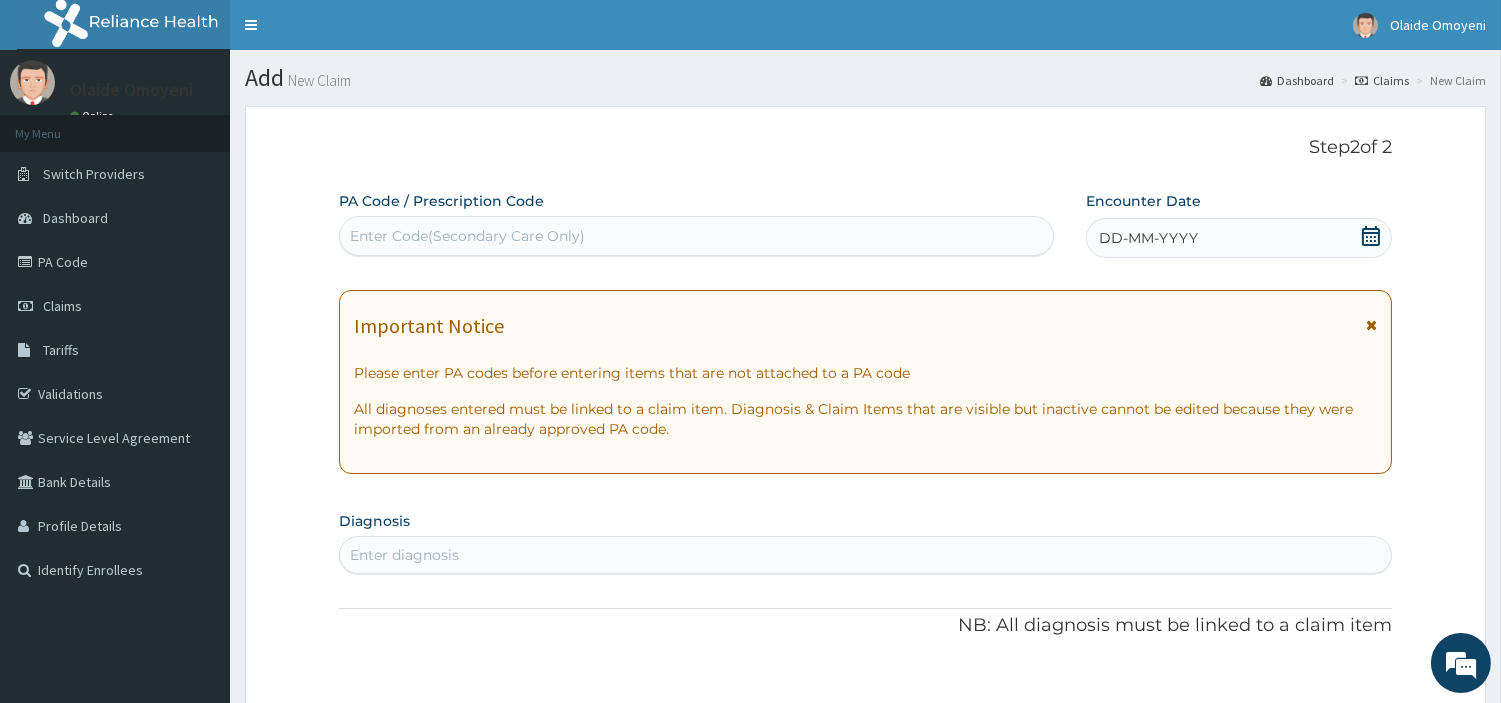 click on "DD-MM-YYYY" at bounding box center (1239, 238) 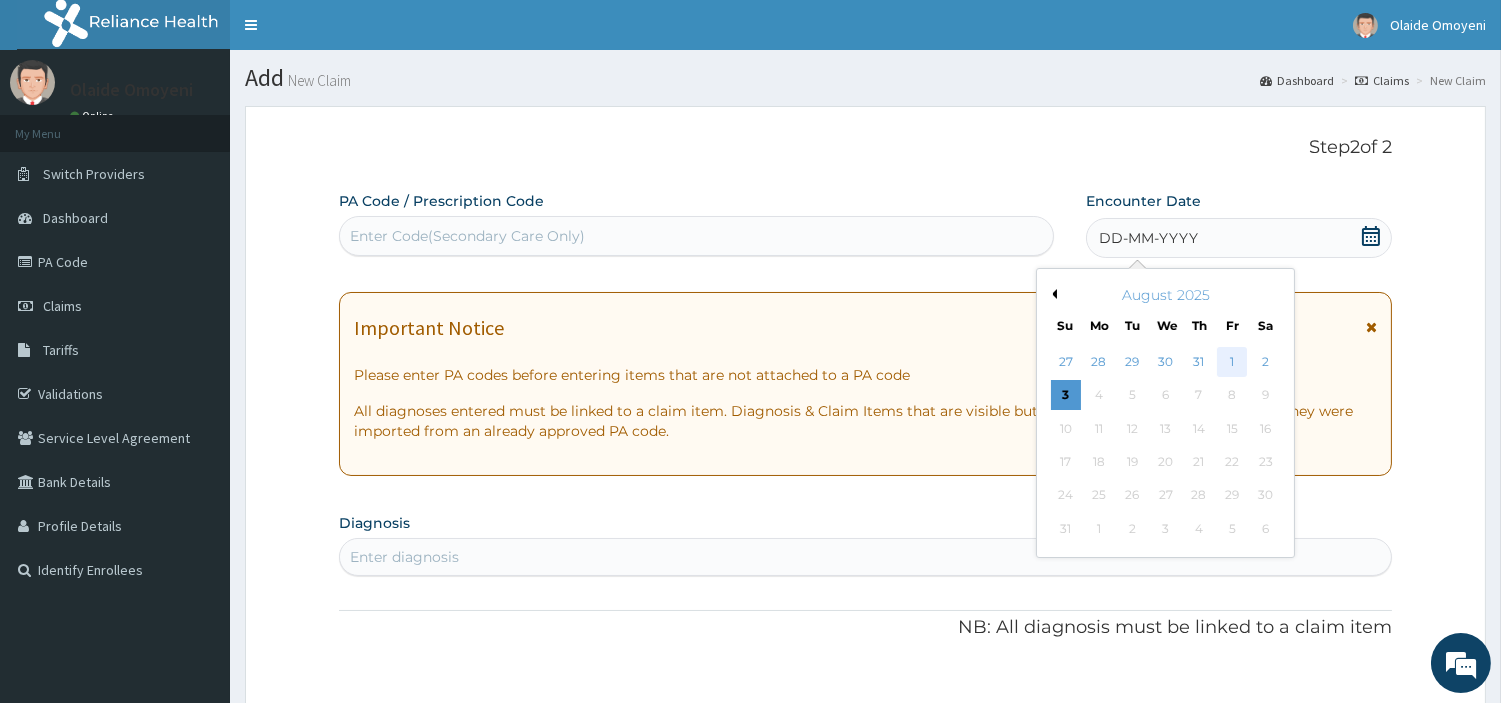 click on "1" at bounding box center [1232, 362] 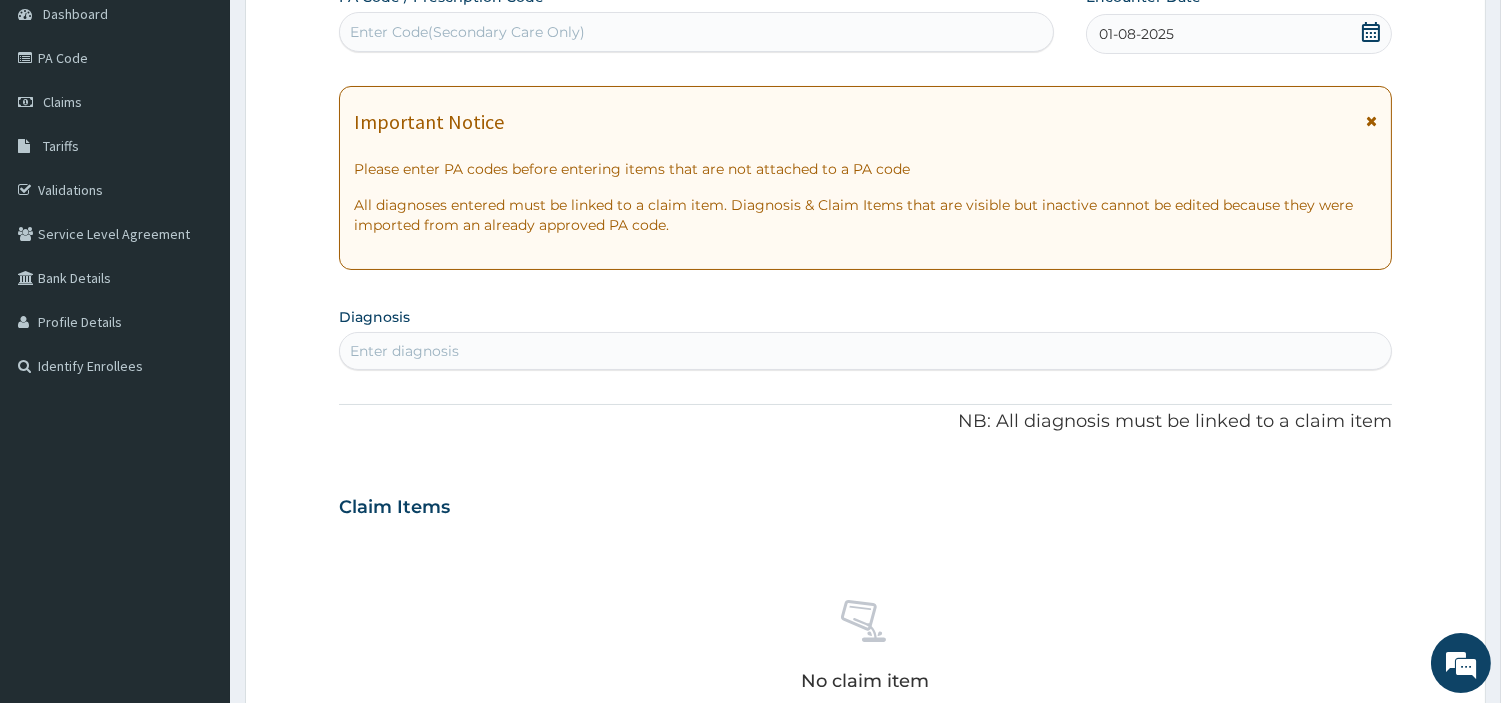 scroll, scrollTop: 210, scrollLeft: 0, axis: vertical 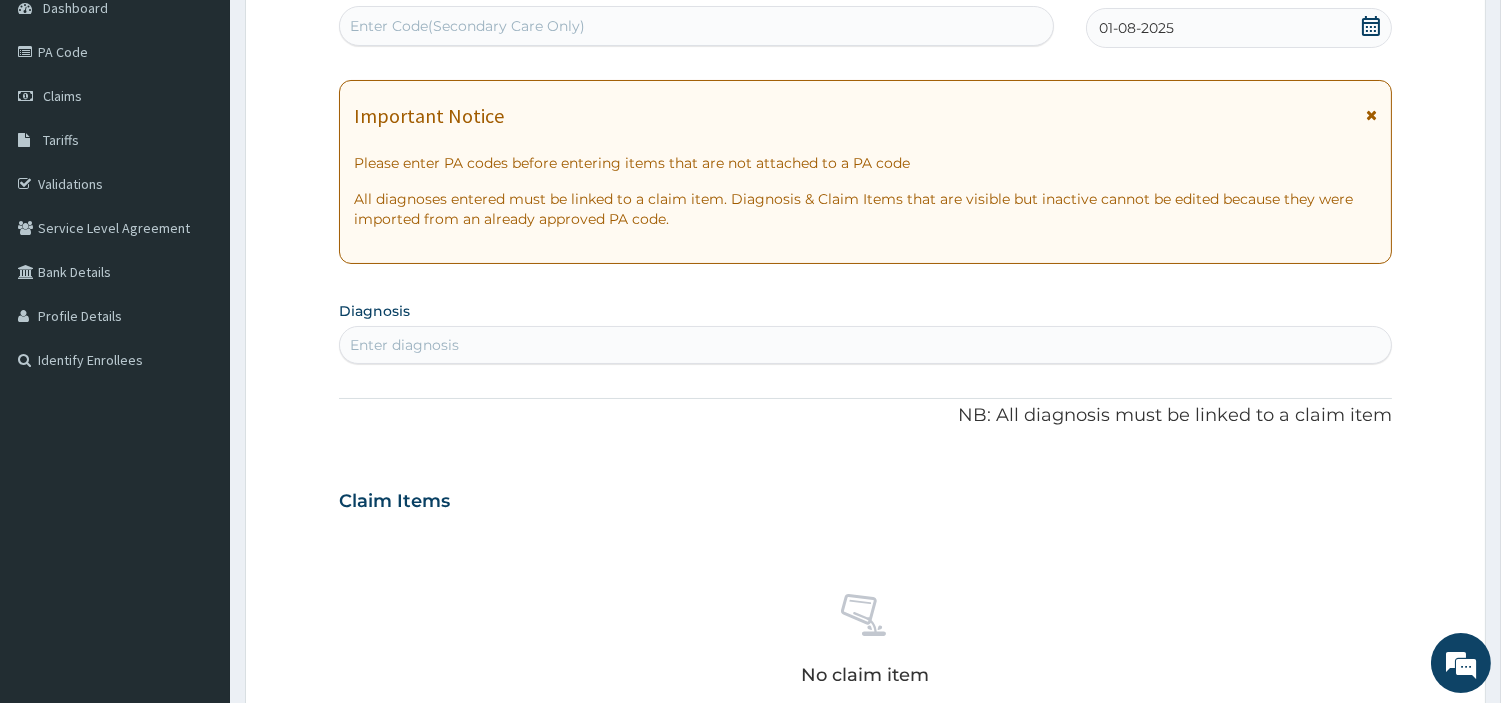 click on "Enter diagnosis" at bounding box center [865, 345] 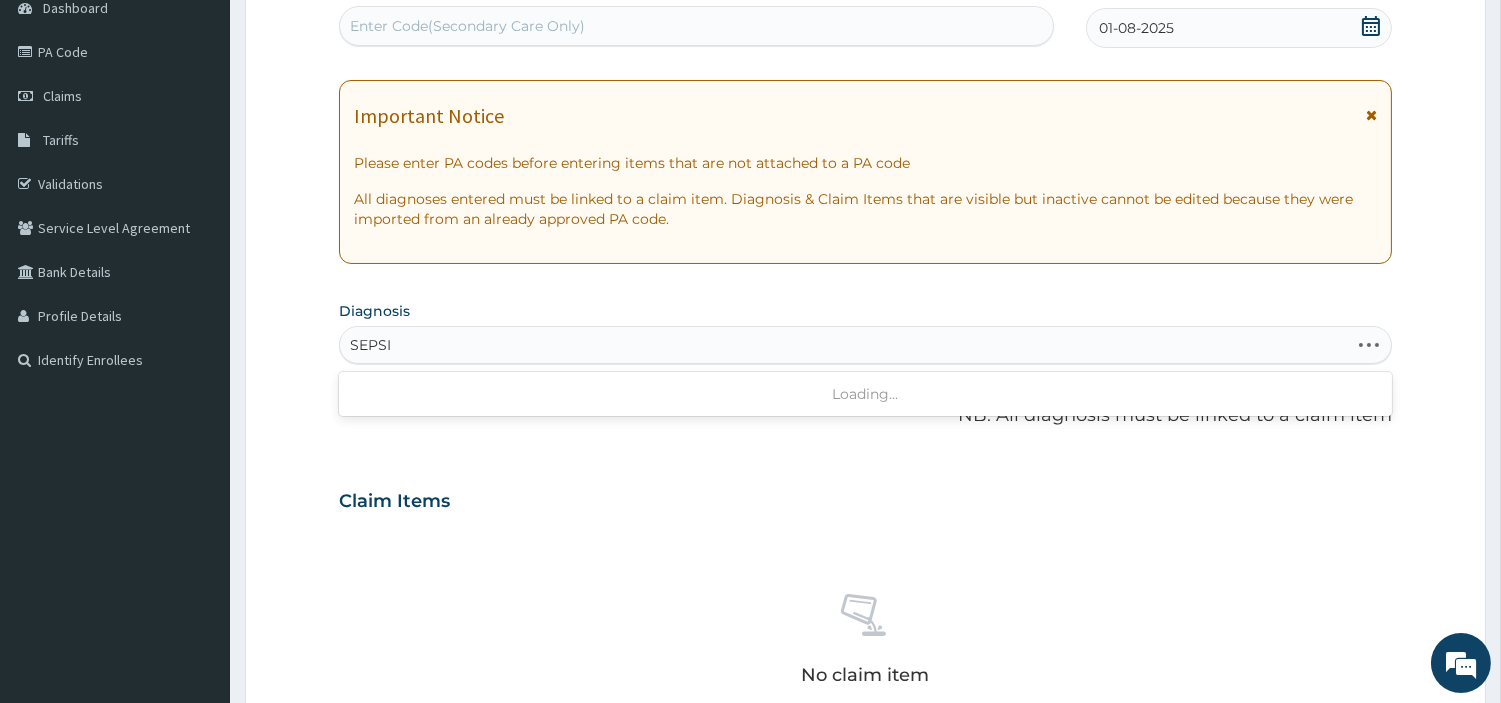 type on "SEPSIS" 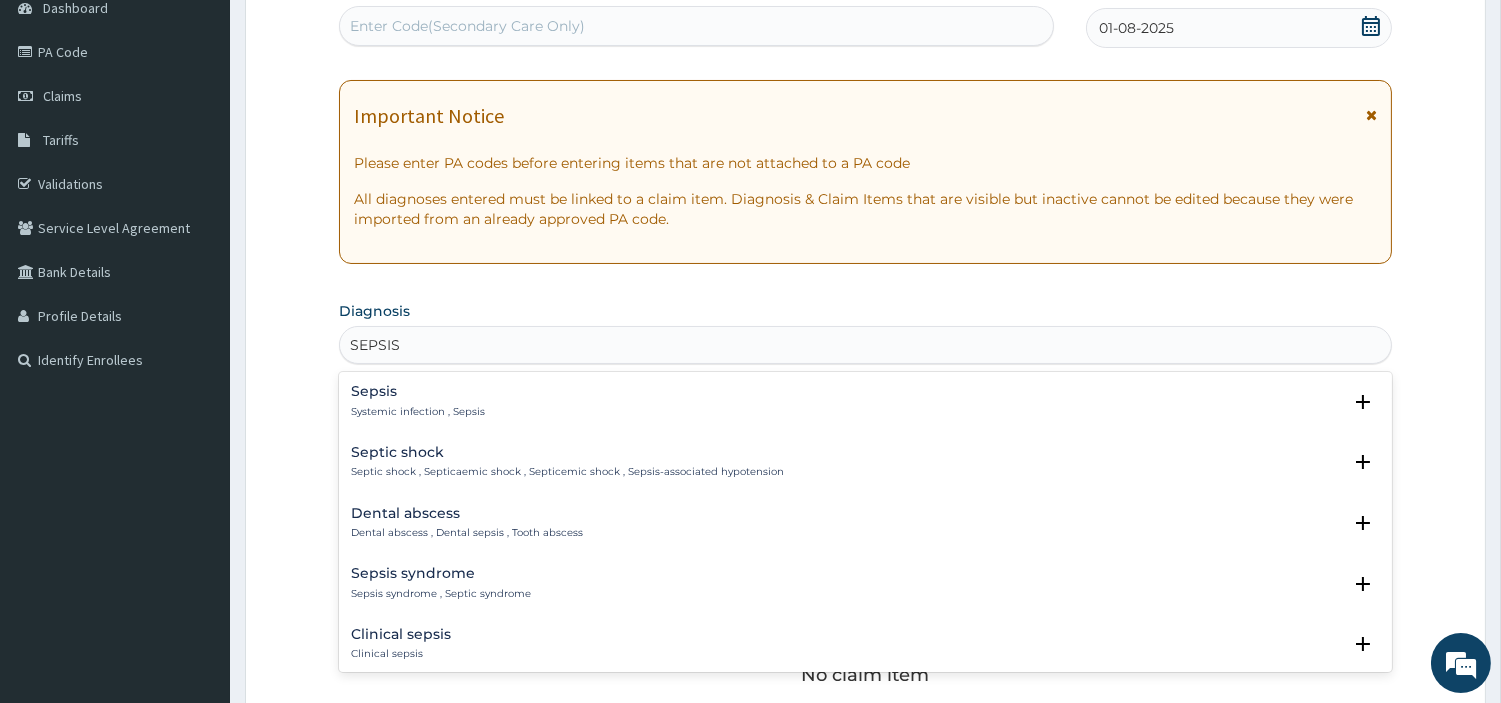 click on "Sepsis" at bounding box center (418, 391) 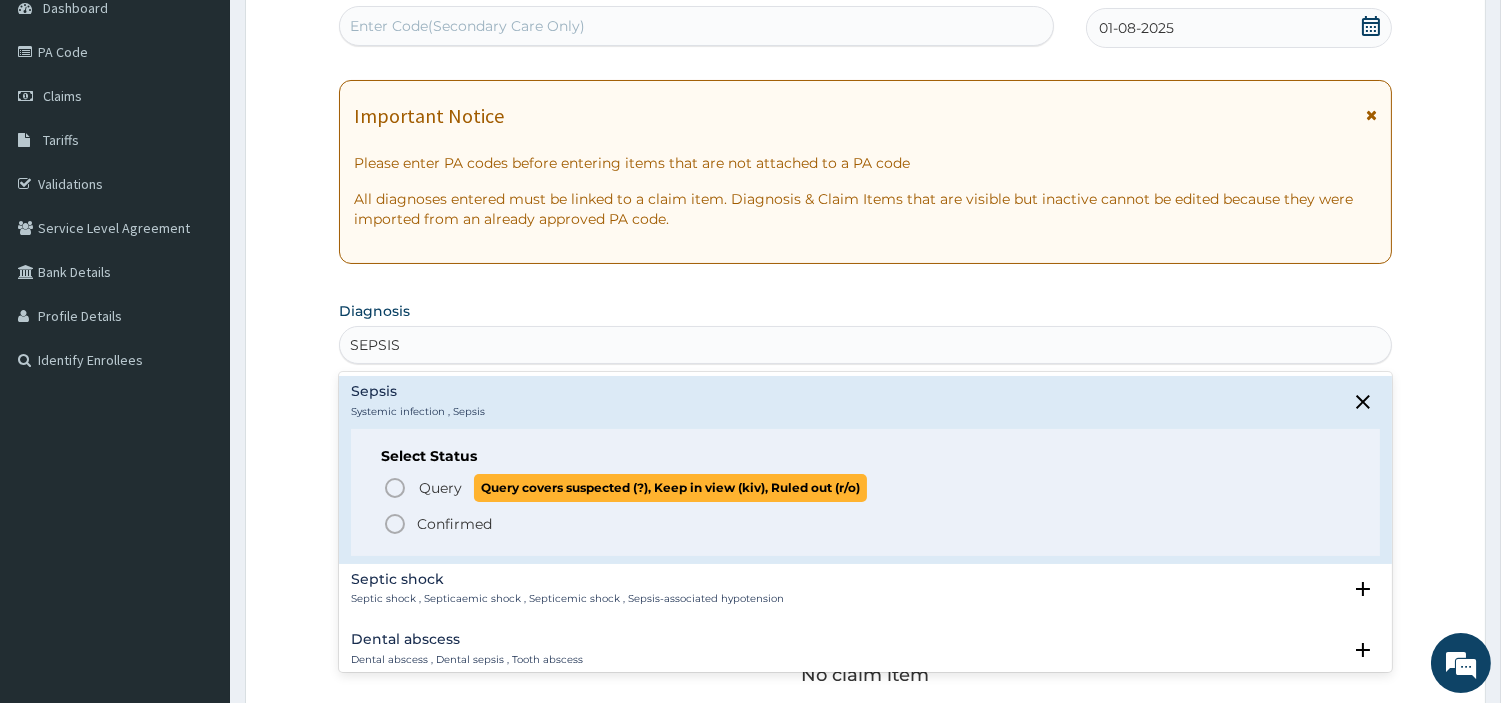 click 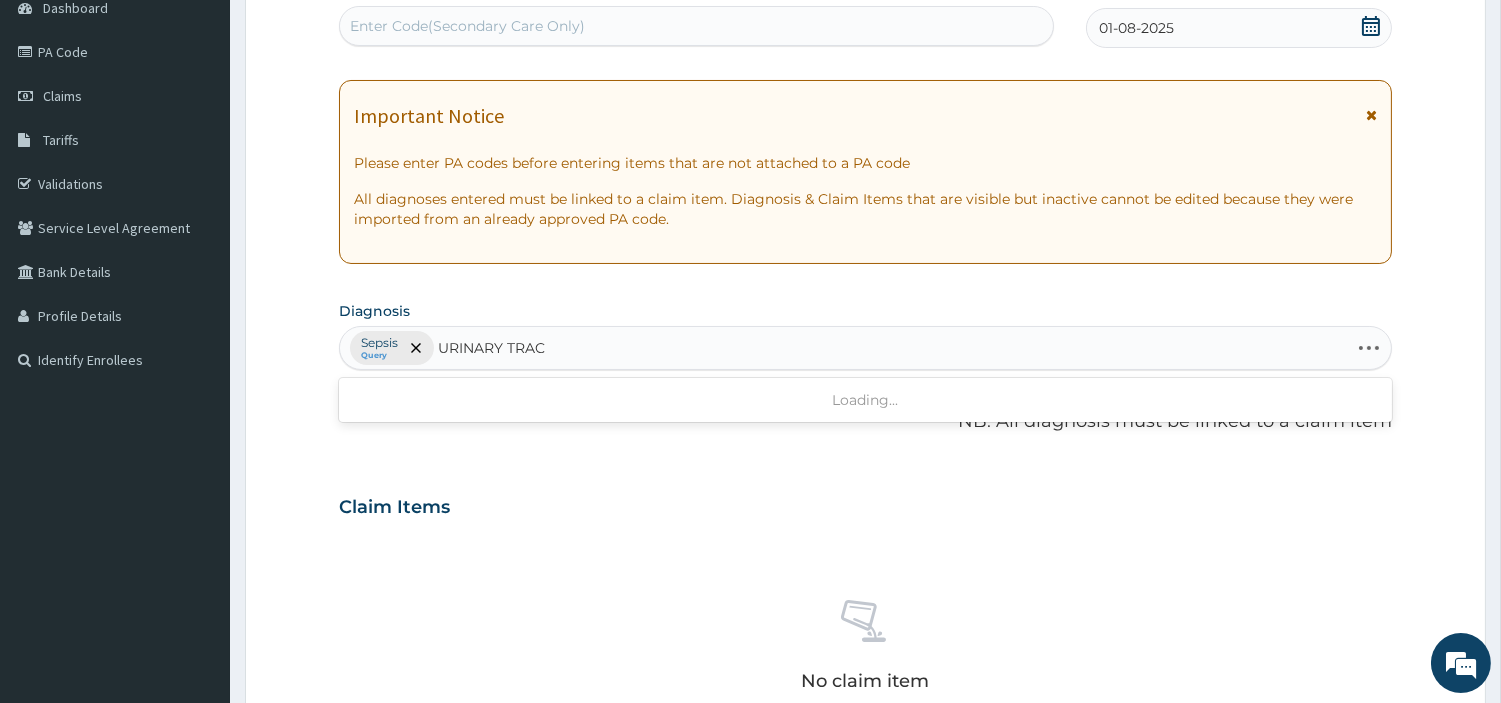 type on "URINARY TRACT" 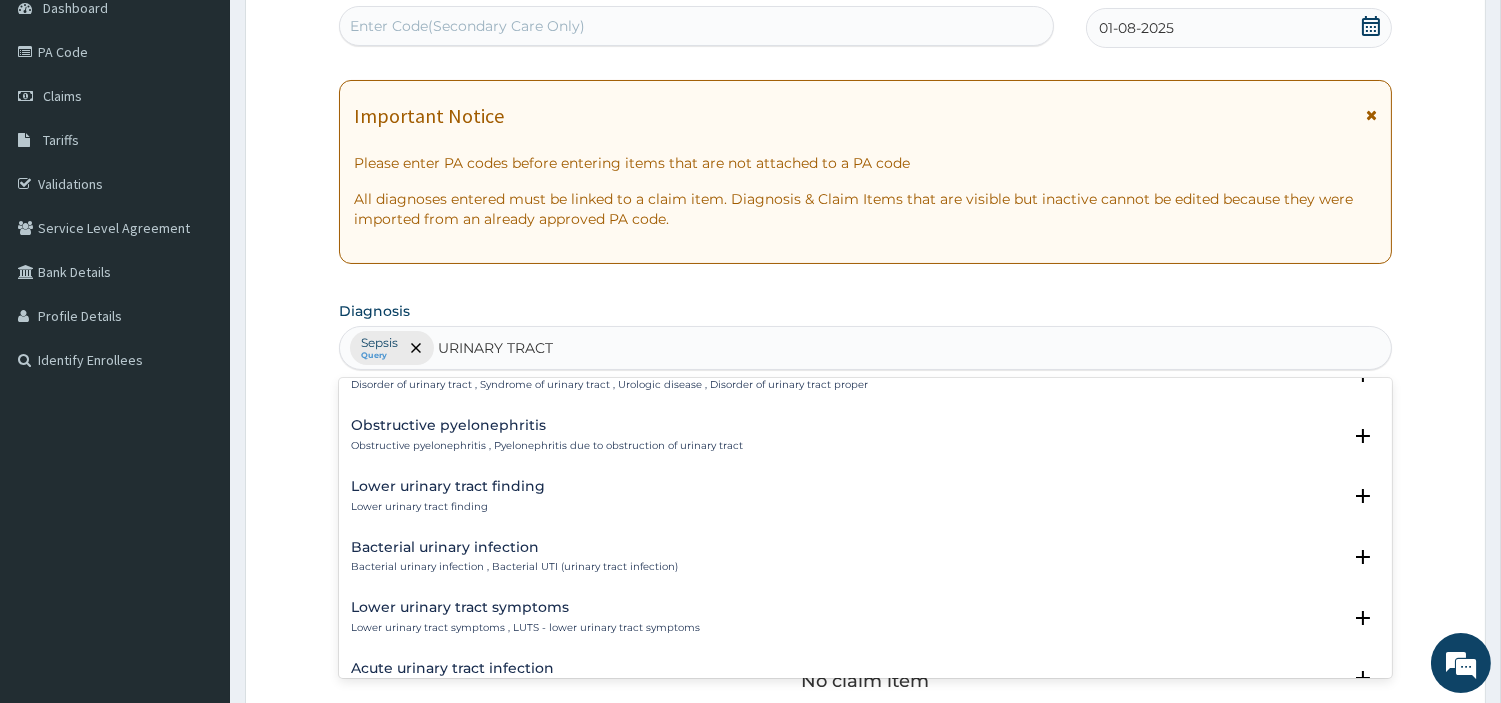 scroll, scrollTop: 471, scrollLeft: 0, axis: vertical 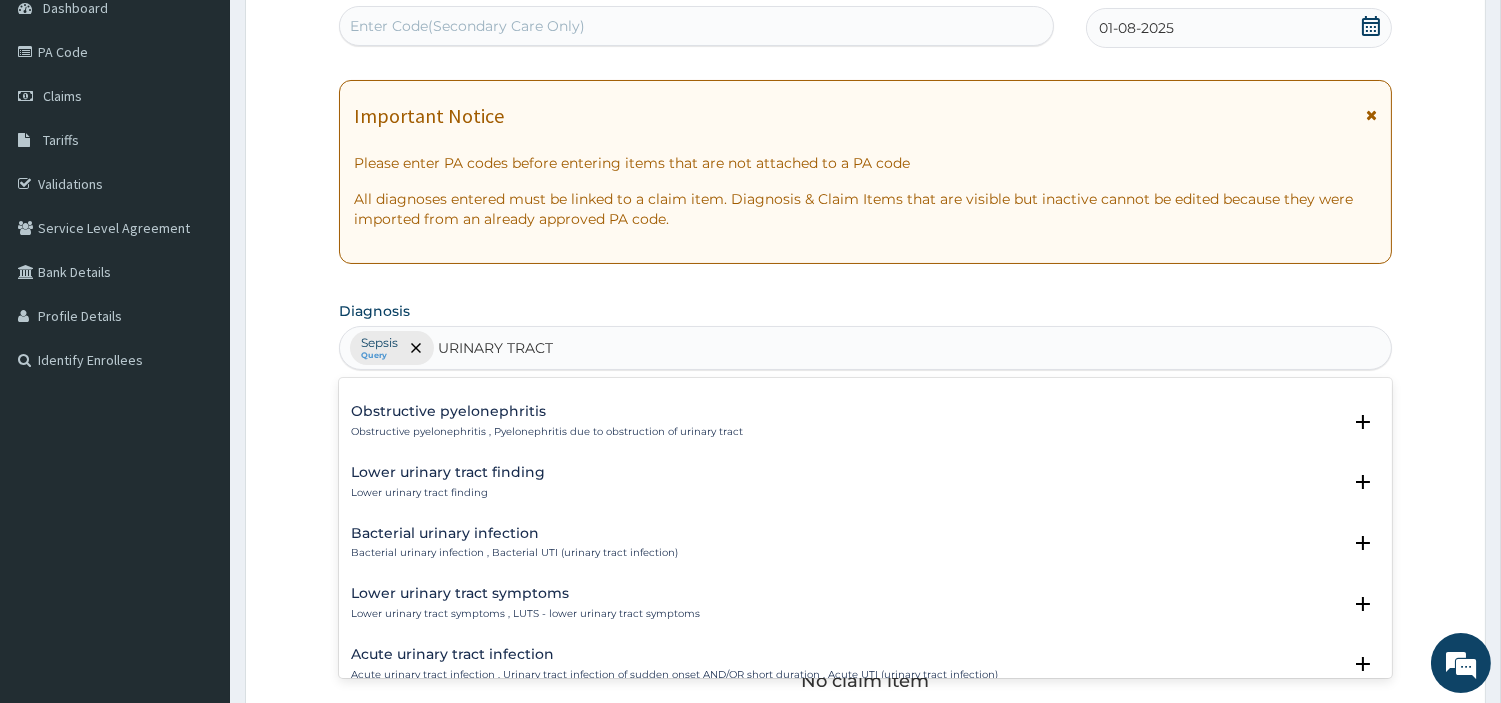 click on "Acute urinary tract infection" at bounding box center [674, 654] 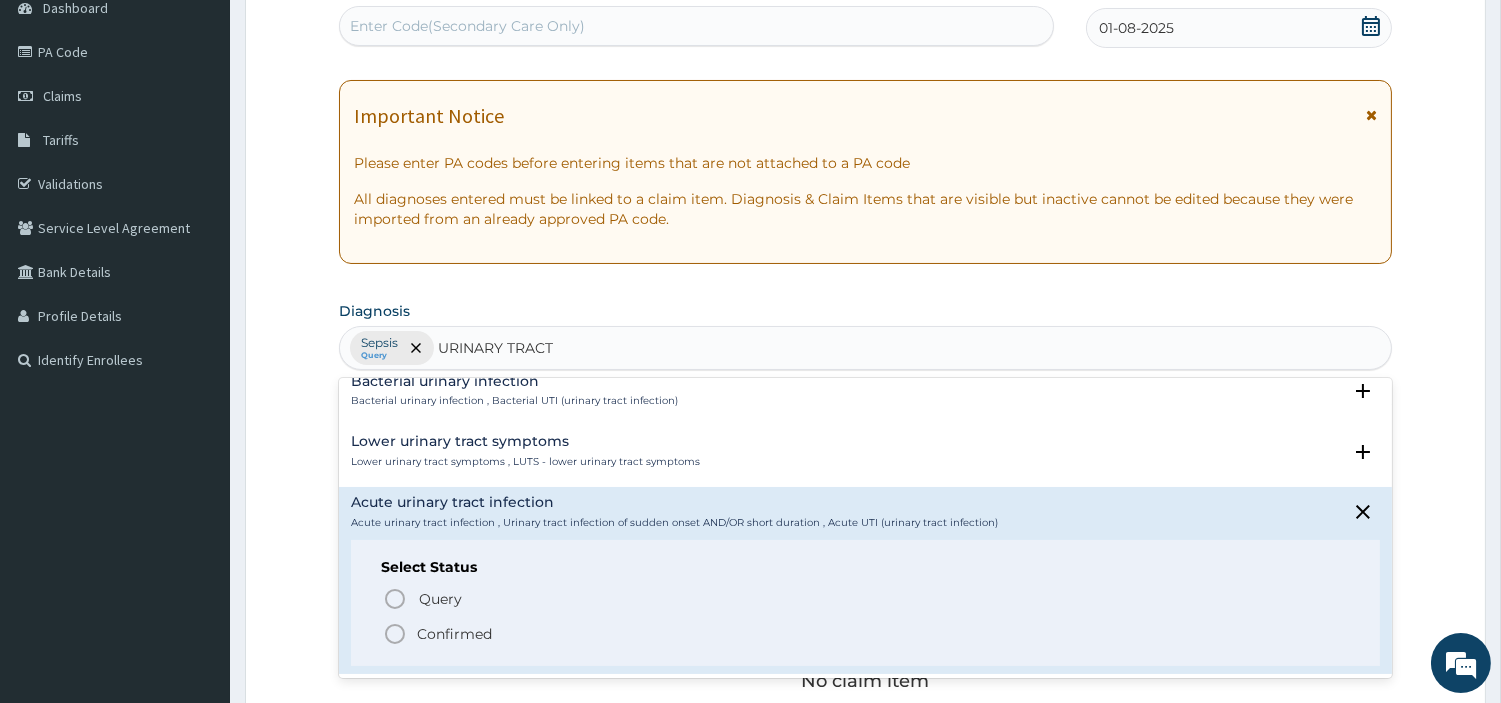 scroll, scrollTop: 625, scrollLeft: 0, axis: vertical 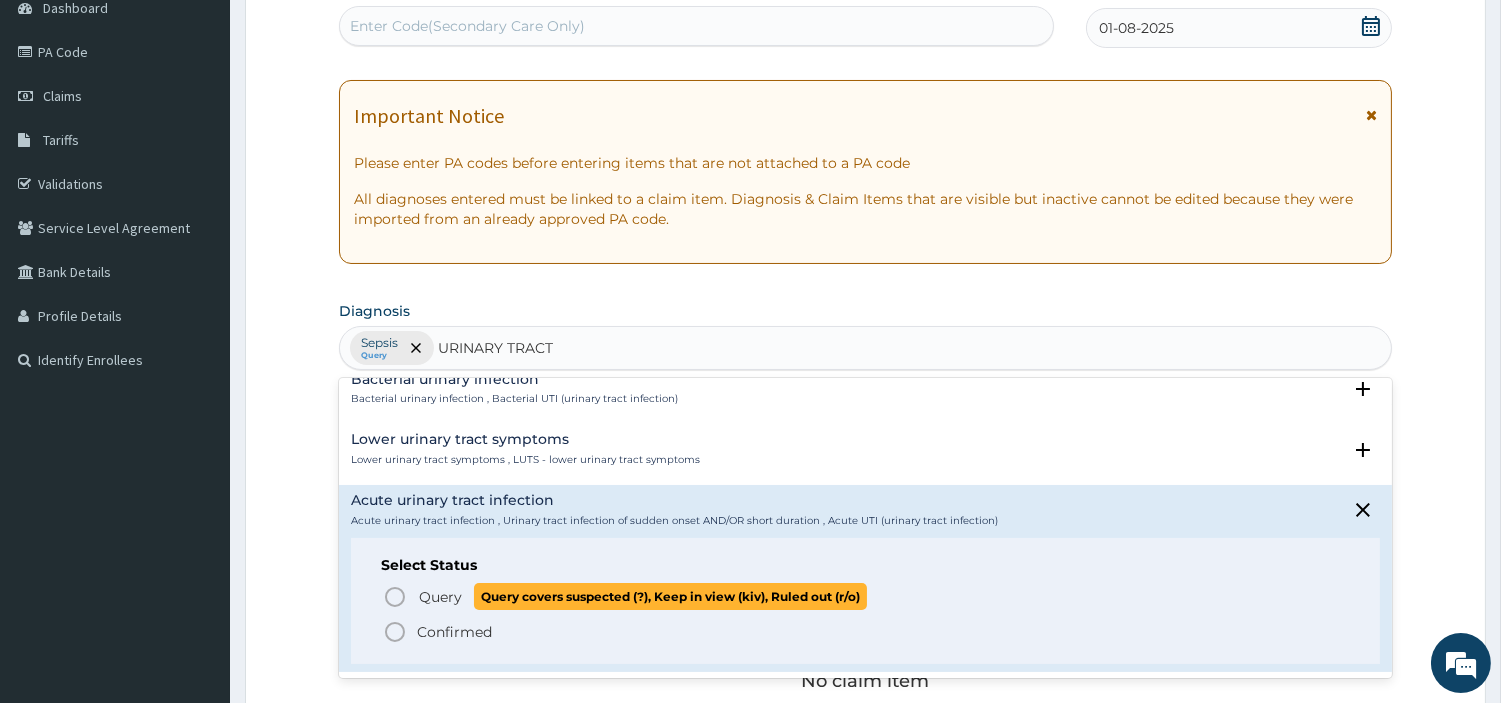 click 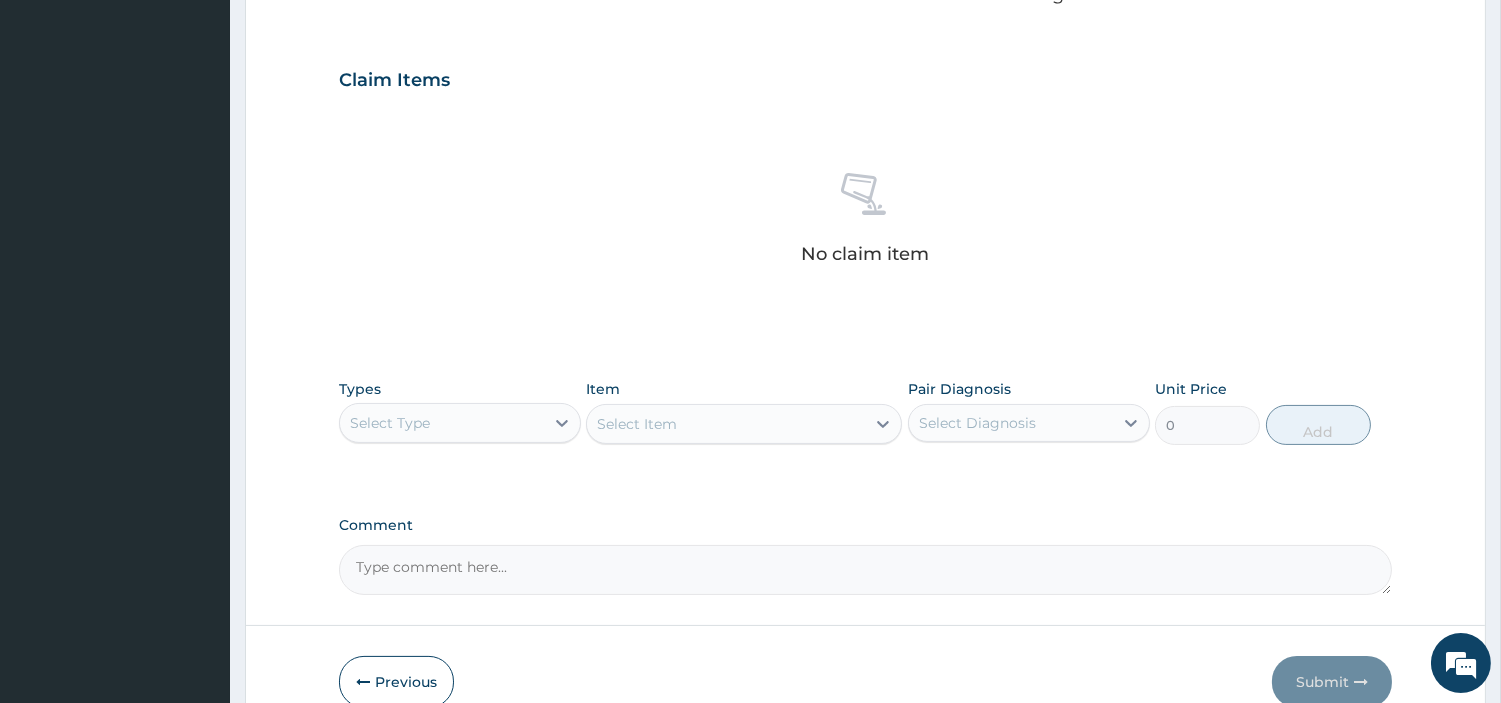 scroll, scrollTop: 642, scrollLeft: 0, axis: vertical 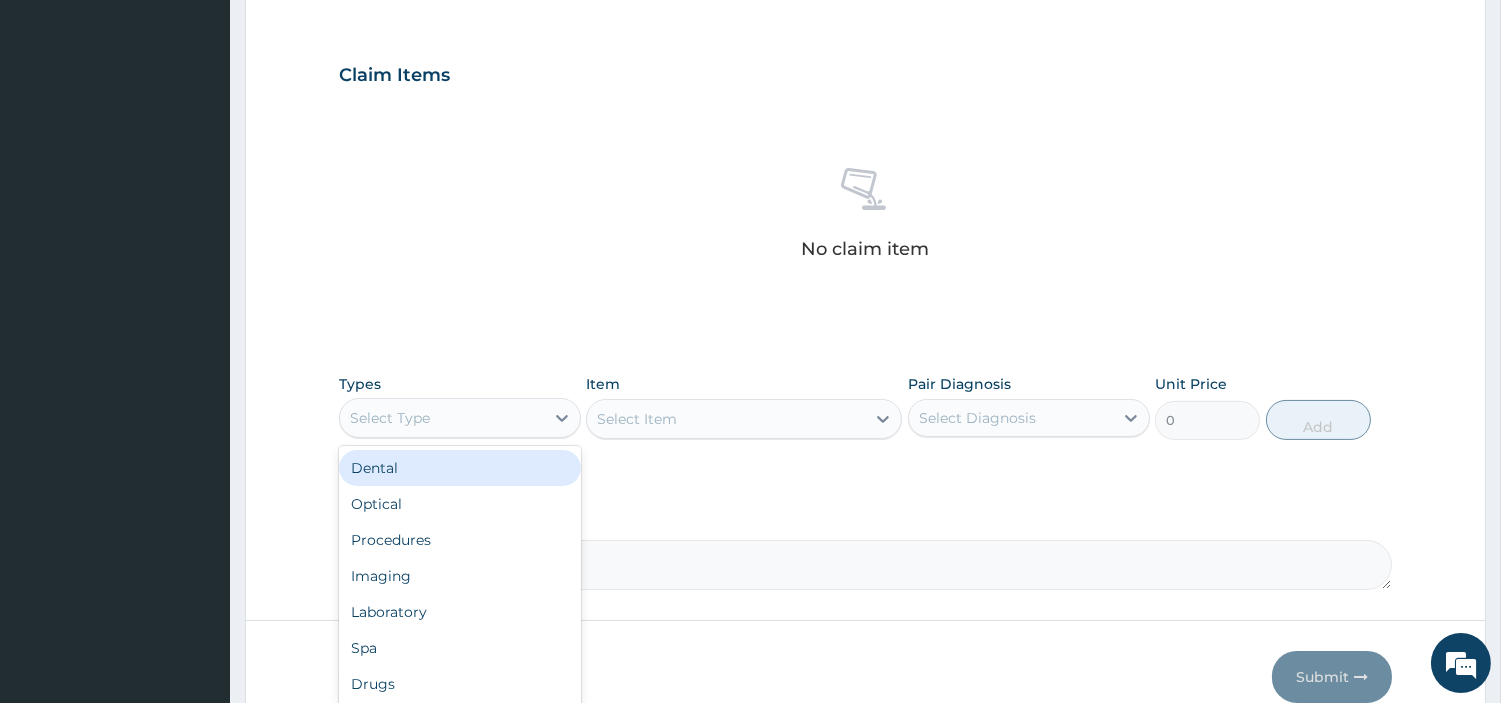 click on "Select Type" at bounding box center (442, 418) 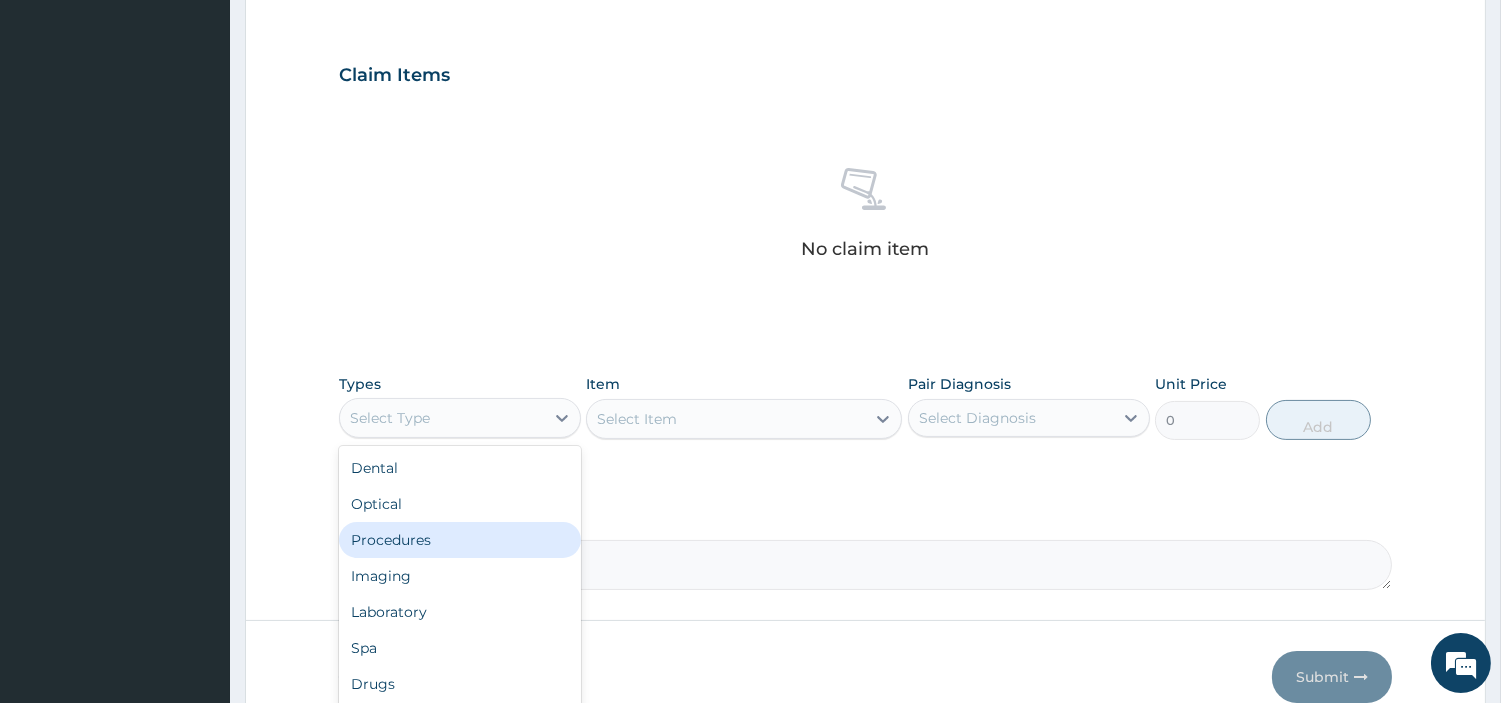 click on "Procedures" at bounding box center (460, 540) 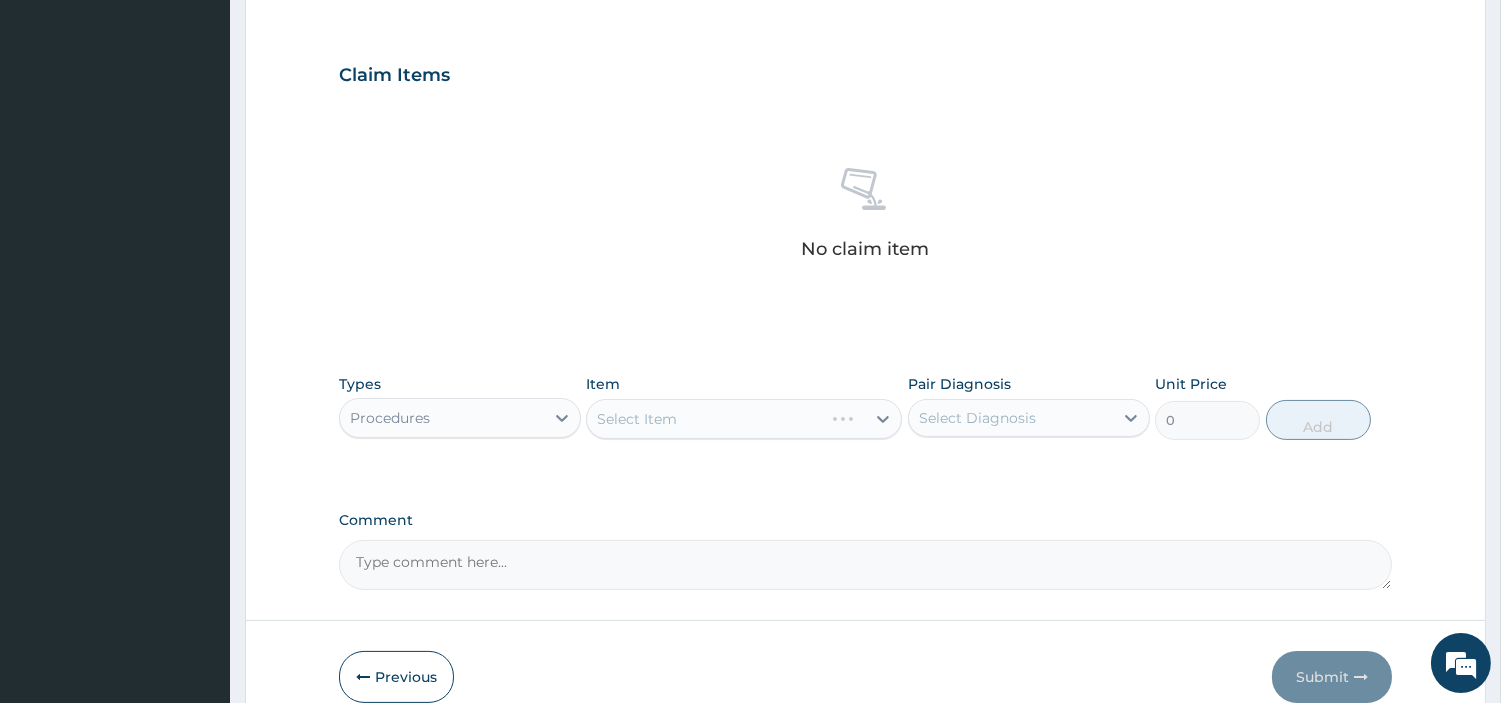 click on "Select Item" at bounding box center (744, 419) 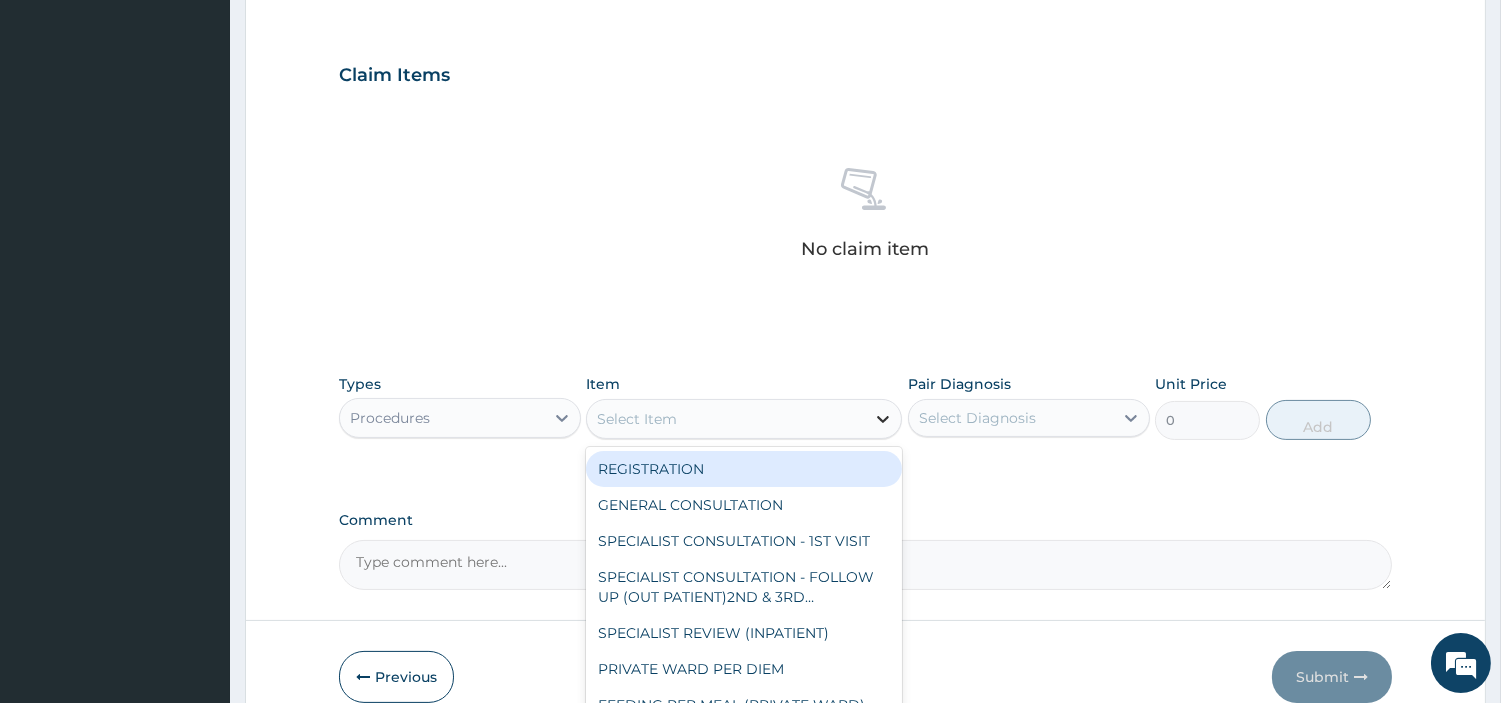 click 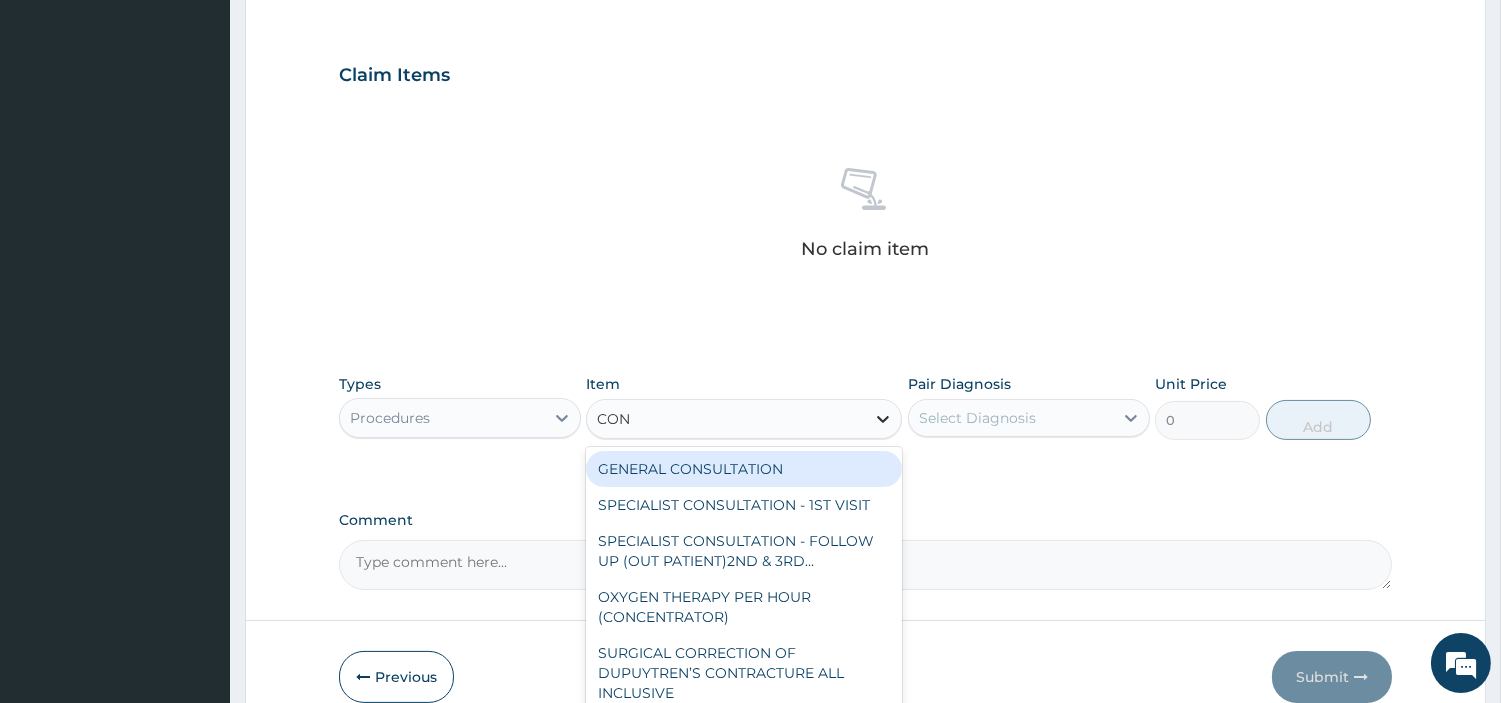 type on "CONS" 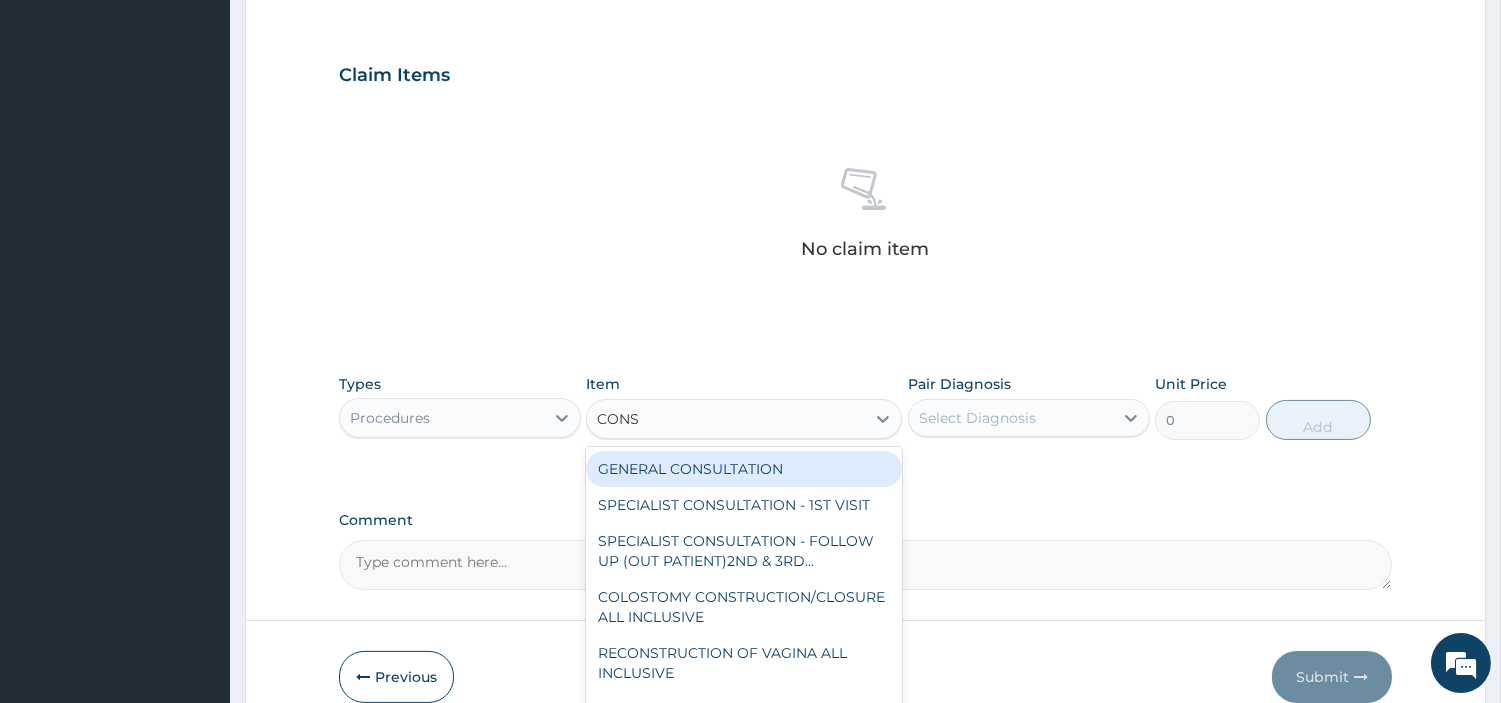 click on "GENERAL CONSULTATION" at bounding box center [744, 469] 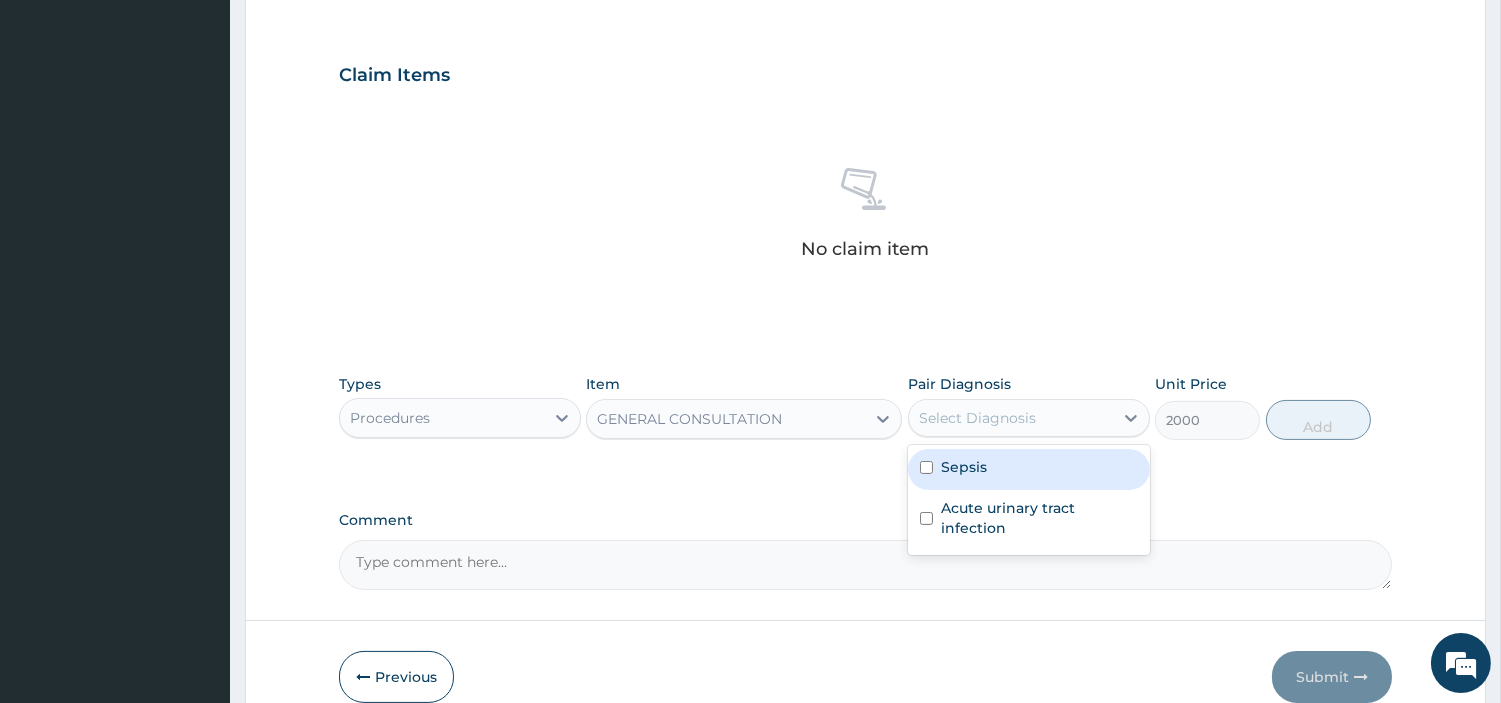 click on "Select Diagnosis" at bounding box center [1011, 418] 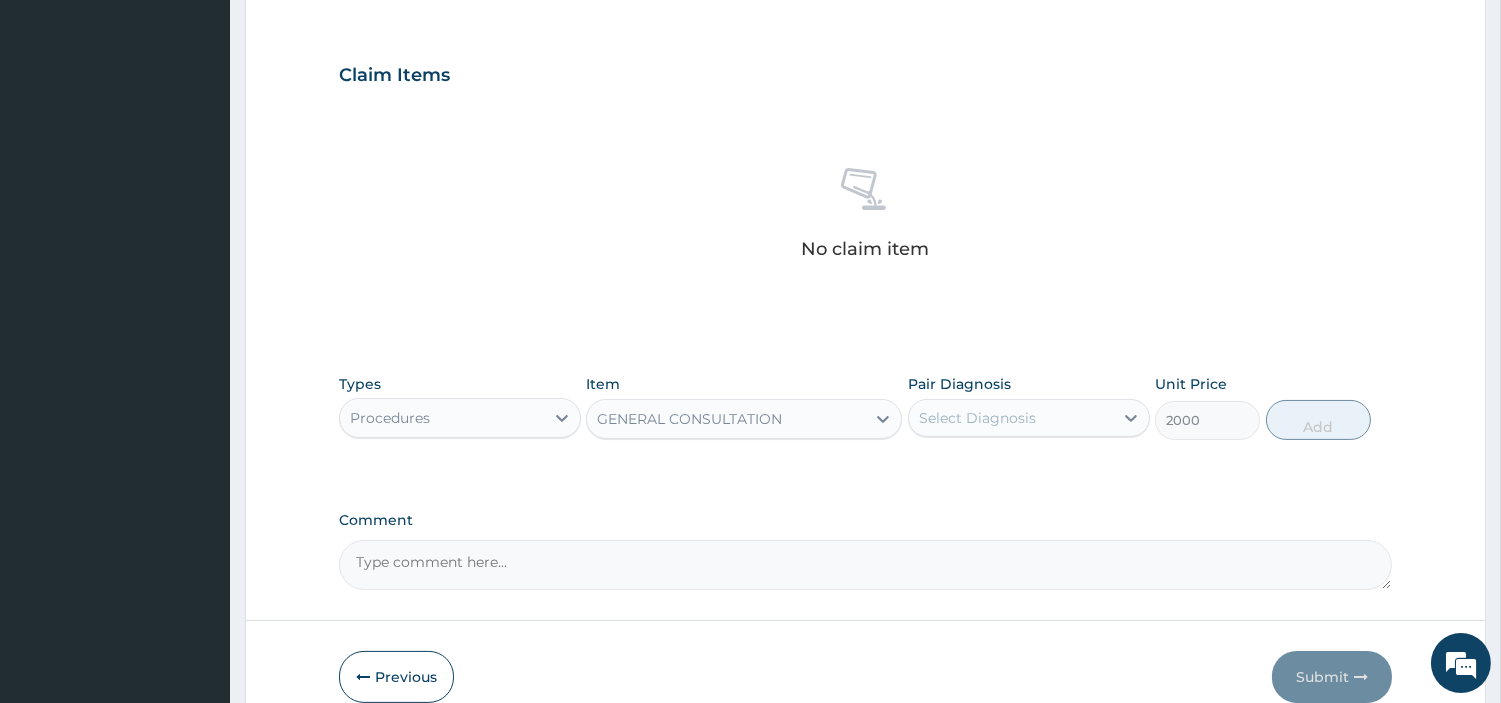 click on "Types Procedures Item GENERAL CONSULTATION Pair Diagnosis Select Diagnosis Unit Price 2000 Add" at bounding box center (865, 422) 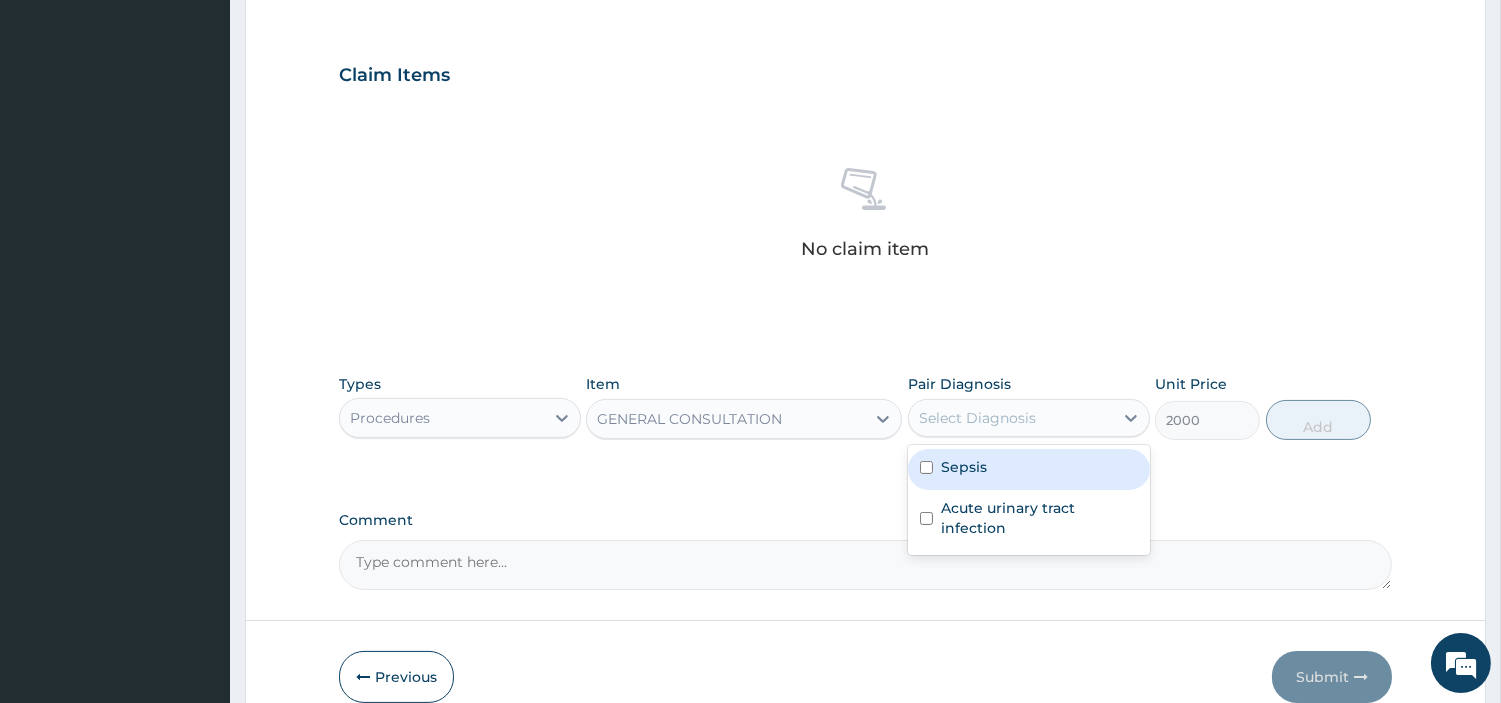 click on "Select Diagnosis" at bounding box center [1011, 418] 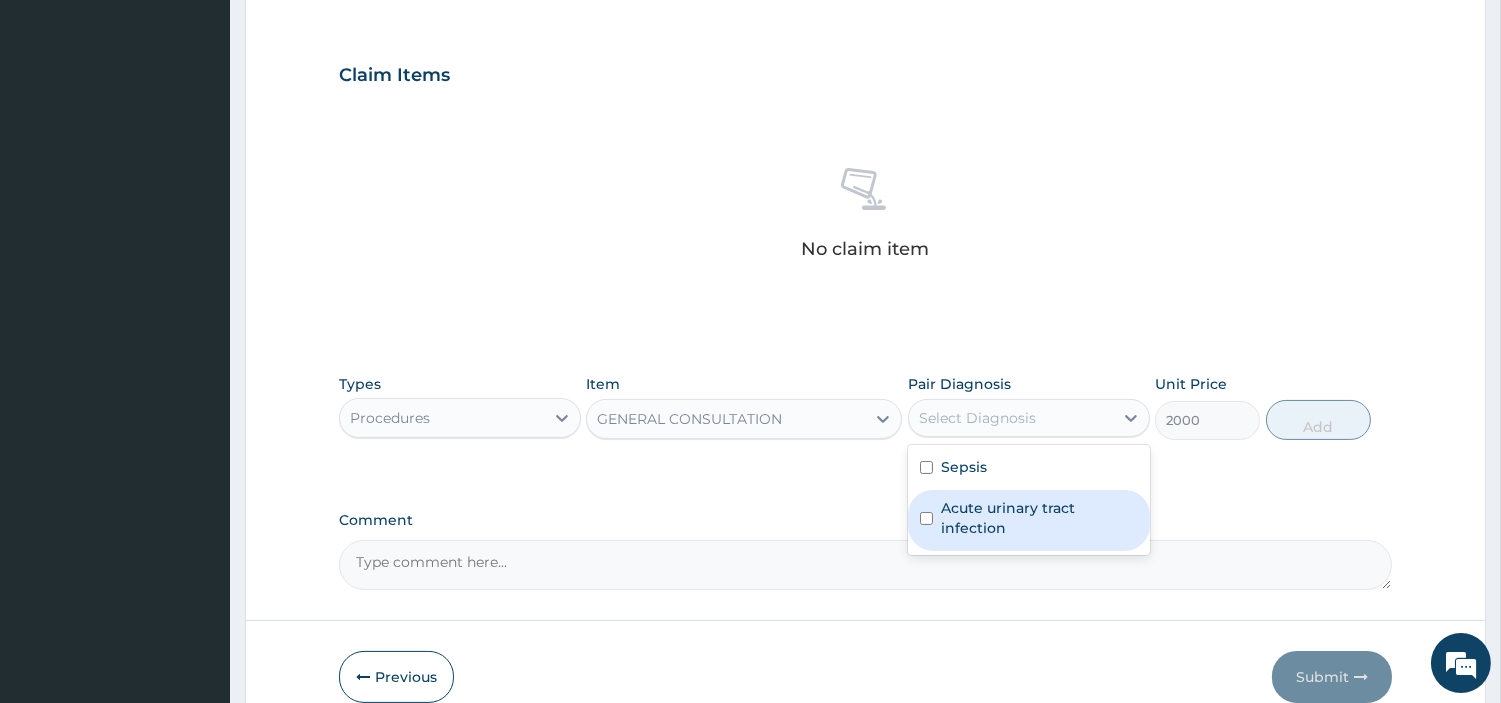 click on "Acute urinary tract infection" at bounding box center (1039, 518) 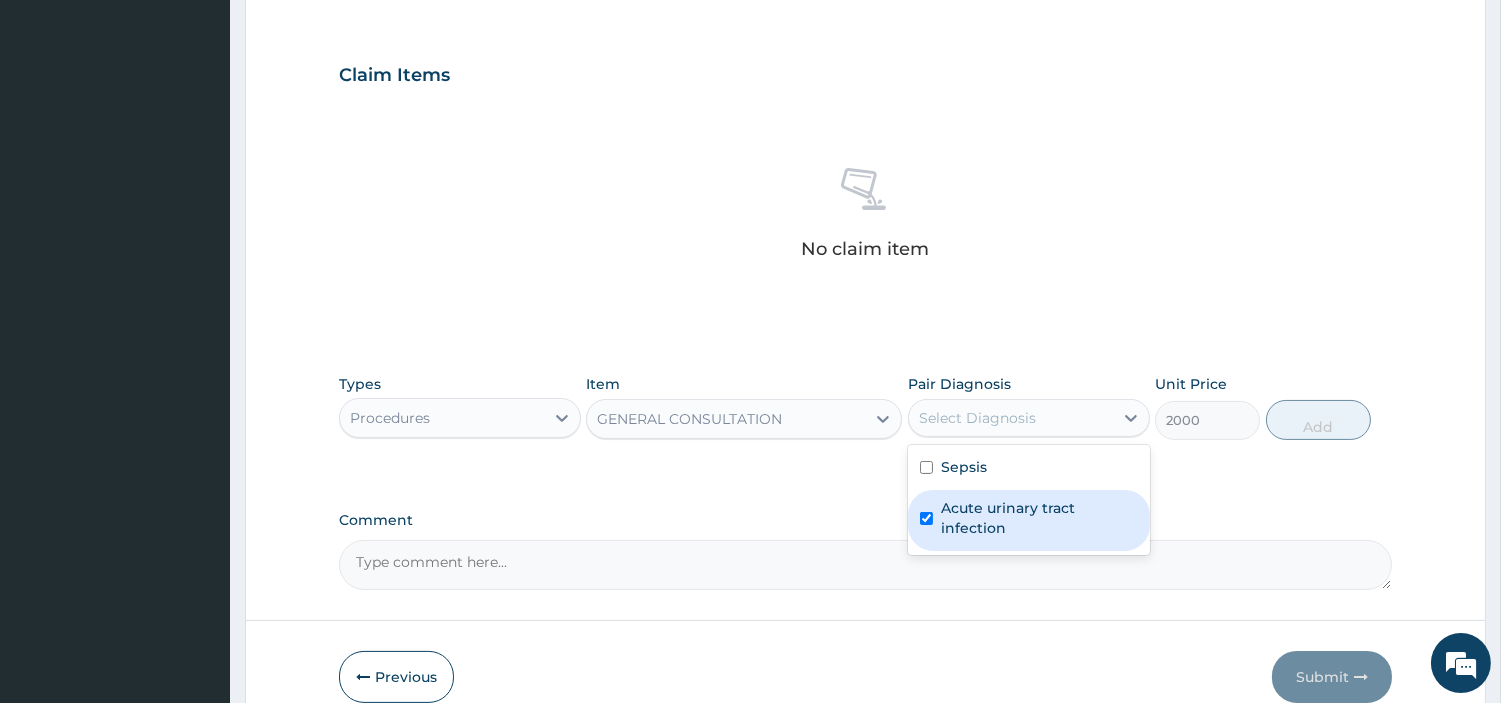 checkbox on "true" 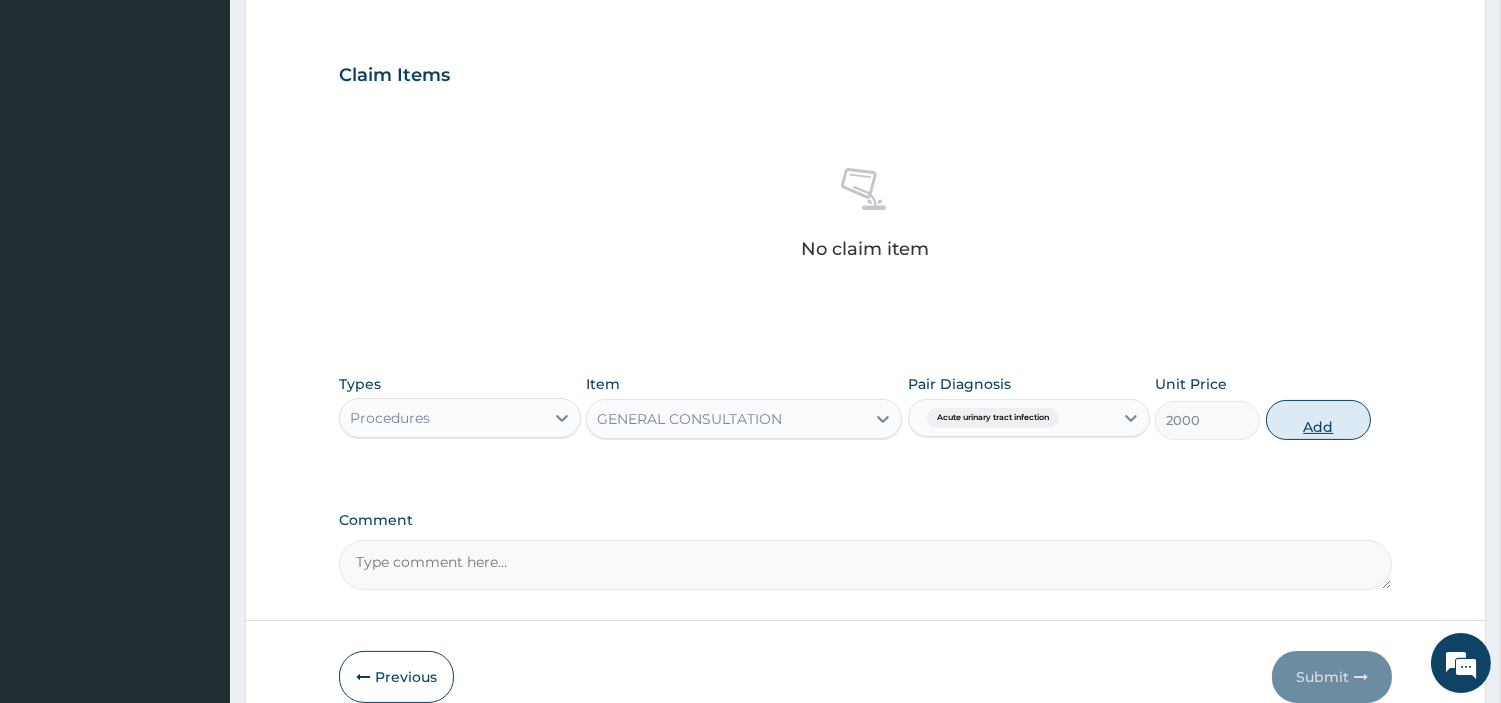 click on "Add" at bounding box center (1318, 420) 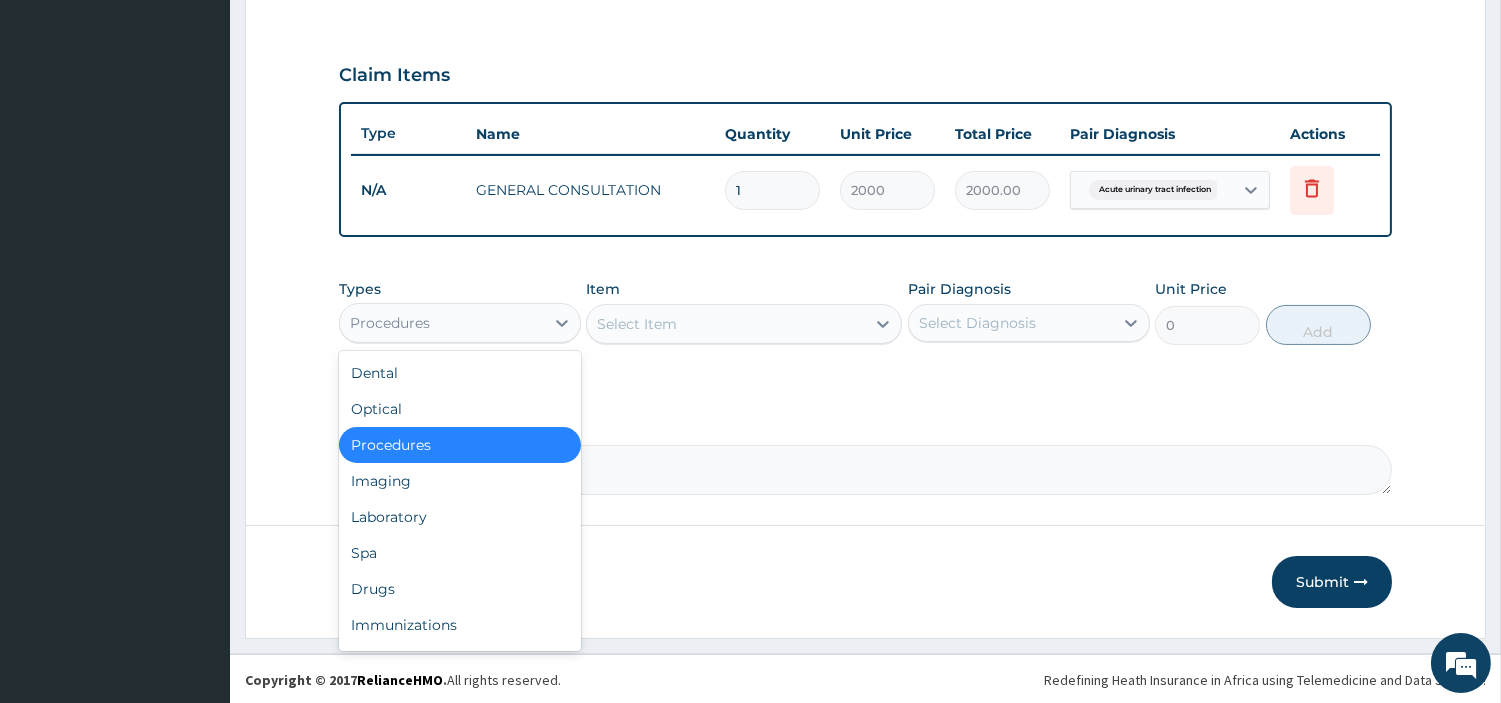 click on "Procedures" at bounding box center (442, 323) 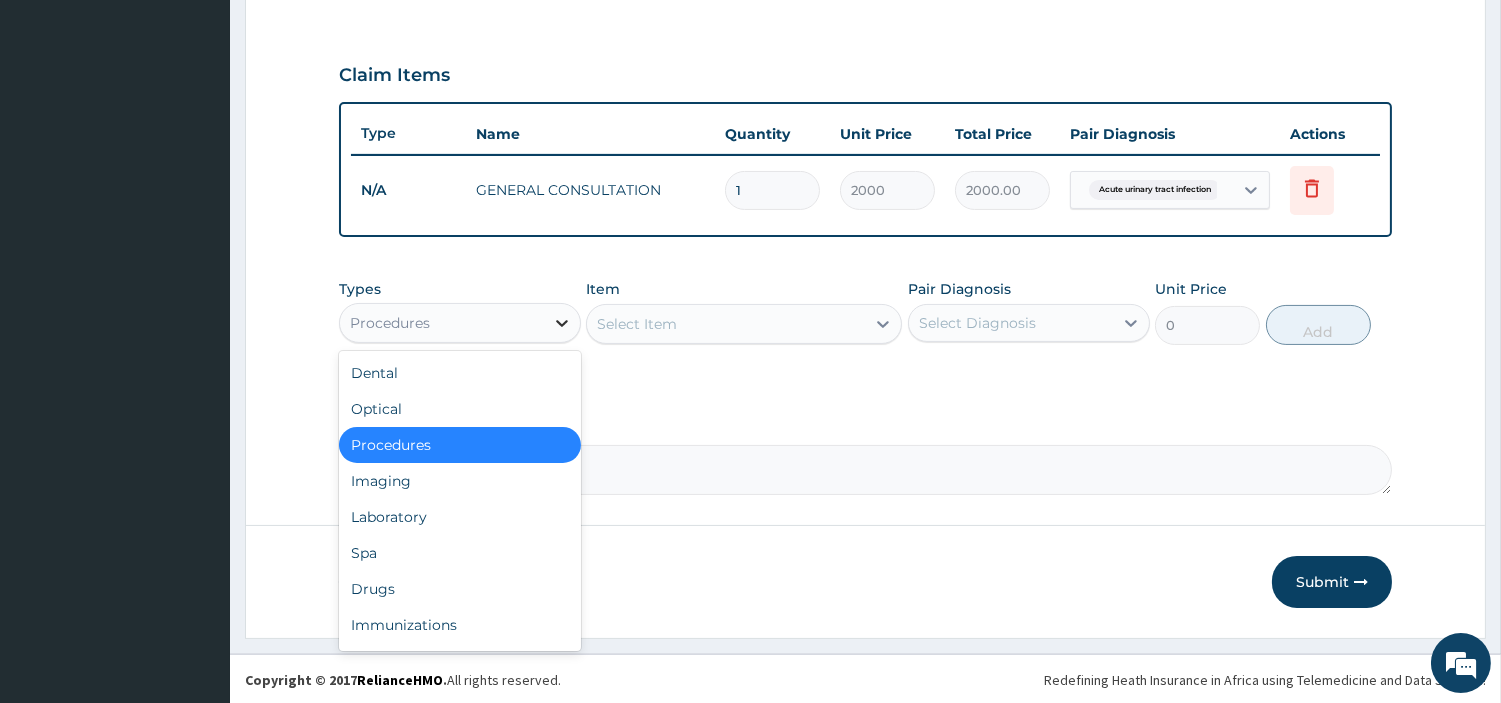 click at bounding box center (562, 323) 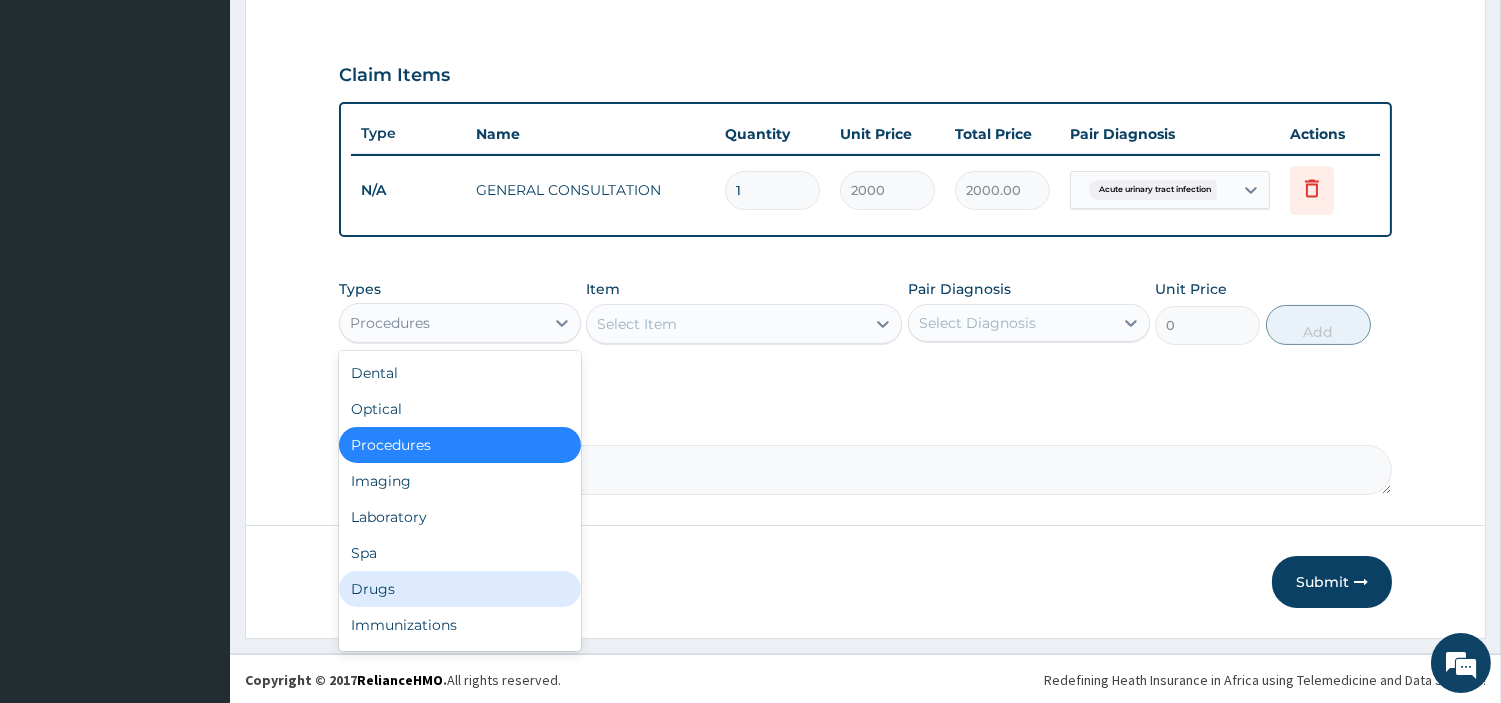 click on "Drugs" at bounding box center [460, 589] 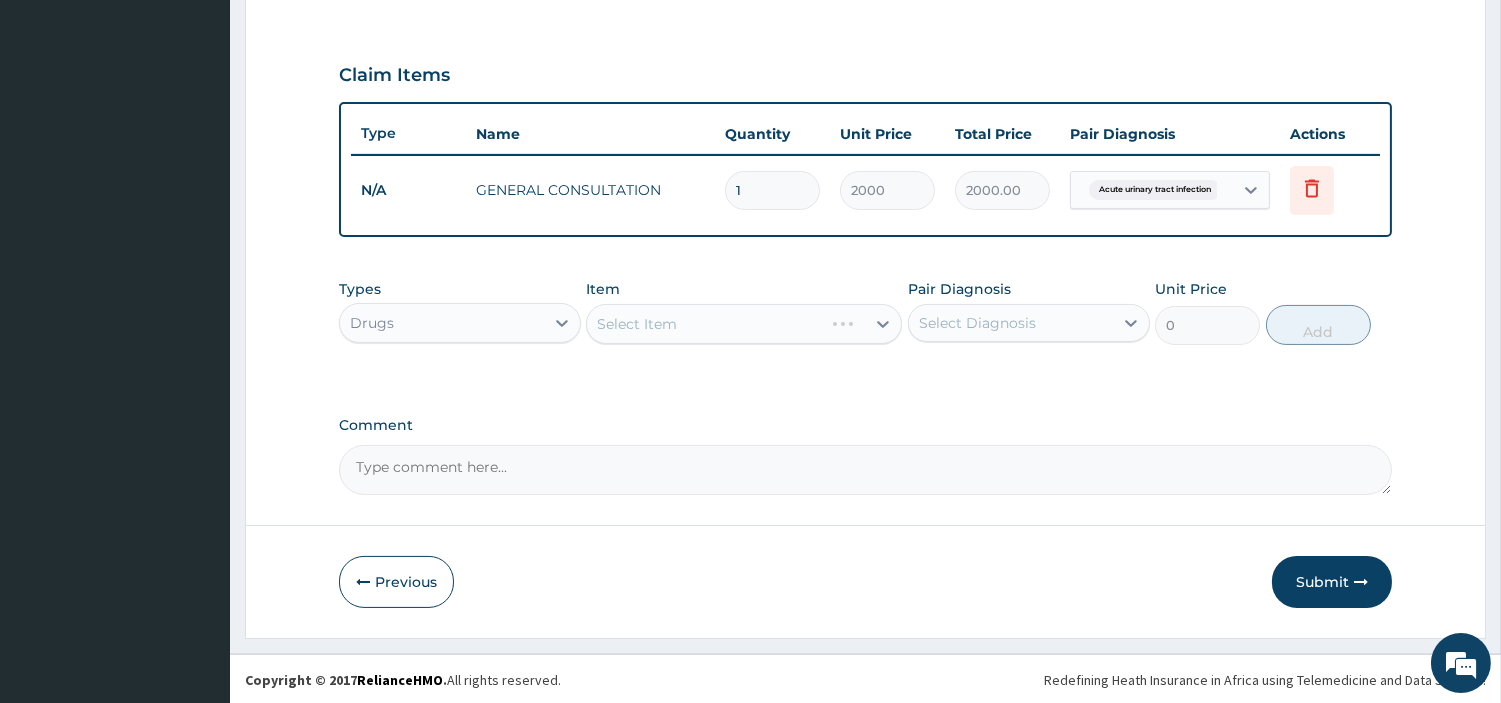 click on "Select Item" at bounding box center [744, 324] 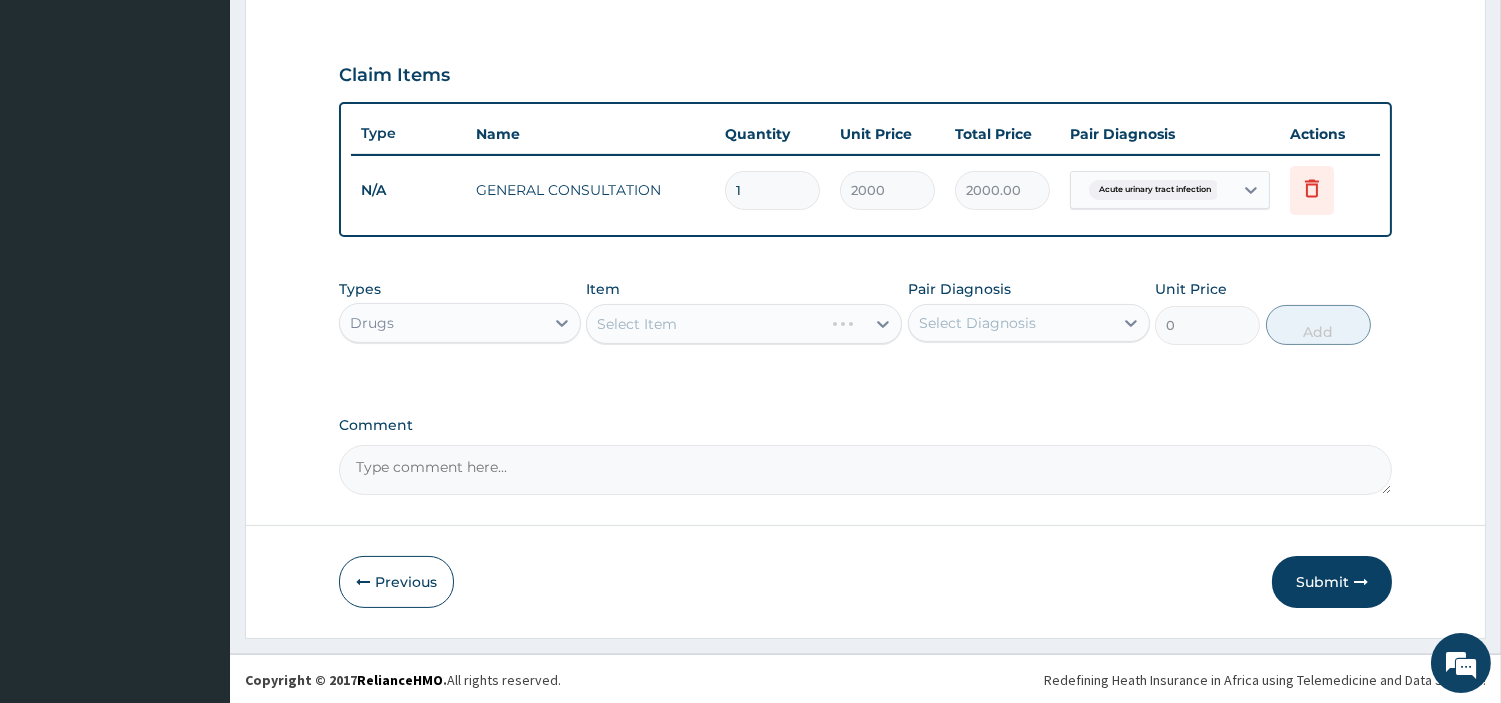 click on "Select Item" at bounding box center (744, 324) 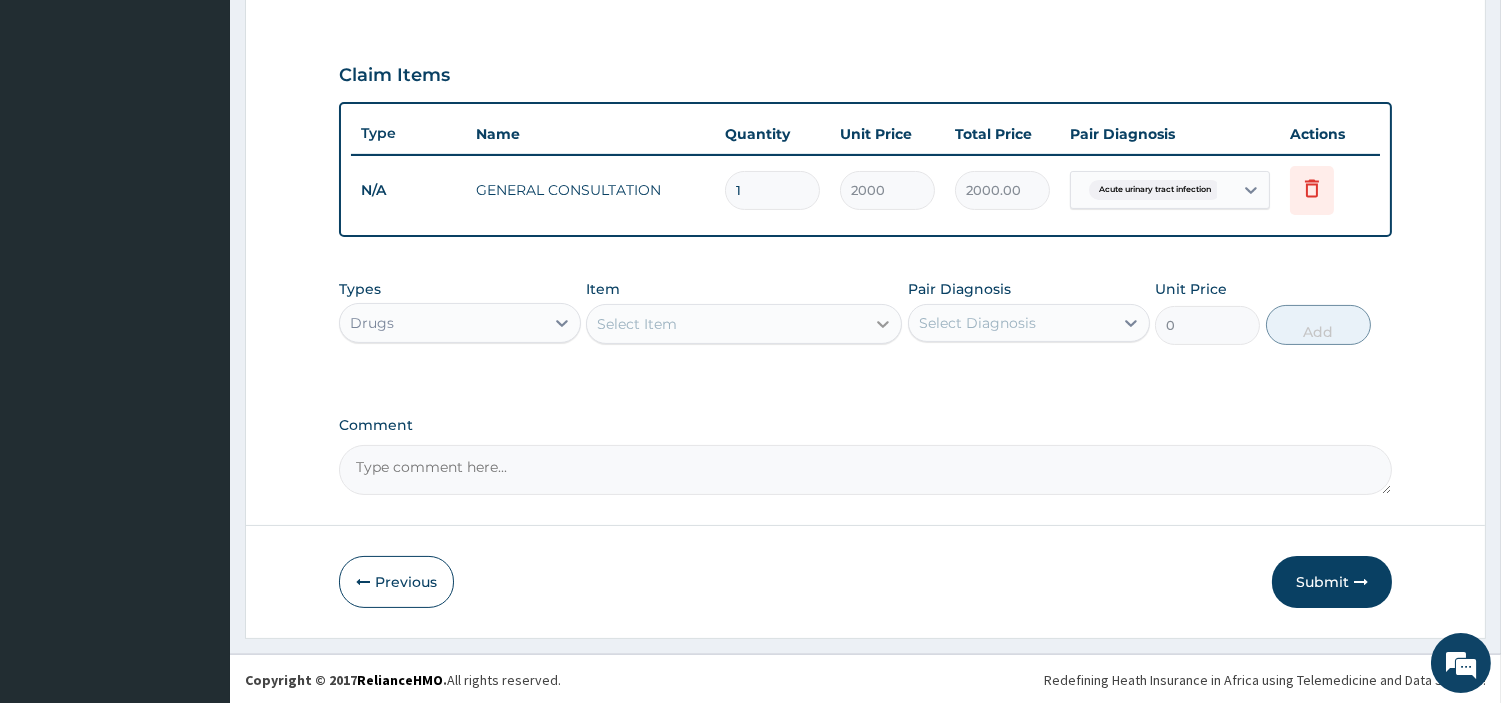 click 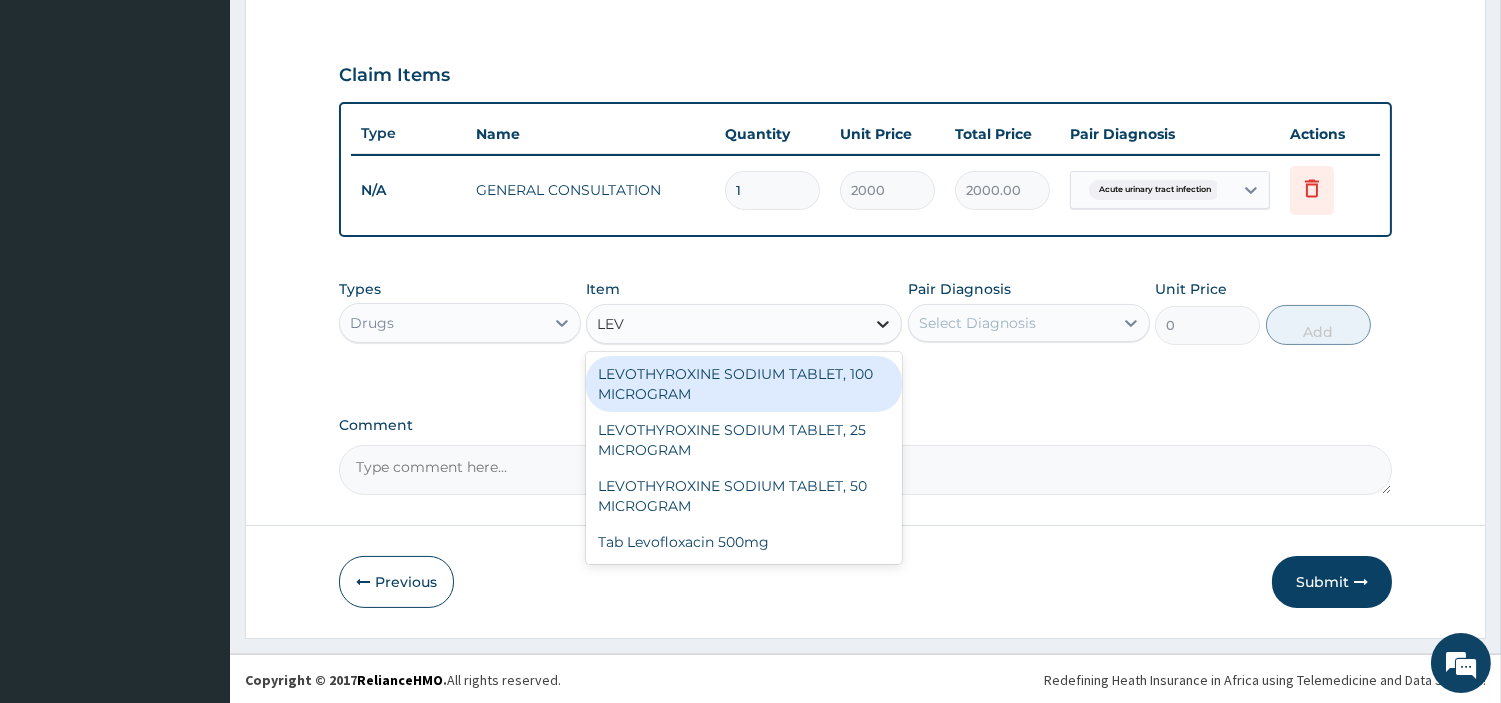 type on "LEVO" 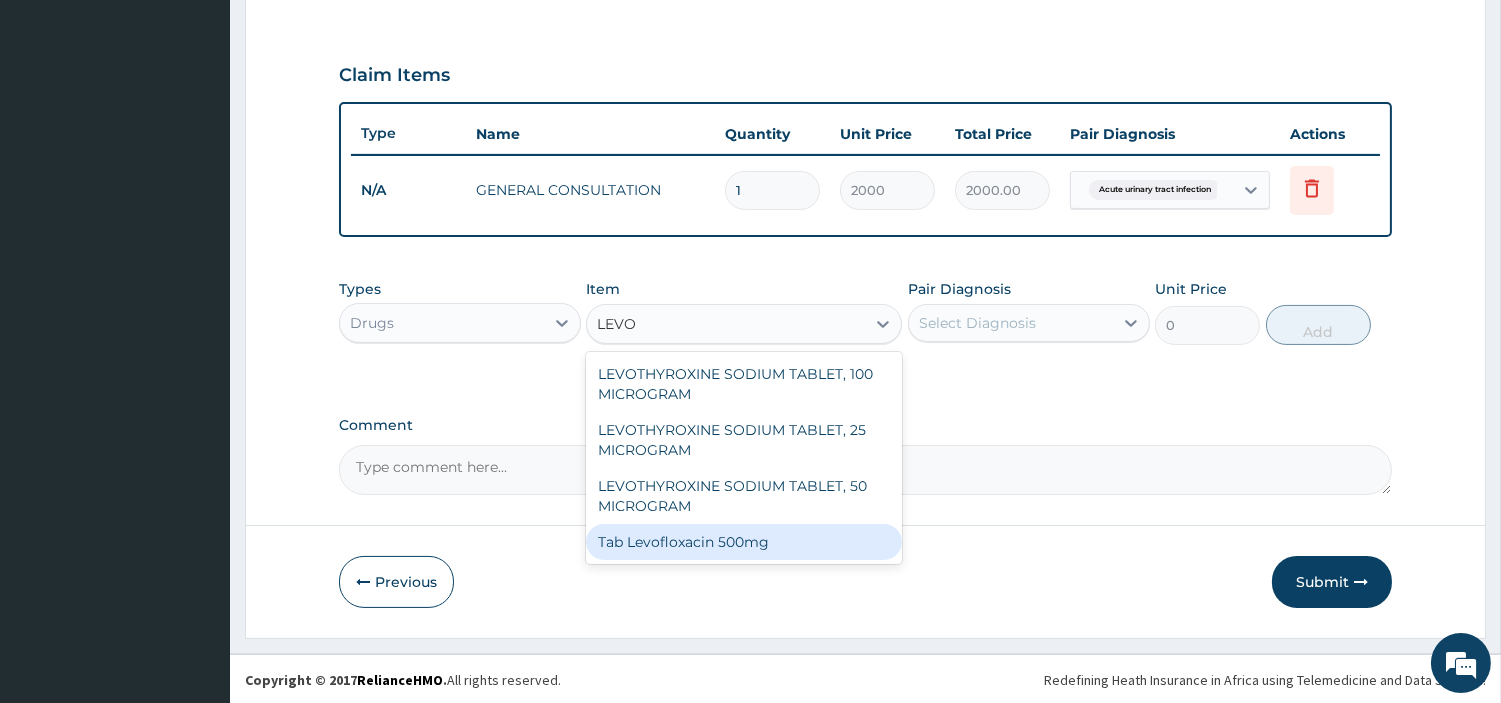 click on "Tab Levofloxacin 500mg" at bounding box center [744, 542] 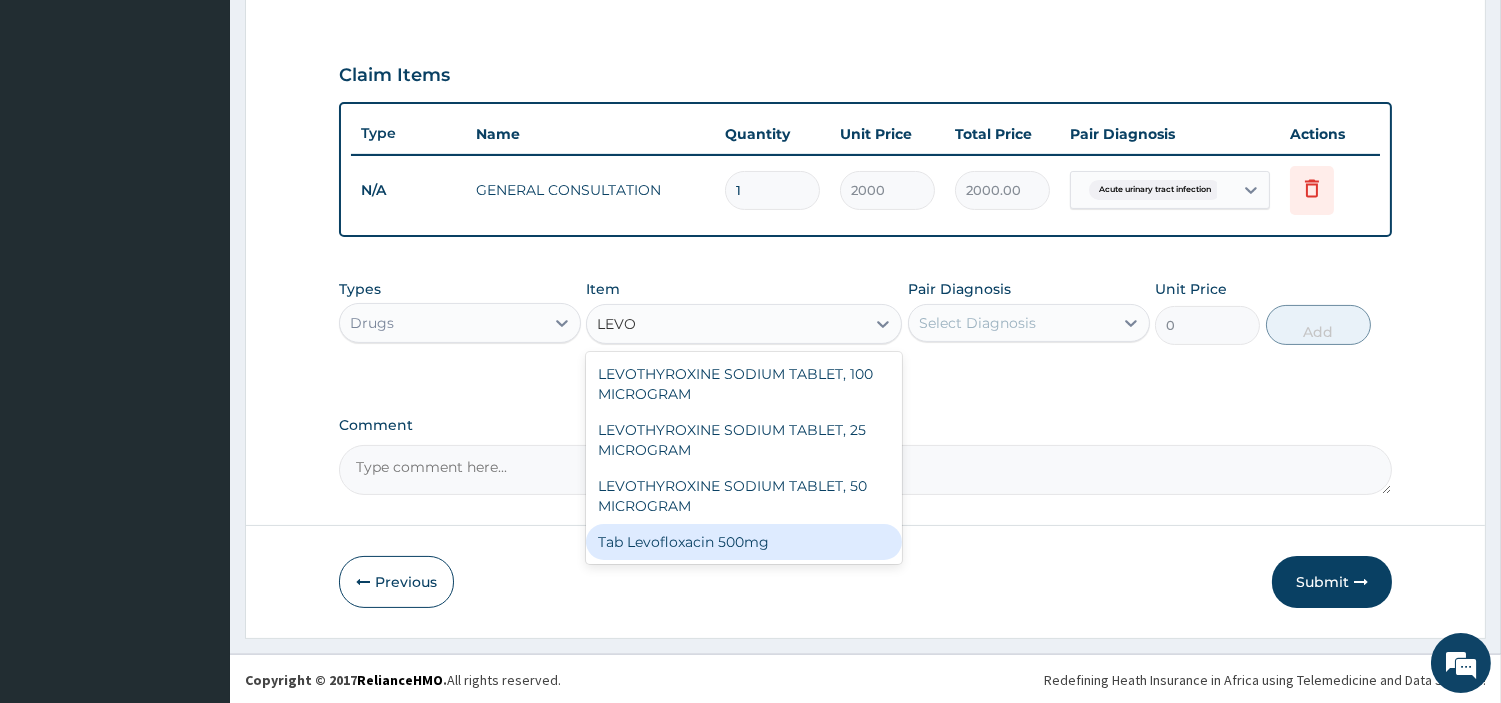 type 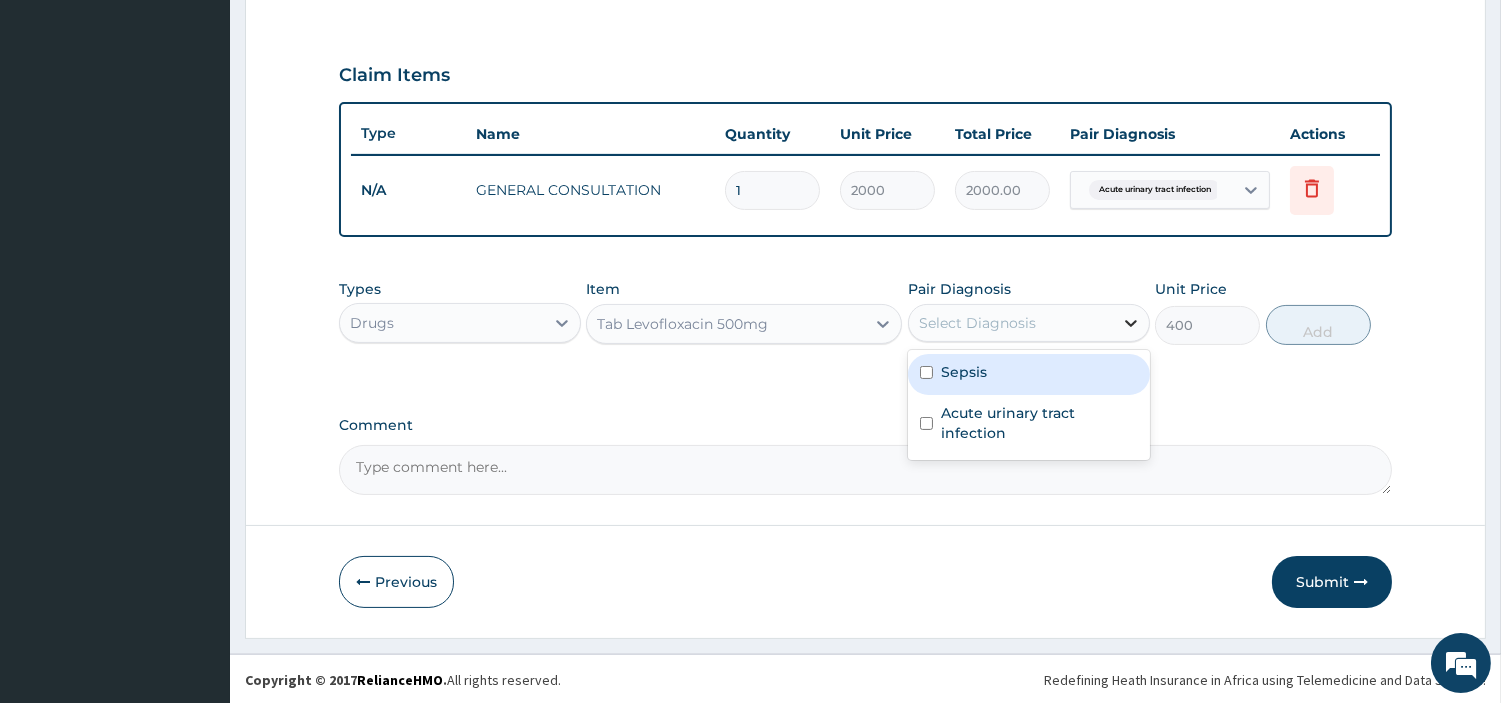 click 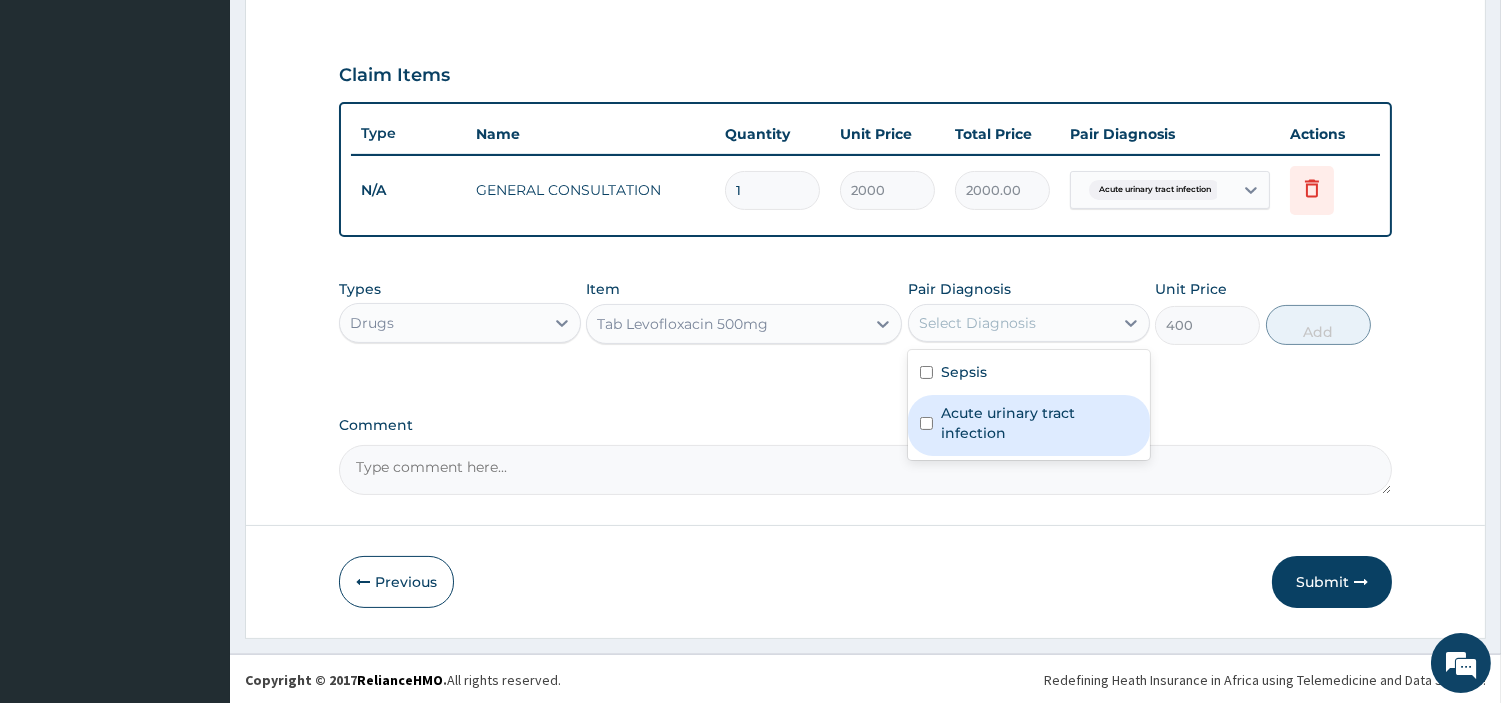click on "Acute urinary tract infection" at bounding box center [1039, 423] 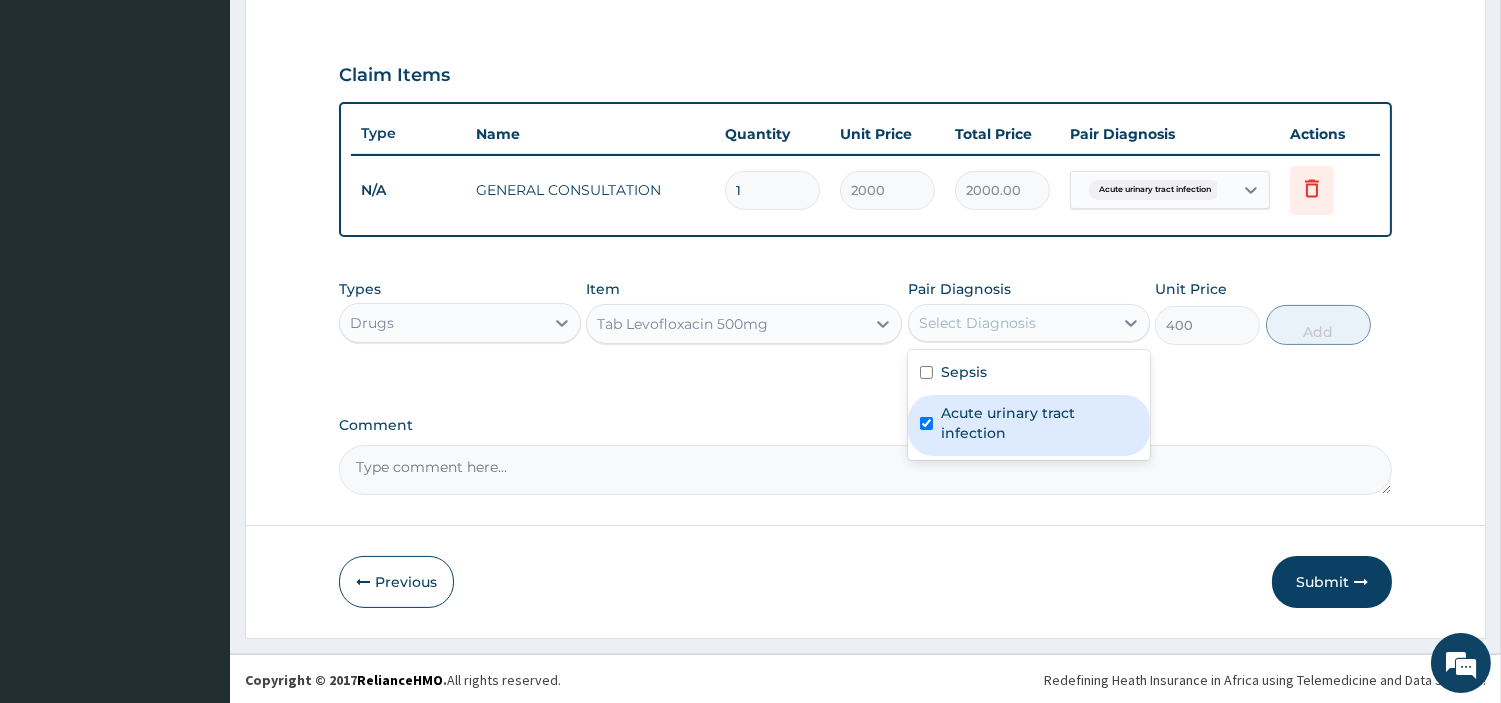 checkbox on "true" 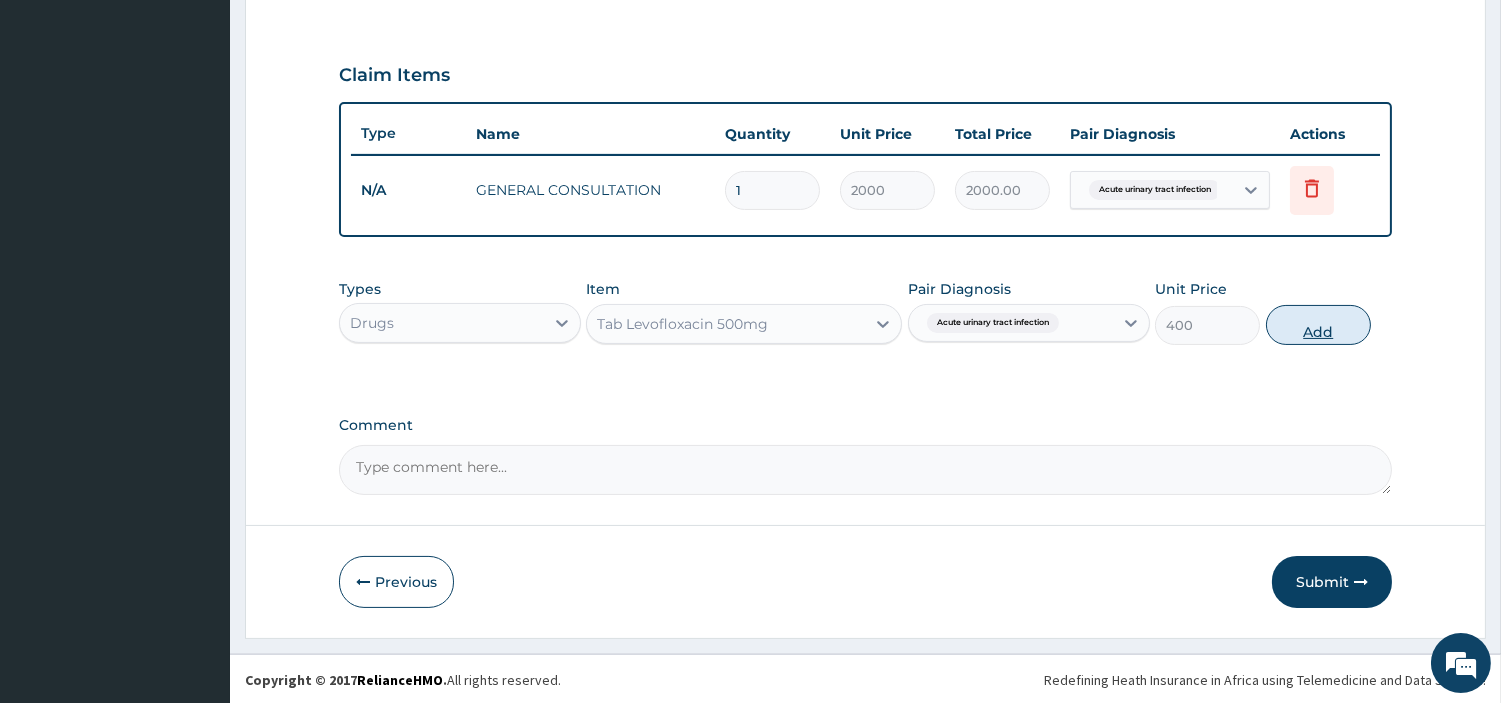 click on "Add" at bounding box center [1318, 325] 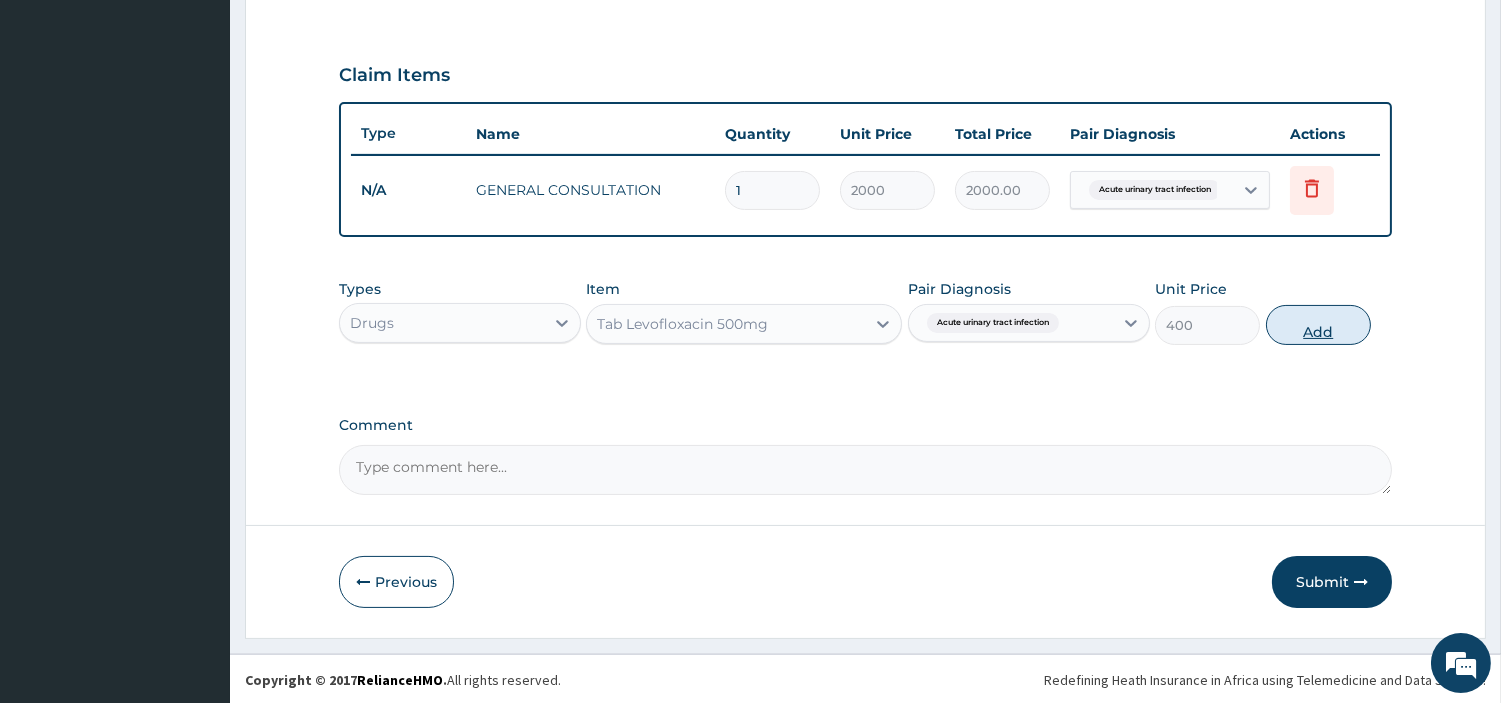 type on "0" 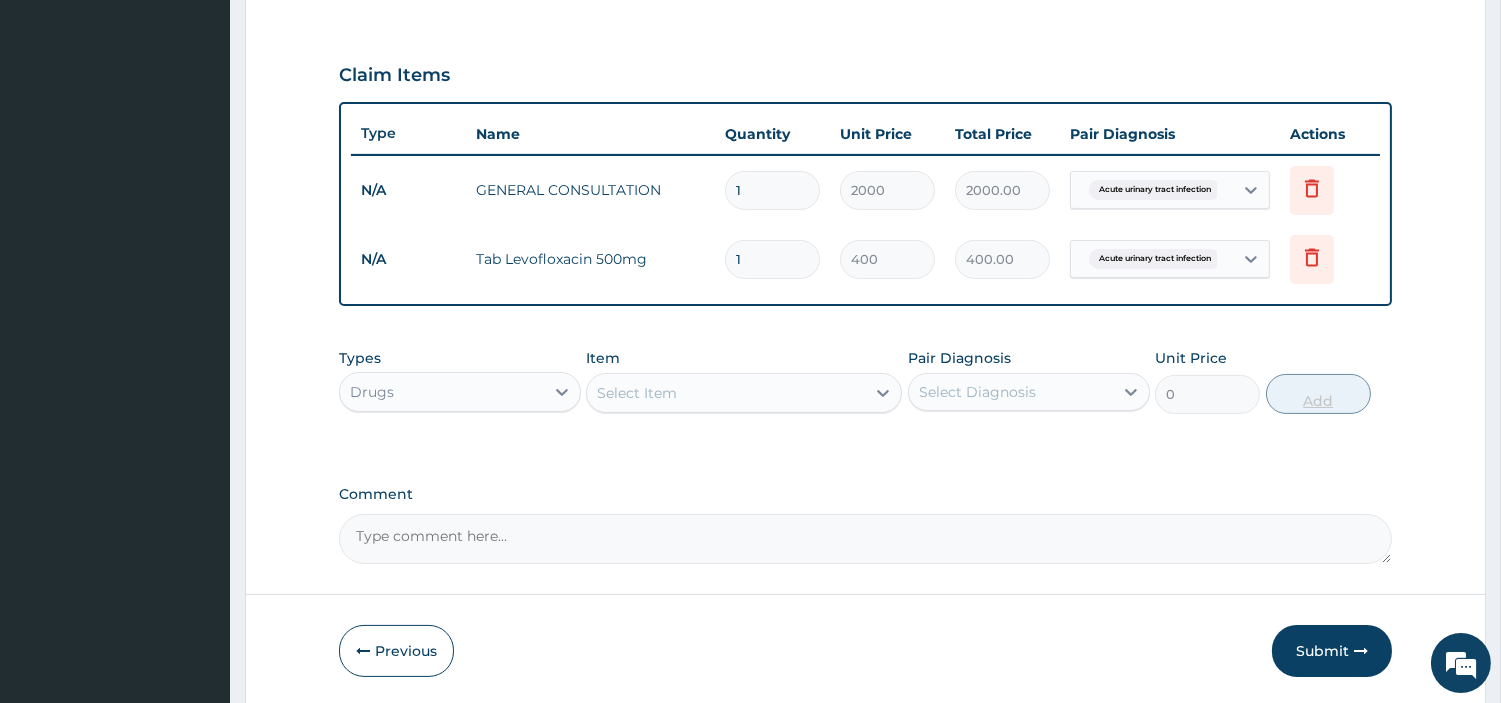 type on "14" 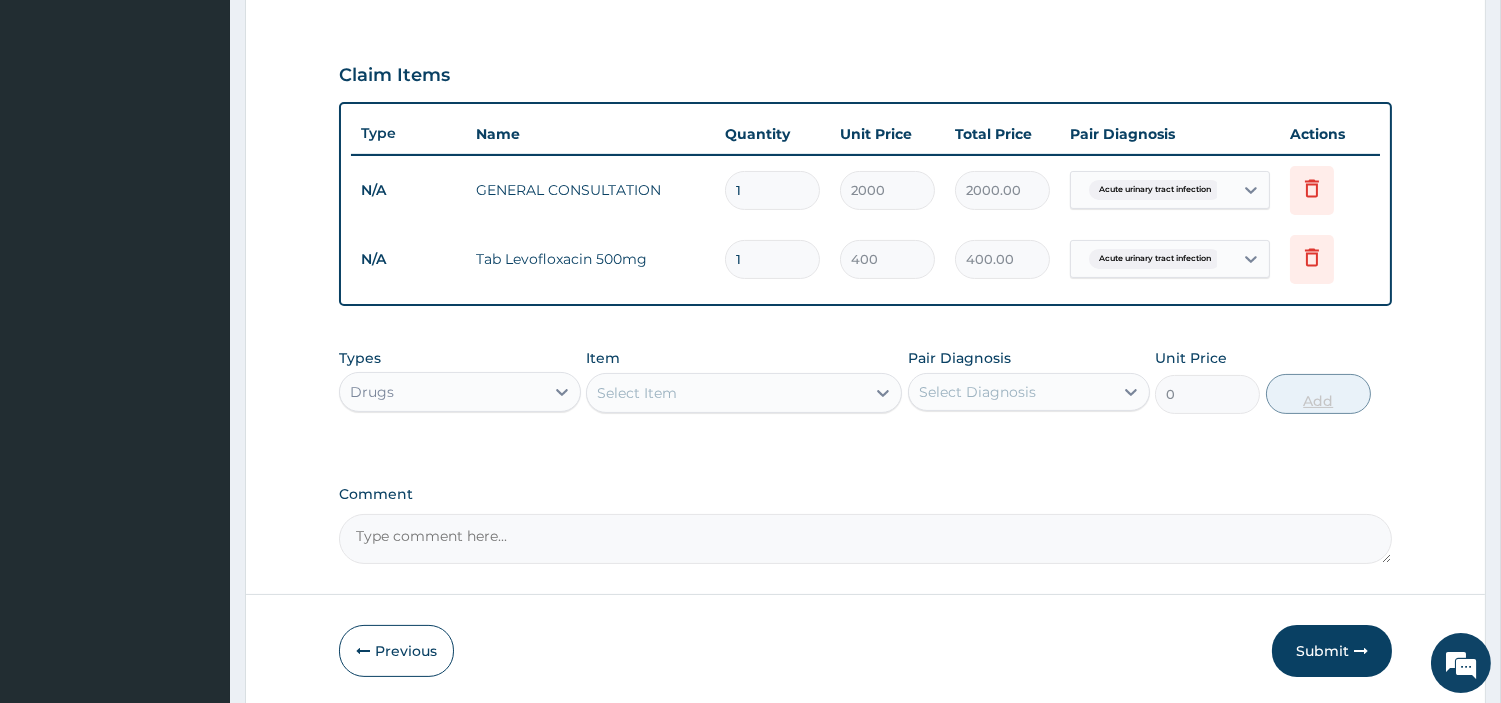 type on "5600.00" 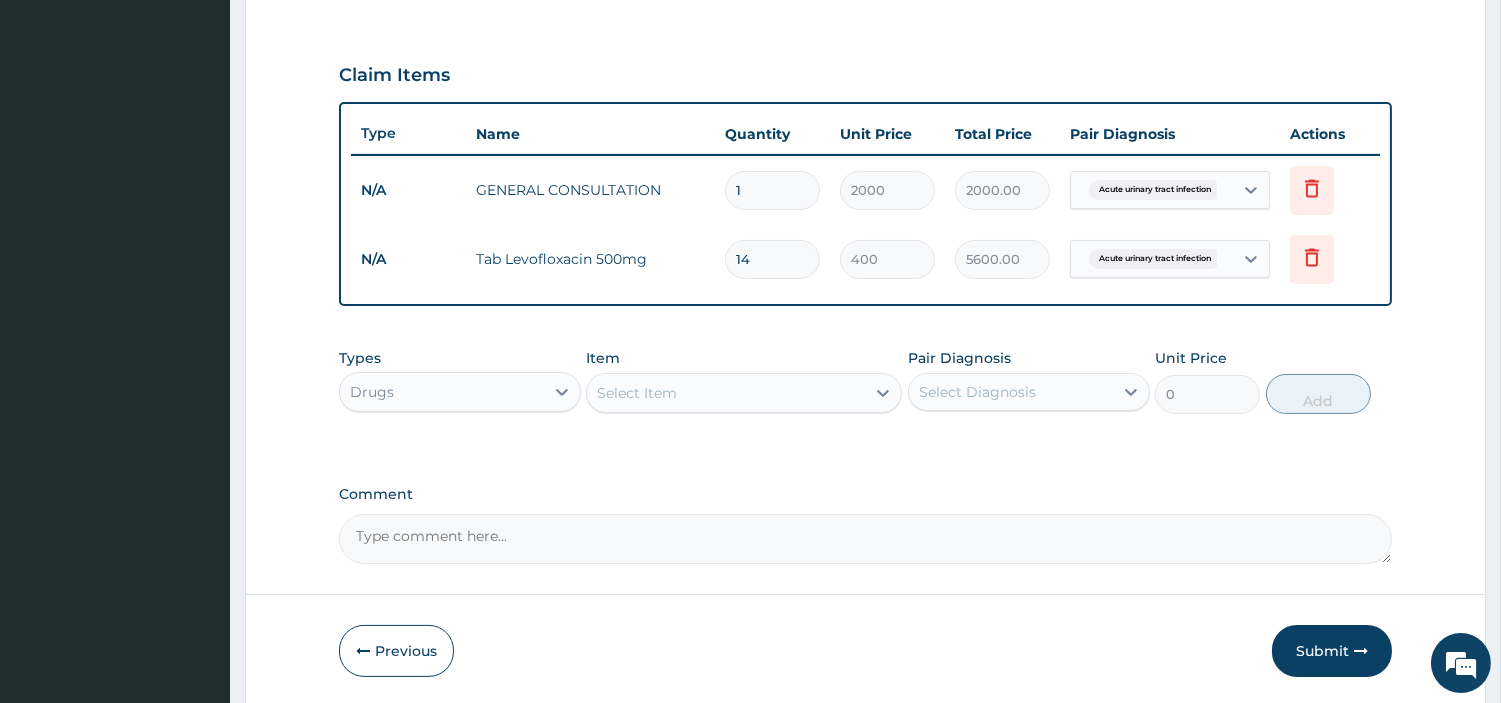 type on "14" 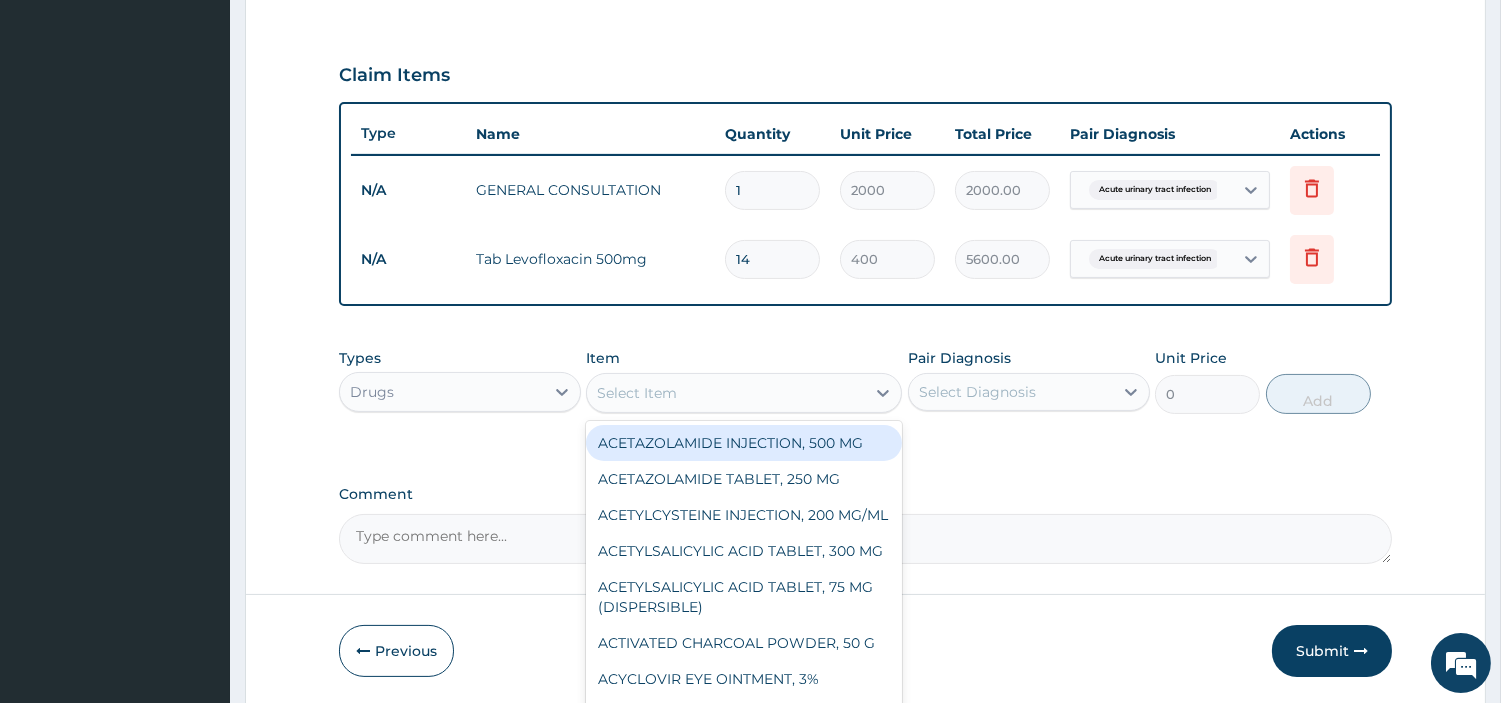 click on "Select Item" at bounding box center (726, 393) 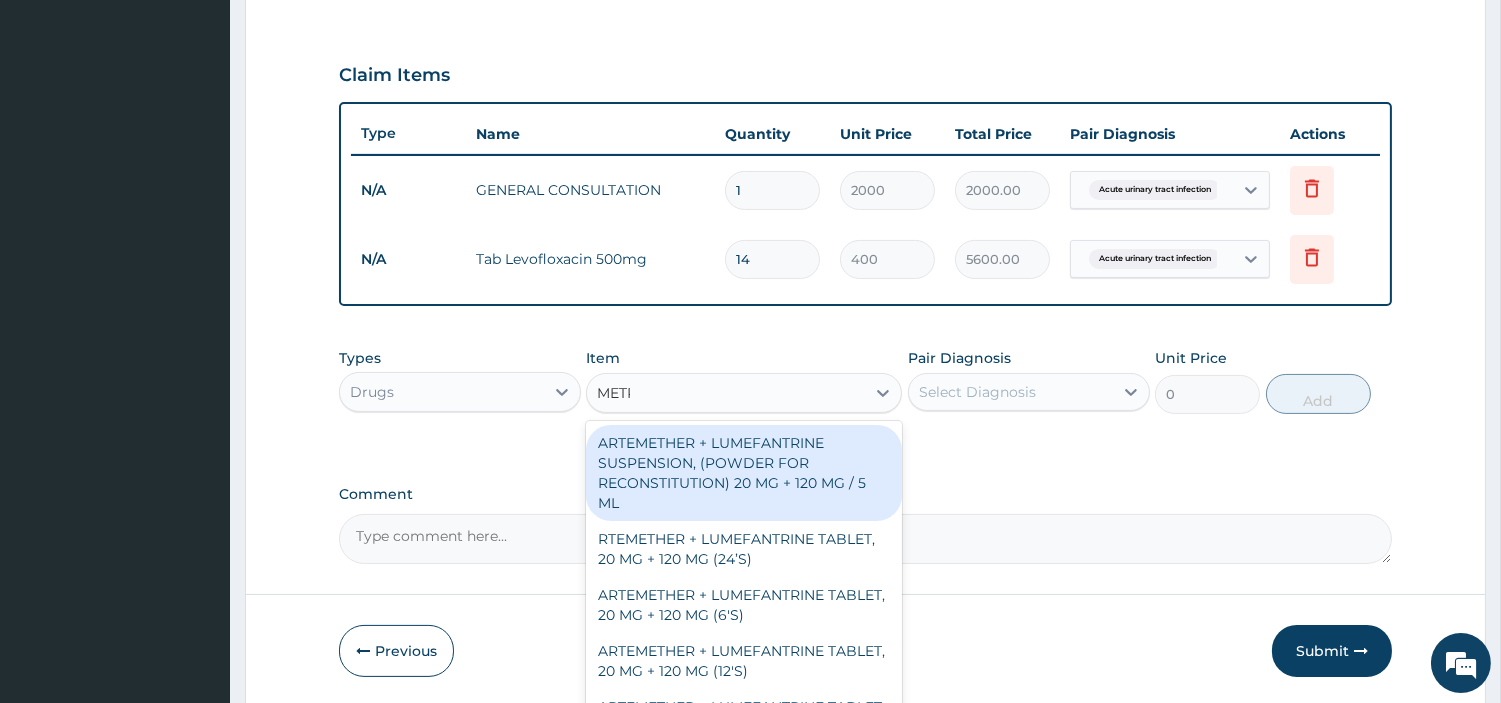 type on "METRO" 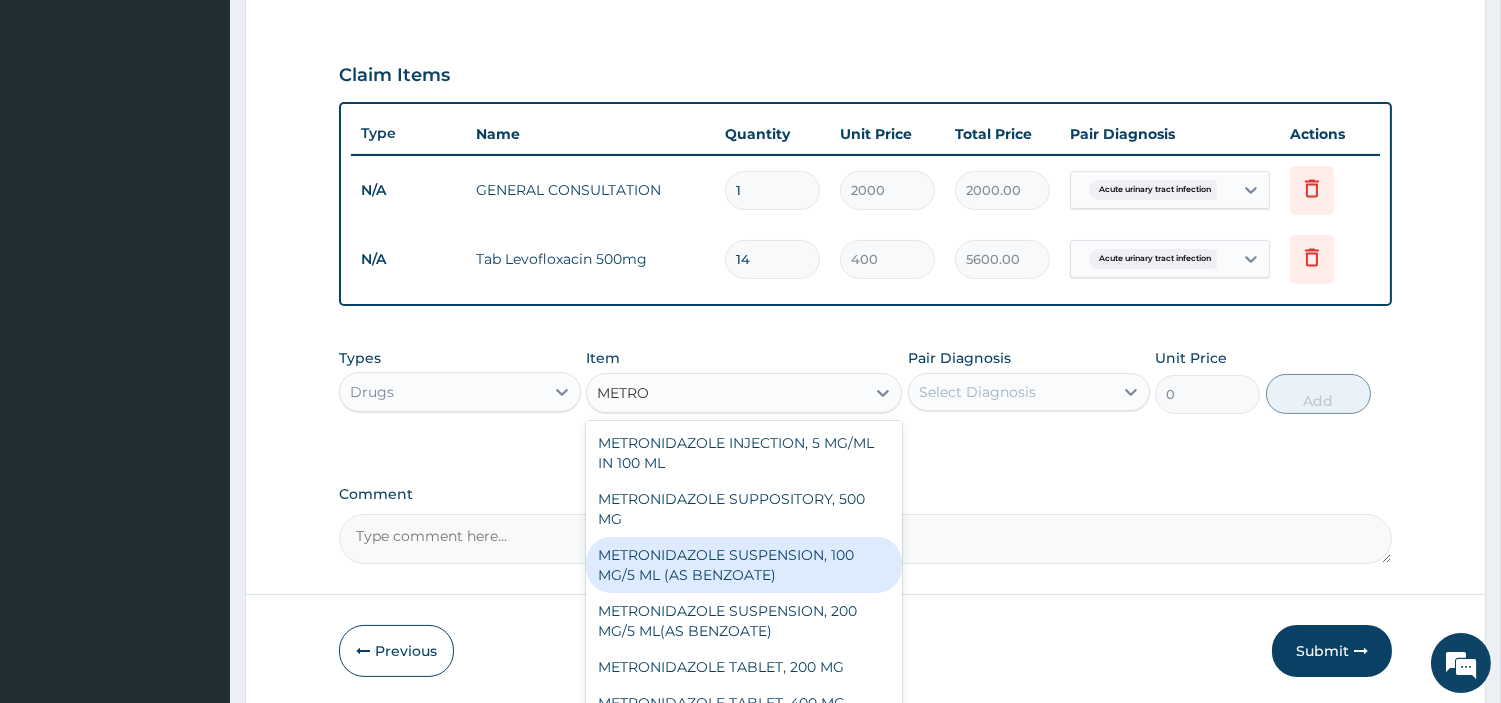 scroll, scrollTop: 3, scrollLeft: 0, axis: vertical 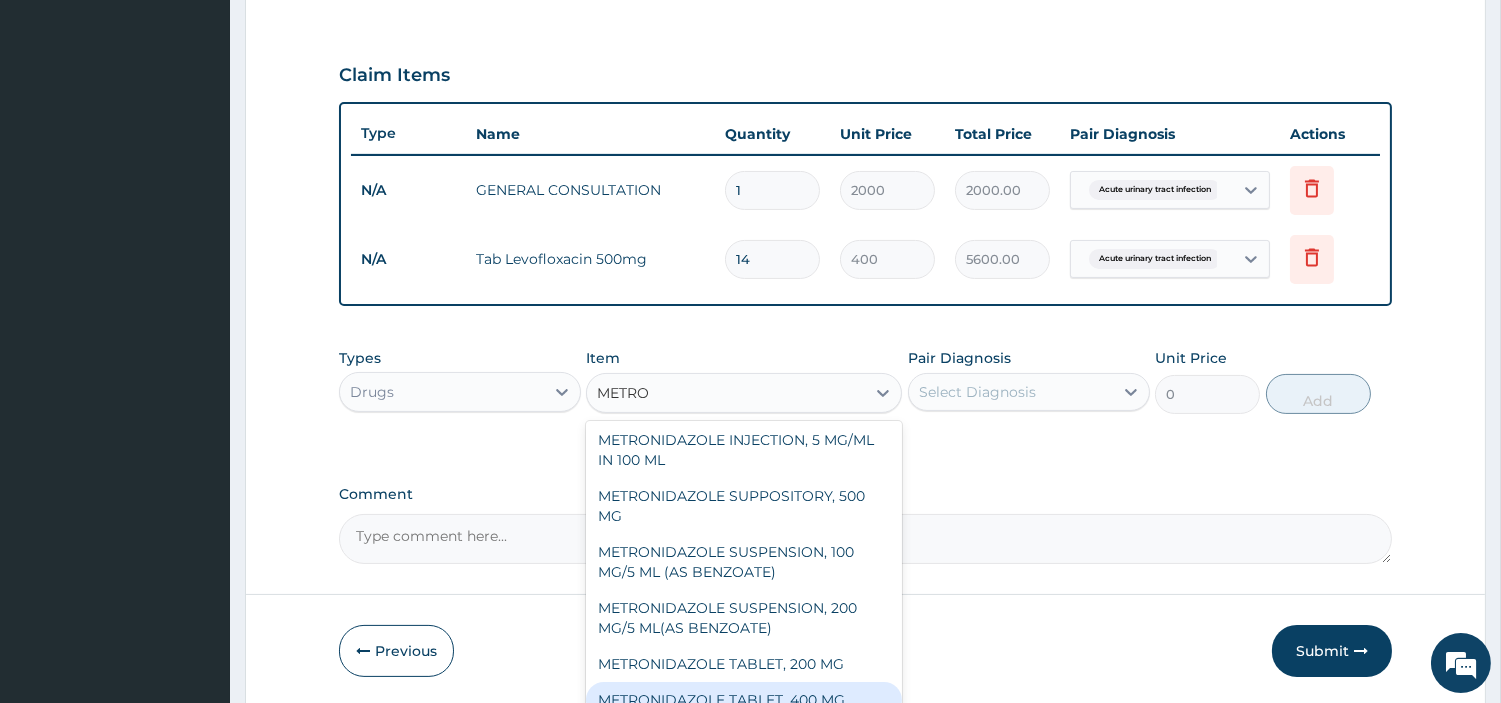 click on "METRONIDAZOLE TABLET, 400 MG" at bounding box center [744, 700] 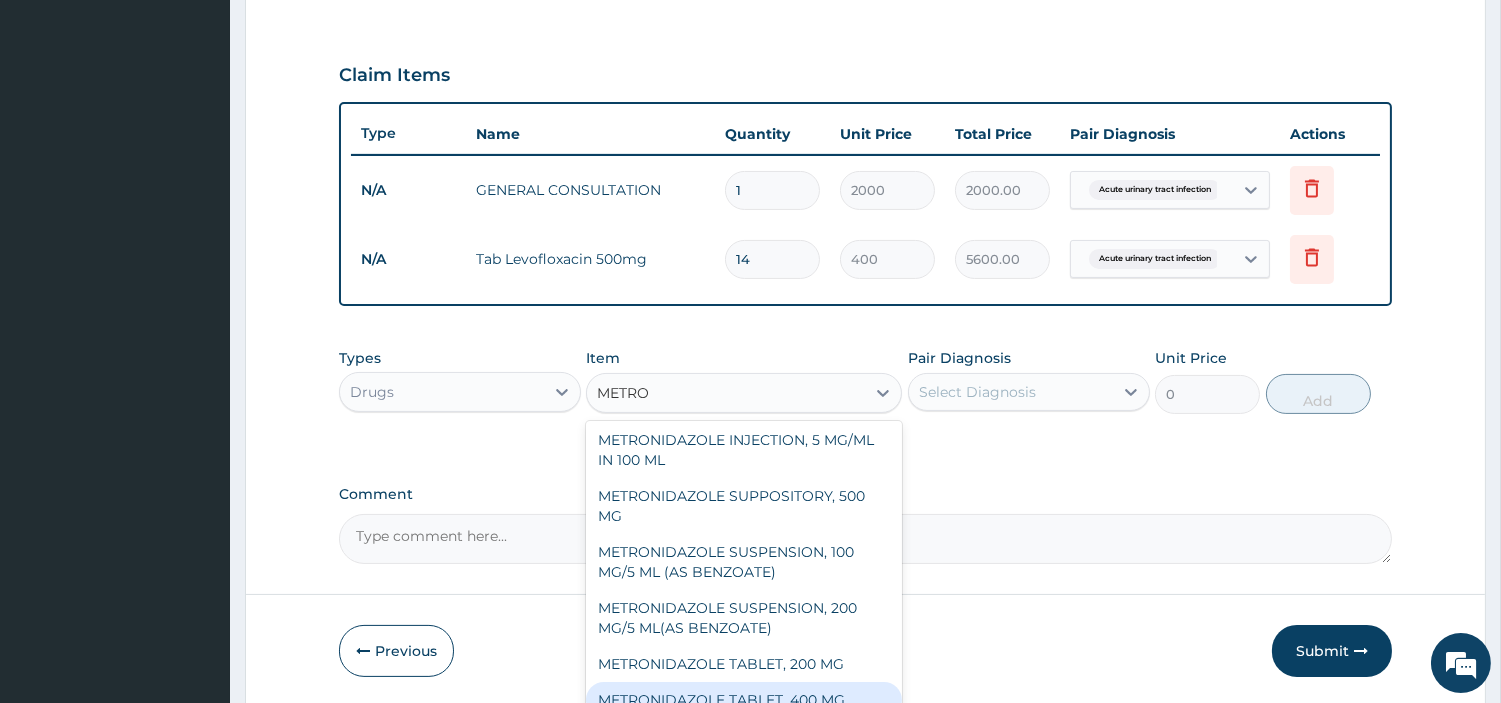 type 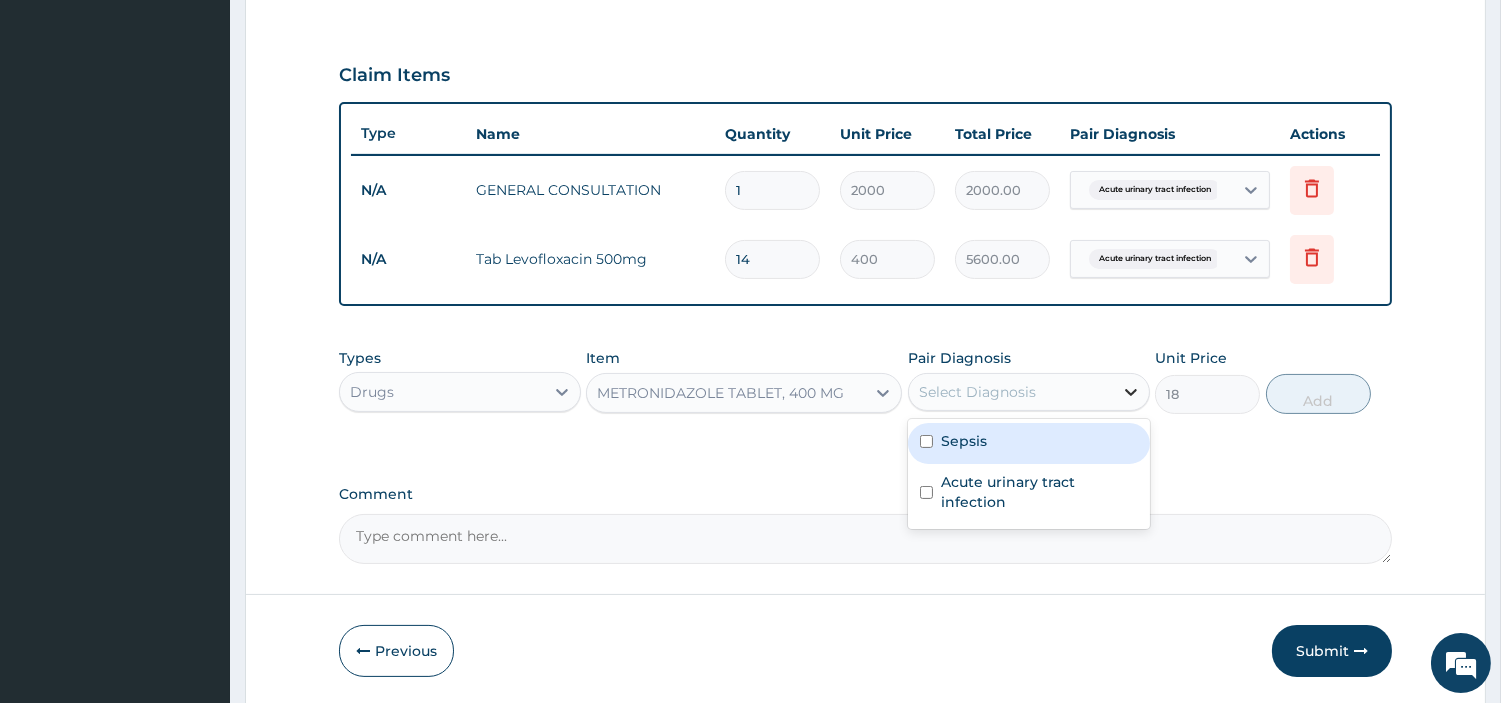 click at bounding box center [1131, 392] 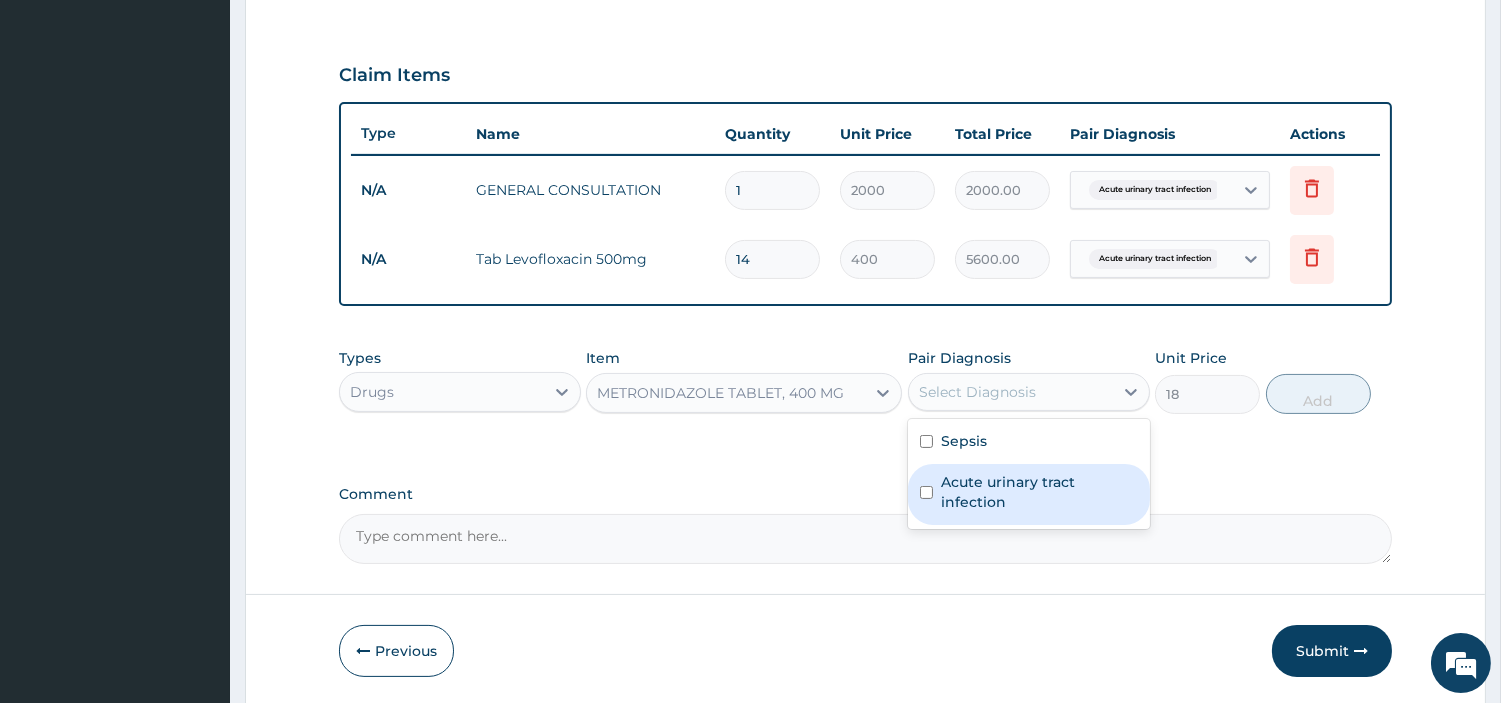 click on "Acute urinary tract infection" at bounding box center (1039, 492) 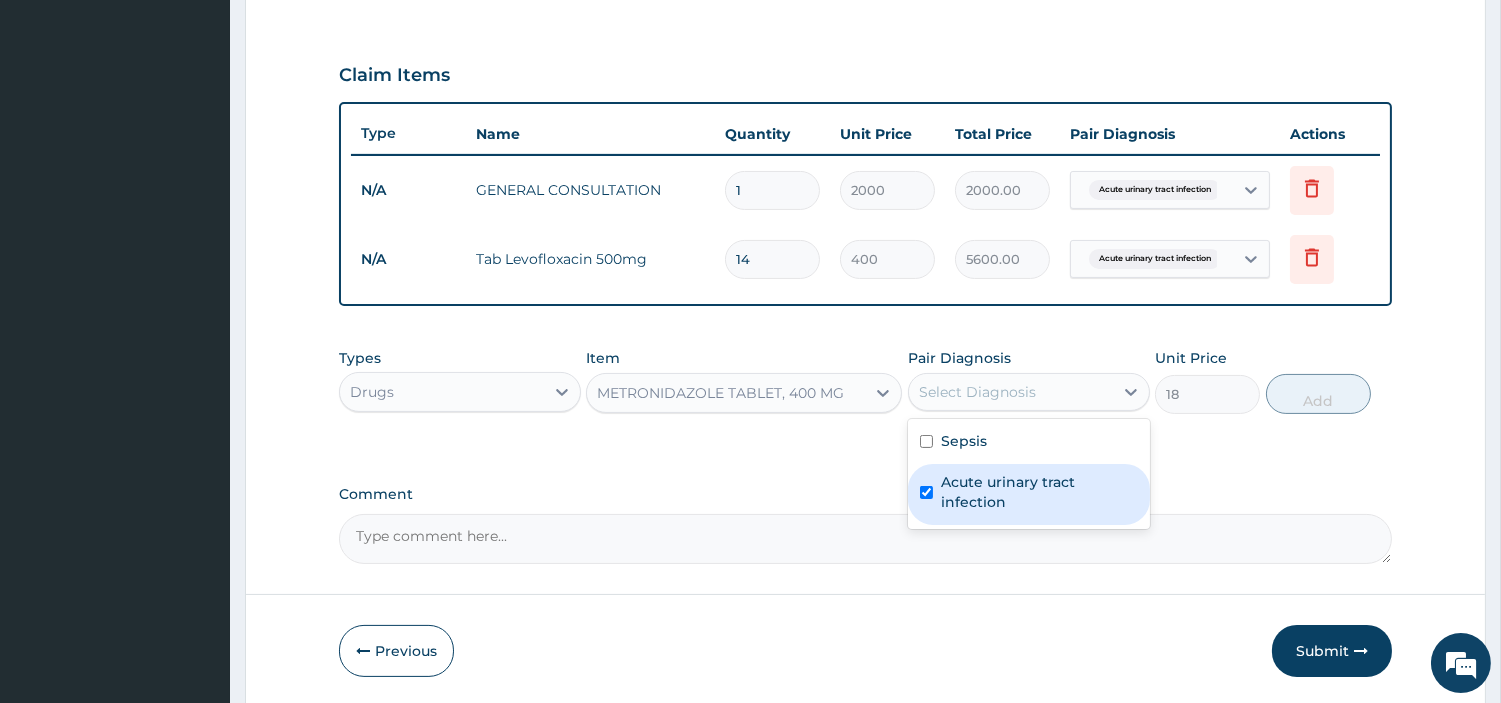checkbox on "true" 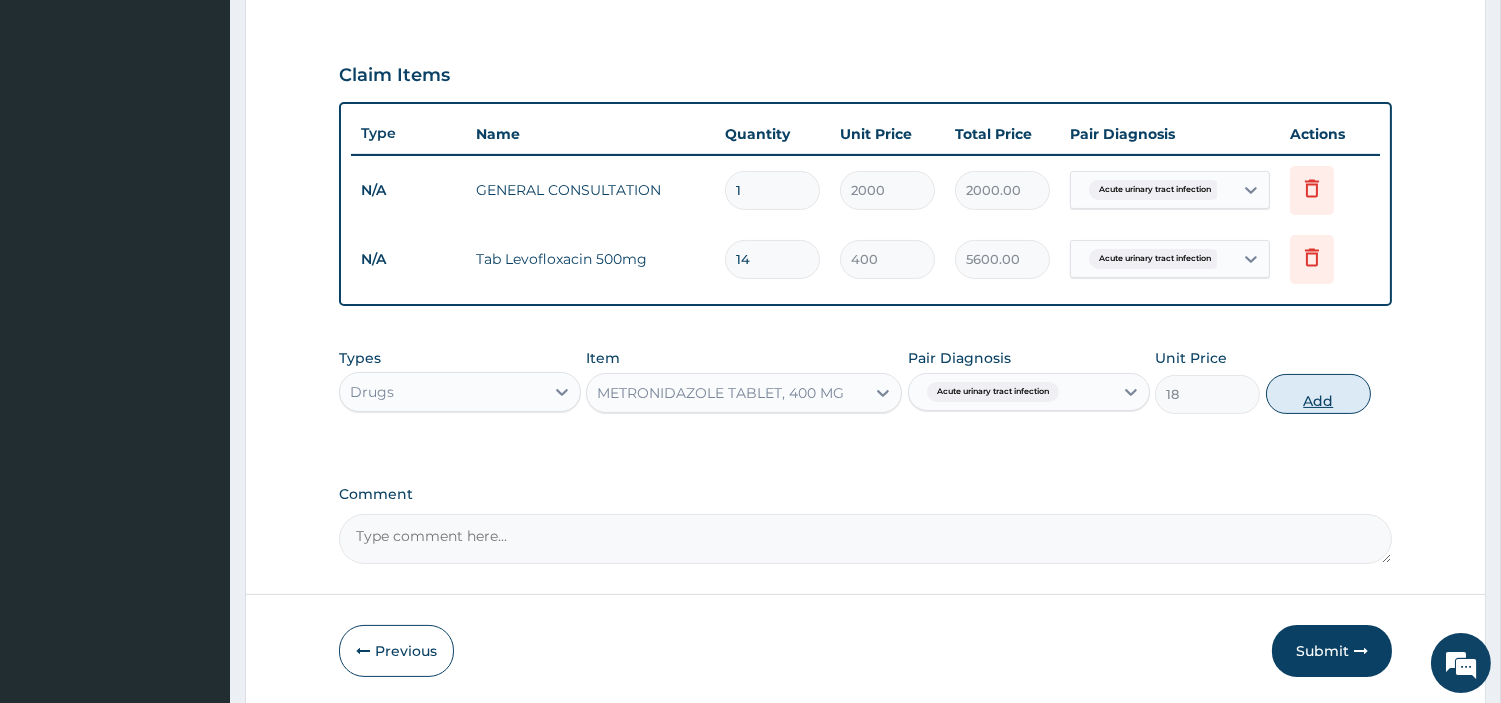 click on "Add" at bounding box center [1318, 394] 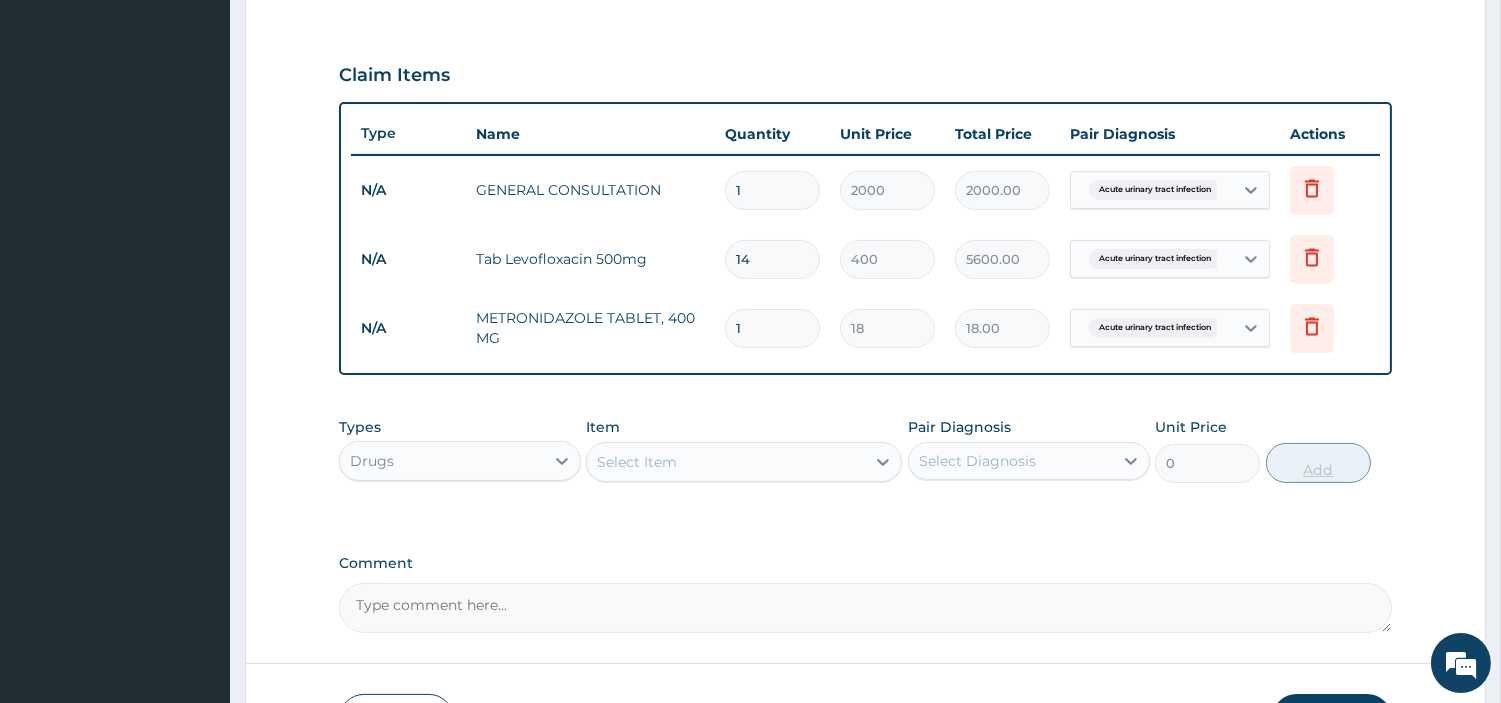 type on "15" 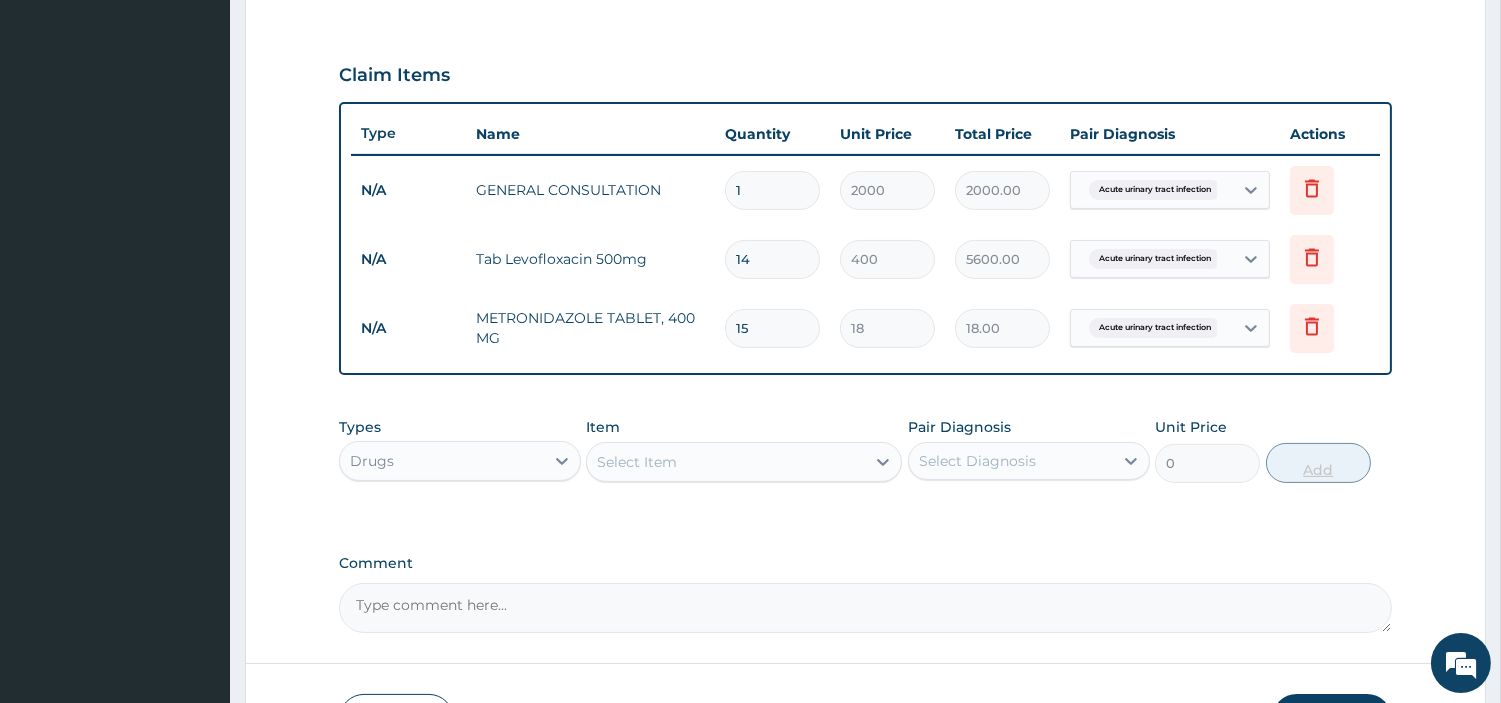 type on "270.00" 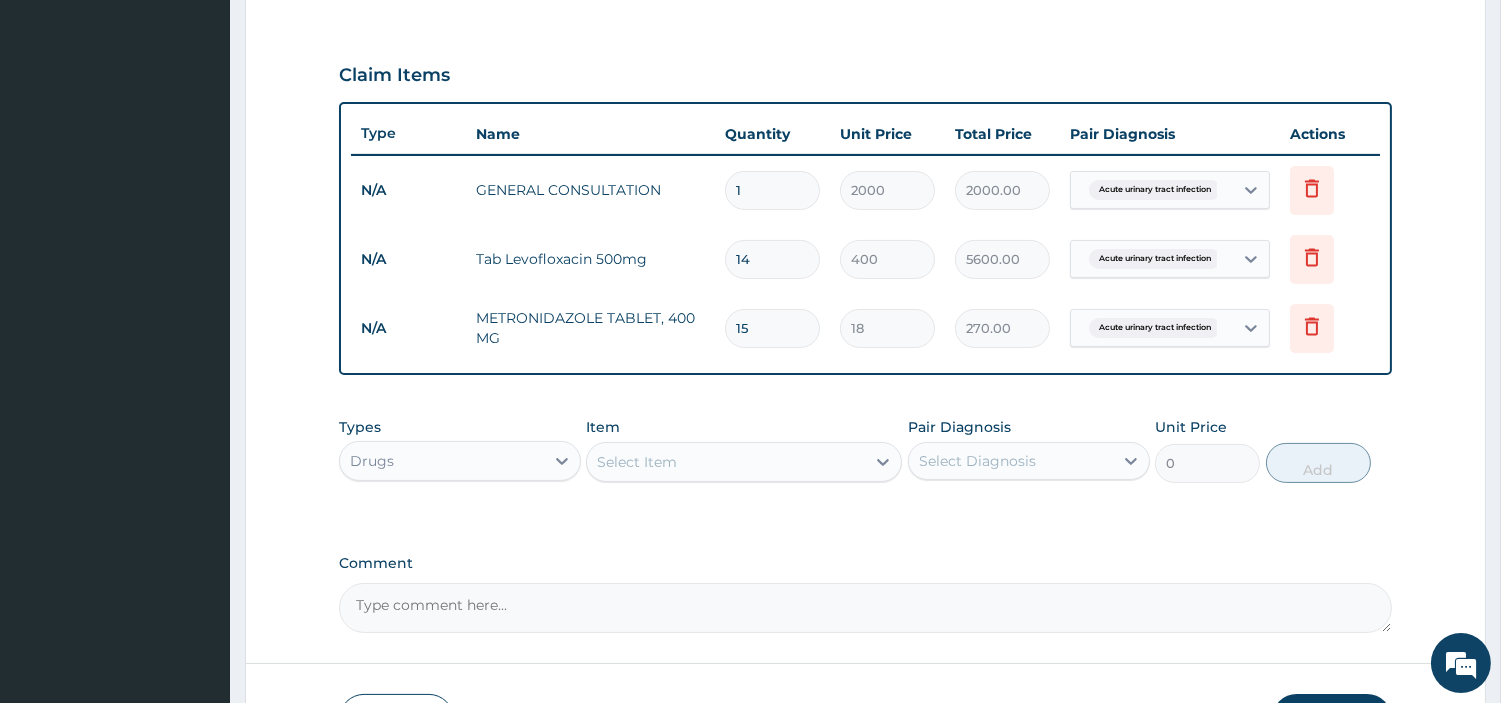 type on "1" 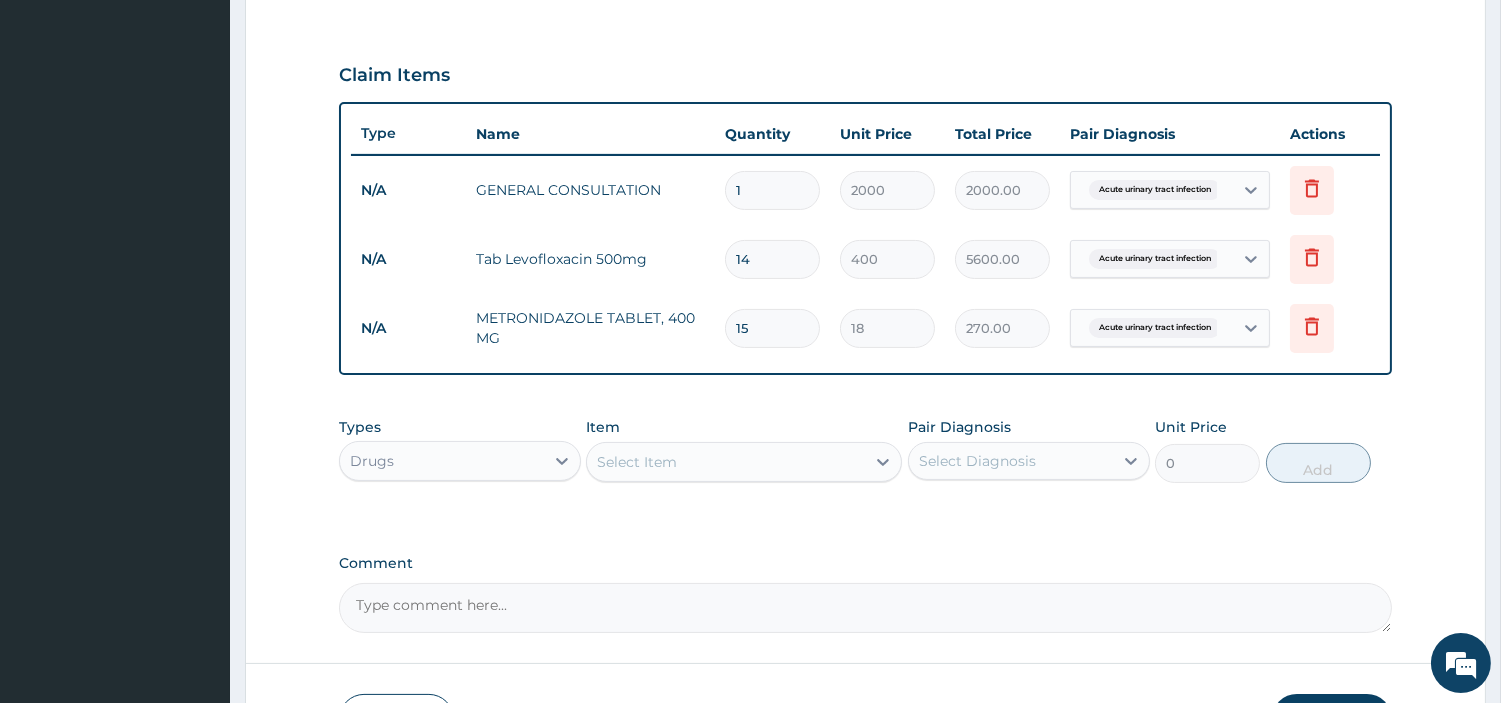 type on "18.00" 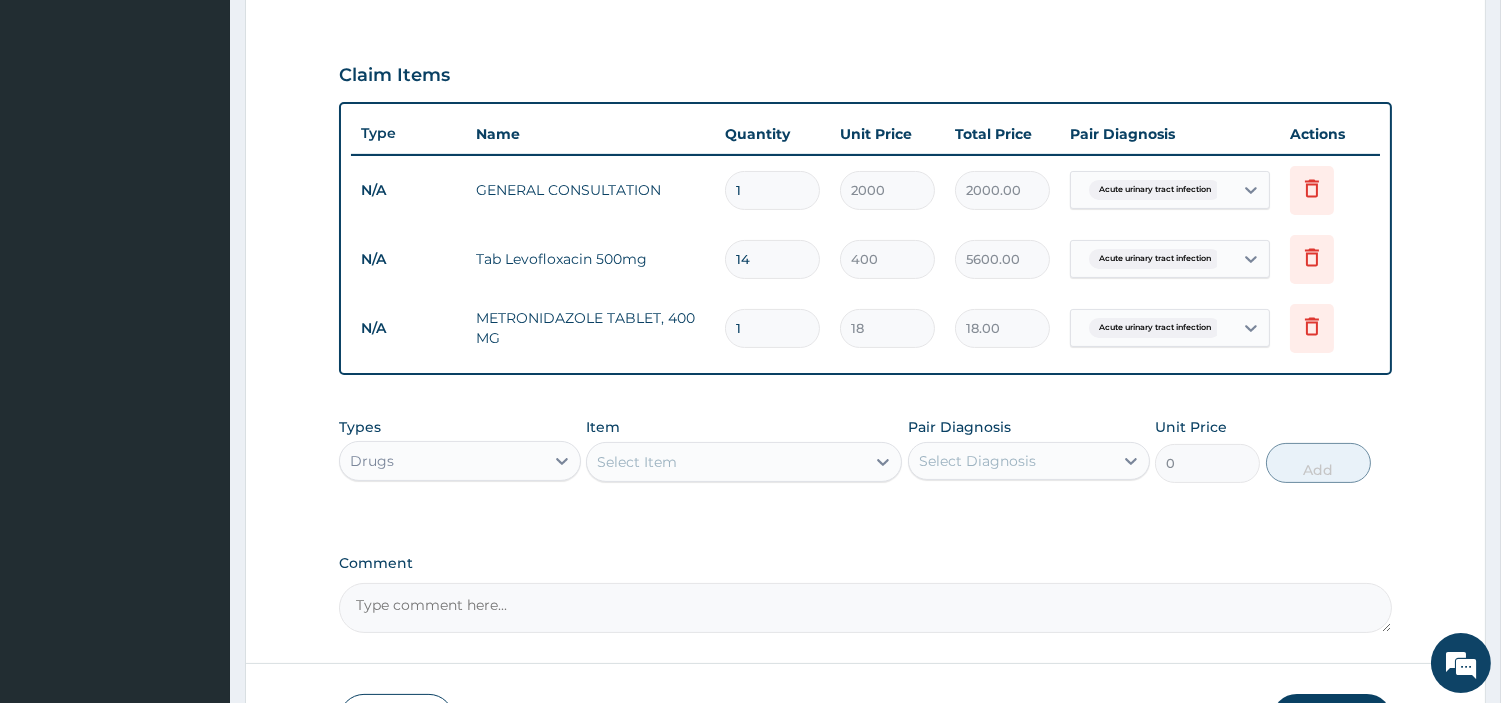 type 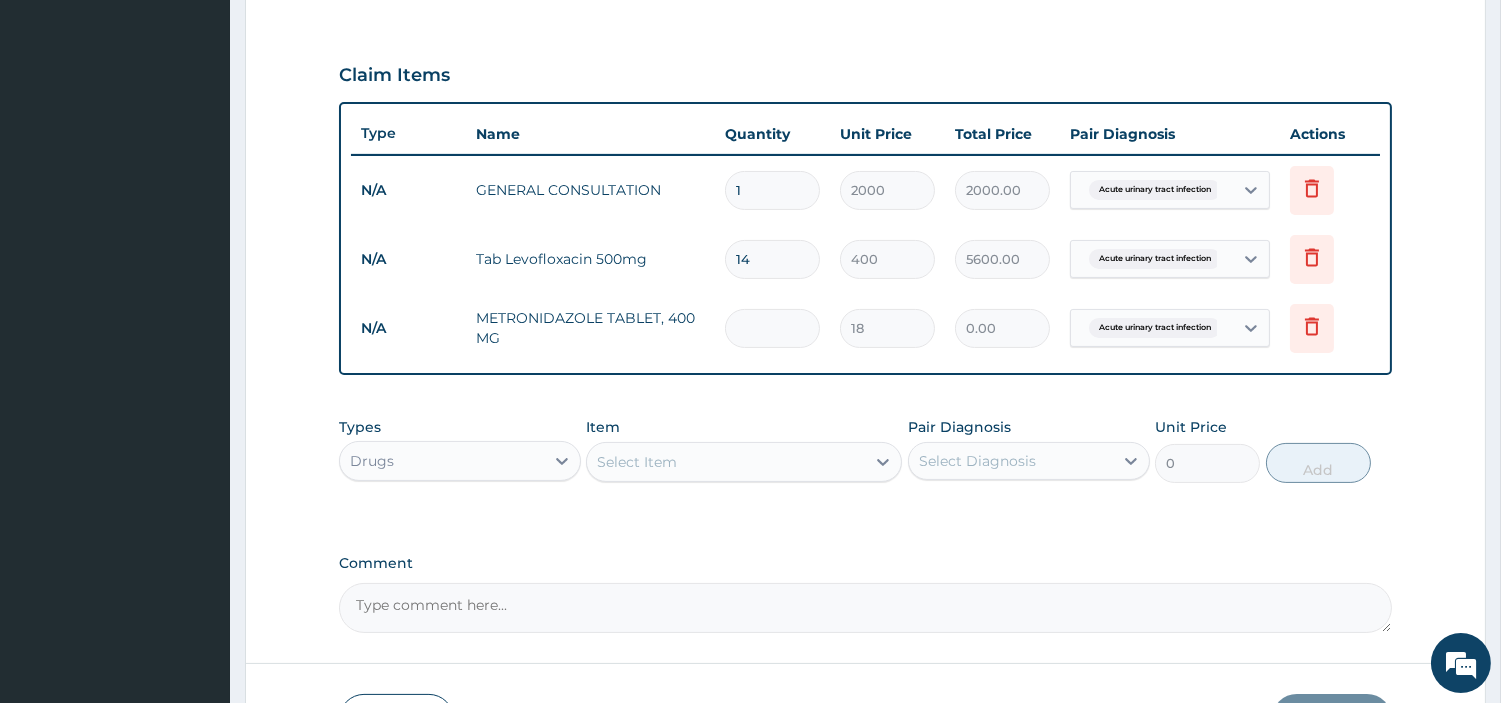 type on "2" 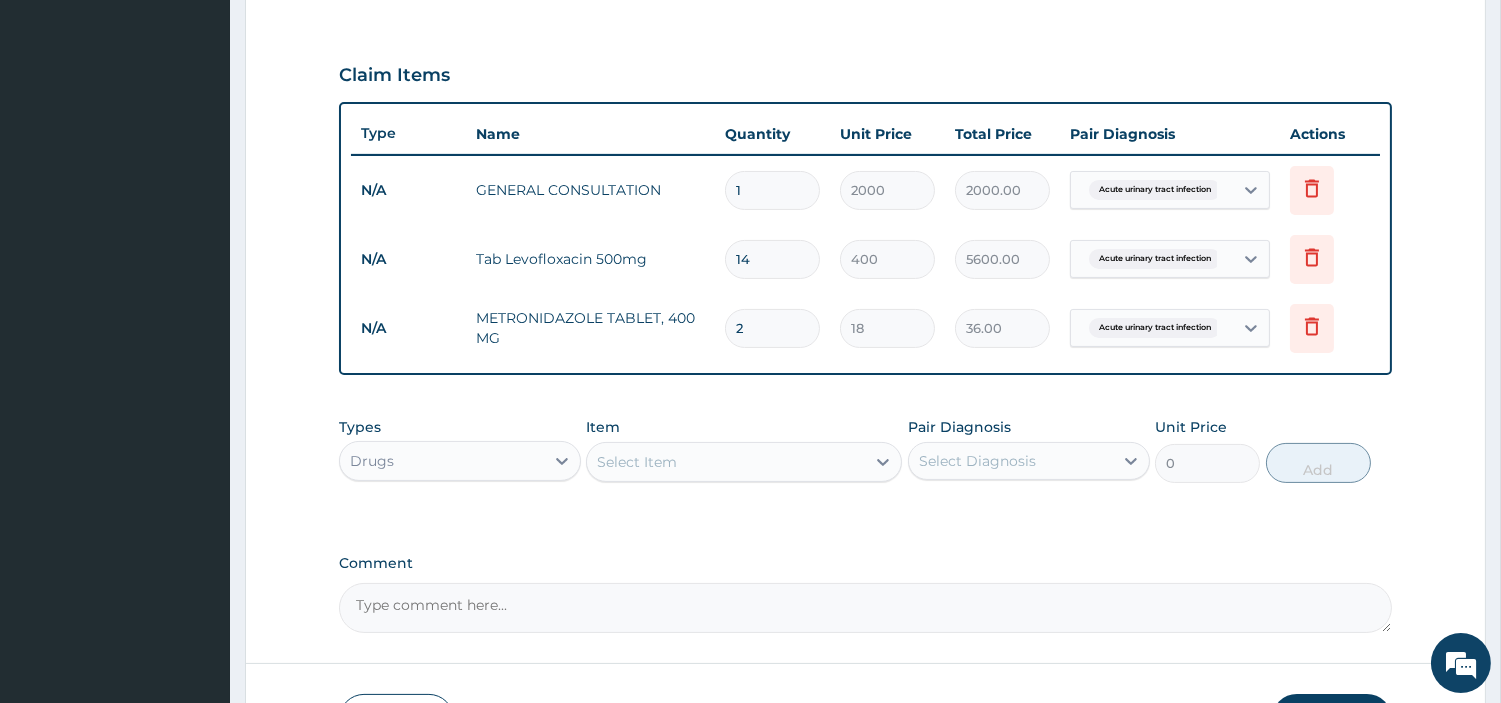 type on "21" 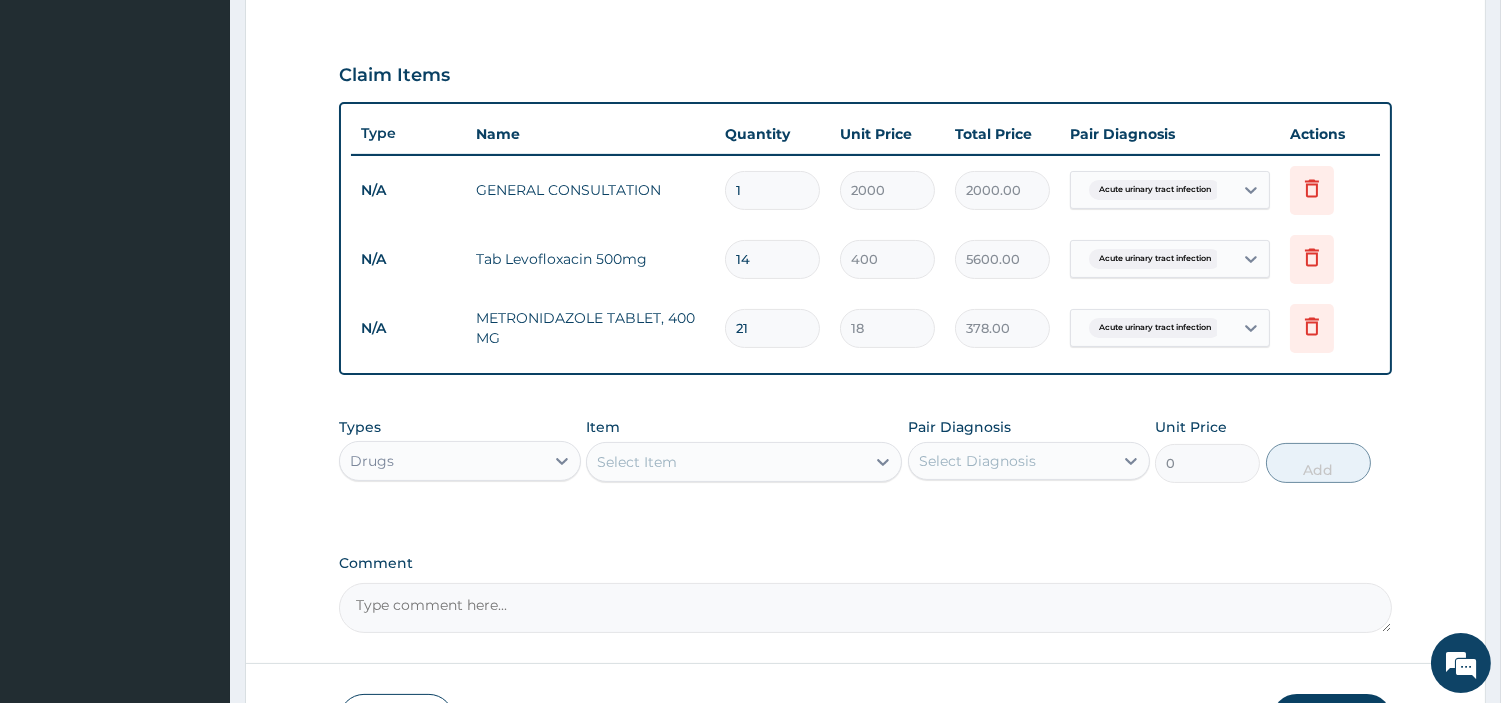 type on "21" 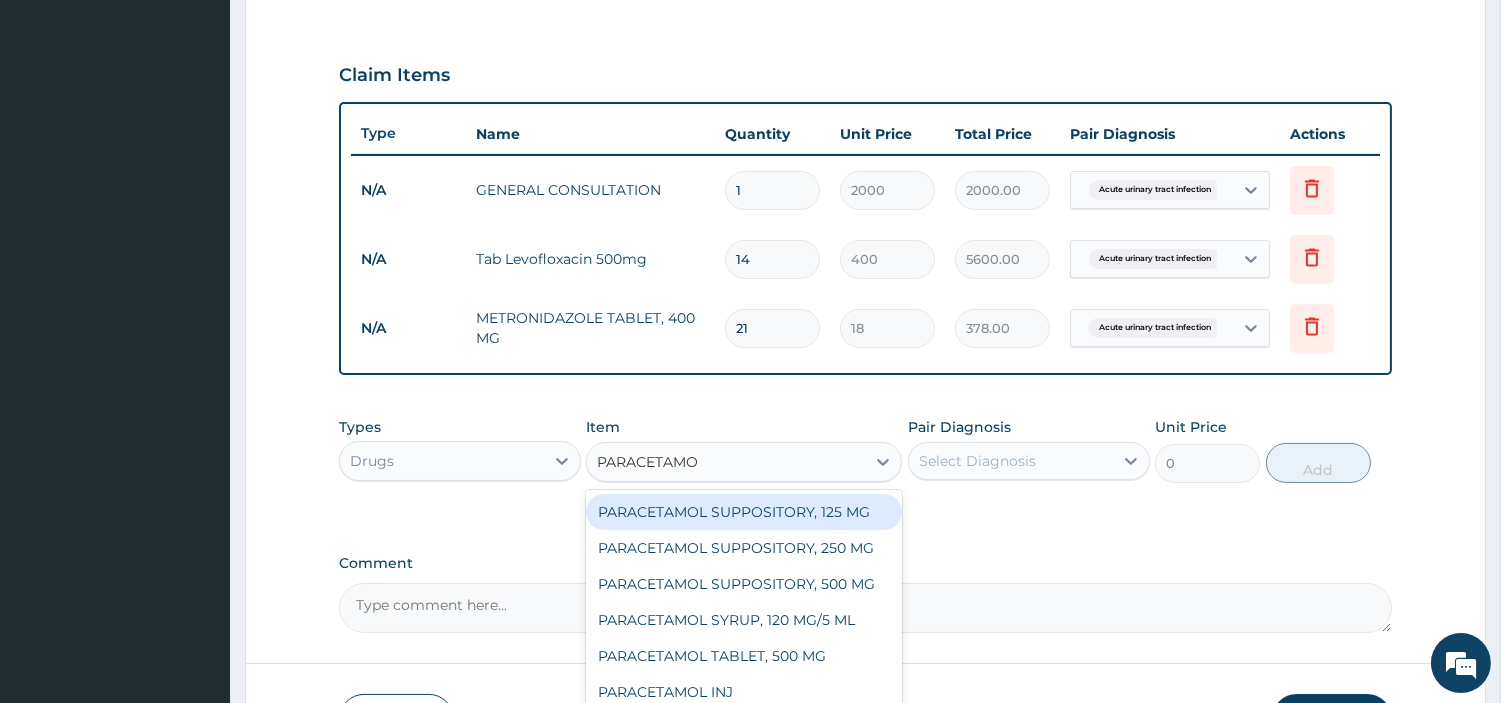 type on "PARACETAMOL" 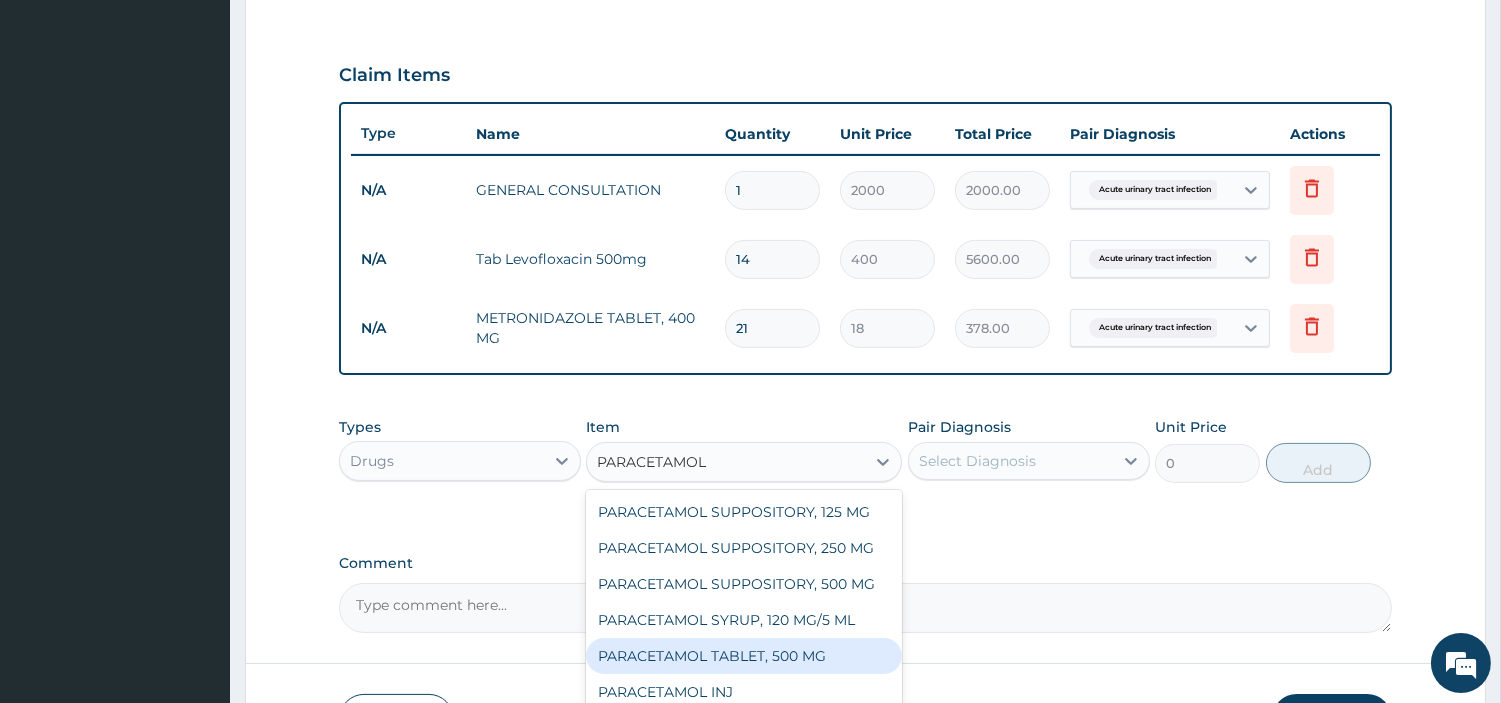 click on "PARACETAMOL TABLET, 500 MG" at bounding box center [744, 656] 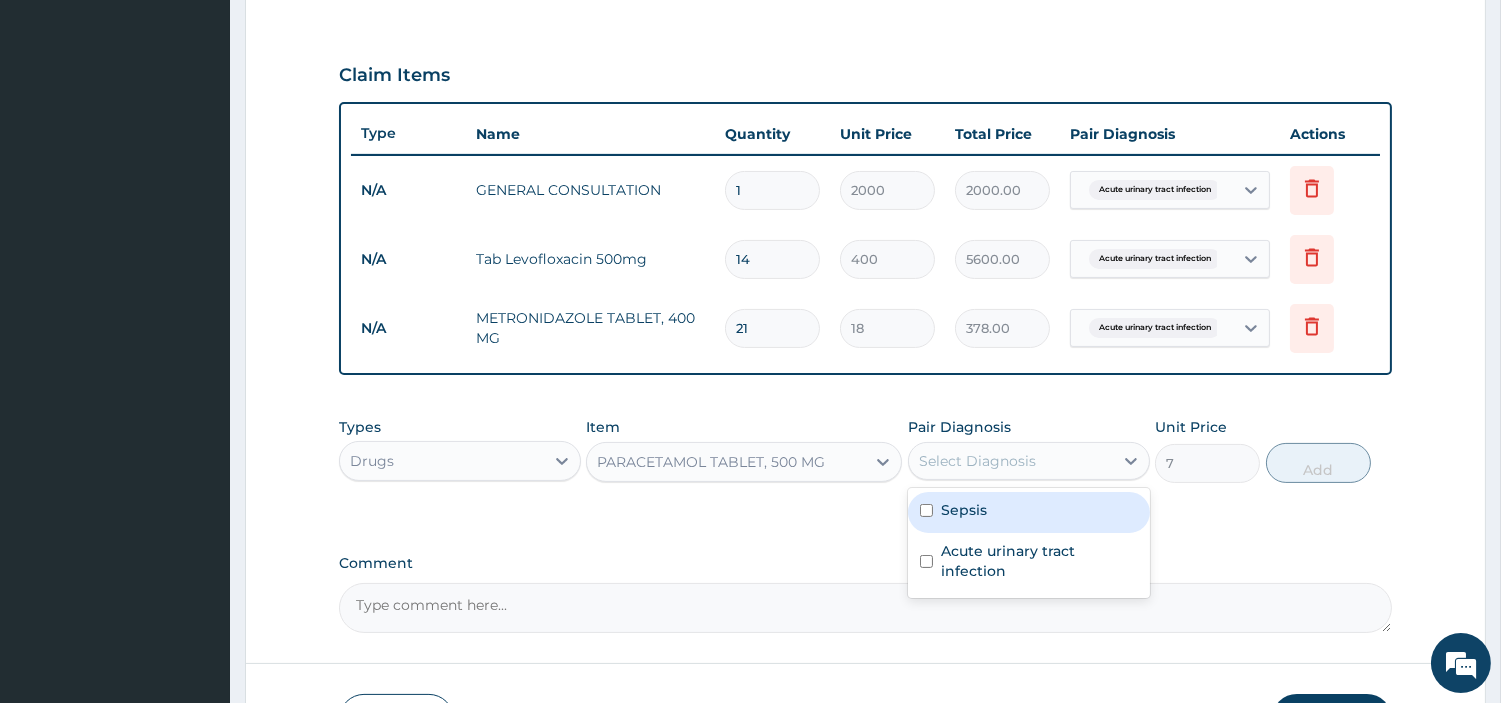 click on "Select Diagnosis" at bounding box center (1011, 461) 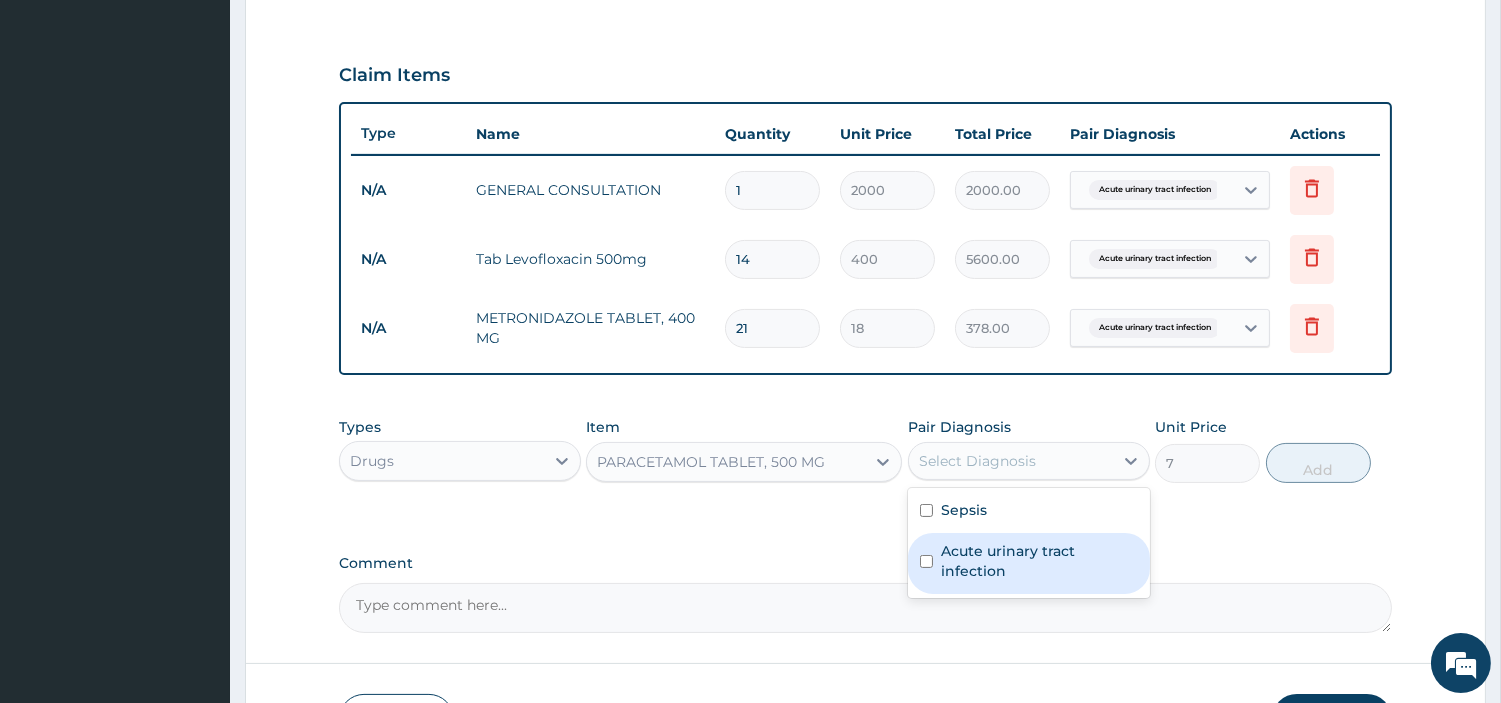click on "Acute urinary tract infection" at bounding box center (1039, 561) 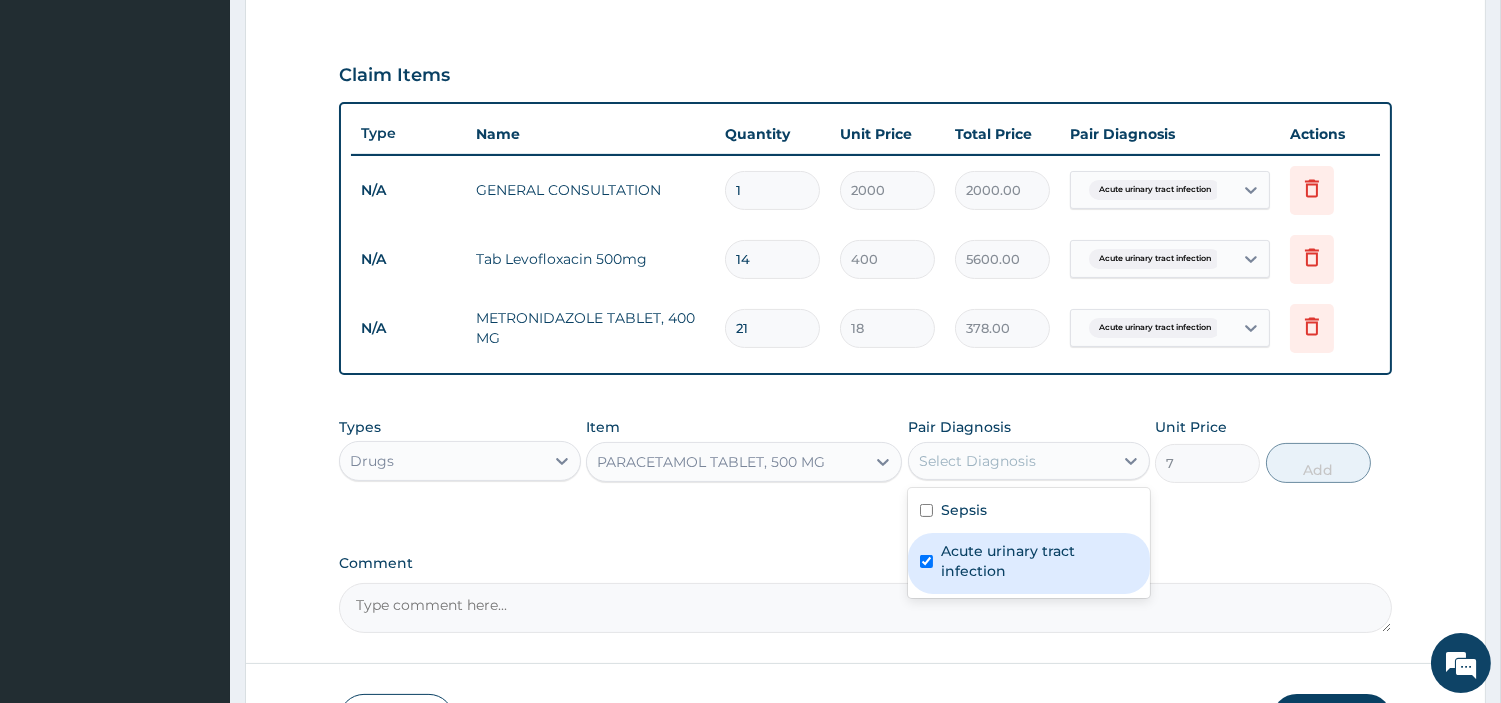checkbox on "true" 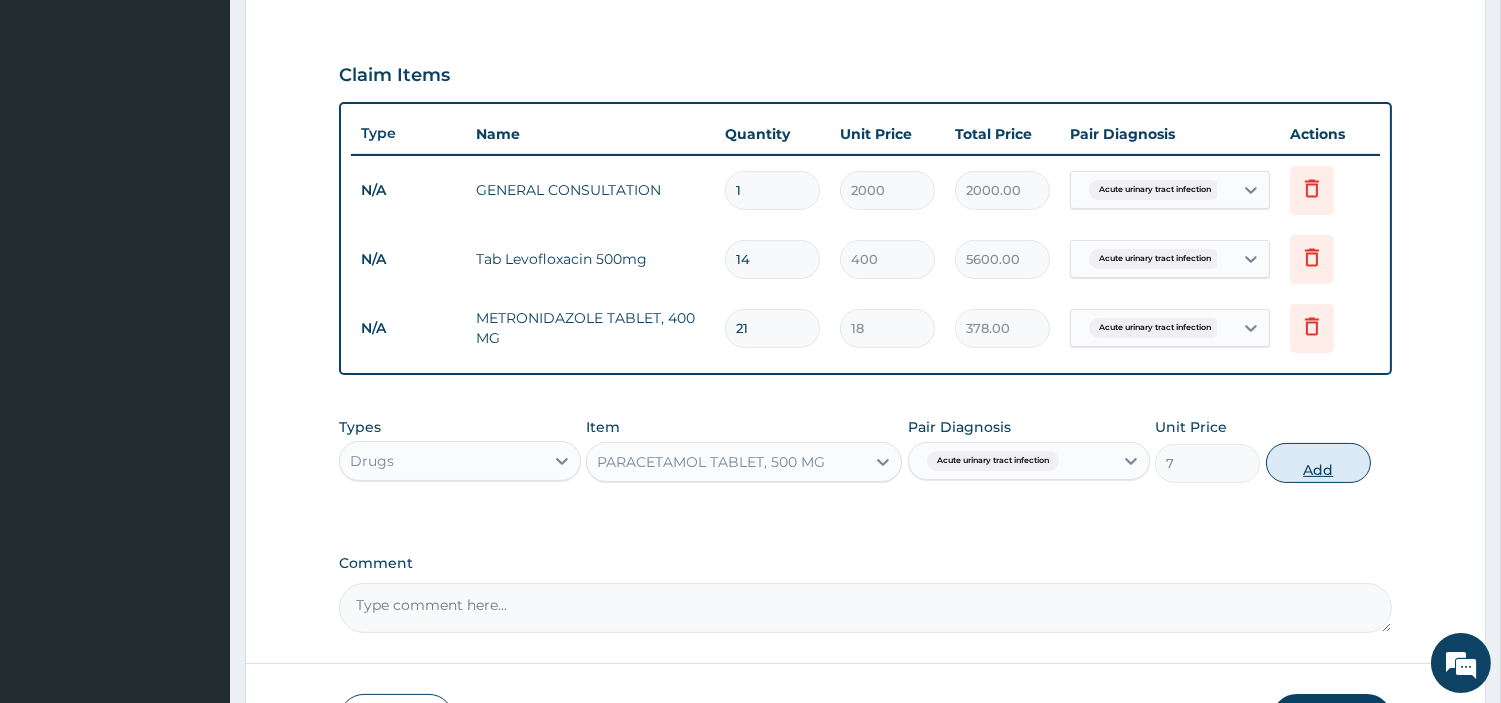 click on "Add" at bounding box center (1318, 463) 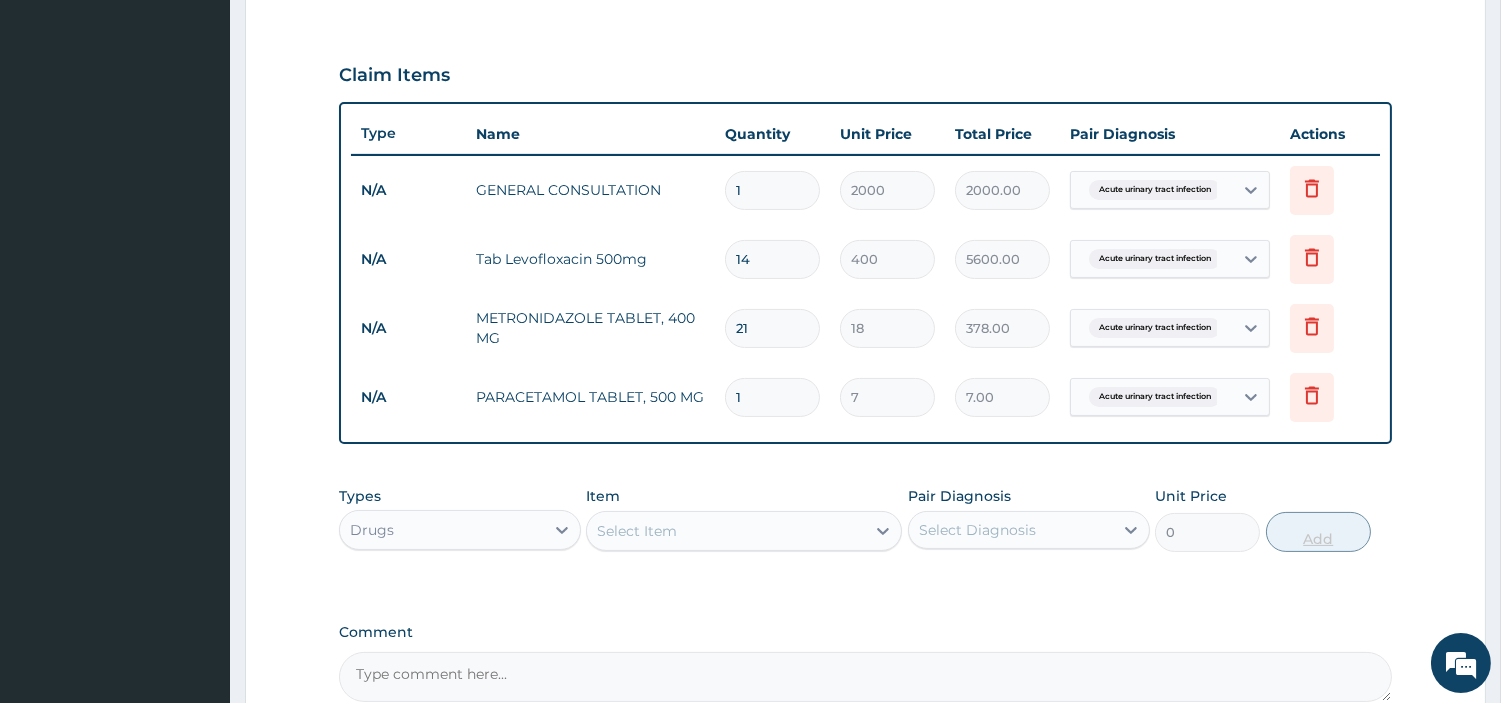 type on "18" 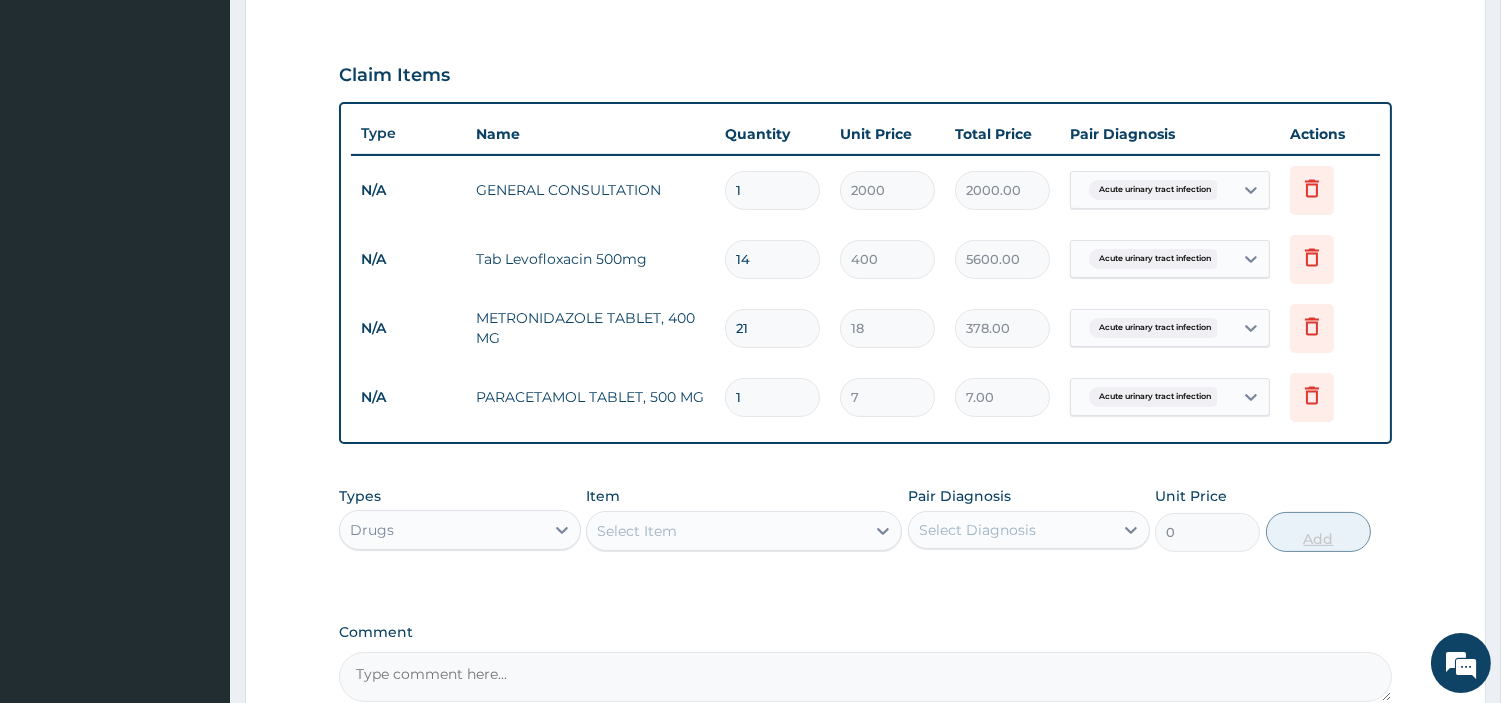 type on "126.00" 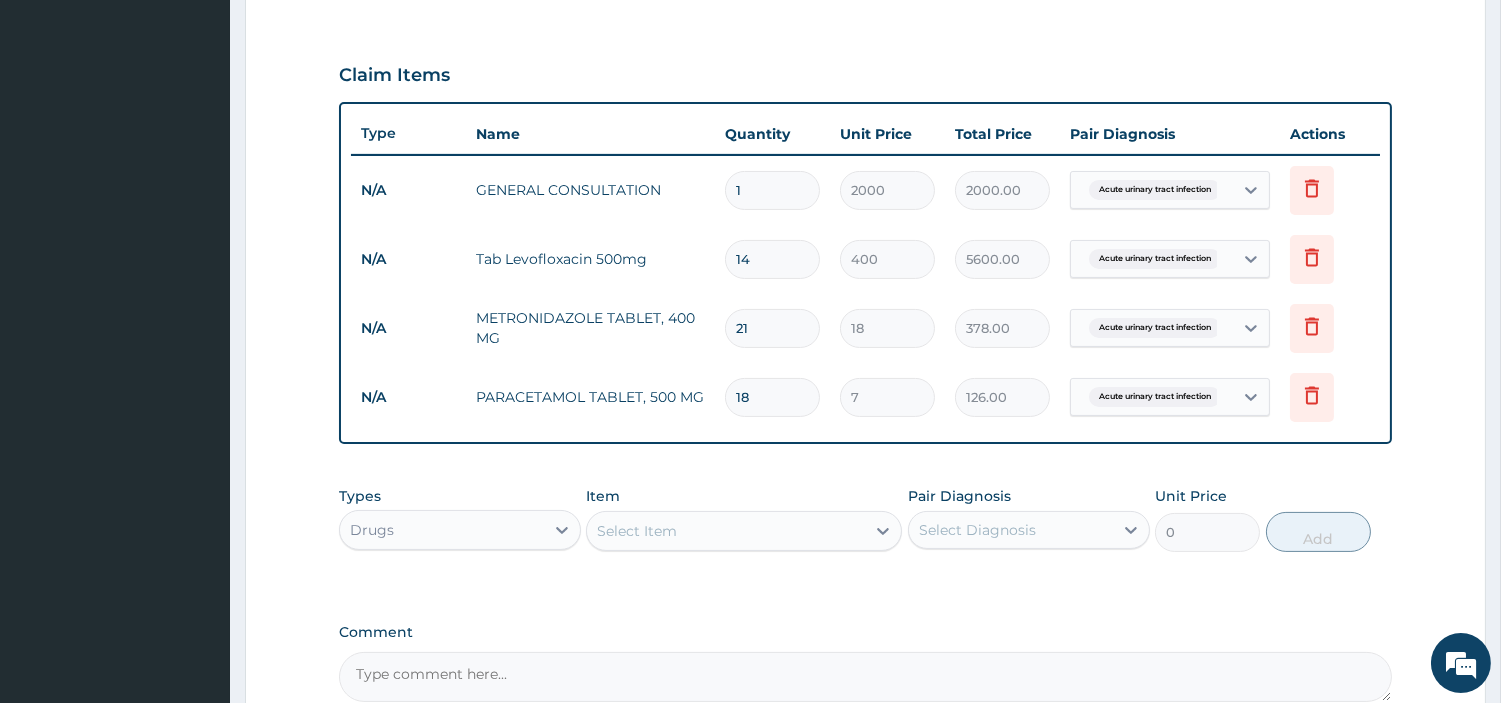 type on "18" 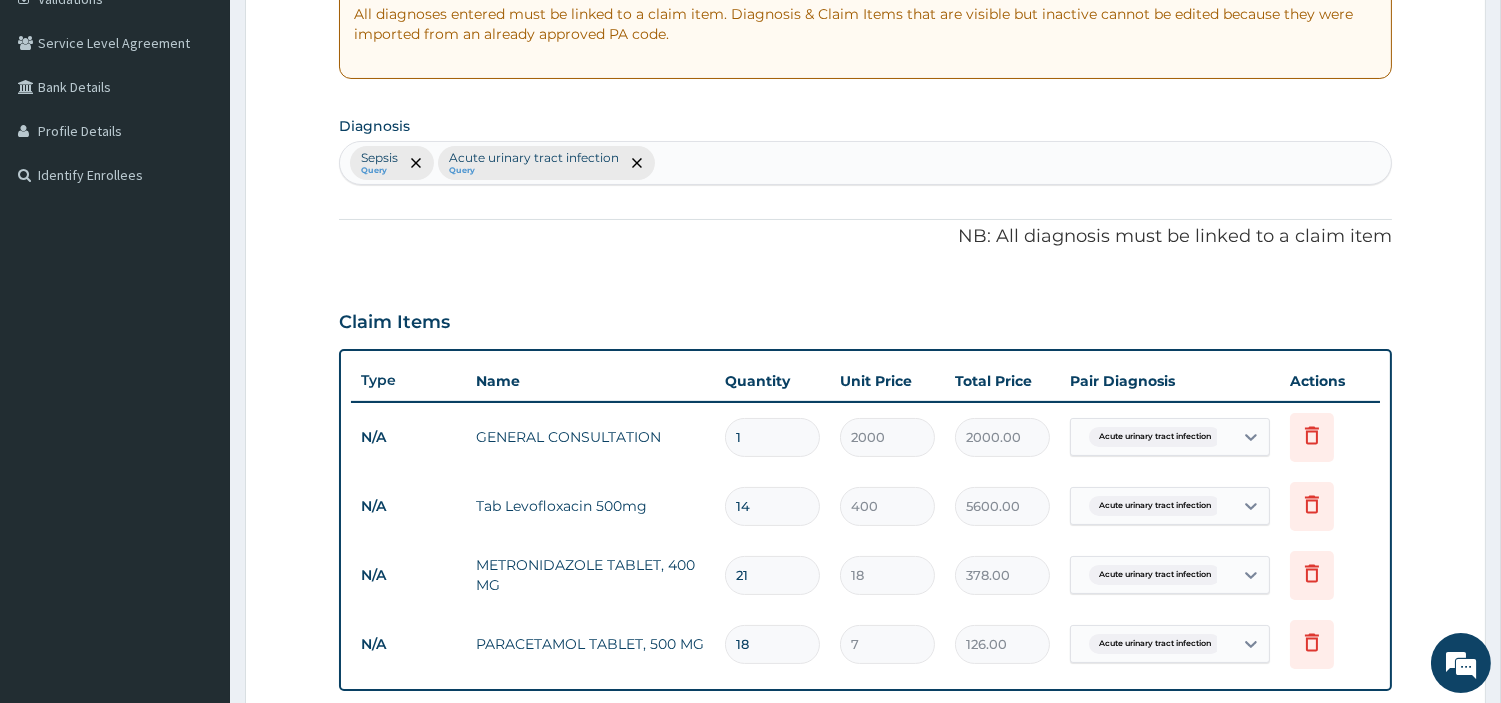 scroll, scrollTop: 391, scrollLeft: 0, axis: vertical 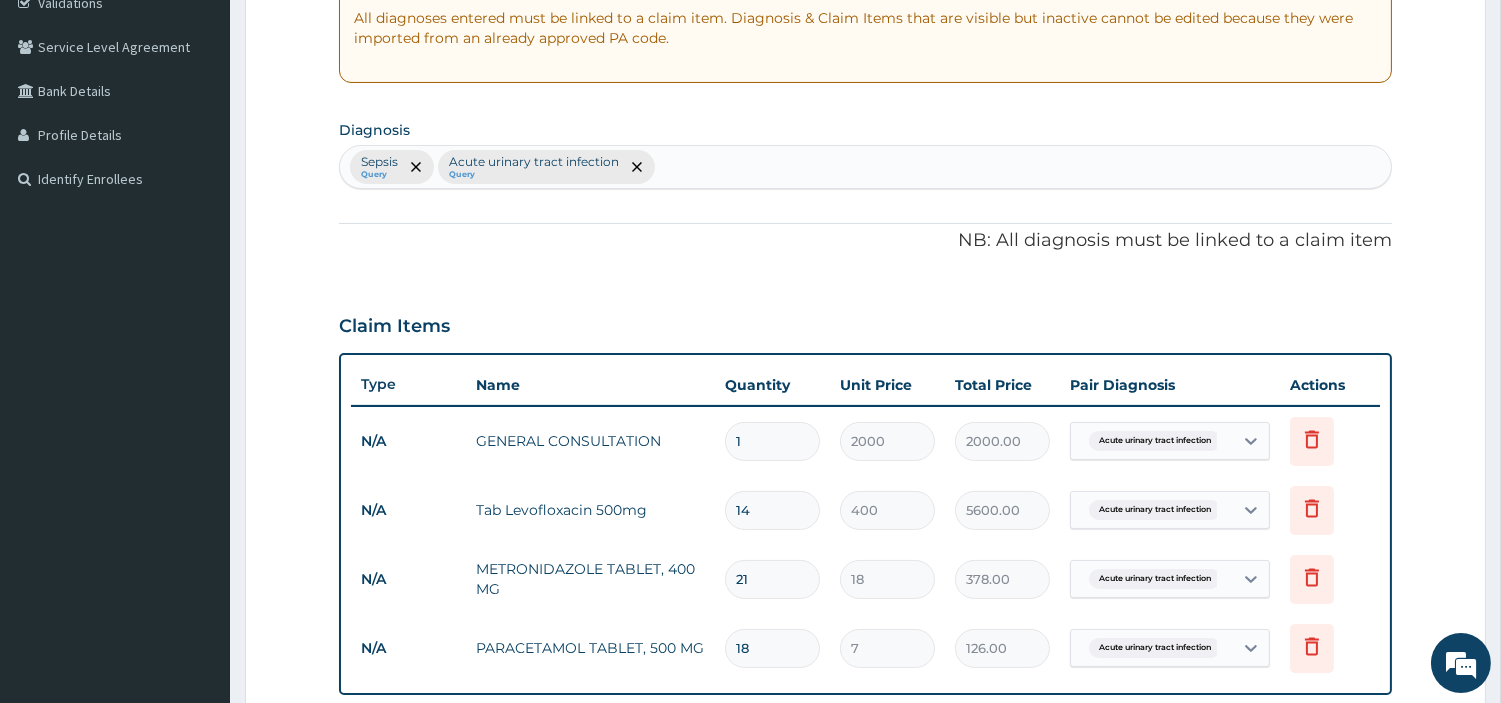 click on "Sepsis Query Acute urinary tract infection Query" at bounding box center (865, 167) 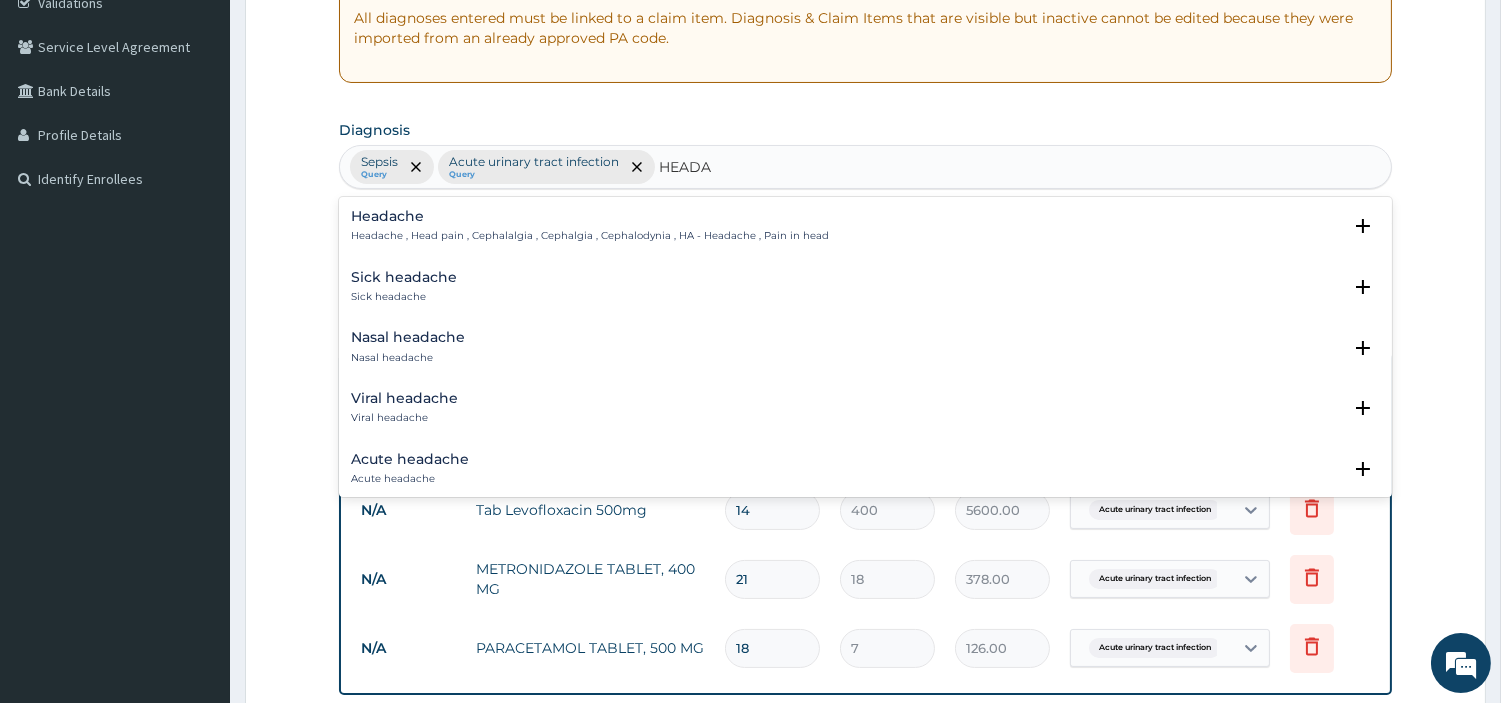 type on "HEADAC" 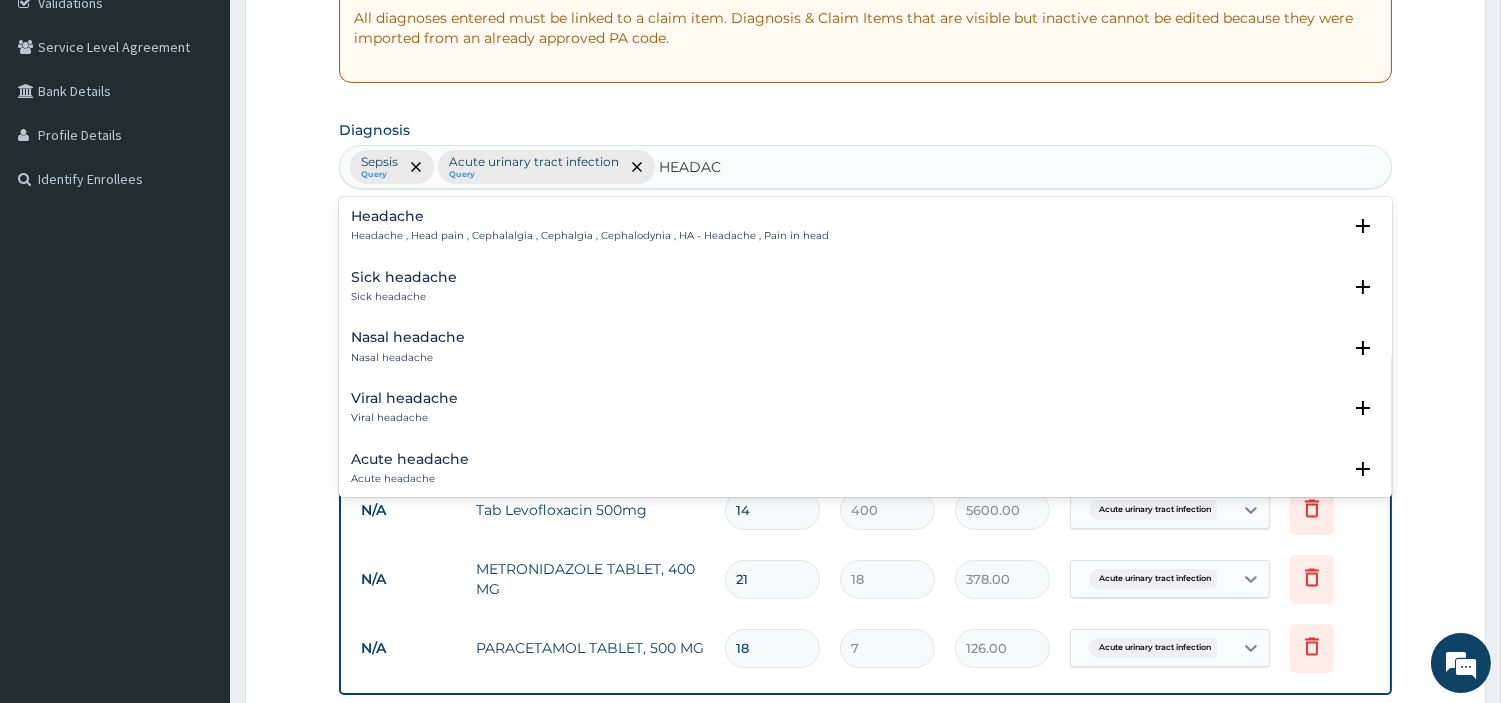 click on "Headache , Head pain , Cephalalgia , Cephalgia , Cephalodynia , HA - Headache , Pain in head" at bounding box center (590, 236) 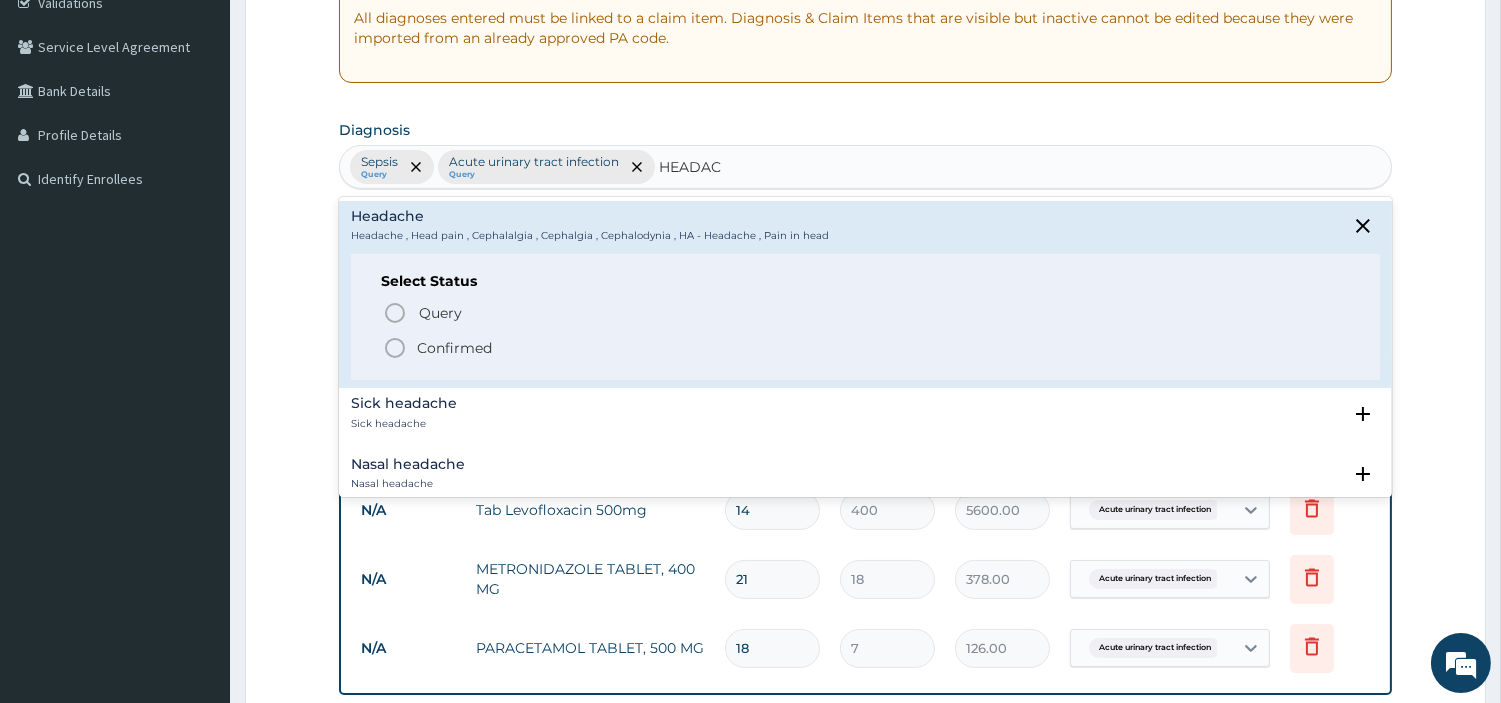 click 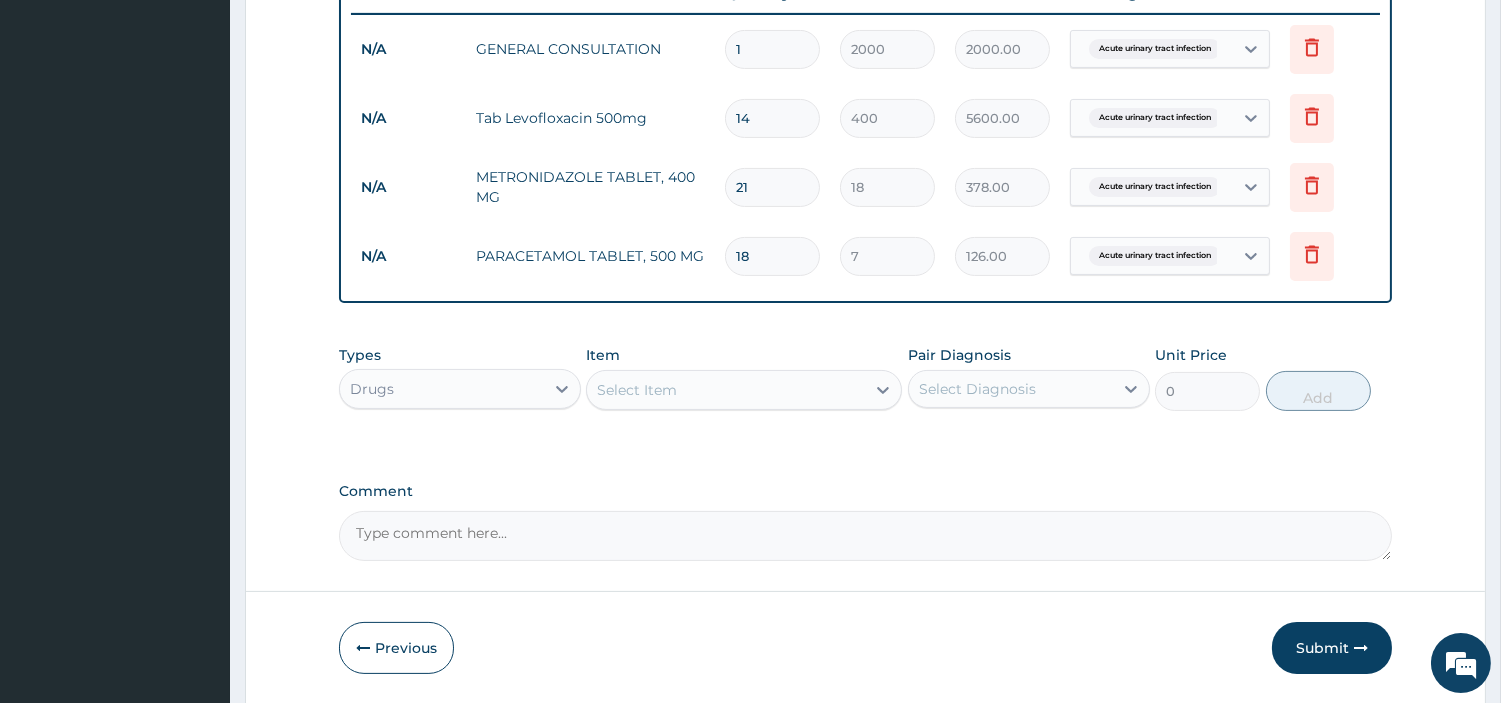scroll, scrollTop: 851, scrollLeft: 0, axis: vertical 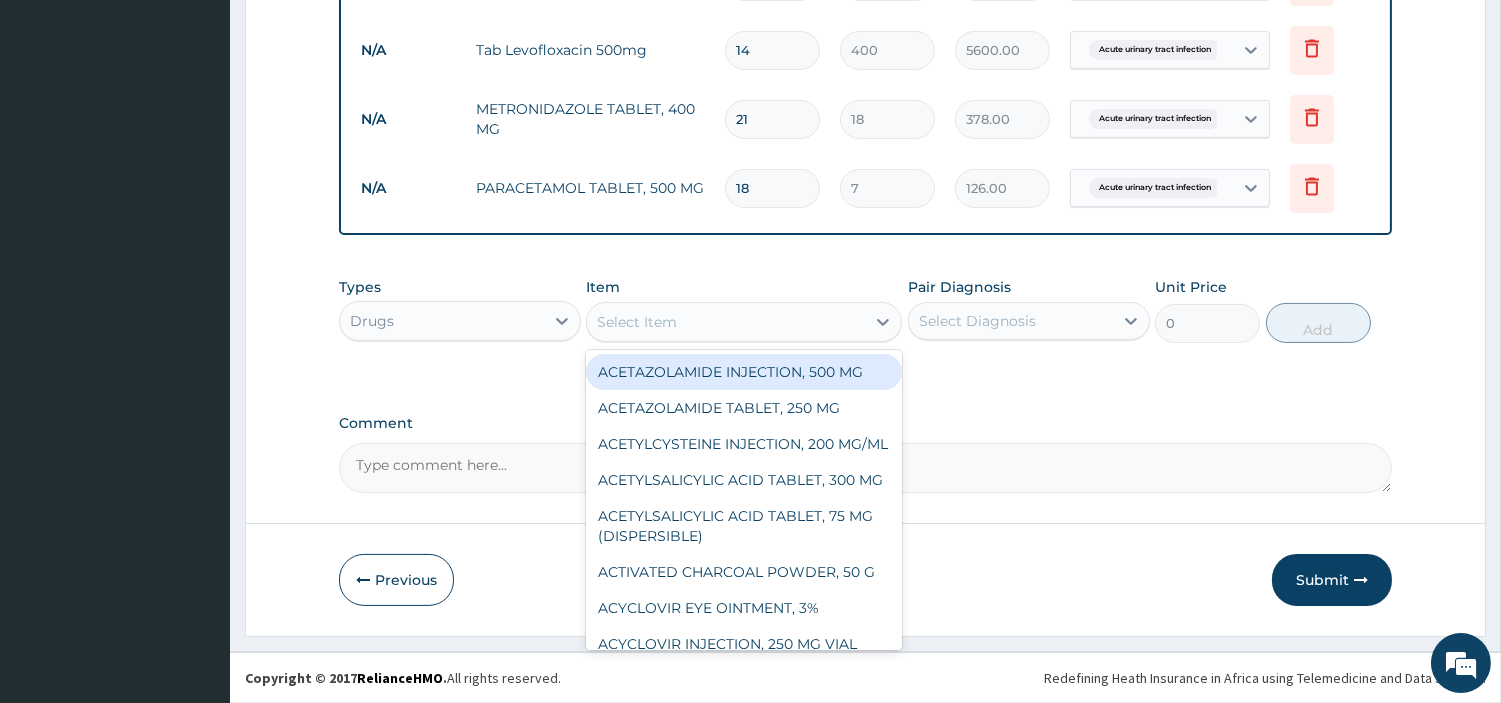 click on "Select Item" at bounding box center [726, 322] 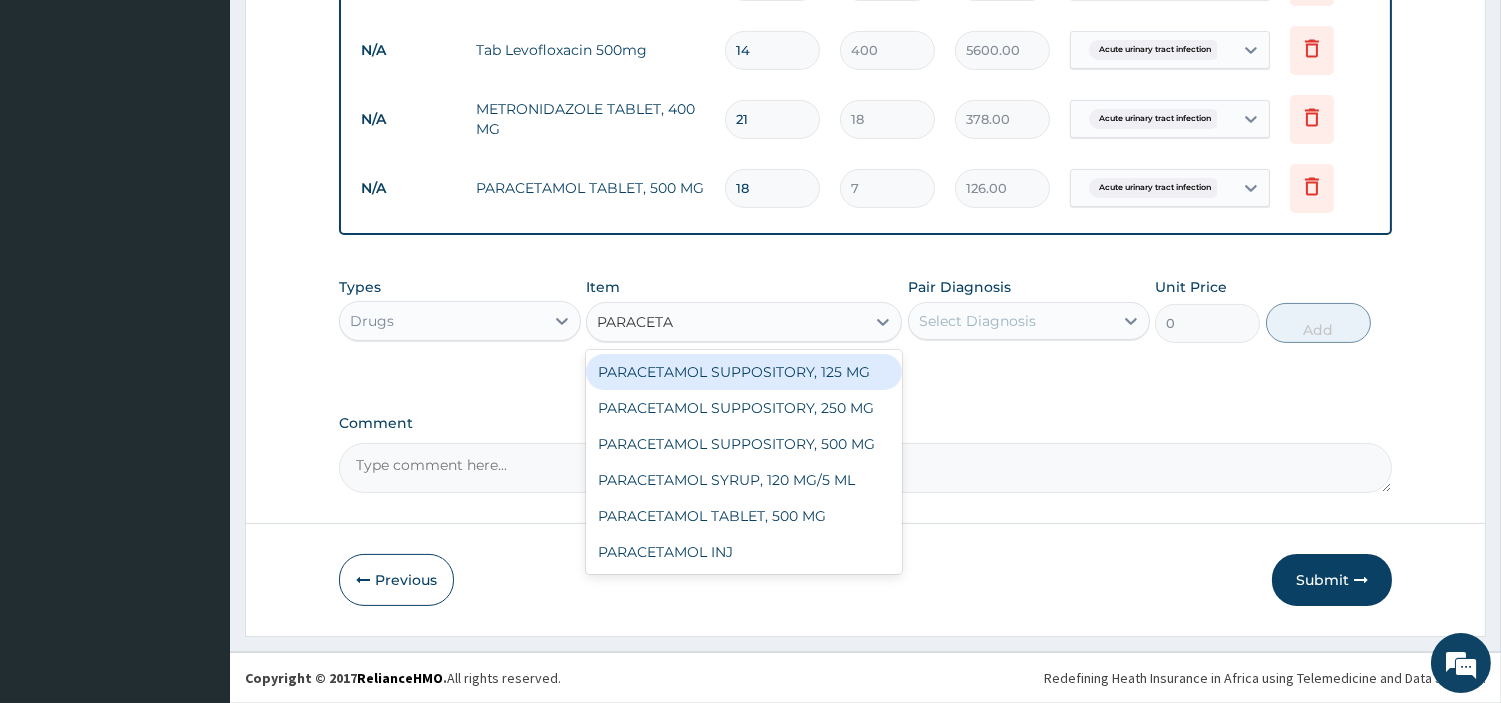 type on "PARACETAM" 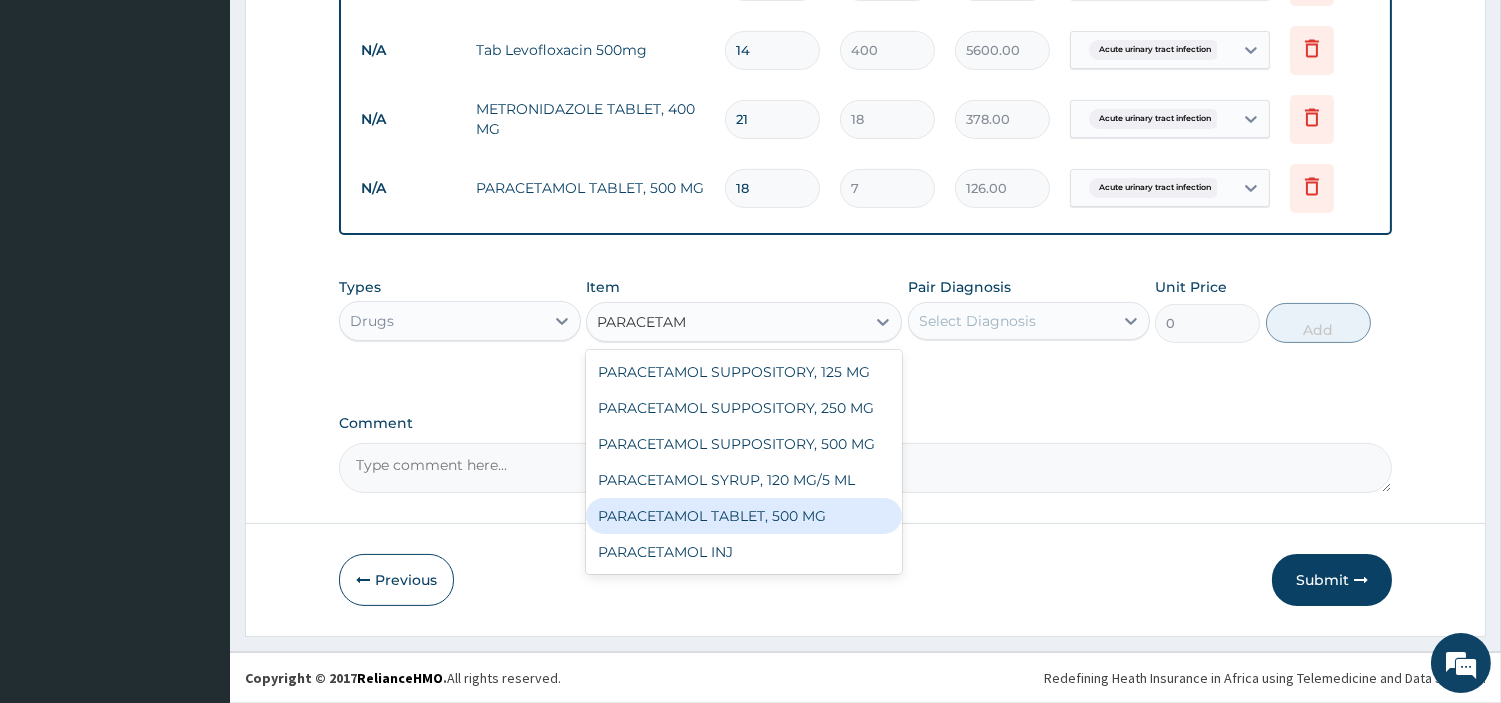 click on "PARACETAMOL TABLET, 500 MG" at bounding box center [744, 516] 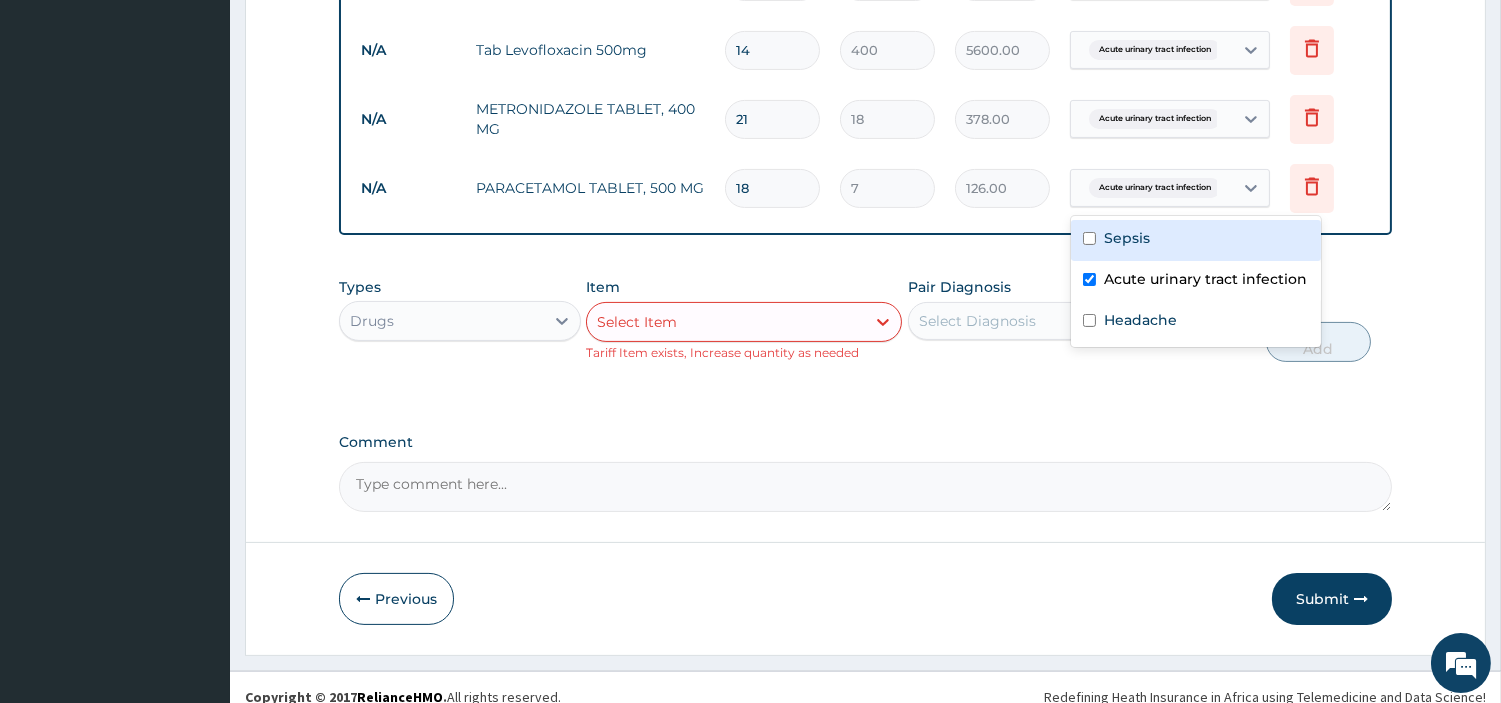 click on "Acute urinary tract infection" at bounding box center [1155, 188] 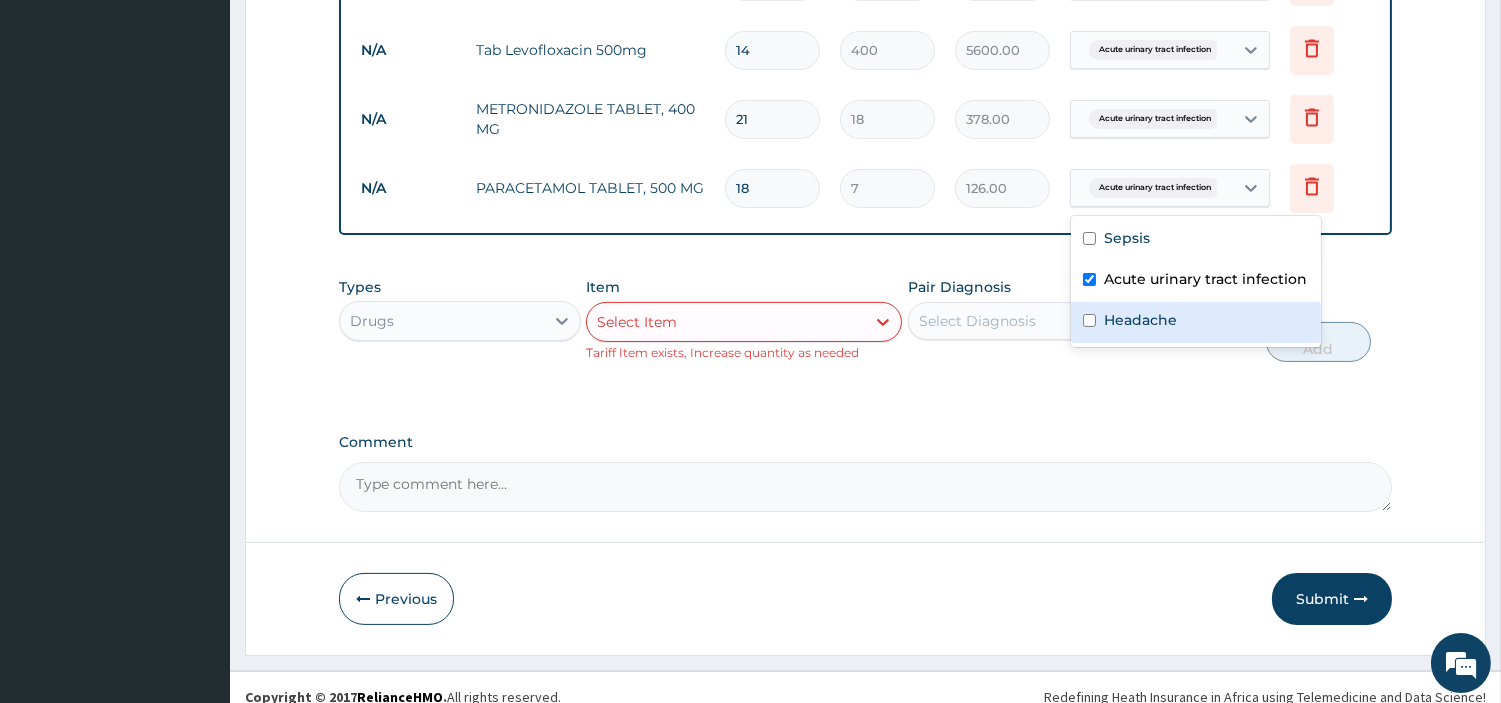 click on "Headache" at bounding box center (1140, 320) 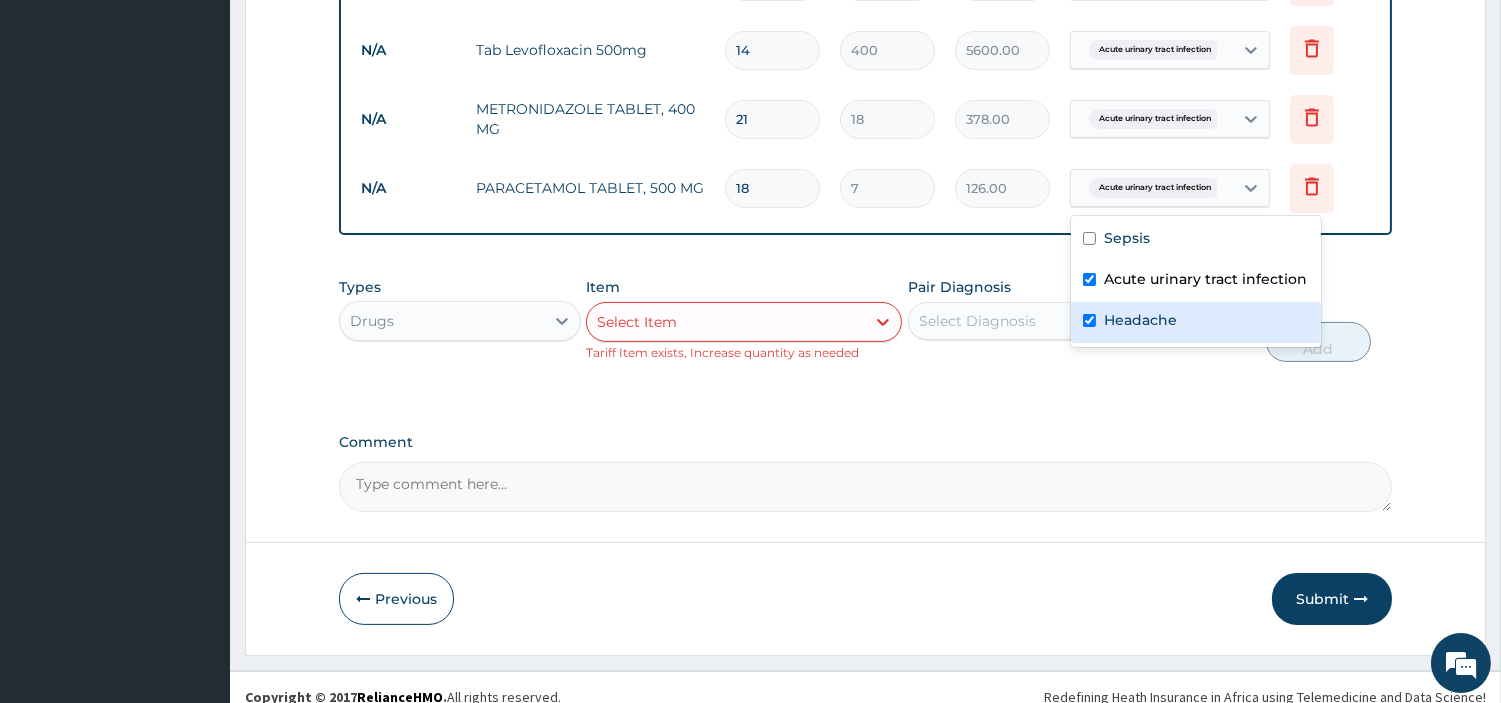 checkbox on "true" 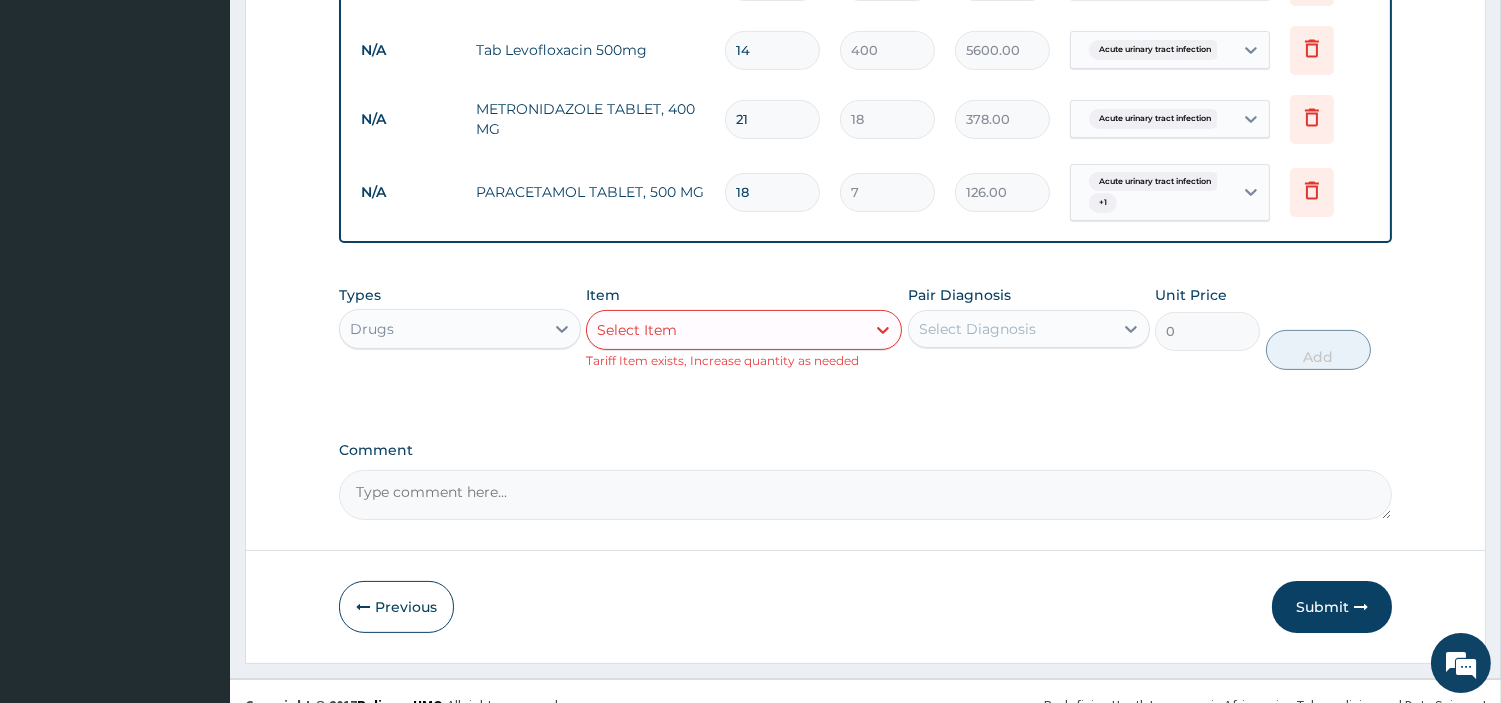 click on "Step  2  of 2 PA Code / Prescription Code Enter Code(Secondary Care Only) Encounter Date 01-08-2025 Important Notice Please enter PA codes before entering items that are not attached to a PA code   All diagnoses entered must be linked to a claim item. Diagnosis & Claim Items that are visible but inactive cannot be edited because they were imported from an already approved PA code. Diagnosis Sepsis Query Acute urinary tract infection Query Headache Confirmed NB: All diagnosis must be linked to a claim item Claim Items Type Name Quantity Unit Price Total Price Pair Diagnosis Actions N/A GENERAL CONSULTATION 1 2000 2000.00 Acute urinary tract infection Delete N/A Tab Levofloxacin 500mg 14 400 5600.00 Acute urinary tract infection Delete N/A METRONIDAZOLE TABLET, 400 MG 21 18 378.00 Acute urinary tract infection Delete N/A PARACETAMOL TABLET, 500 MG 18 7 126.00 Acute urinary tract infection  + 1 Delete Types Drugs Item Select Item Tariff Item exists, Increase quantity as needed Pair Diagnosis Select Diagnosis 0" at bounding box center (865, -41) 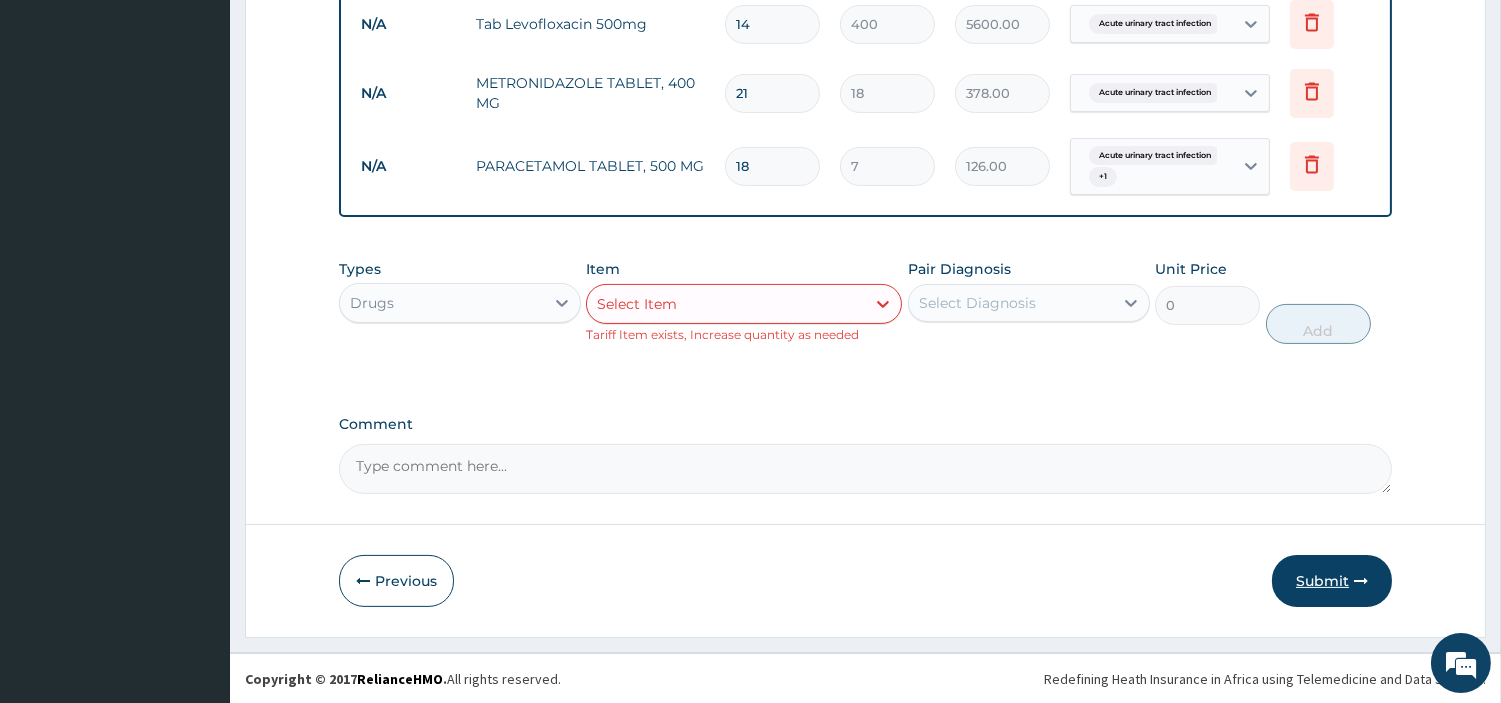 click on "Submit" at bounding box center (1332, 581) 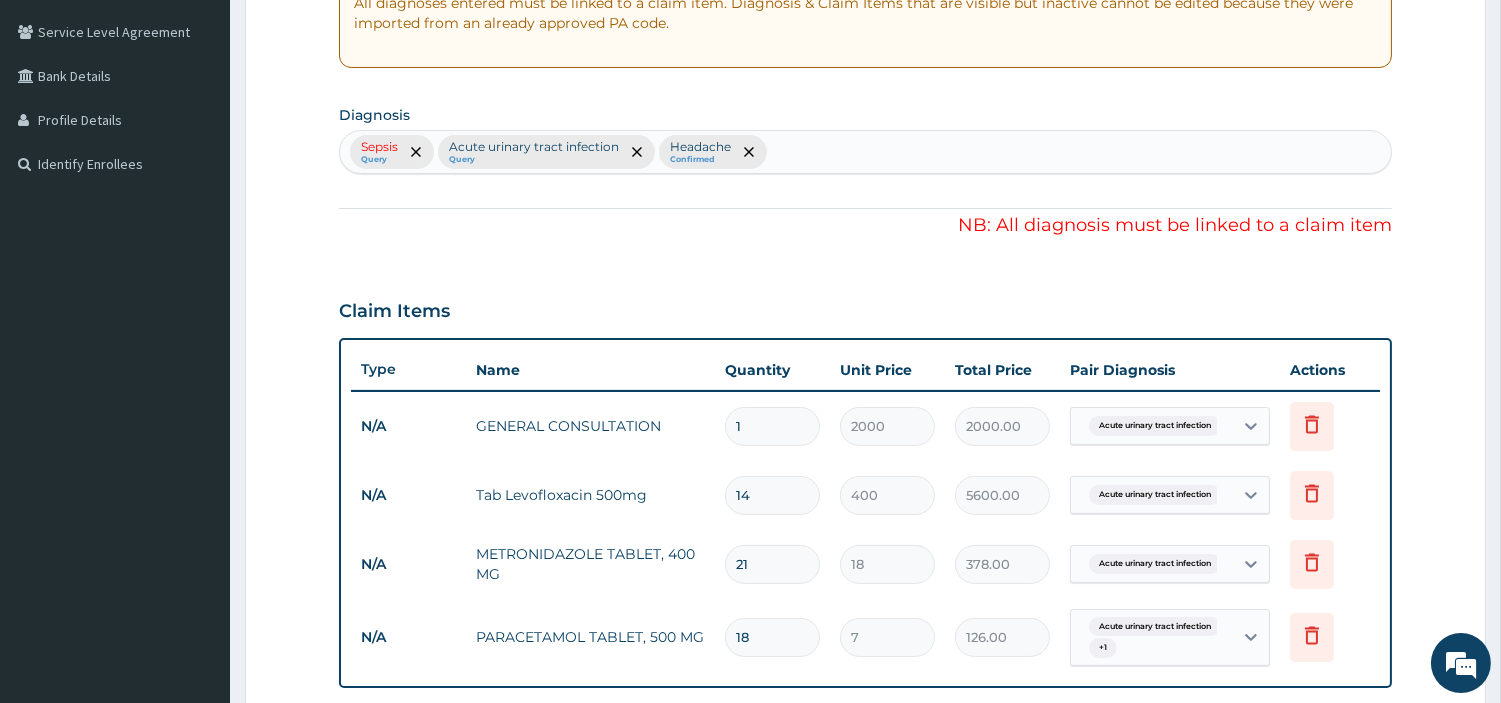scroll, scrollTop: 405, scrollLeft: 0, axis: vertical 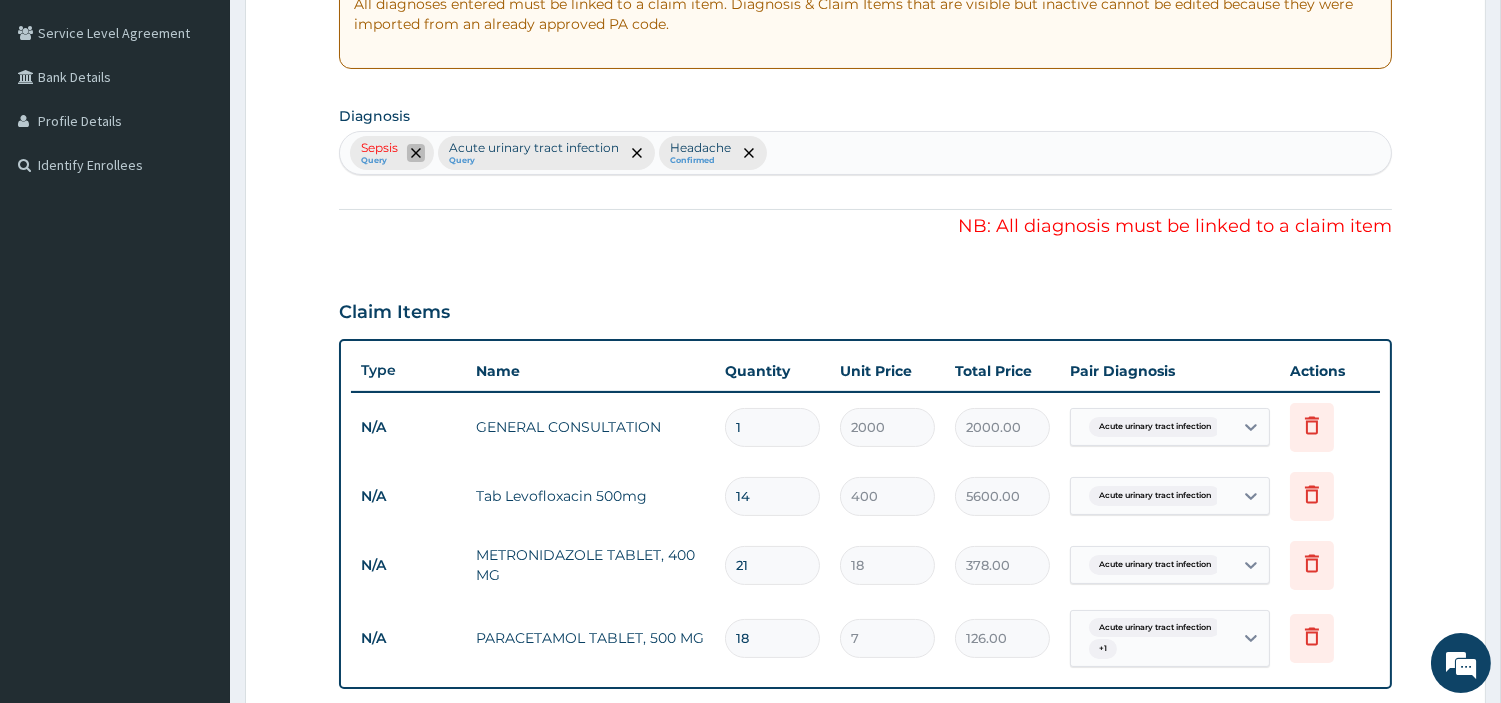 click 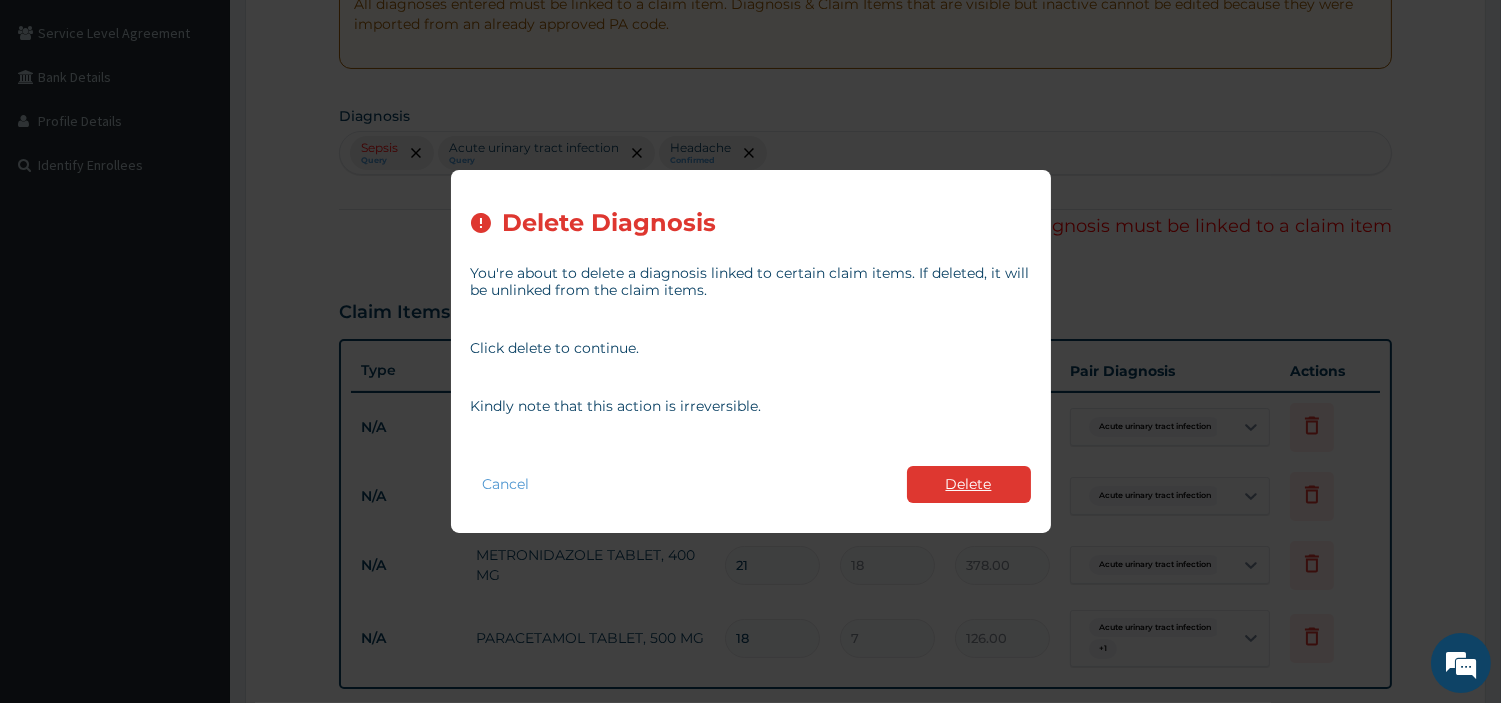 click on "Delete" at bounding box center [969, 484] 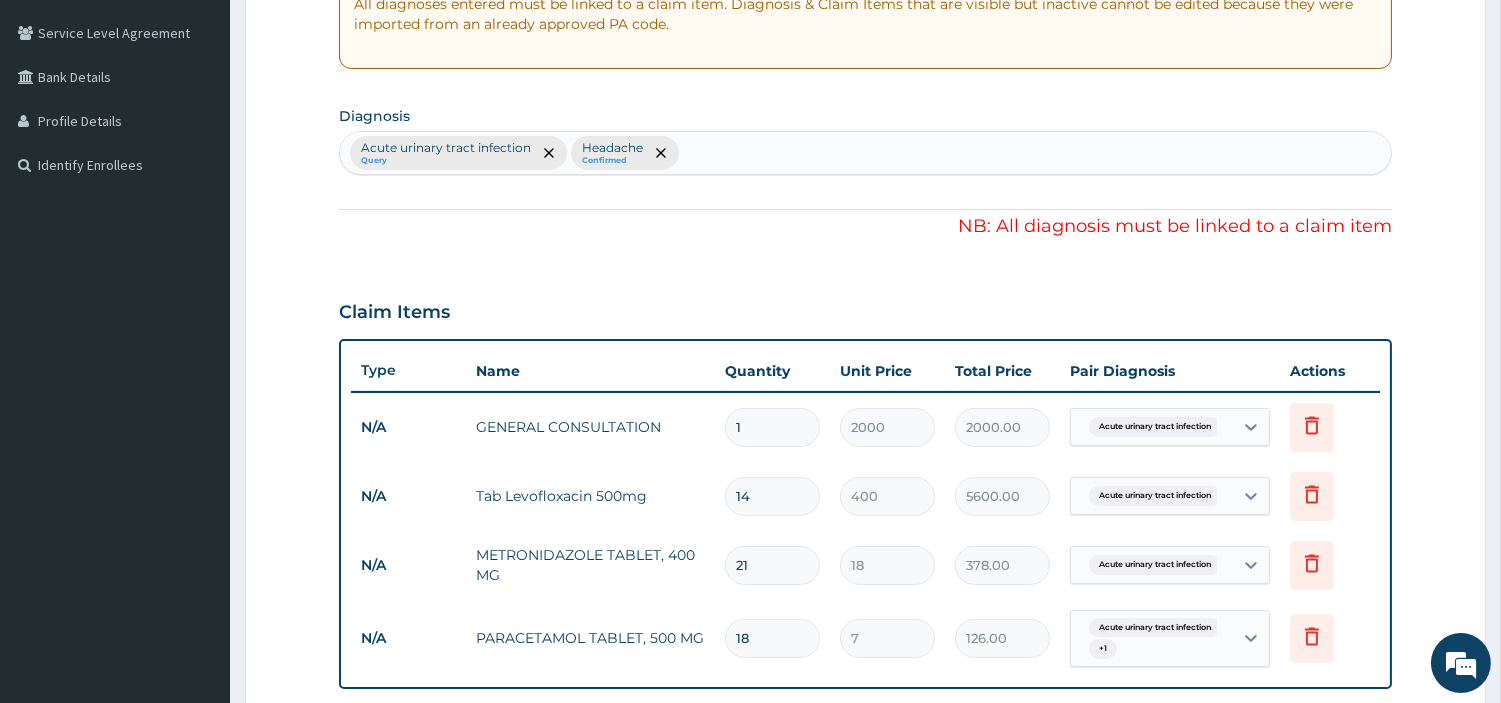 scroll, scrollTop: 858, scrollLeft: 0, axis: vertical 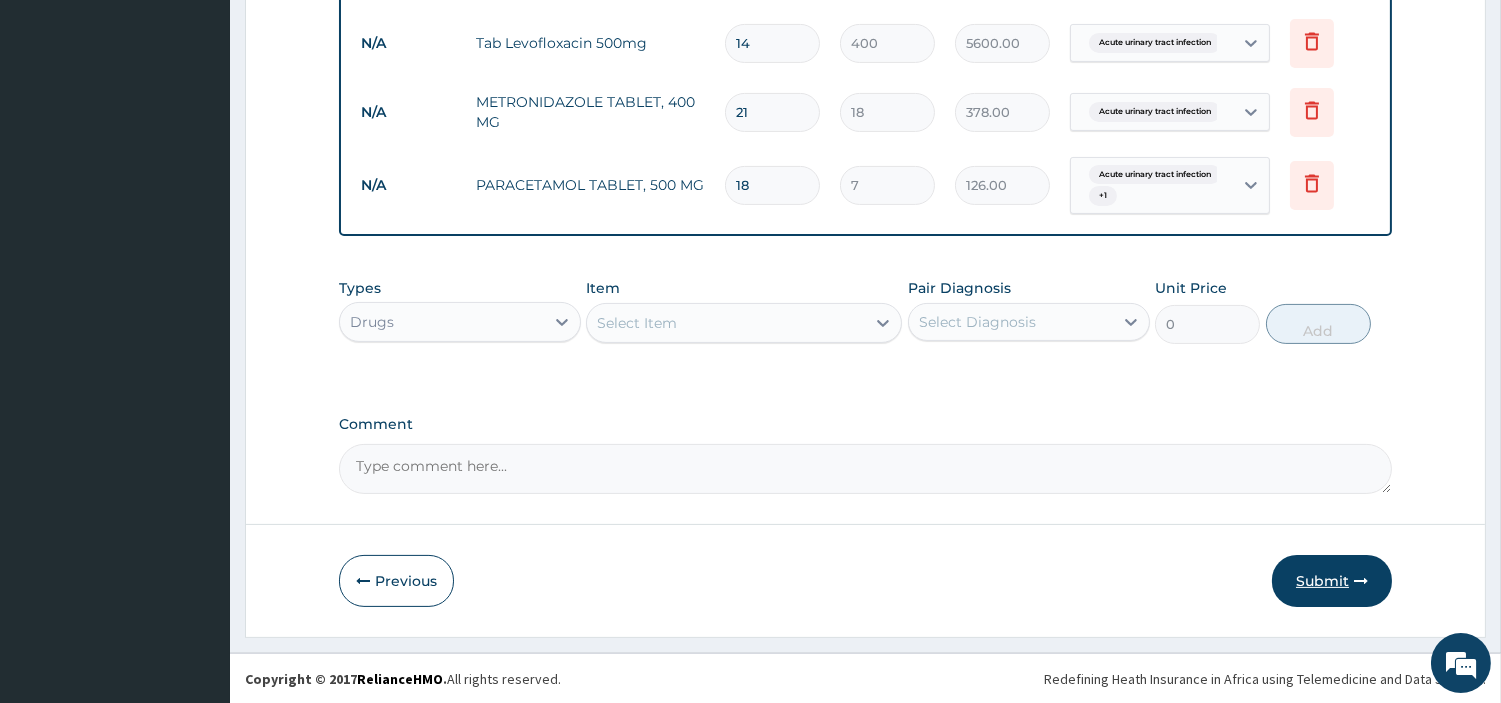 click on "Submit" at bounding box center (1332, 581) 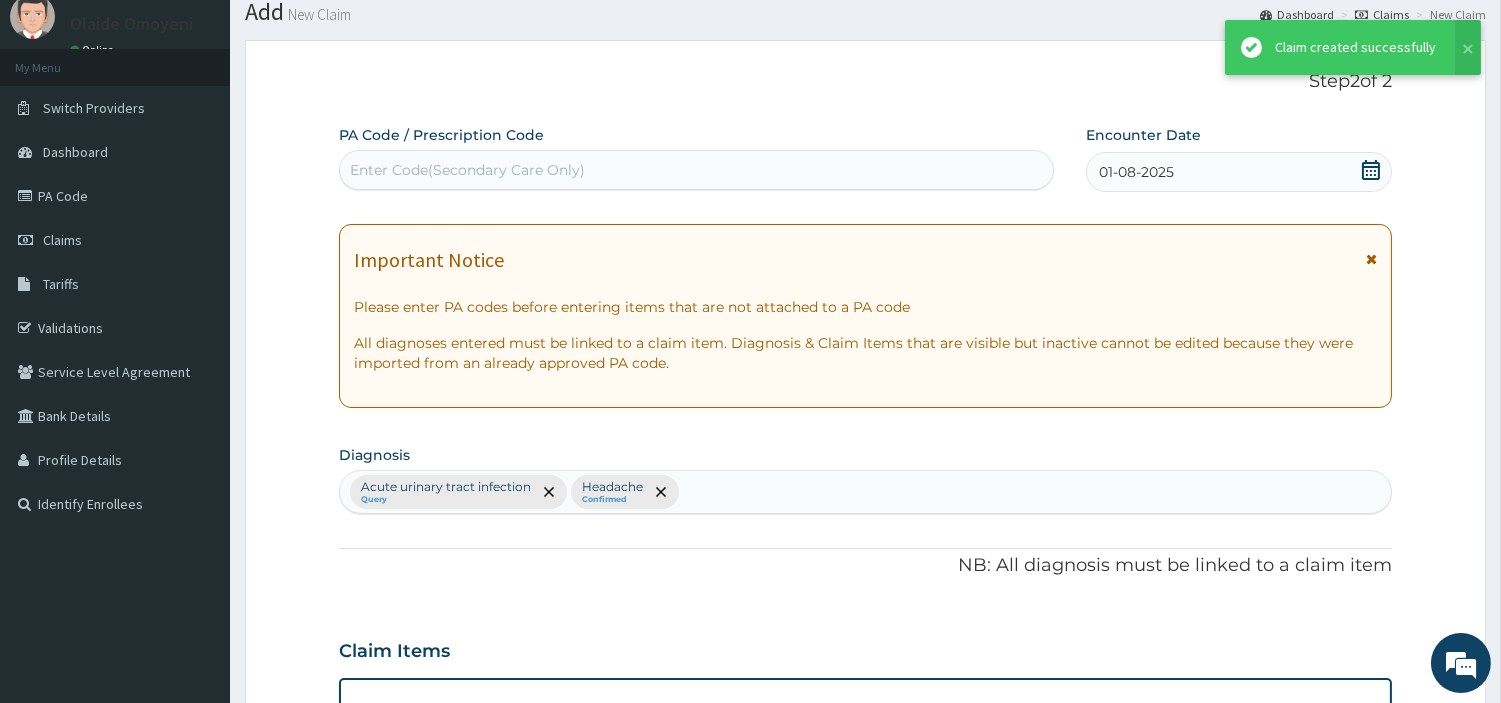 scroll, scrollTop: 858, scrollLeft: 0, axis: vertical 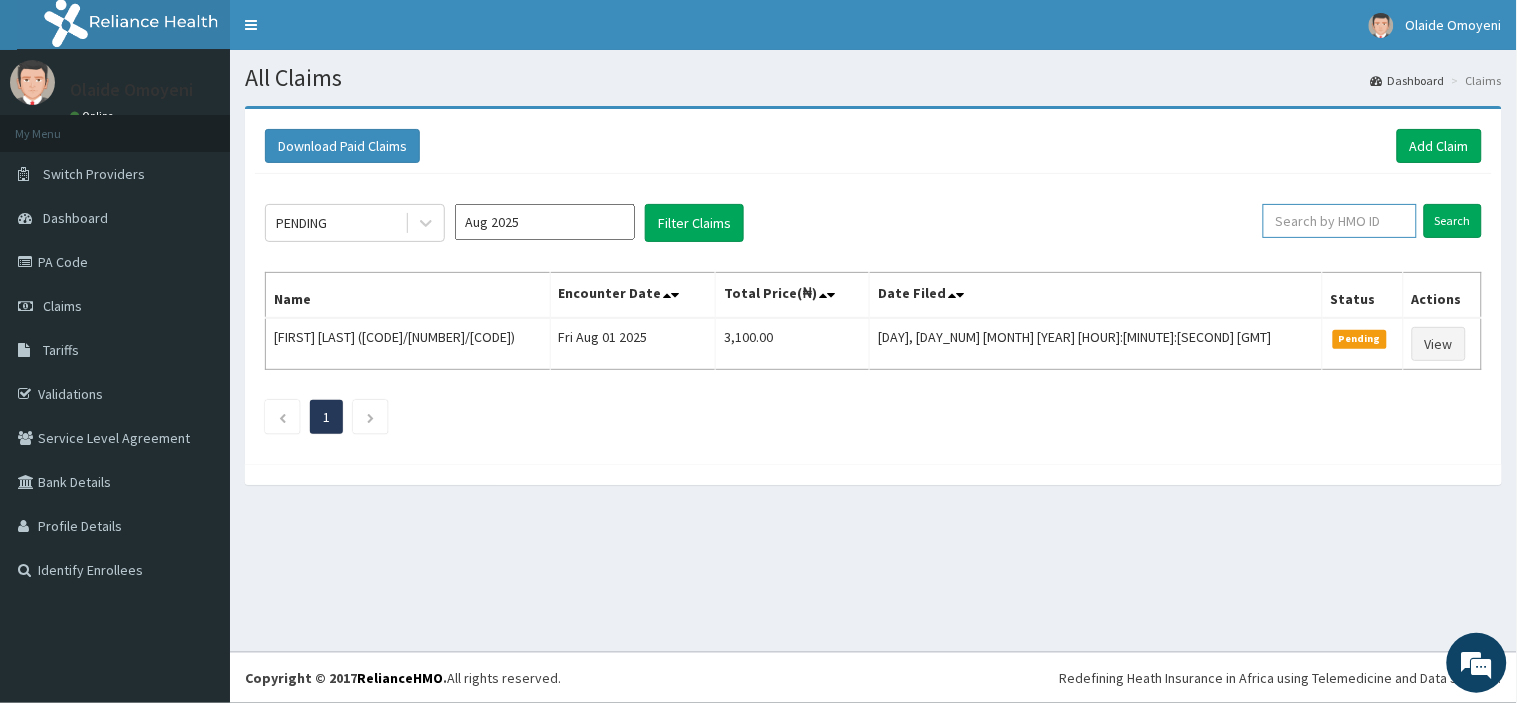 click at bounding box center [1340, 221] 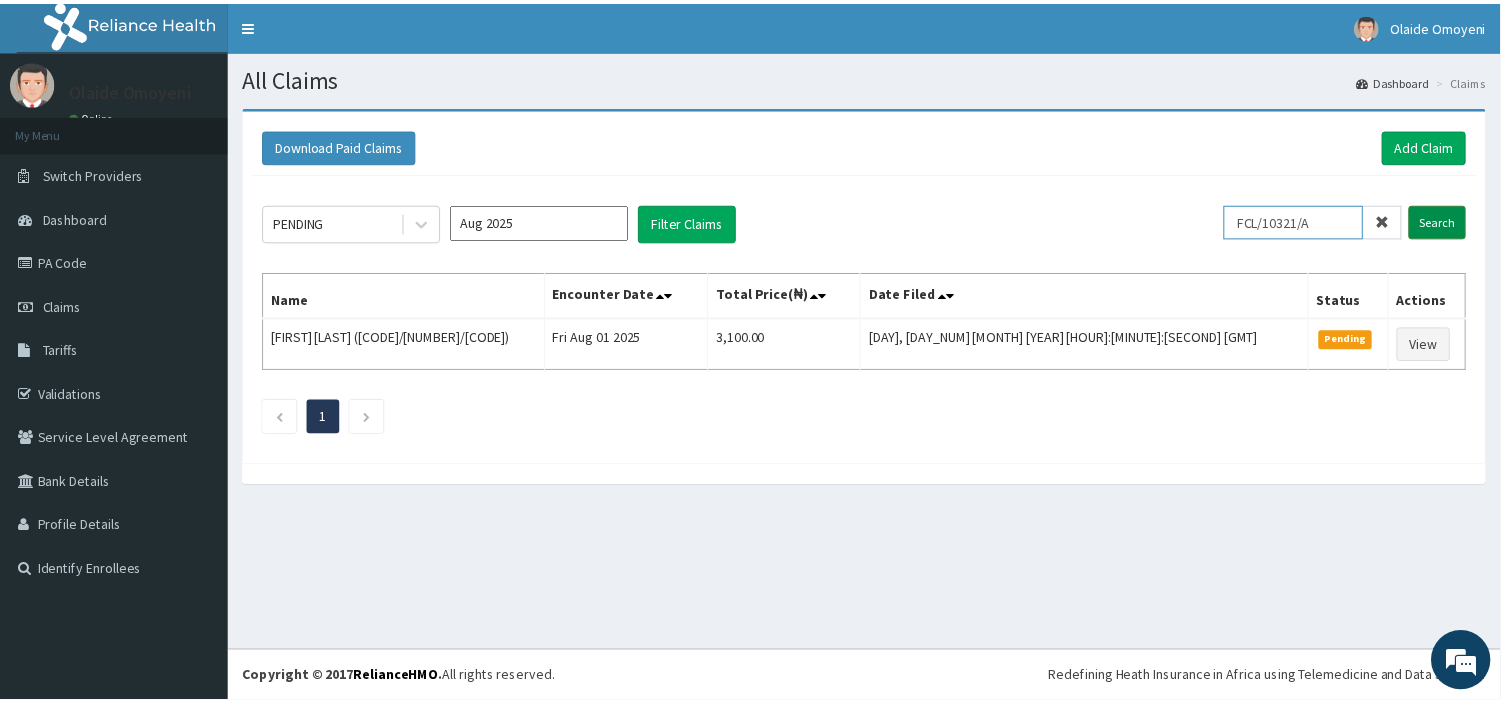 scroll, scrollTop: 0, scrollLeft: 0, axis: both 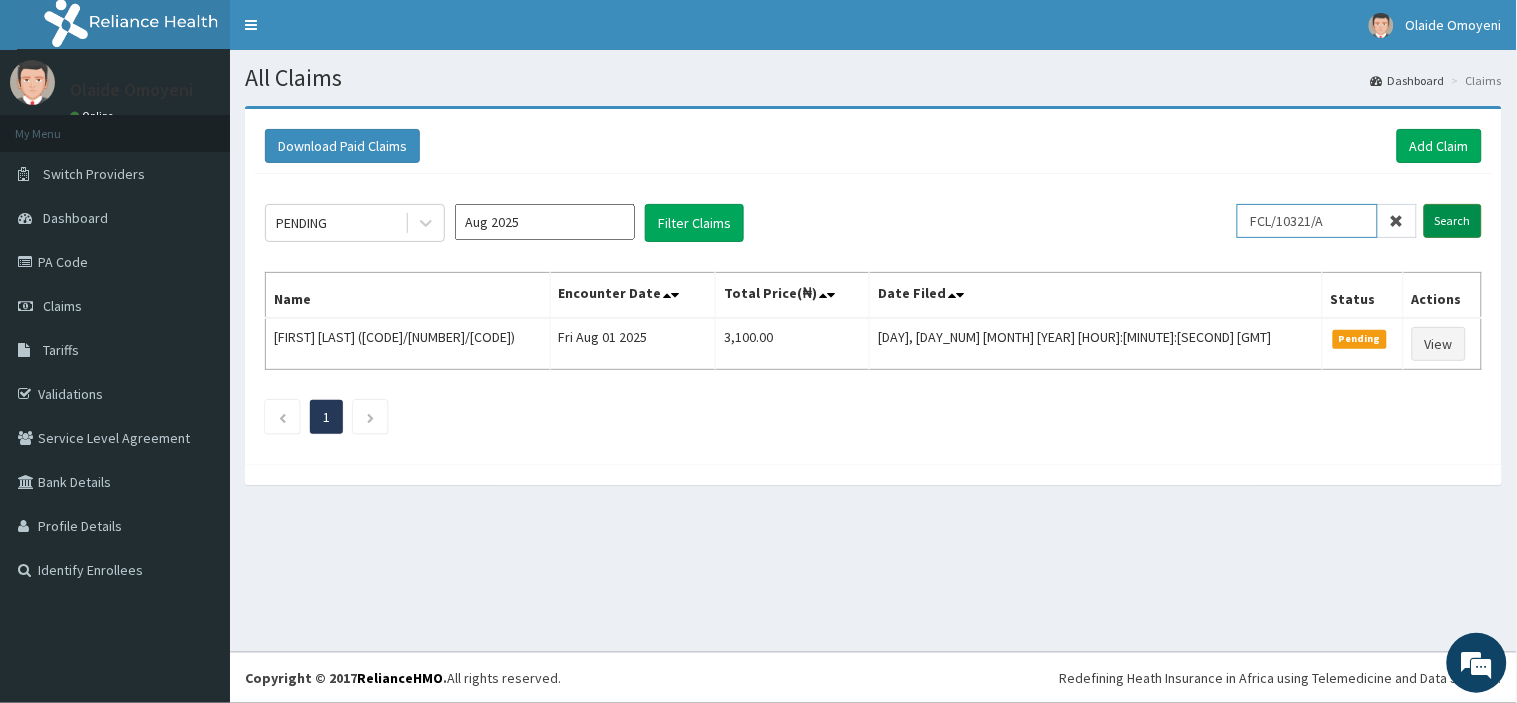 type on "FCL/10321/A" 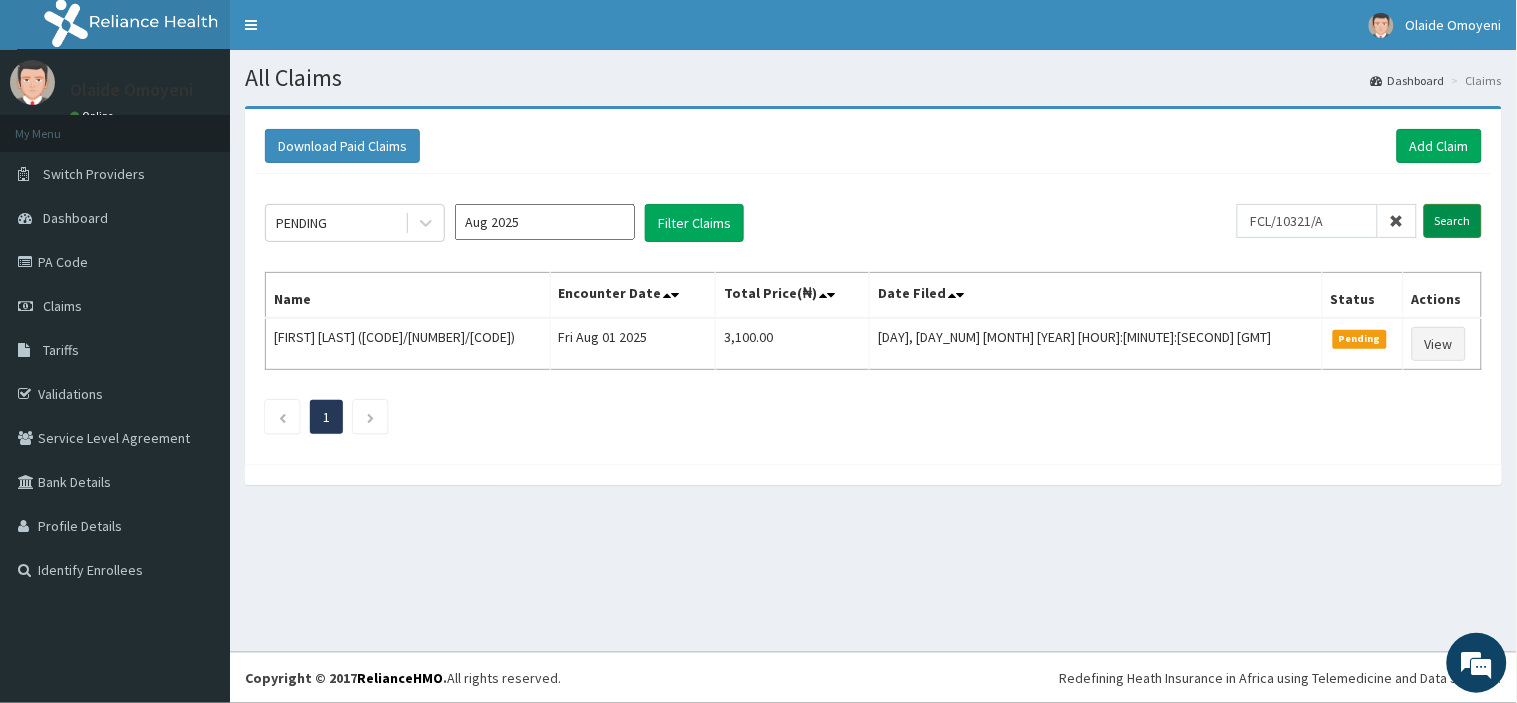 click on "Search" at bounding box center (1453, 221) 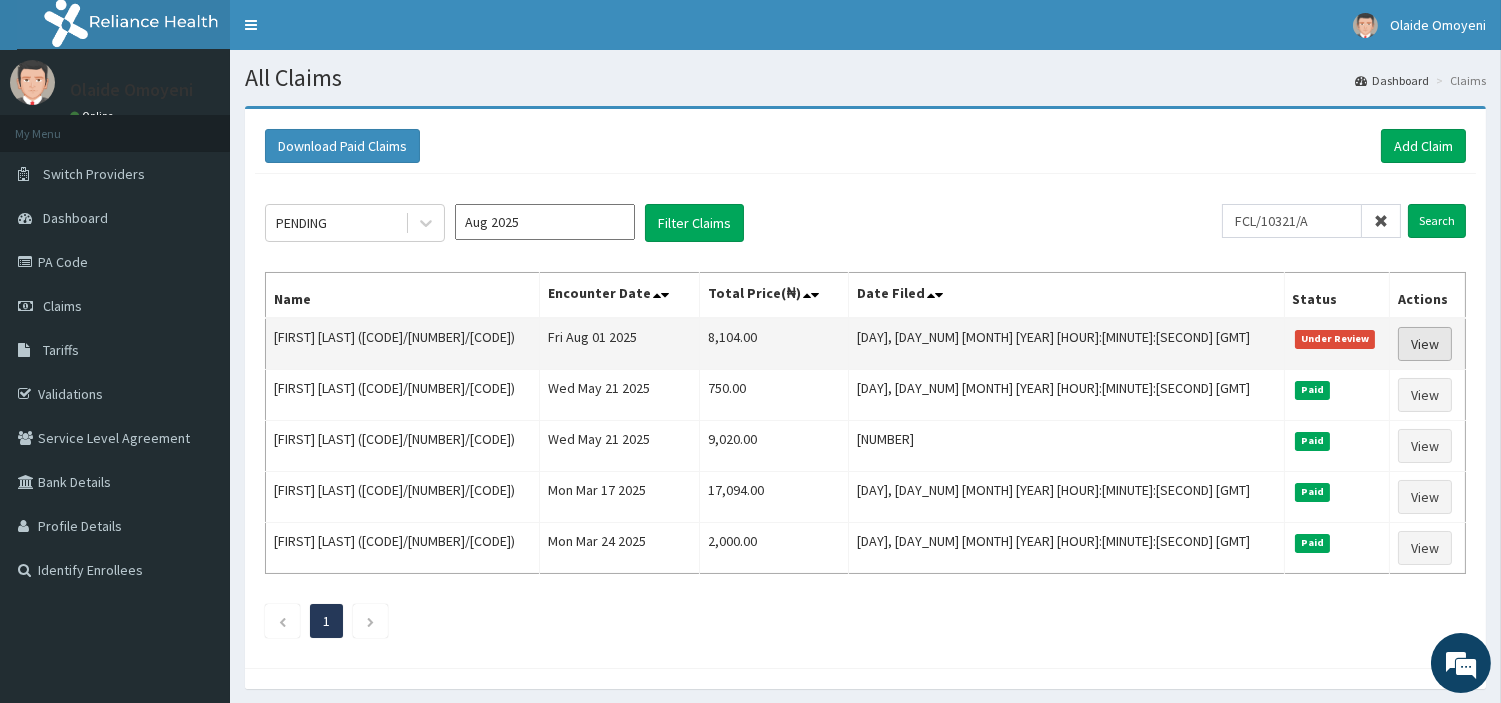click on "View" at bounding box center (1425, 344) 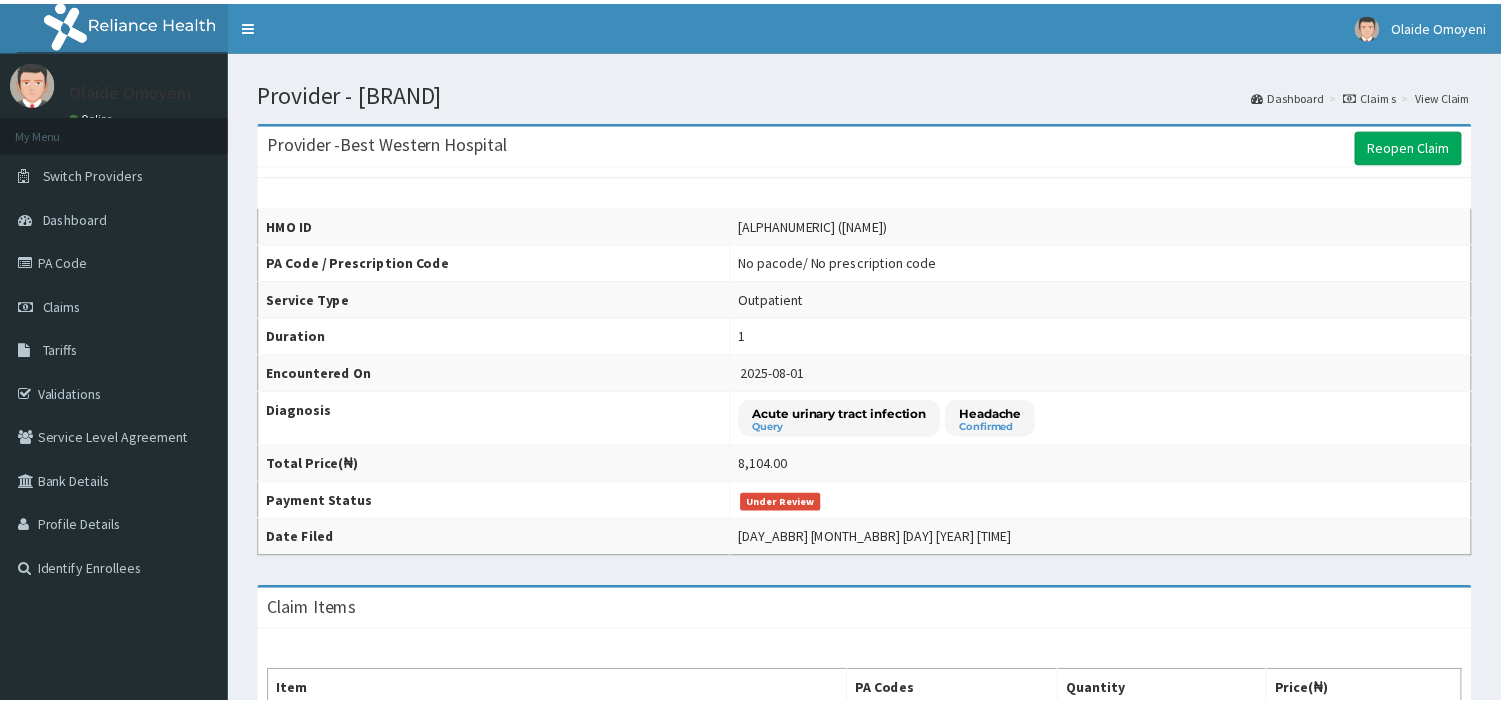 scroll, scrollTop: 0, scrollLeft: 0, axis: both 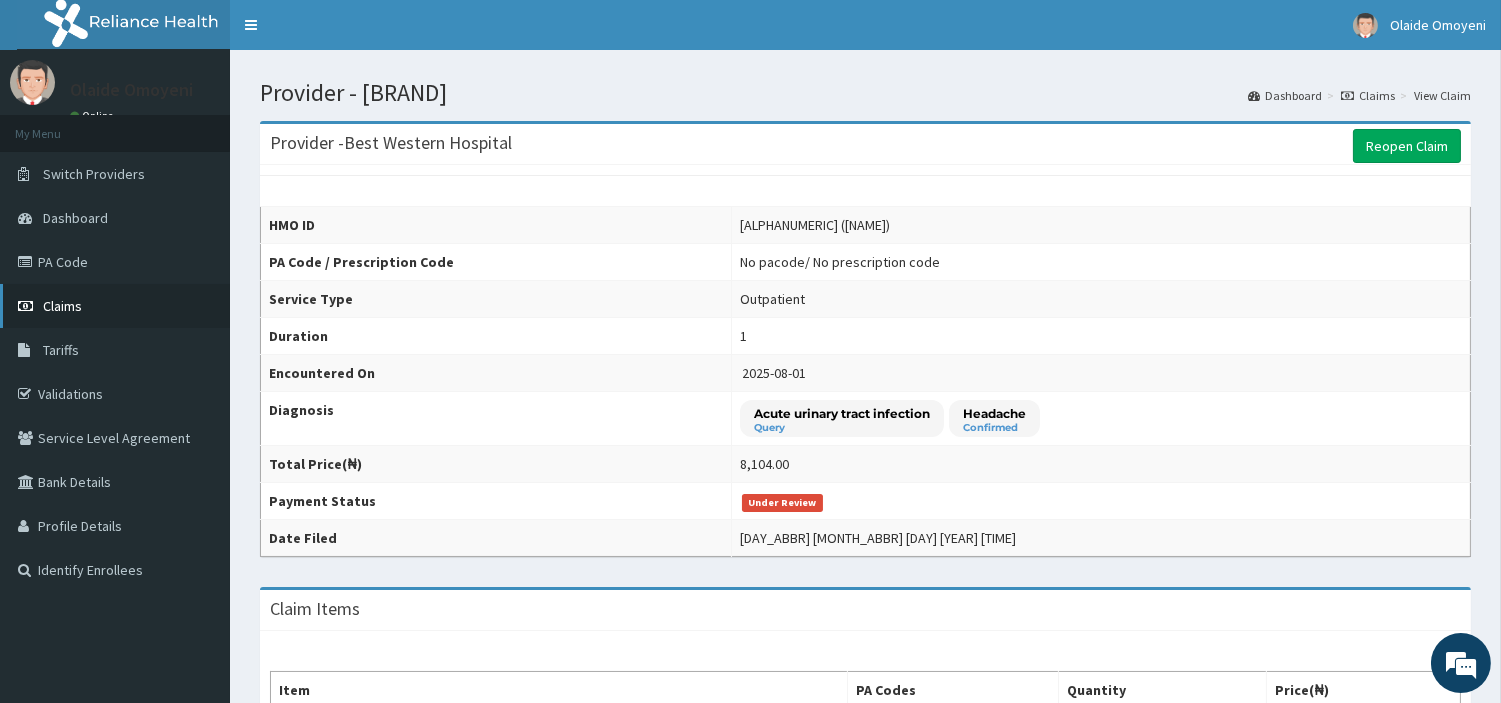 click on "Claims" at bounding box center [62, 306] 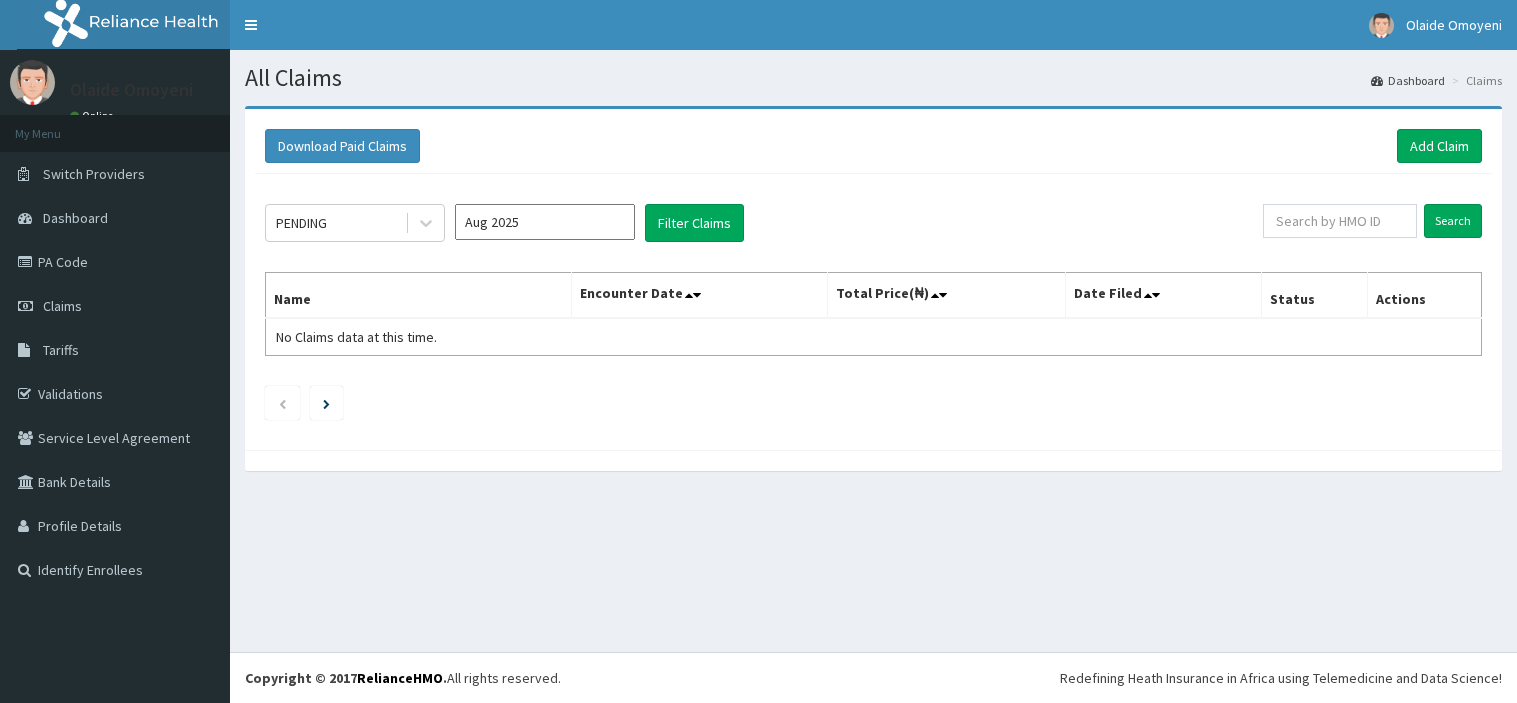 scroll, scrollTop: 0, scrollLeft: 0, axis: both 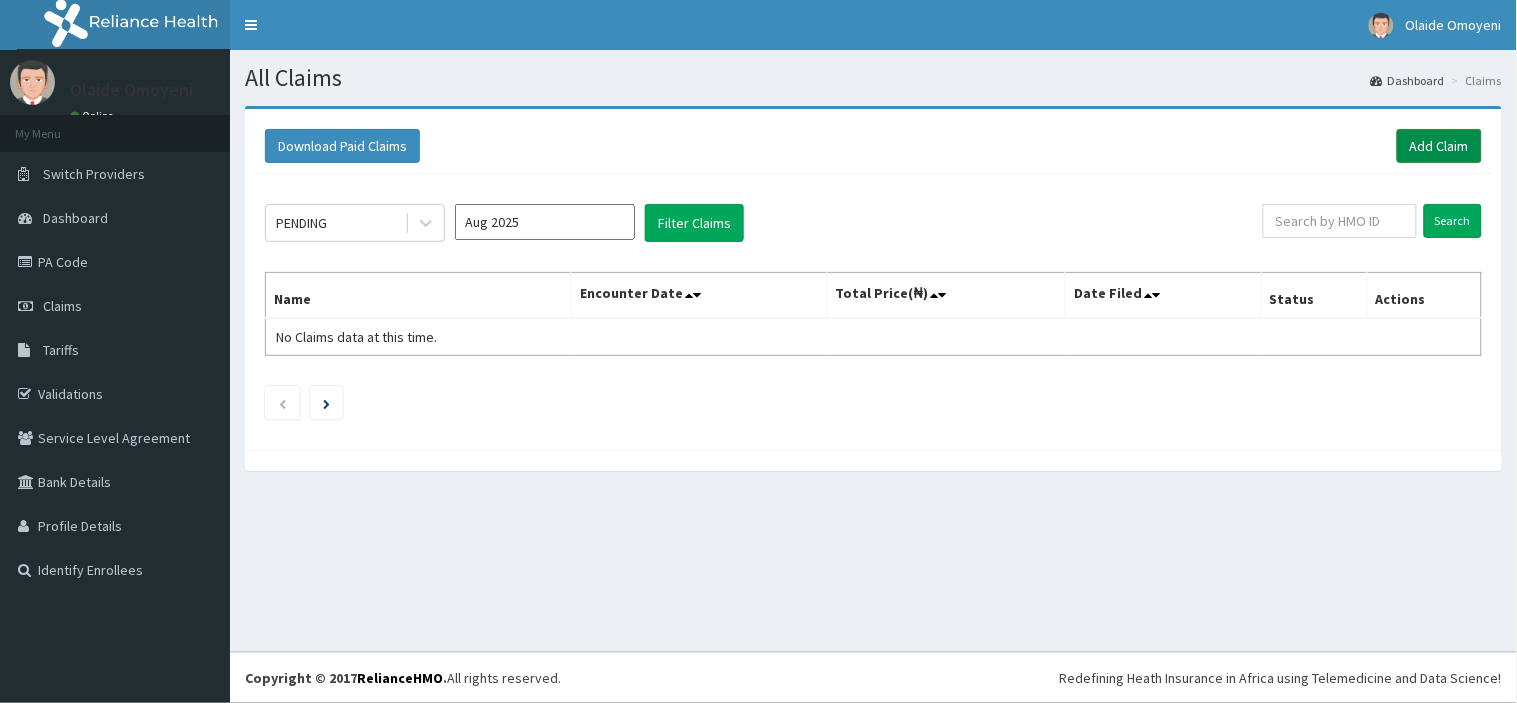 click on "Add Claim" at bounding box center (1439, 146) 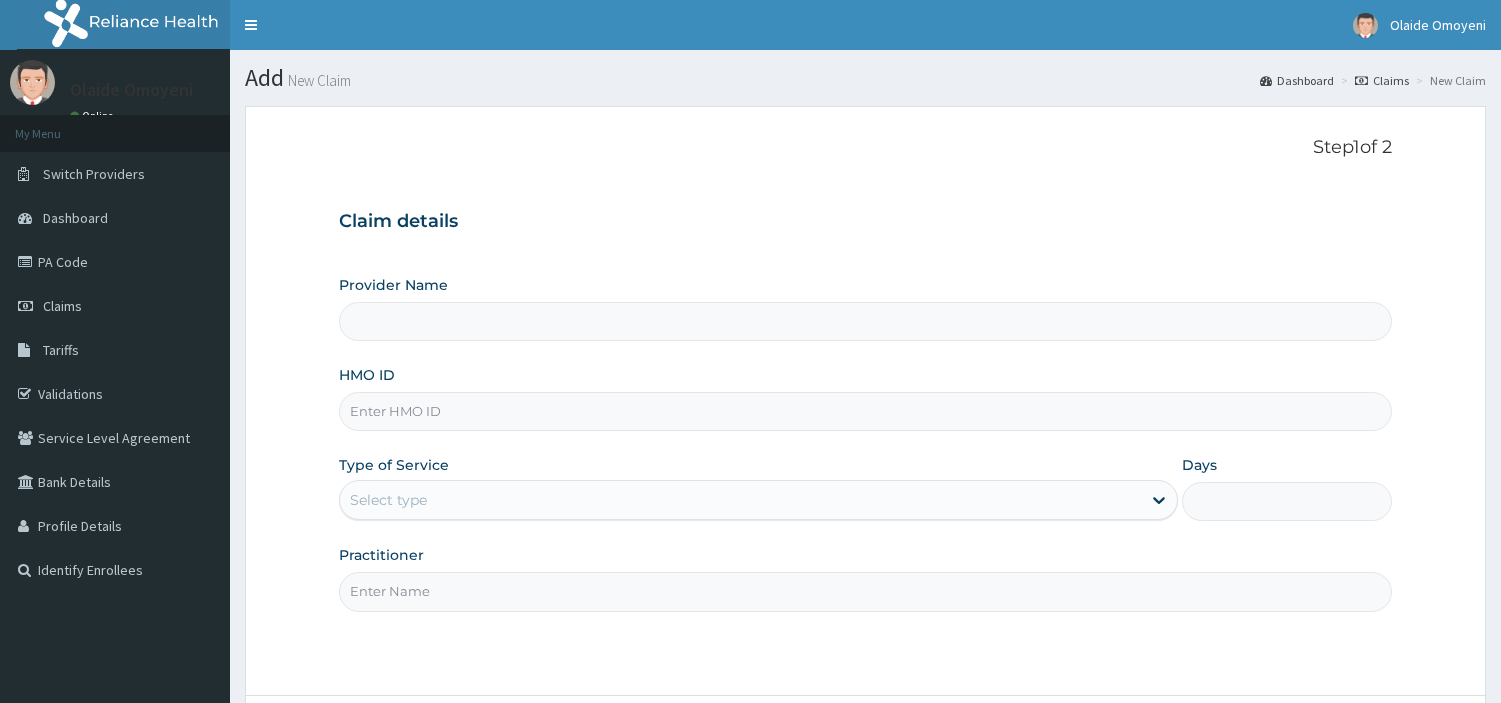 scroll, scrollTop: 0, scrollLeft: 0, axis: both 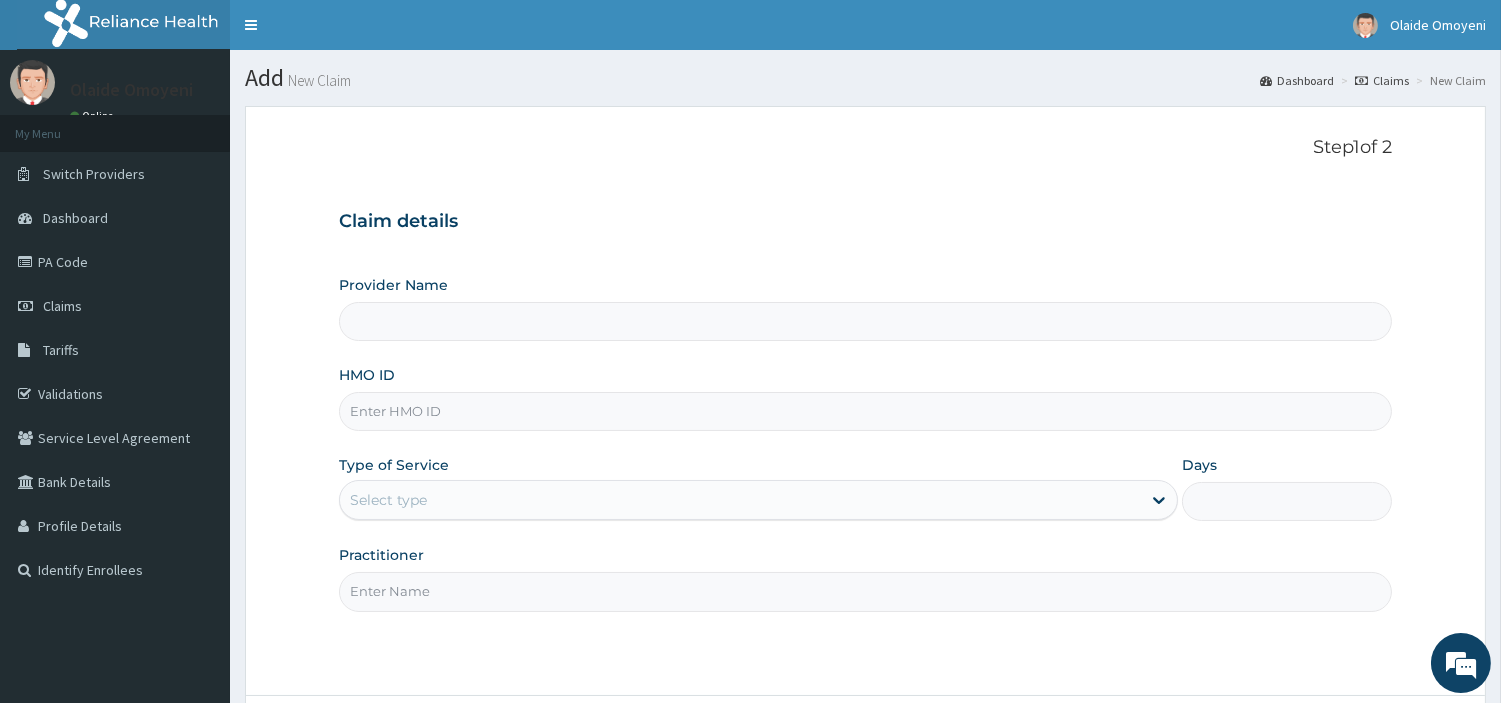 click on "HMO ID" at bounding box center [865, 411] 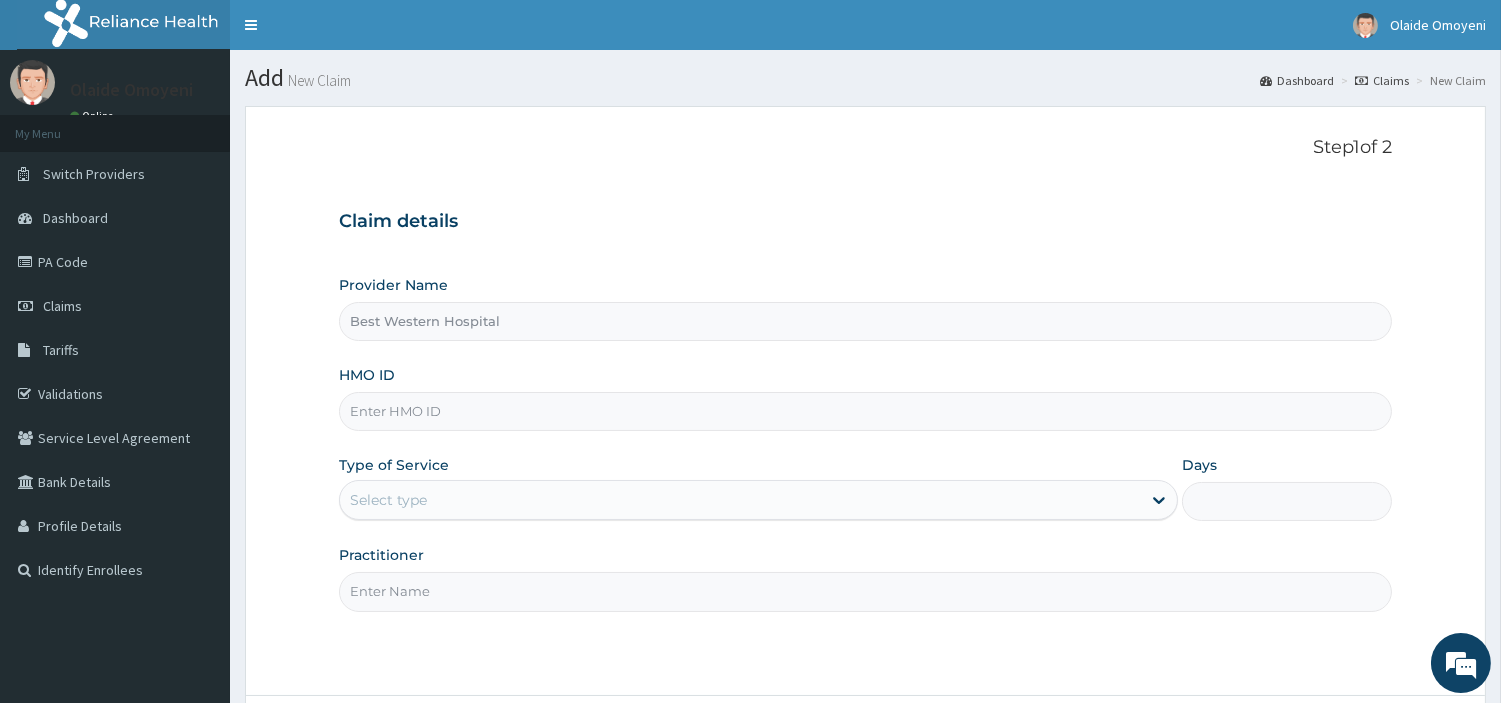 paste on "FCC/12540/A" 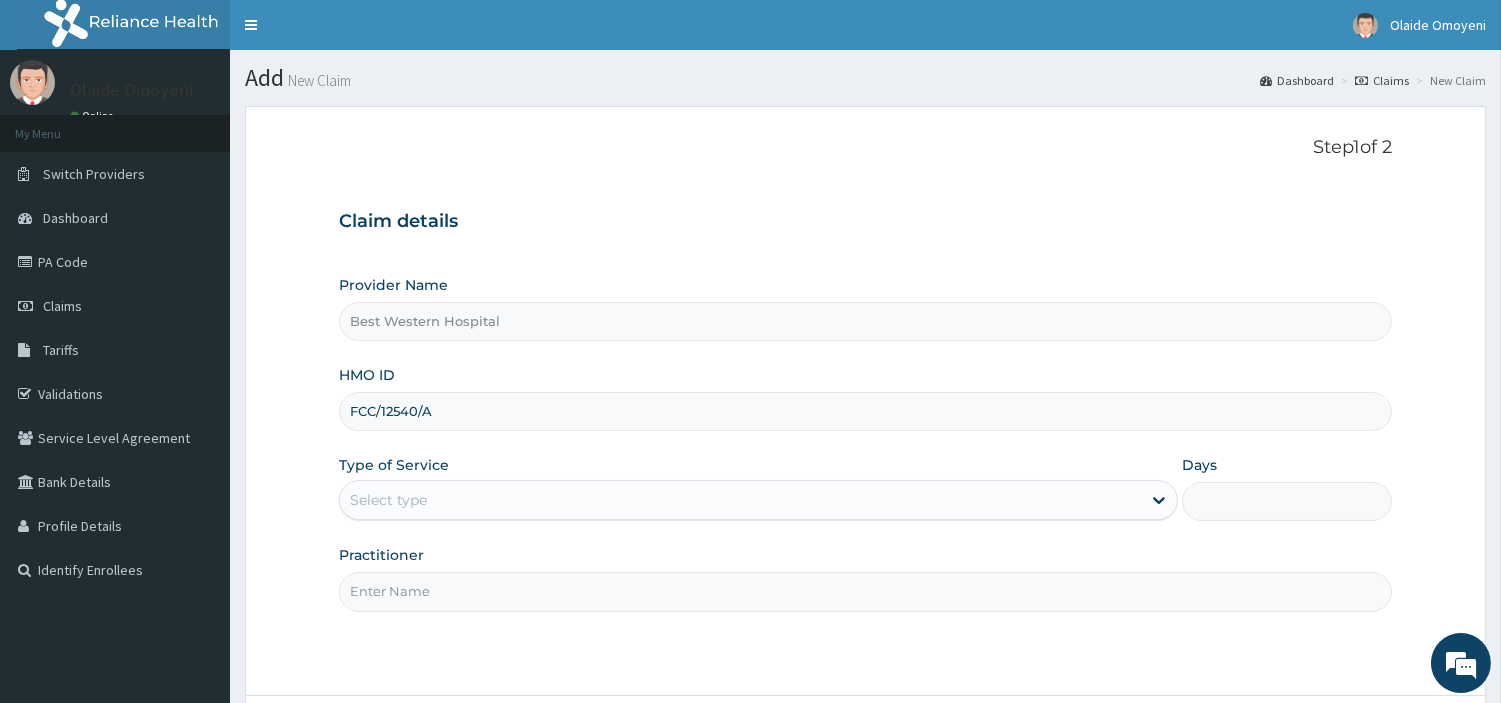 type on "FCC/12540/A" 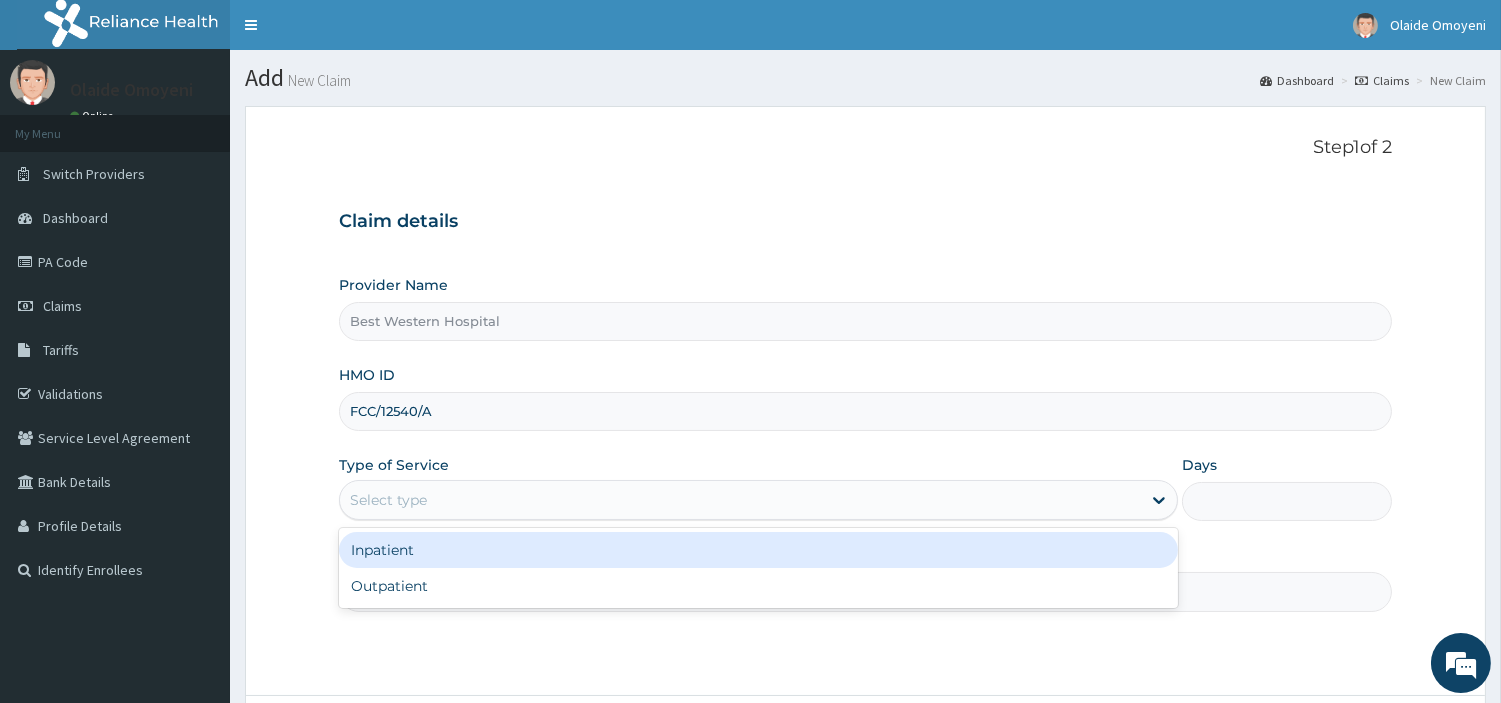 click on "Select type" at bounding box center (740, 500) 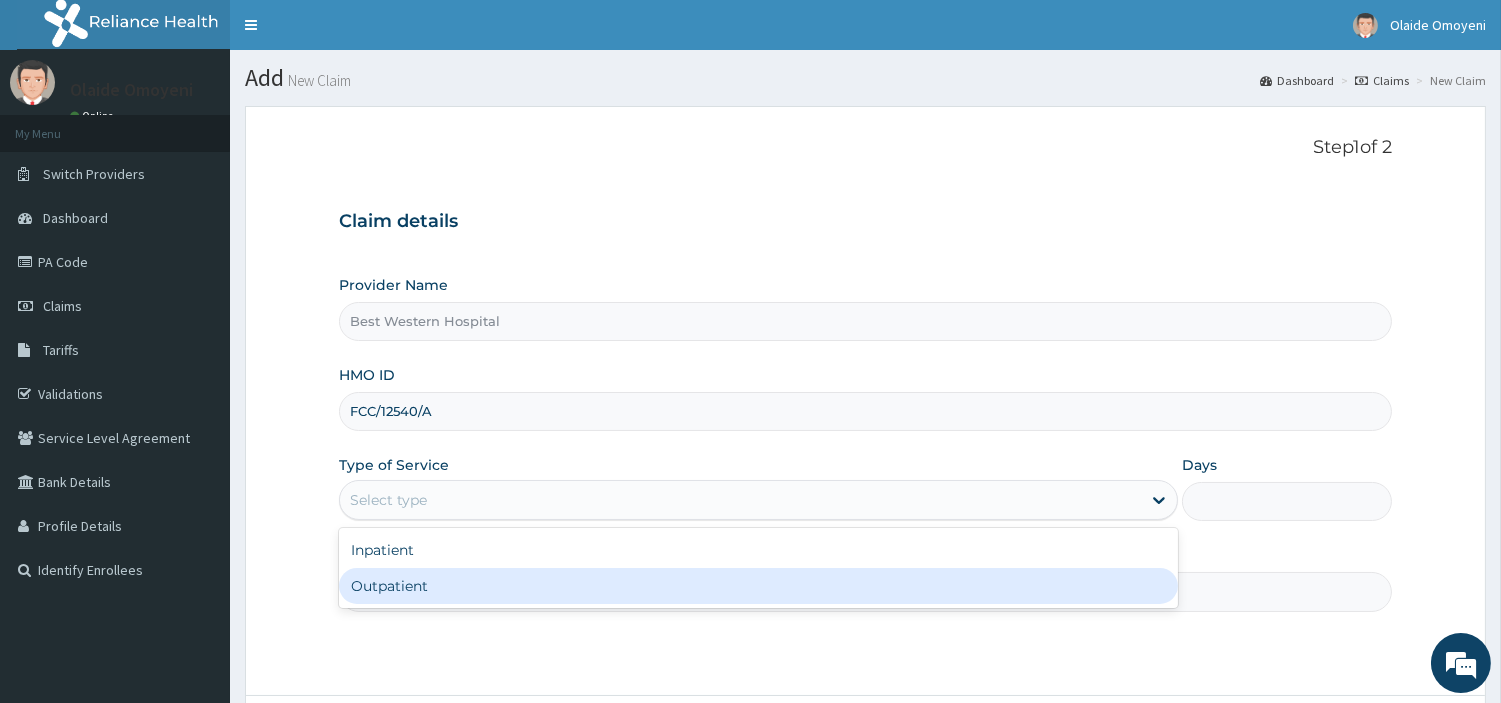click on "Outpatient" at bounding box center (758, 586) 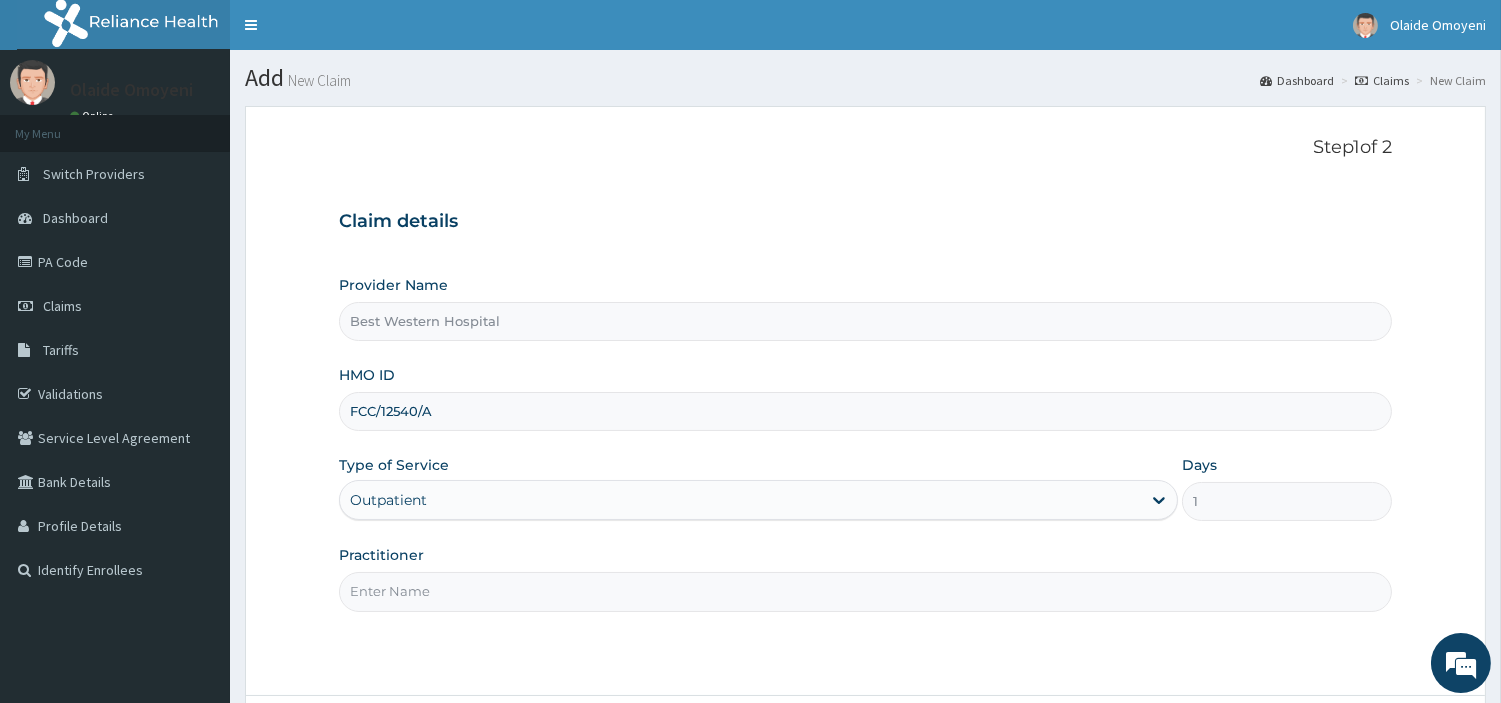 scroll, scrollTop: 172, scrollLeft: 0, axis: vertical 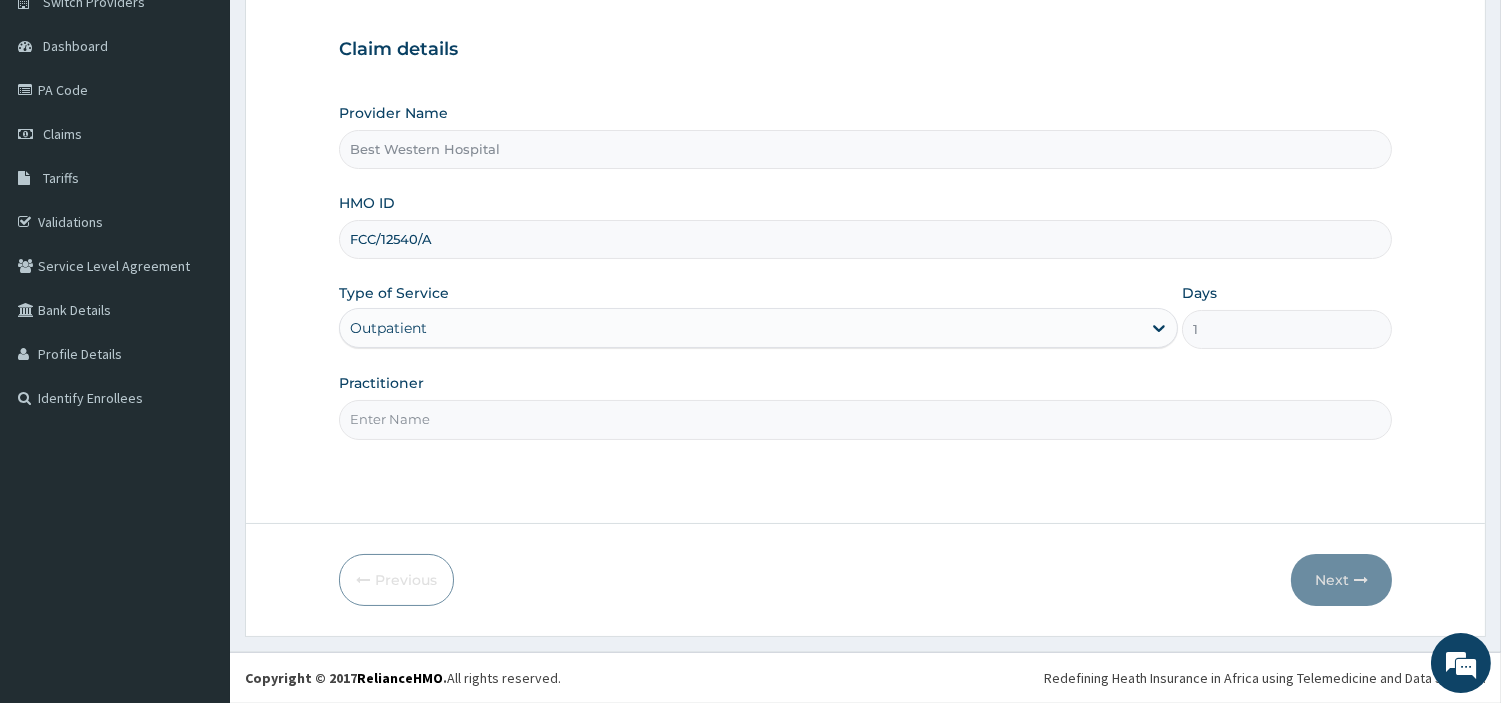 click on "Practitioner" at bounding box center (865, 419) 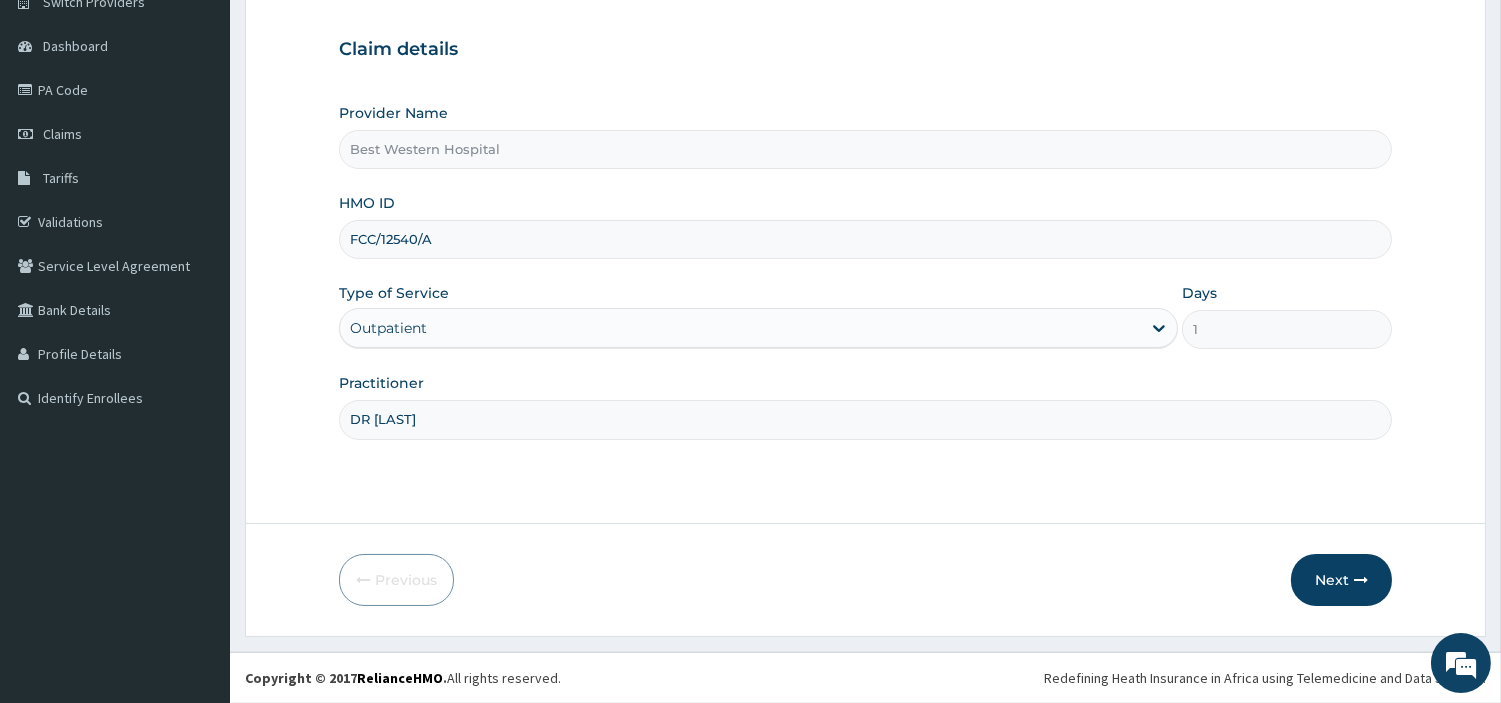 scroll, scrollTop: 0, scrollLeft: 0, axis: both 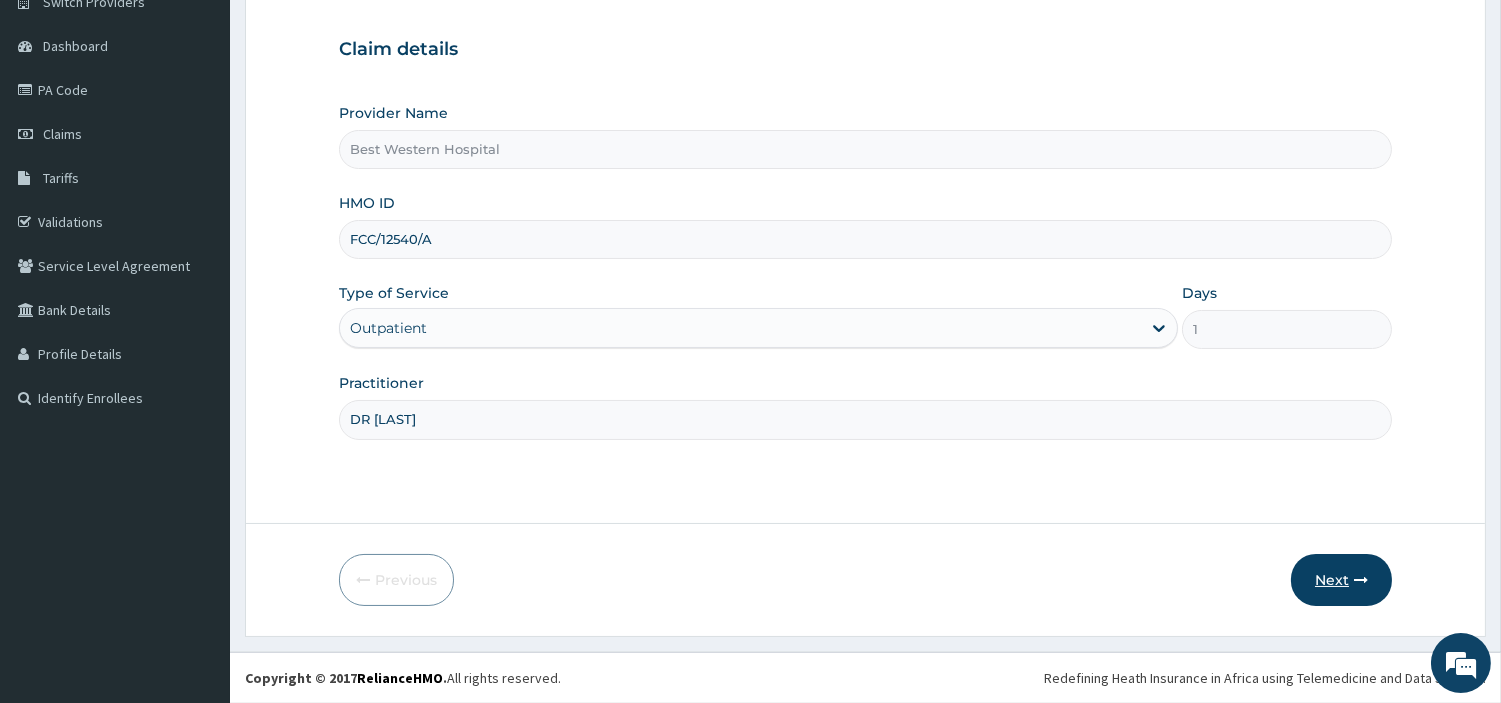type on "DR [LAST]" 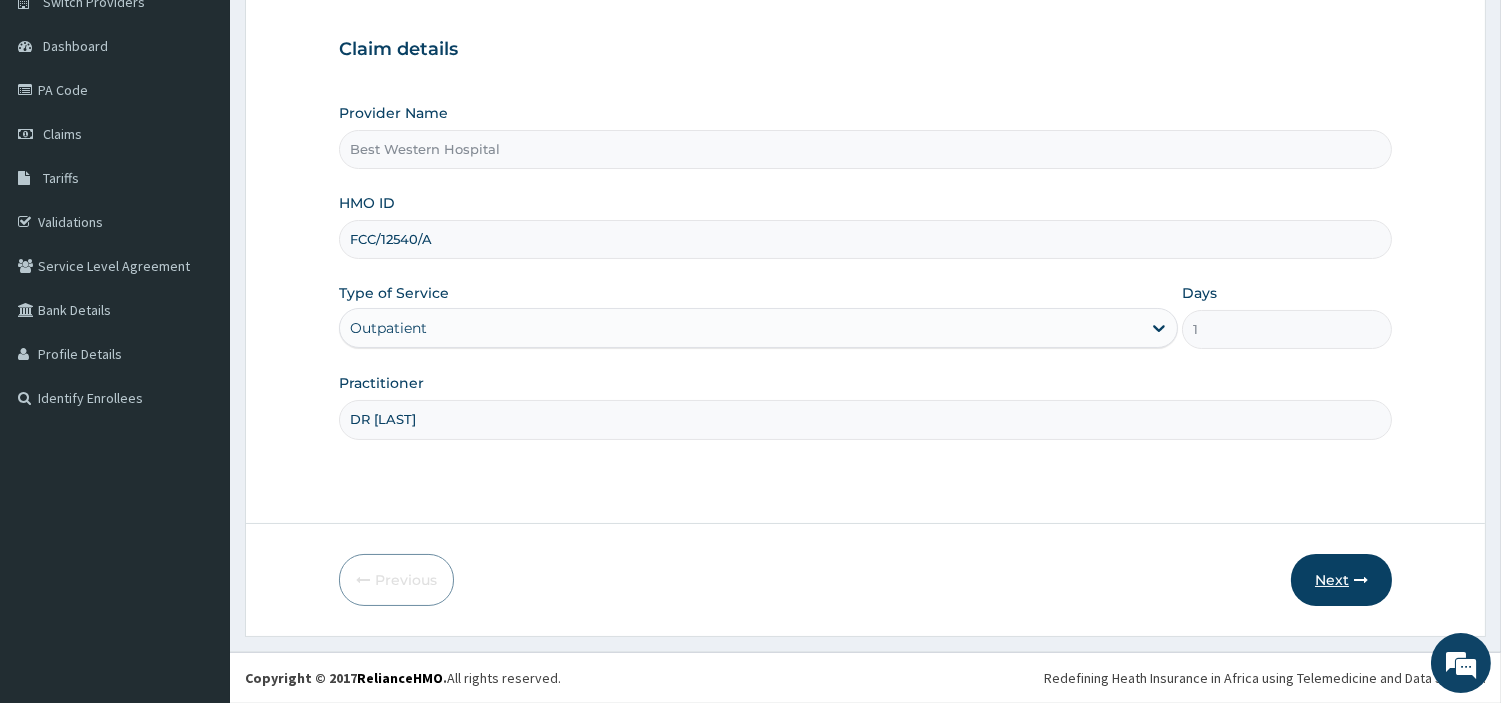 click on "Next" at bounding box center (1341, 580) 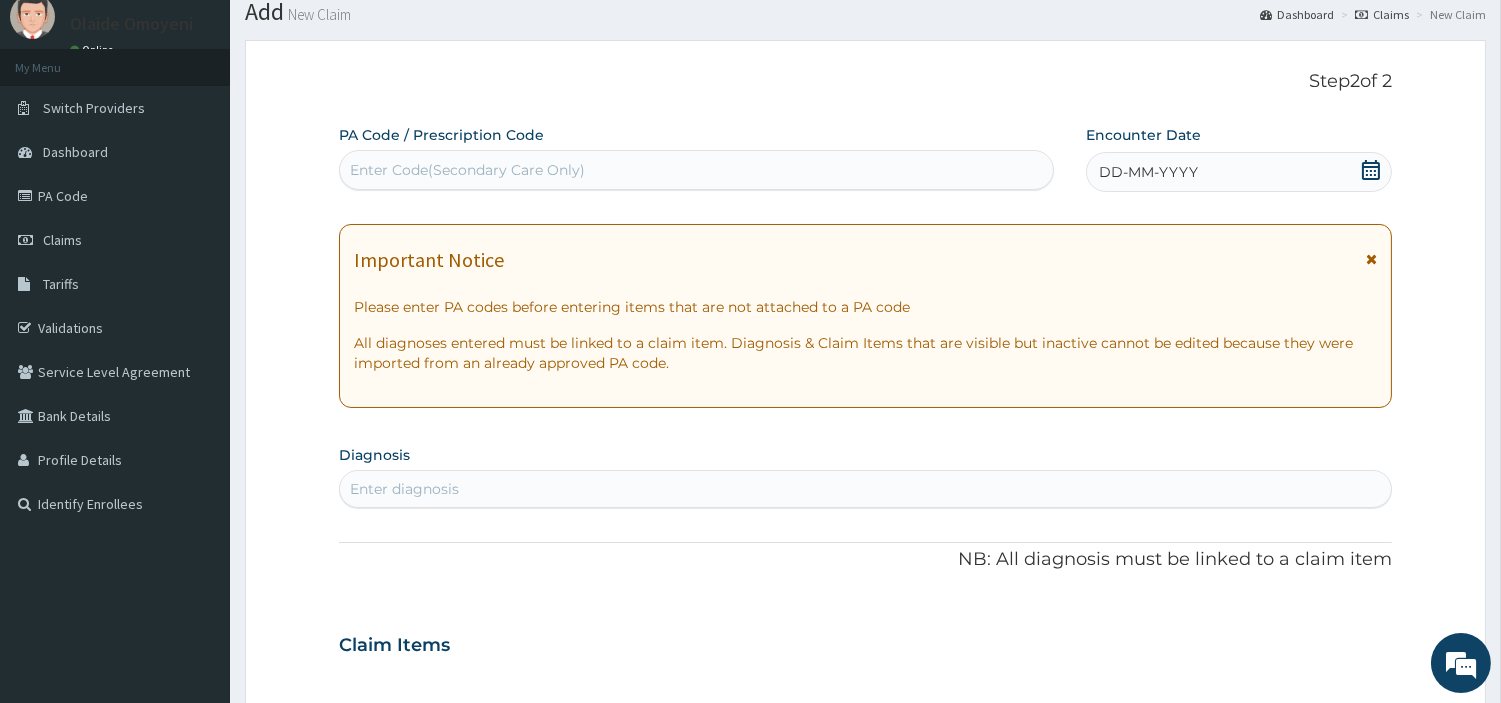 scroll, scrollTop: 65, scrollLeft: 0, axis: vertical 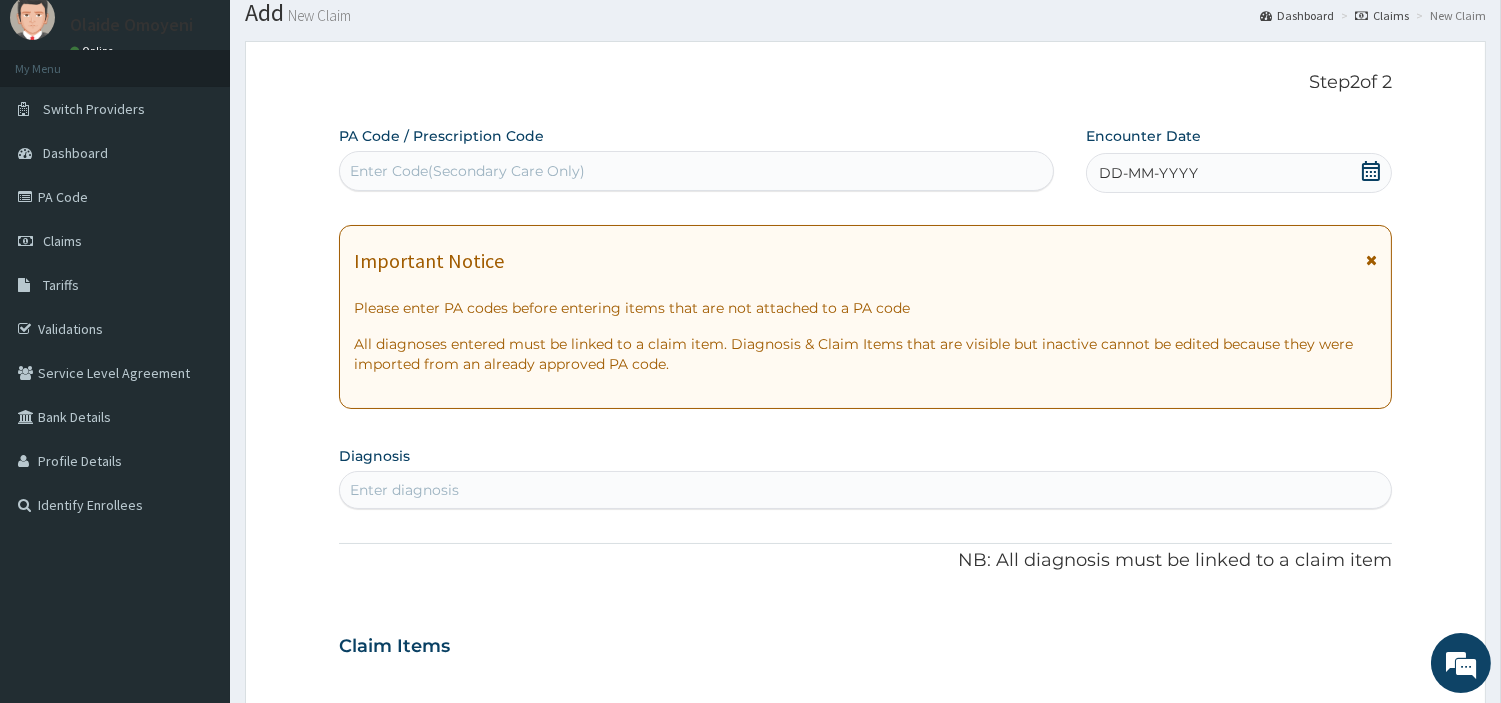 click 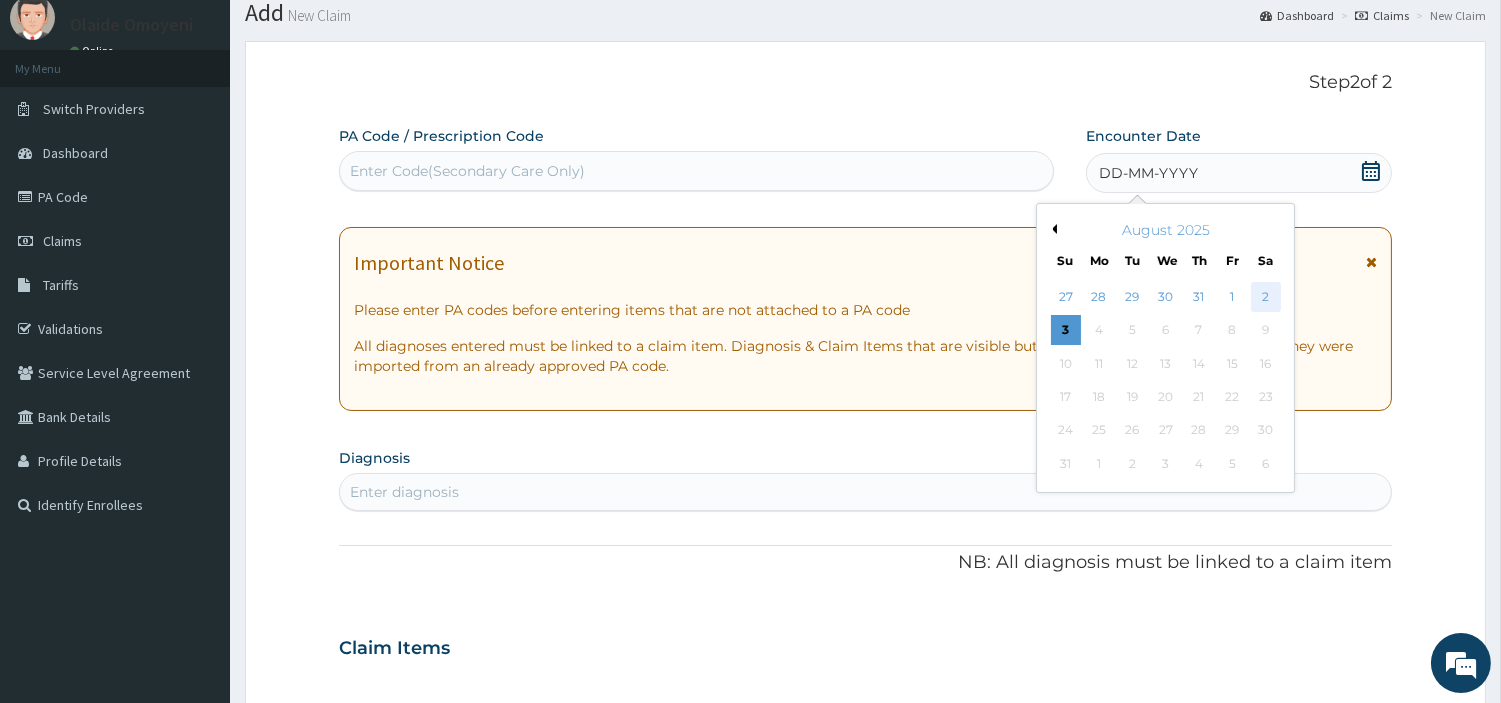click on "2" at bounding box center (1265, 297) 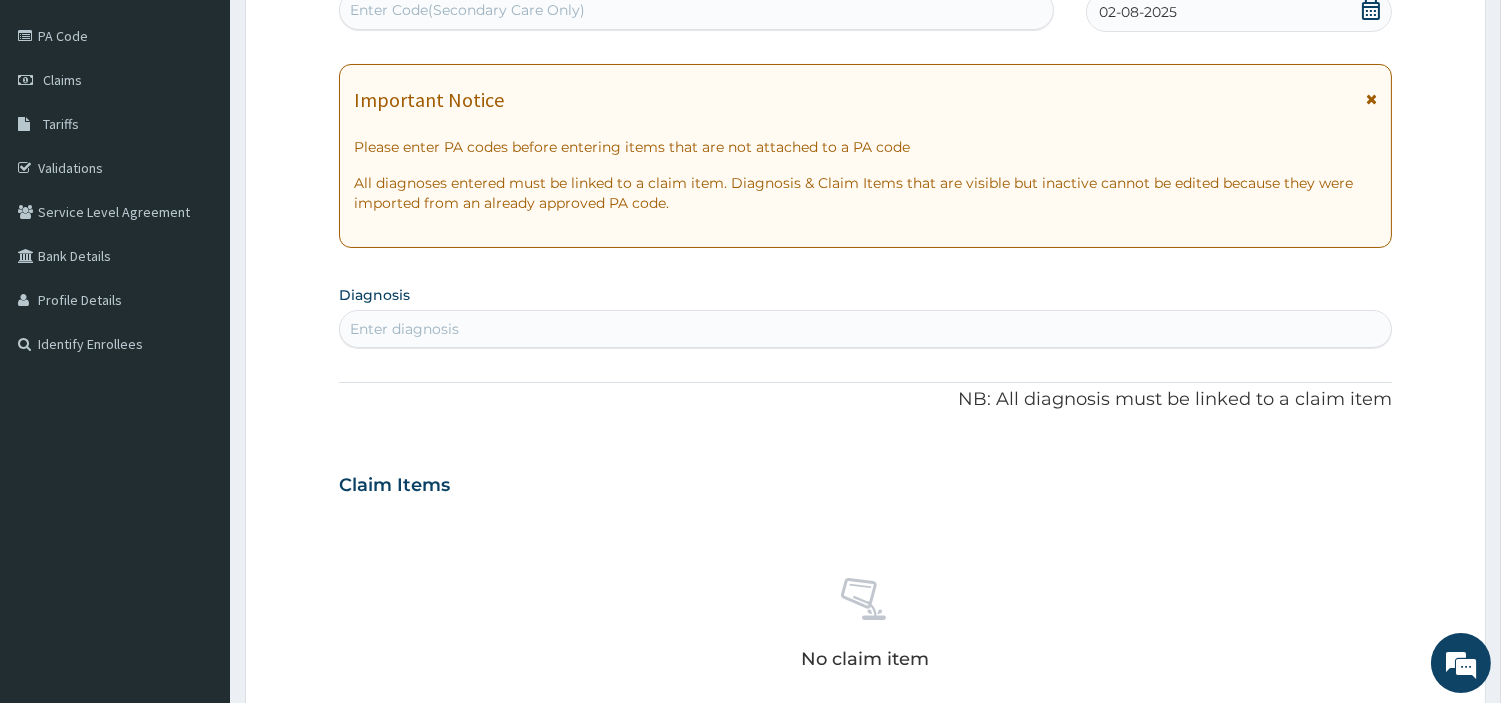 scroll, scrollTop: 227, scrollLeft: 0, axis: vertical 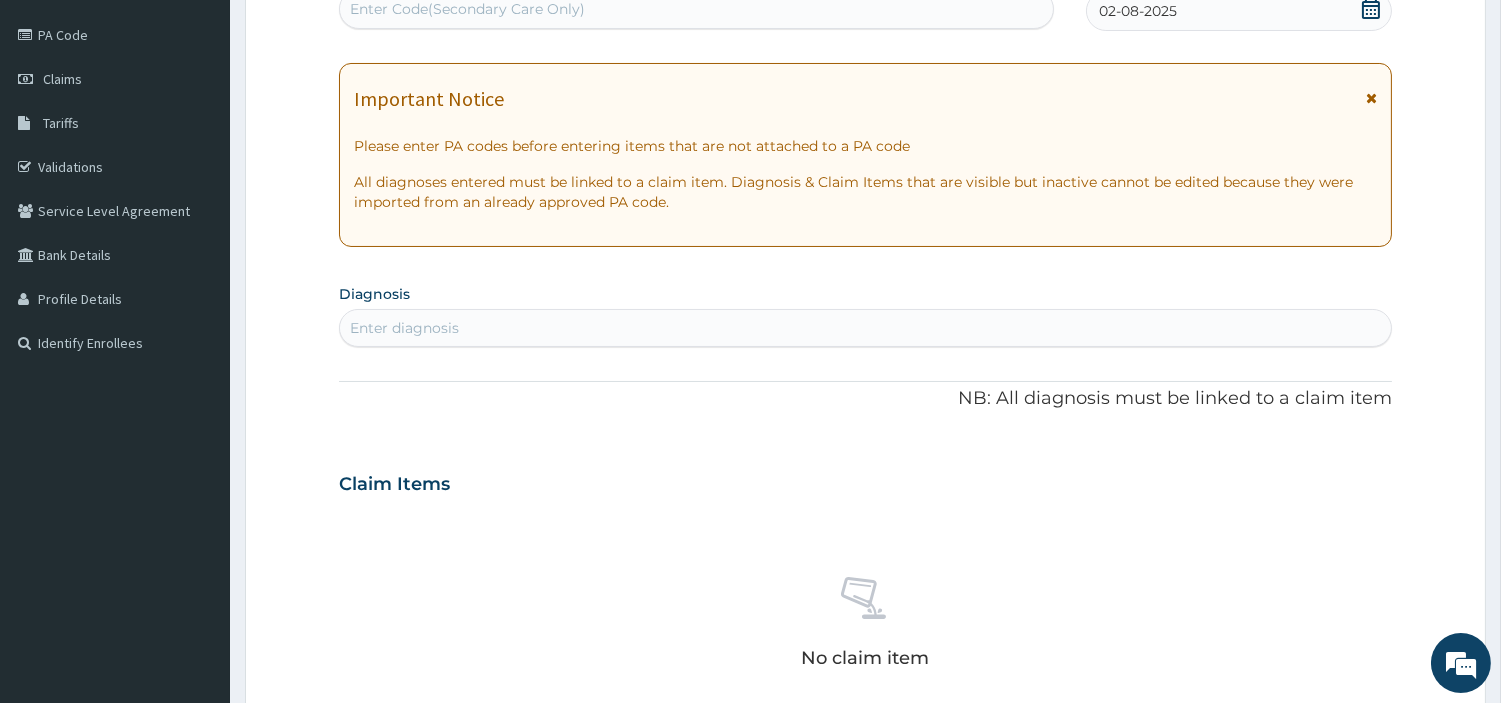 click on "Enter diagnosis" at bounding box center [865, 328] 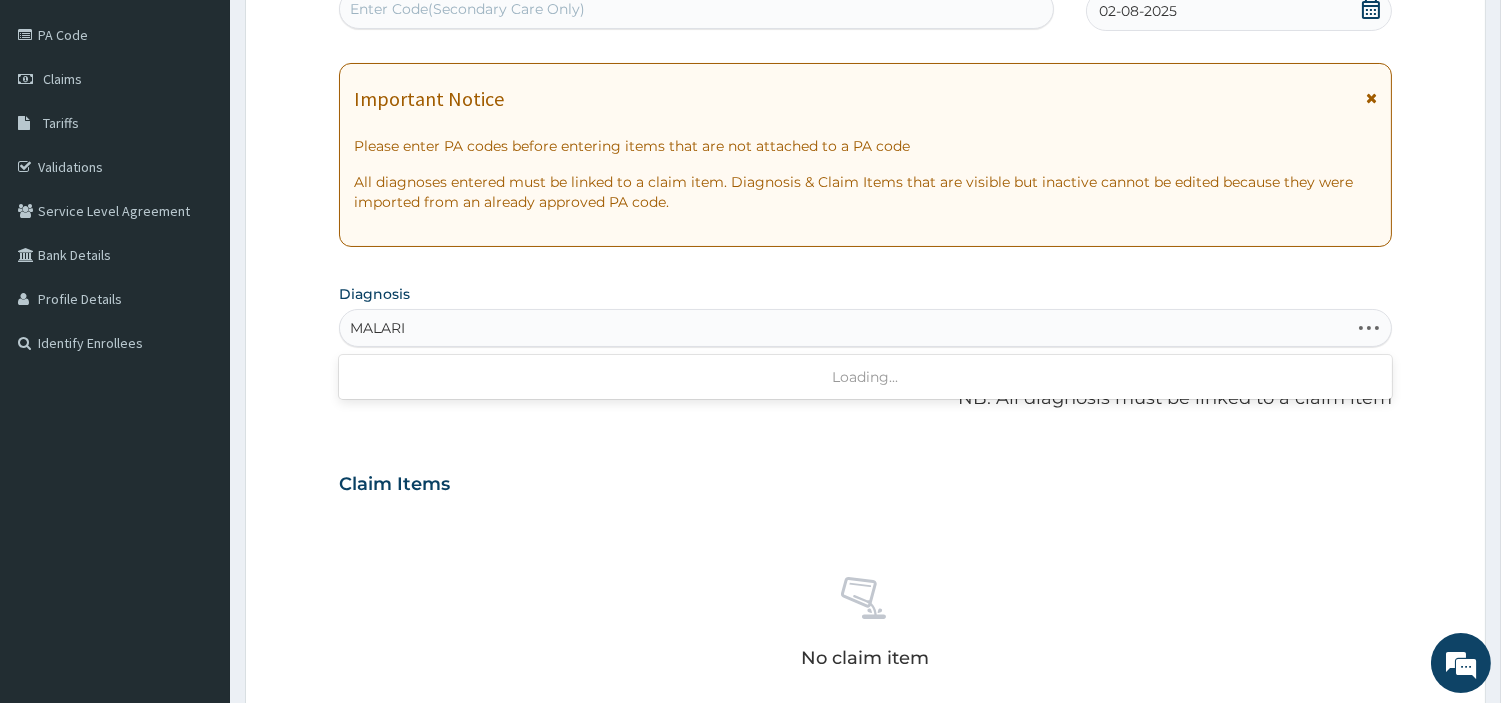 type on "MALARIA" 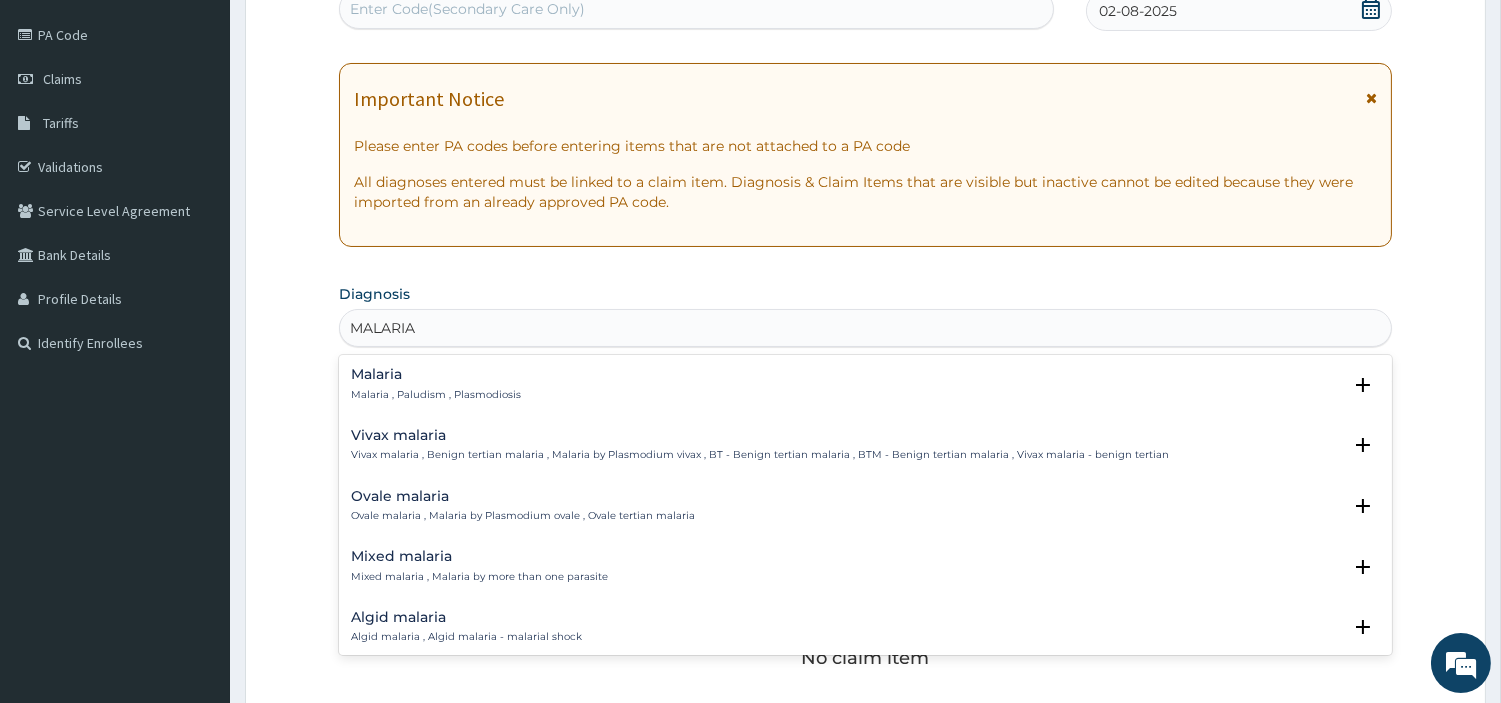 click on "Malaria" at bounding box center (436, 374) 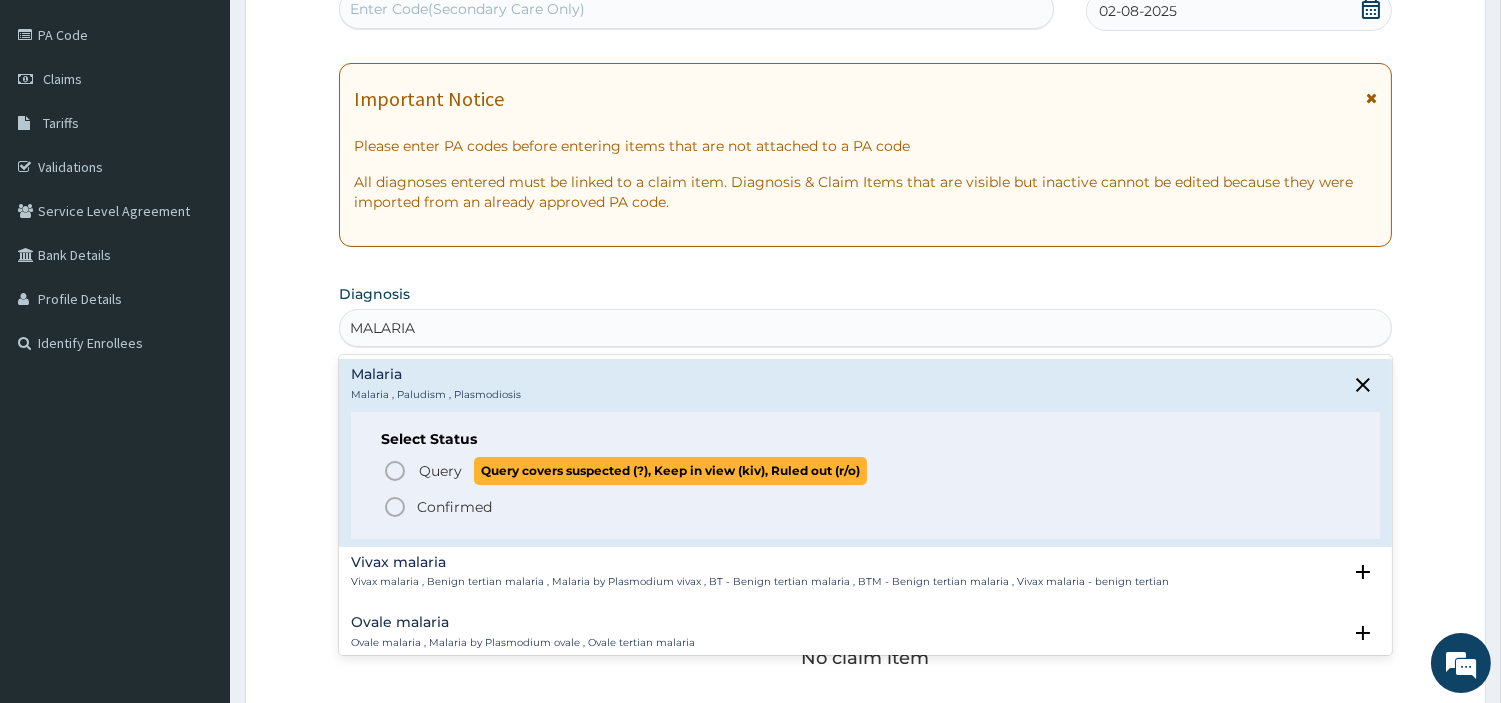 click 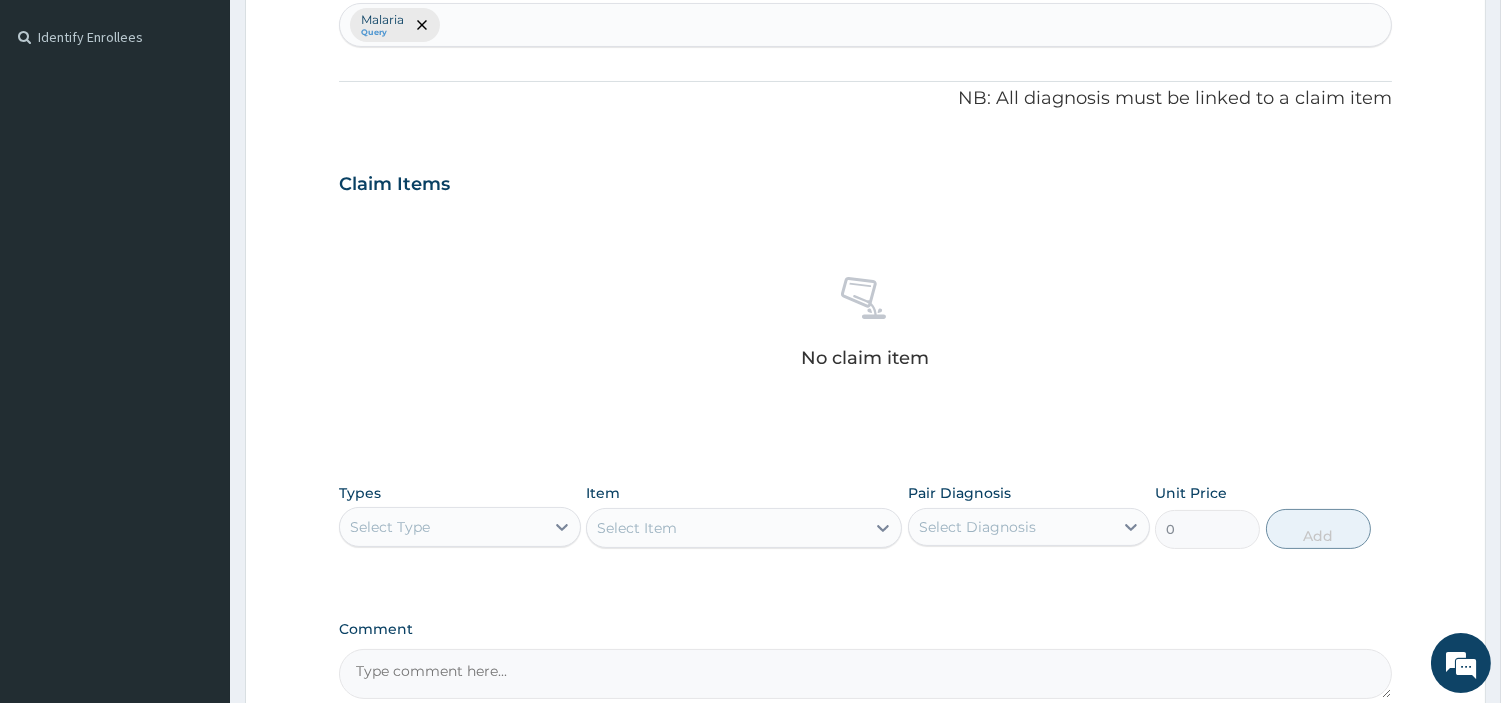 scroll, scrollTop: 738, scrollLeft: 0, axis: vertical 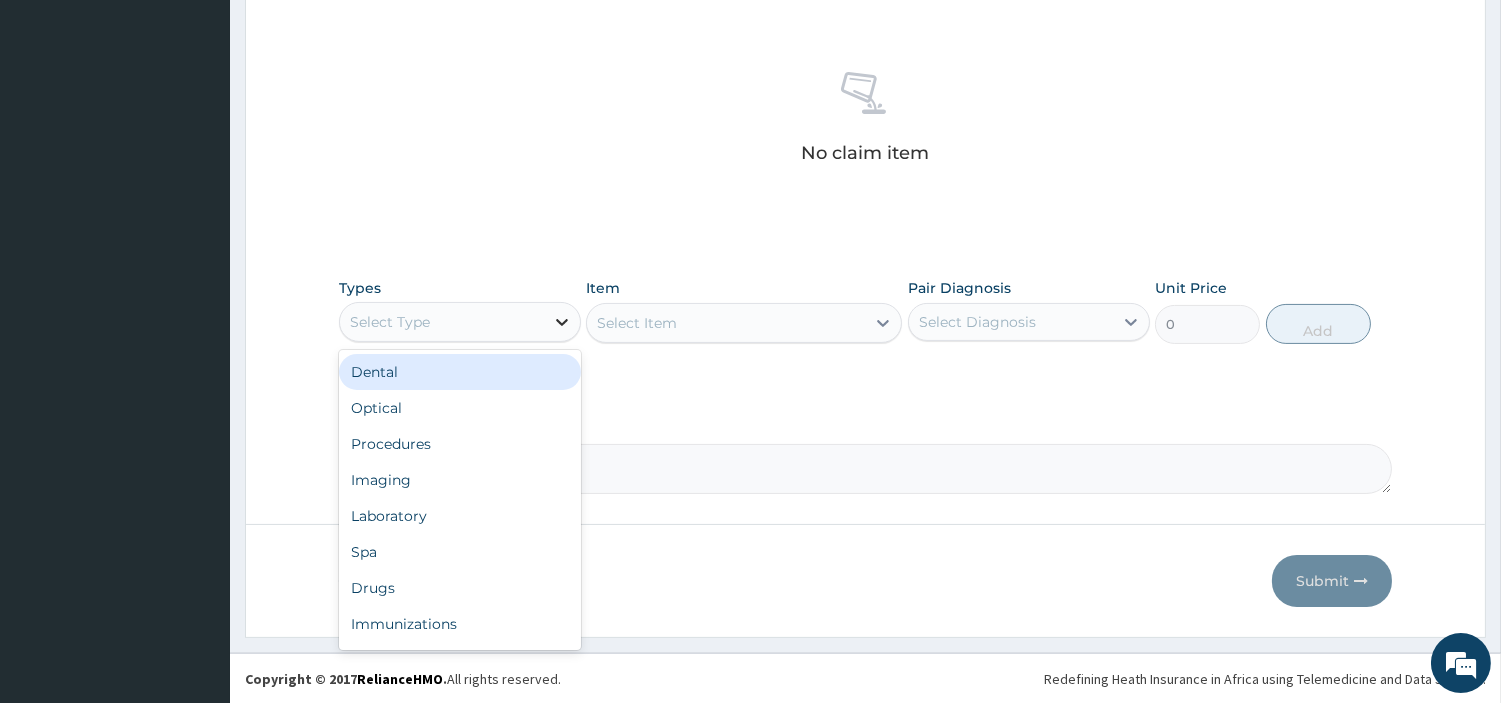 click 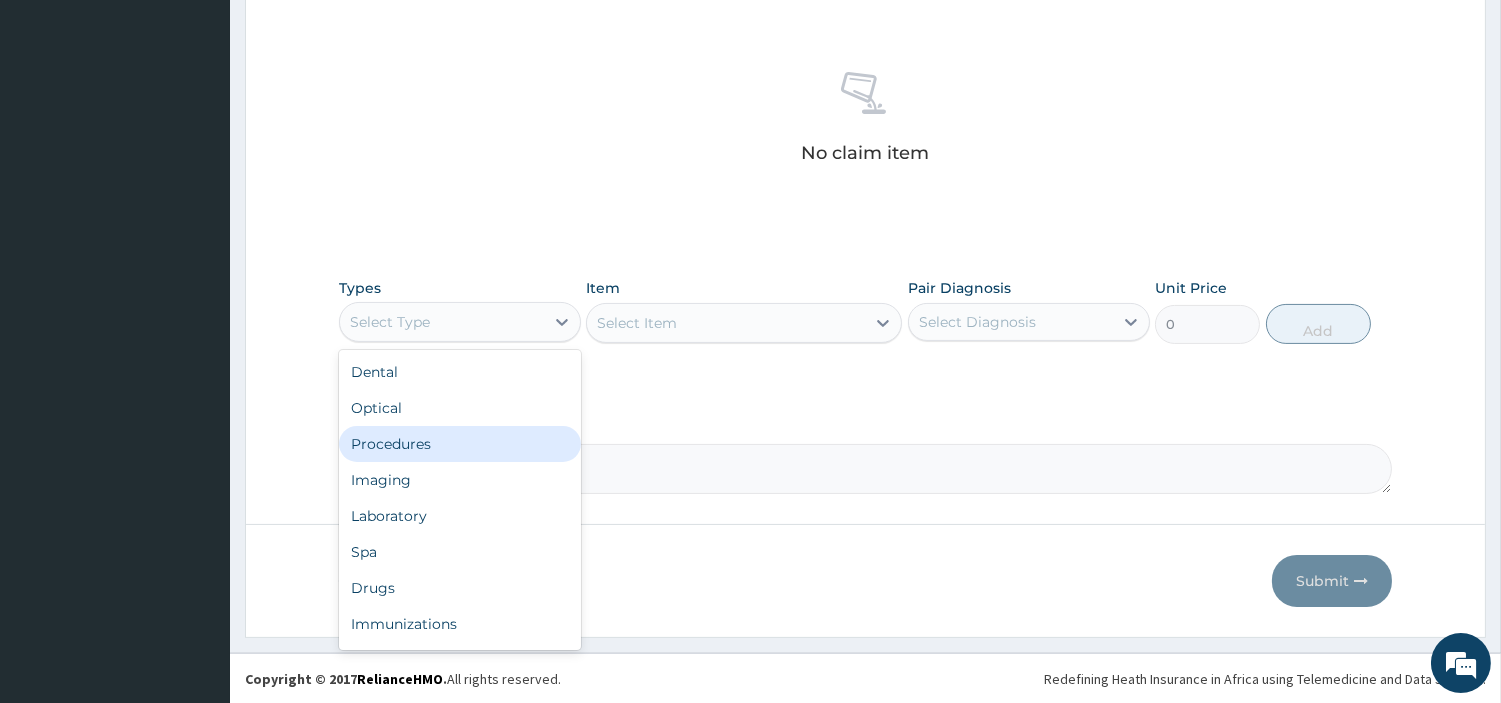 click on "Procedures" at bounding box center [460, 444] 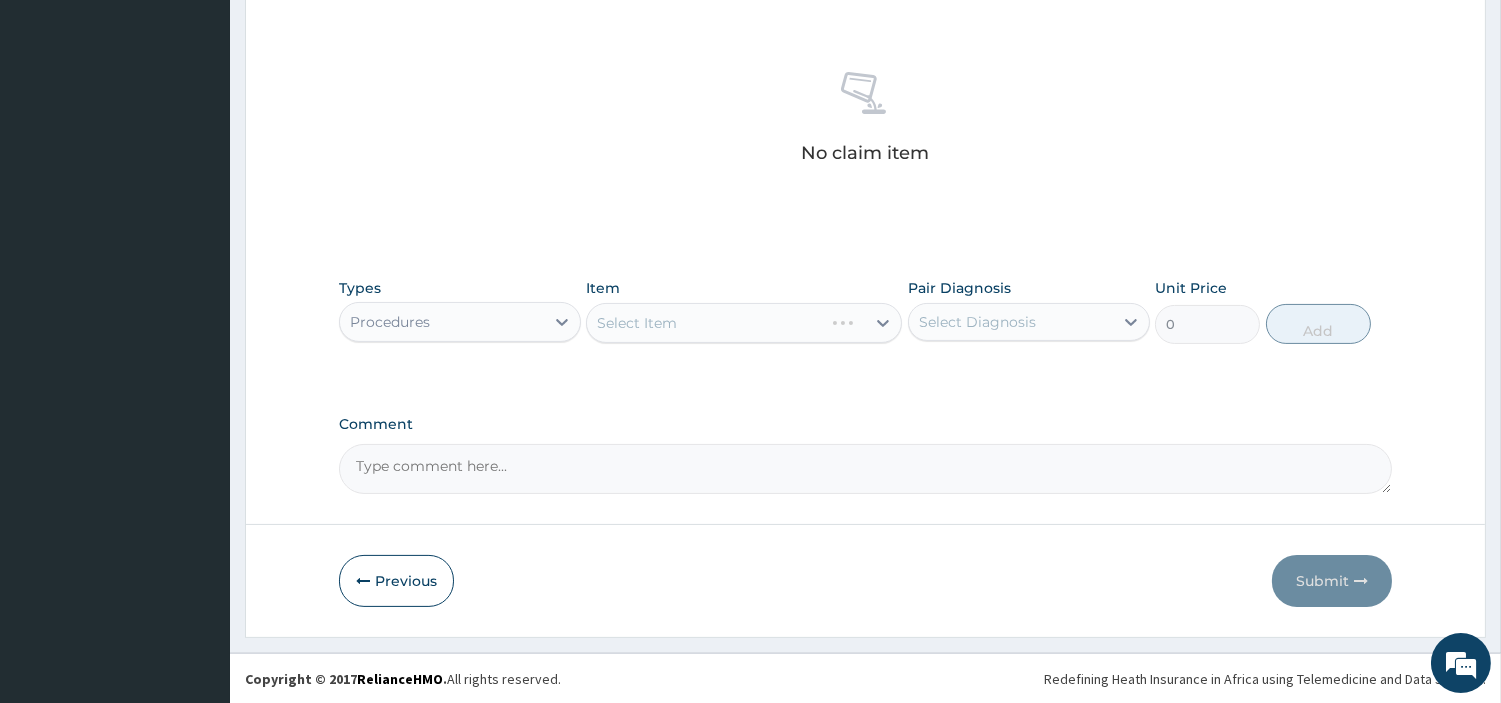 click on "Select Item" at bounding box center (744, 323) 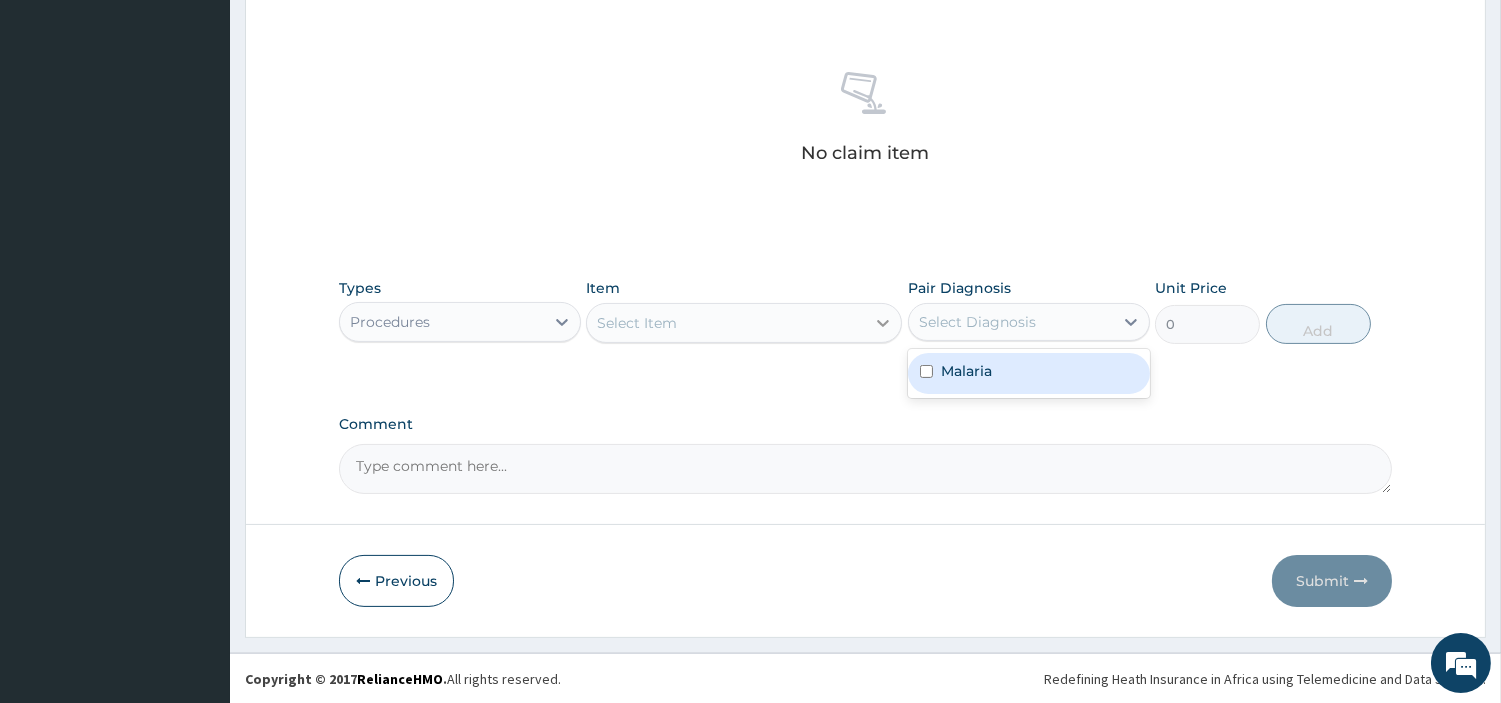 drag, startPoint x: 908, startPoint y: 321, endPoint x: 891, endPoint y: 323, distance: 17.117243 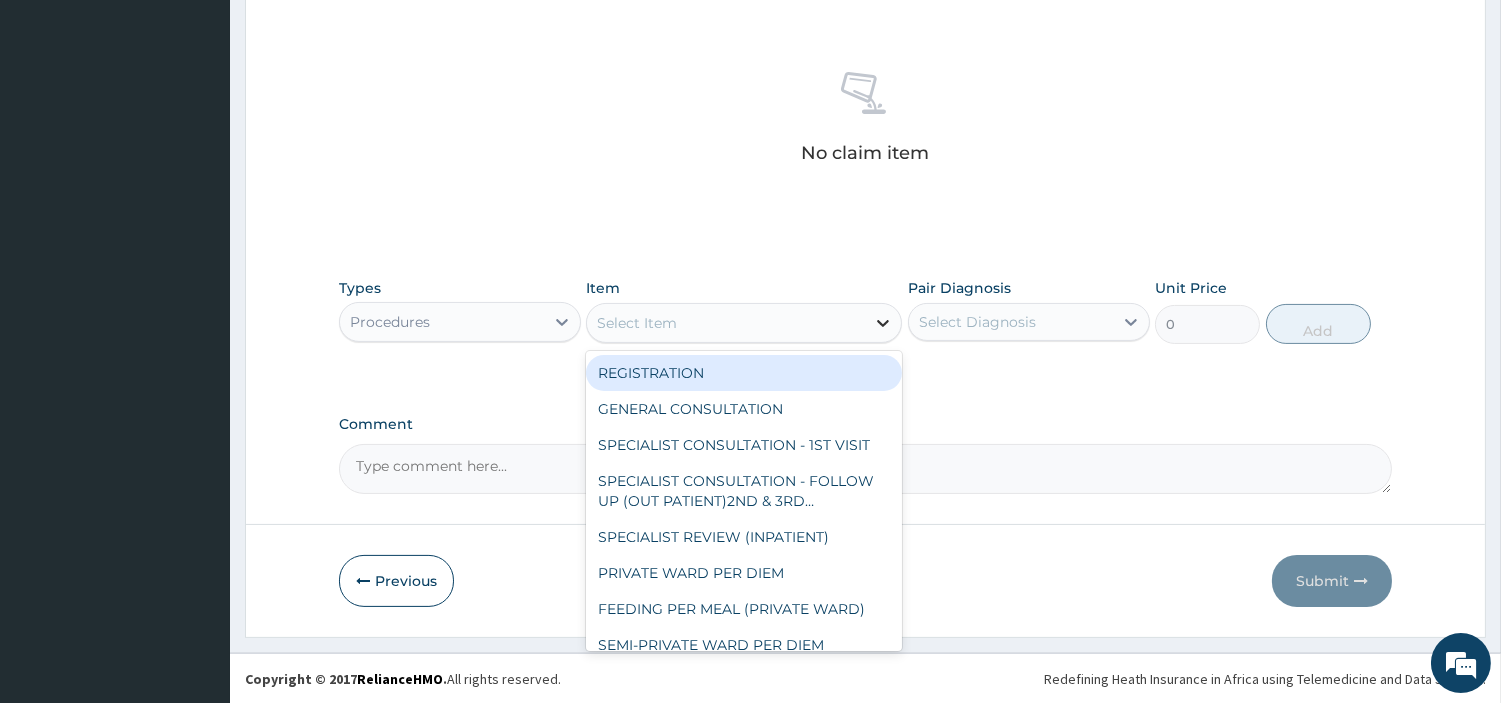 click 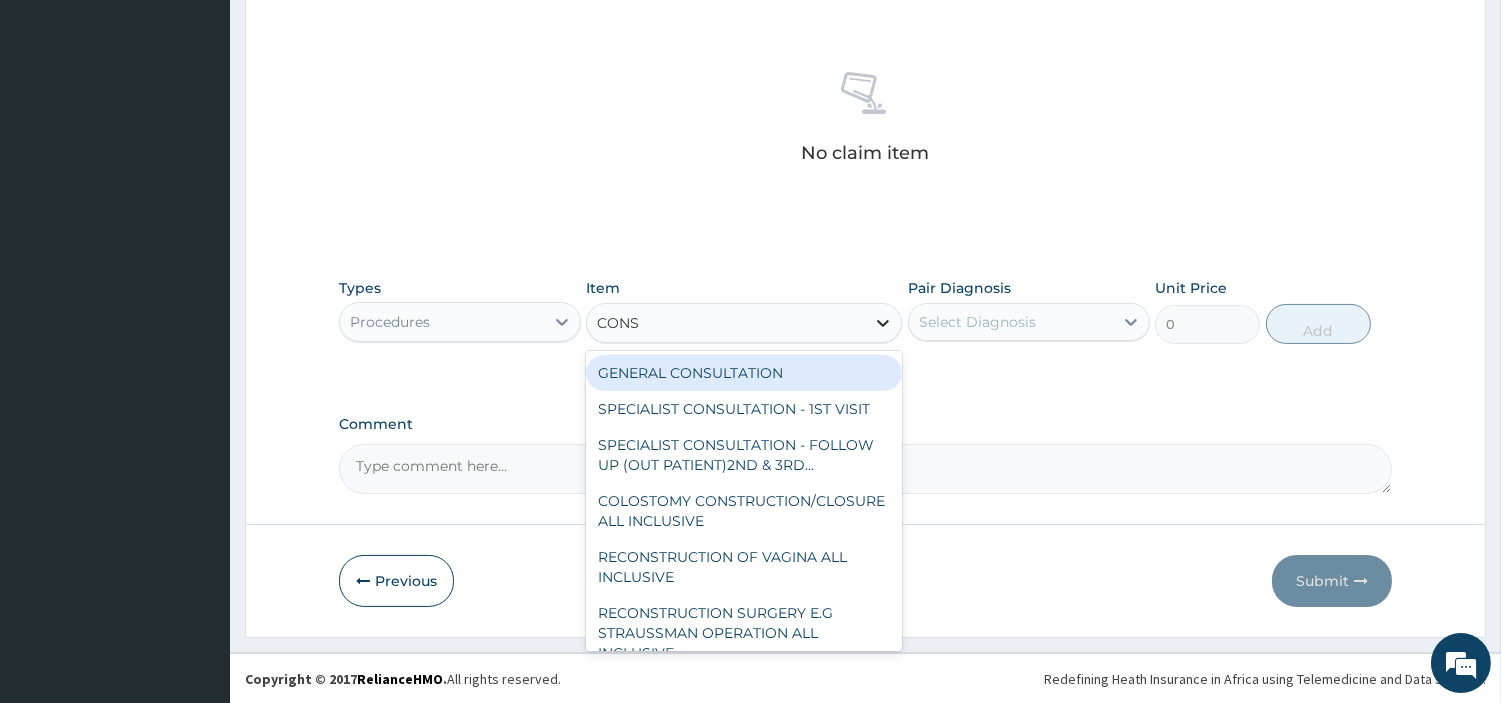 type on "CONSU" 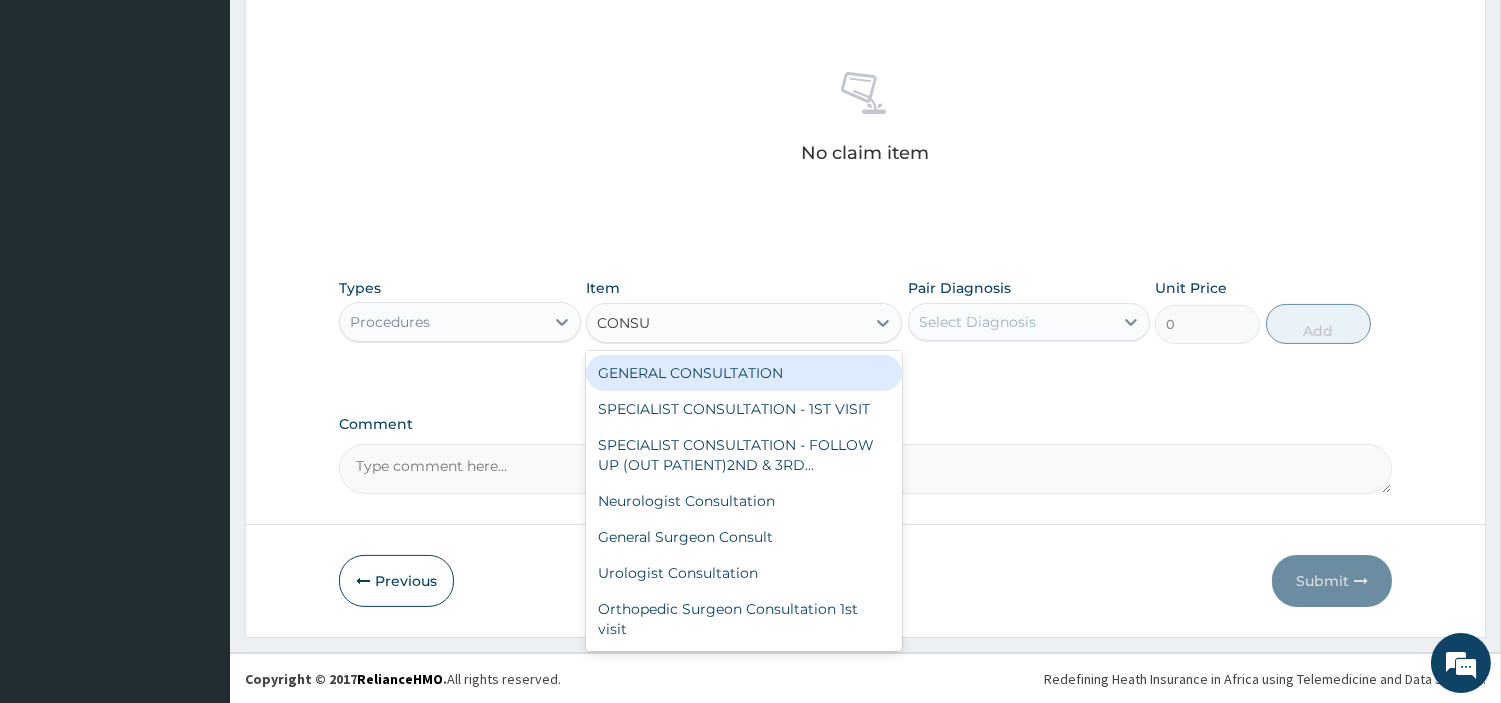 click on "GENERAL CONSULTATION" at bounding box center (744, 373) 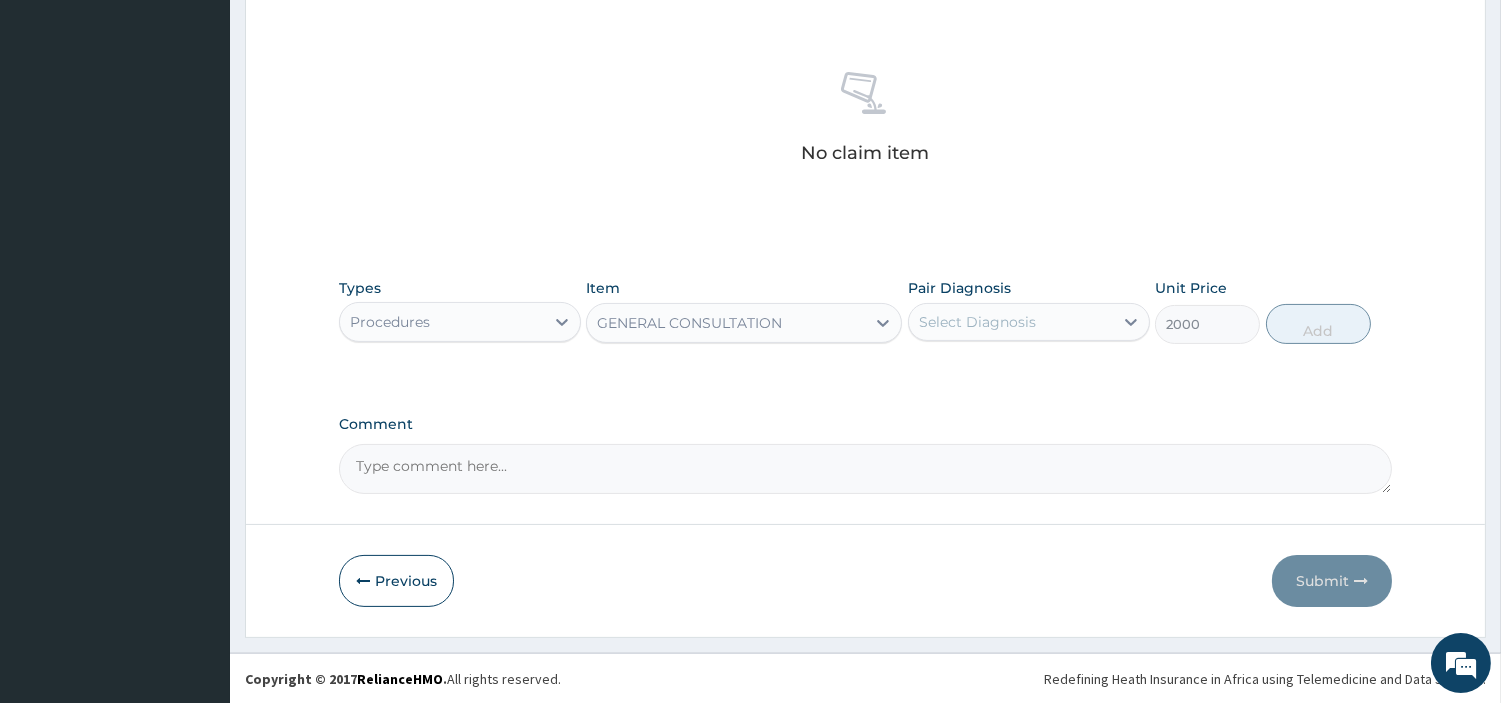 type 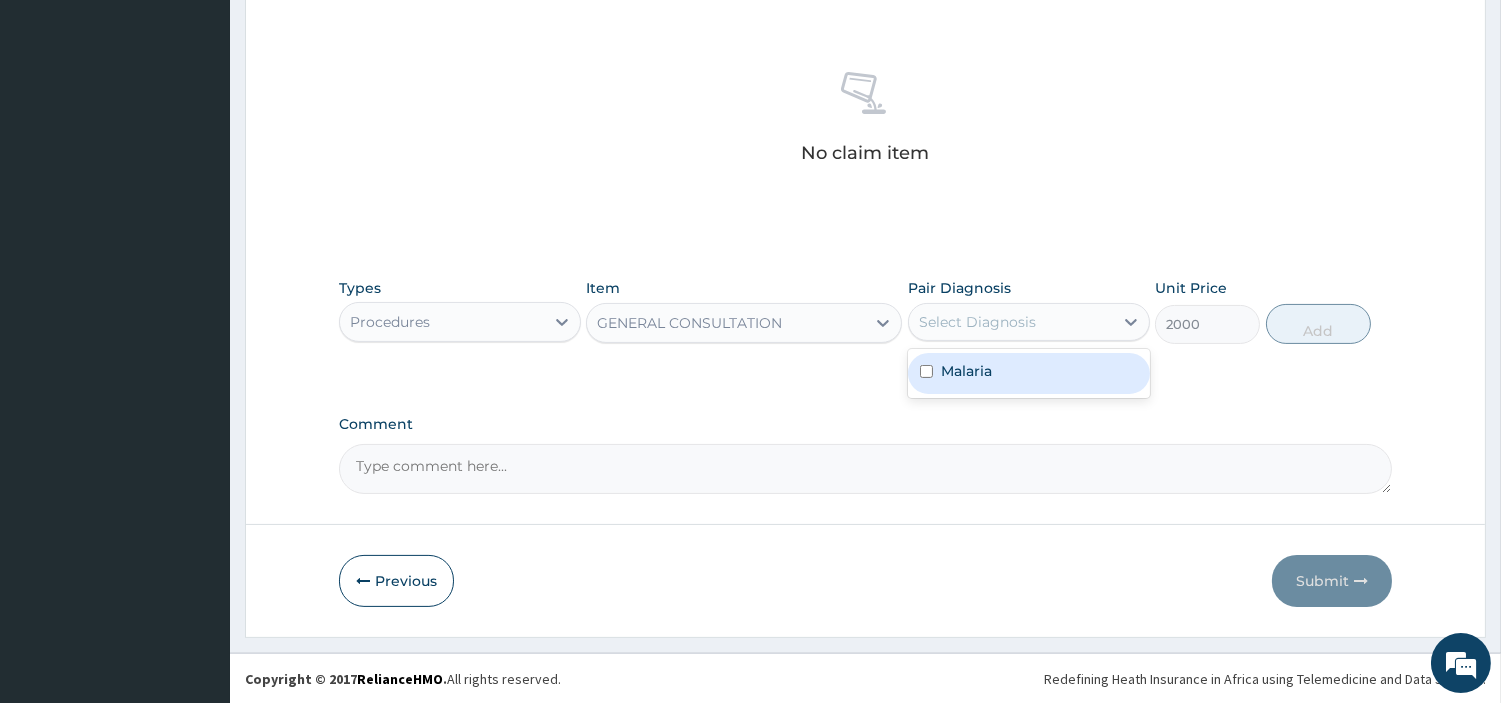 click on "Select Diagnosis" at bounding box center (977, 322) 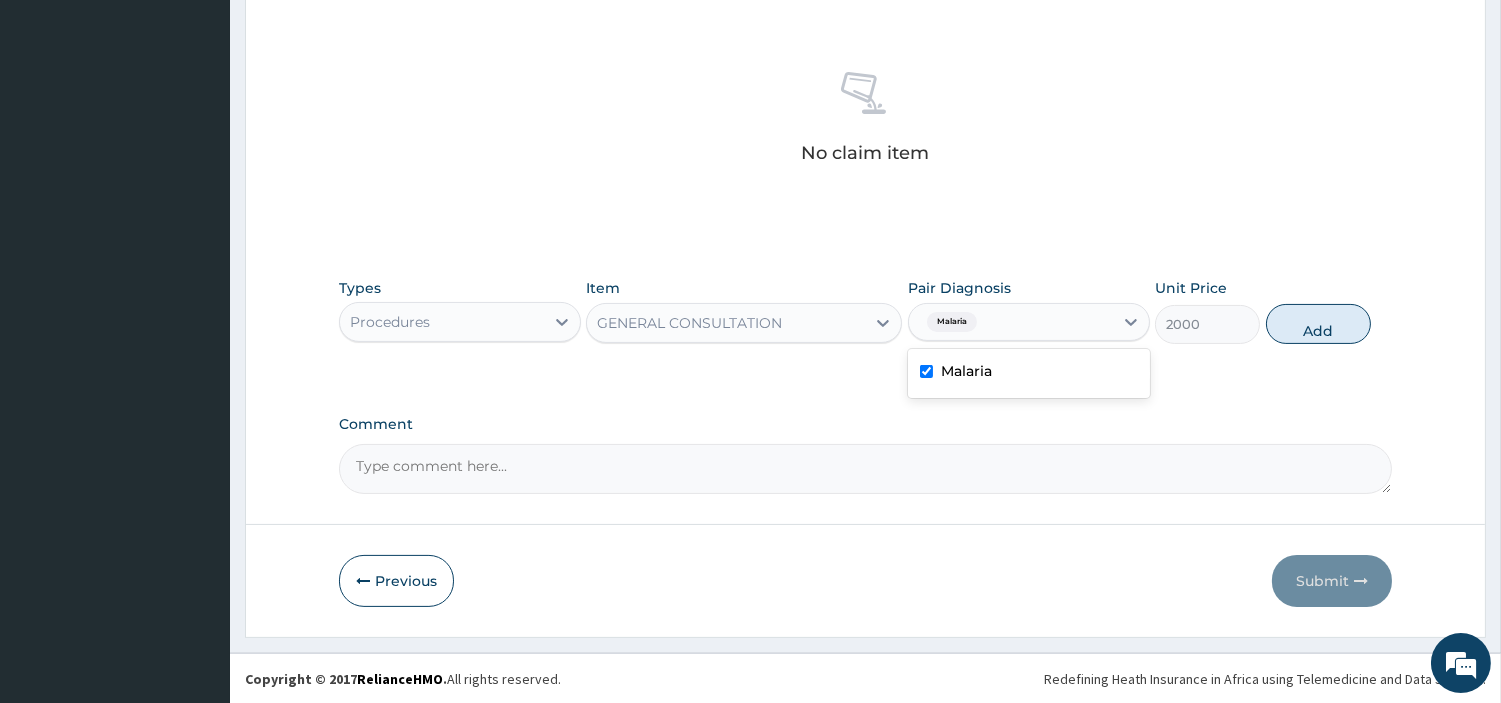 checkbox on "true" 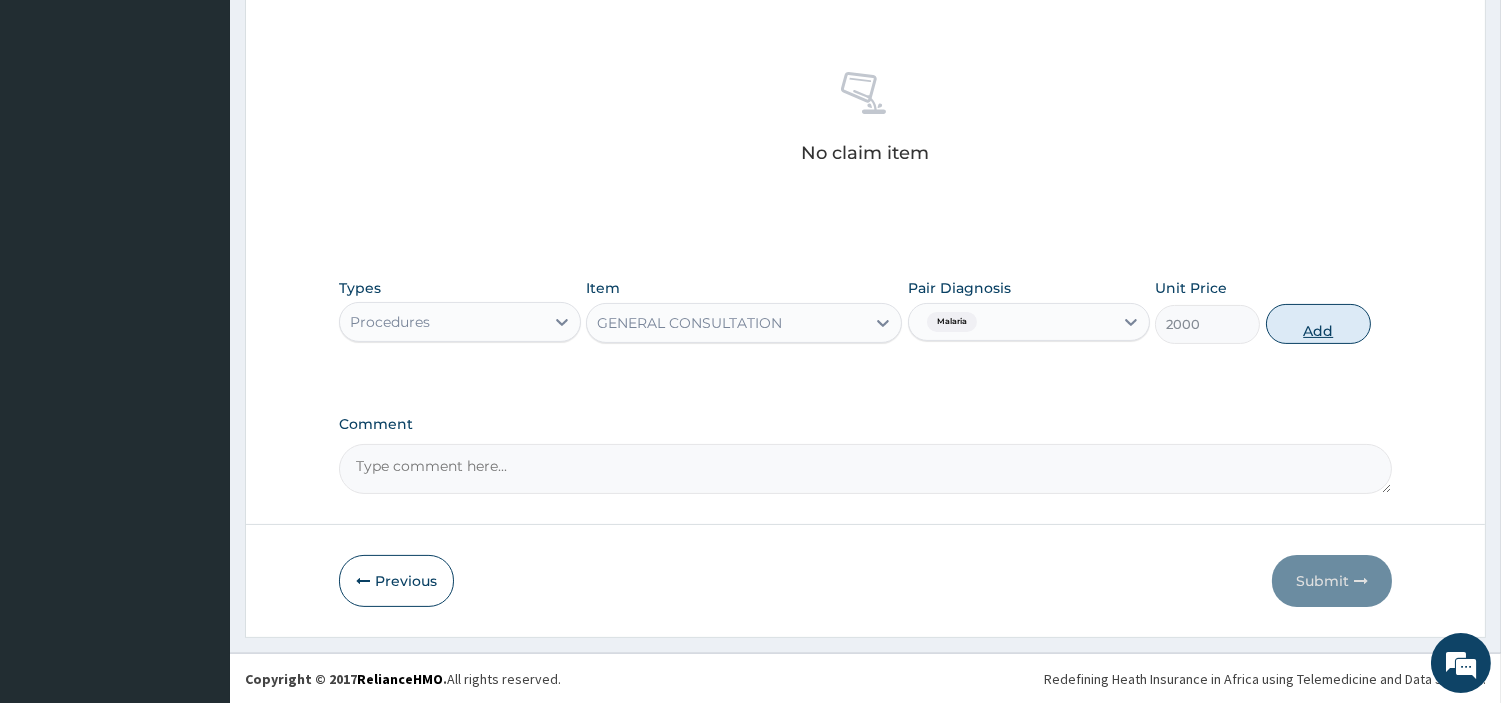 click on "Add" at bounding box center [1318, 324] 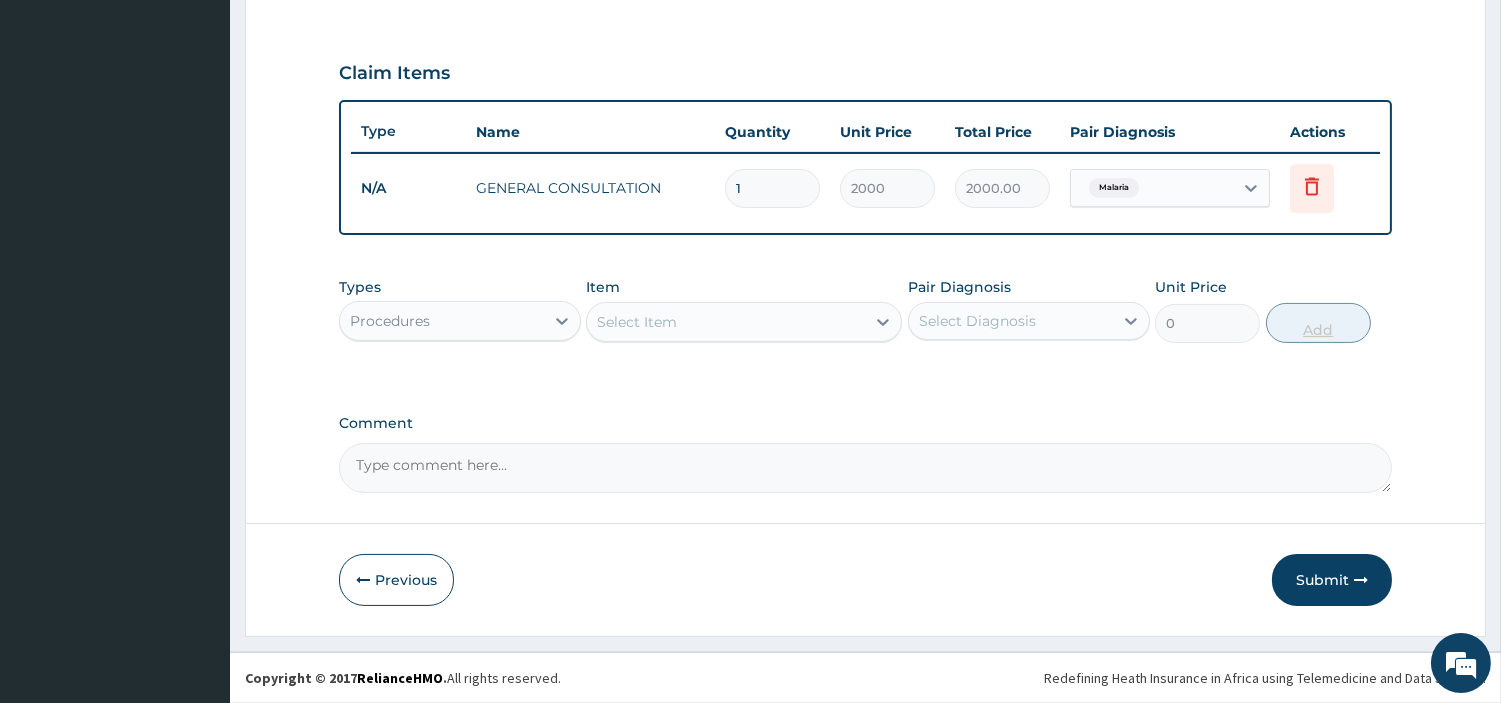 scroll, scrollTop: 642, scrollLeft: 0, axis: vertical 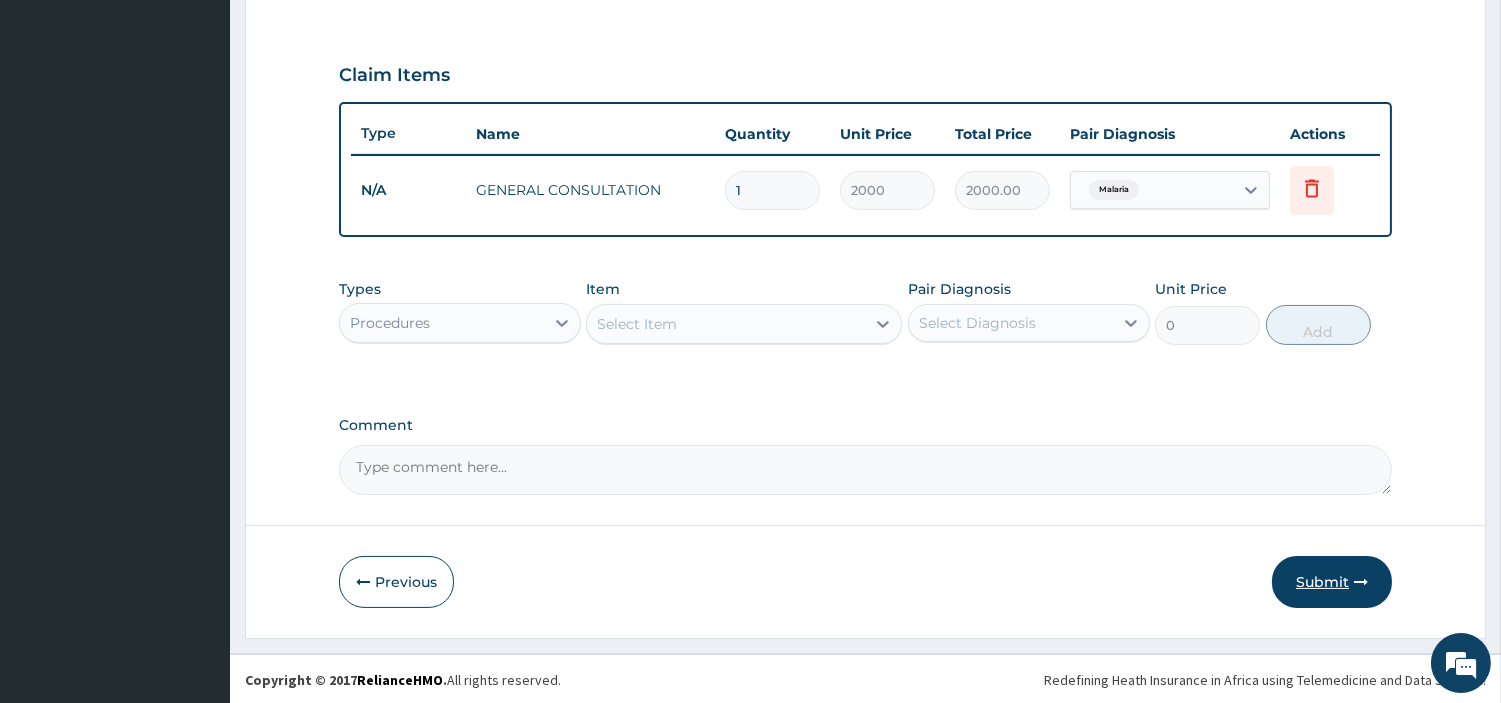 click on "Submit" at bounding box center [1332, 582] 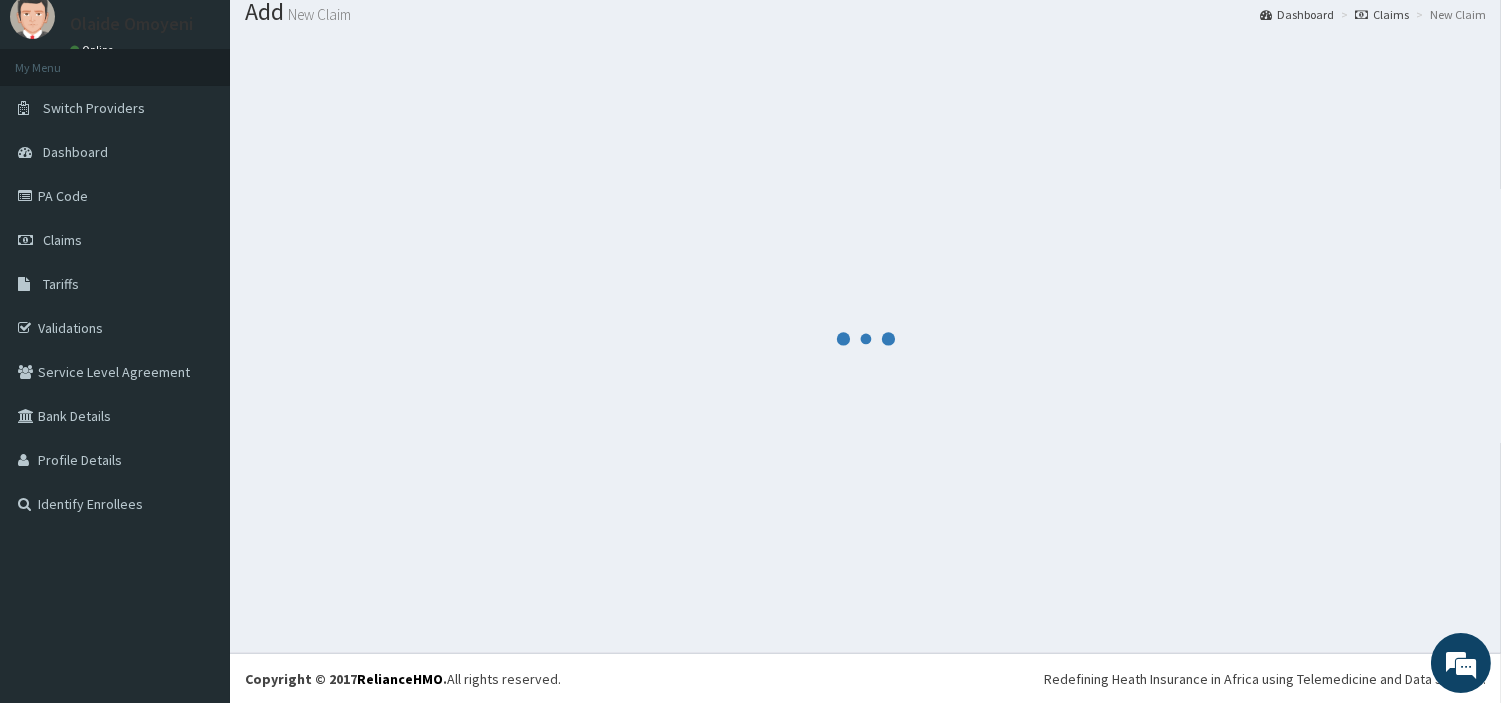 scroll, scrollTop: 642, scrollLeft: 0, axis: vertical 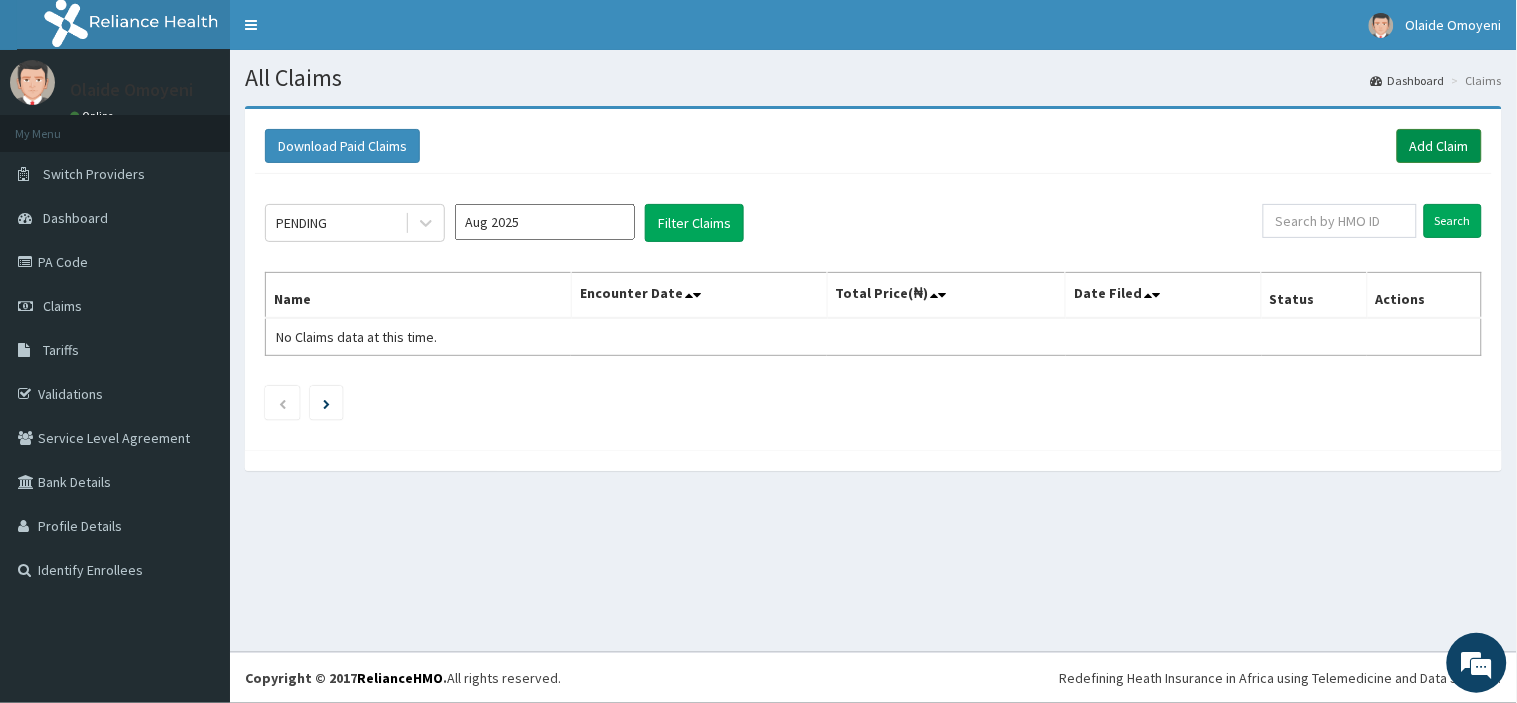 click on "Add Claim" at bounding box center (1439, 146) 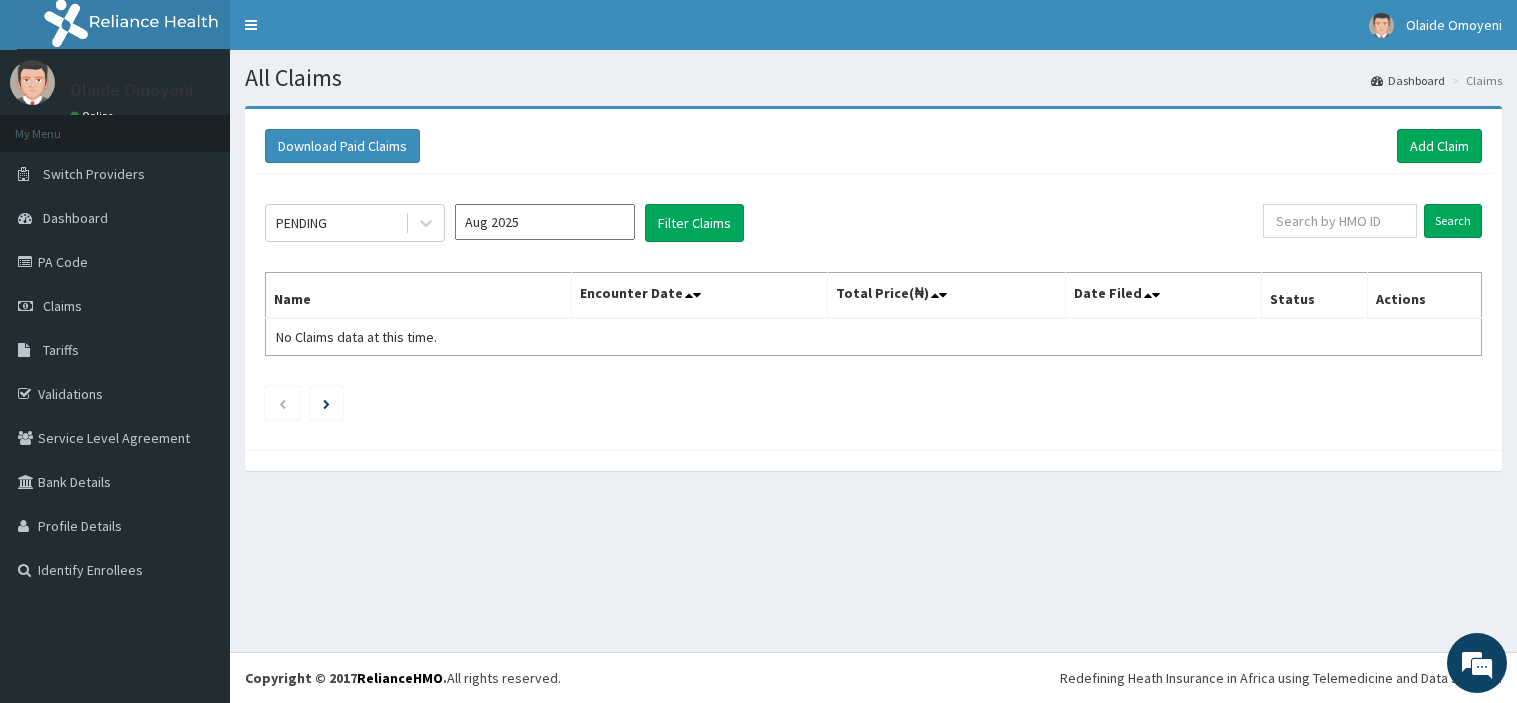 scroll, scrollTop: 0, scrollLeft: 0, axis: both 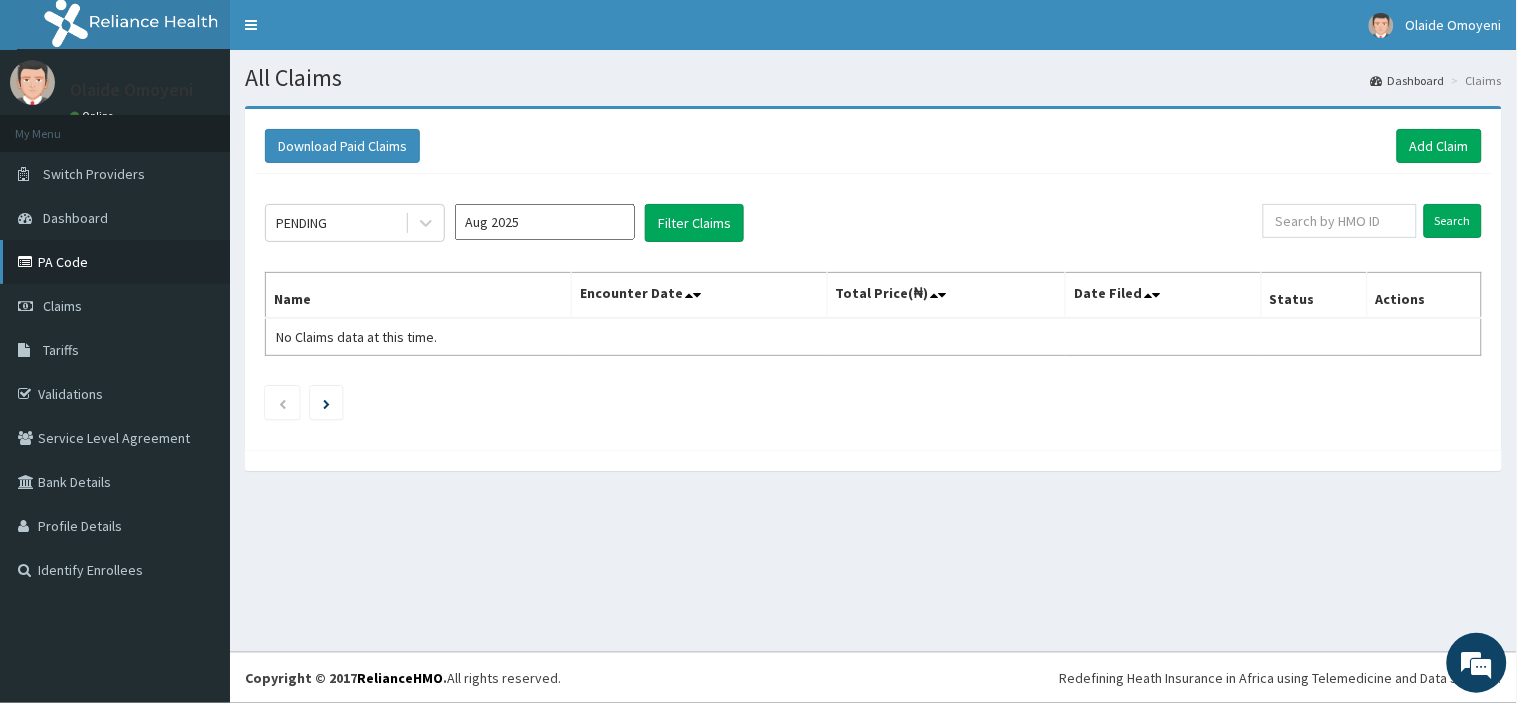 click on "PA Code" at bounding box center [115, 262] 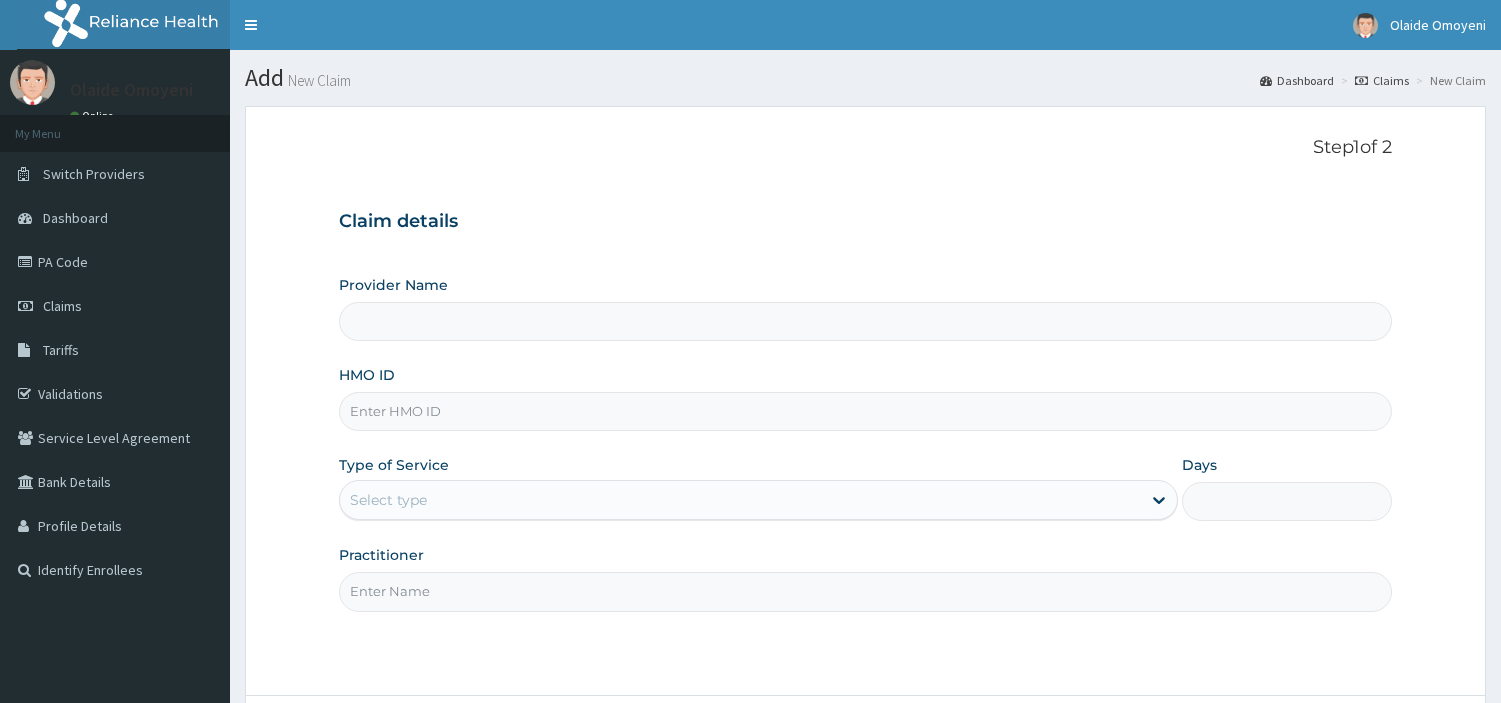 scroll, scrollTop: 0, scrollLeft: 0, axis: both 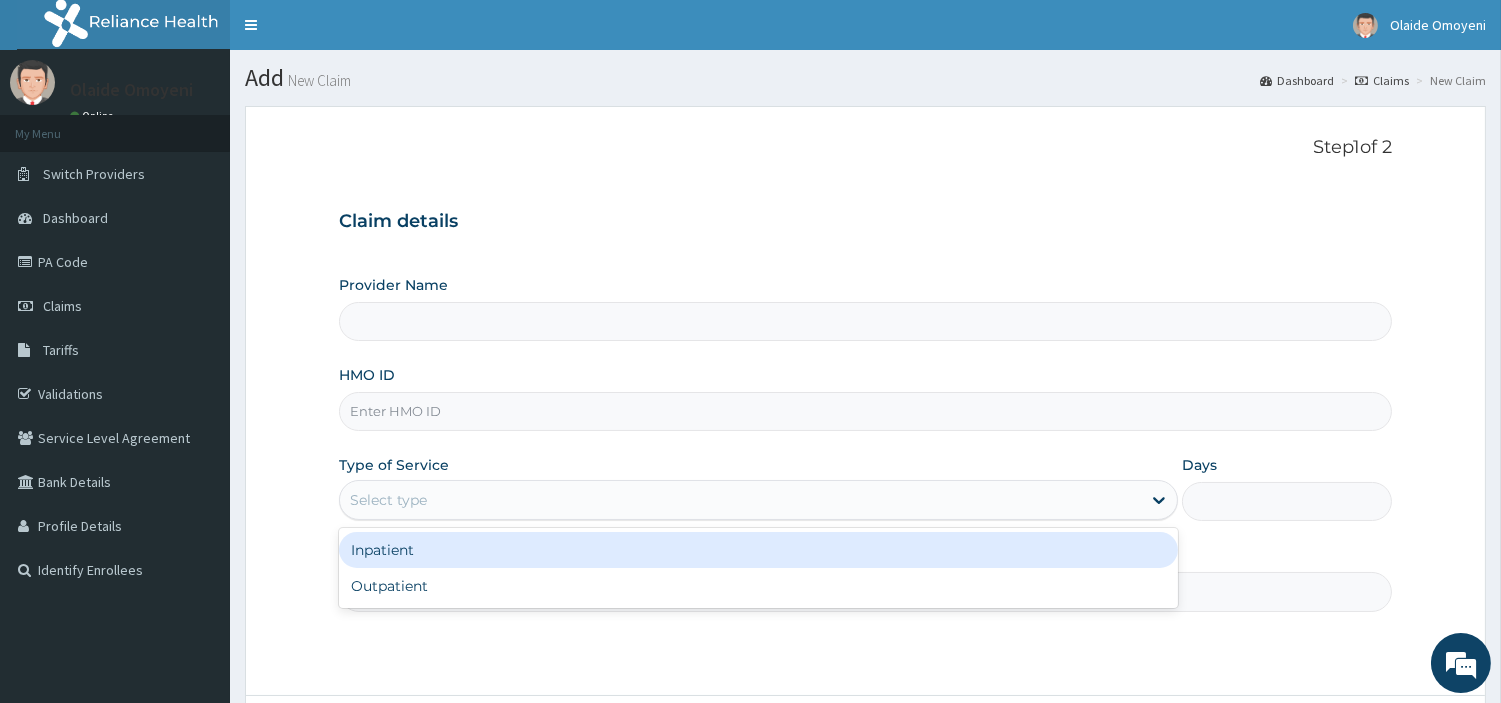click on "Select type" at bounding box center (388, 500) 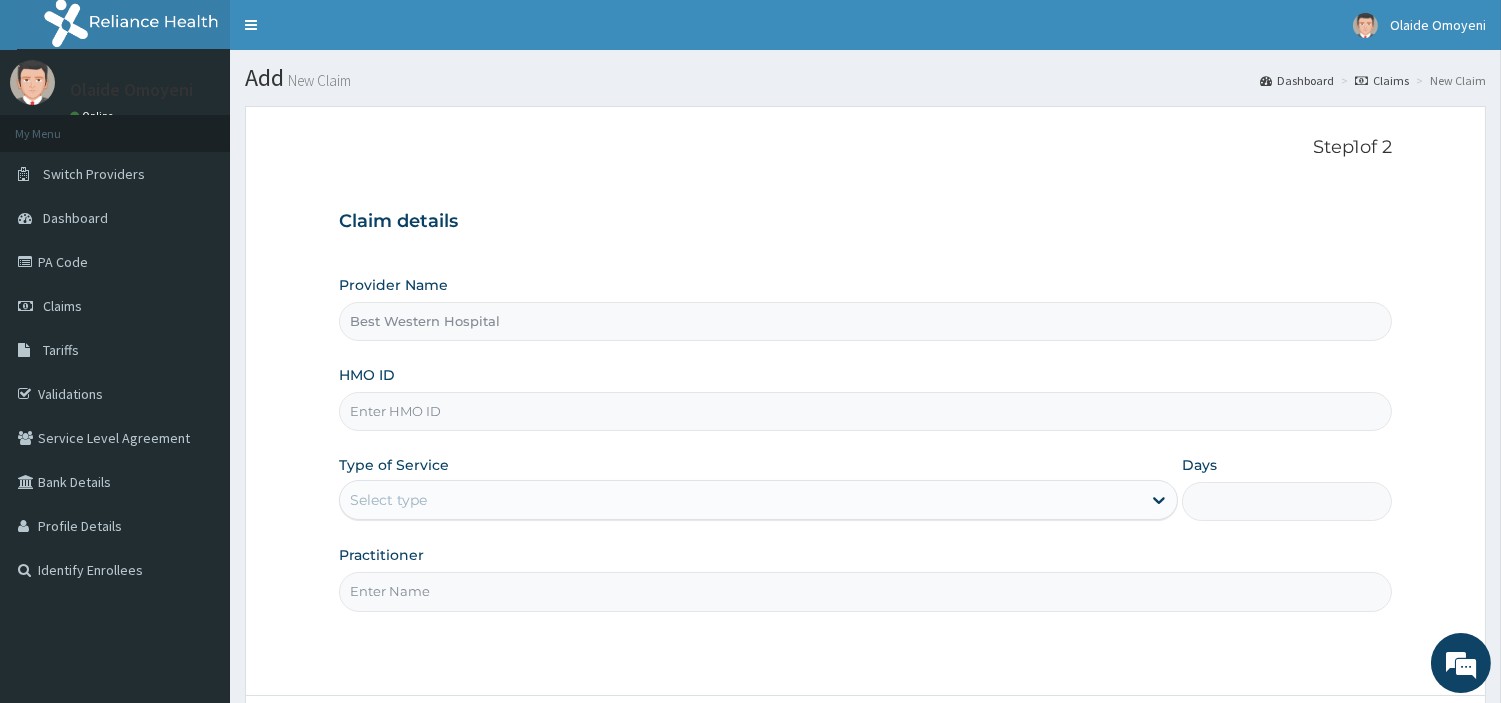 click on "HMO ID" at bounding box center [865, 411] 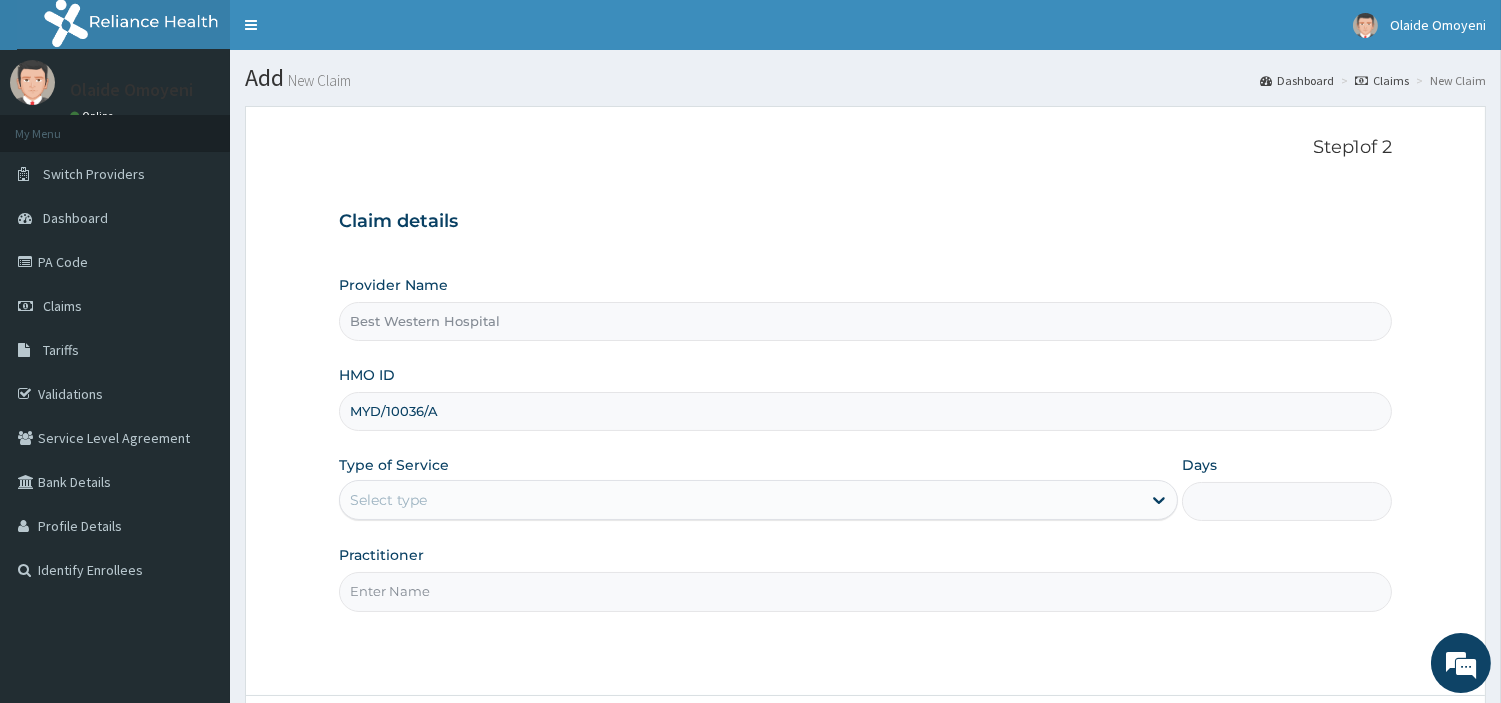 type on "MYD/10036/A" 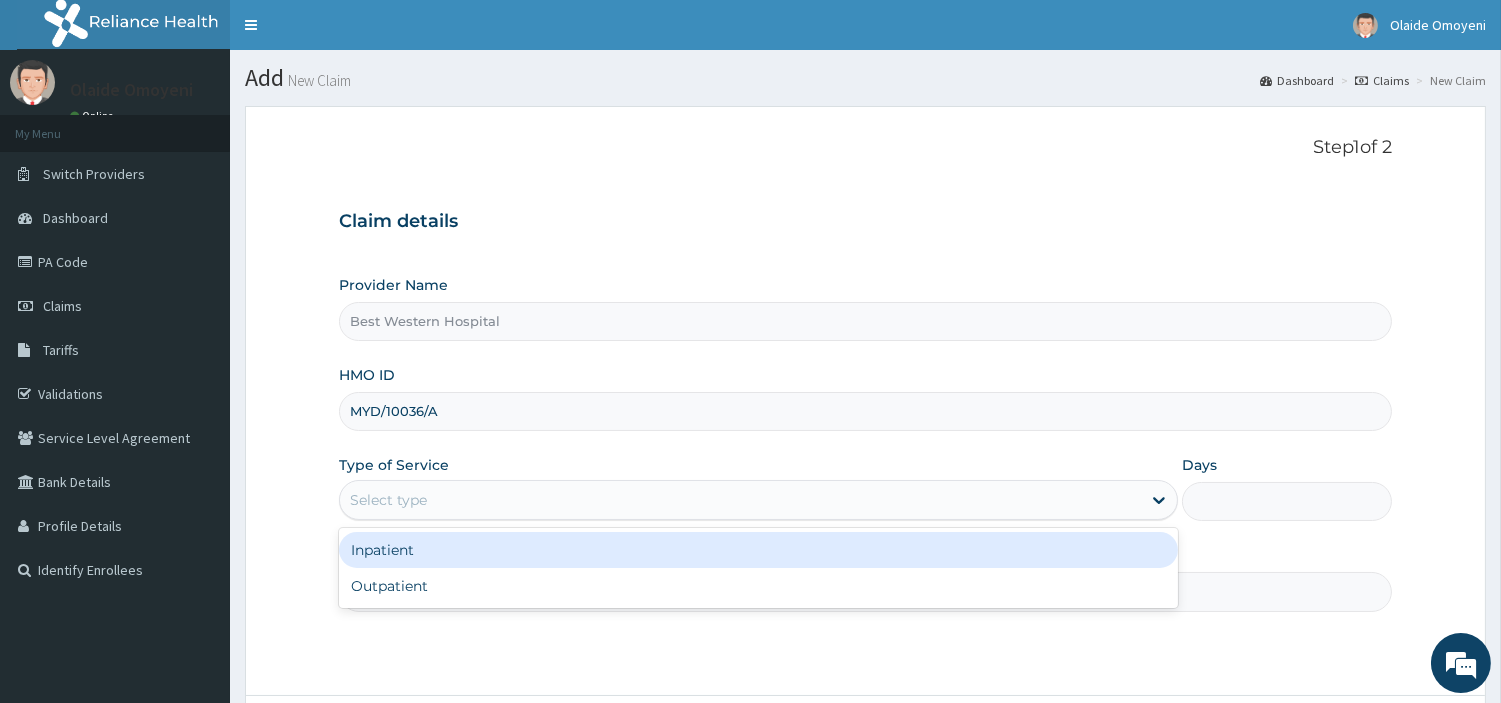click on "Select type" at bounding box center [388, 500] 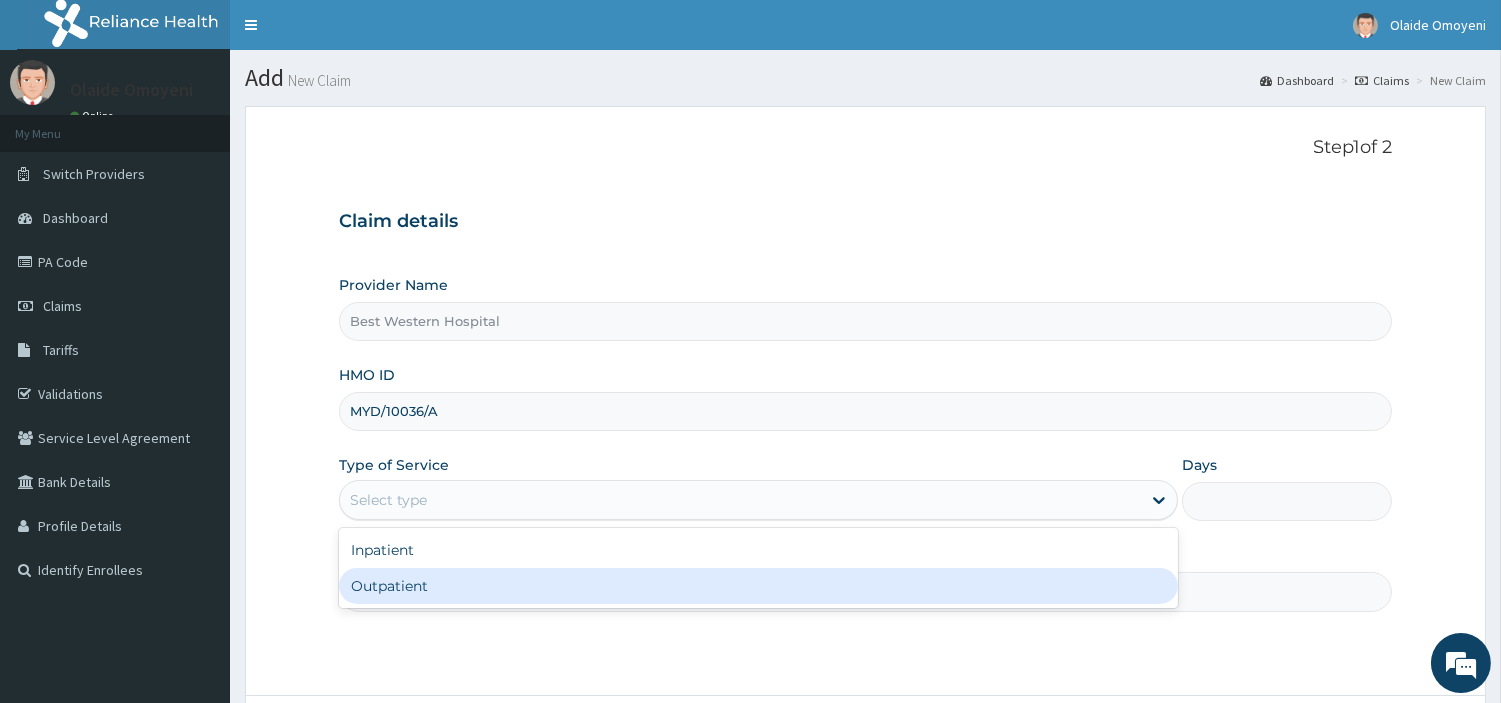 click on "Outpatient" at bounding box center [758, 586] 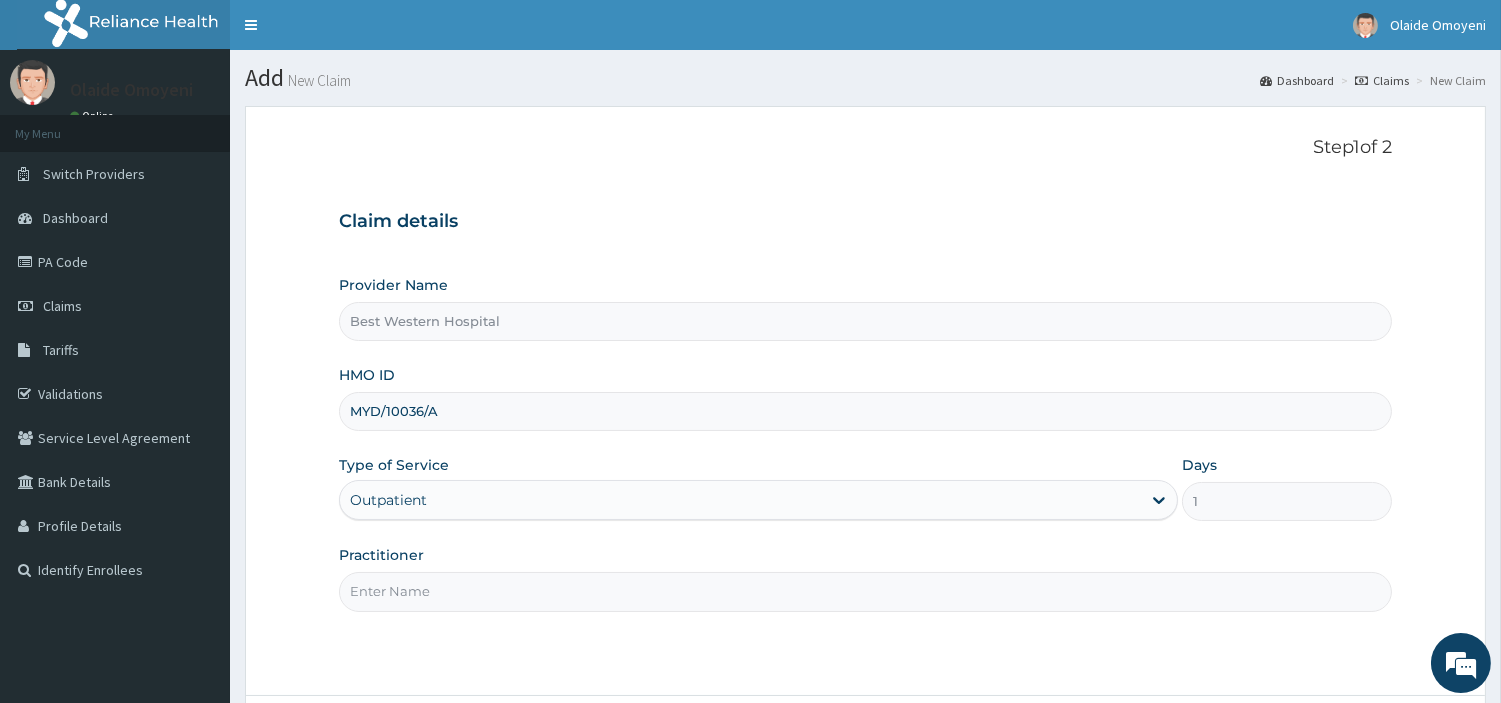 click on "Practitioner" at bounding box center [865, 591] 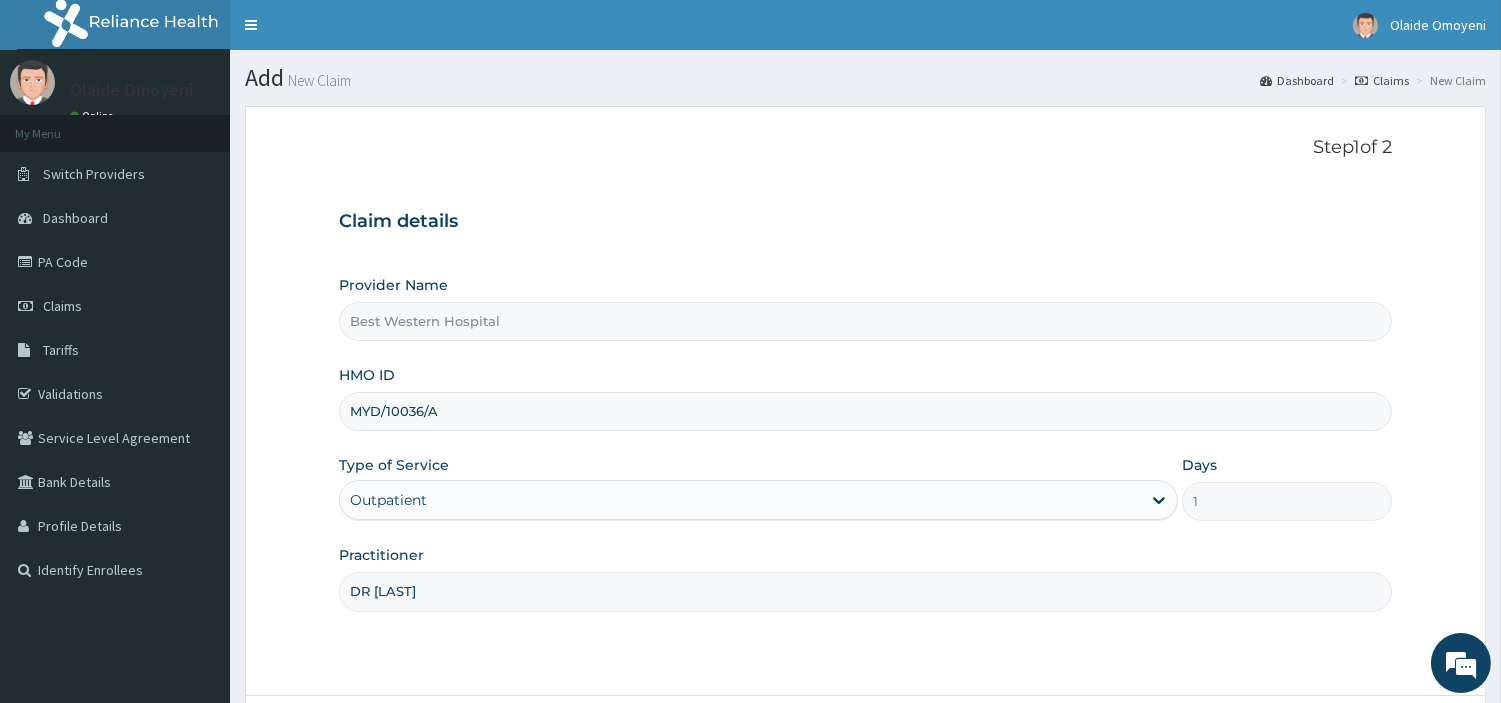 scroll, scrollTop: 0, scrollLeft: 0, axis: both 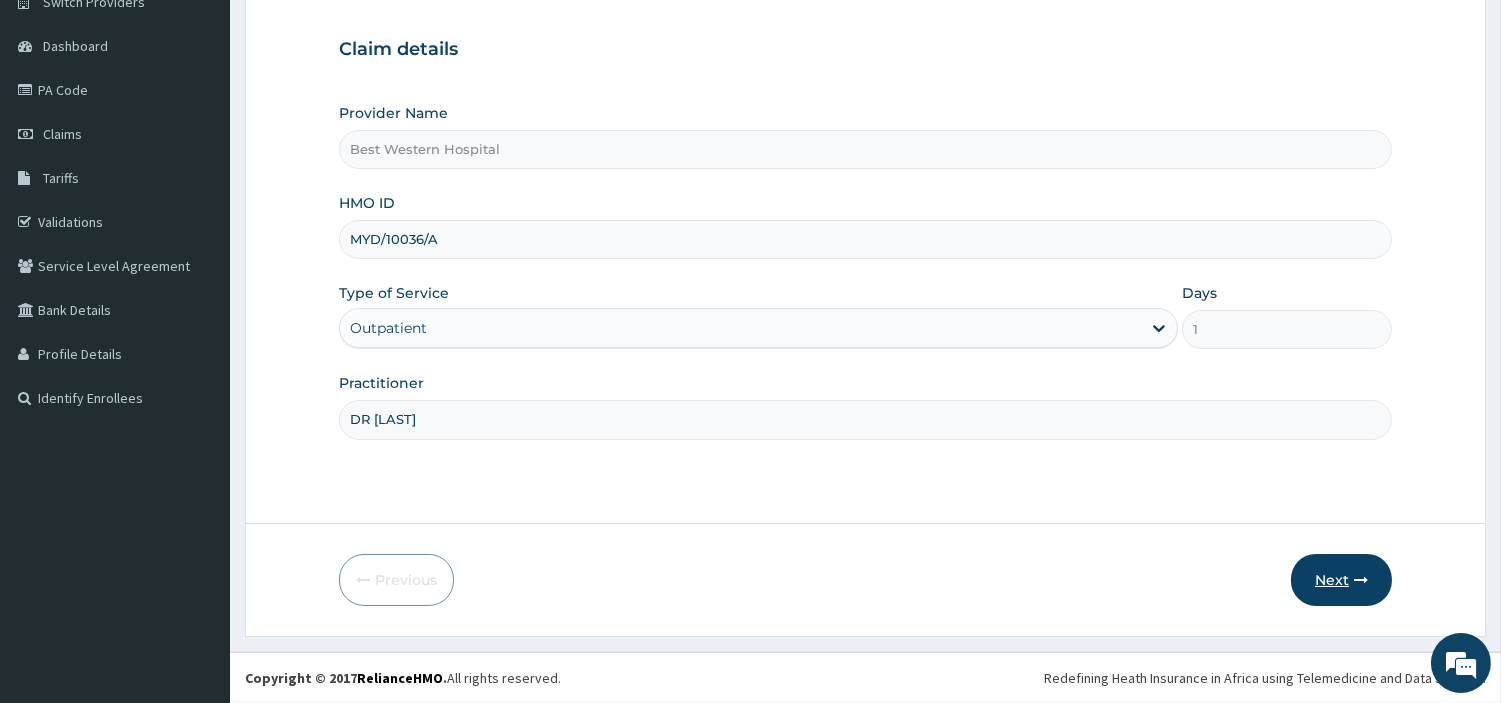 type on "DR [LAST]" 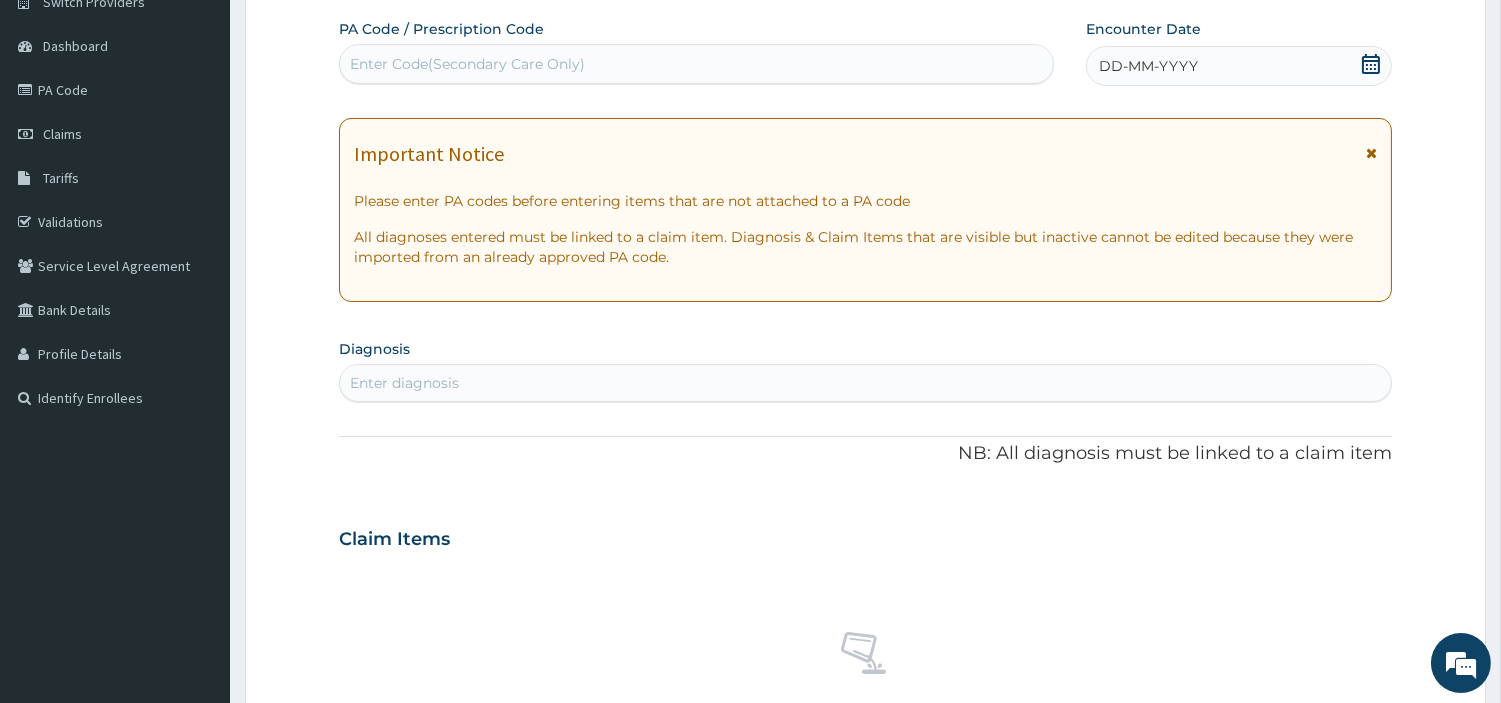 scroll, scrollTop: 0, scrollLeft: 0, axis: both 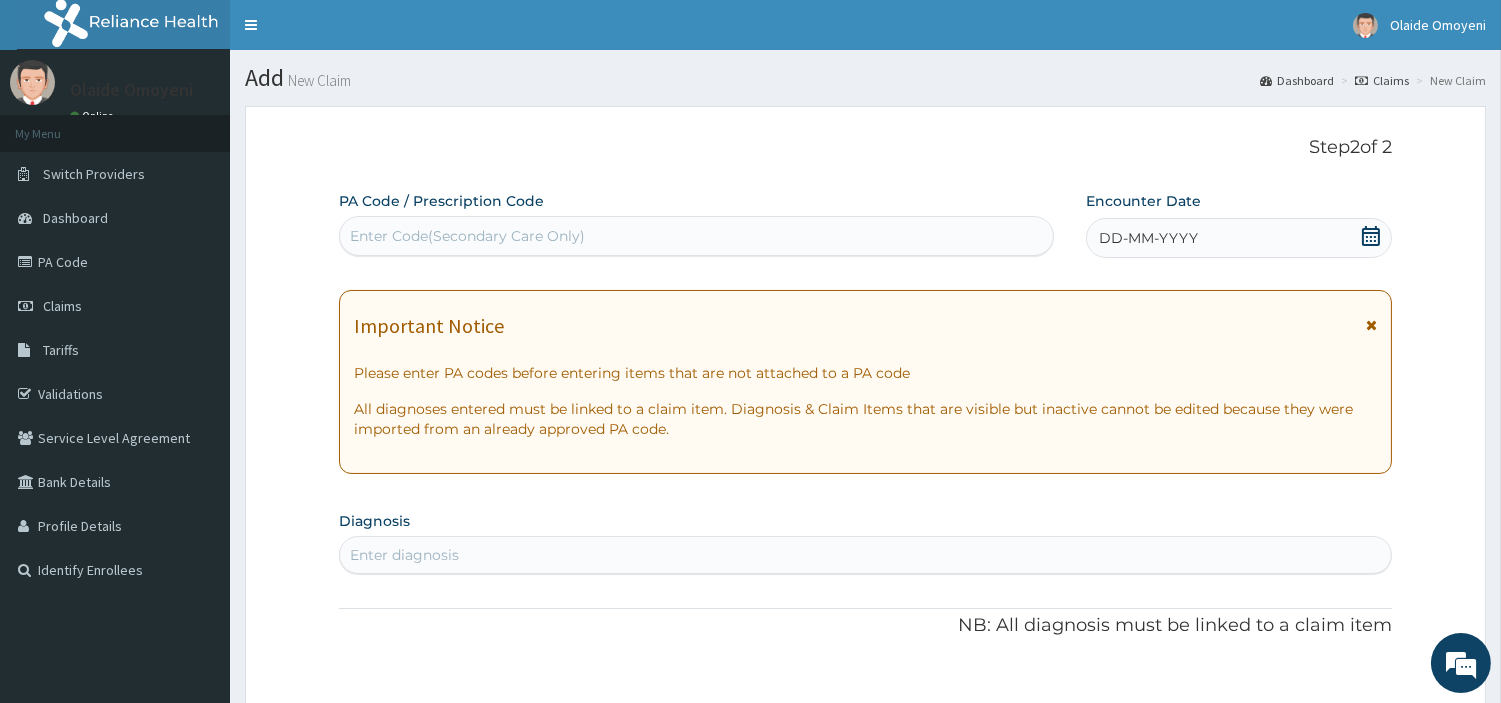click on "Enter Code(Secondary Care Only)" at bounding box center [696, 236] 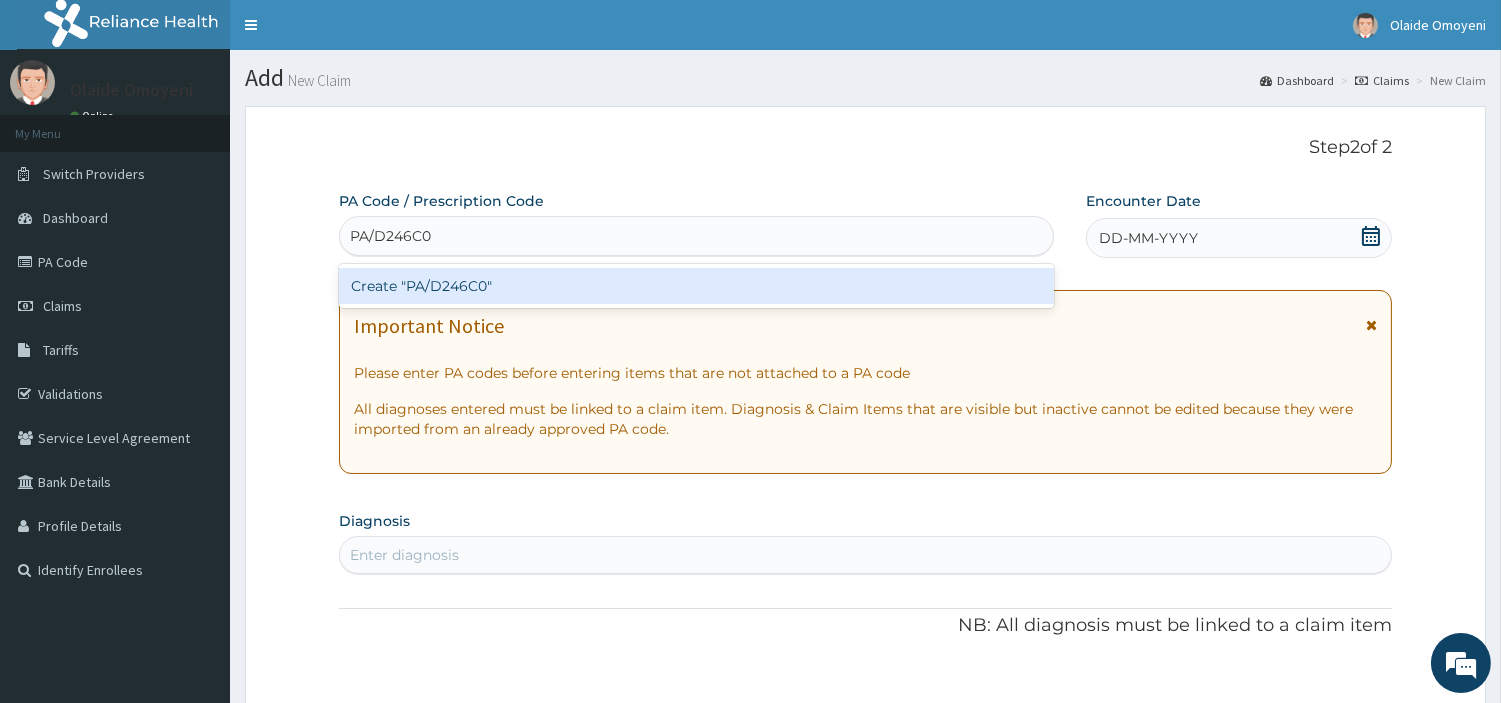 click on "Create "PA/D246C0"" at bounding box center [696, 286] 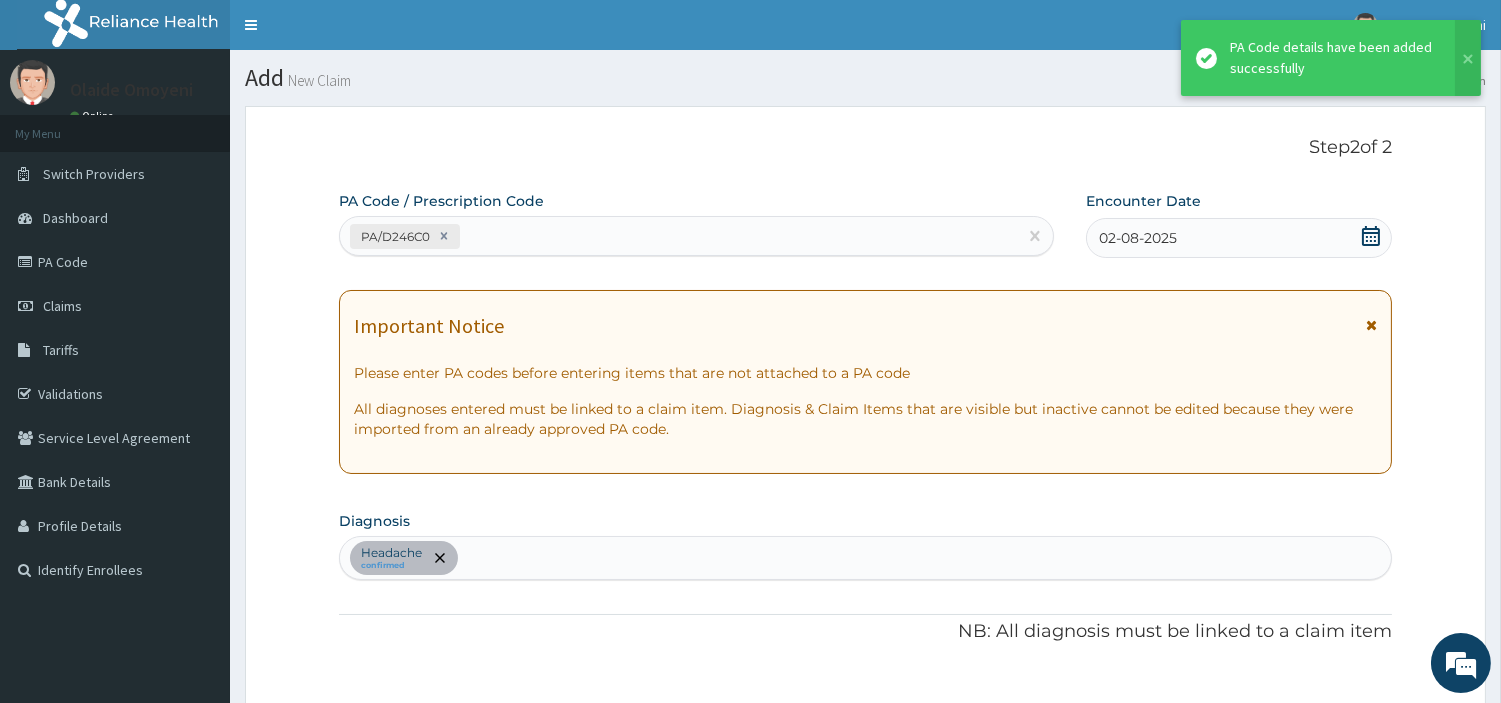 scroll, scrollTop: 478, scrollLeft: 0, axis: vertical 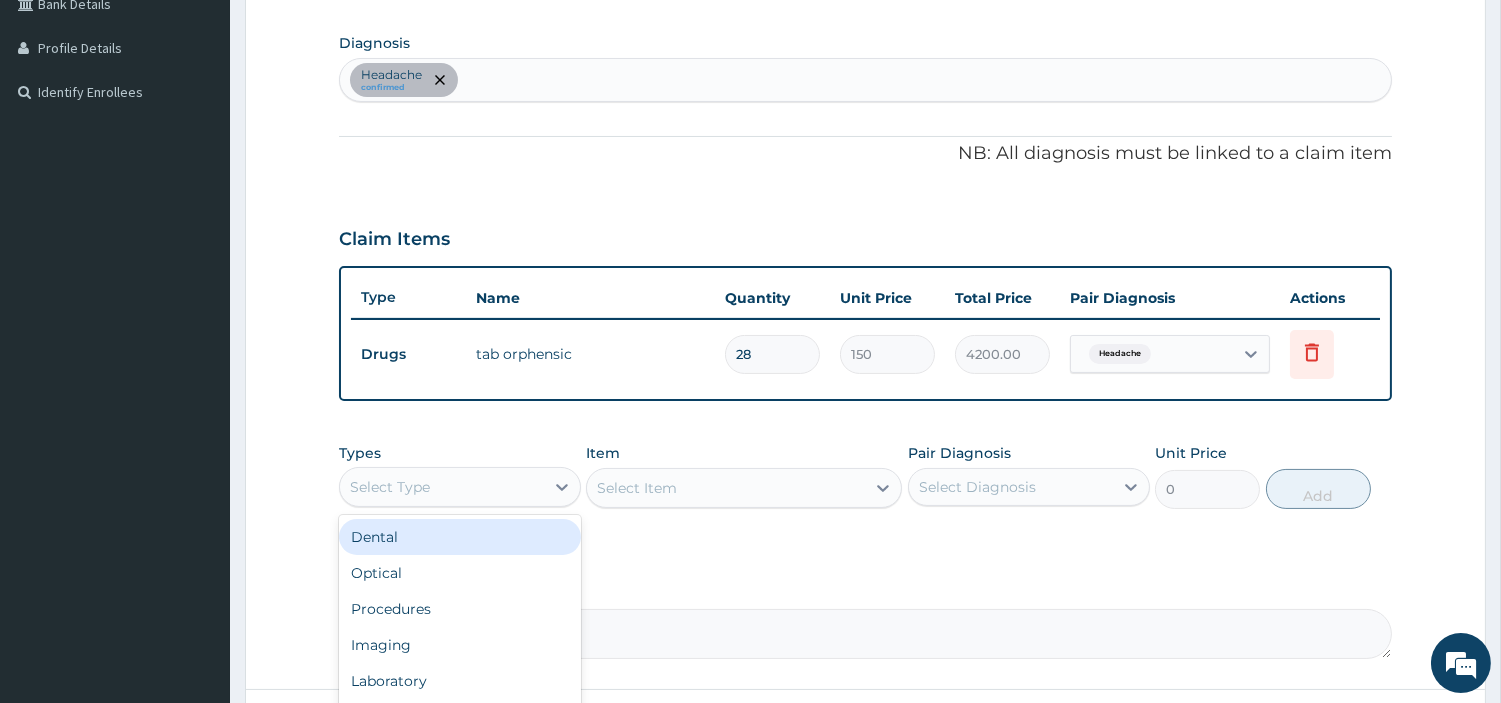 click on "Select Type" at bounding box center (442, 487) 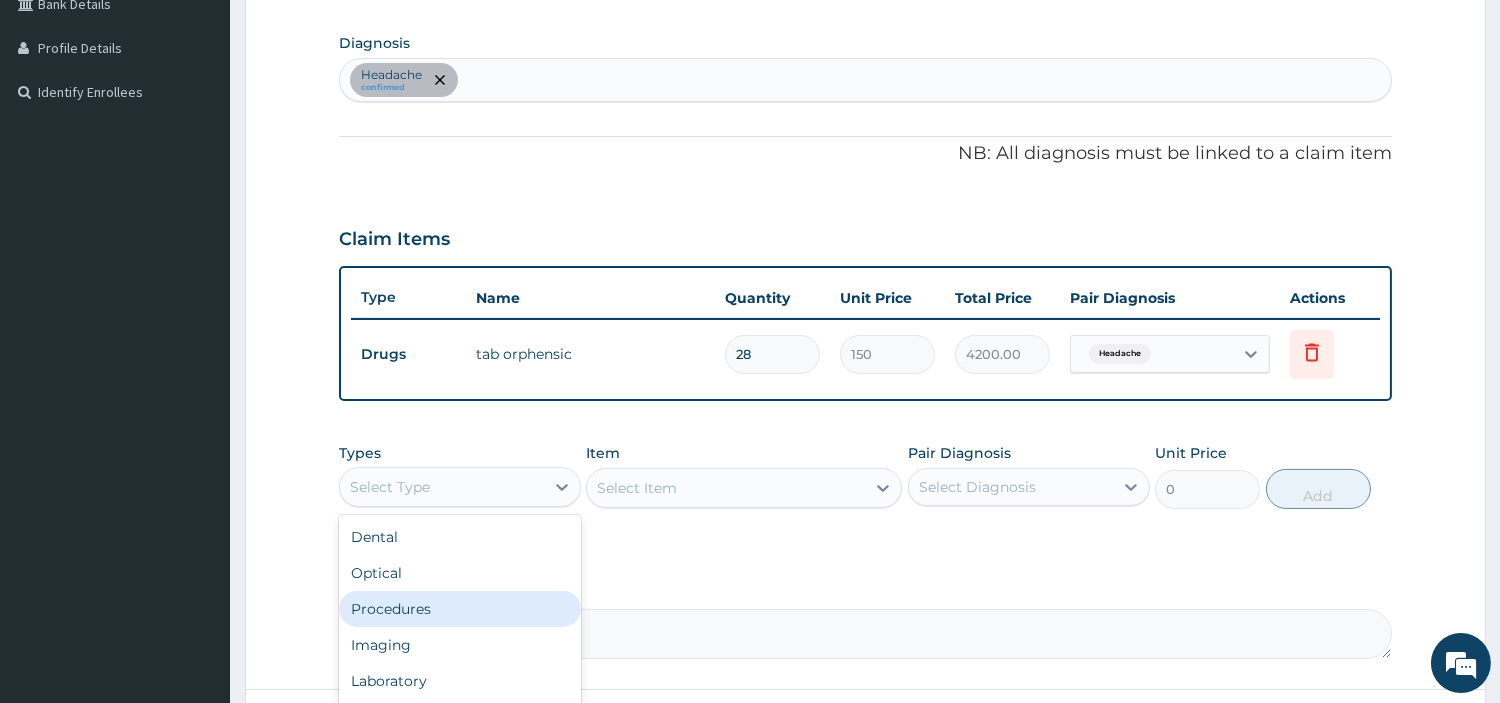 click on "Procedures" at bounding box center [460, 609] 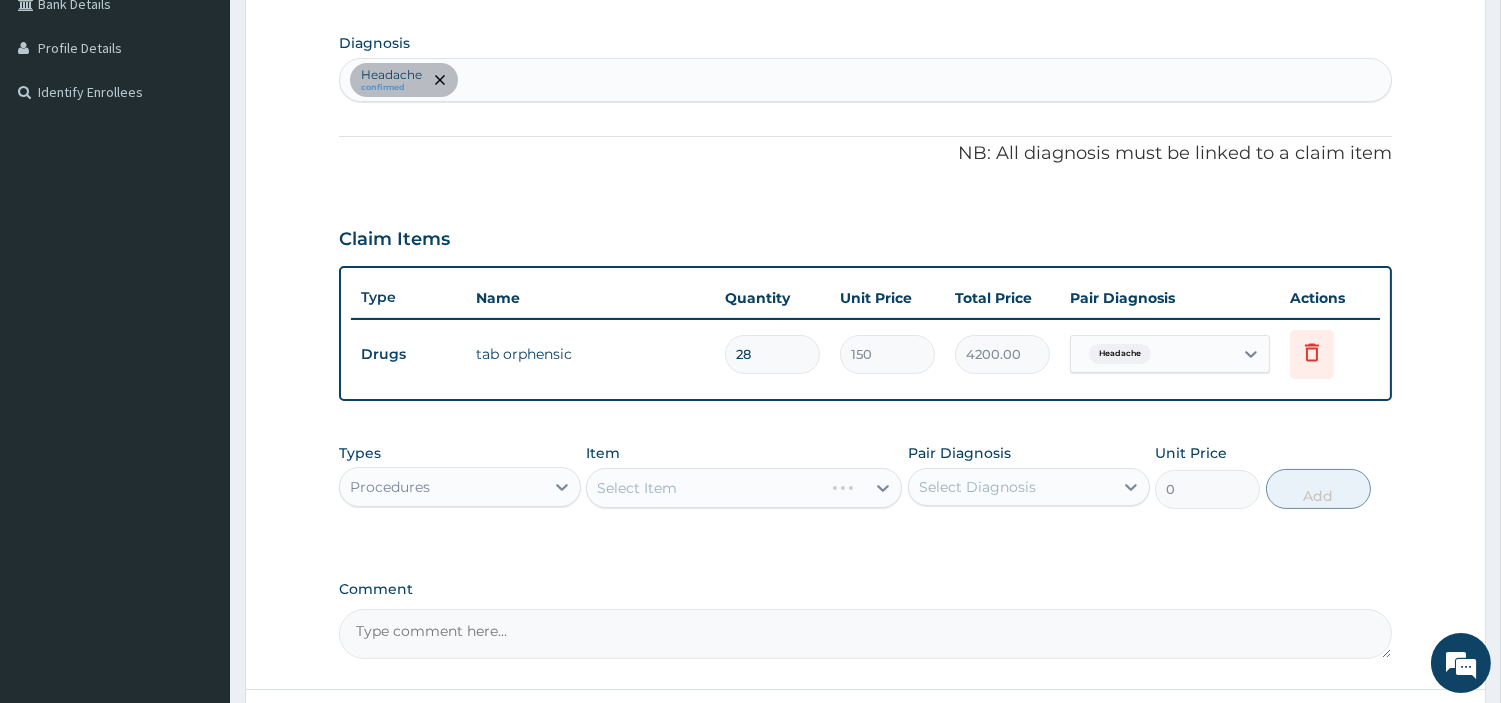 click on "Select Item" at bounding box center (744, 488) 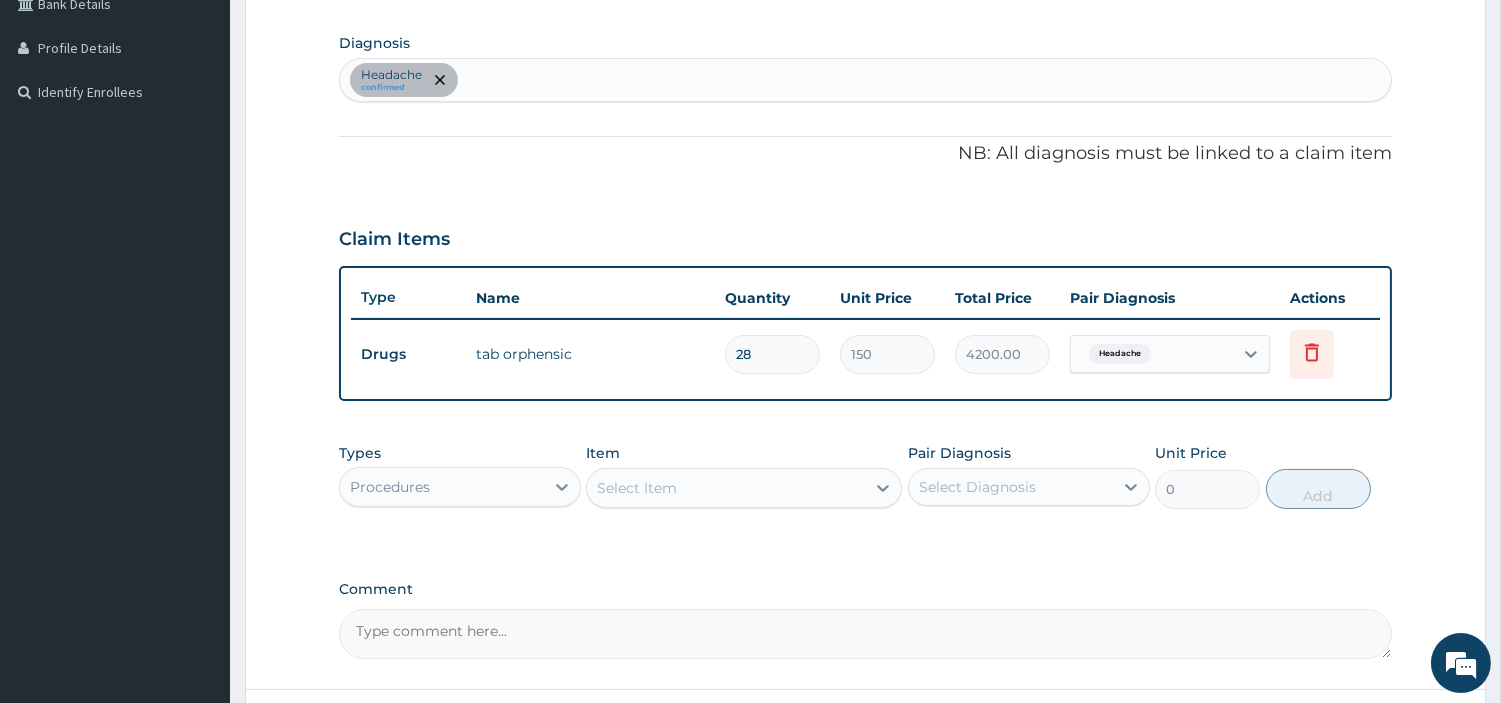 click on "Select Item" at bounding box center [726, 488] 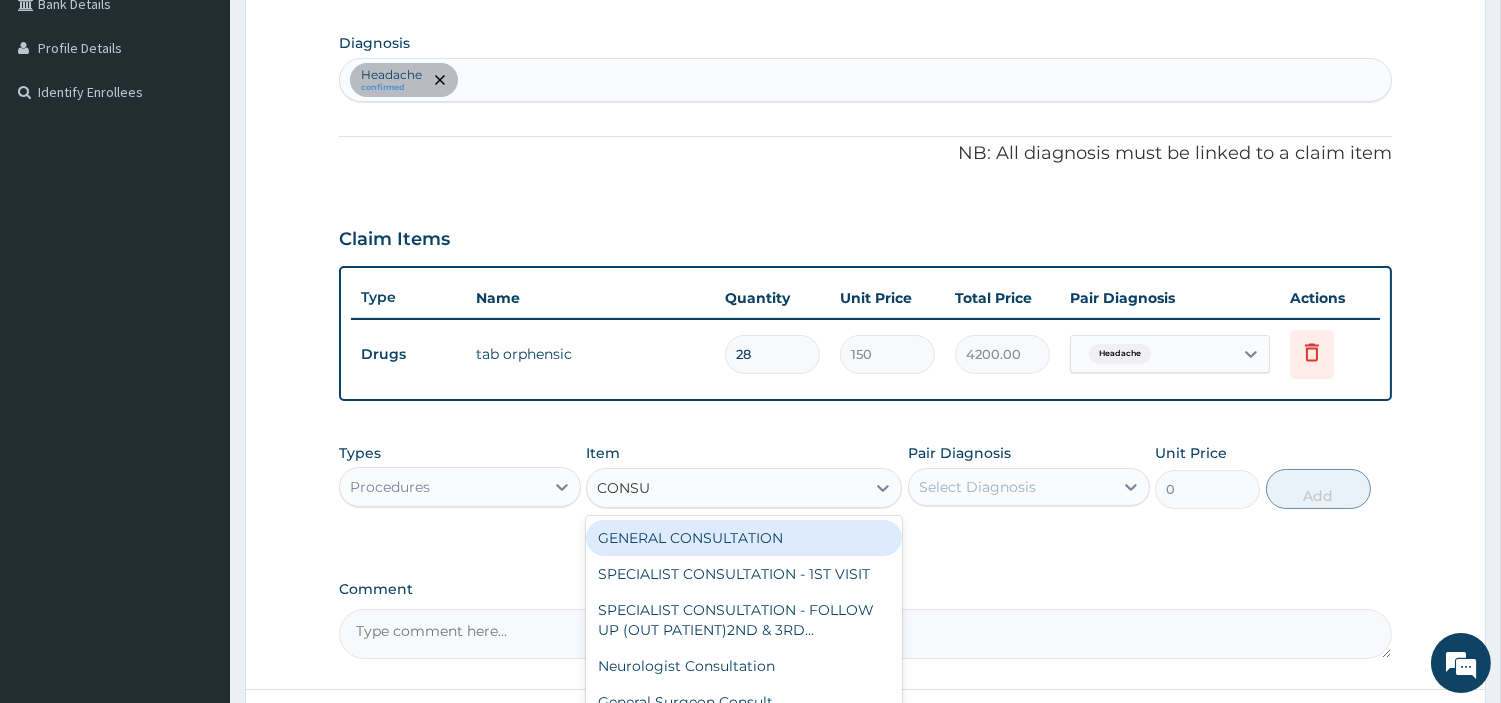 type on "CONSUL" 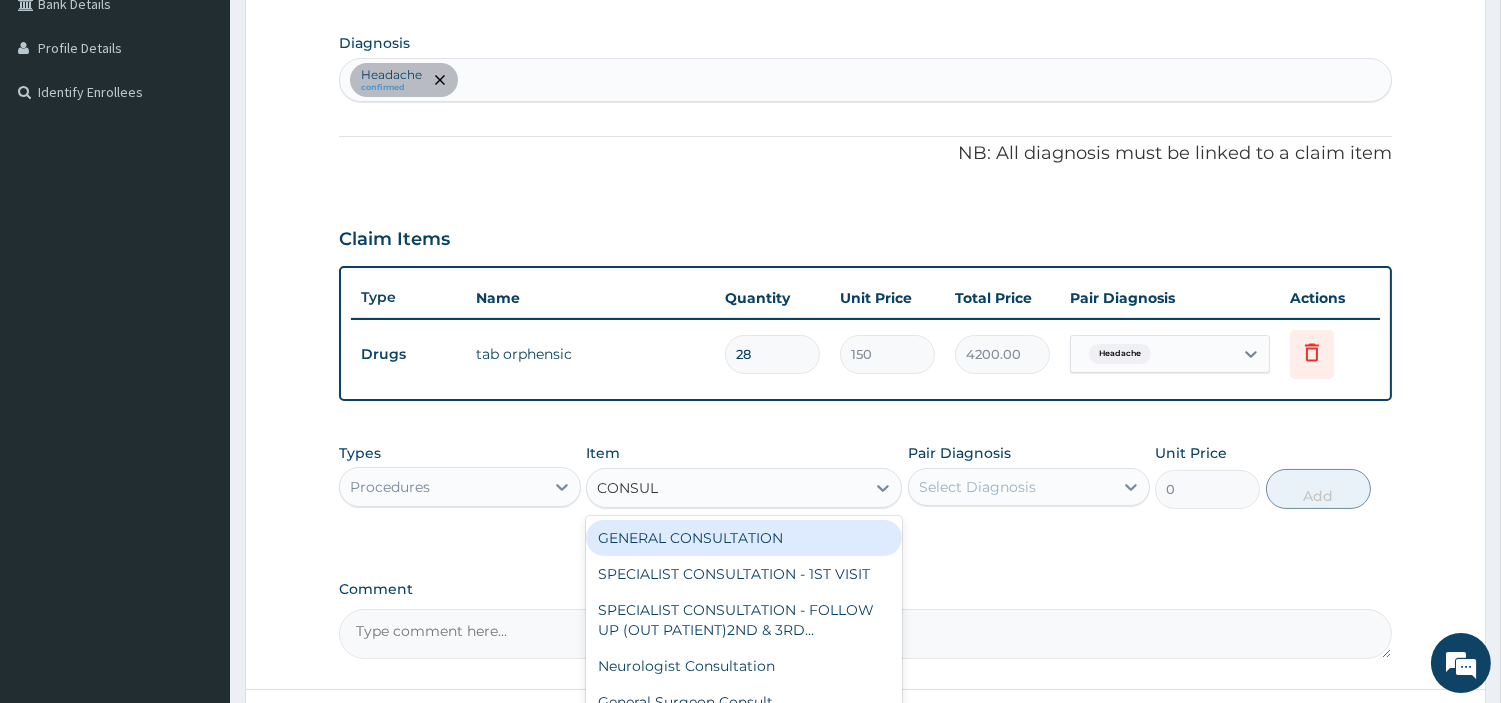 click on "GENERAL CONSULTATION" at bounding box center [744, 538] 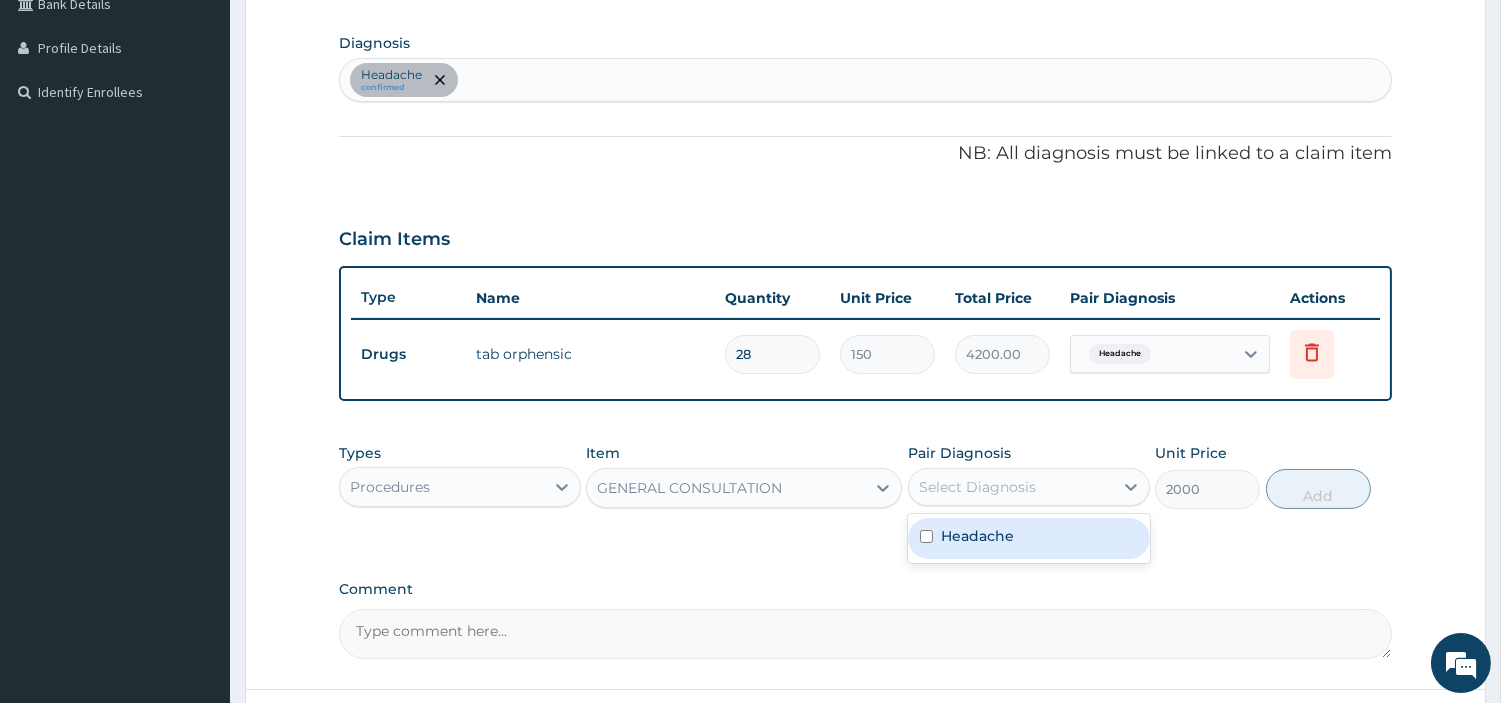 click on "Select Diagnosis" at bounding box center [977, 487] 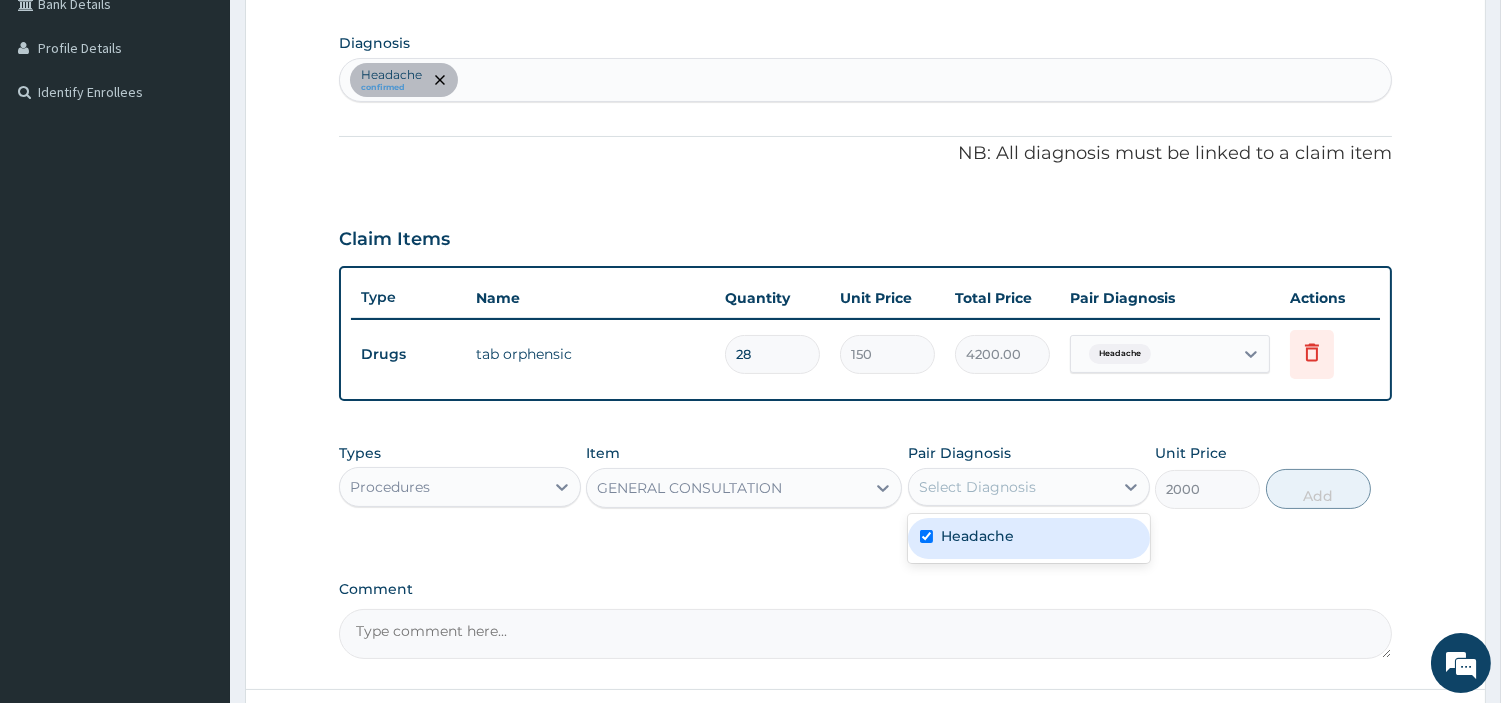 checkbox on "true" 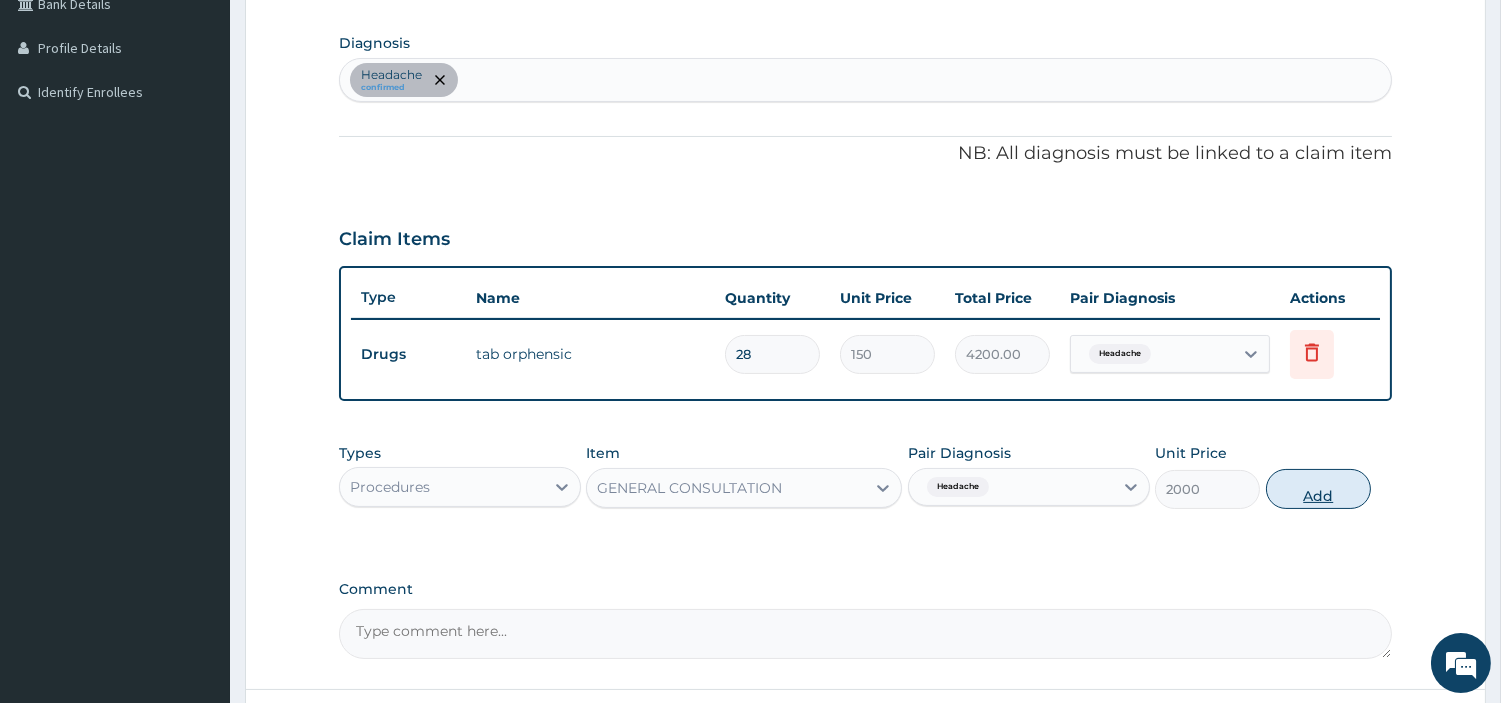 click on "Add" at bounding box center (1318, 489) 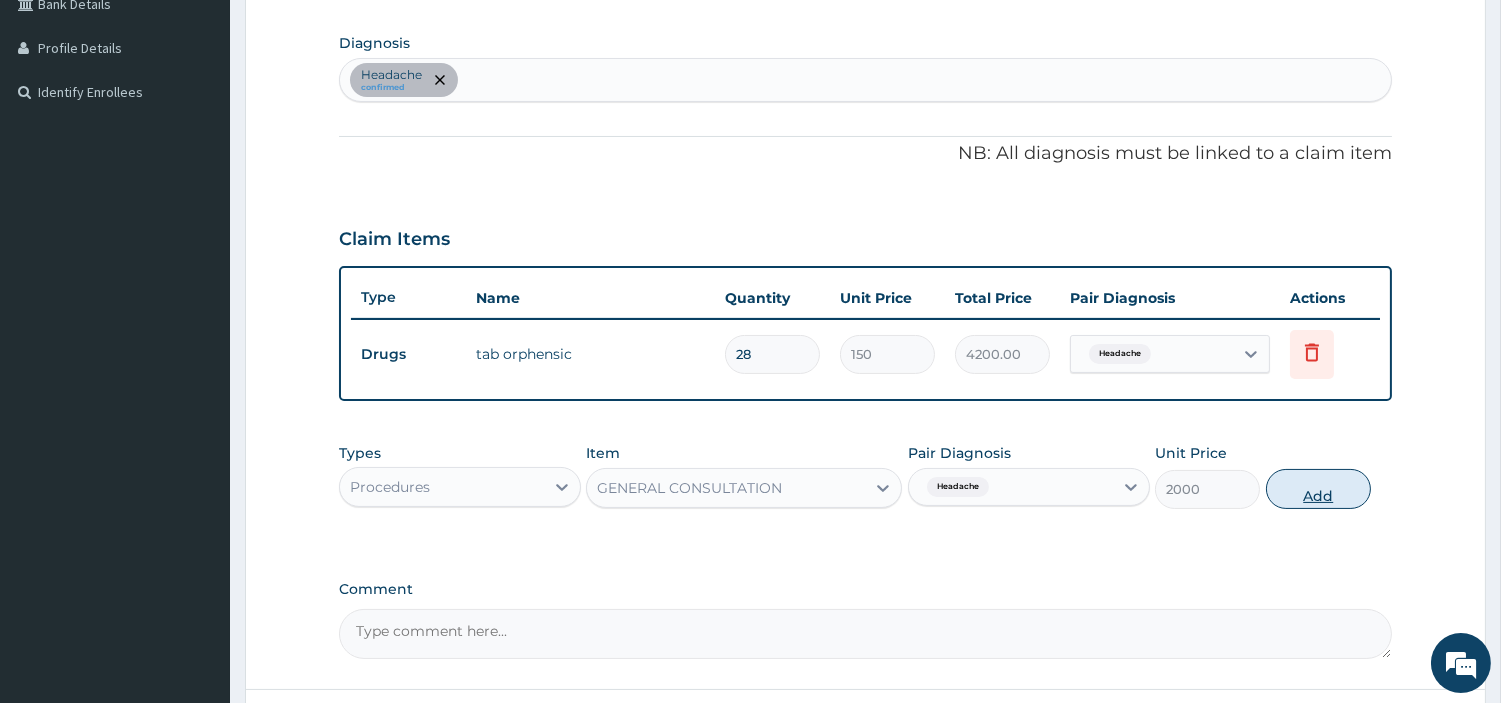 type on "0" 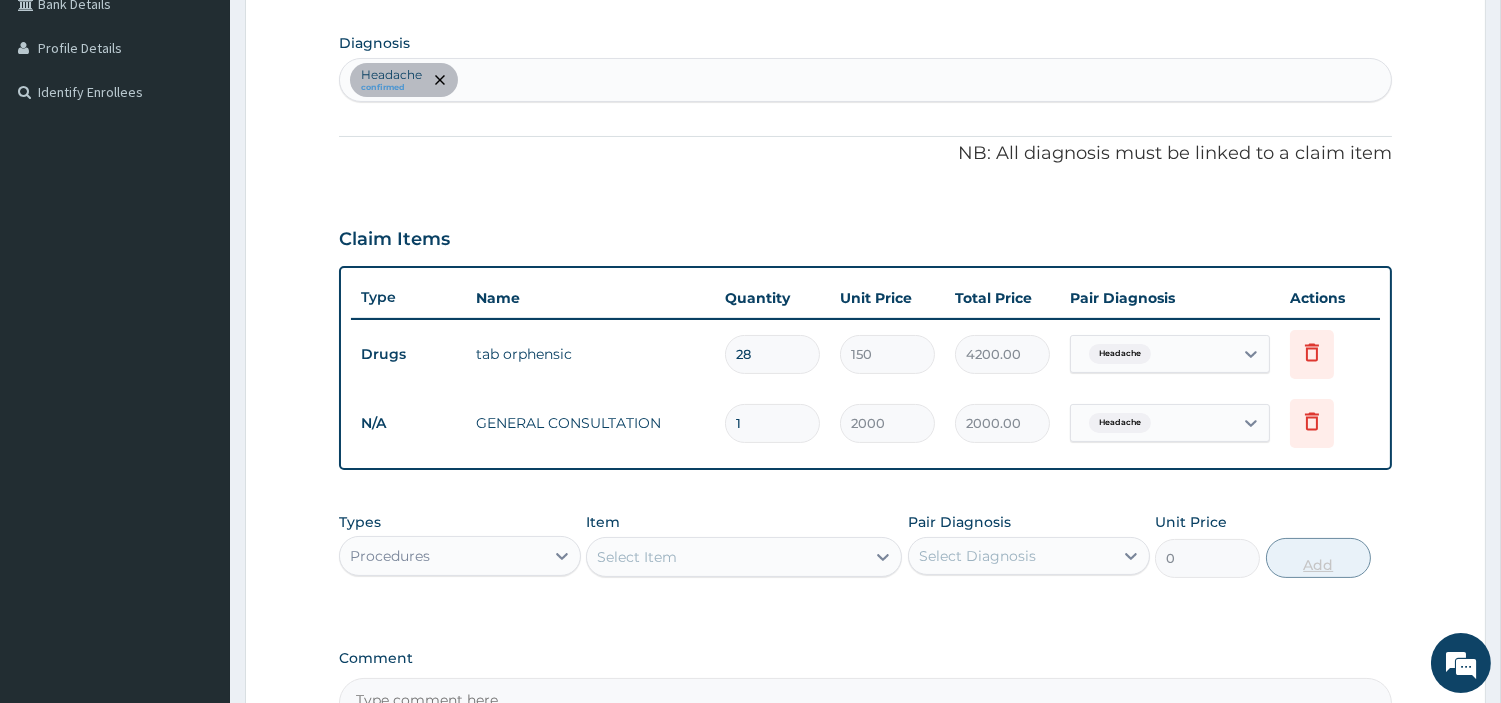 scroll, scrollTop: 711, scrollLeft: 0, axis: vertical 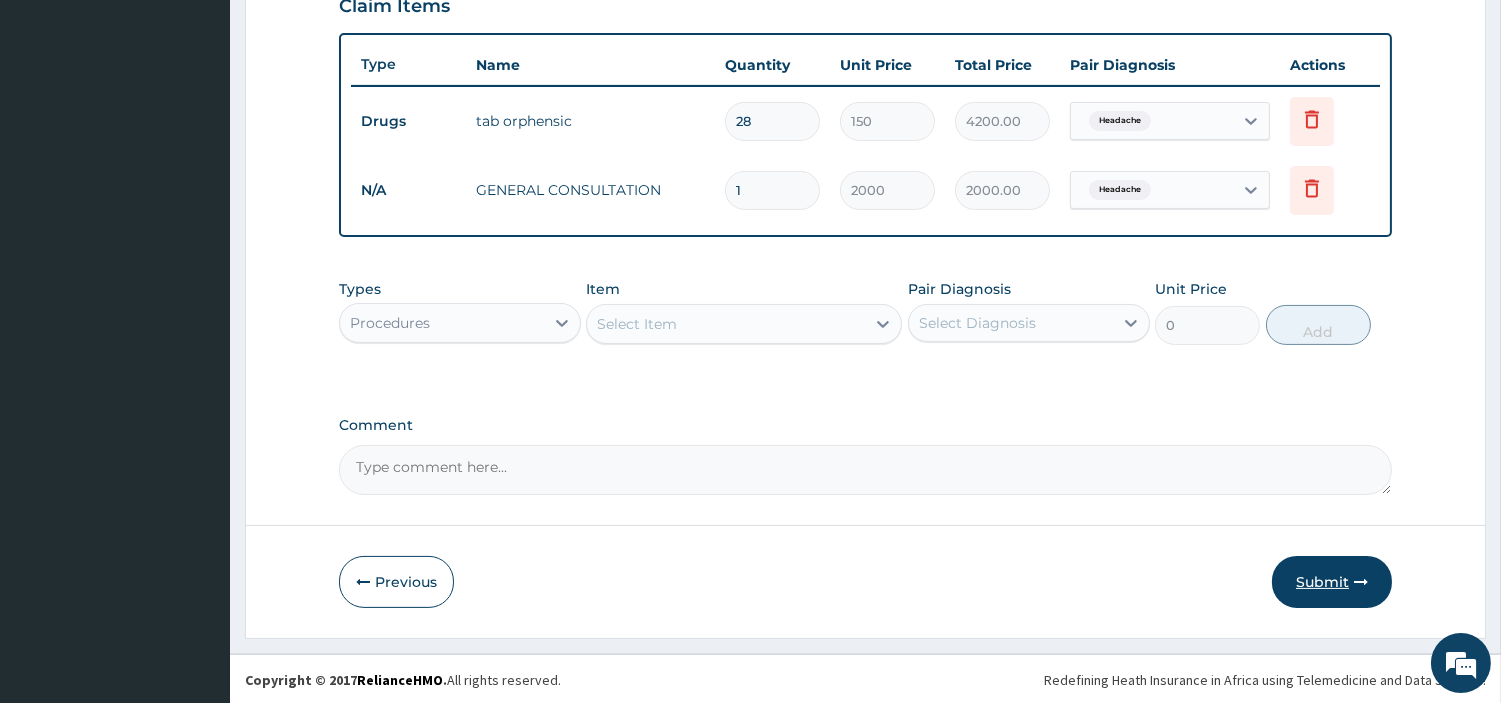 click on "Submit" at bounding box center (1332, 582) 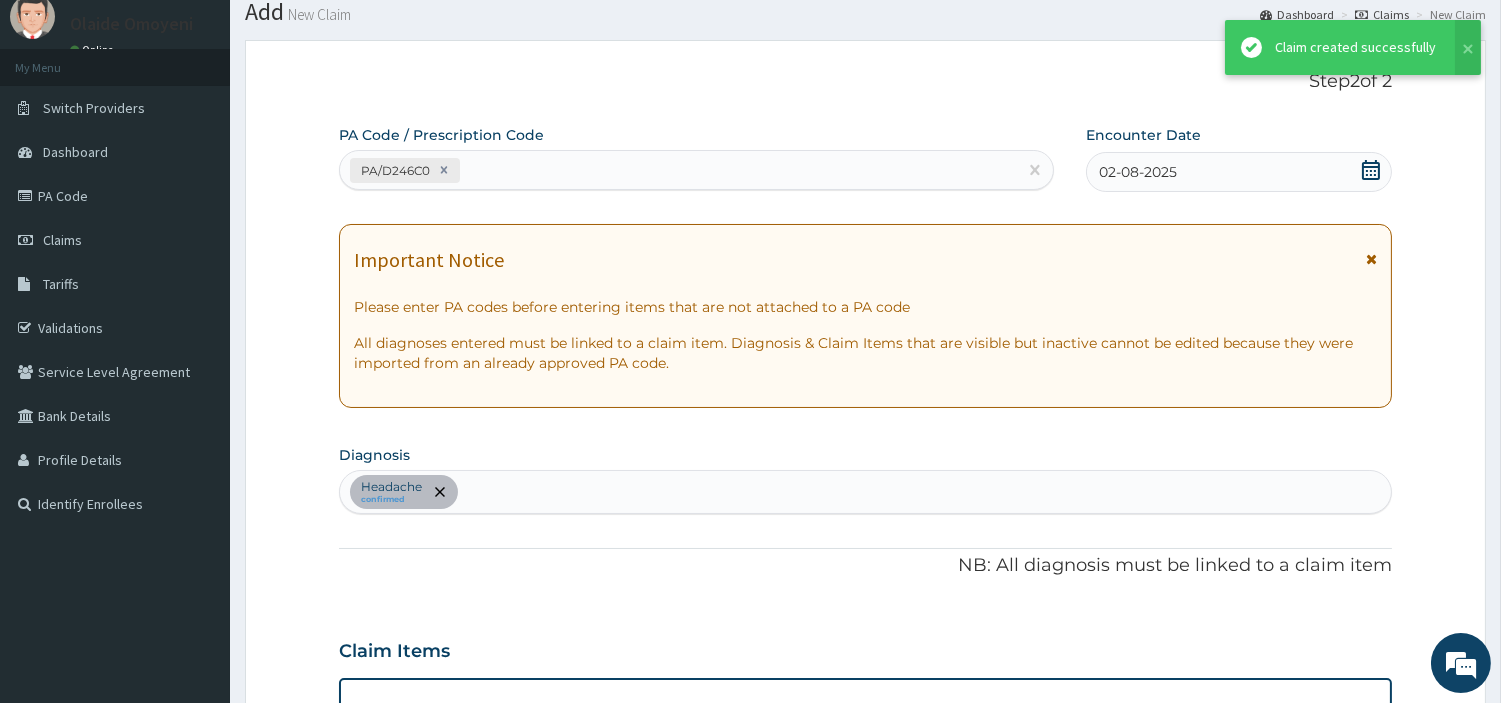 scroll, scrollTop: 711, scrollLeft: 0, axis: vertical 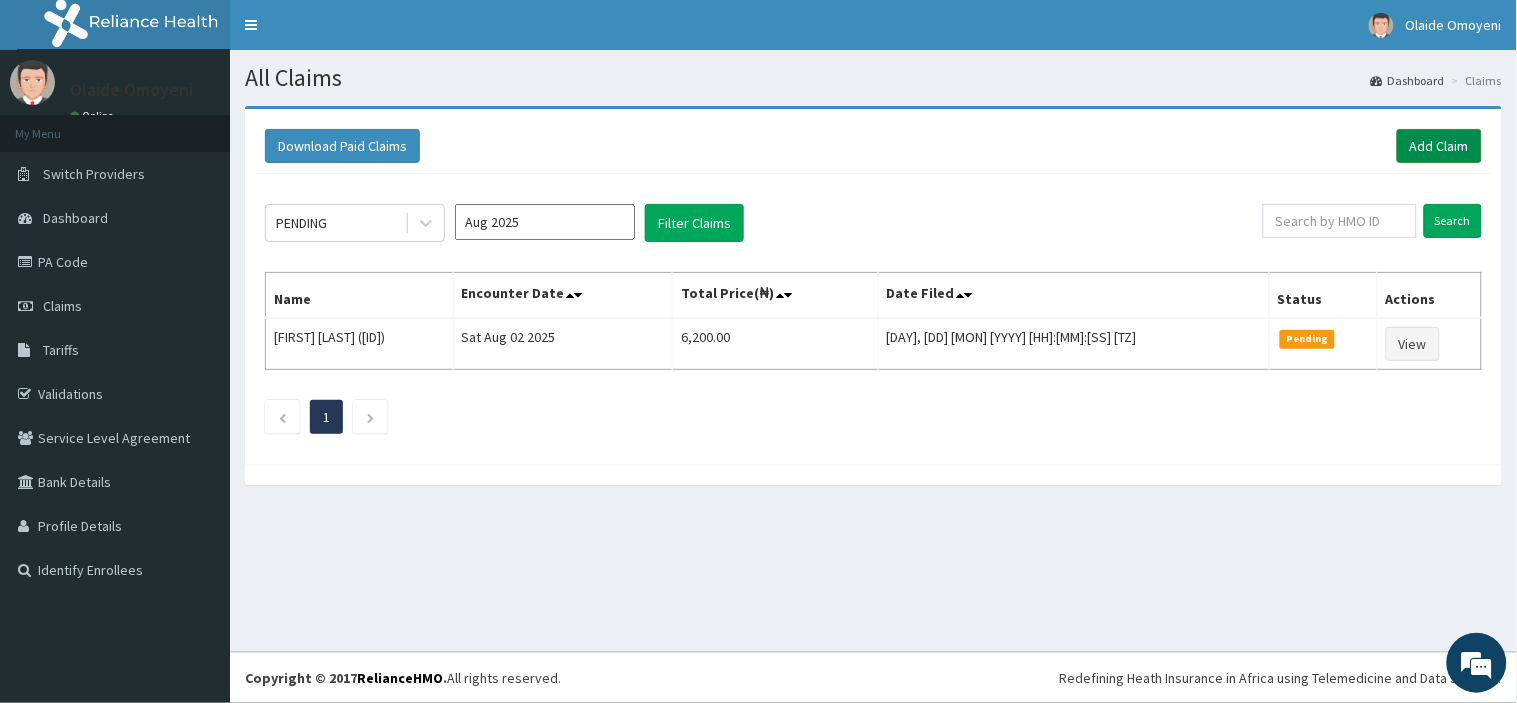 click on "Add Claim" at bounding box center (1439, 146) 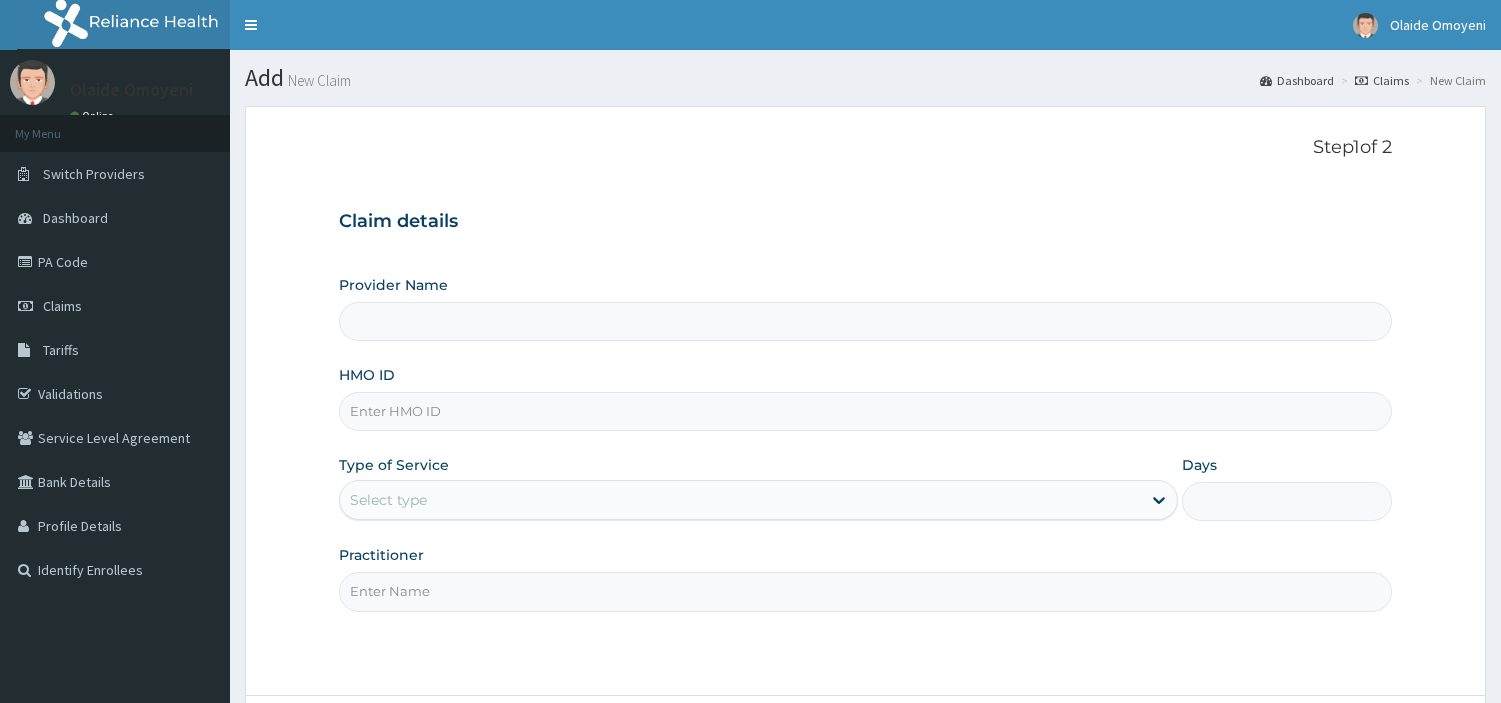 scroll, scrollTop: 0, scrollLeft: 0, axis: both 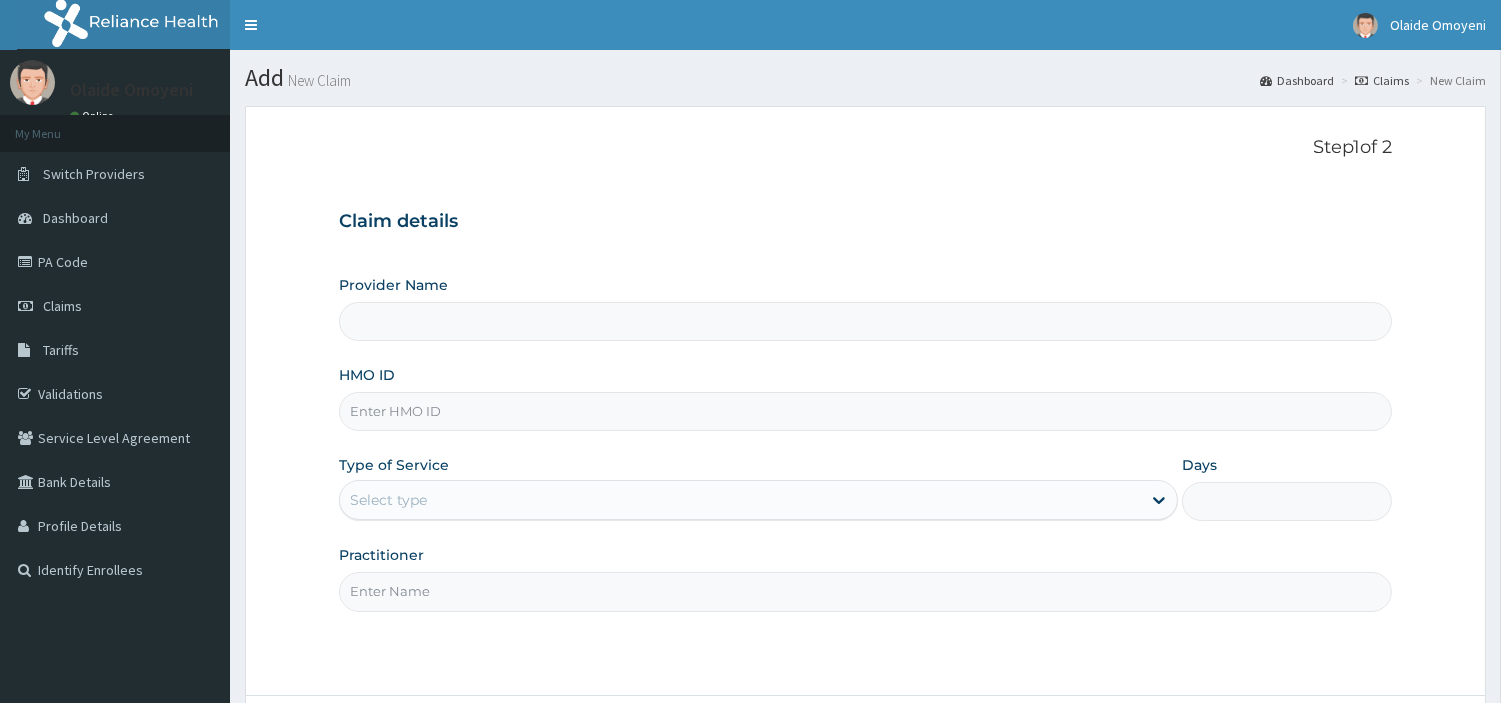 click on "HMO ID" at bounding box center [865, 411] 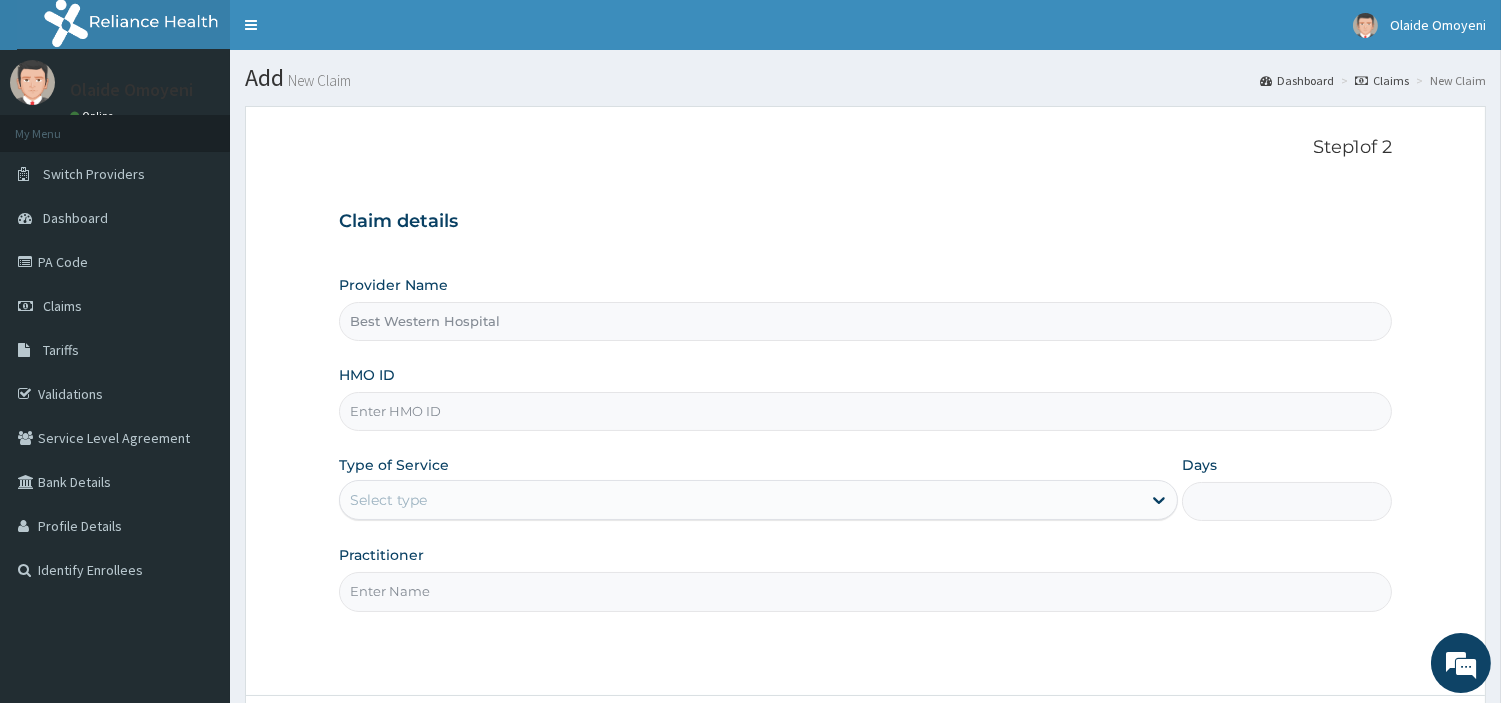paste on "FCC/12251/A" 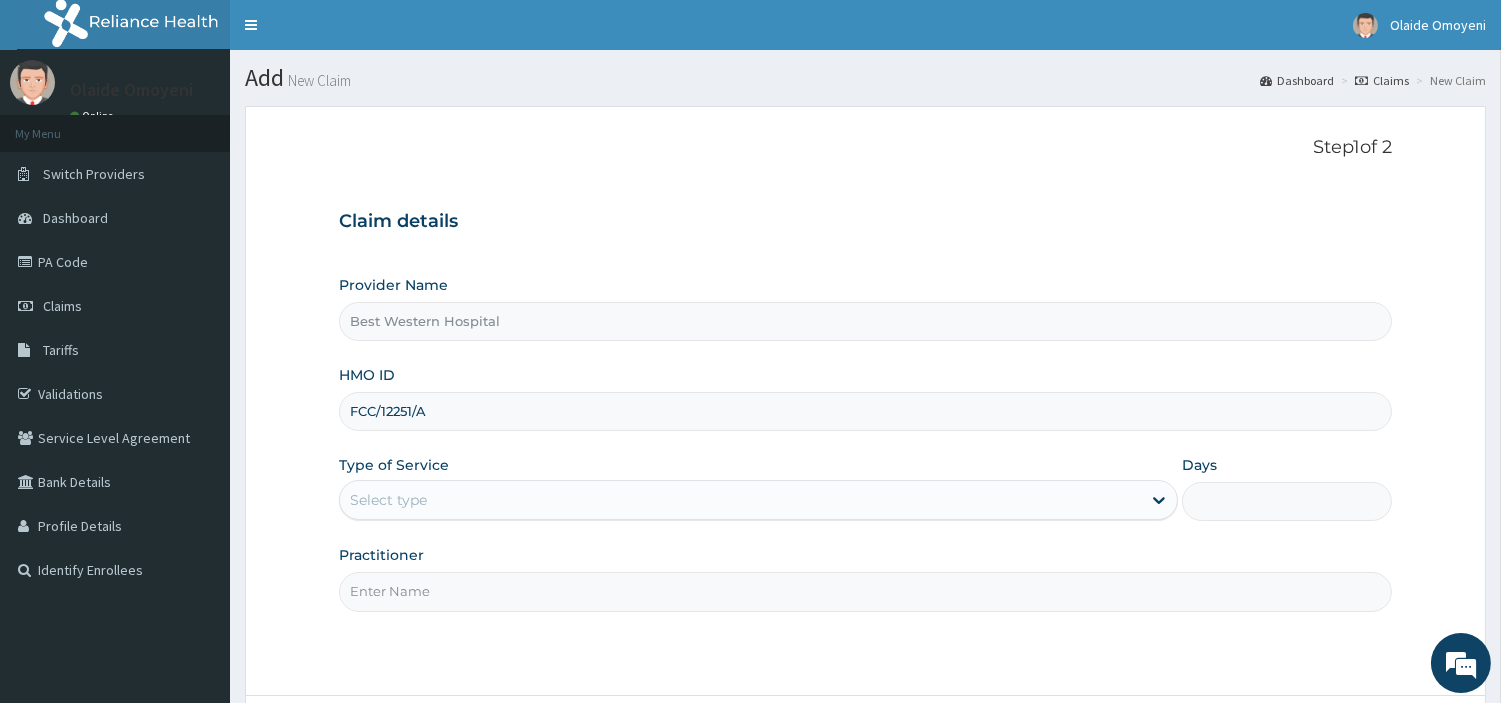 type on "FCC/12251/A" 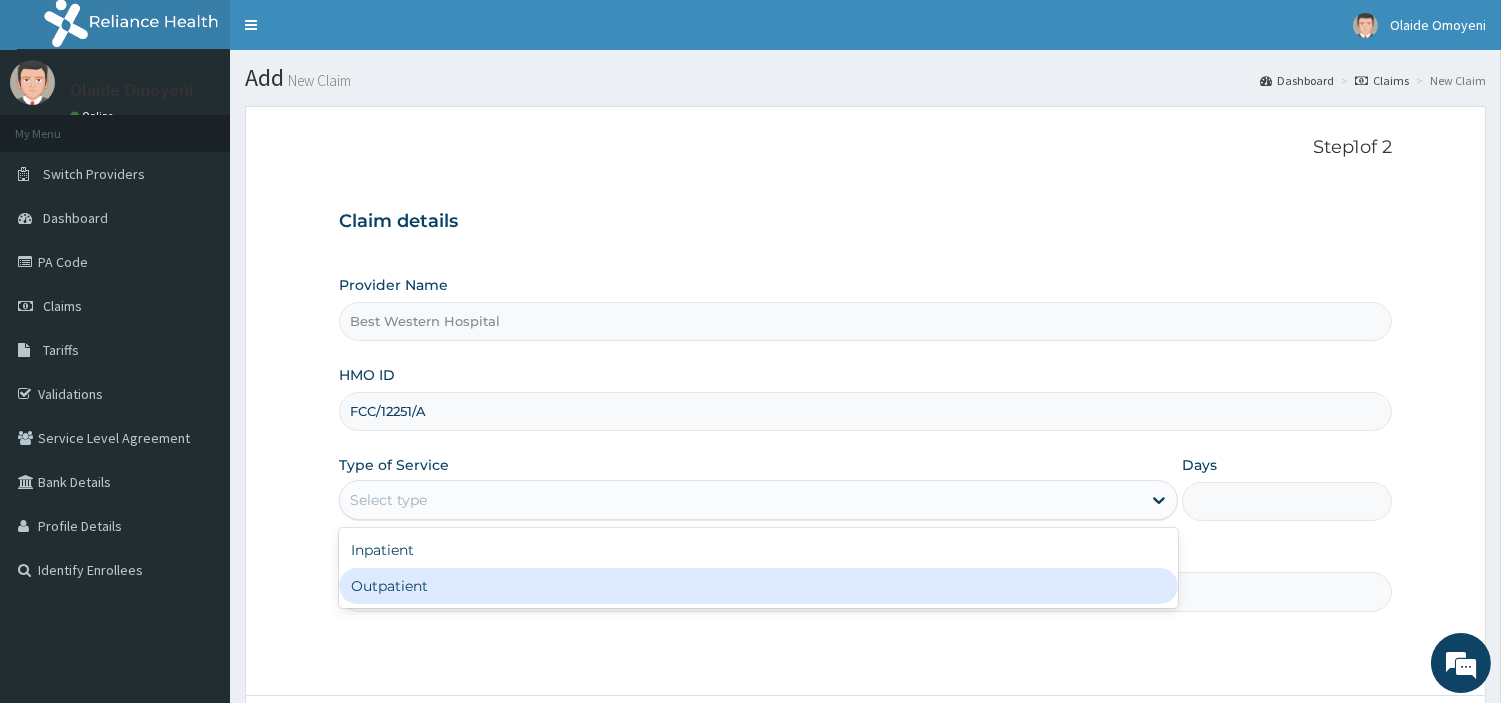click on "Outpatient" at bounding box center [758, 586] 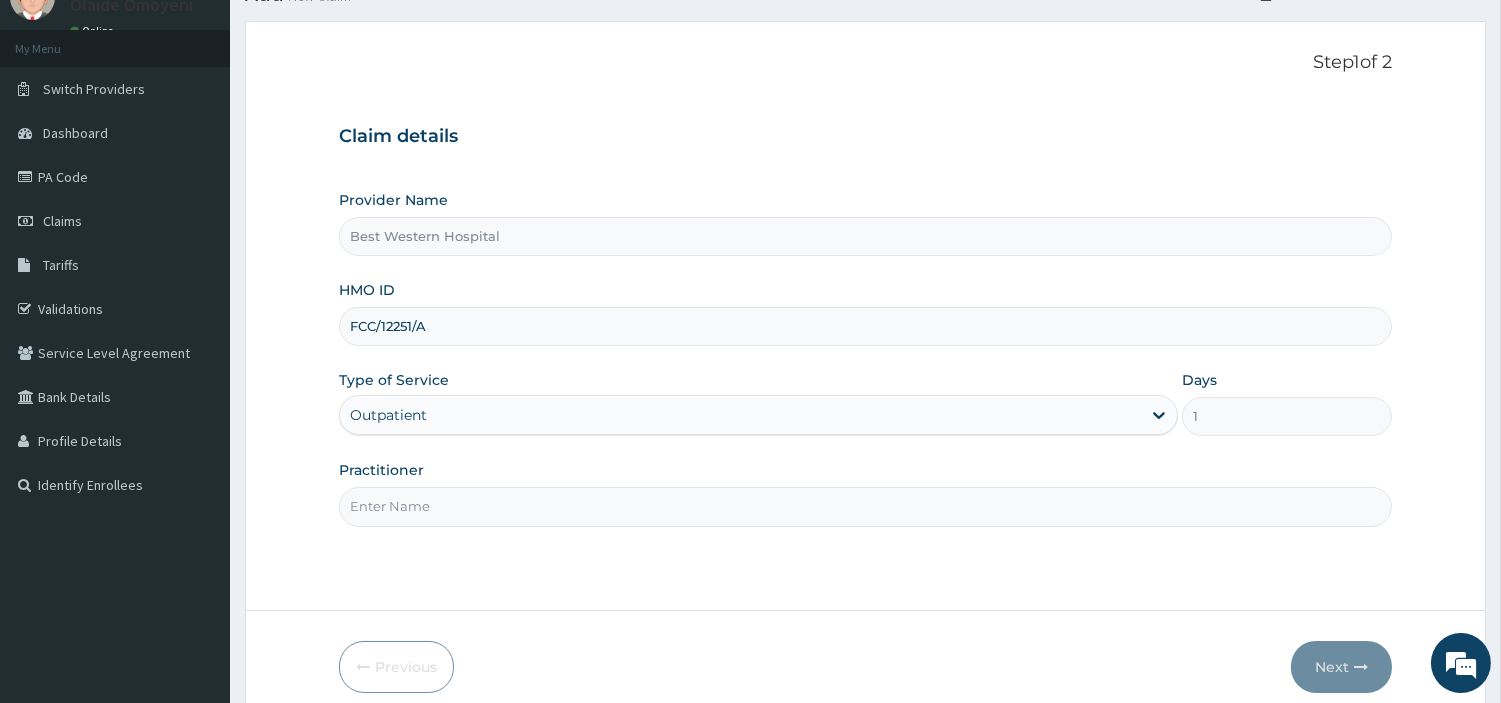 scroll, scrollTop: 87, scrollLeft: 0, axis: vertical 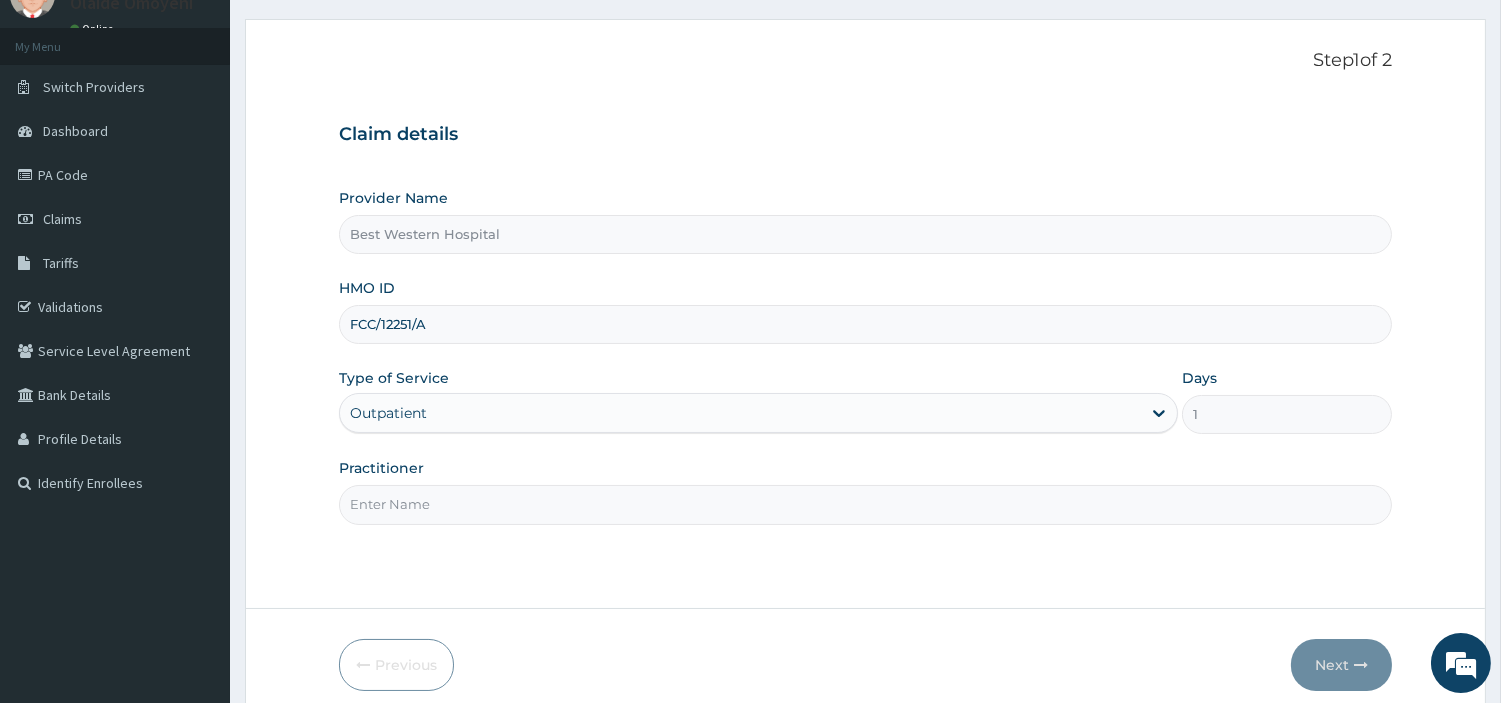 click on "Practitioner" at bounding box center (865, 504) 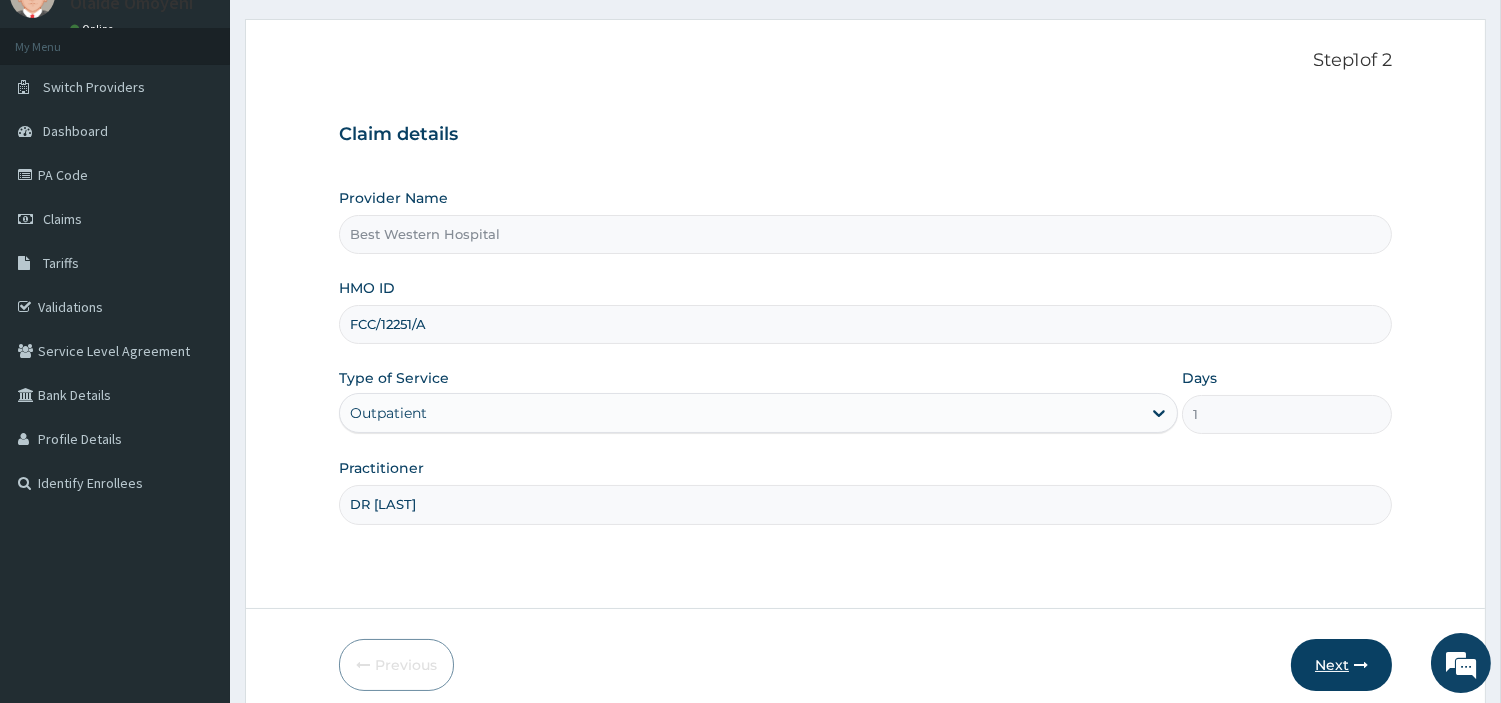 type on "DR [LAST]" 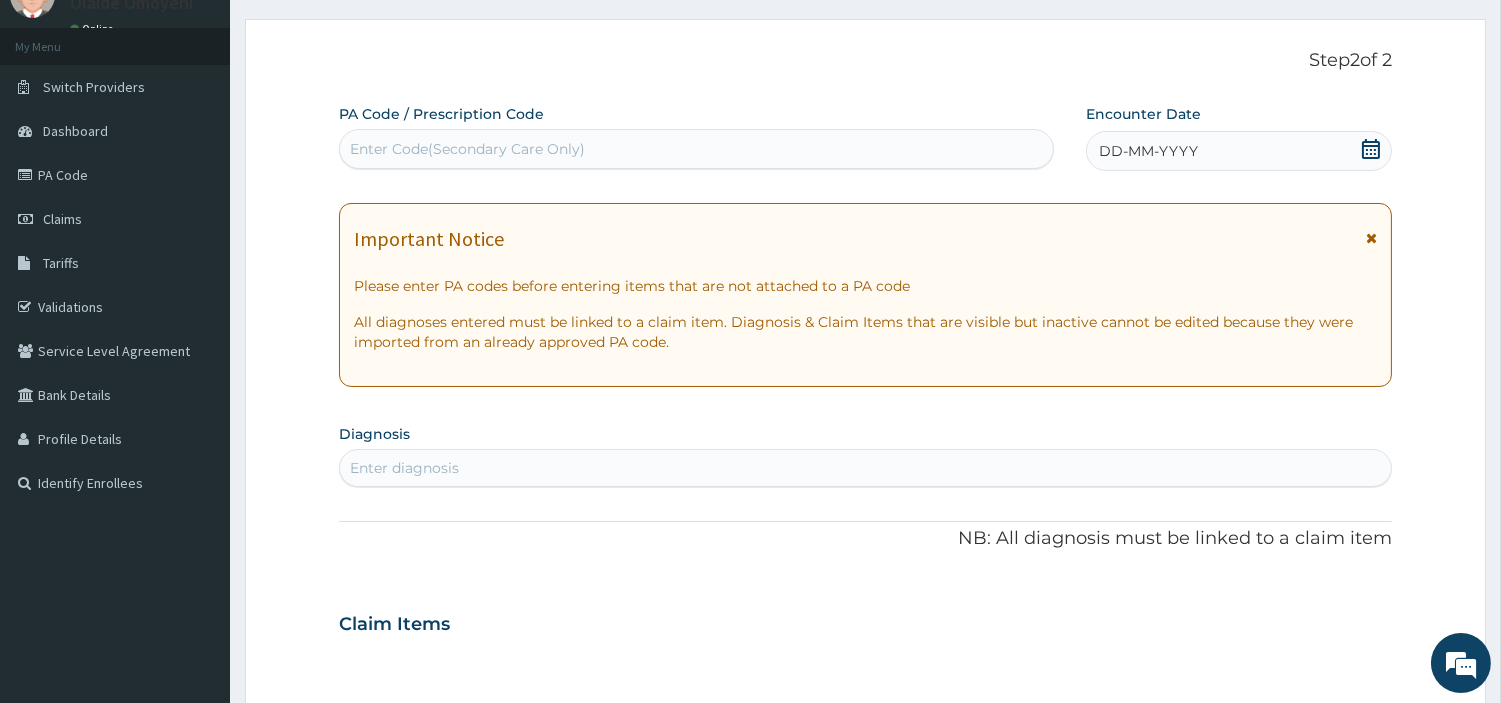 scroll, scrollTop: 0, scrollLeft: 0, axis: both 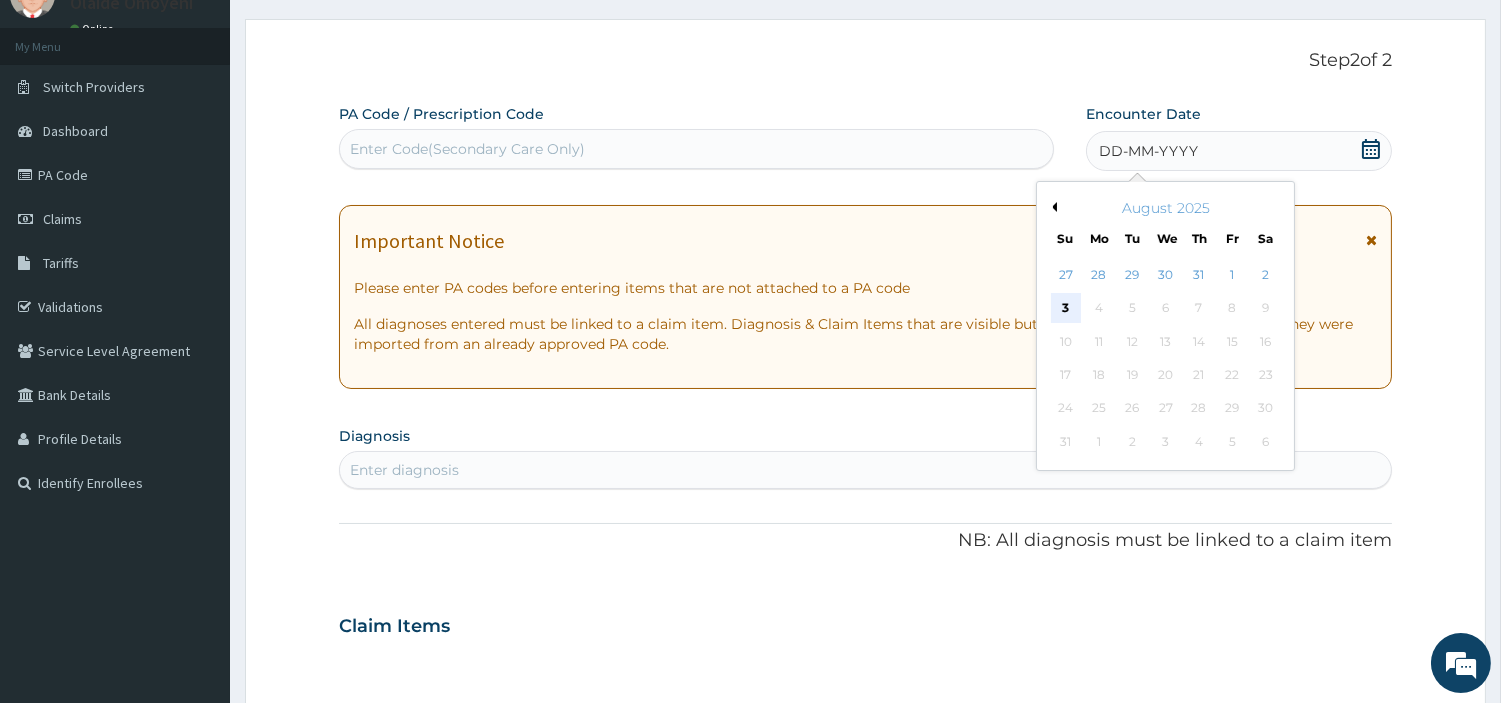 click on "3" at bounding box center (1065, 309) 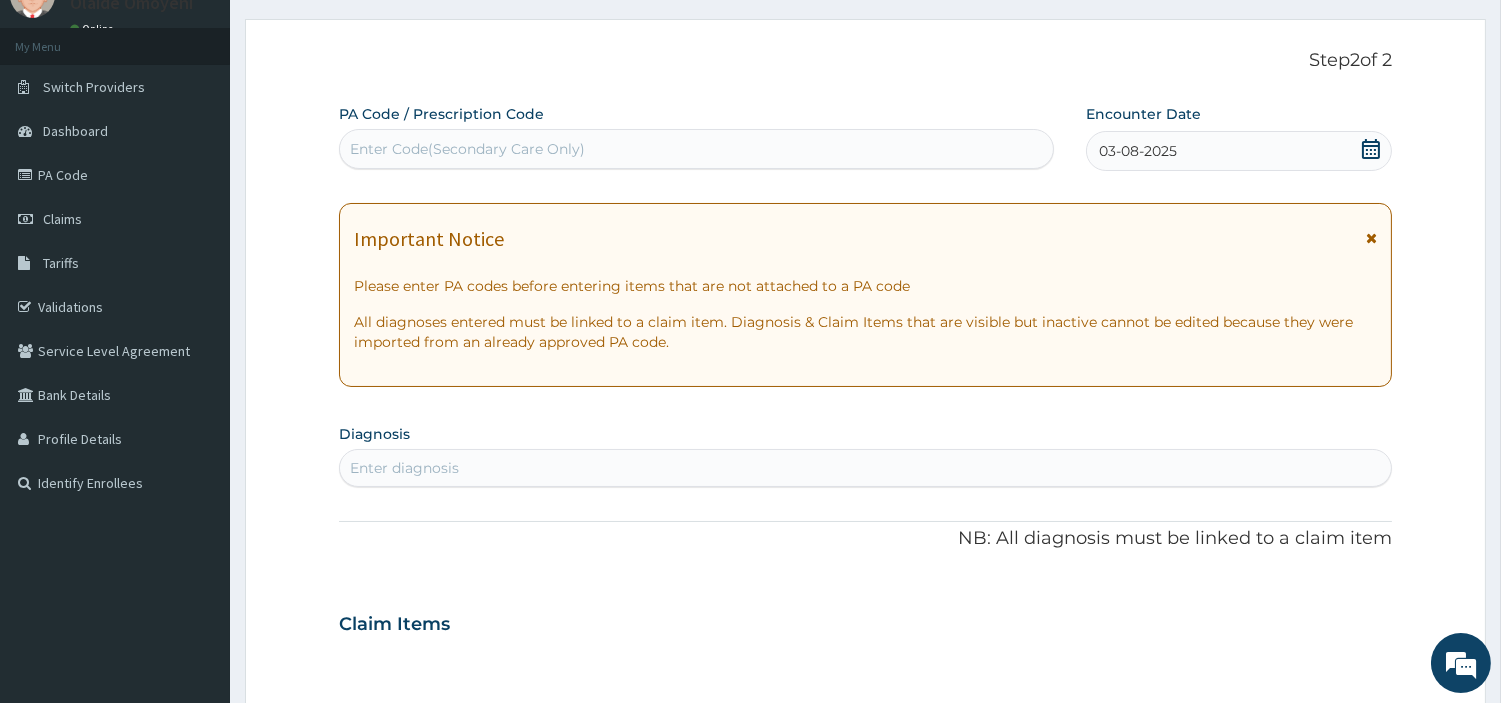 click on "Enter diagnosis" at bounding box center [865, 468] 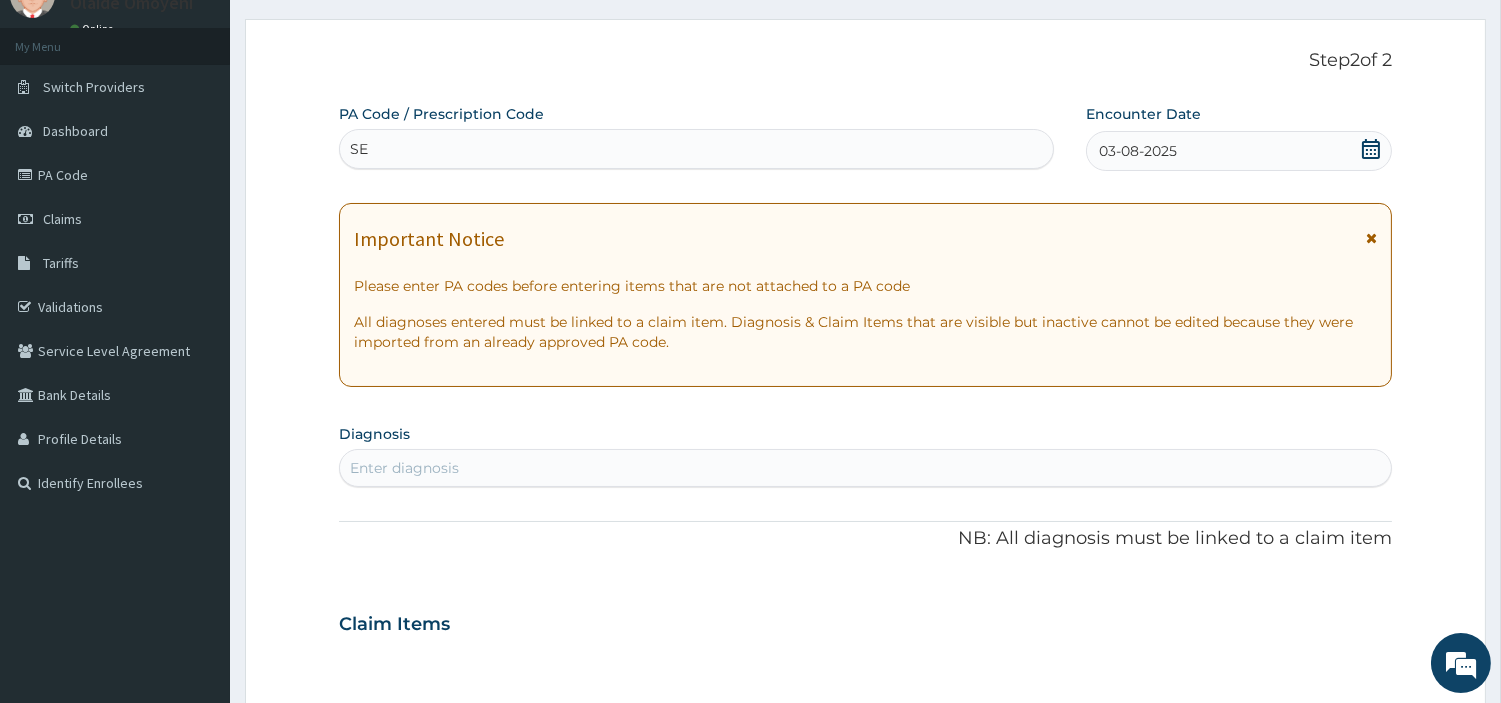 type on "S" 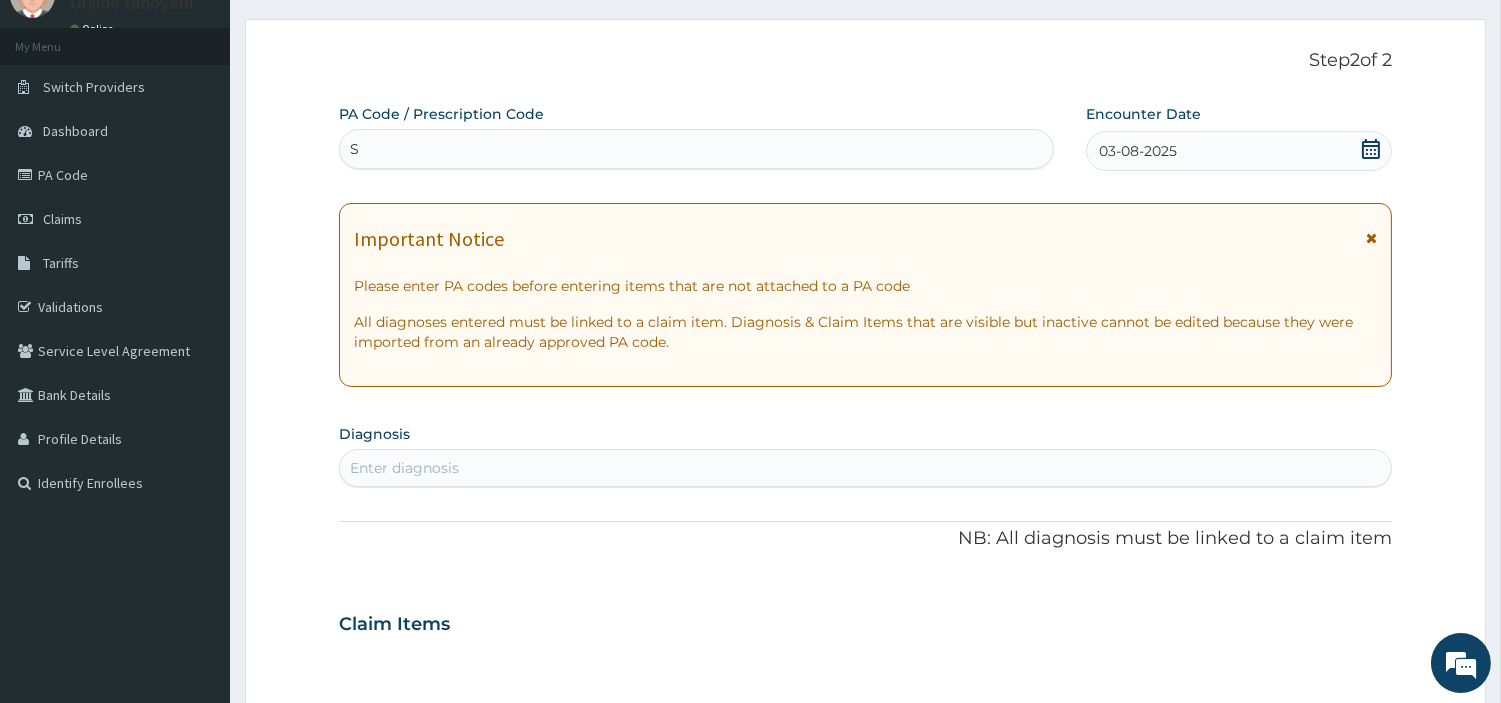 type 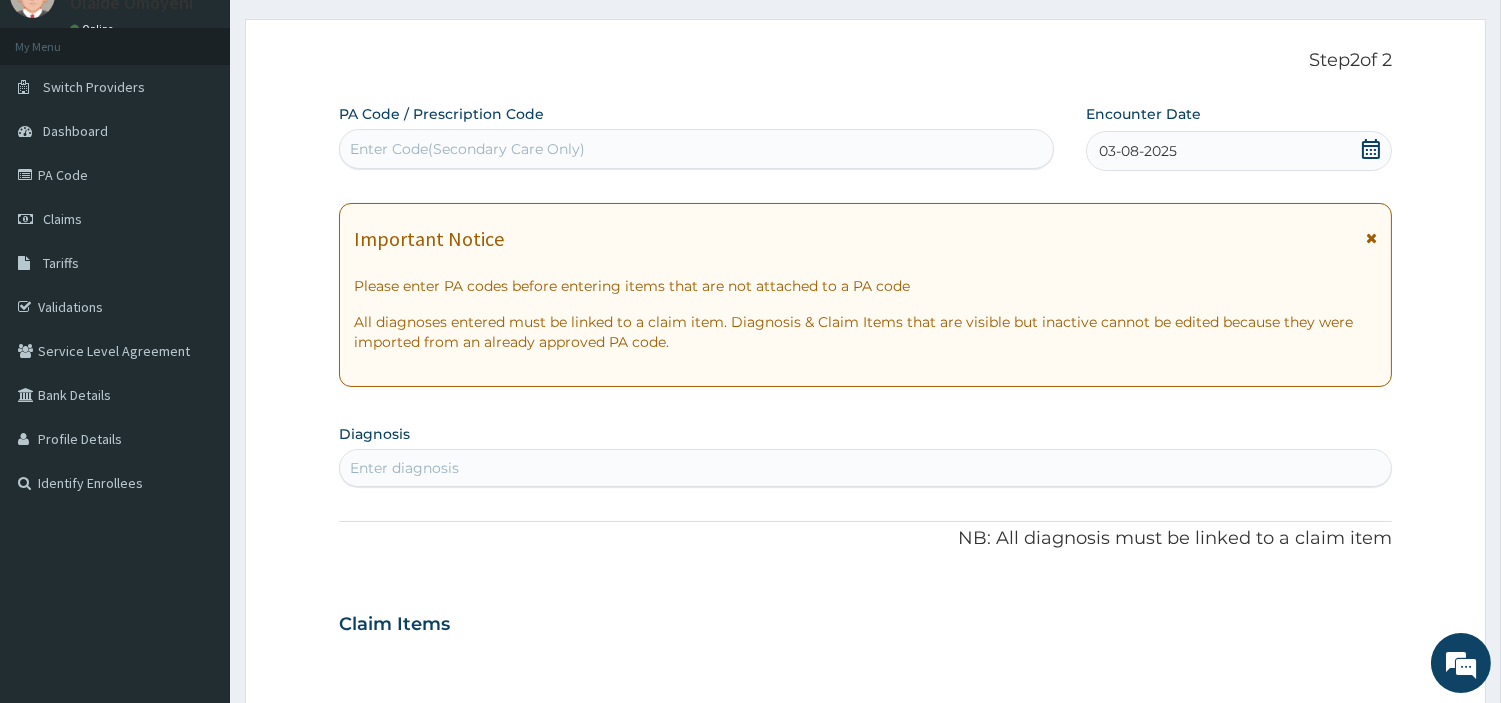 click on "Enter diagnosis" at bounding box center [404, 468] 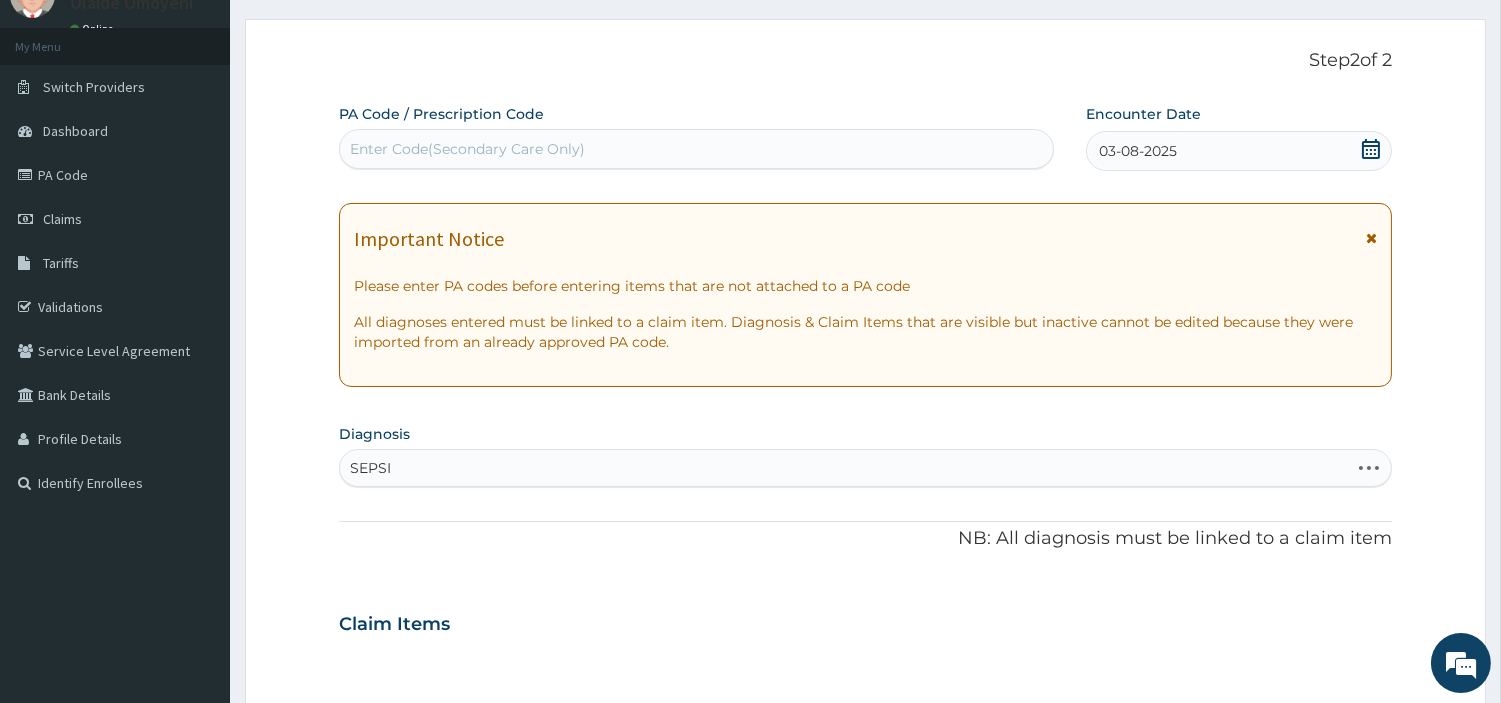 type on "SEPSIS" 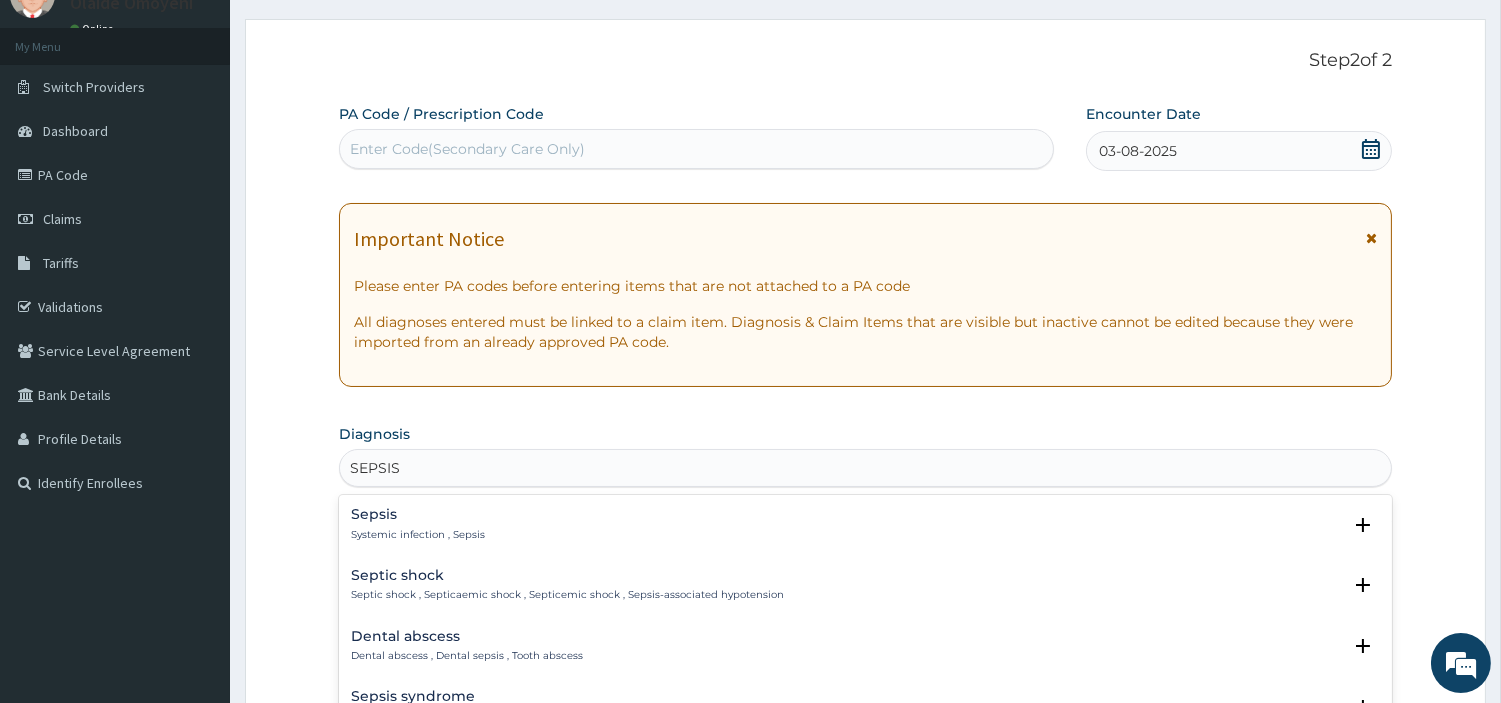 click on "Sepsis" at bounding box center (418, 514) 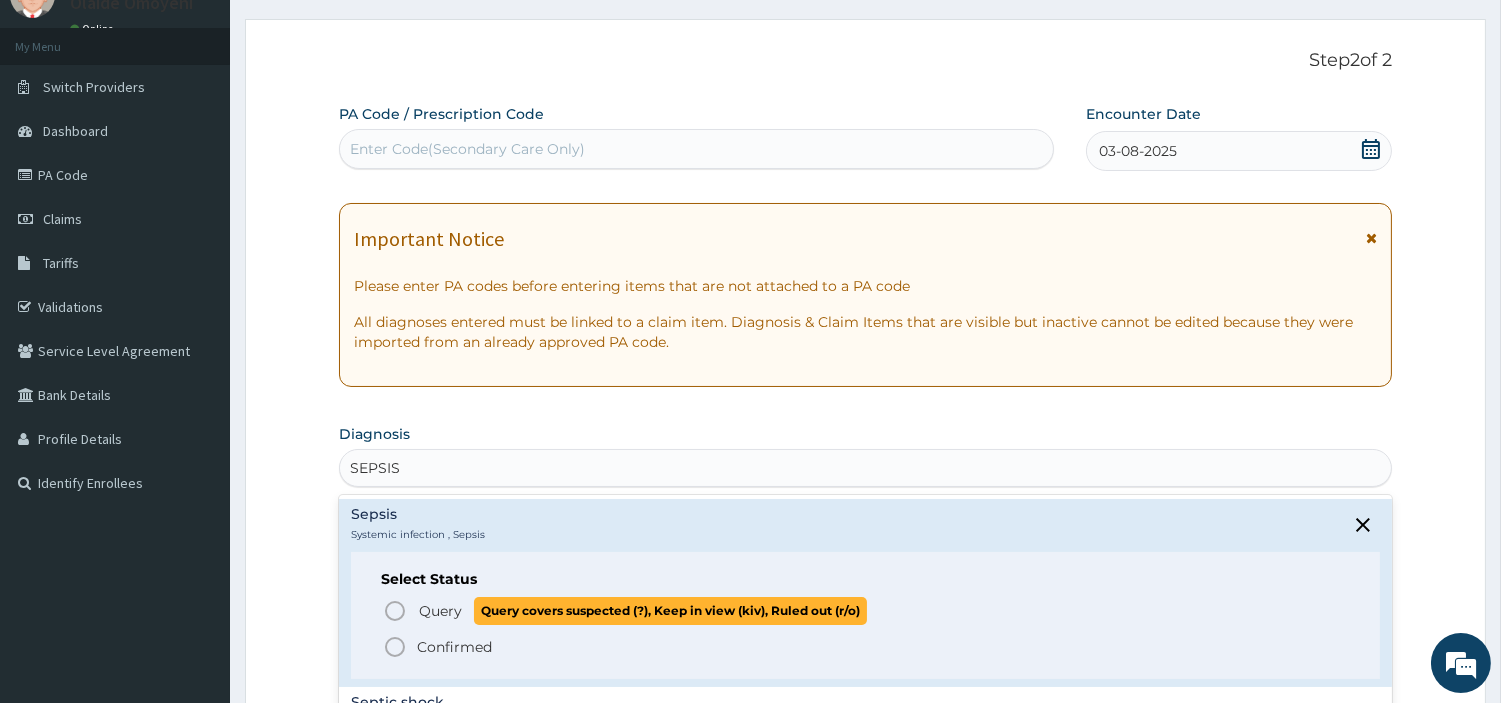 click 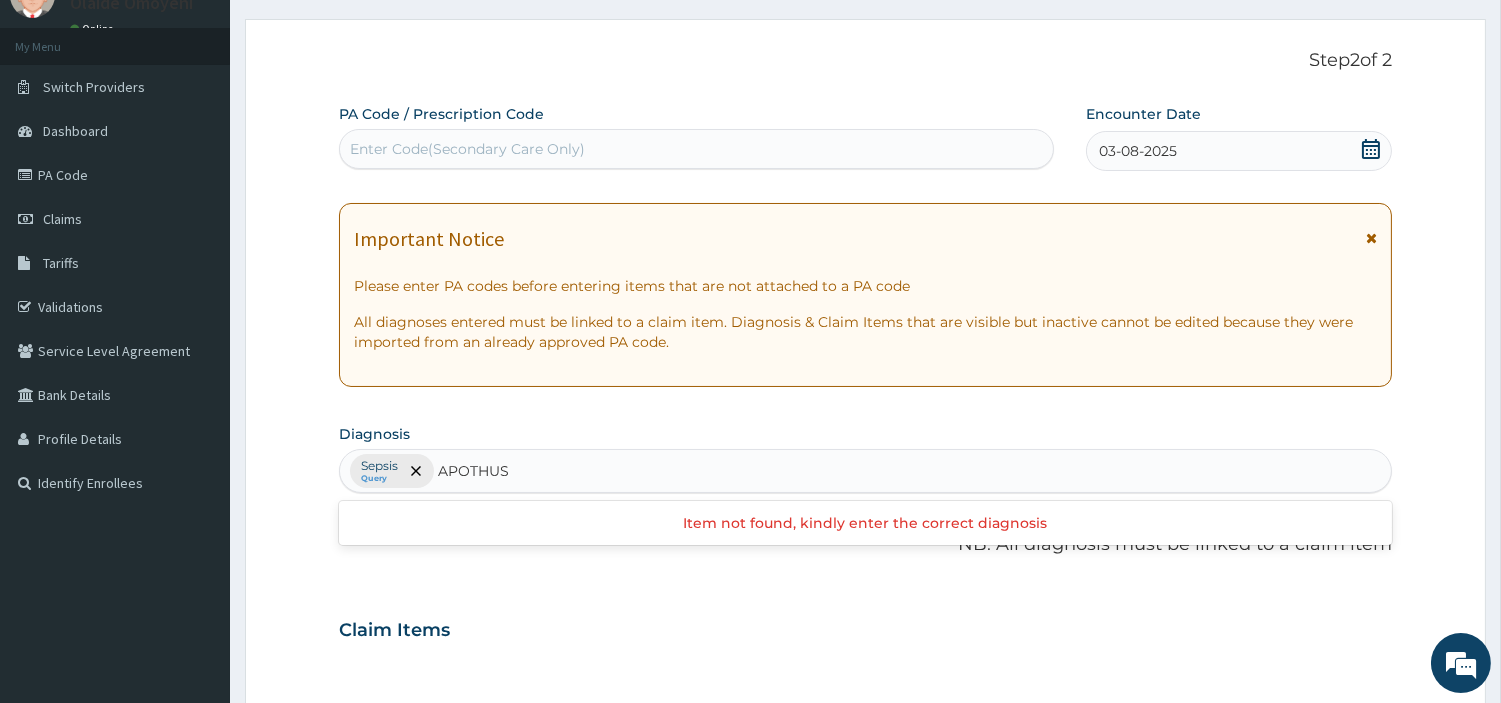 type on "APOTHUS" 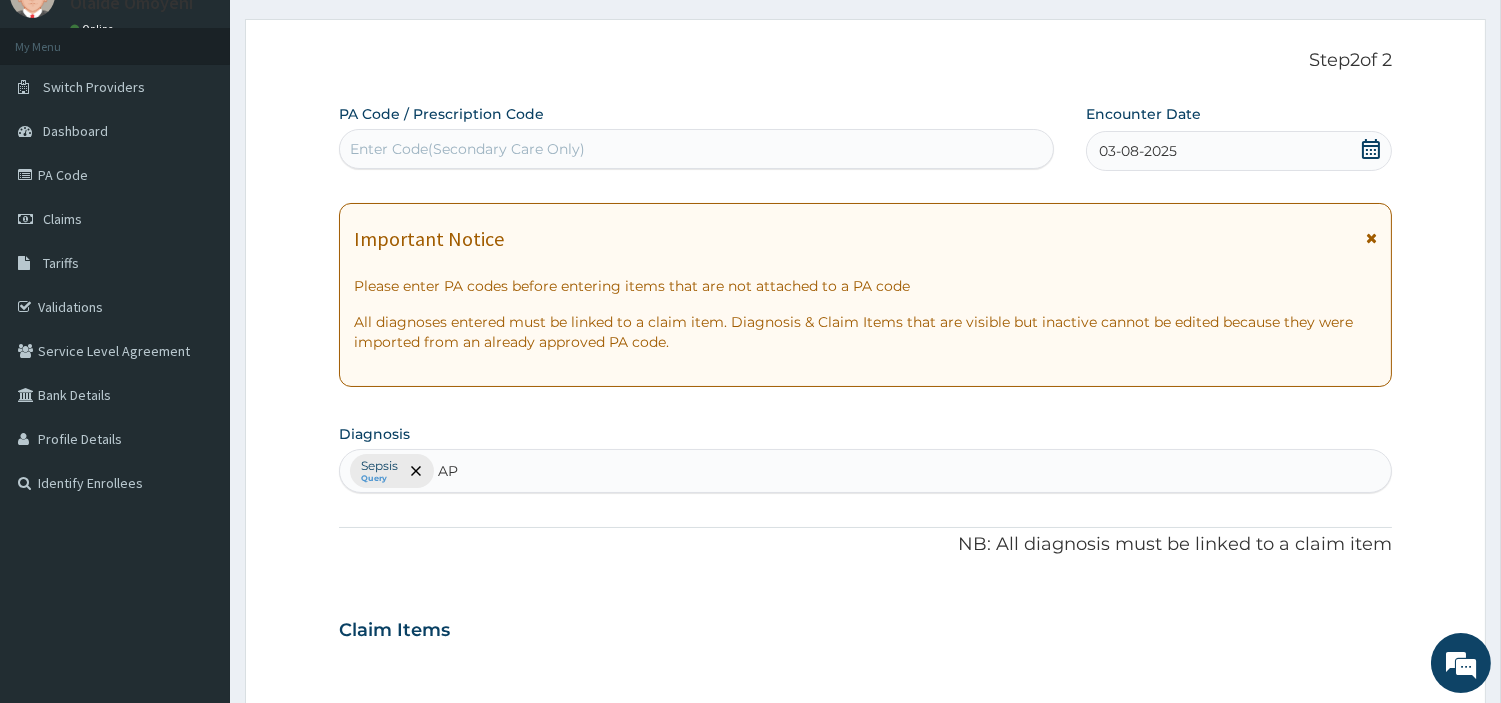 type on "A" 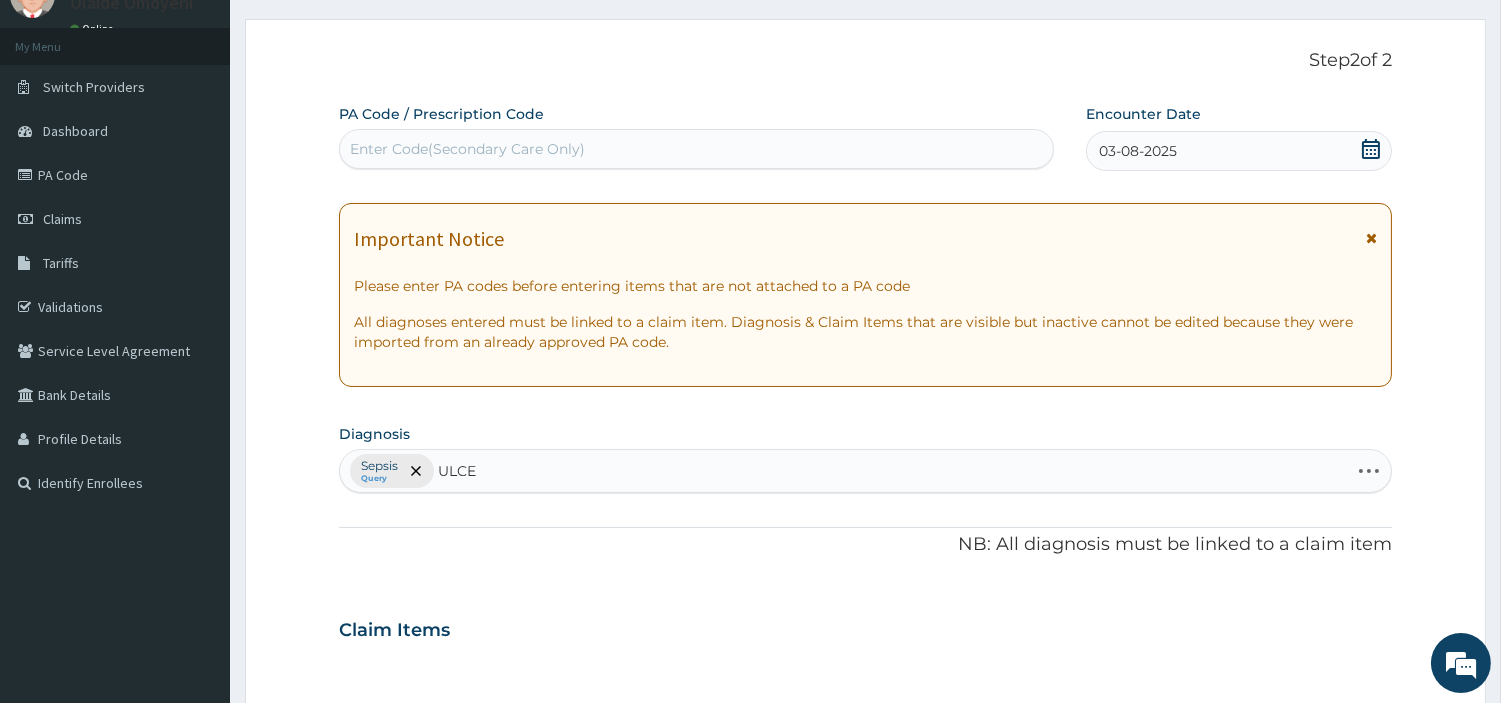 type on "ULCER" 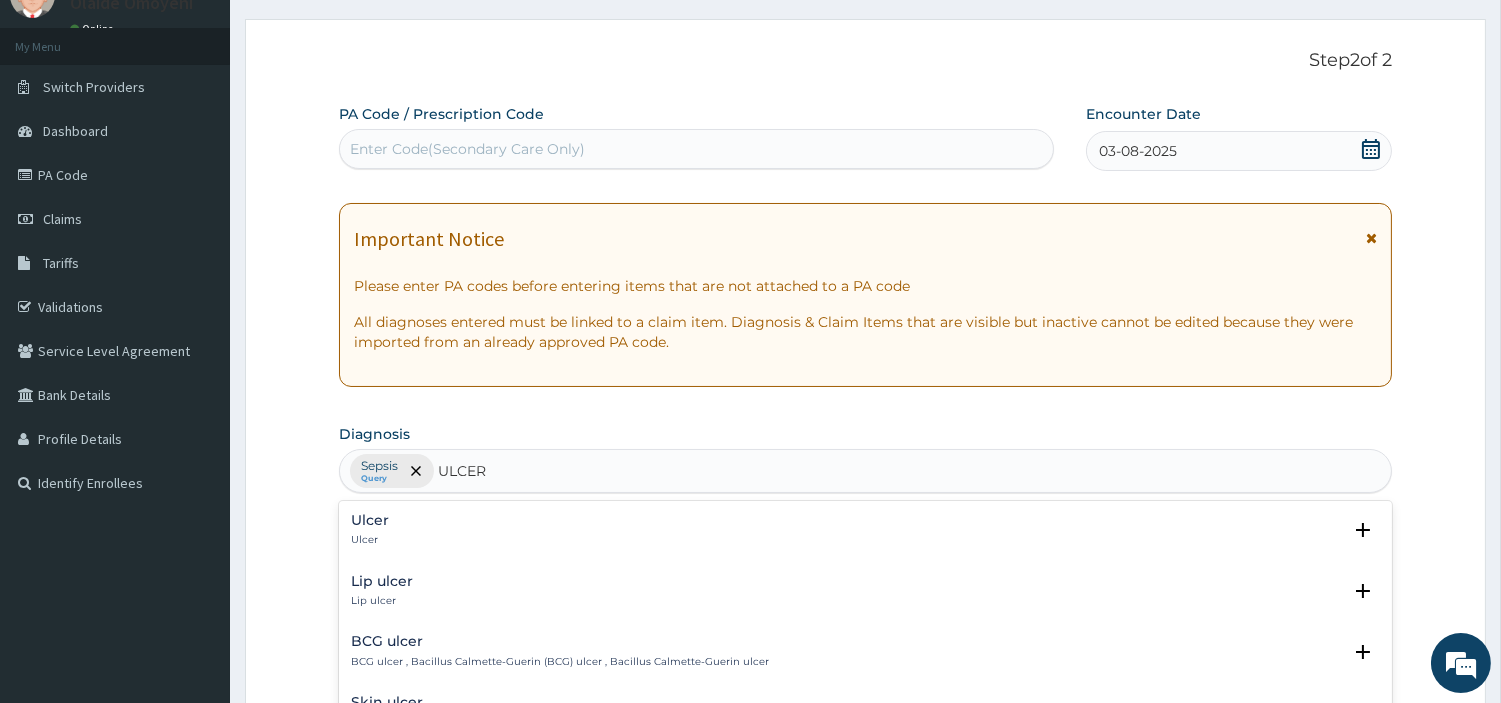 click on "Ulcer Ulcer" at bounding box center (370, 530) 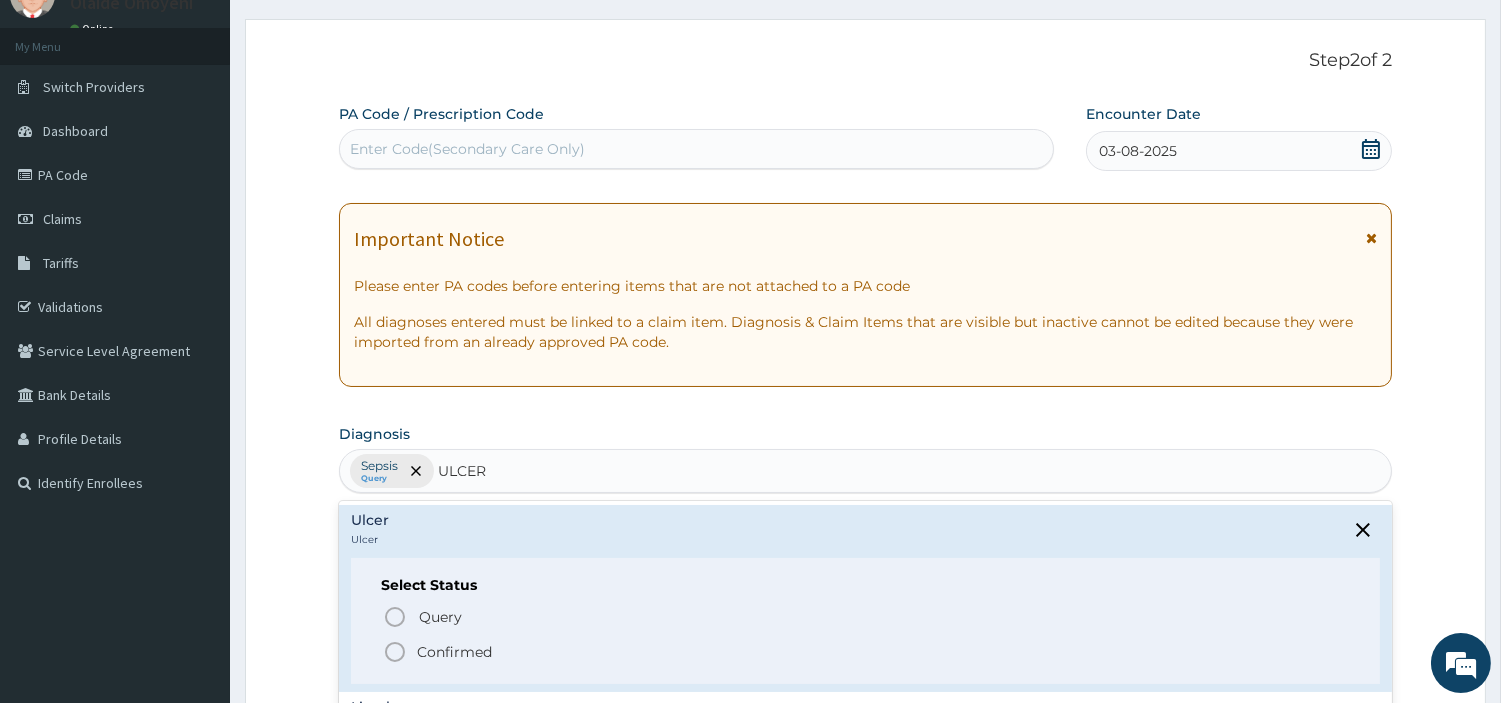 click 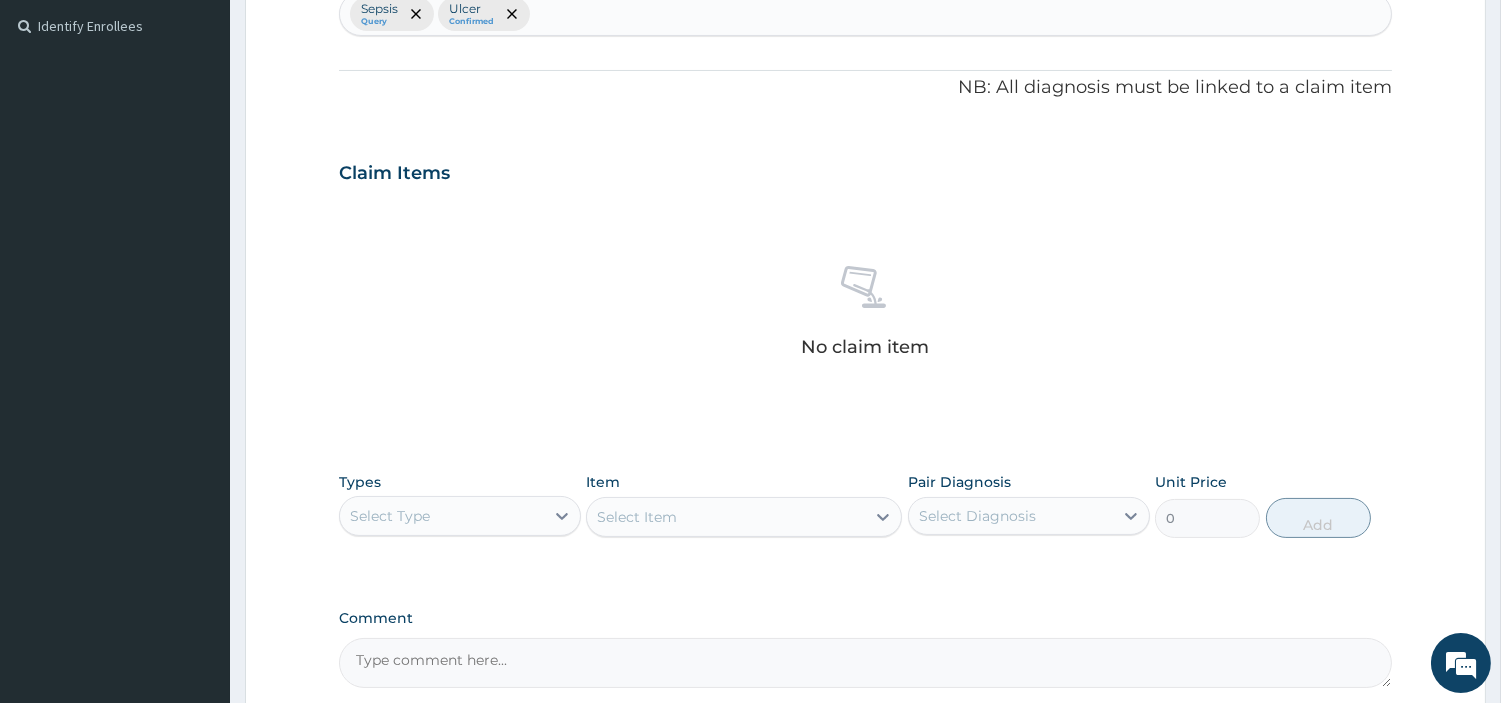 scroll, scrollTop: 545, scrollLeft: 0, axis: vertical 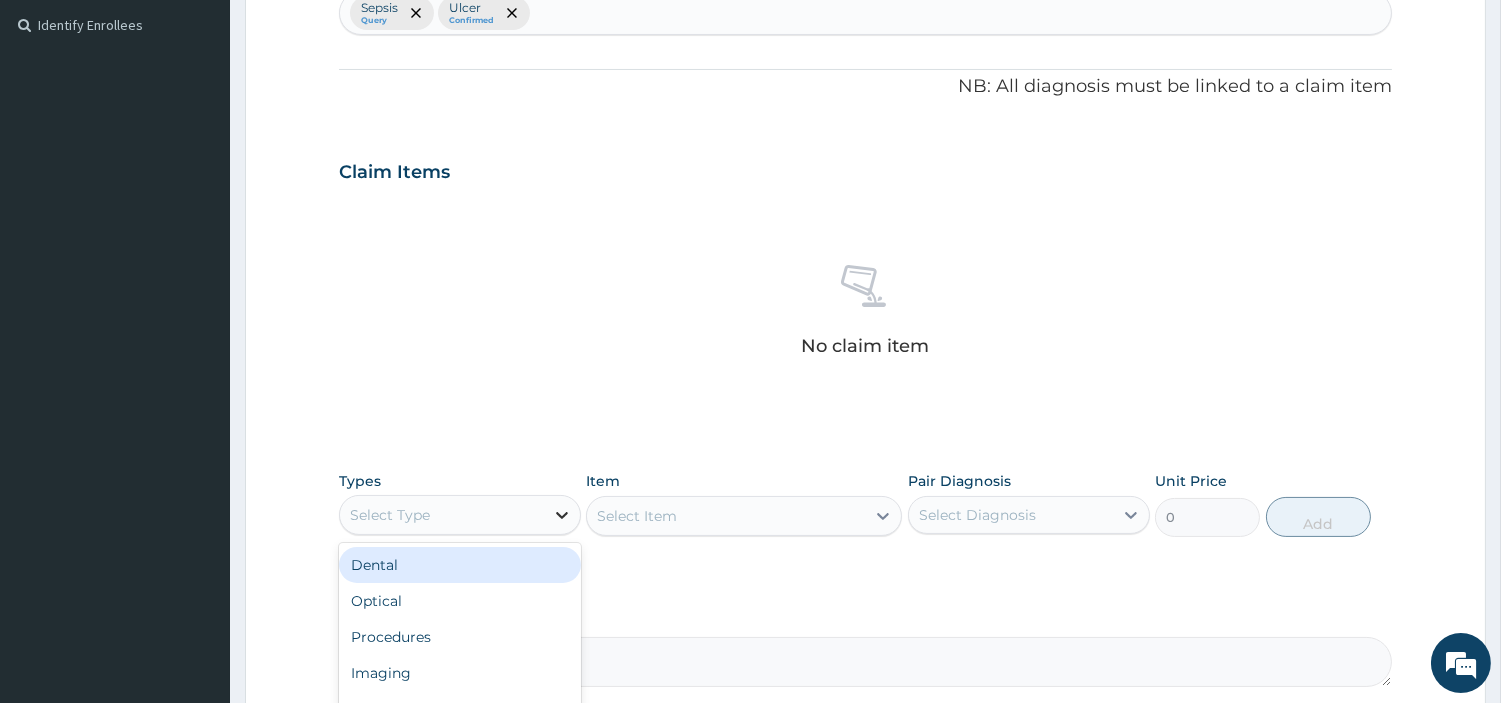 click 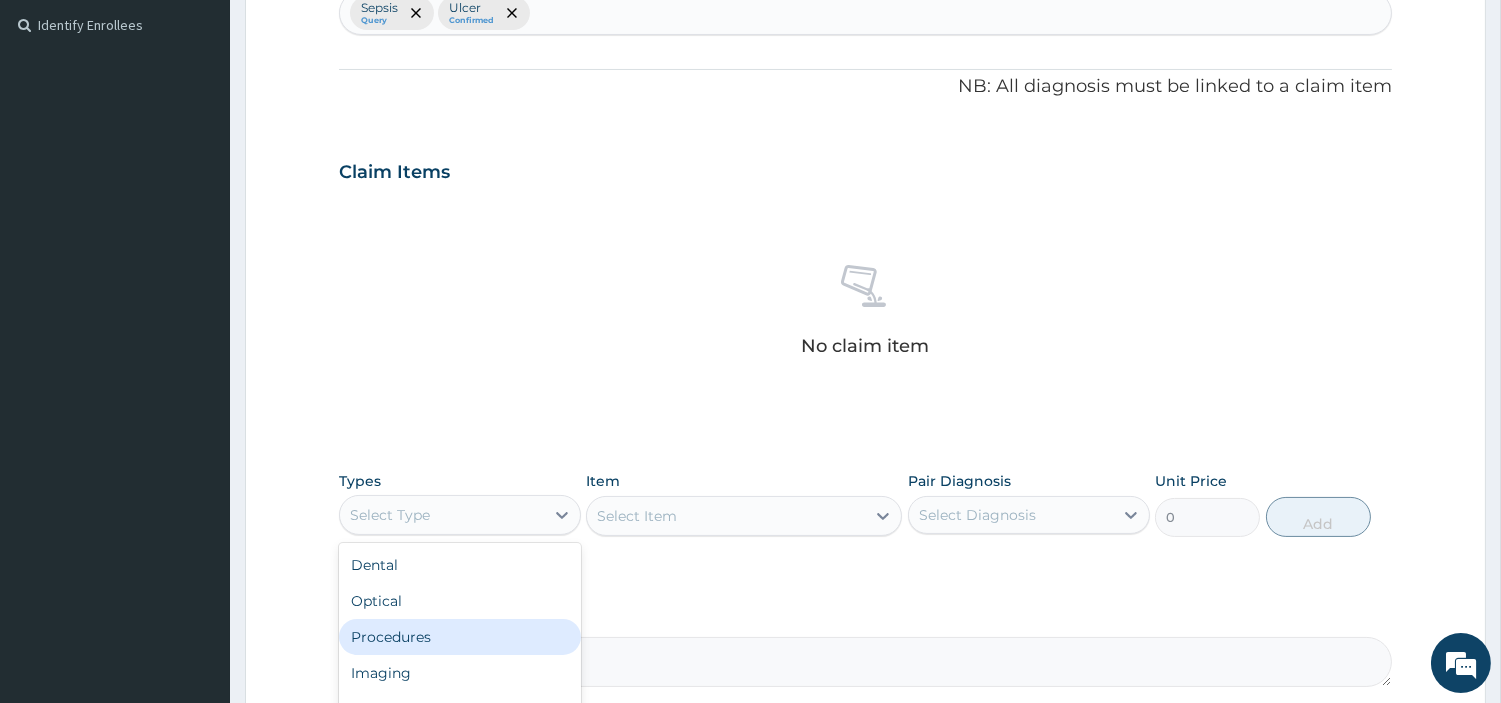 click on "Procedures" at bounding box center [460, 637] 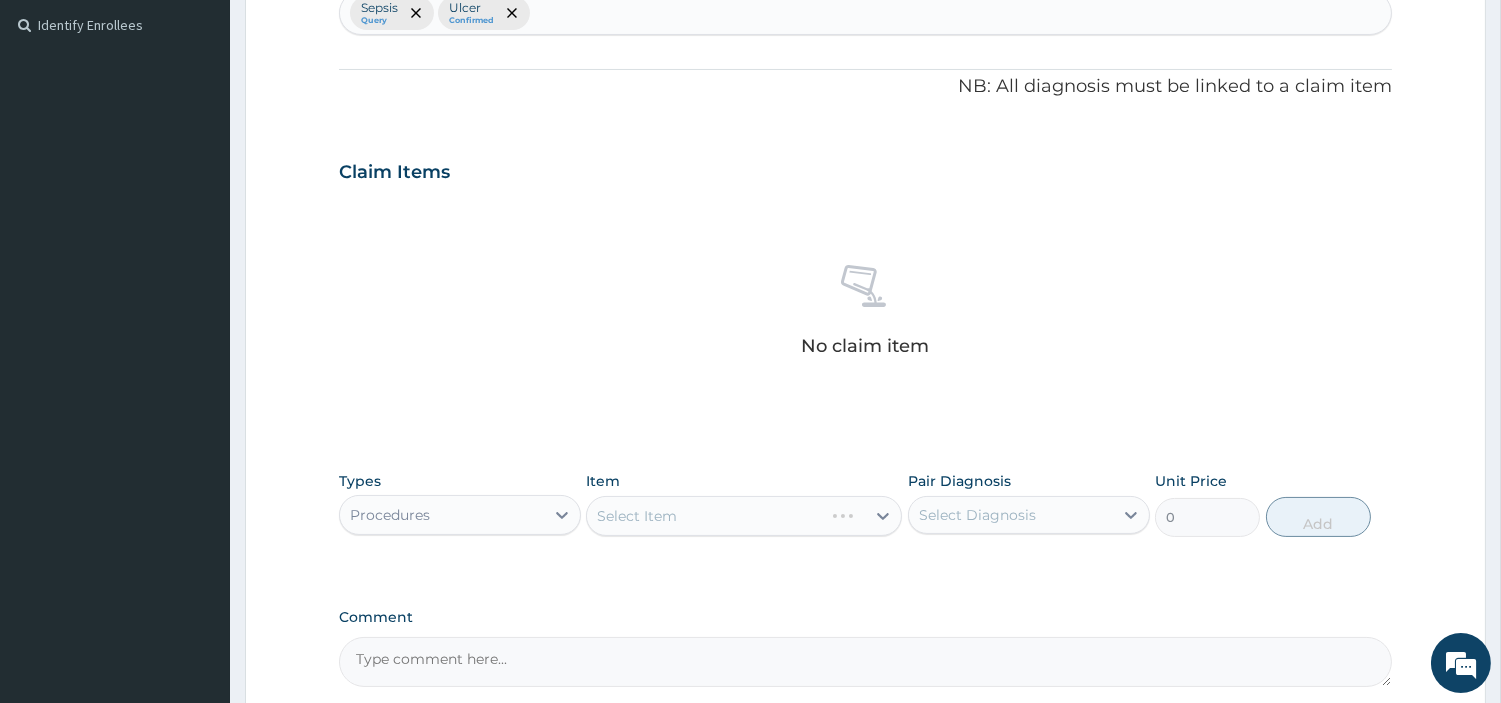 click on "Select Item" at bounding box center (744, 516) 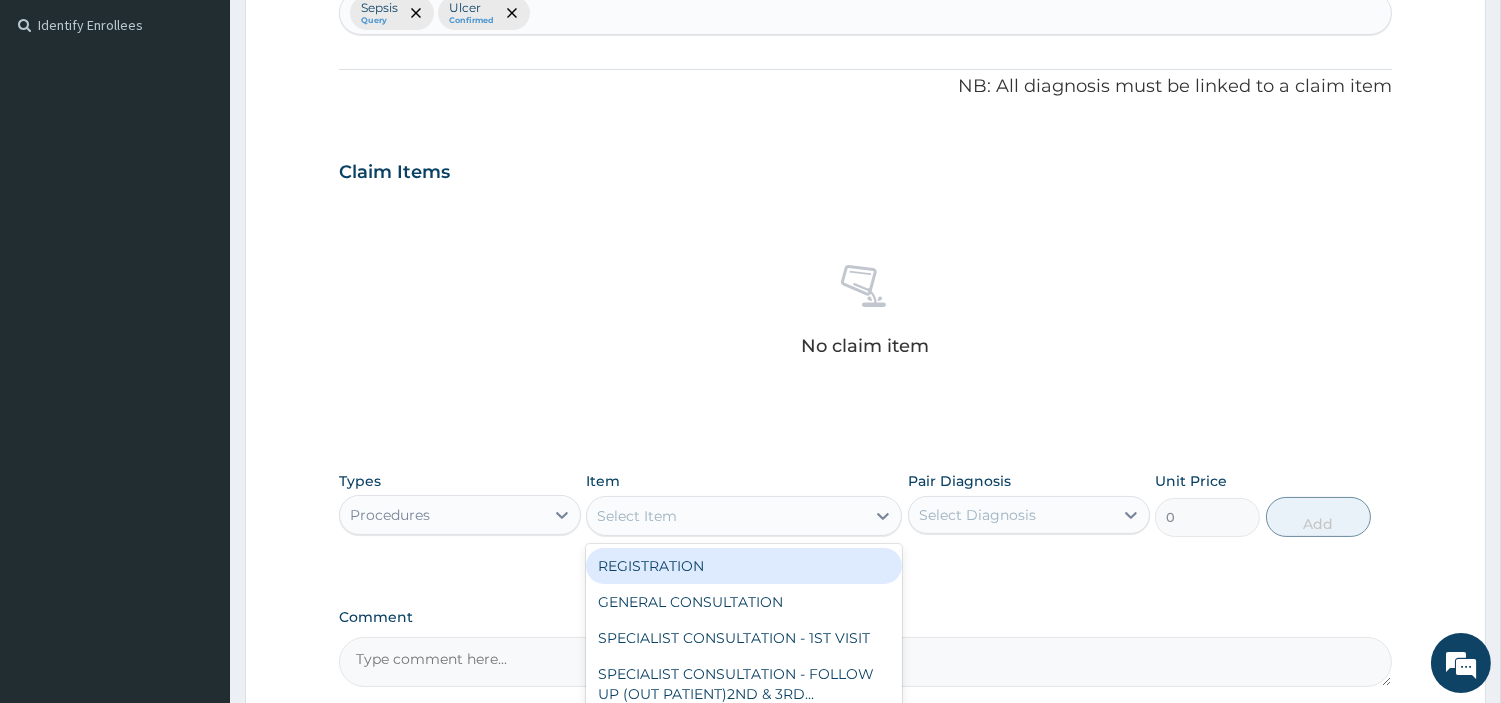 click on "Select Item" at bounding box center [726, 516] 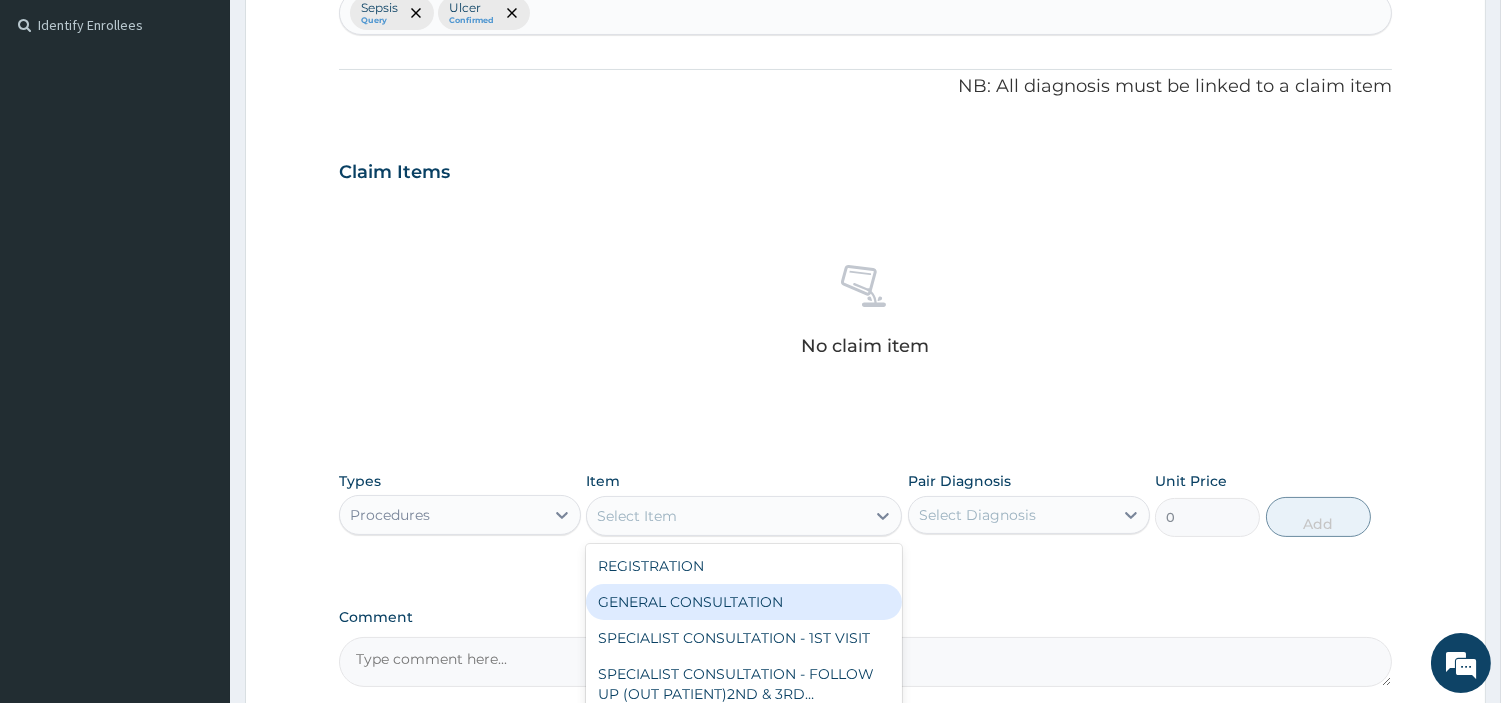 click on "GENERAL CONSULTATION" at bounding box center [744, 602] 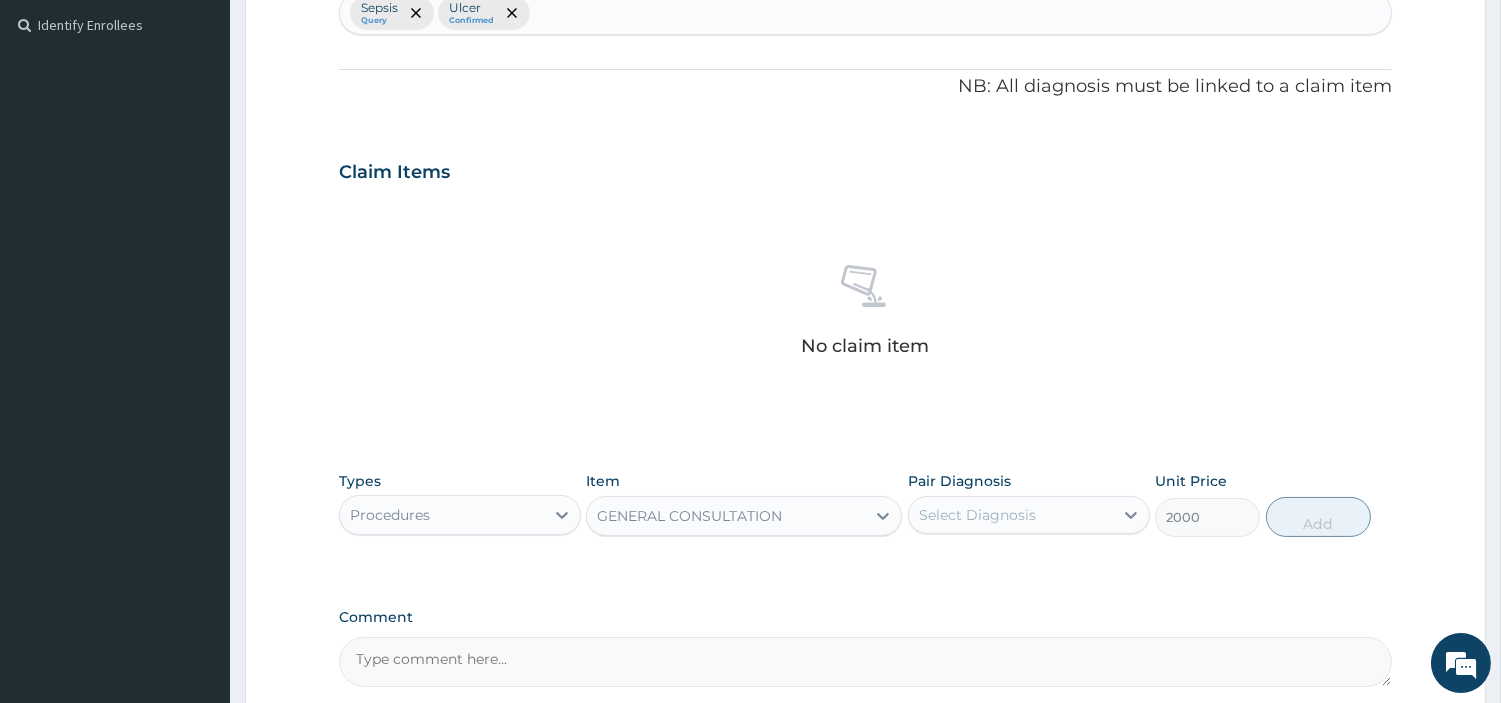 click on "Select Diagnosis" at bounding box center [1011, 515] 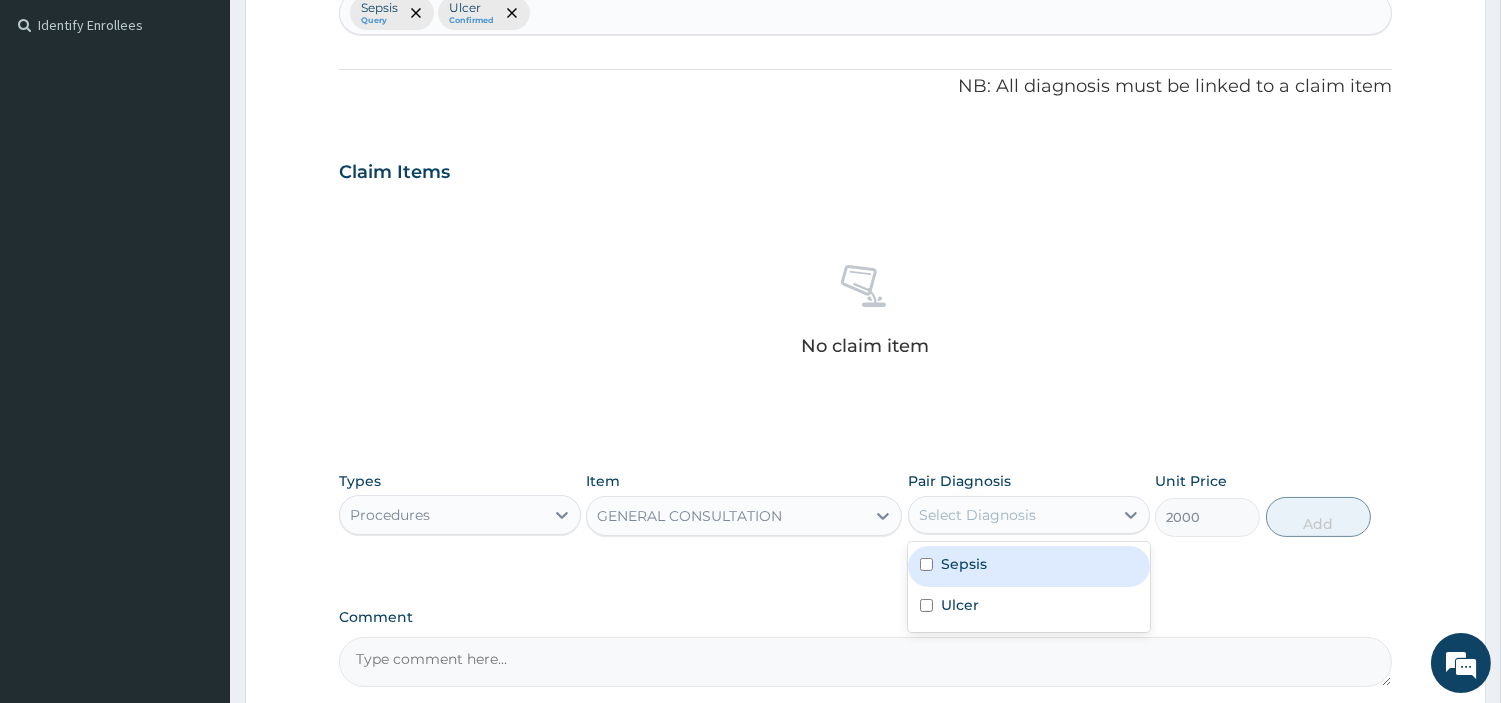 click on "Sepsis" at bounding box center [1029, 566] 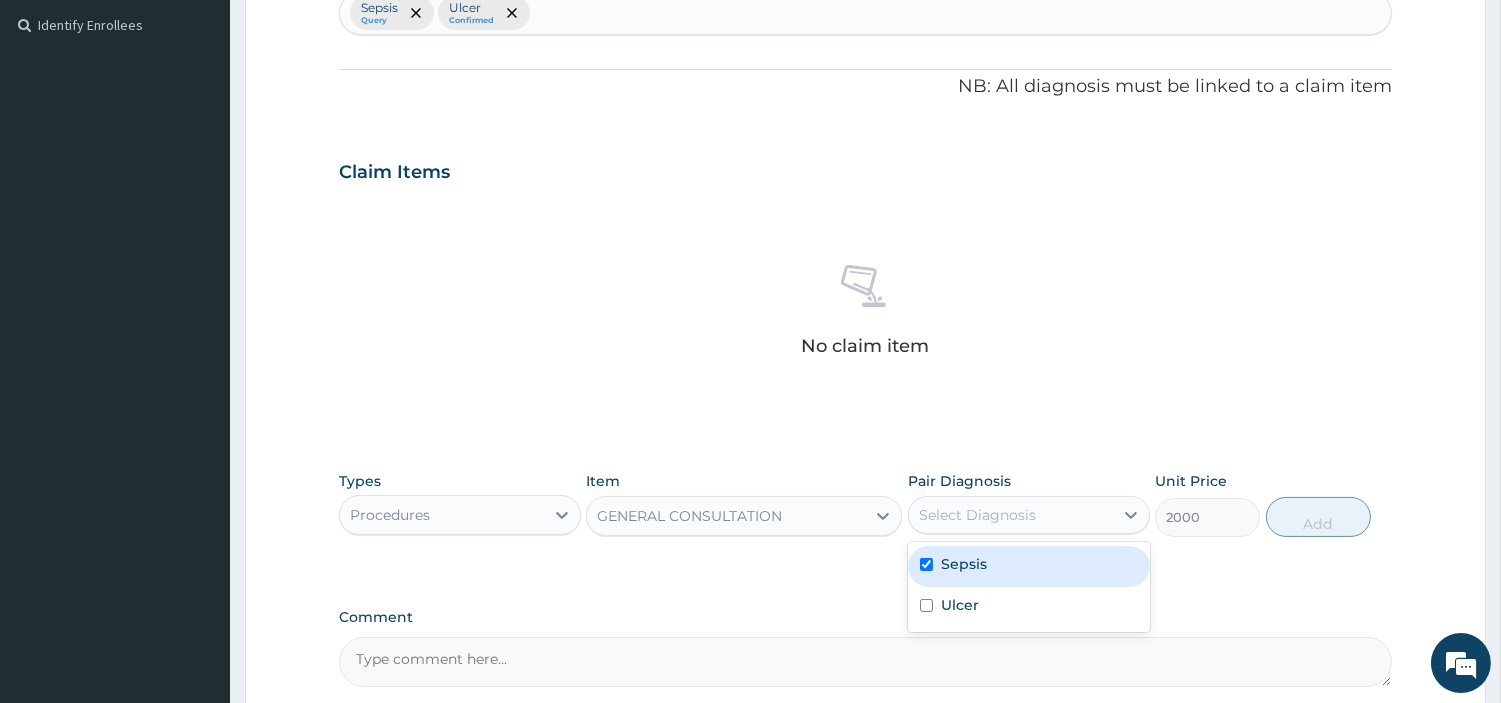 checkbox on "true" 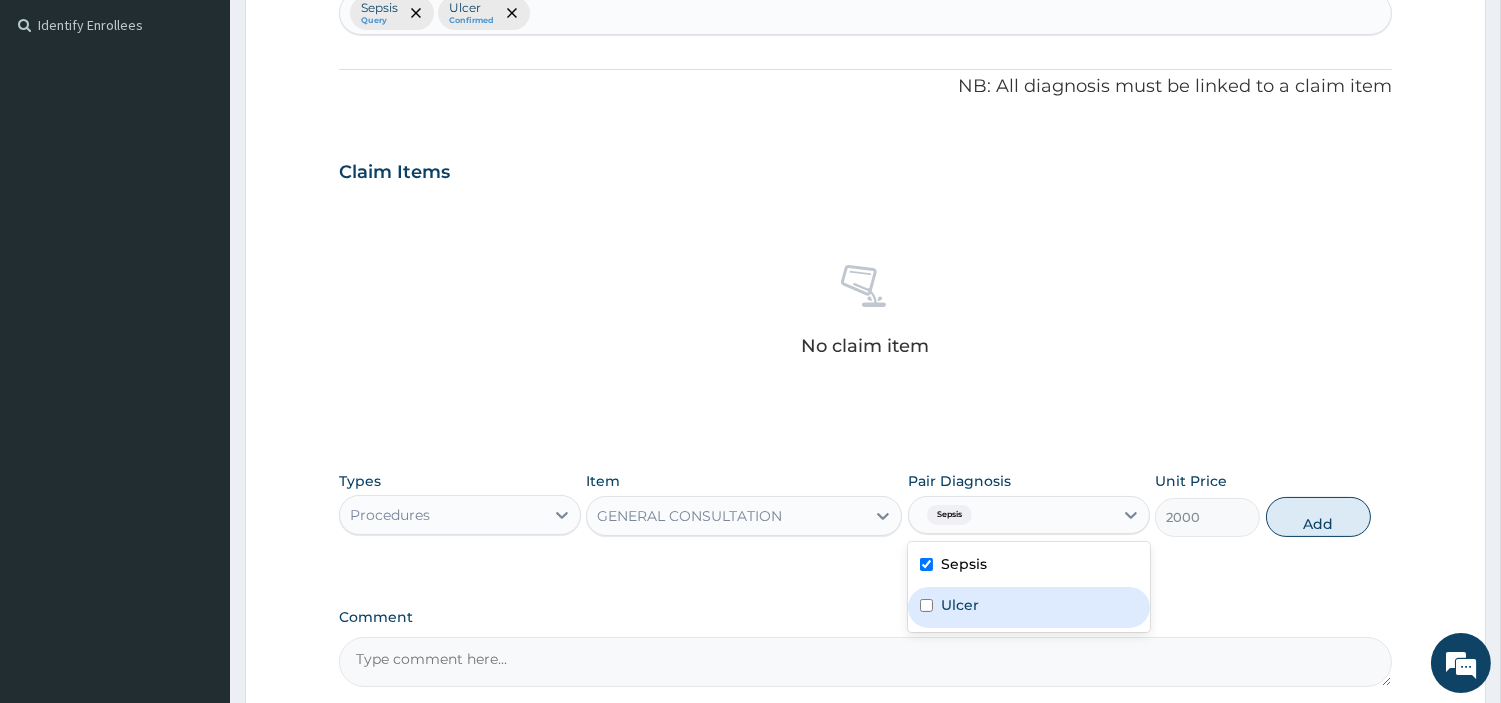 click on "Ulcer" at bounding box center [1029, 607] 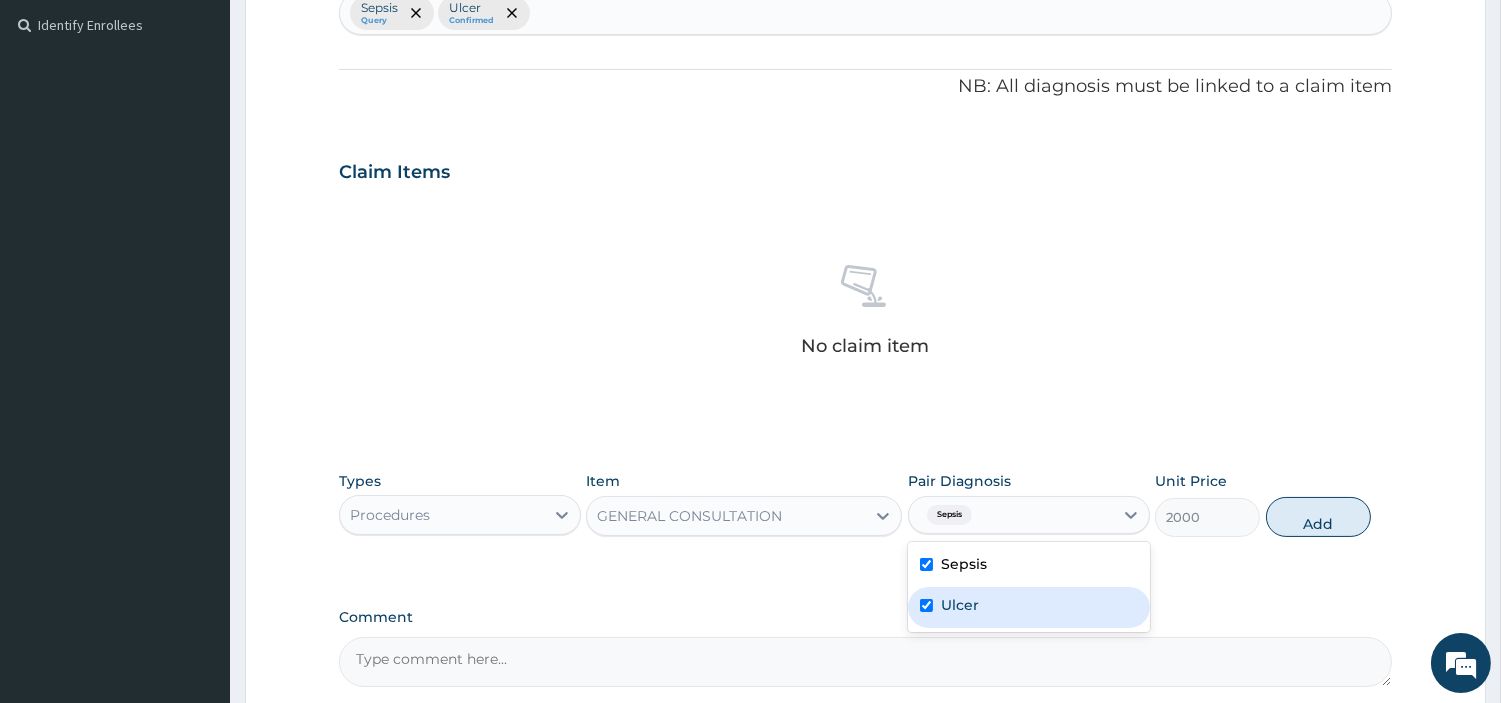 checkbox on "true" 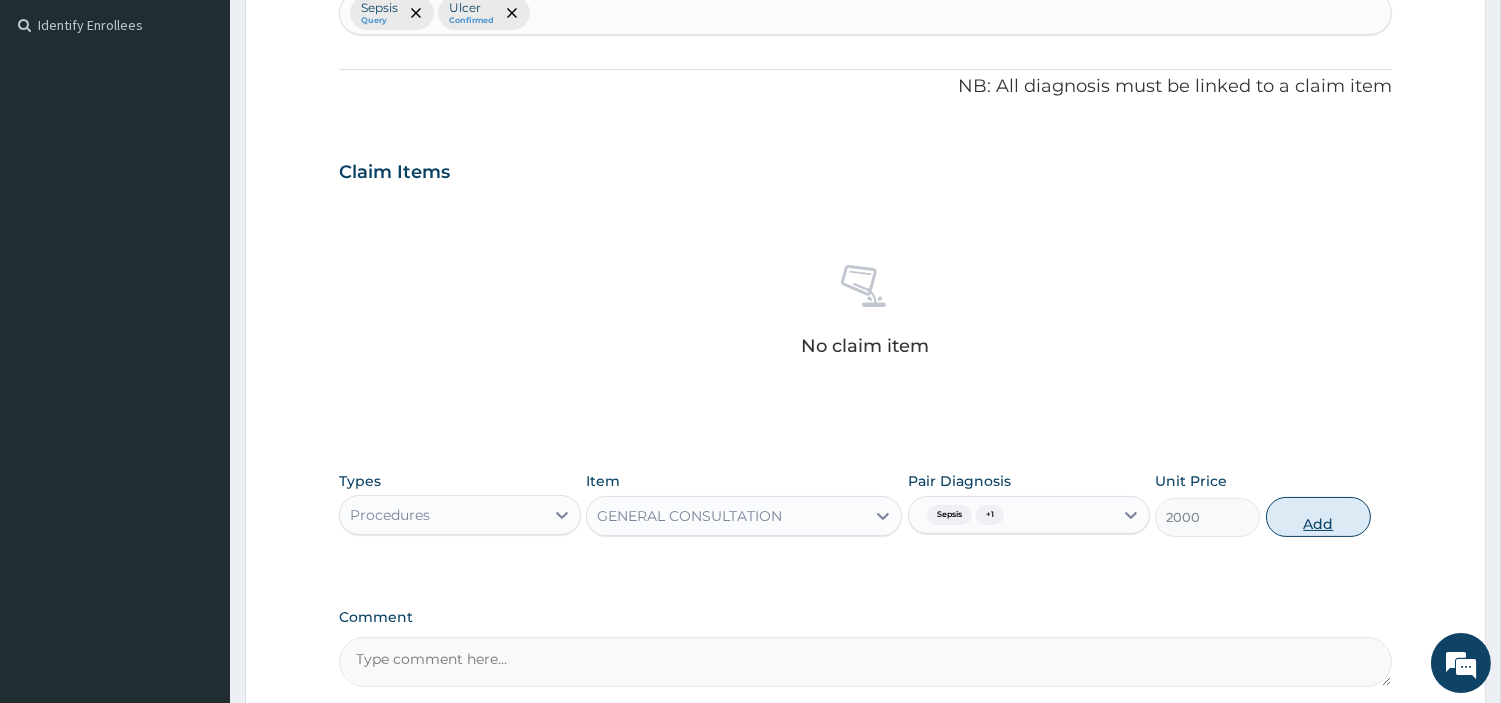 click on "Add" at bounding box center (1318, 517) 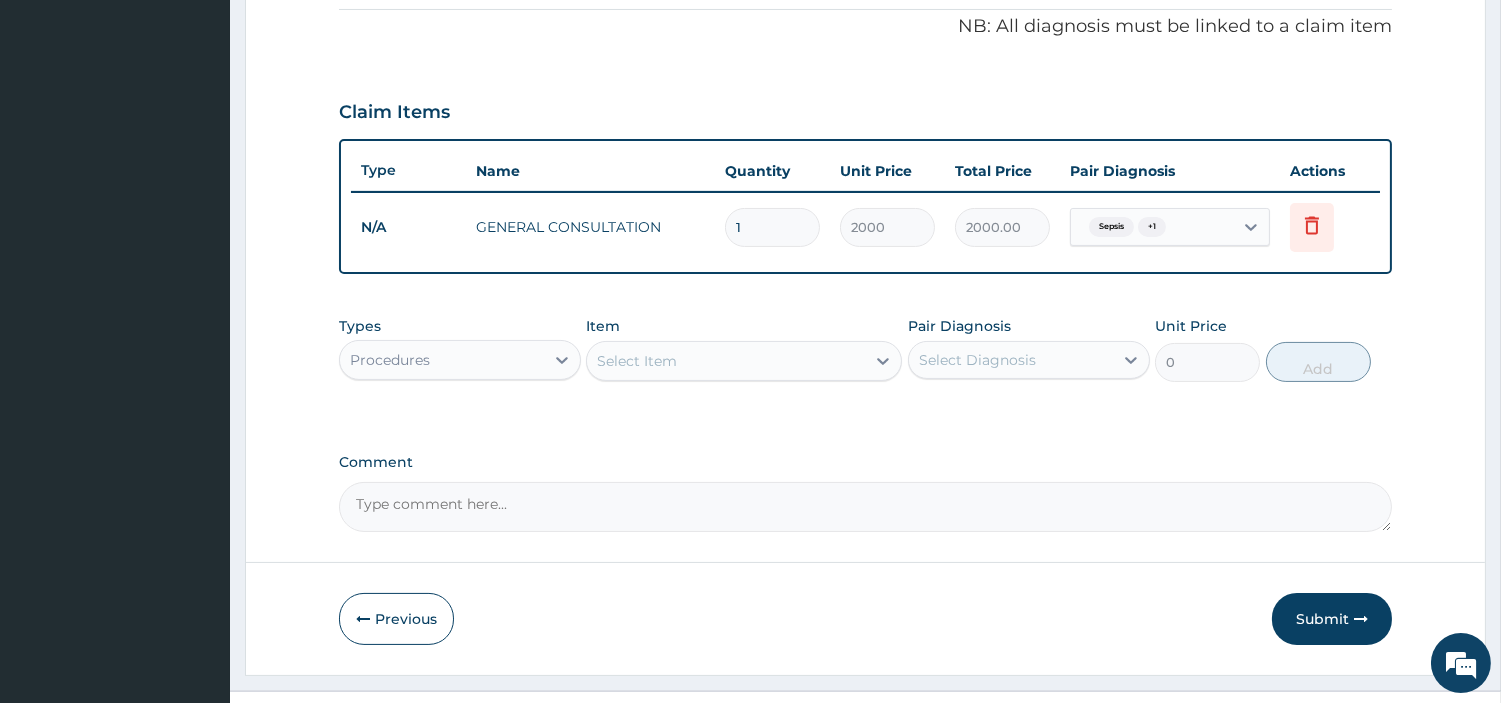 scroll, scrollTop: 607, scrollLeft: 0, axis: vertical 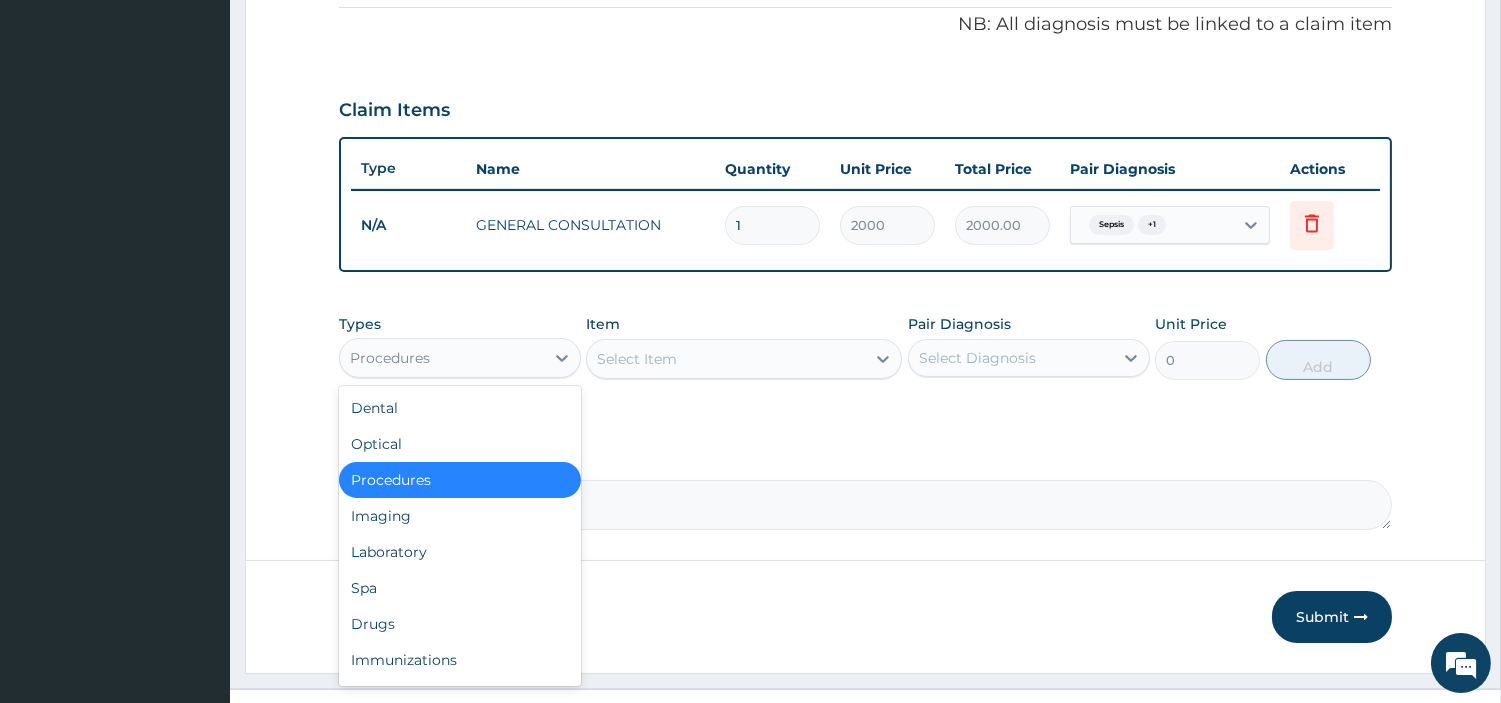 click on "Procedures" at bounding box center [442, 358] 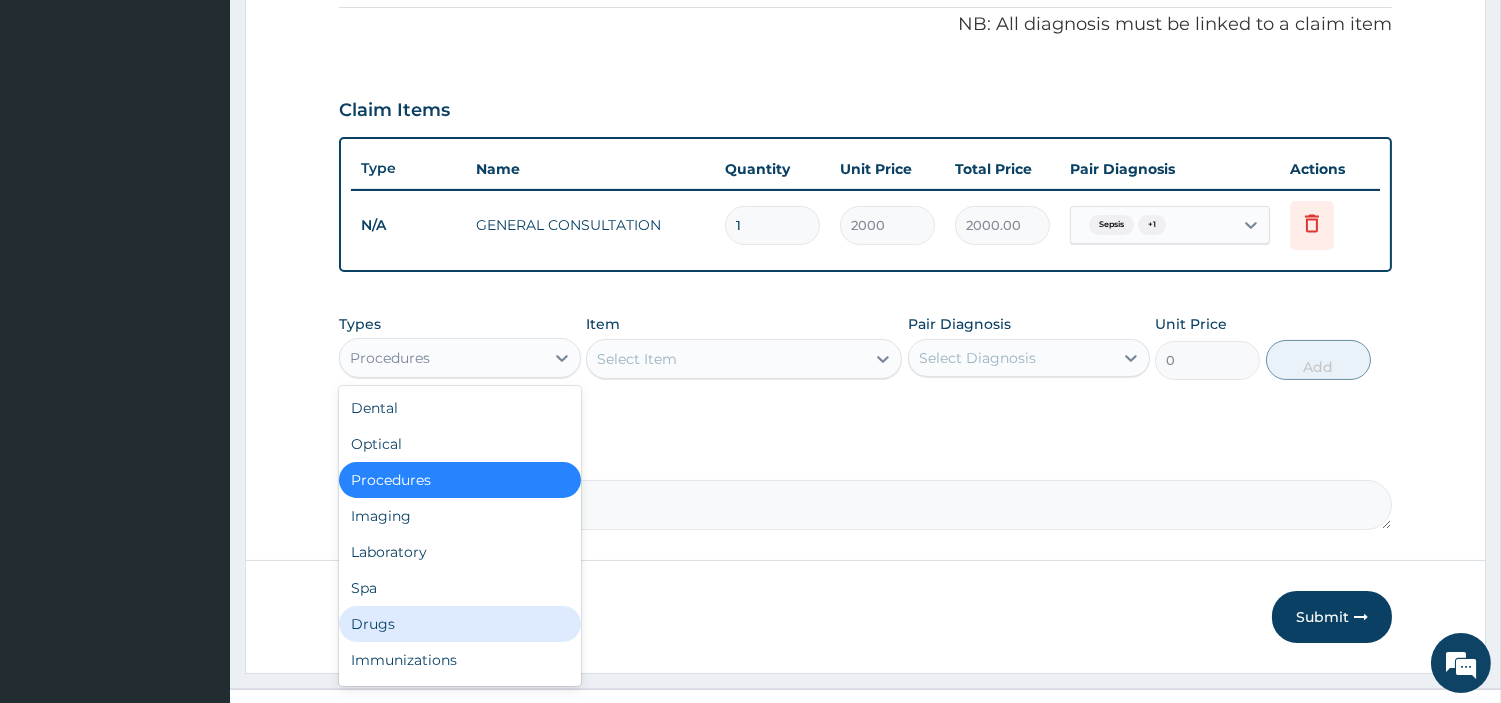 click on "Drugs" at bounding box center [460, 624] 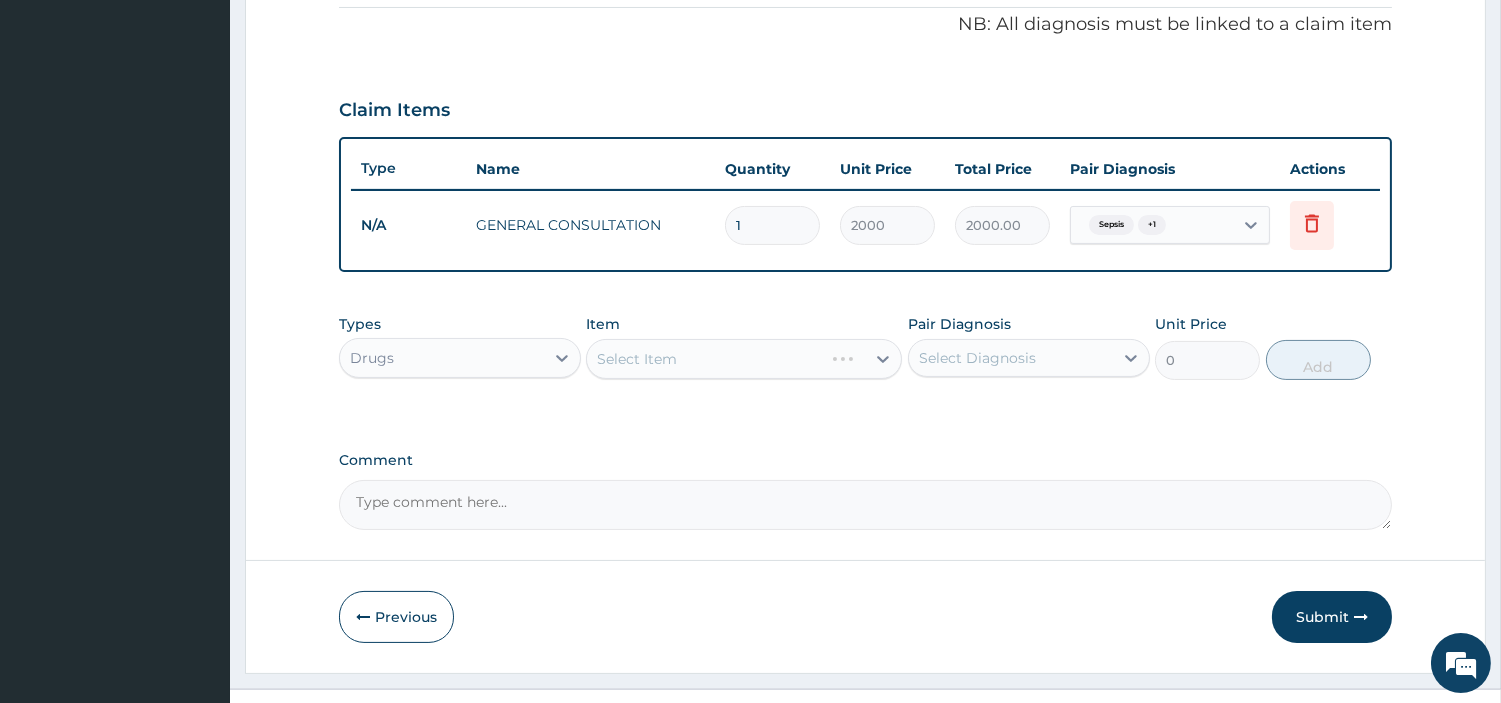 click on "Select Item" at bounding box center (744, 359) 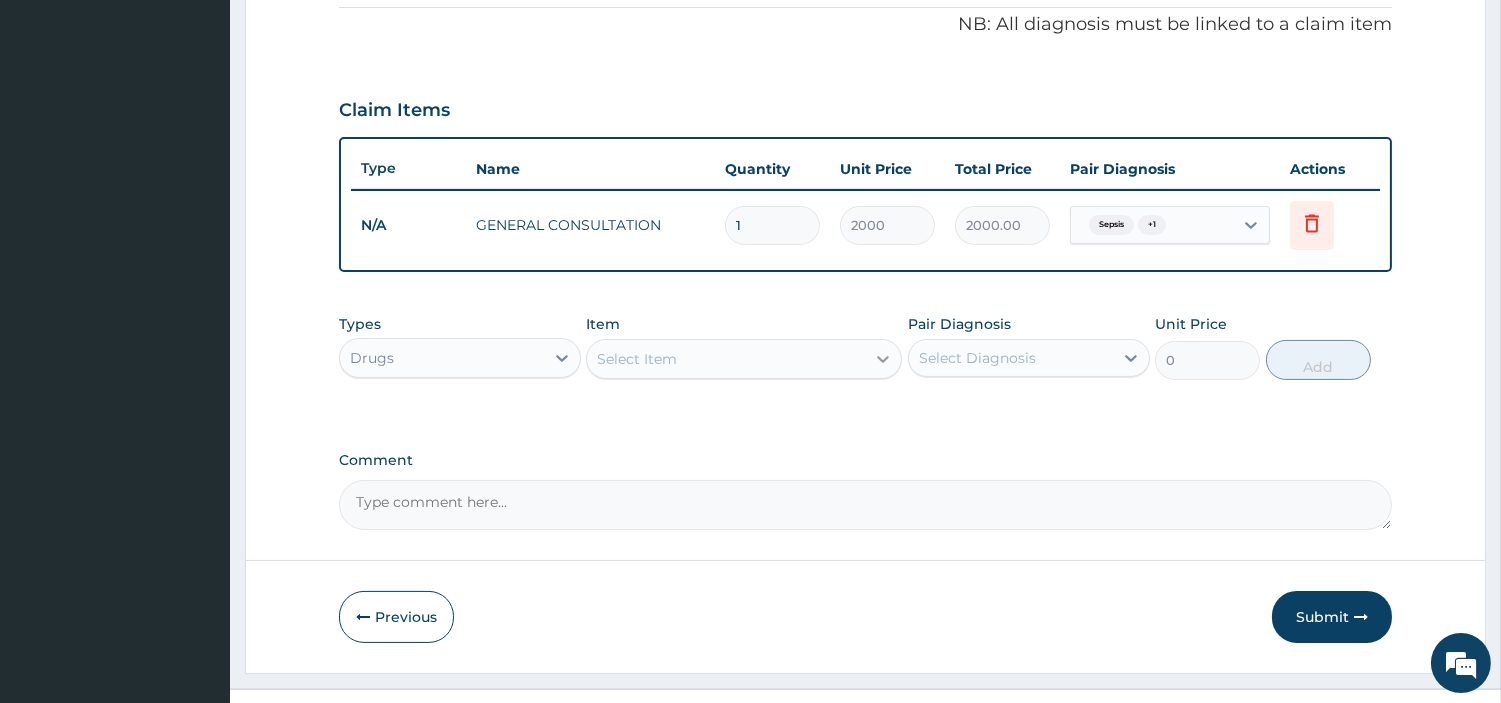 click 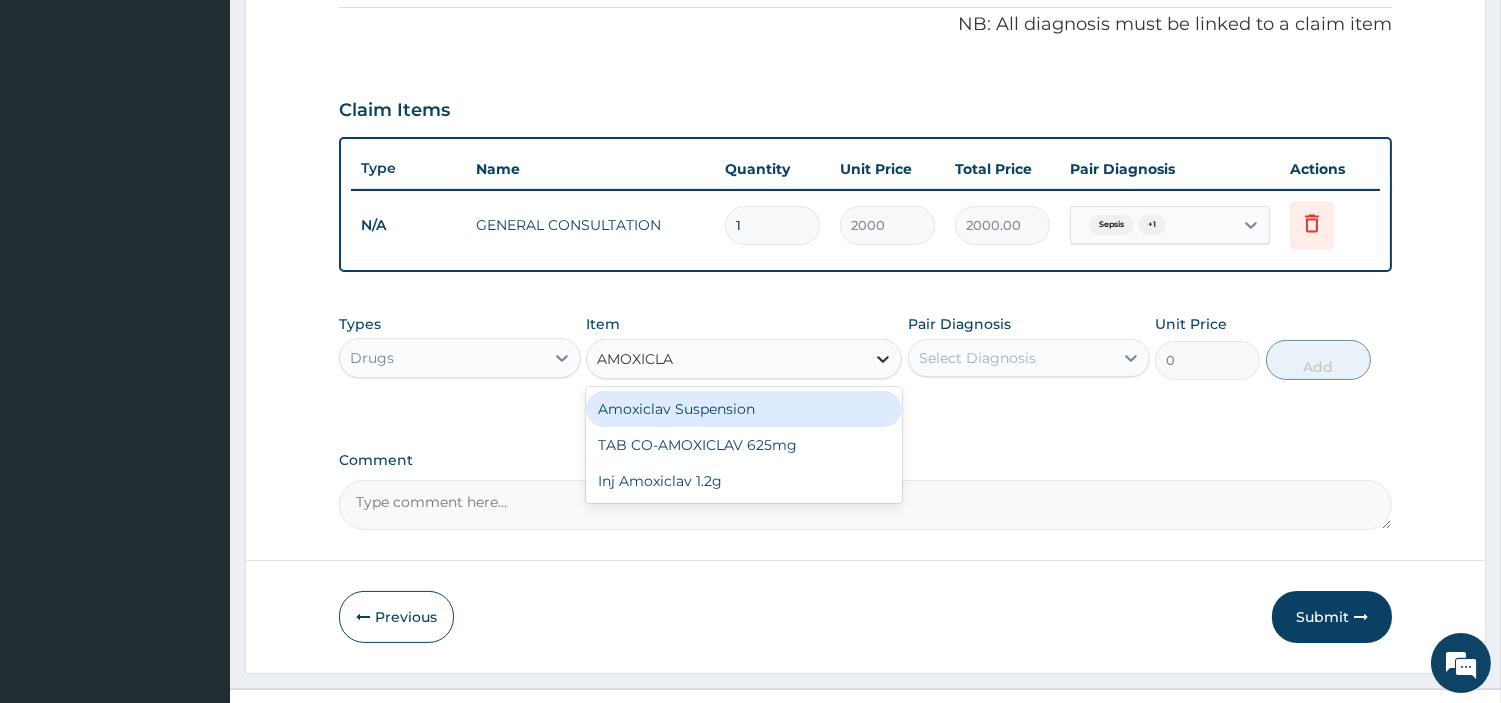 type on "AMOXICLAV" 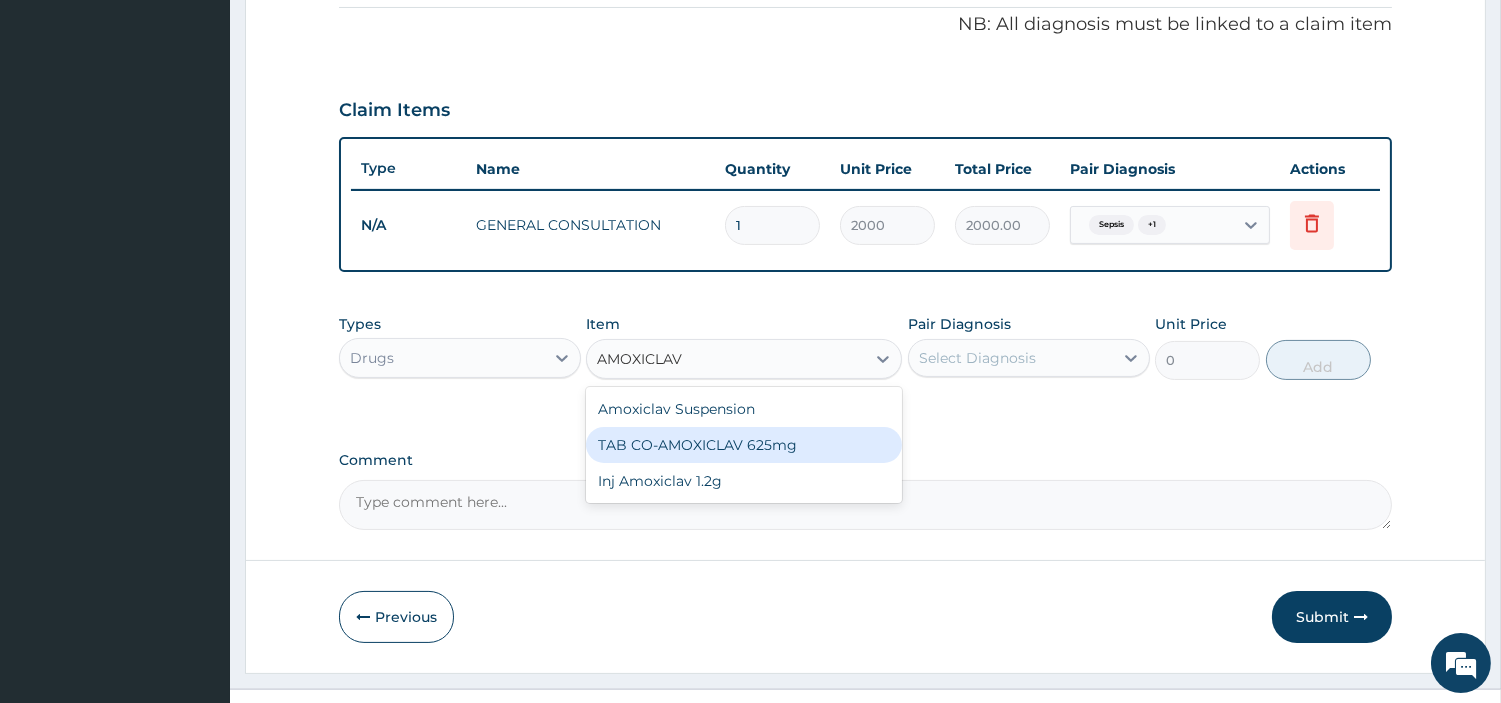click on "TAB CO-AMOXICLAV 625mg" at bounding box center [744, 445] 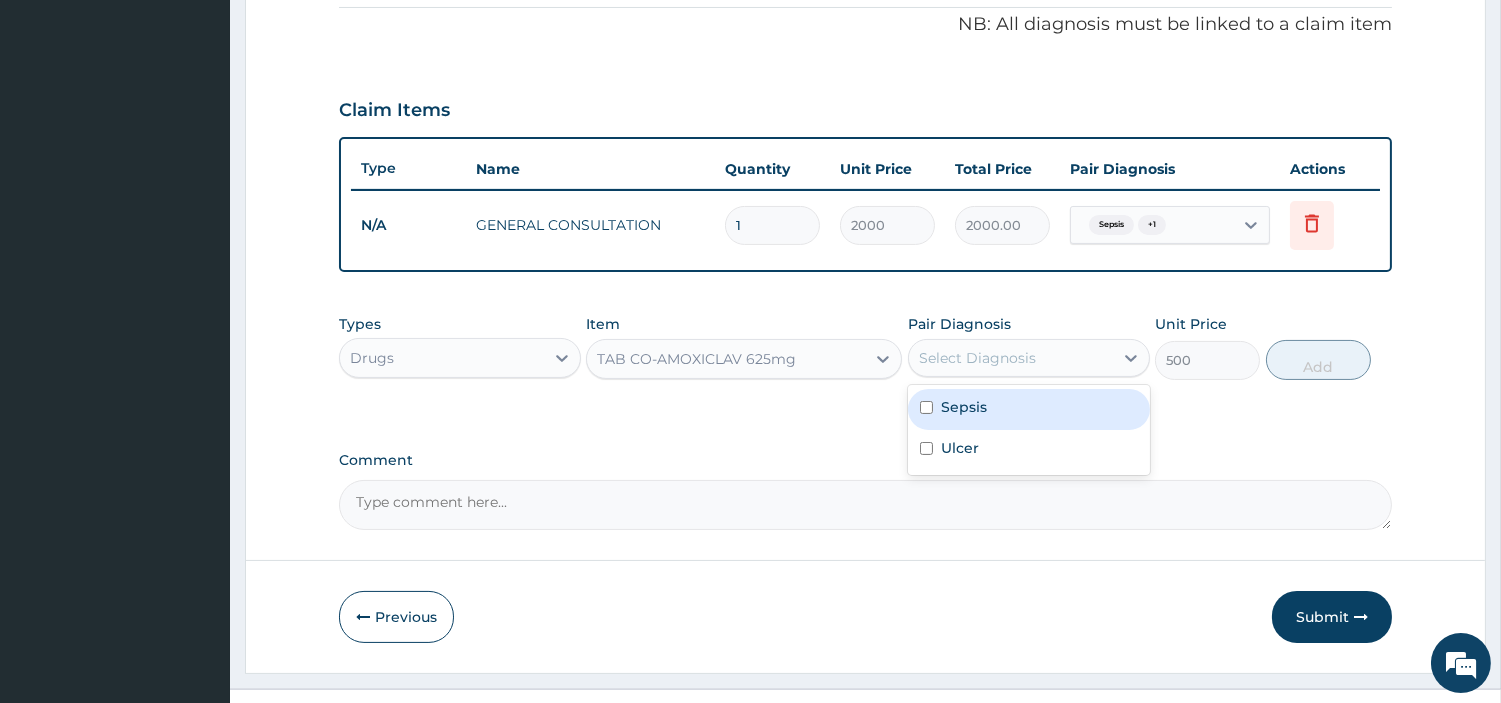 click on "Select Diagnosis" at bounding box center (1011, 358) 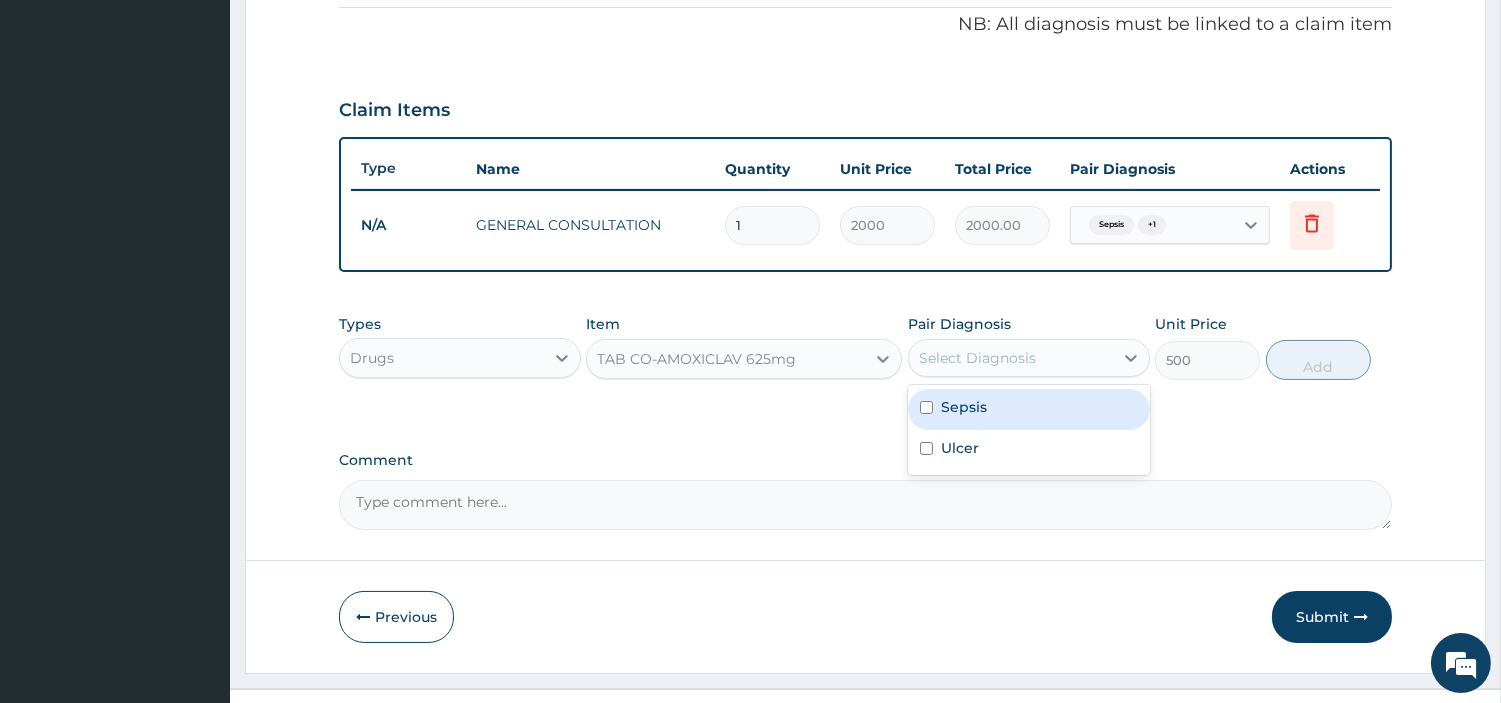 click on "Sepsis" at bounding box center [964, 407] 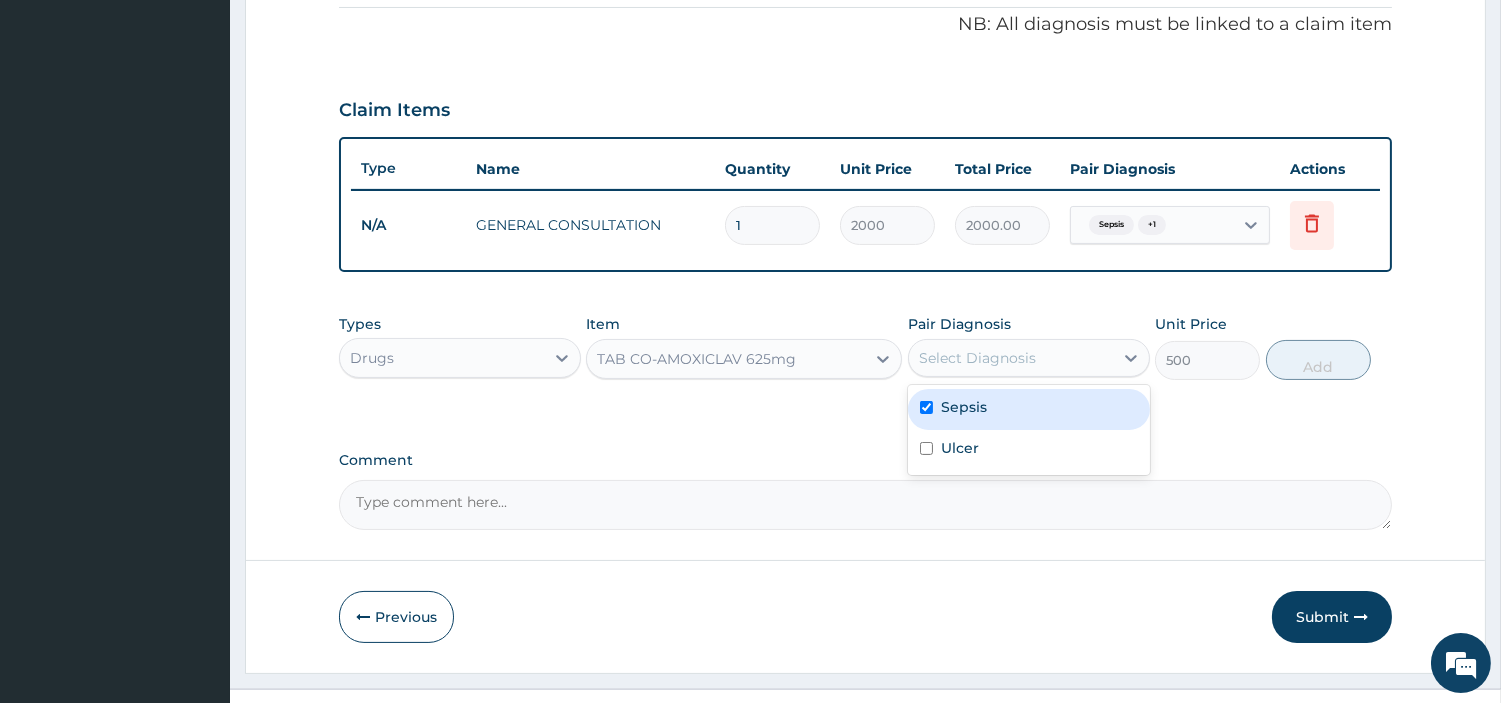 checkbox on "true" 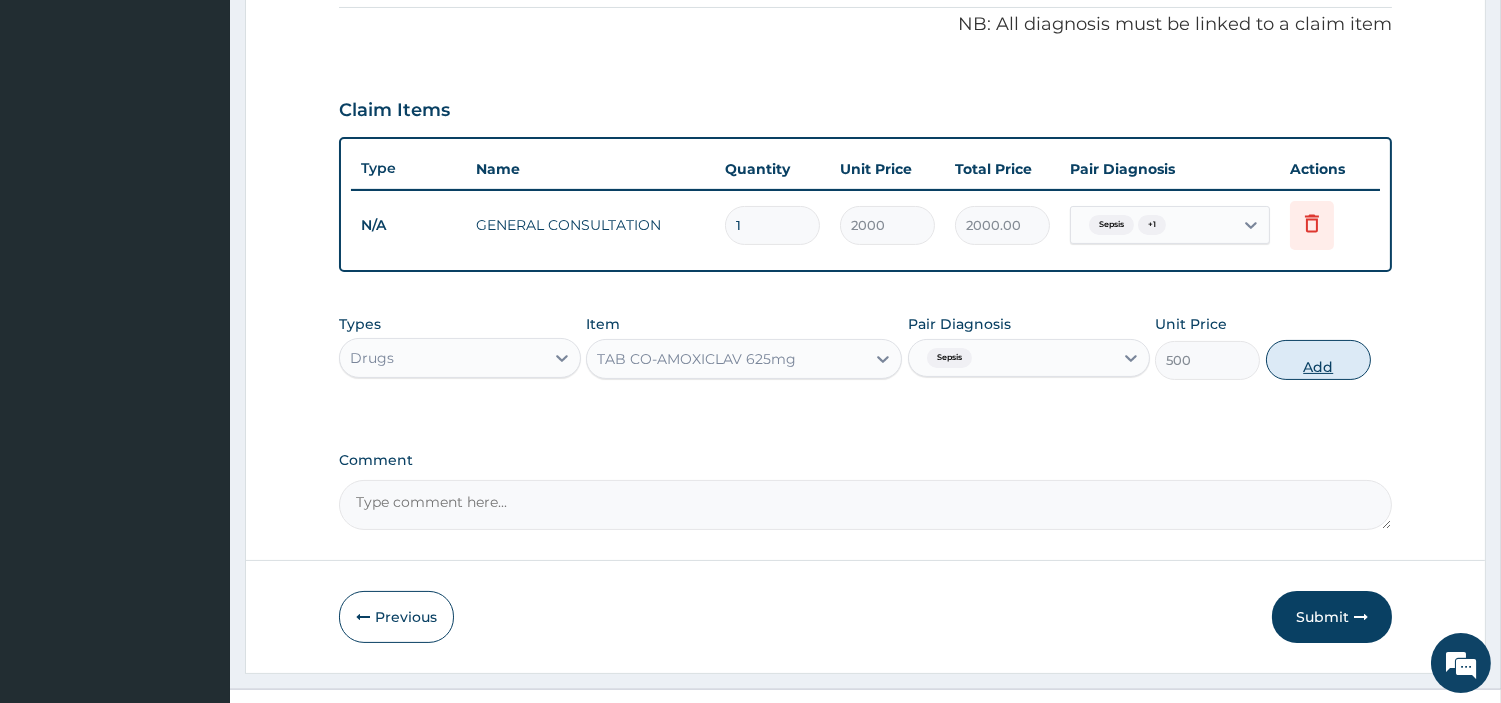 click on "Add" at bounding box center [1318, 360] 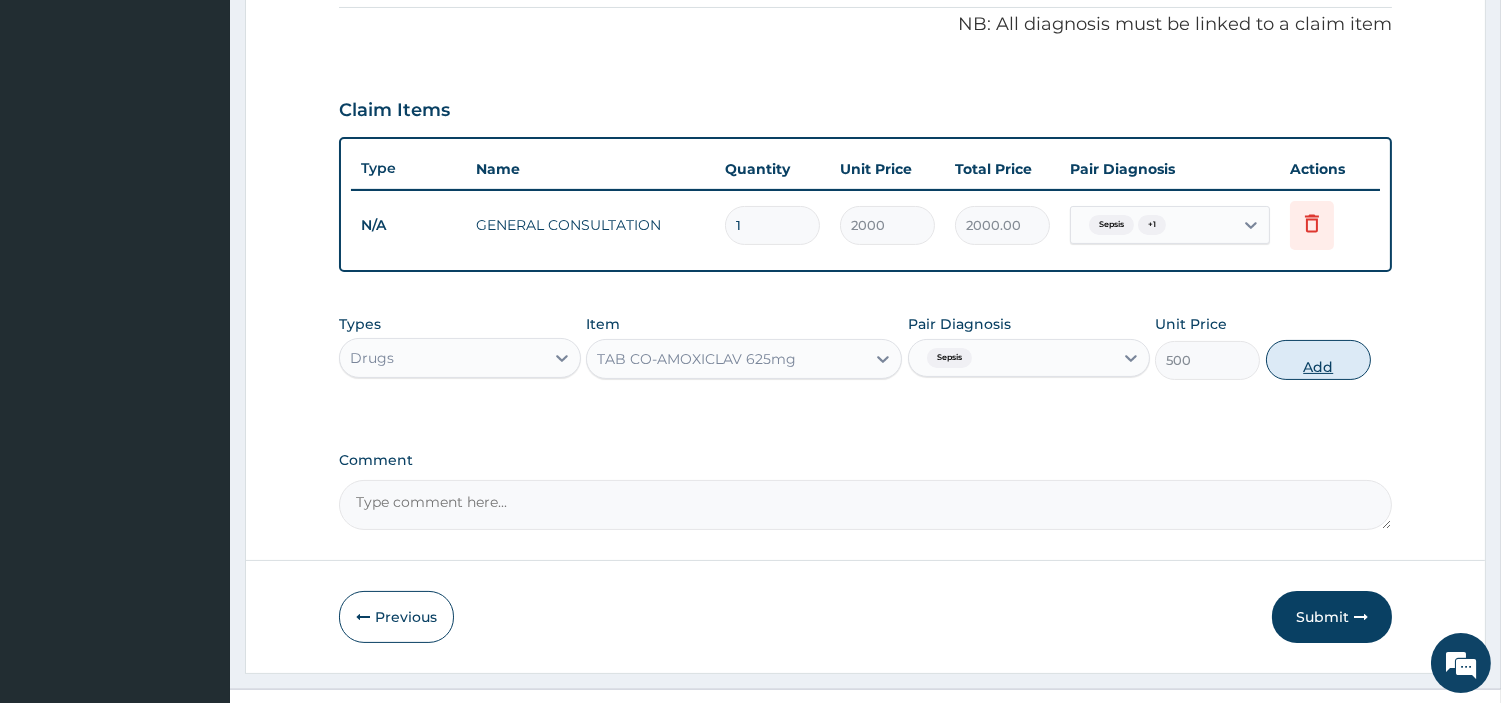 type on "0" 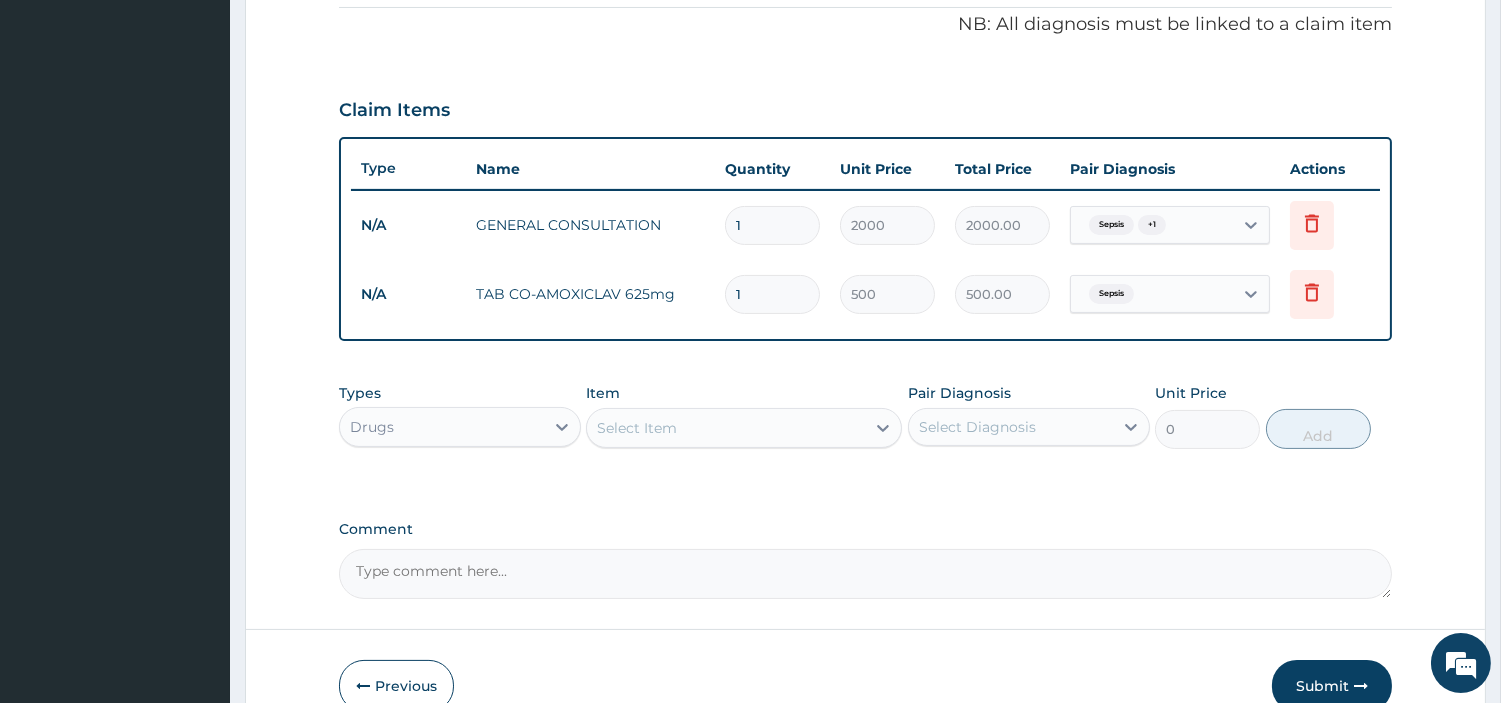type on "15" 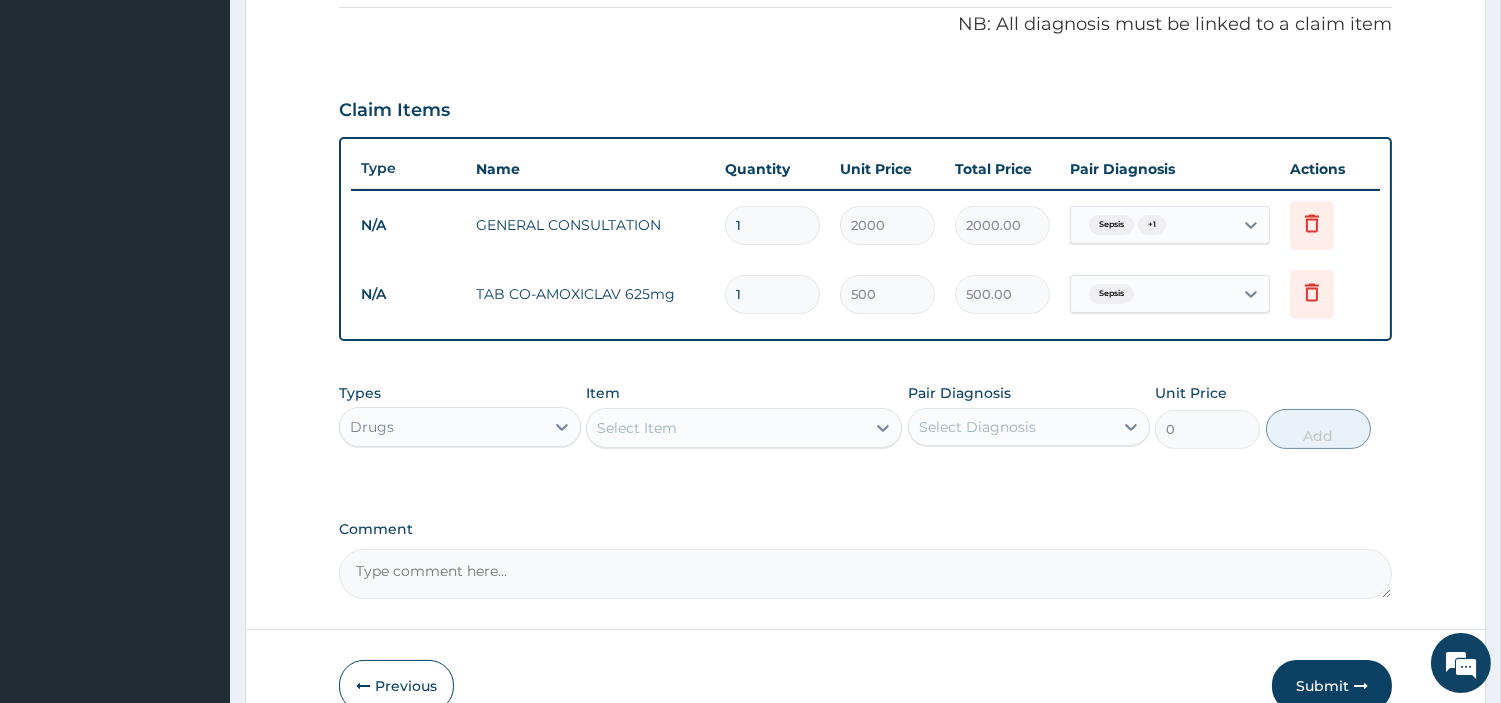 type on "7500.00" 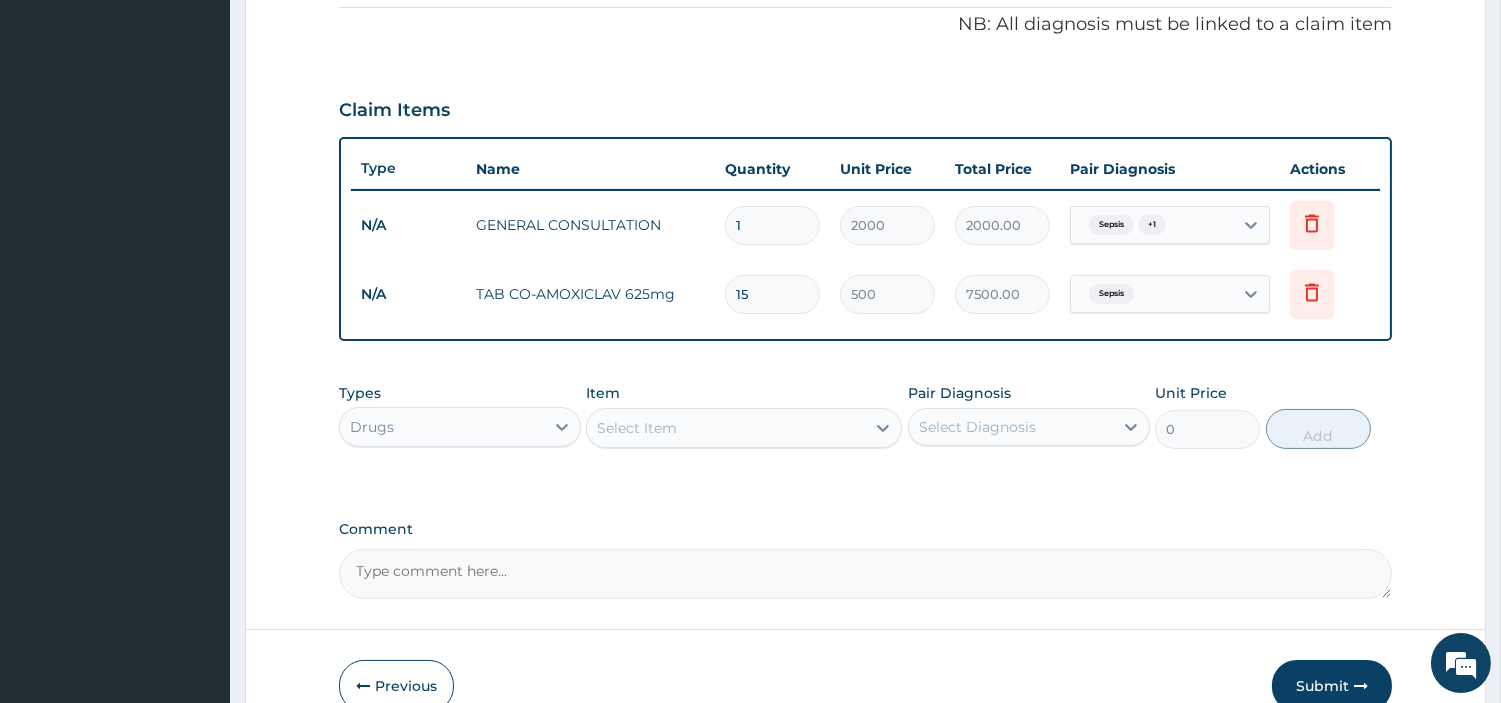 type on "1" 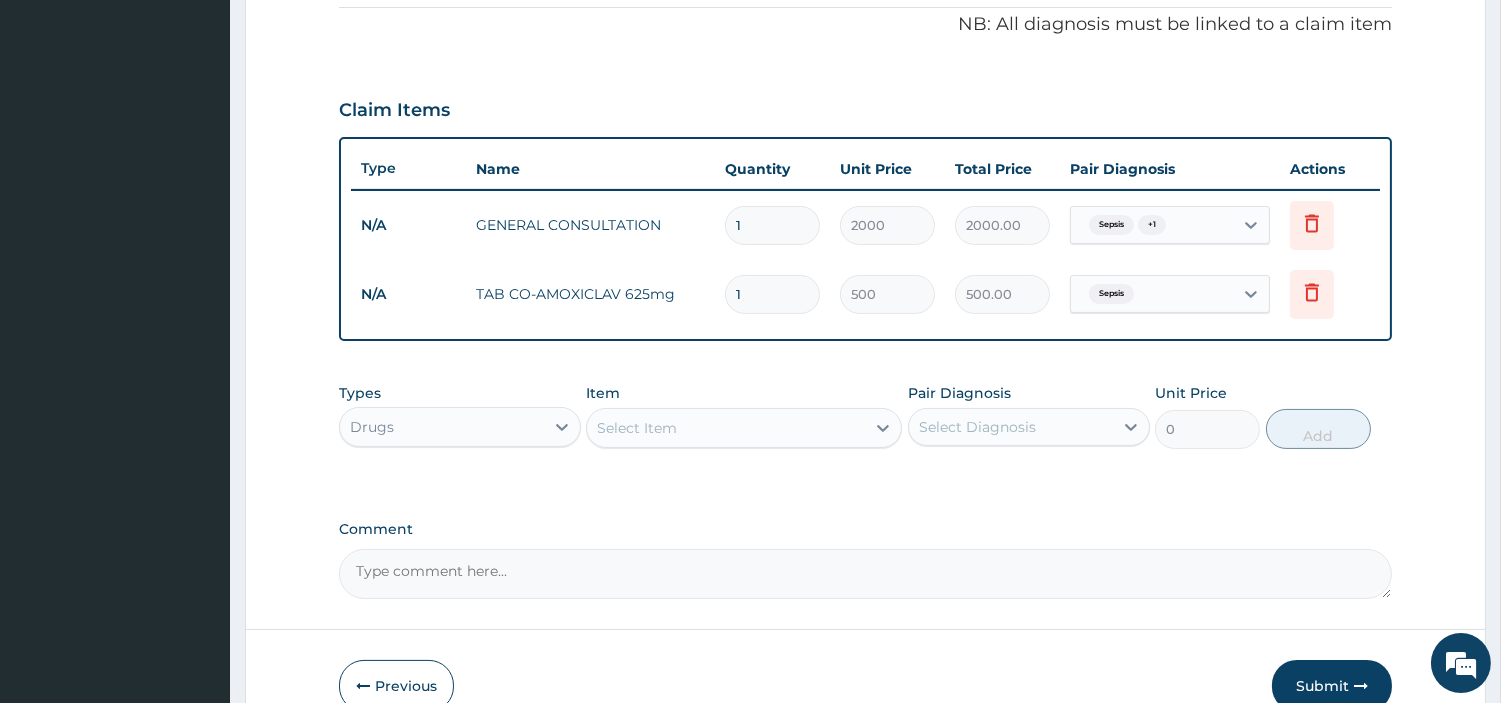 type on "14" 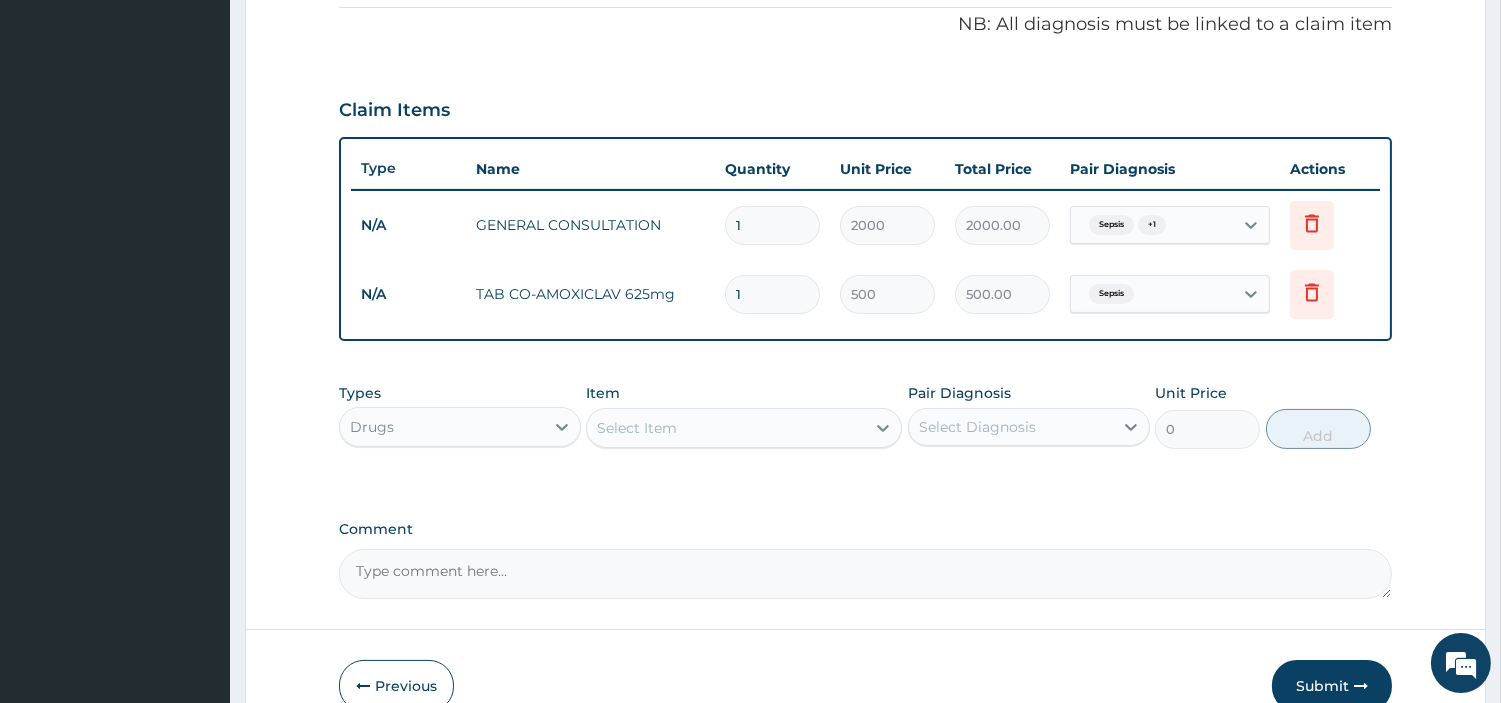 type on "7000.00" 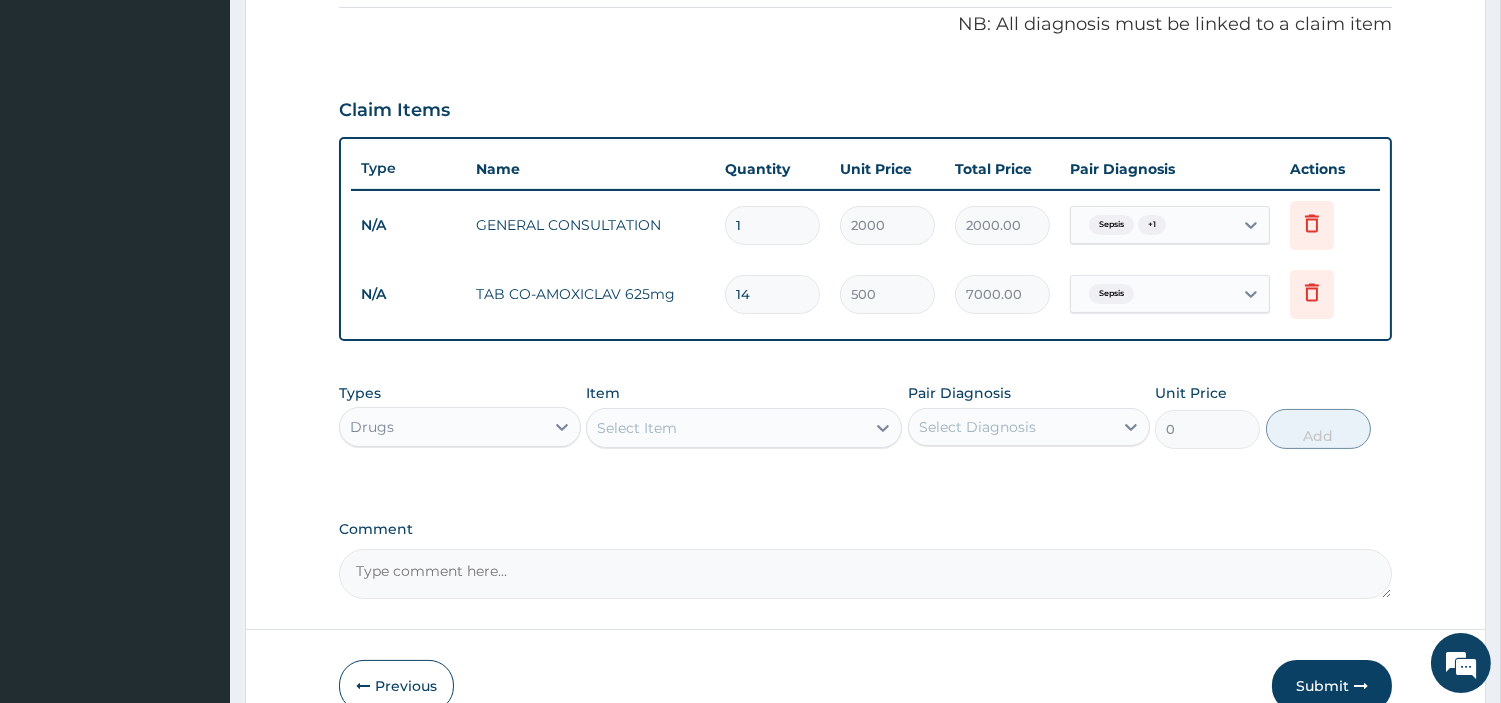 type on "14" 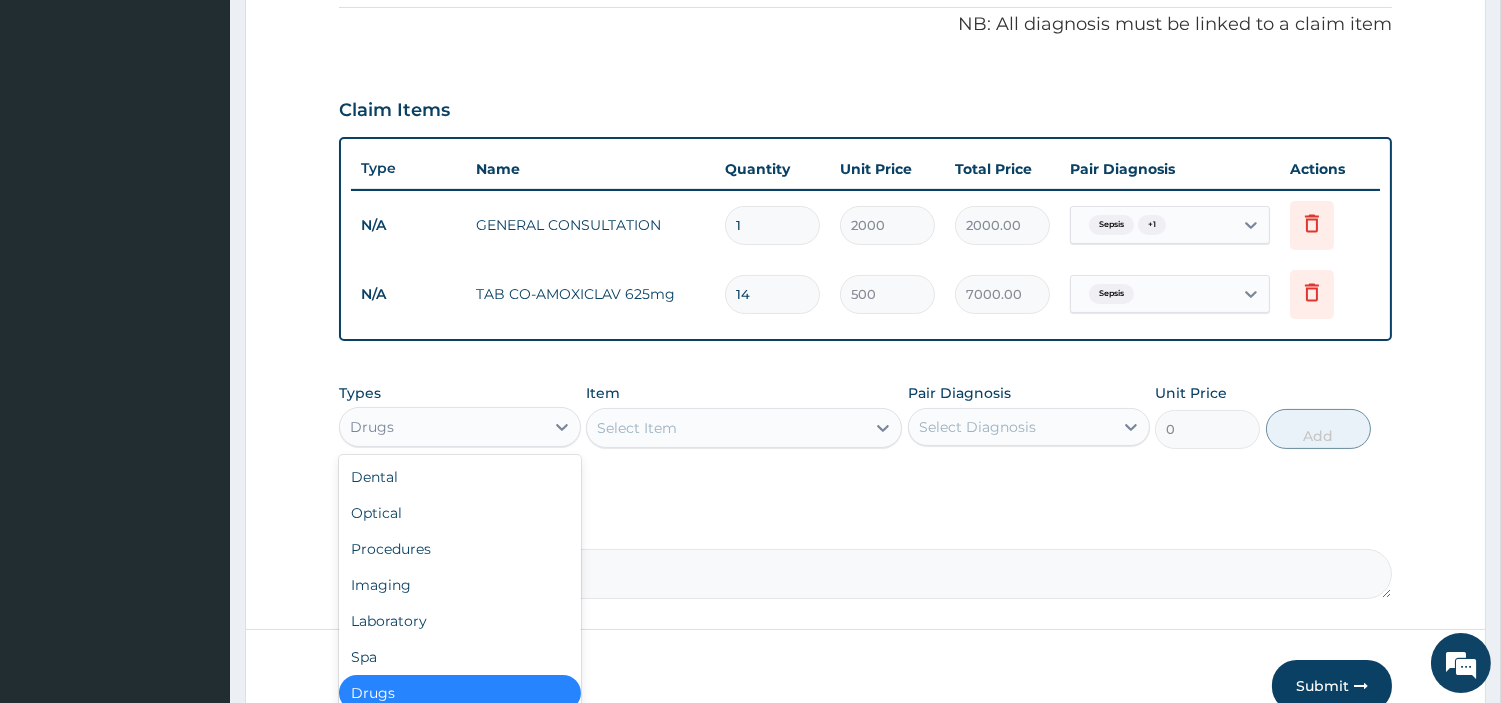 click on "Drugs" at bounding box center (442, 427) 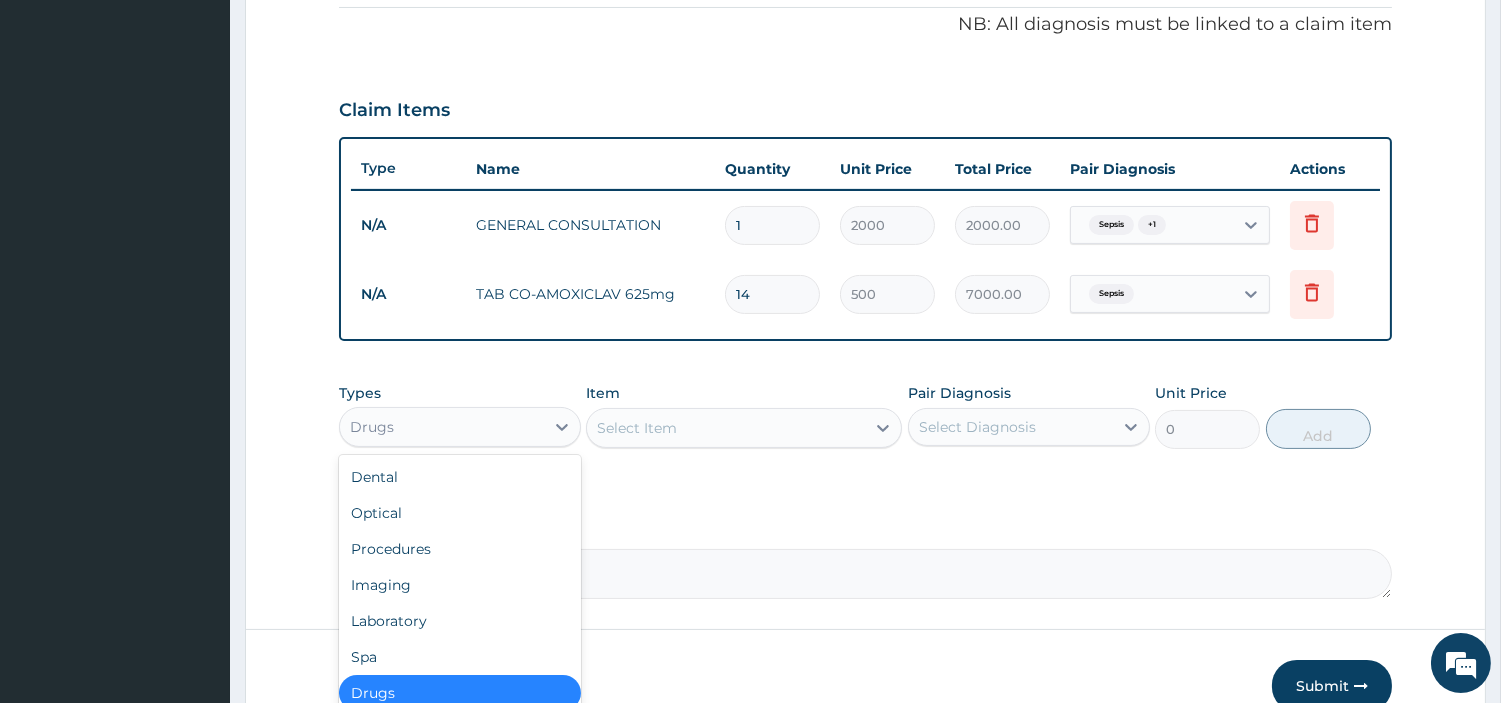 click on "Select Item" at bounding box center [726, 428] 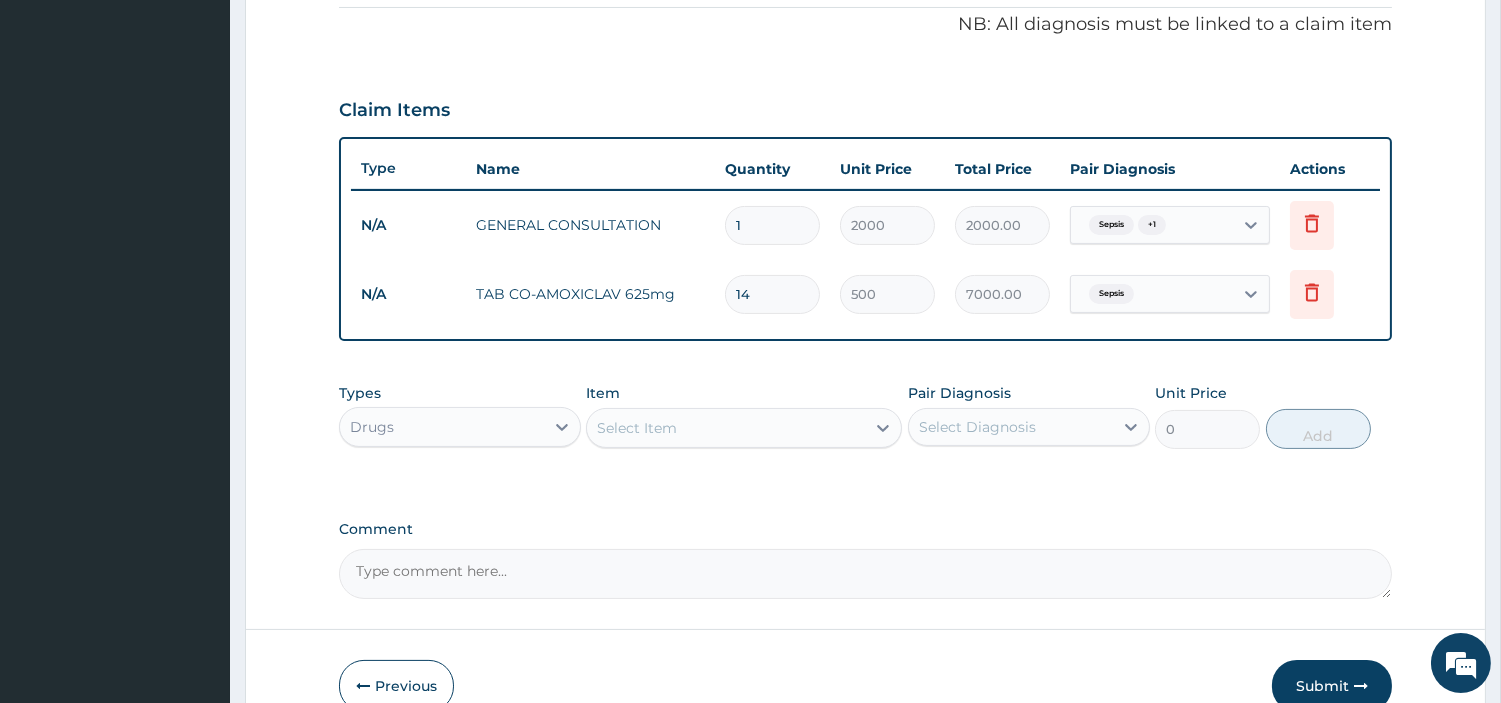 click on "Select Item" at bounding box center (726, 428) 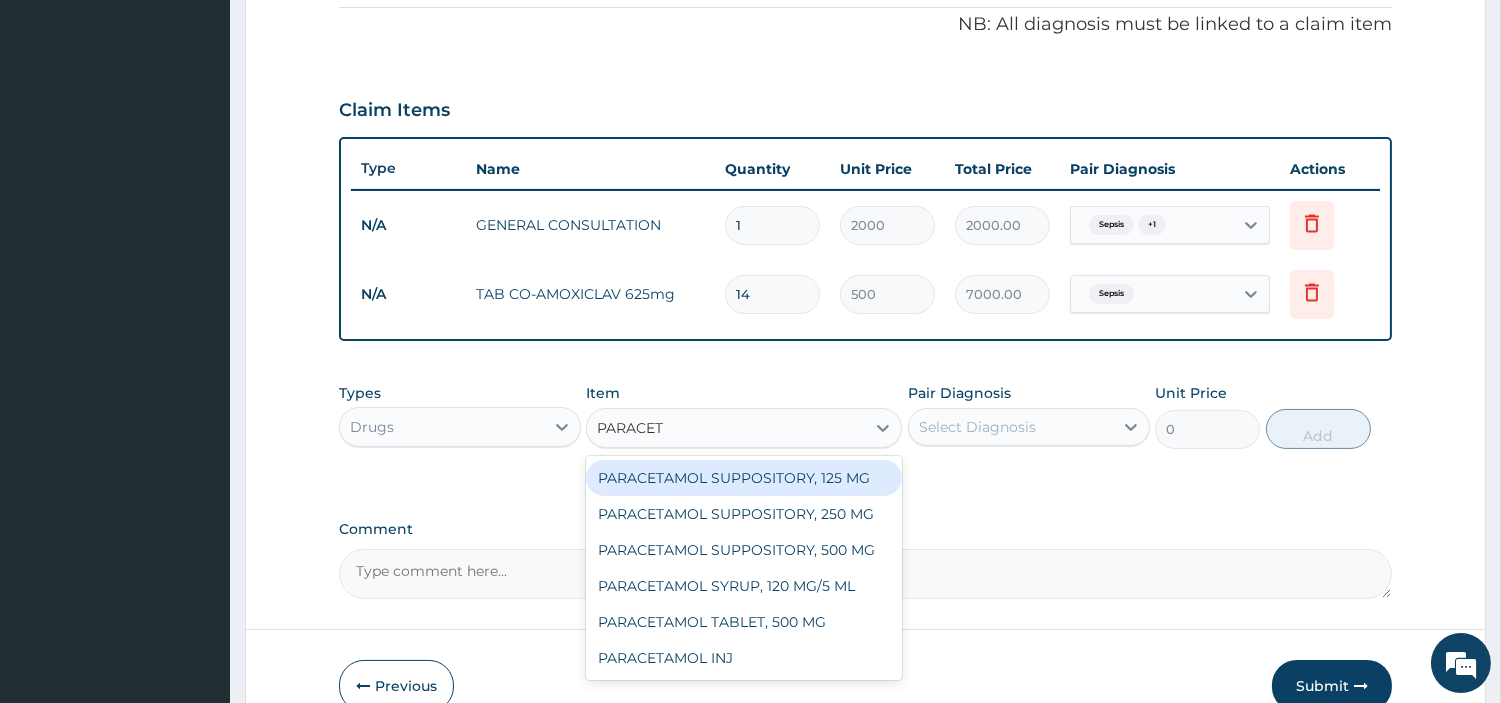 type on "PARACETA" 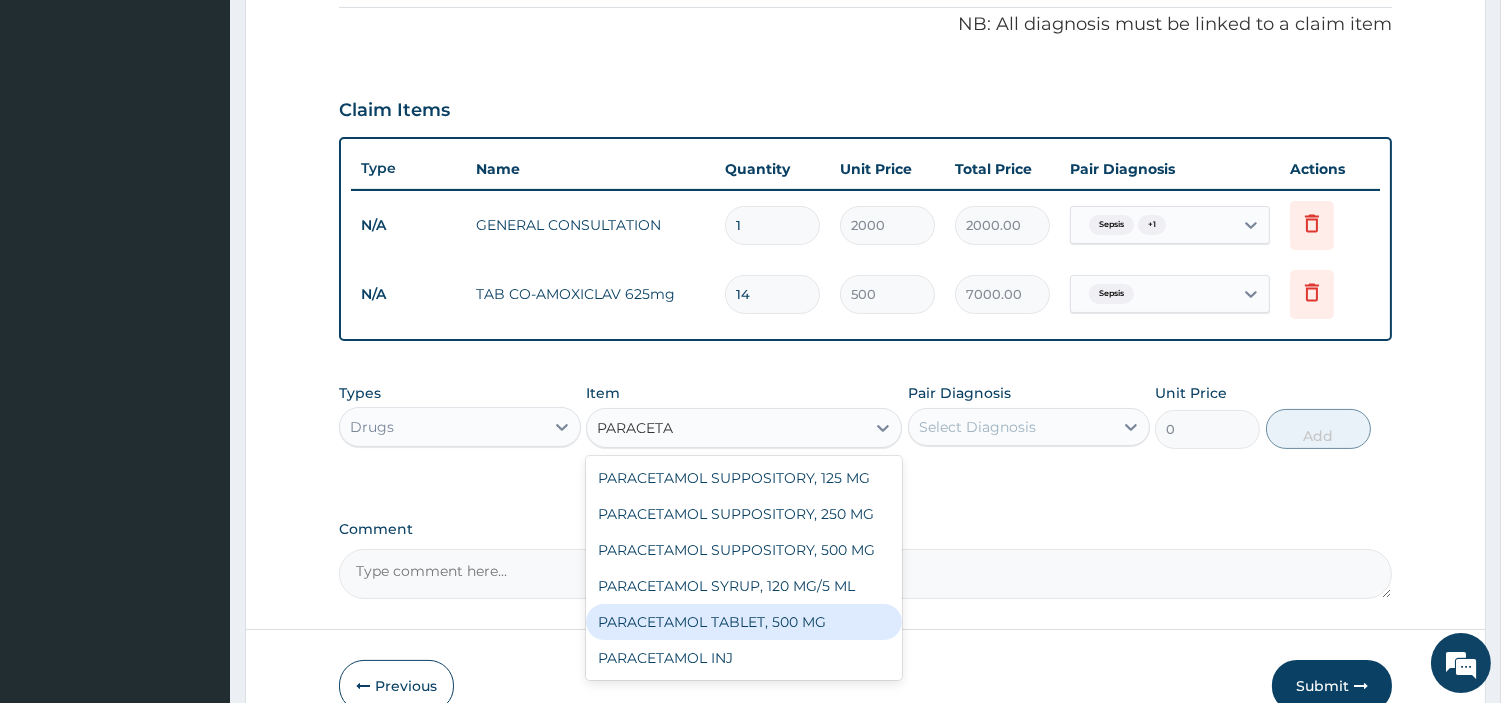 click on "PARACETAMOL TABLET, 500 MG" at bounding box center (744, 622) 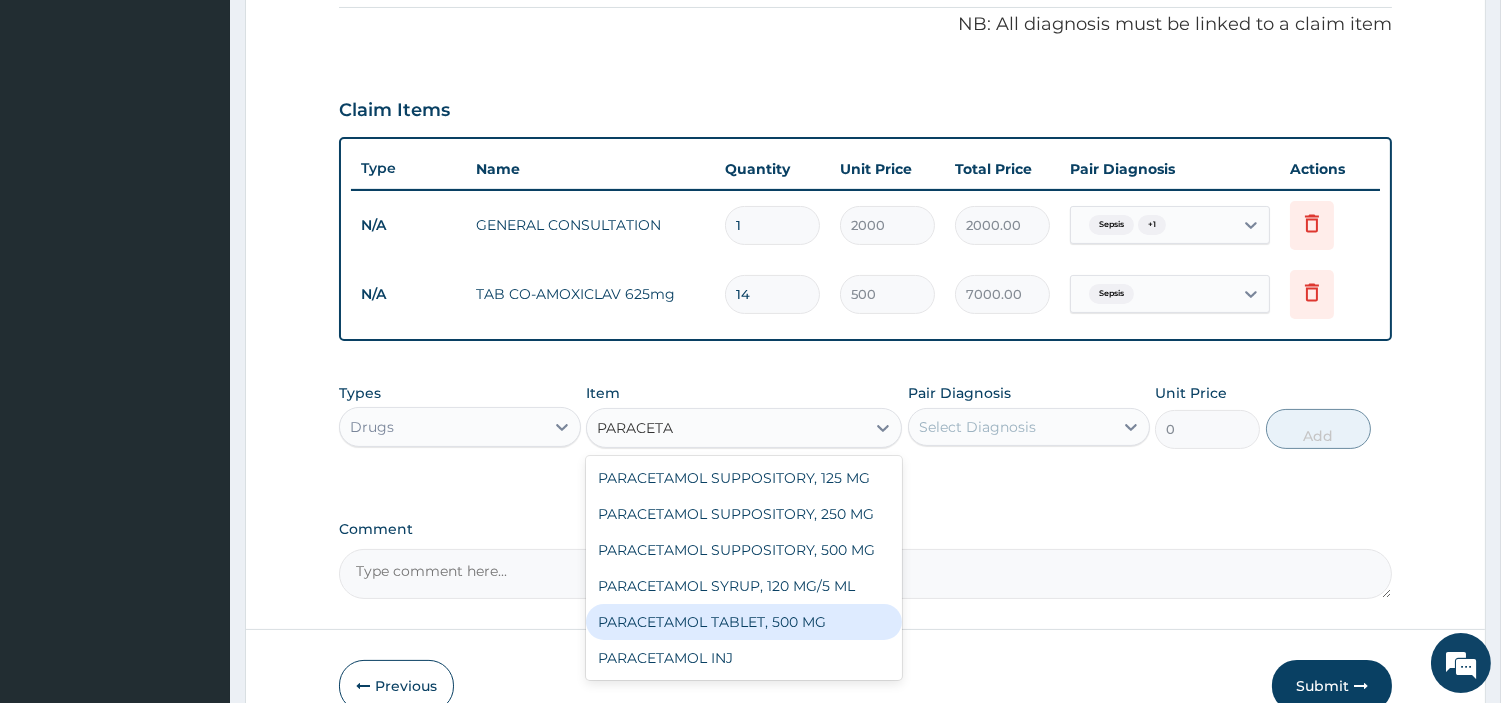 type 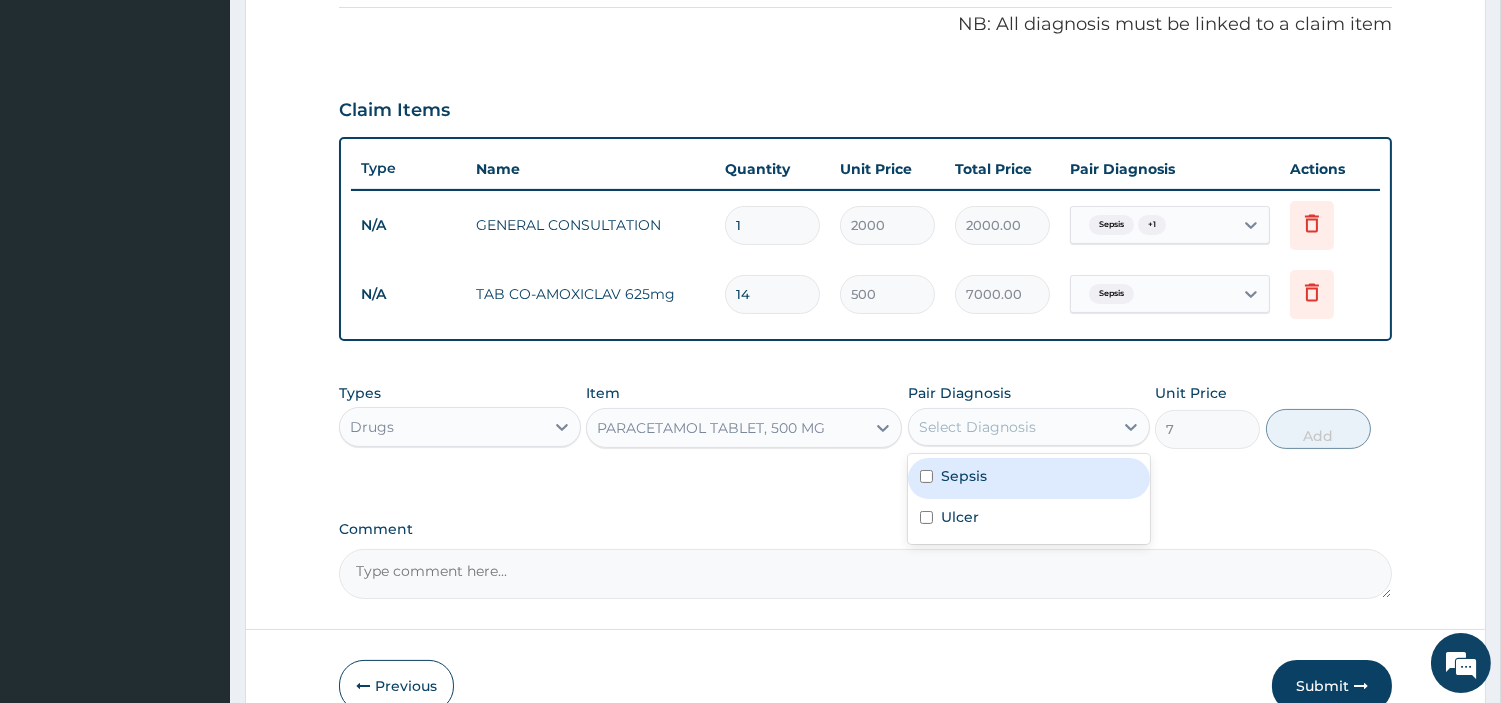 click on "Select Diagnosis" at bounding box center [1011, 427] 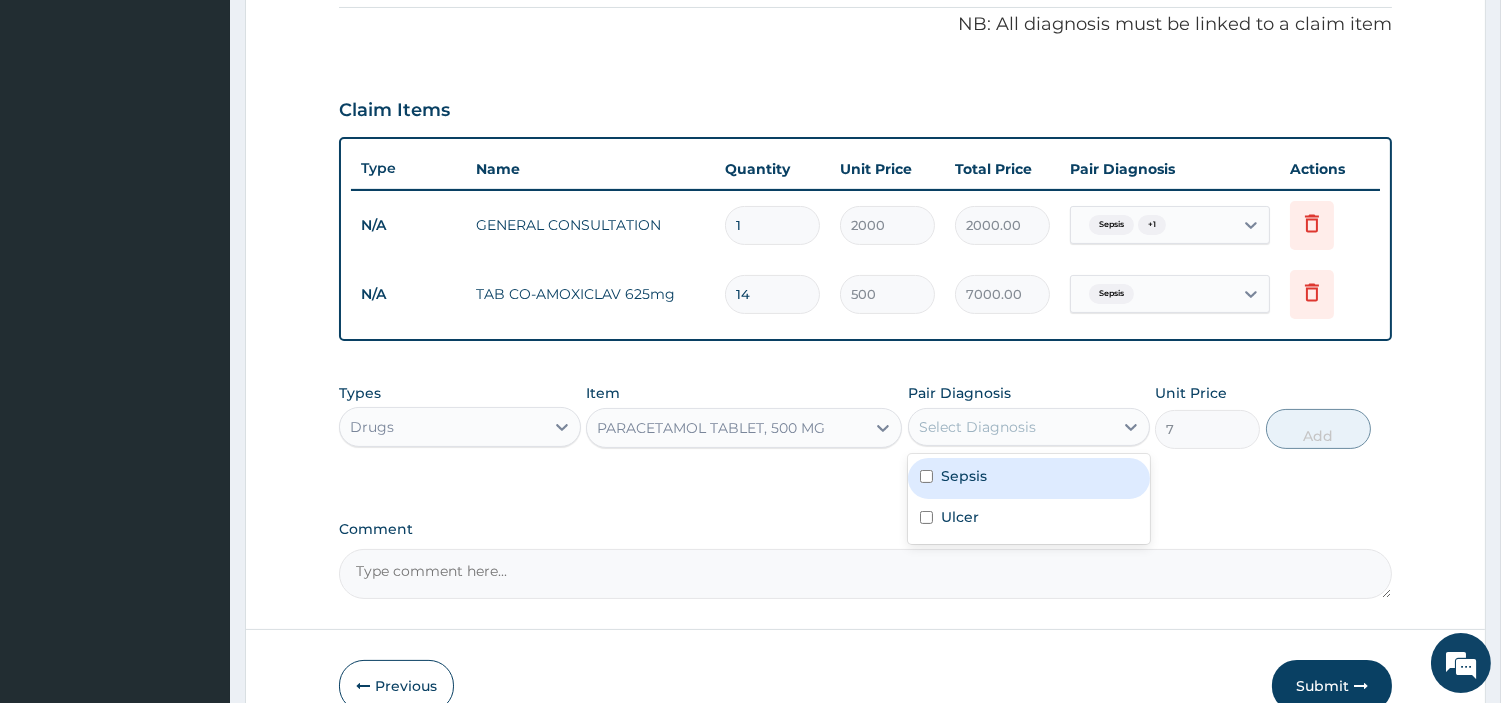 click on "Sepsis" at bounding box center (964, 476) 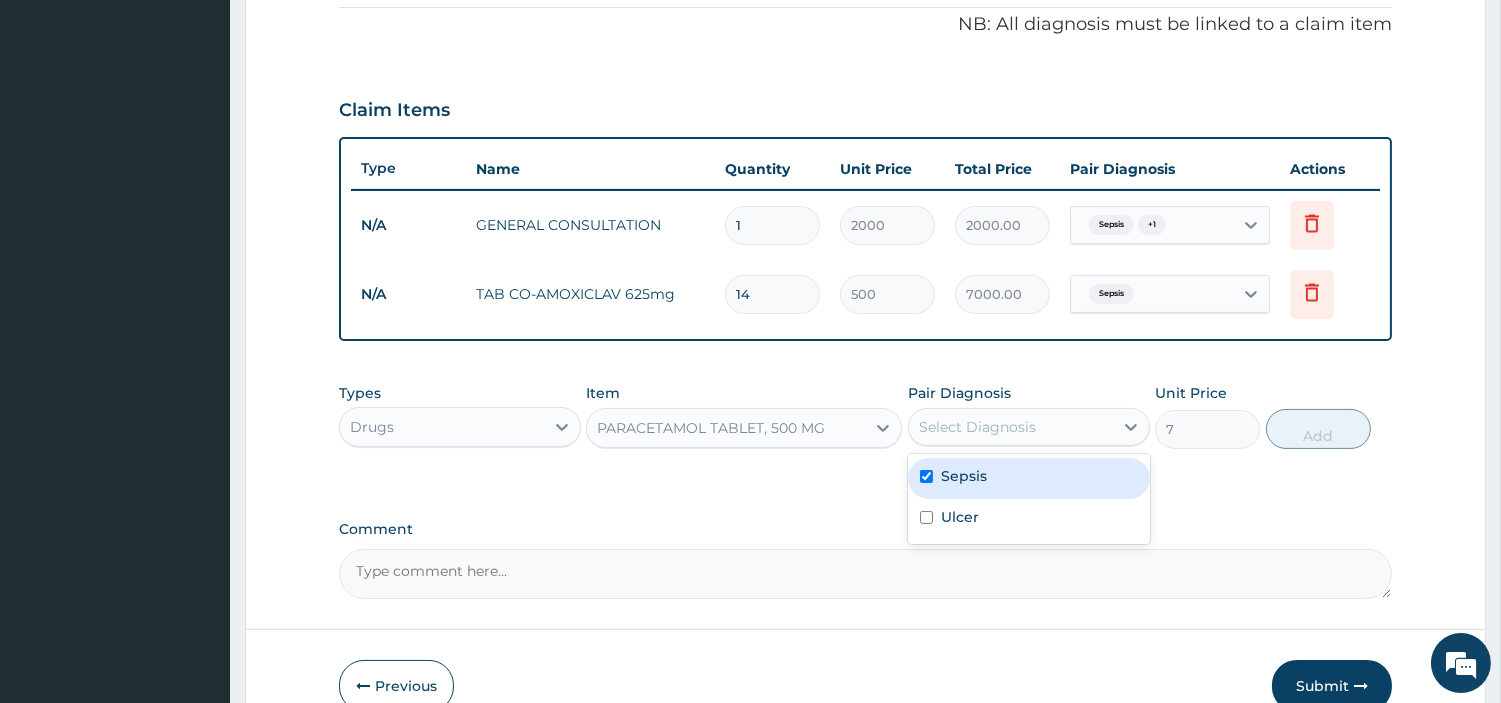 checkbox on "true" 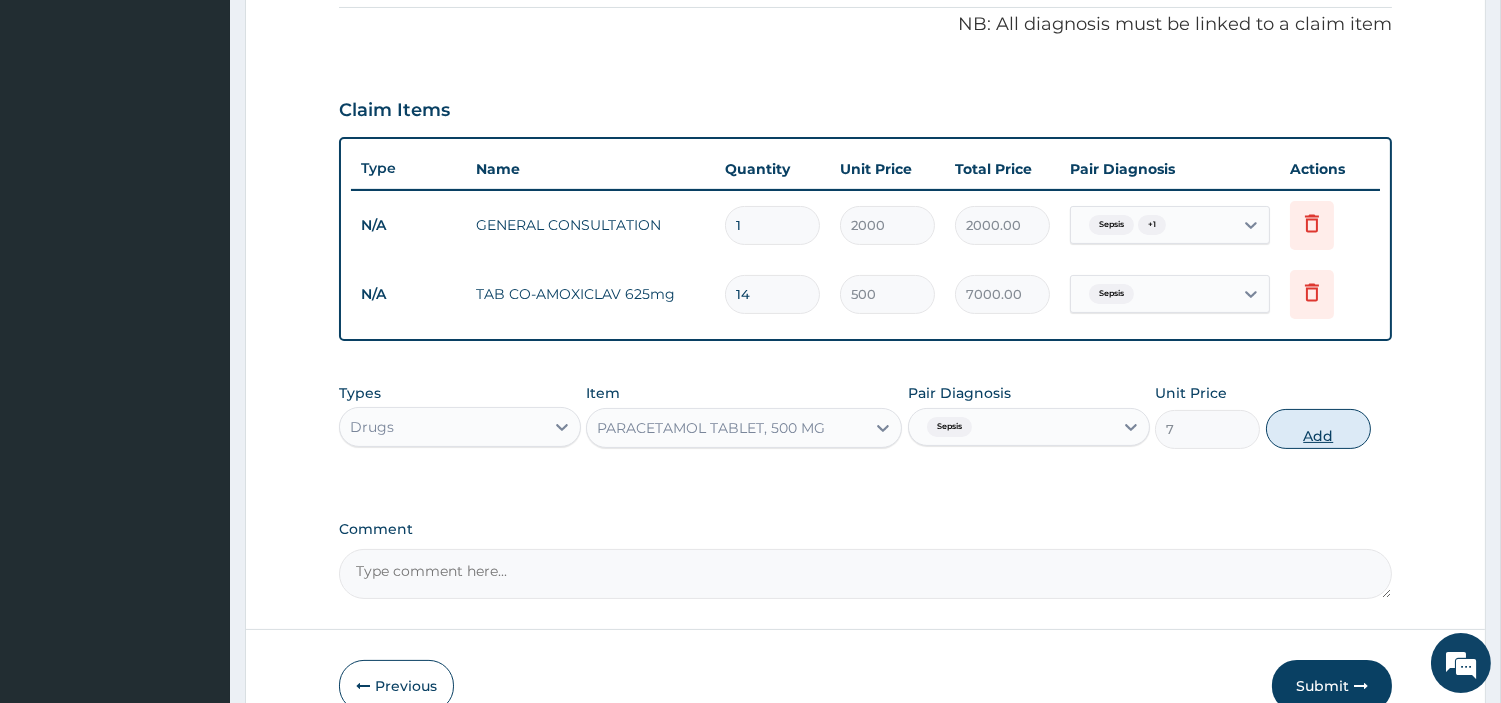 click on "Add" at bounding box center [1318, 429] 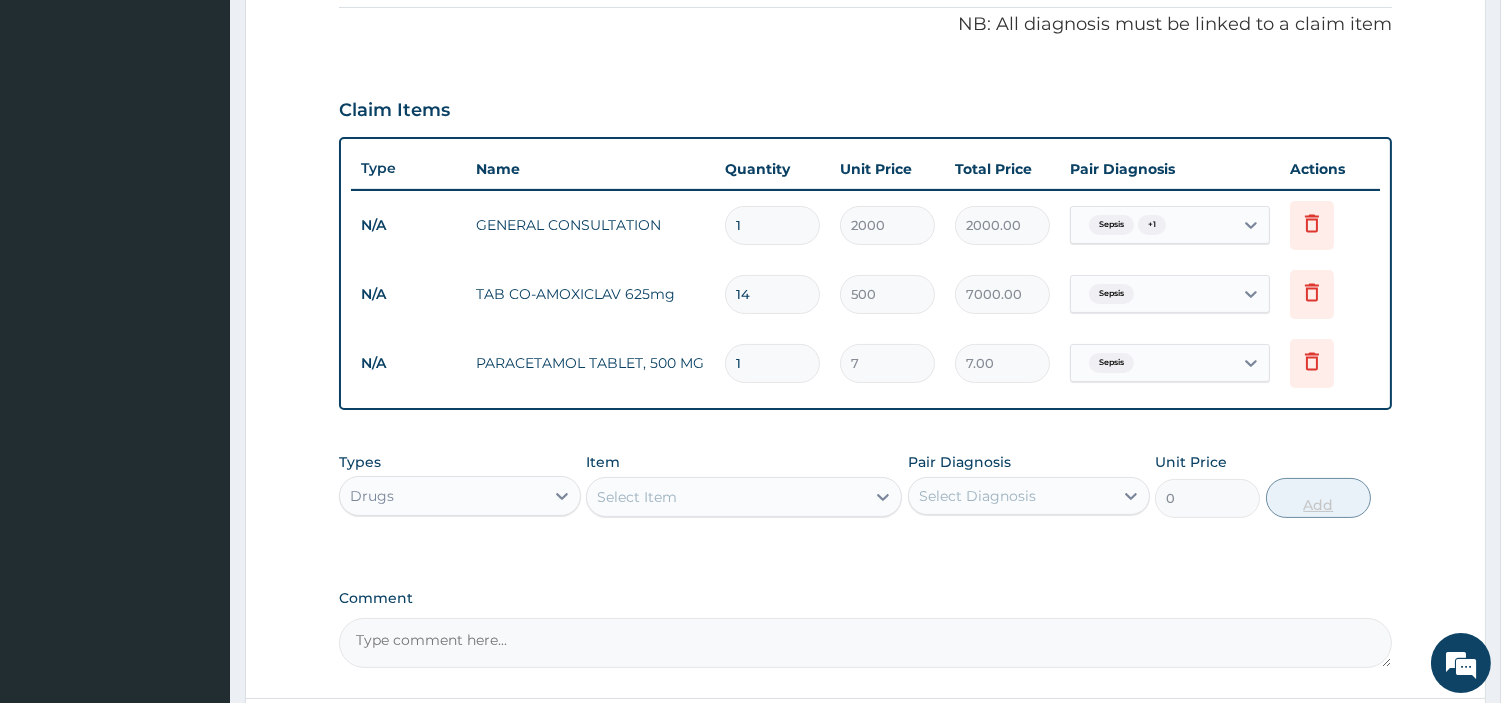 type on "18" 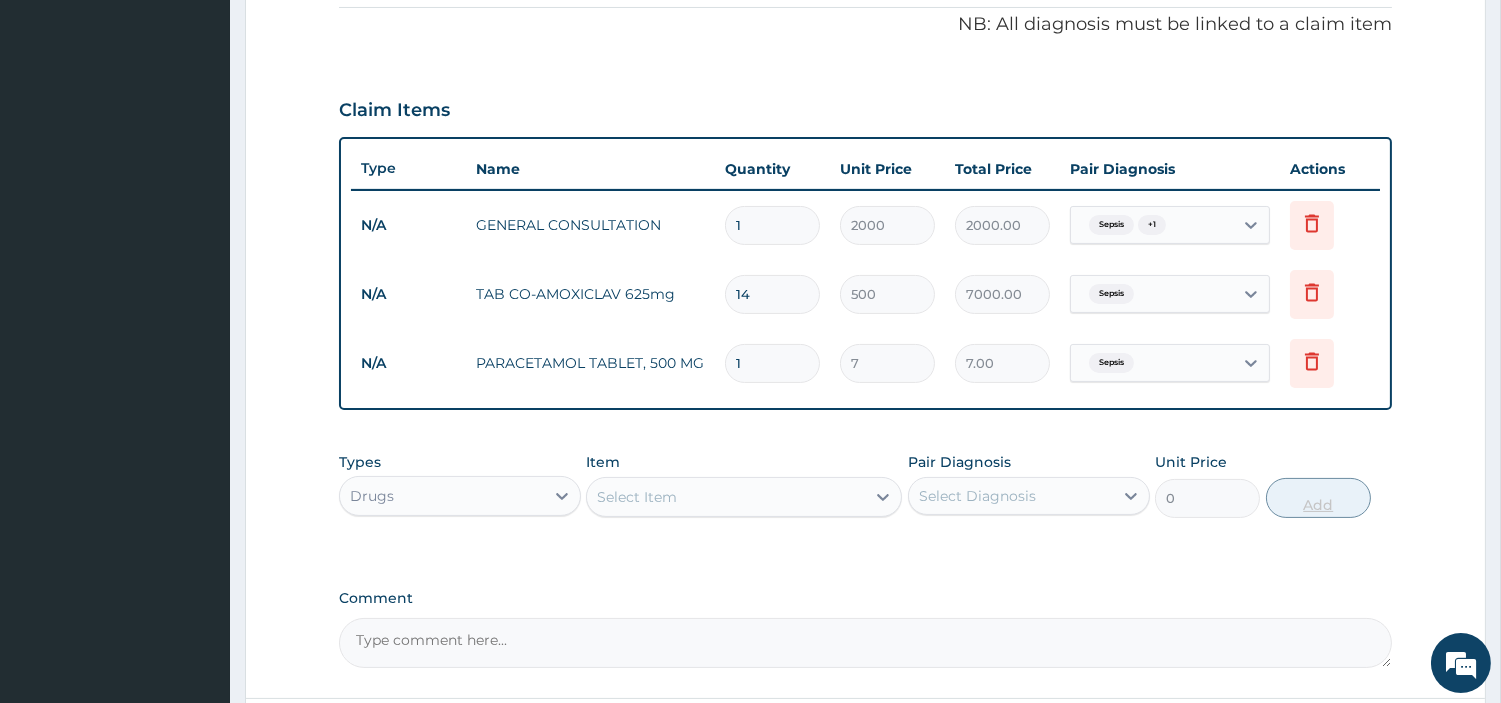 type on "126.00" 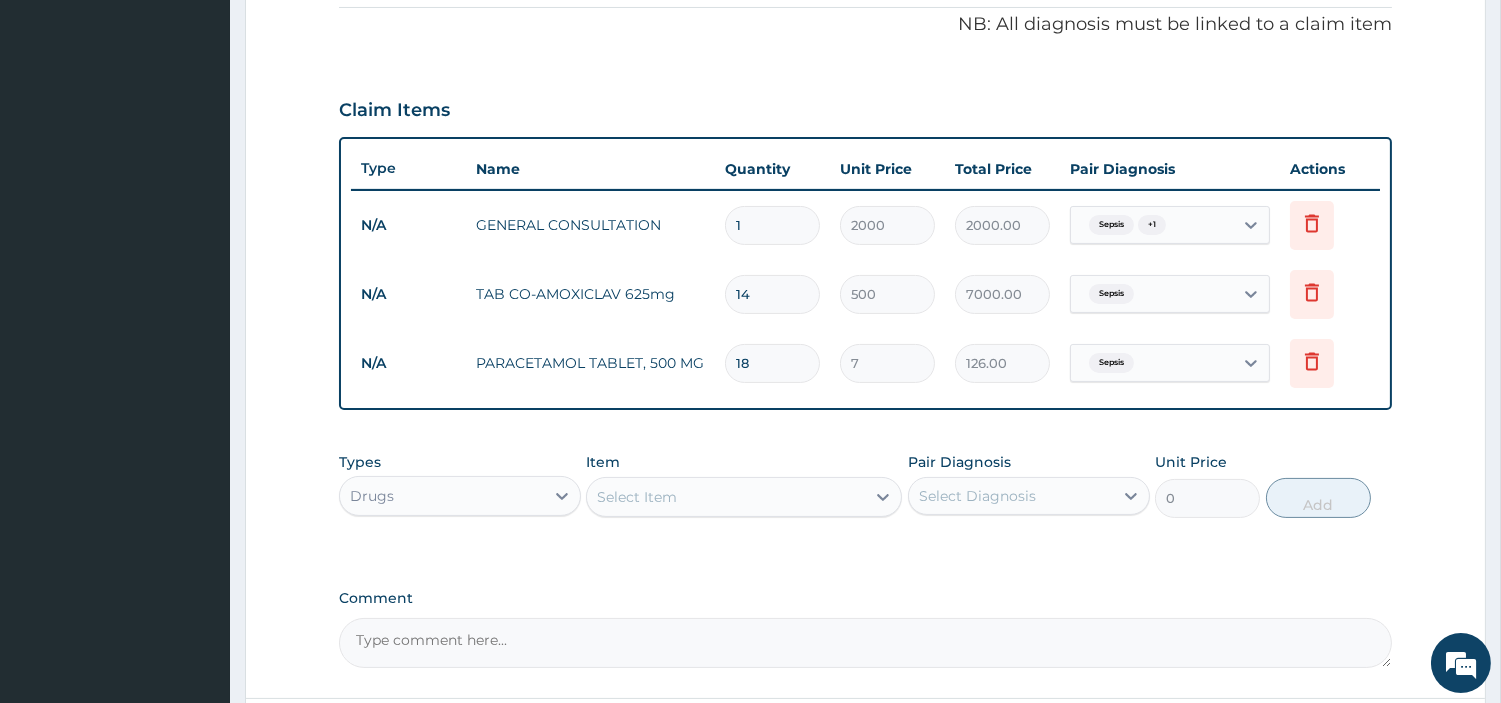 type on "18" 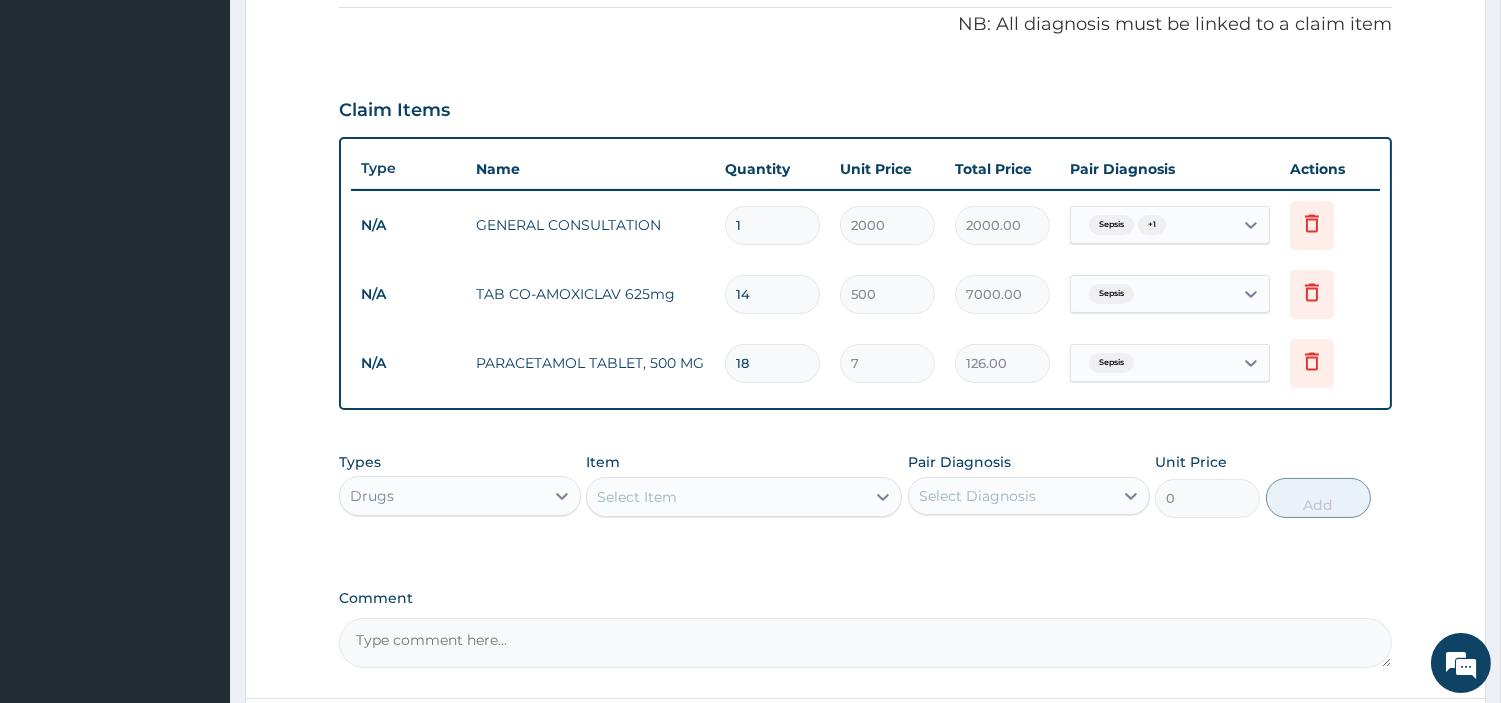 click on "Comment" at bounding box center (865, 643) 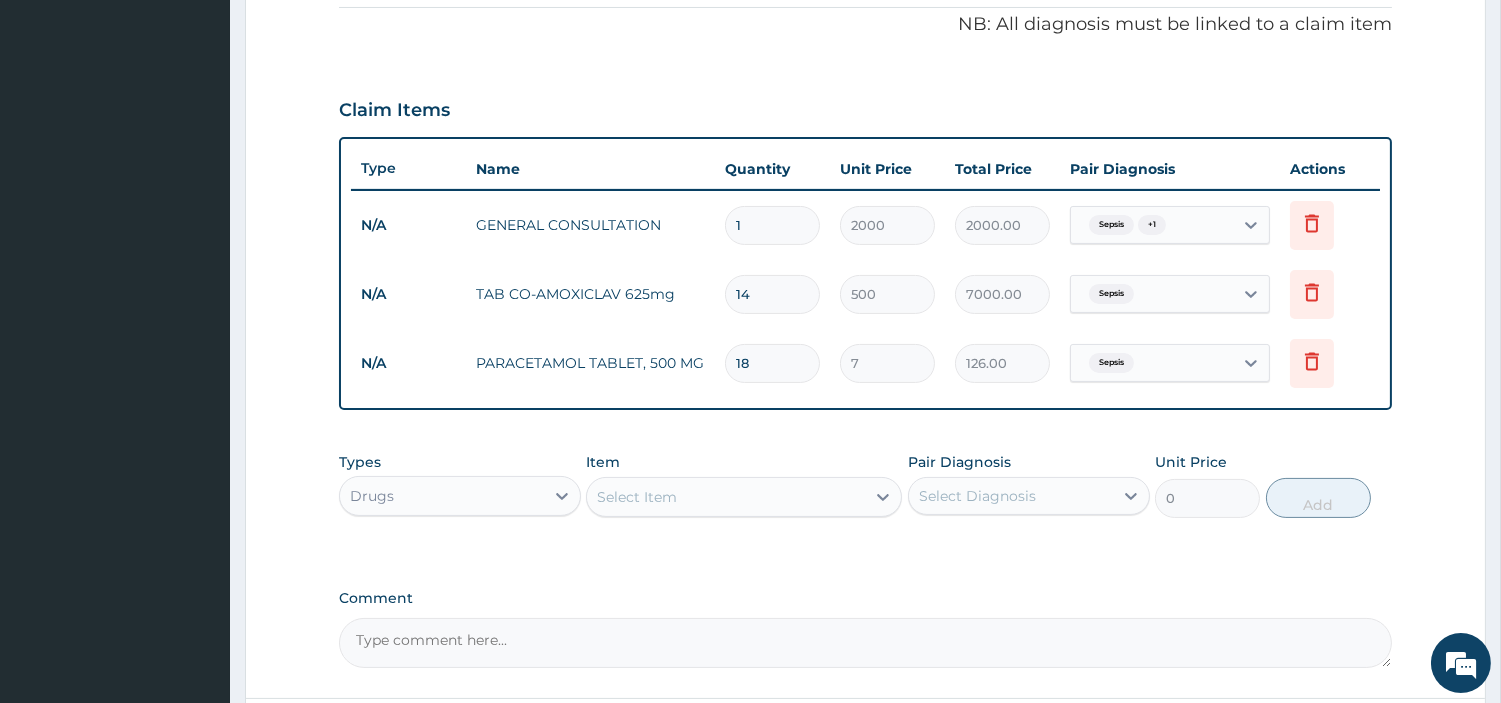 scroll, scrollTop: 781, scrollLeft: 0, axis: vertical 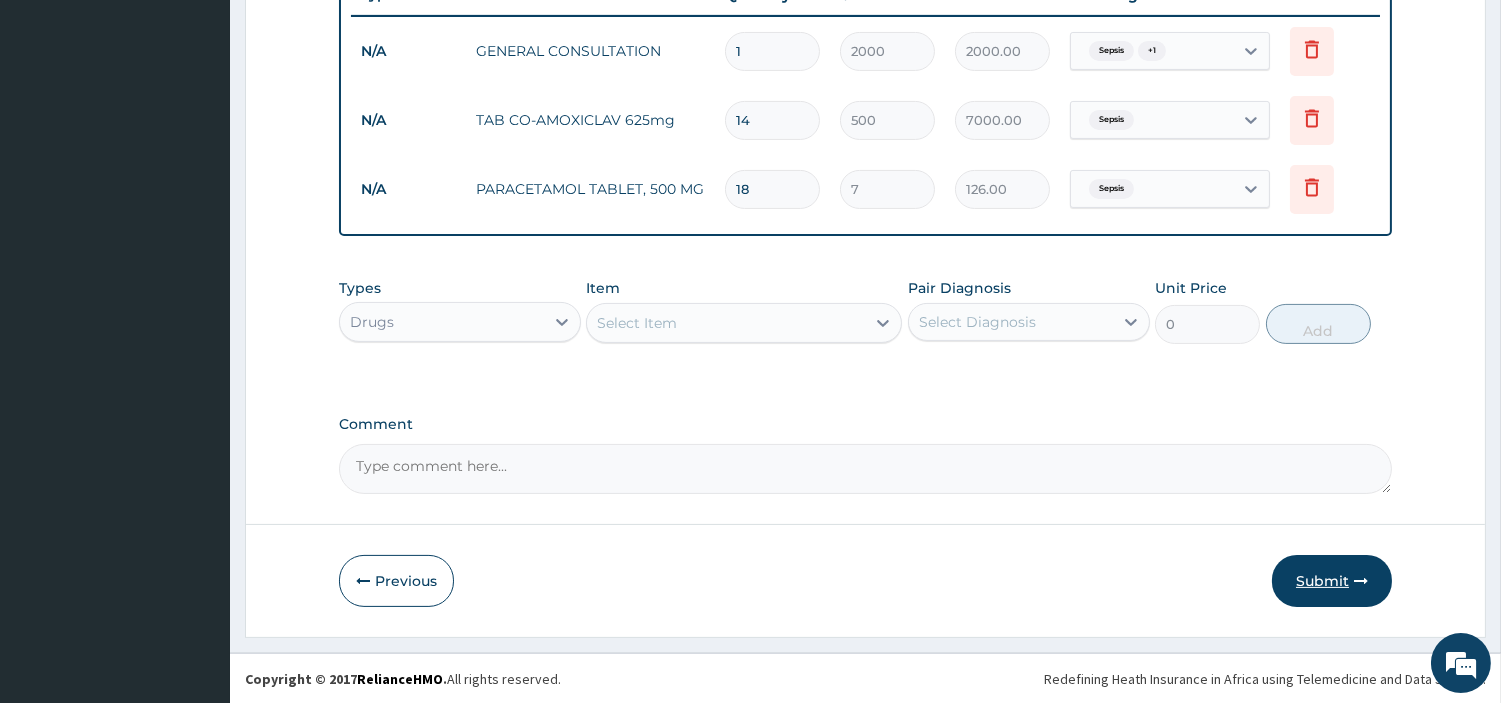 click on "Submit" at bounding box center (1332, 581) 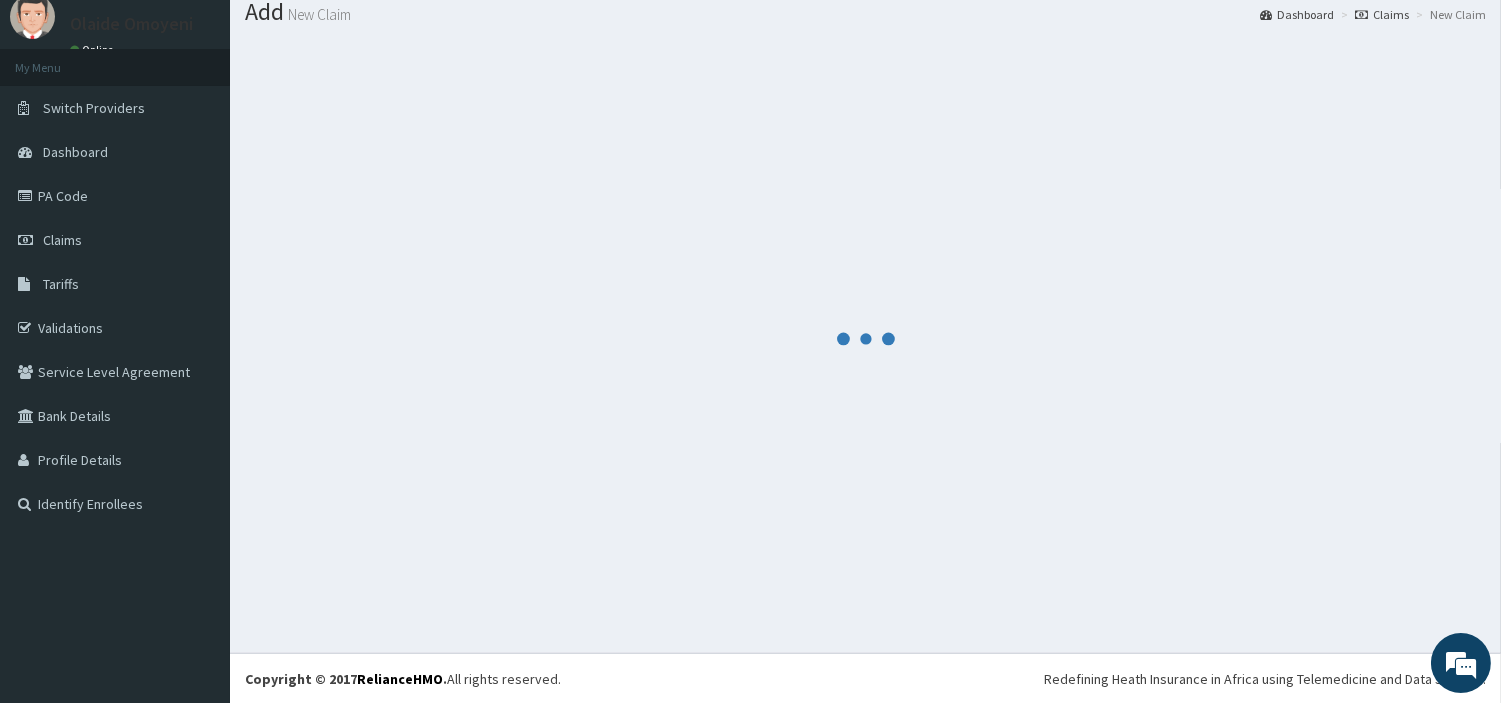 scroll, scrollTop: 781, scrollLeft: 0, axis: vertical 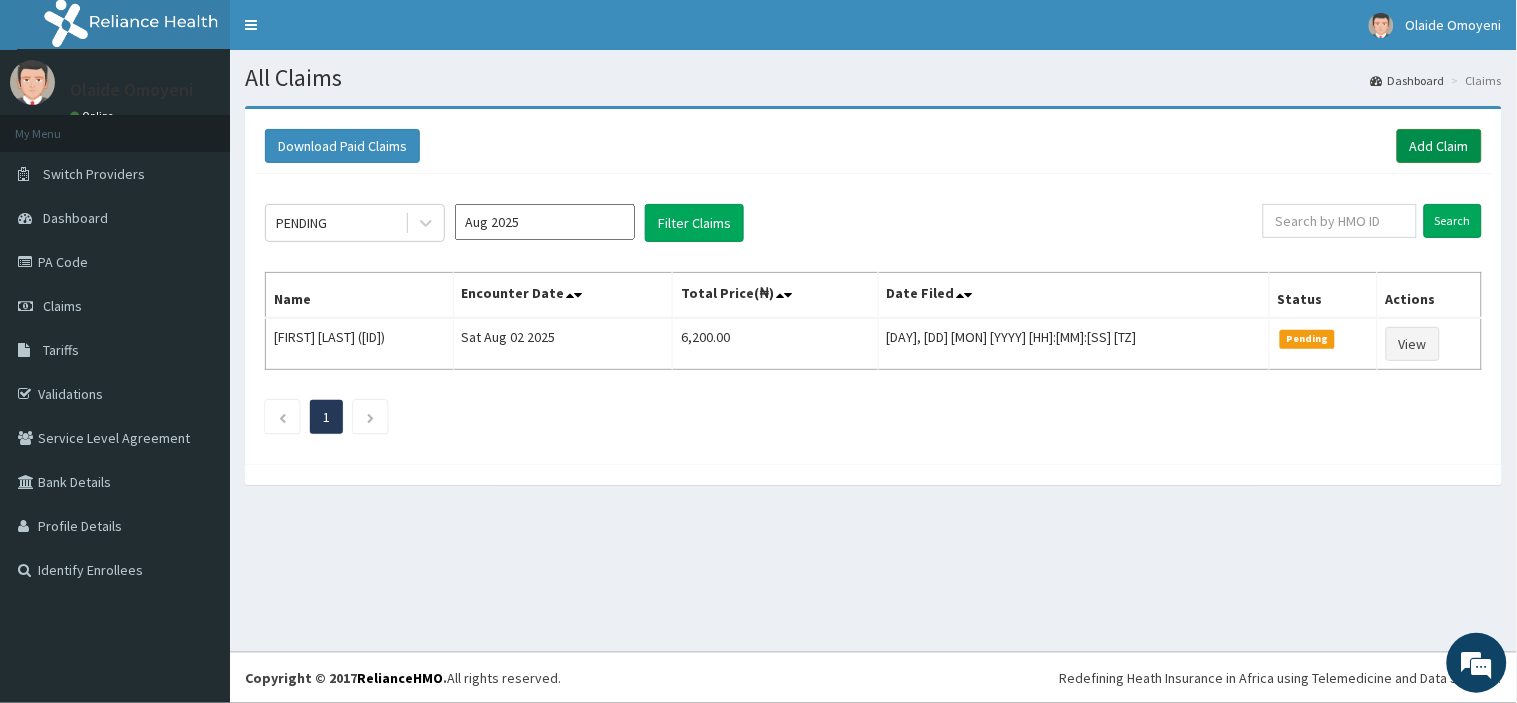 click on "Add Claim" at bounding box center [1439, 146] 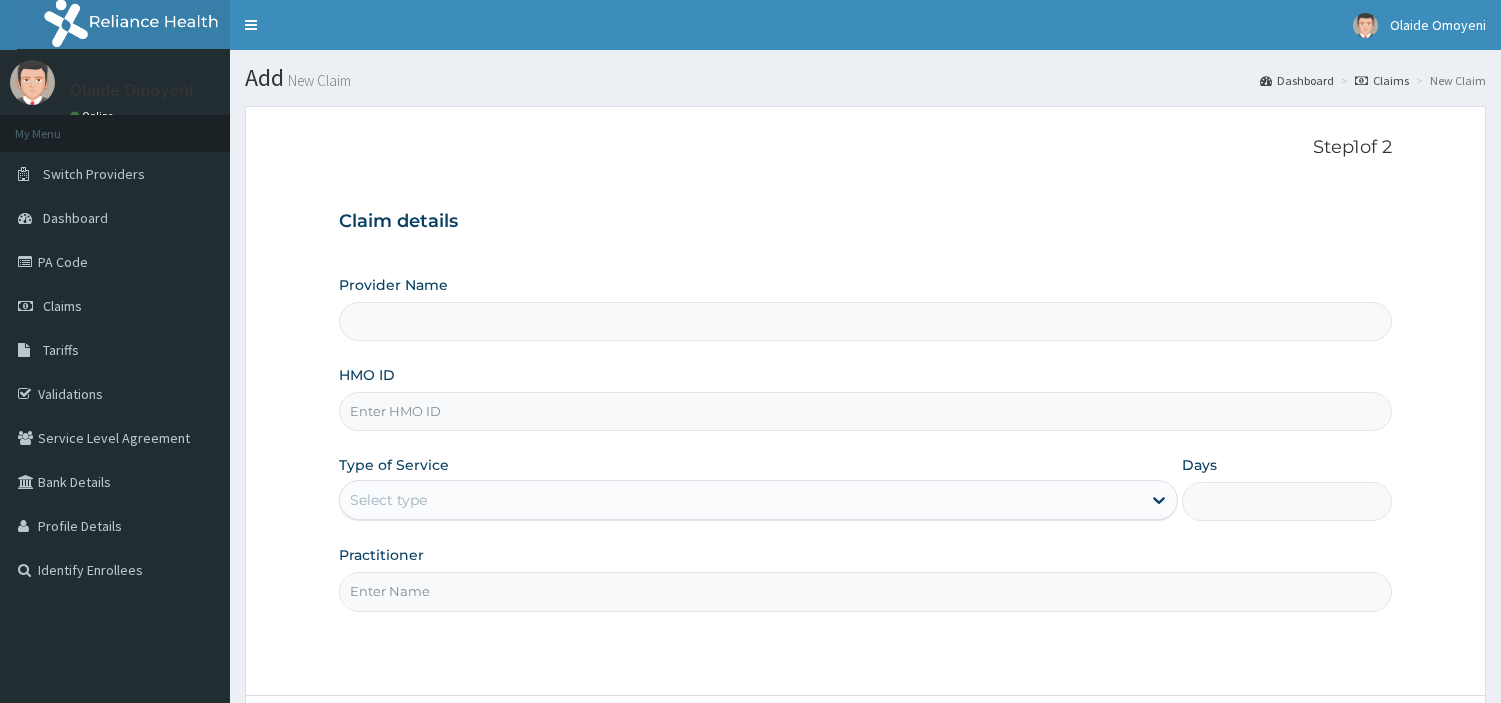 scroll, scrollTop: 0, scrollLeft: 0, axis: both 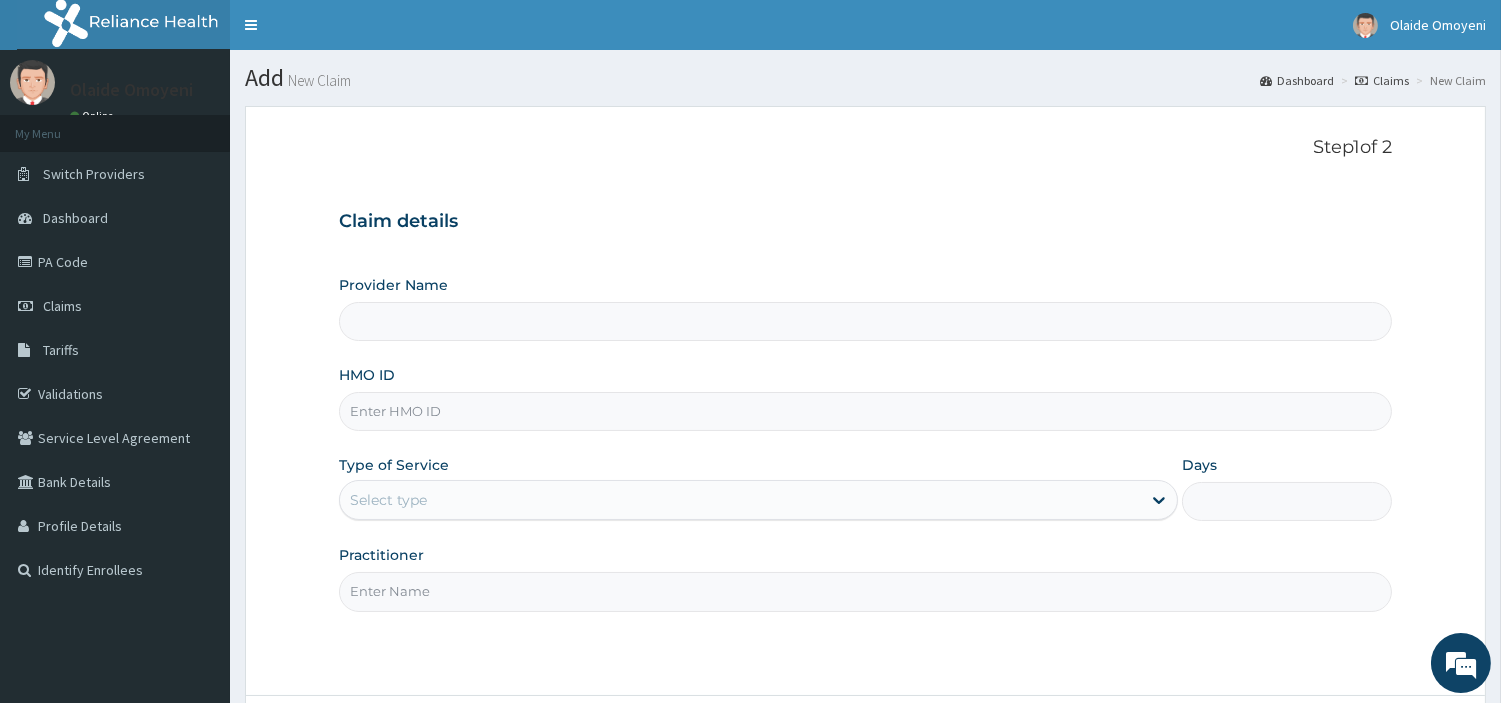click on "HMO ID" at bounding box center (865, 411) 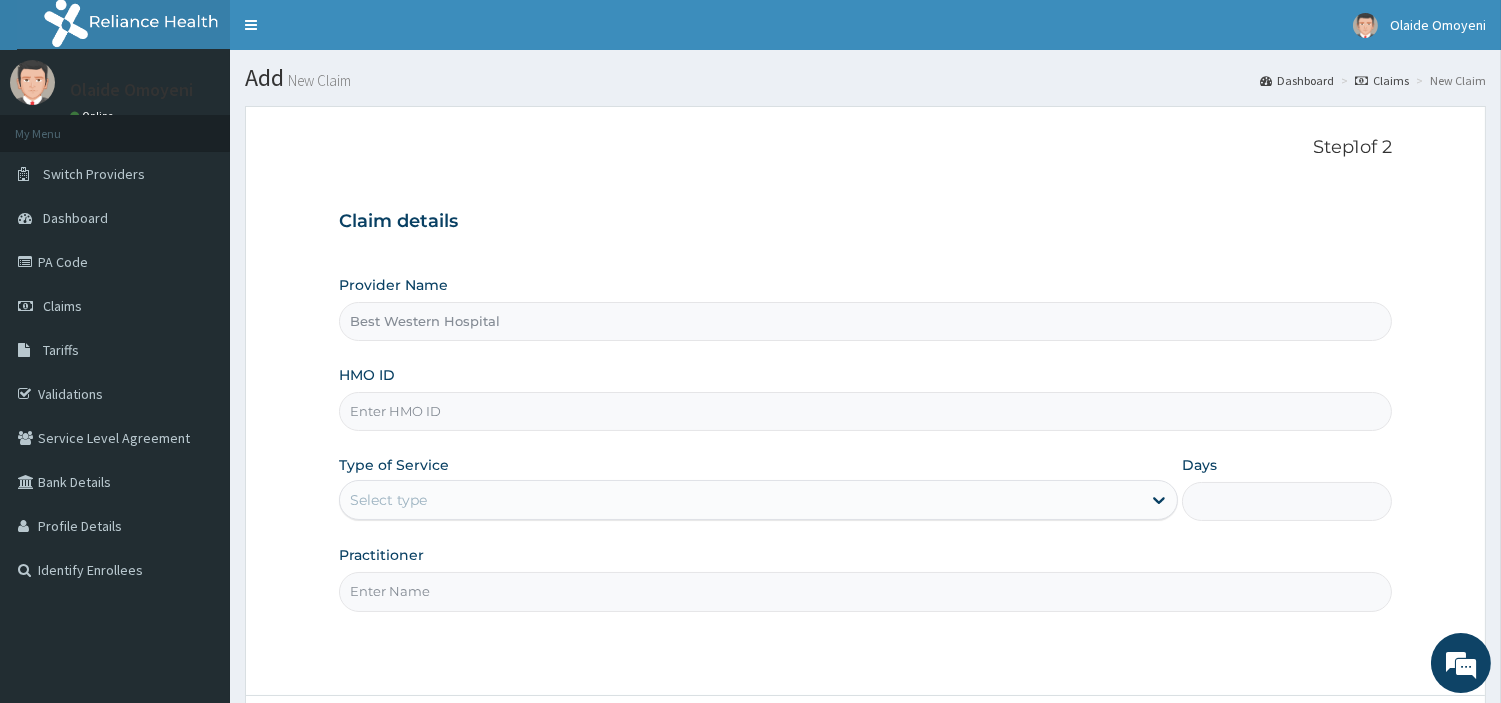 paste on "CHQ/[NUMBER]/A" 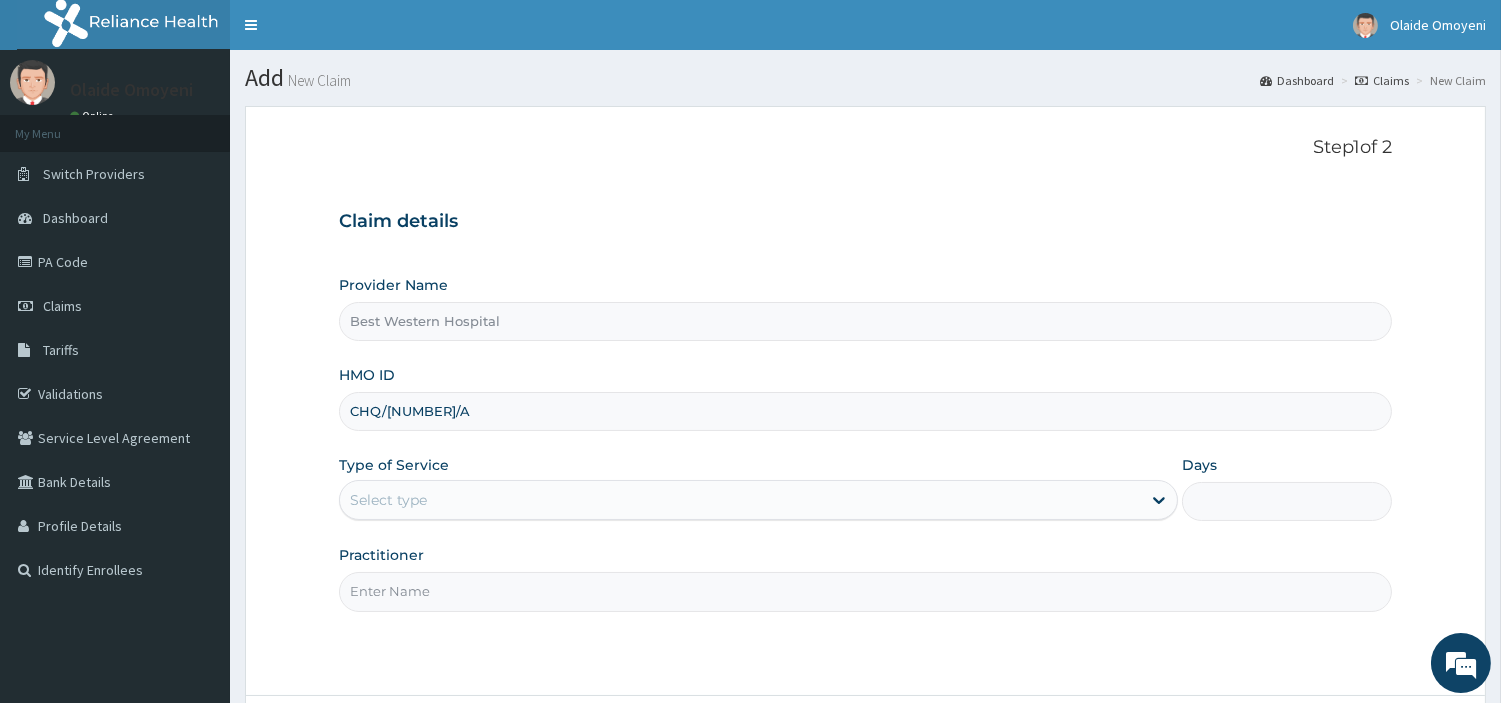 type on "CHQ/[NUMBER]/A" 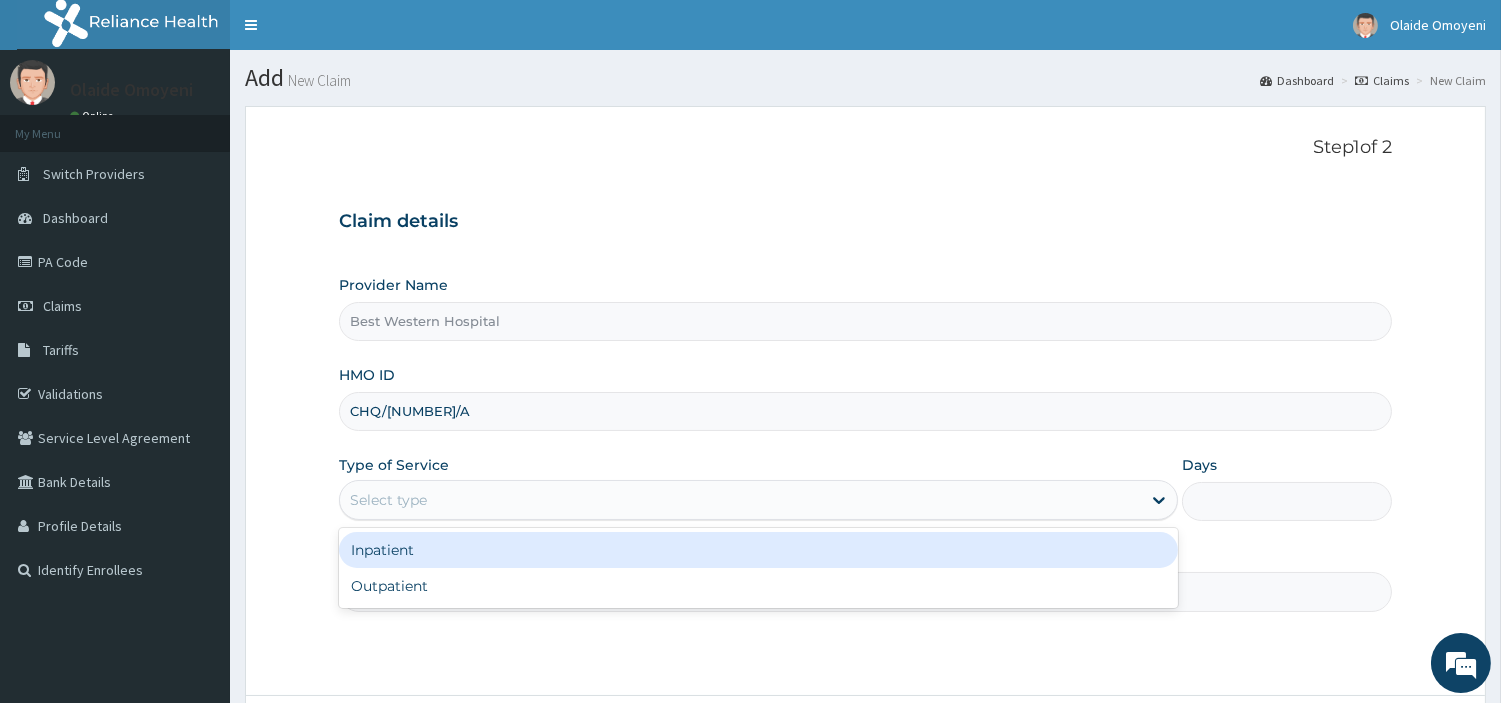 click on "Select type" at bounding box center (388, 500) 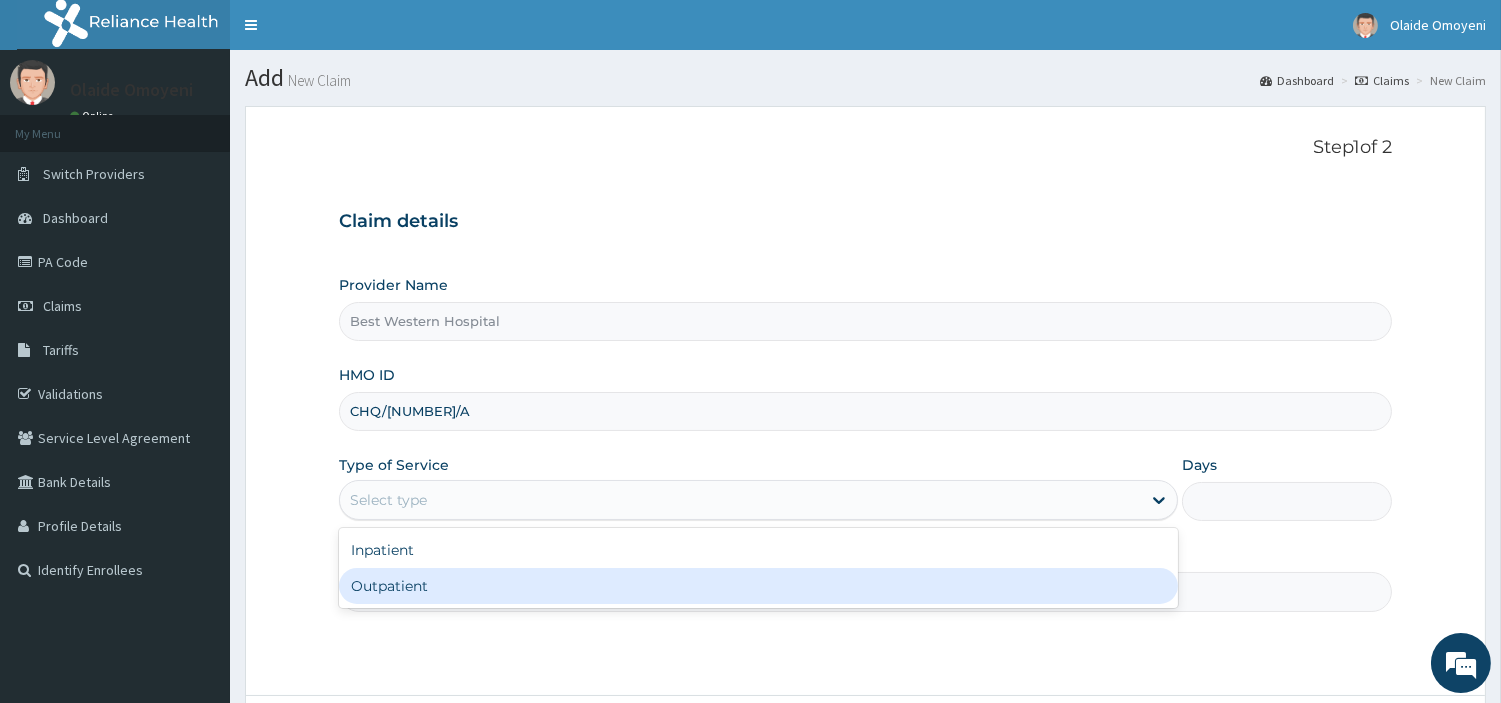 click on "Outpatient" at bounding box center (758, 586) 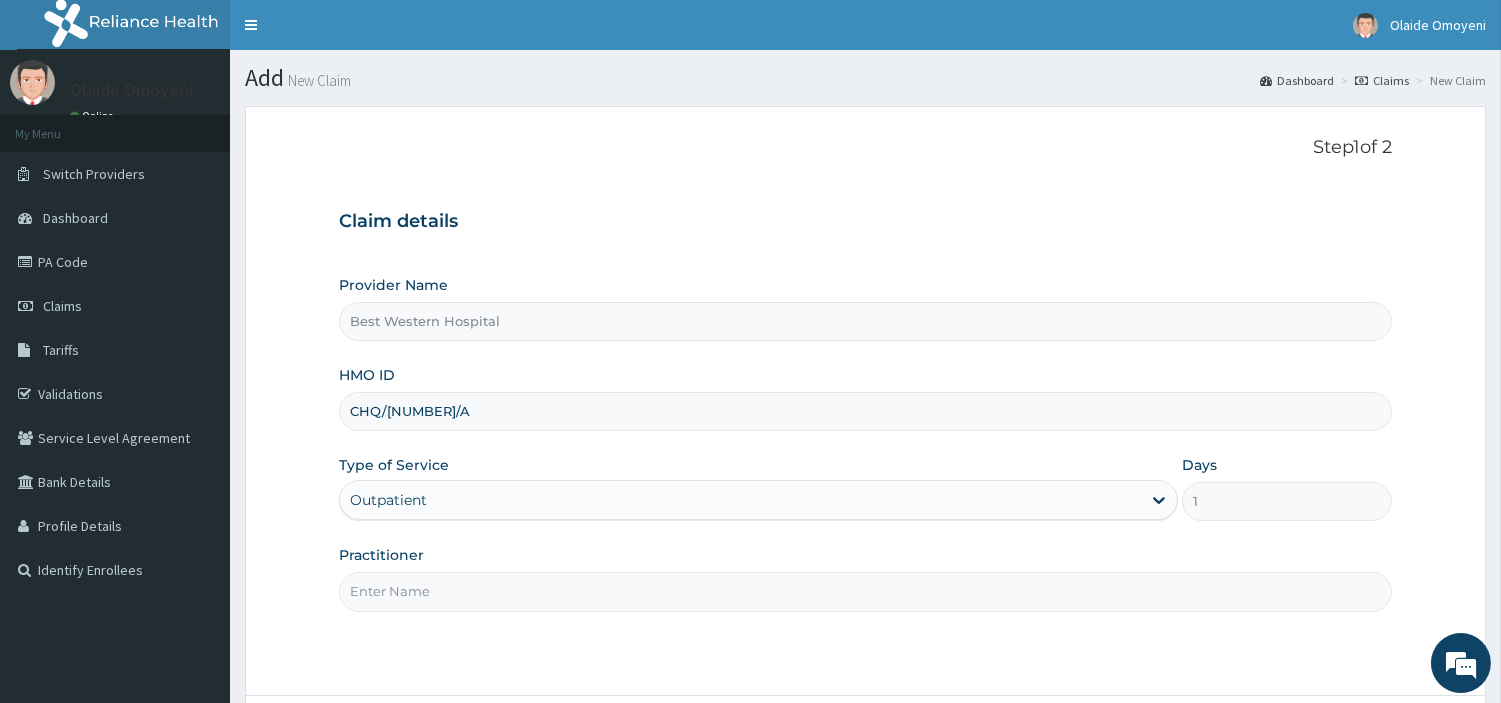 click on "Practitioner" at bounding box center (865, 591) 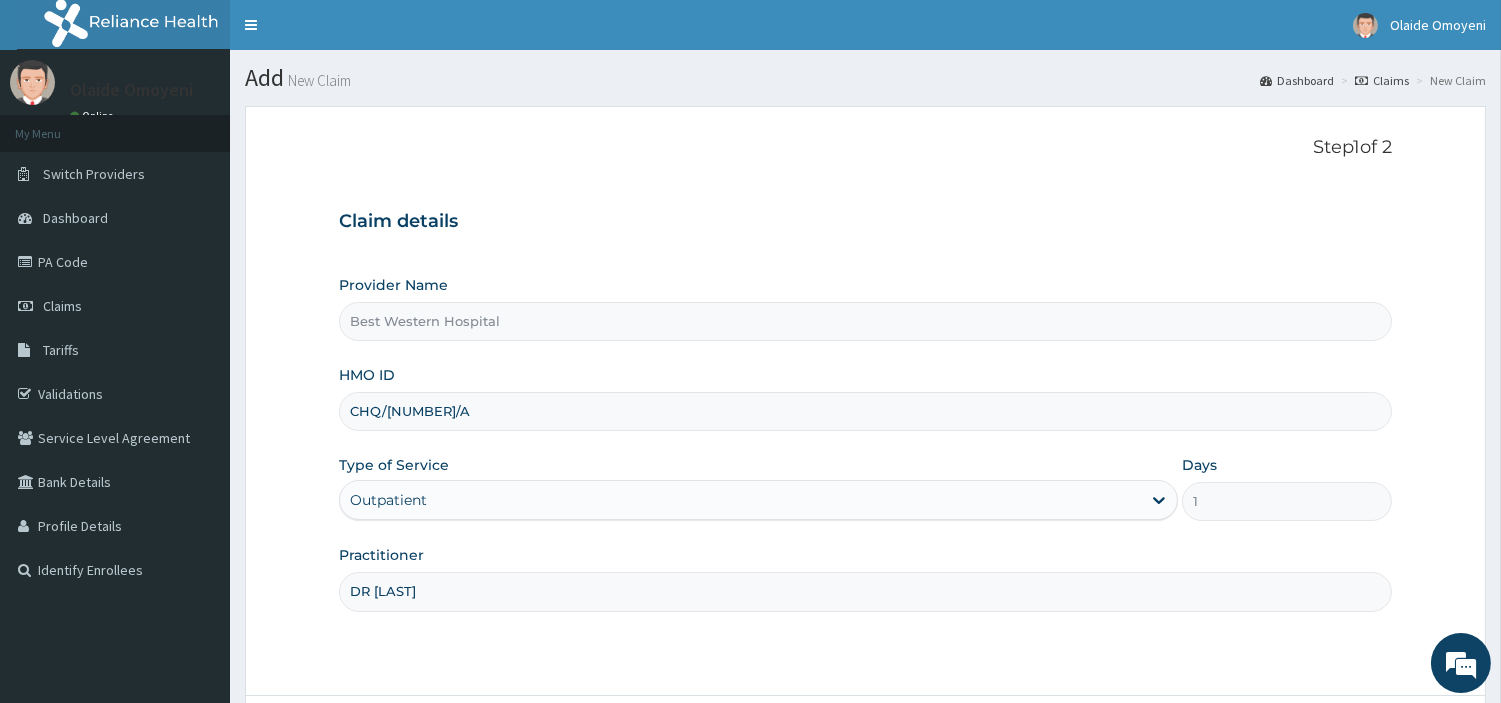 scroll, scrollTop: 172, scrollLeft: 0, axis: vertical 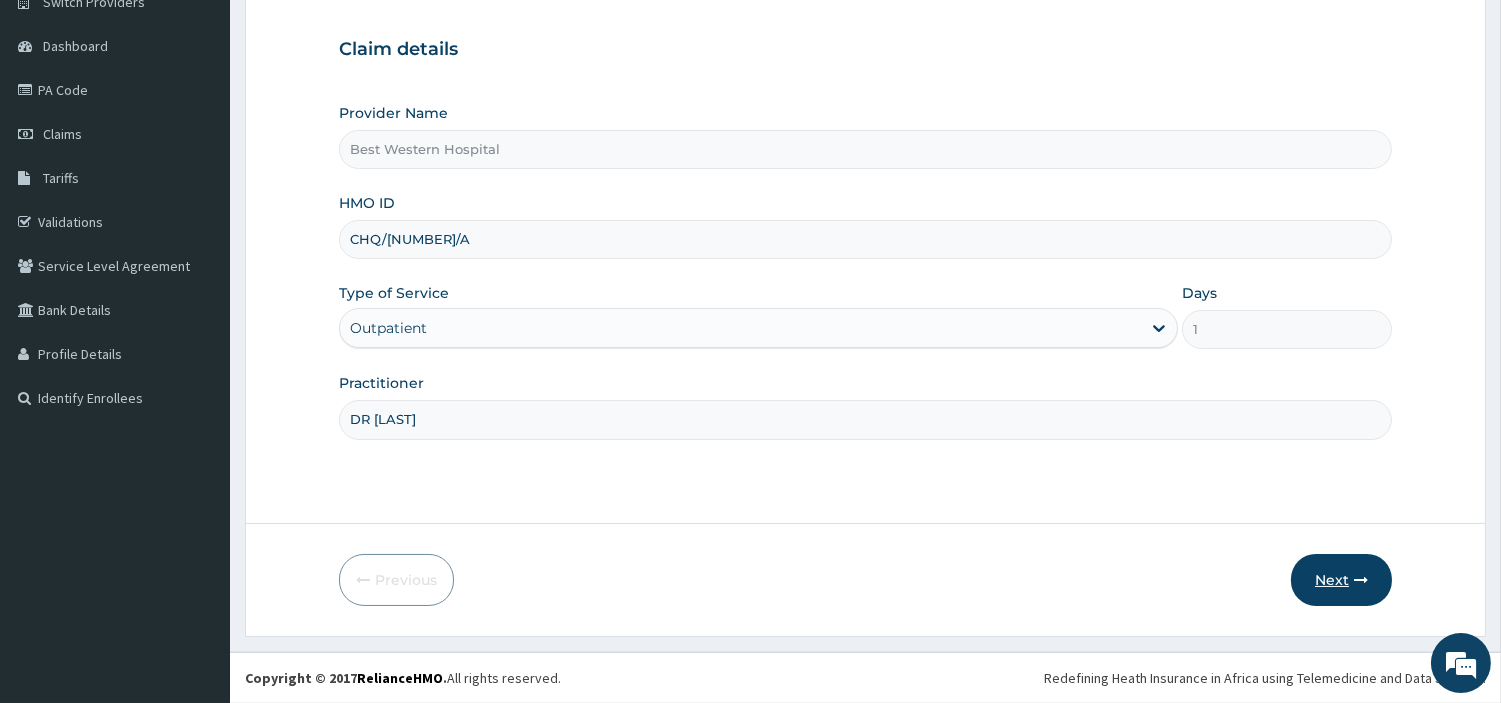 type on "DR [LAST]" 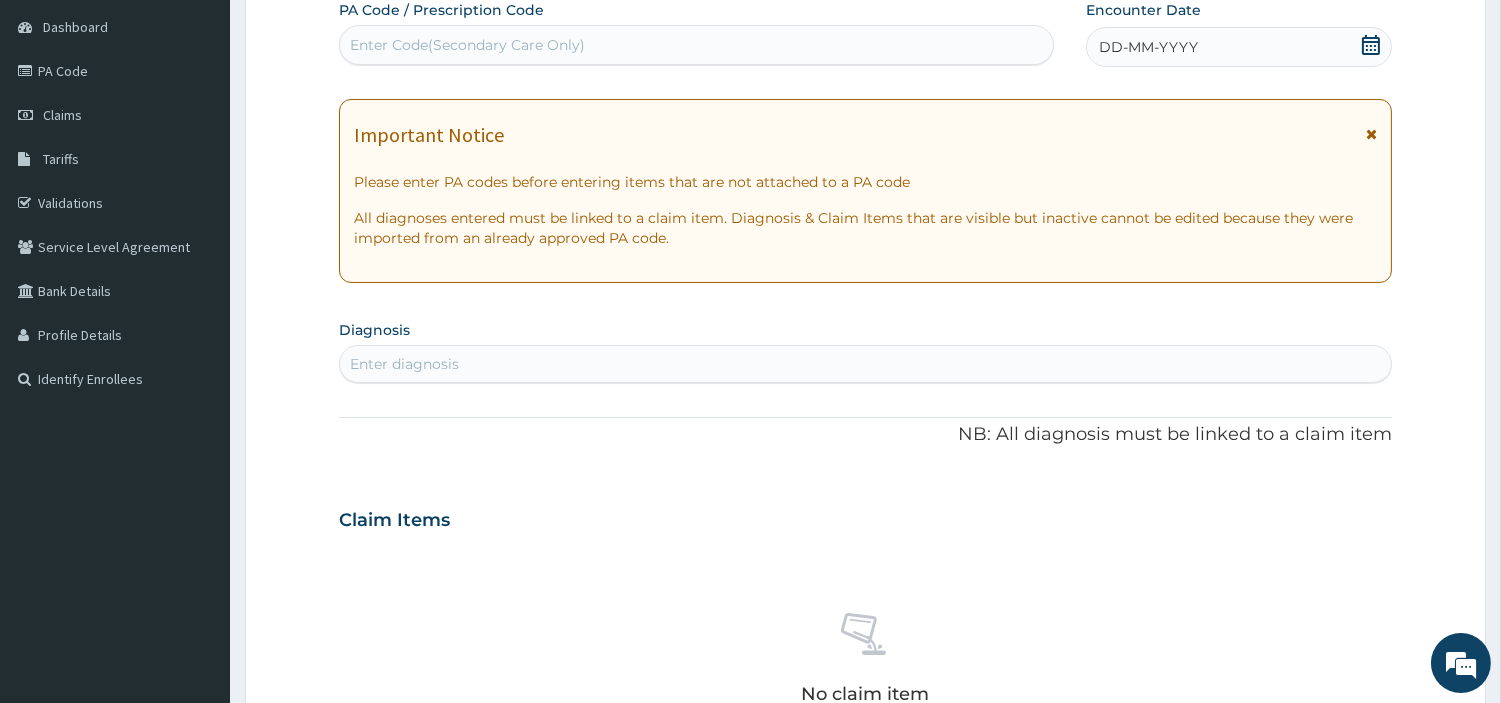 scroll, scrollTop: 0, scrollLeft: 0, axis: both 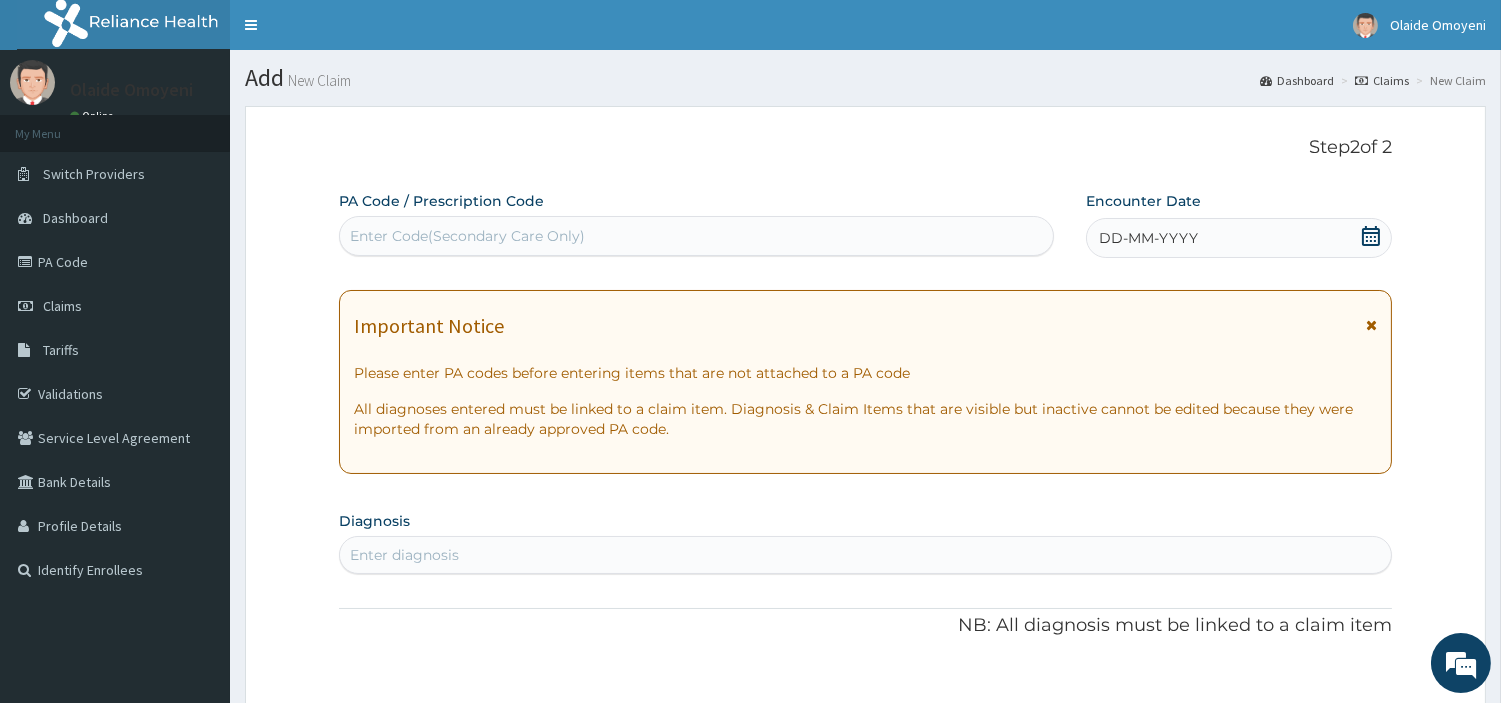 click on "PA Code / Prescription Code Enter Code(Secondary Care Only)" at bounding box center (696, 223) 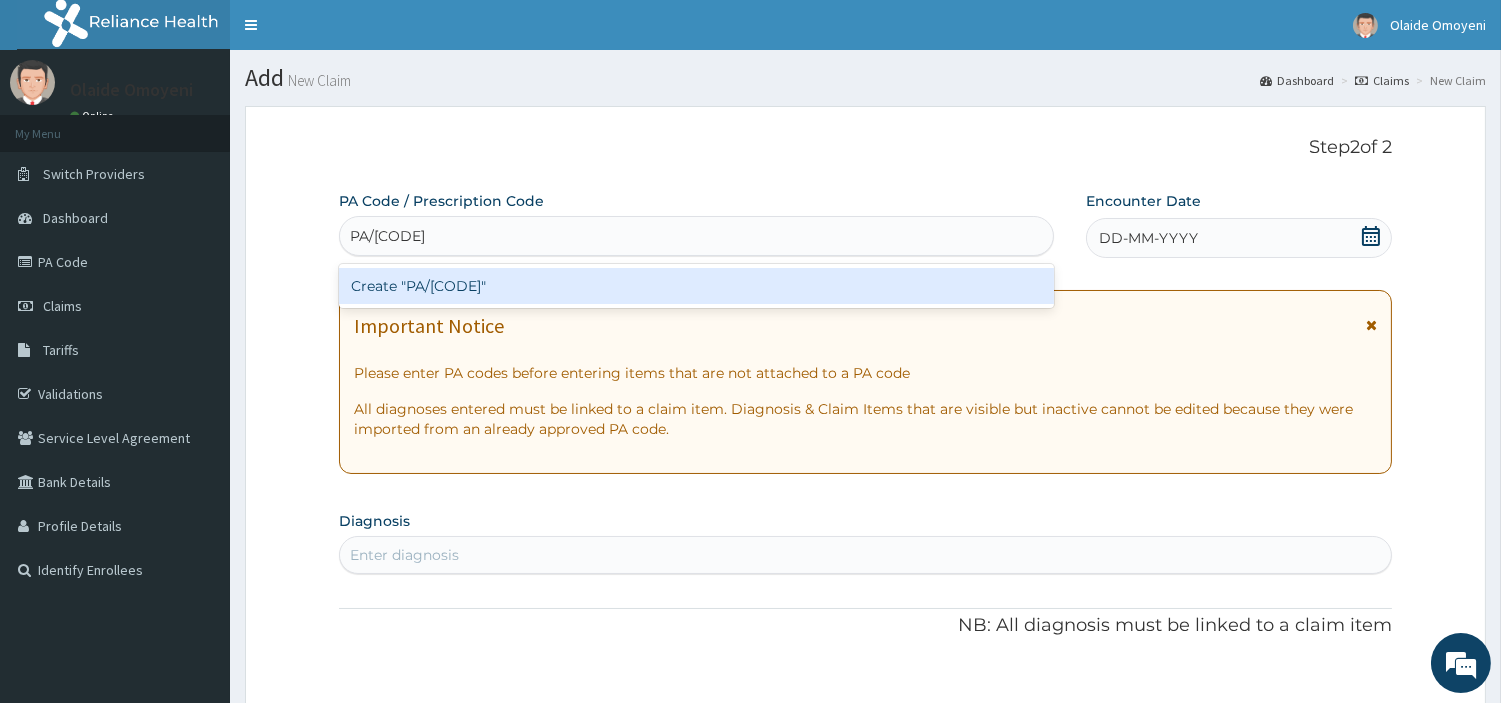 click on "Create "PA/[CODE]"" at bounding box center [696, 286] 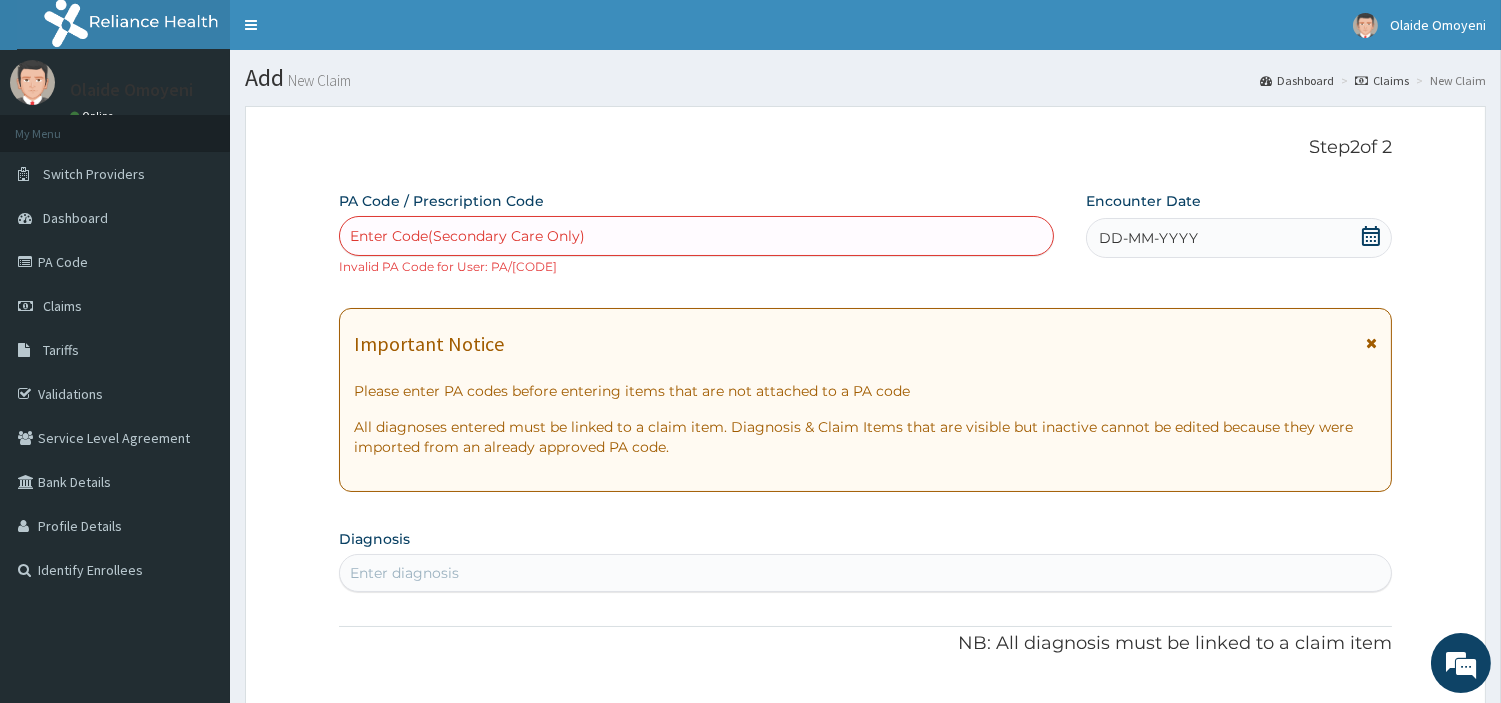 paste on "PA/[CODE]" 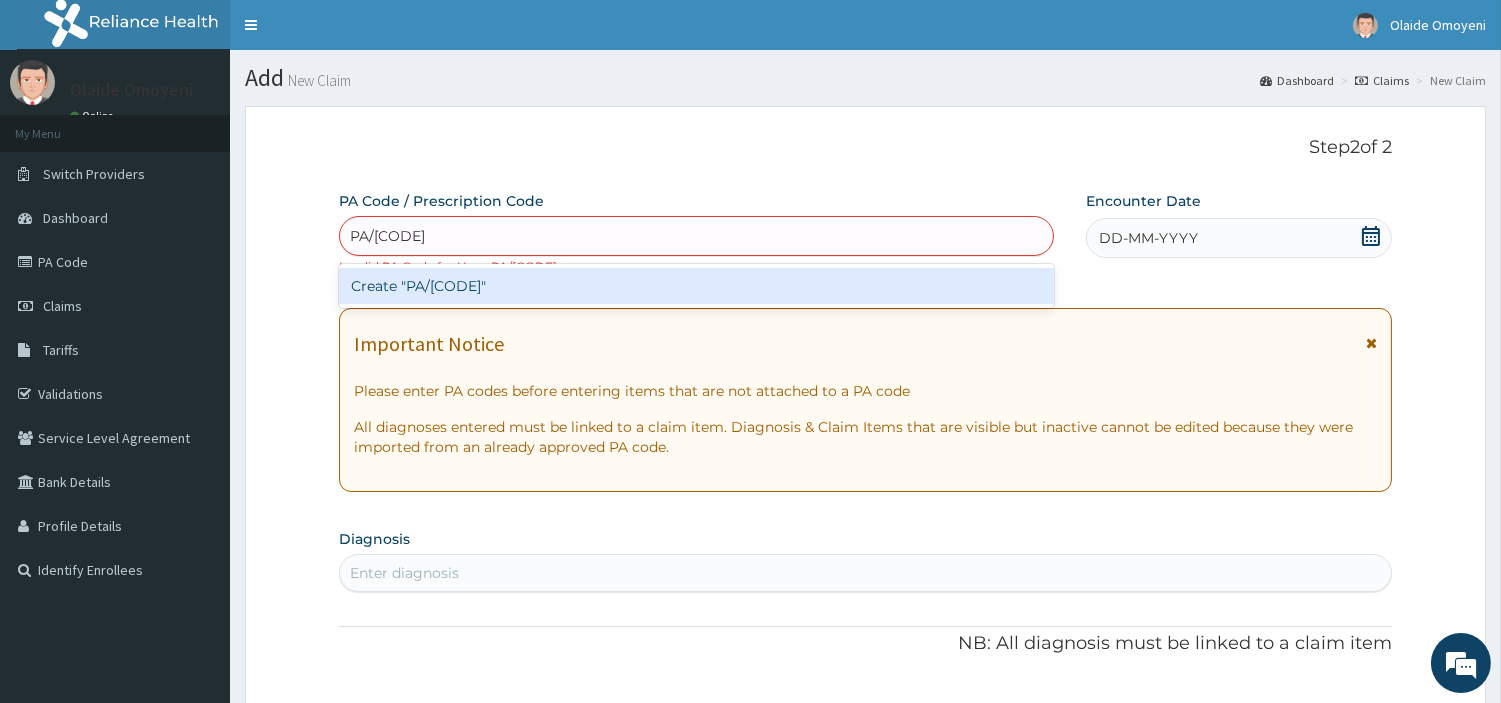 click on "Create "PA/[CODE]"" at bounding box center (696, 286) 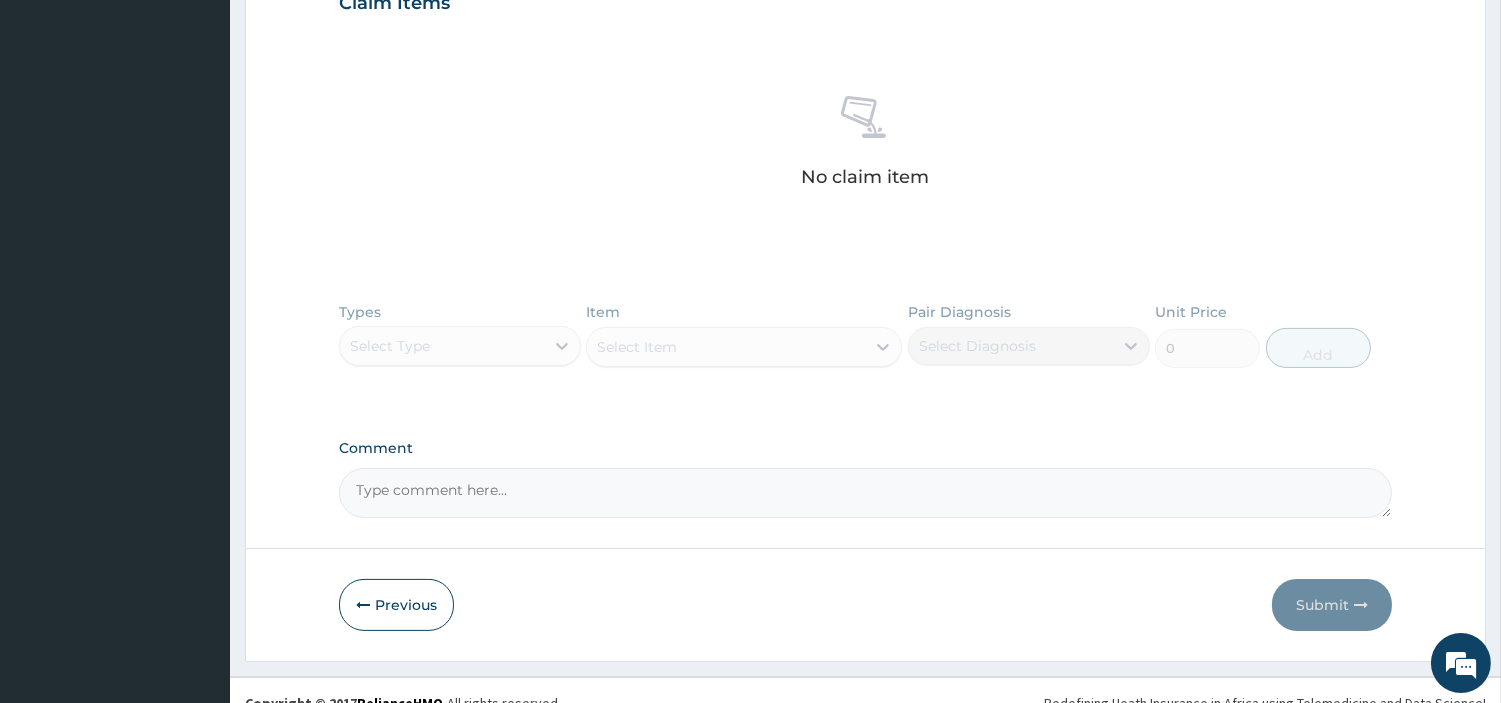 scroll, scrollTop: 751, scrollLeft: 0, axis: vertical 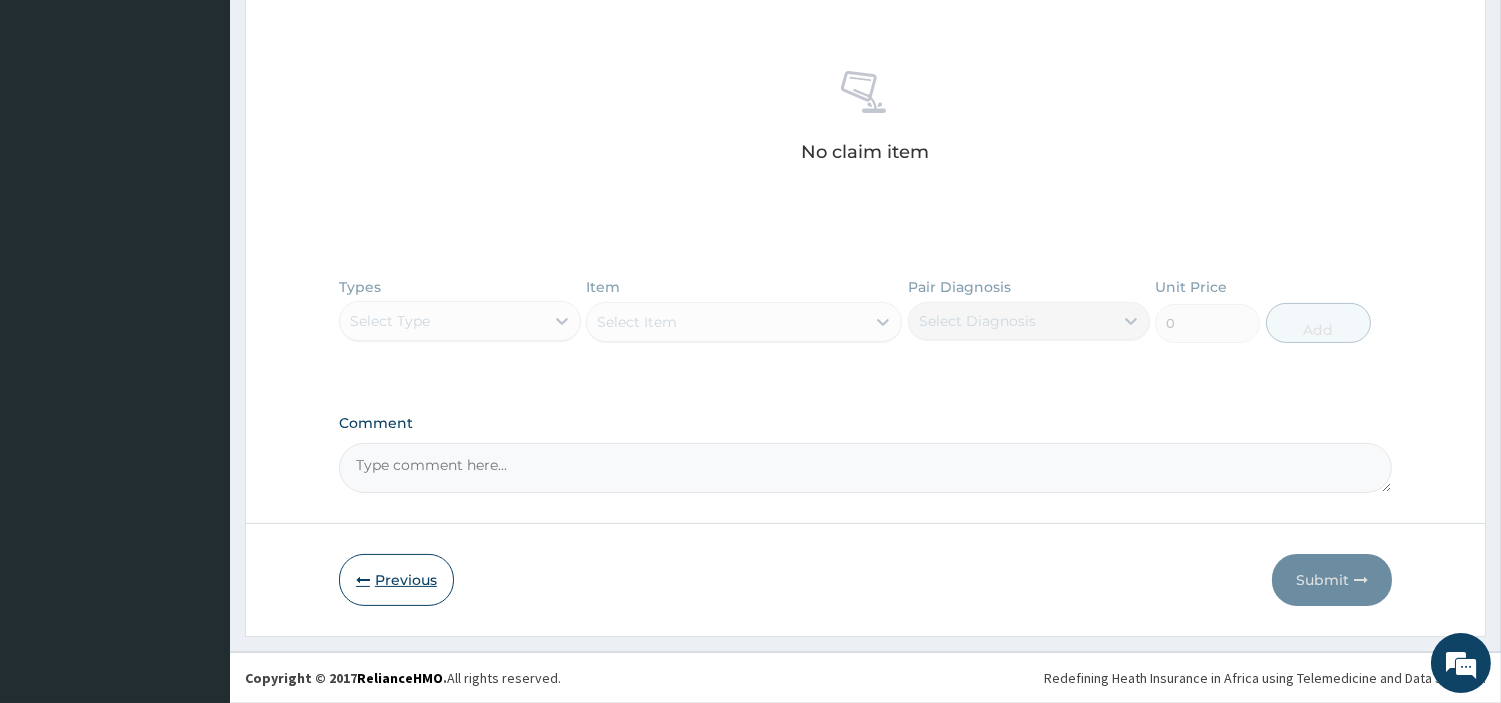 click on "Previous" at bounding box center (396, 580) 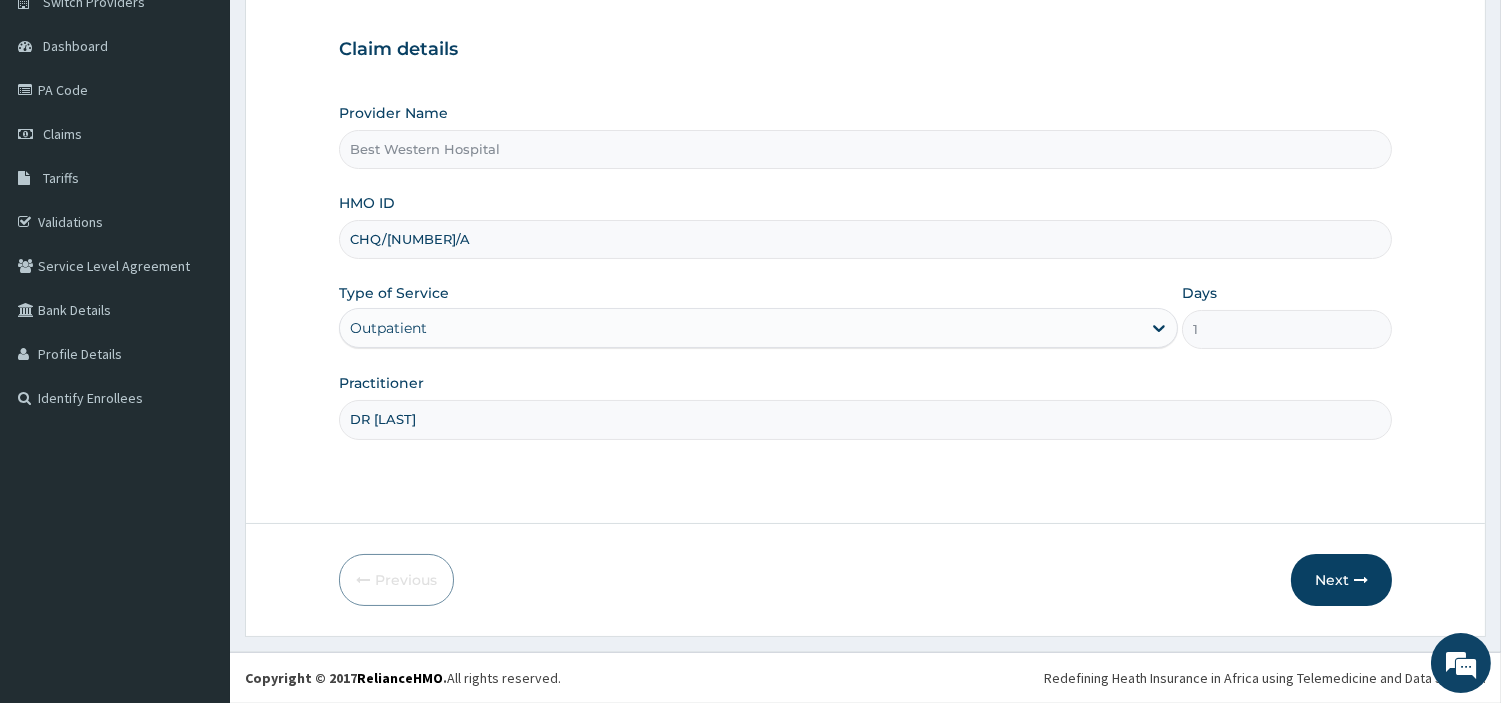 drag, startPoint x: 461, startPoint y: 246, endPoint x: 335, endPoint y: 251, distance: 126.09917 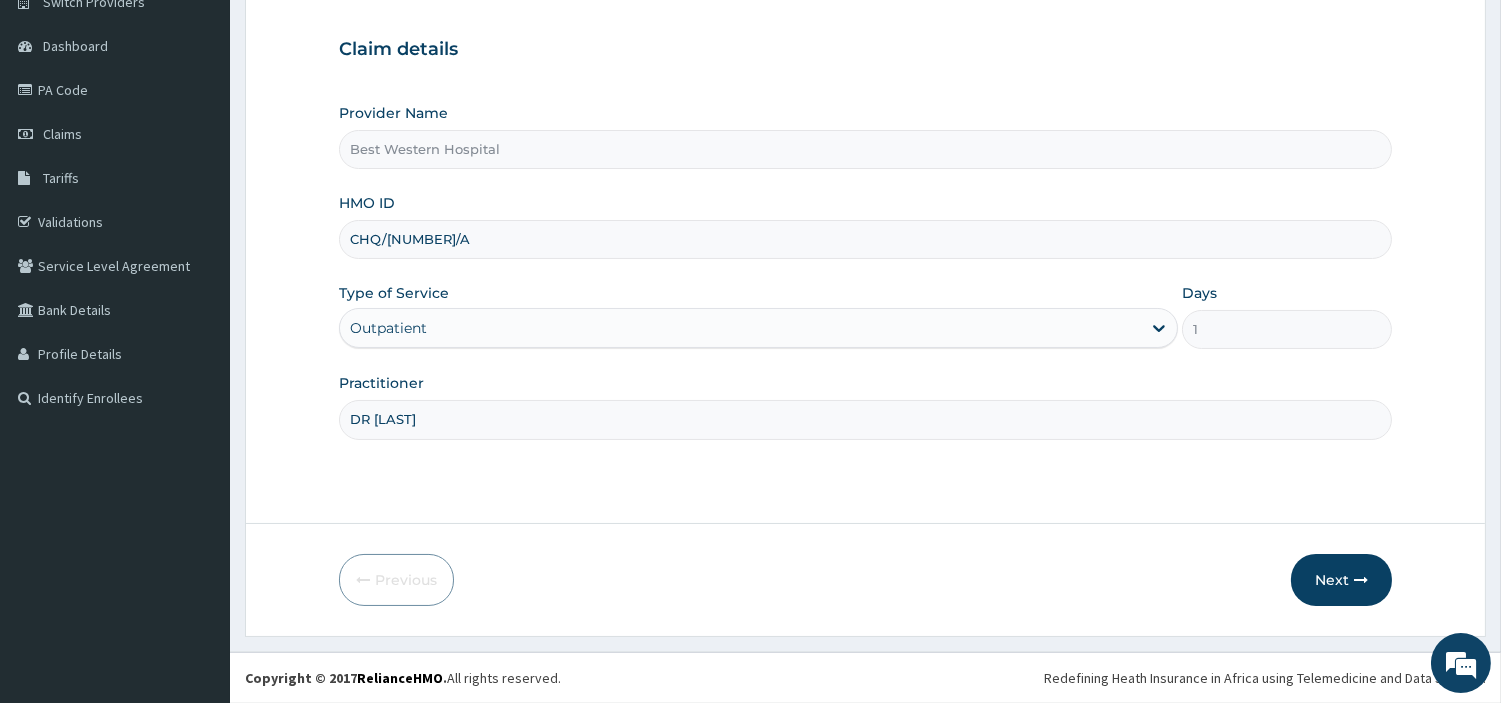 paste on "EML/[NUMBER]/C" 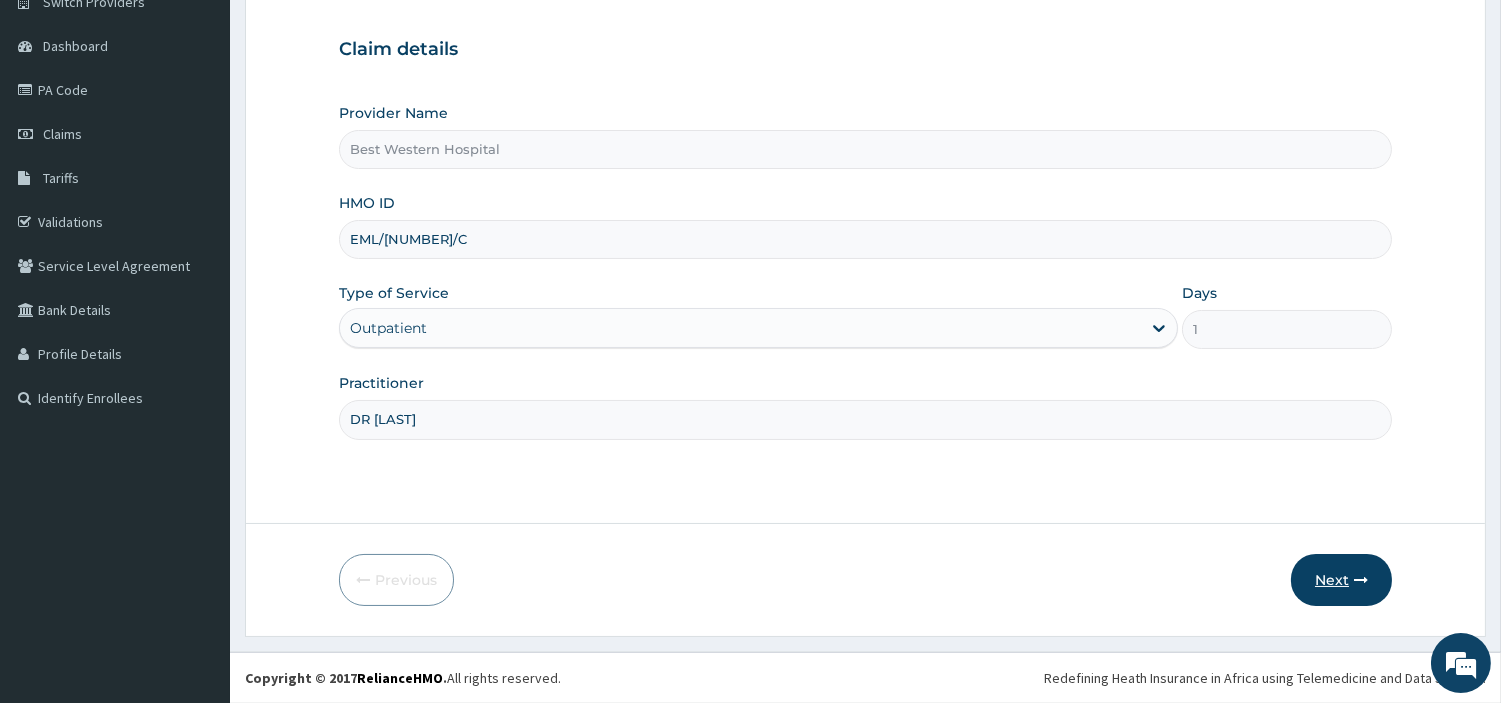 type on "EML/[NUMBER]/C" 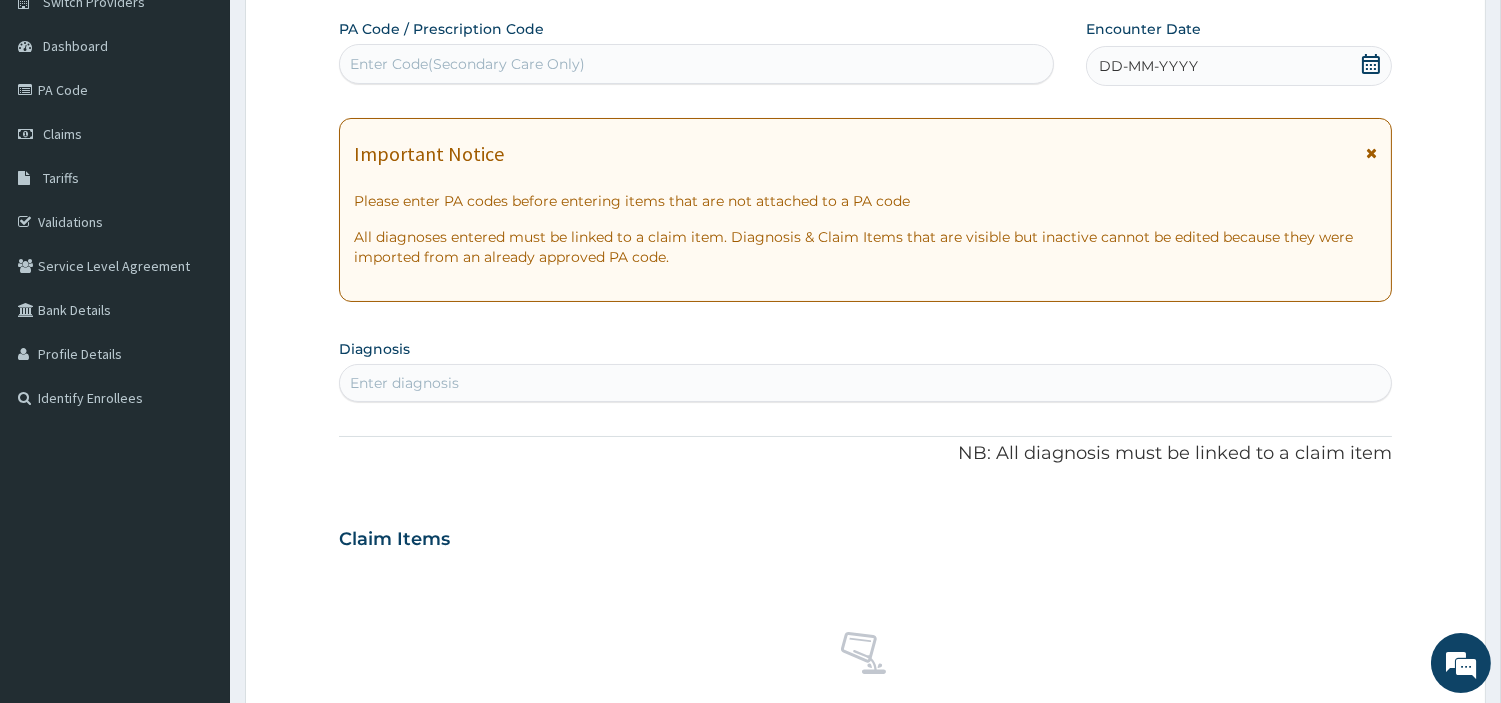 click on "Enter Code(Secondary Care Only)" at bounding box center (467, 64) 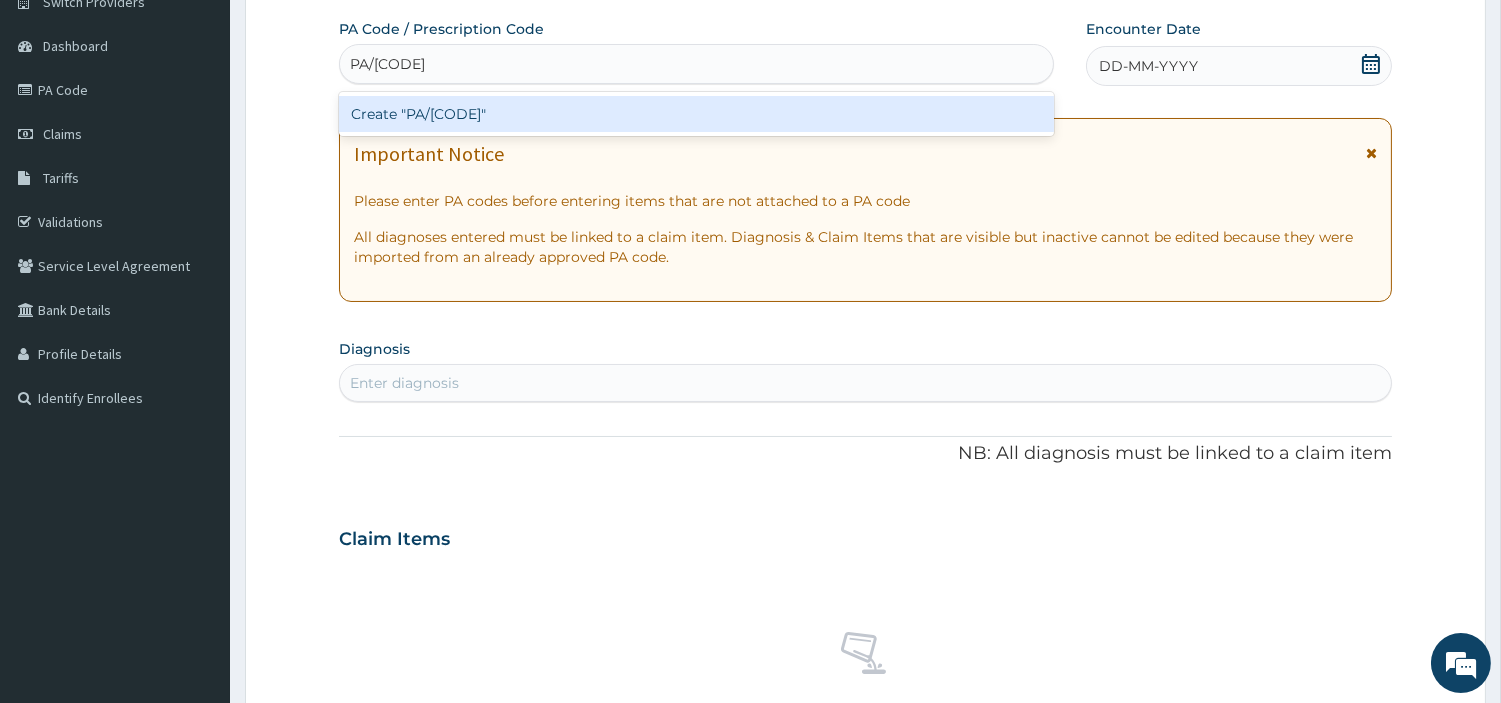 click on "Create "PA/[CODE]"" at bounding box center (696, 114) 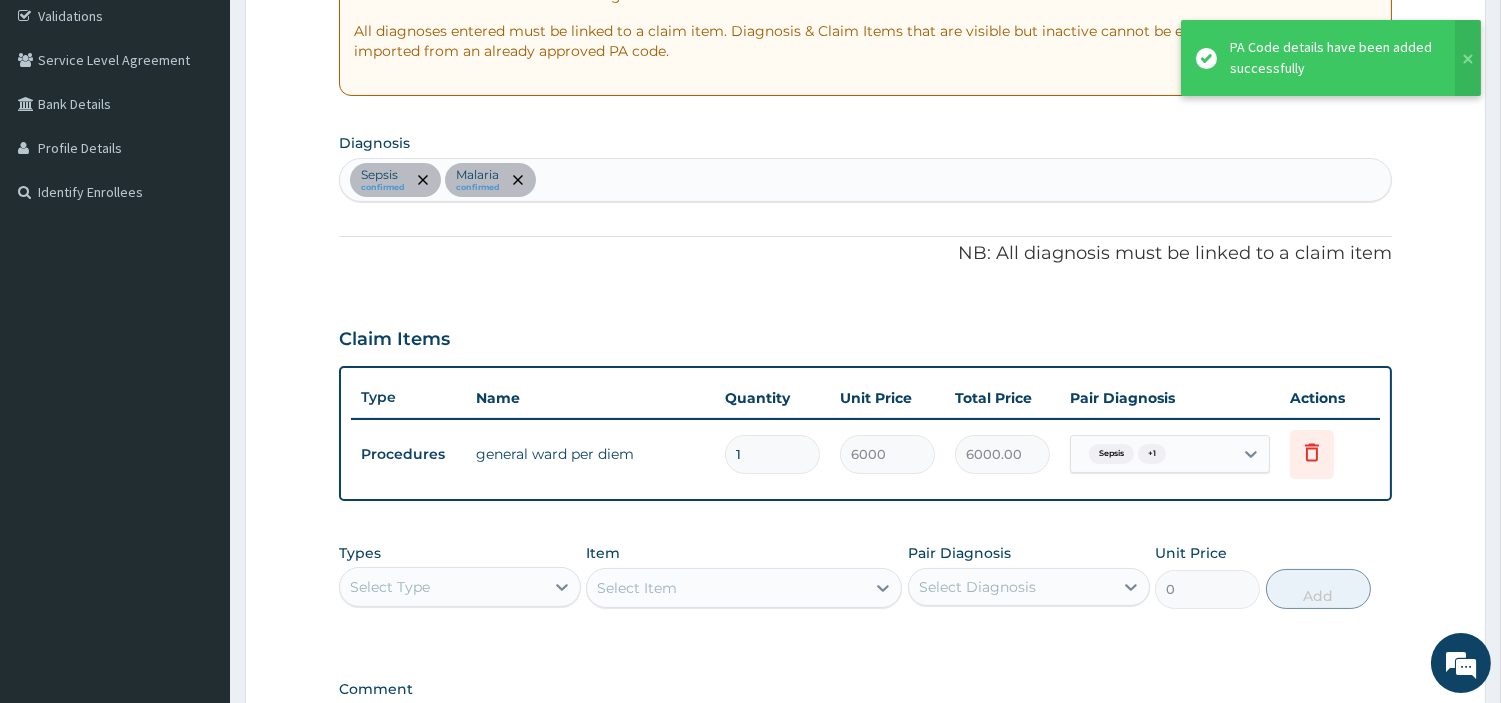 scroll, scrollTop: 381, scrollLeft: 0, axis: vertical 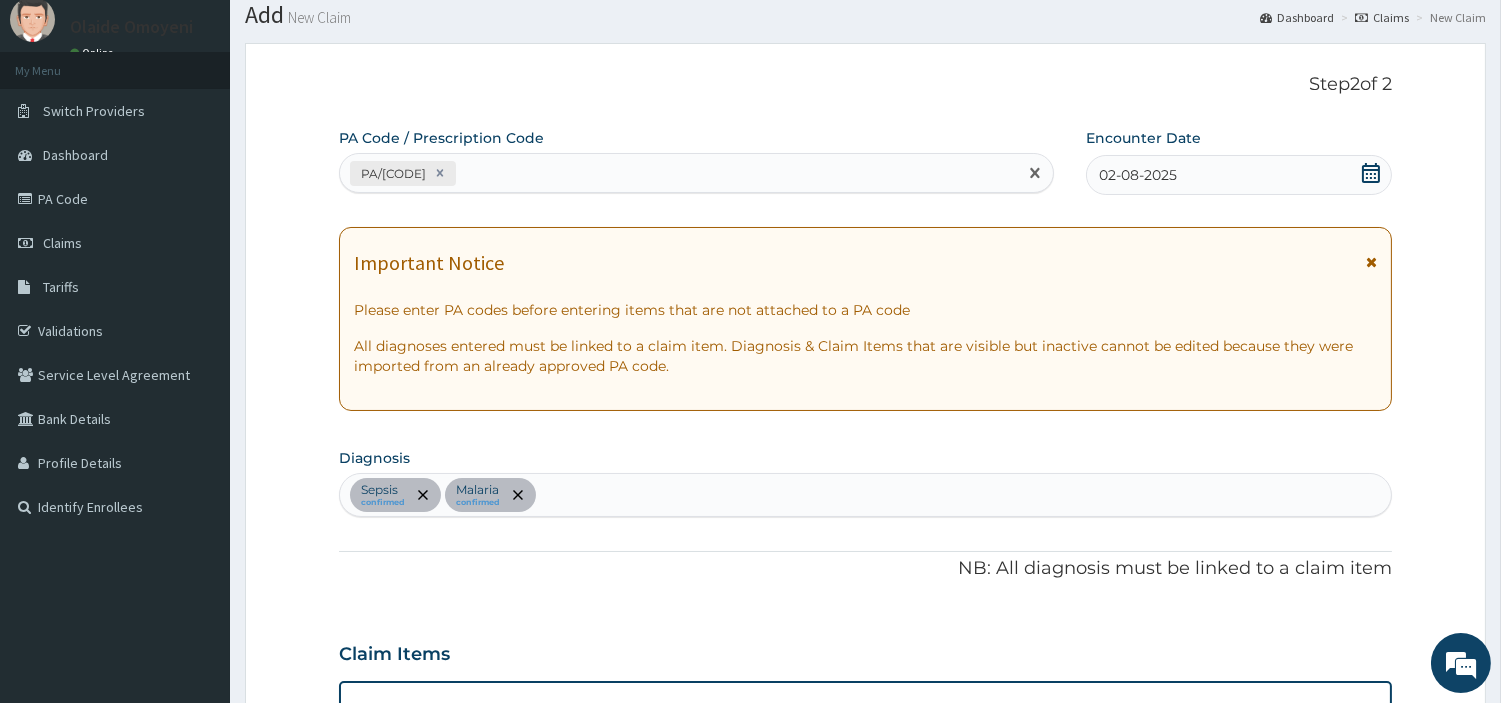 click on "PA/[CODE]" at bounding box center (678, 173) 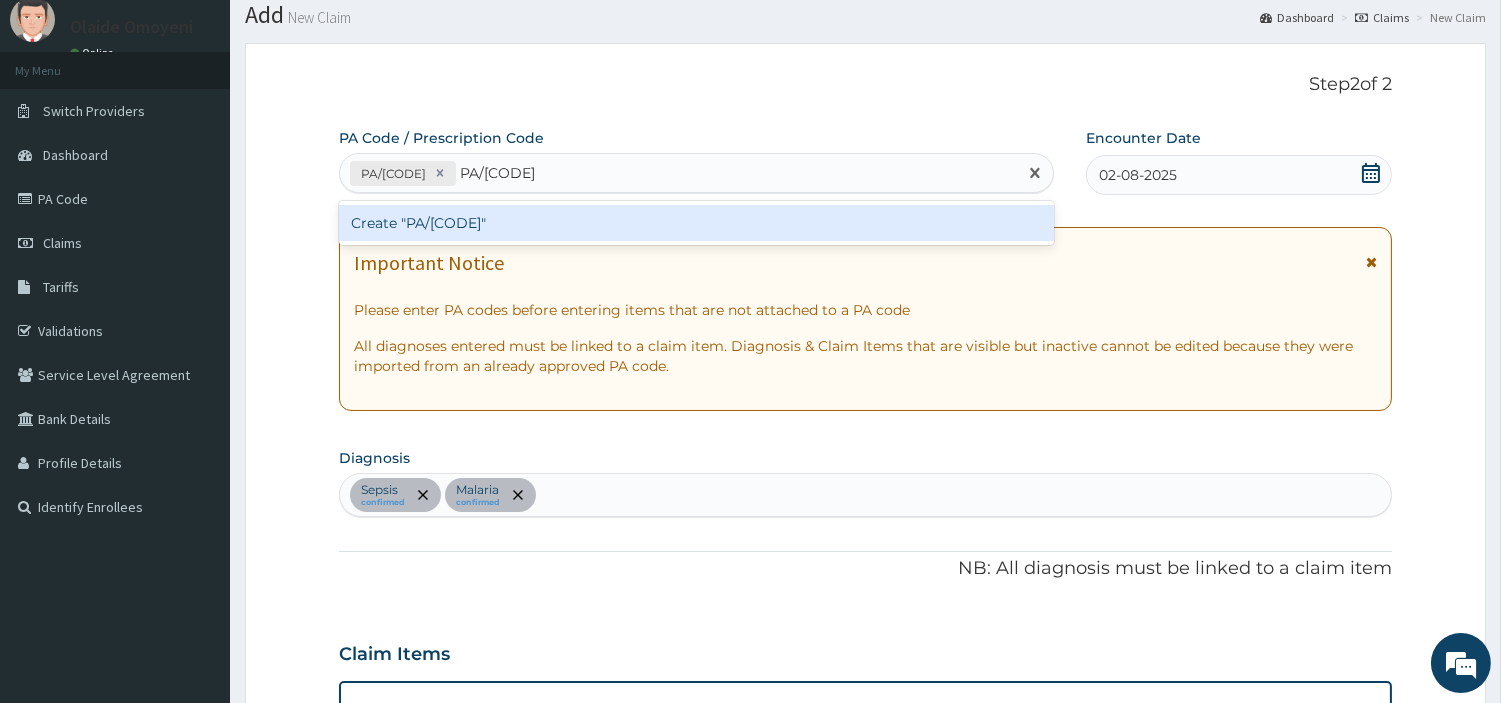 click on "Create "PA/[CODE]"" at bounding box center [696, 223] 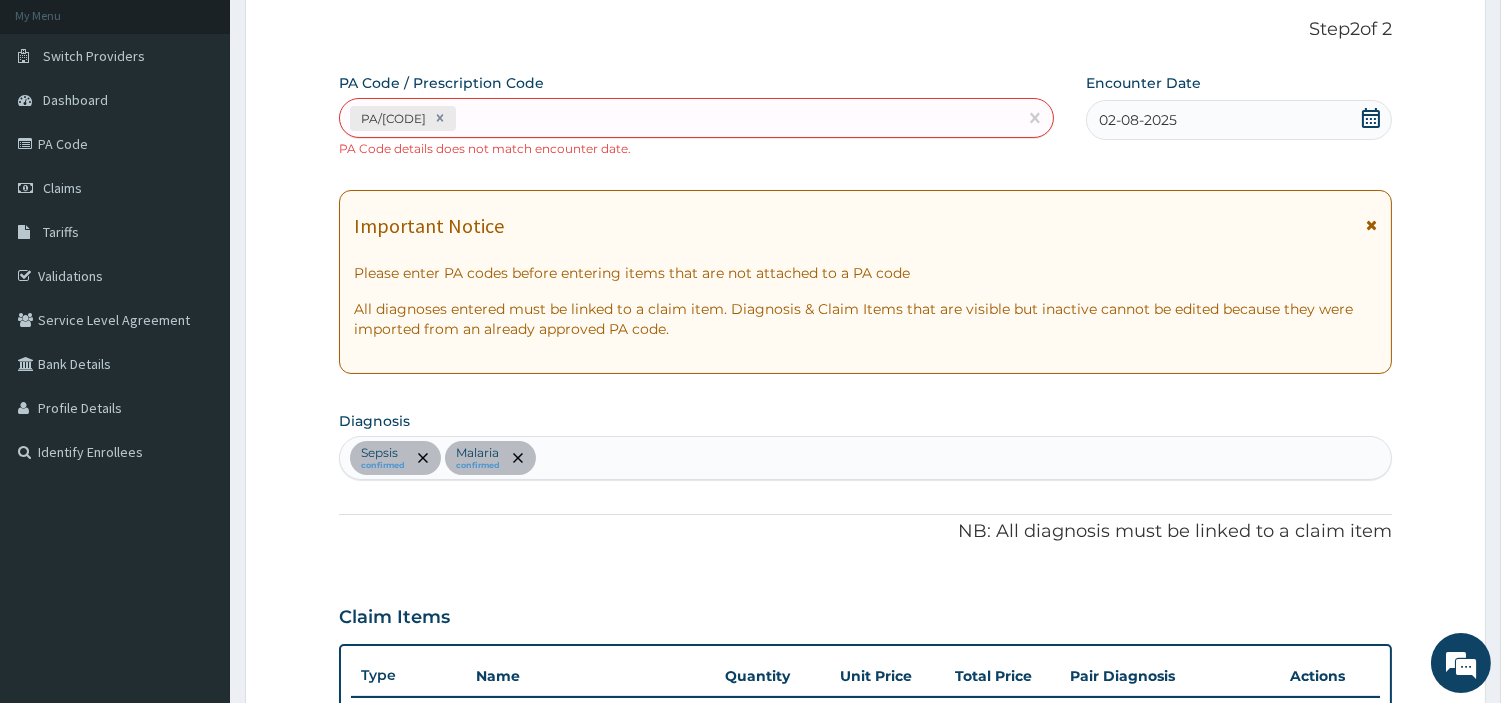 scroll, scrollTop: 115, scrollLeft: 0, axis: vertical 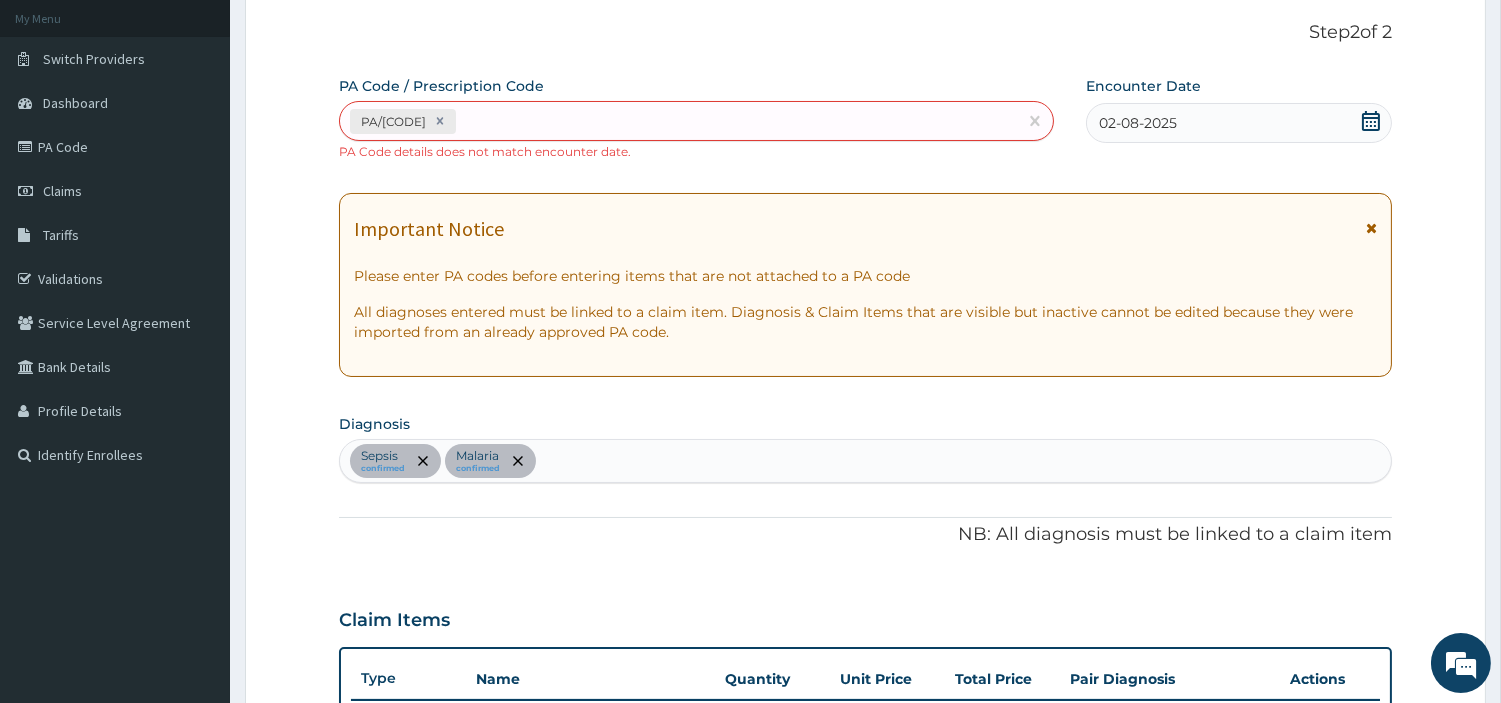 click 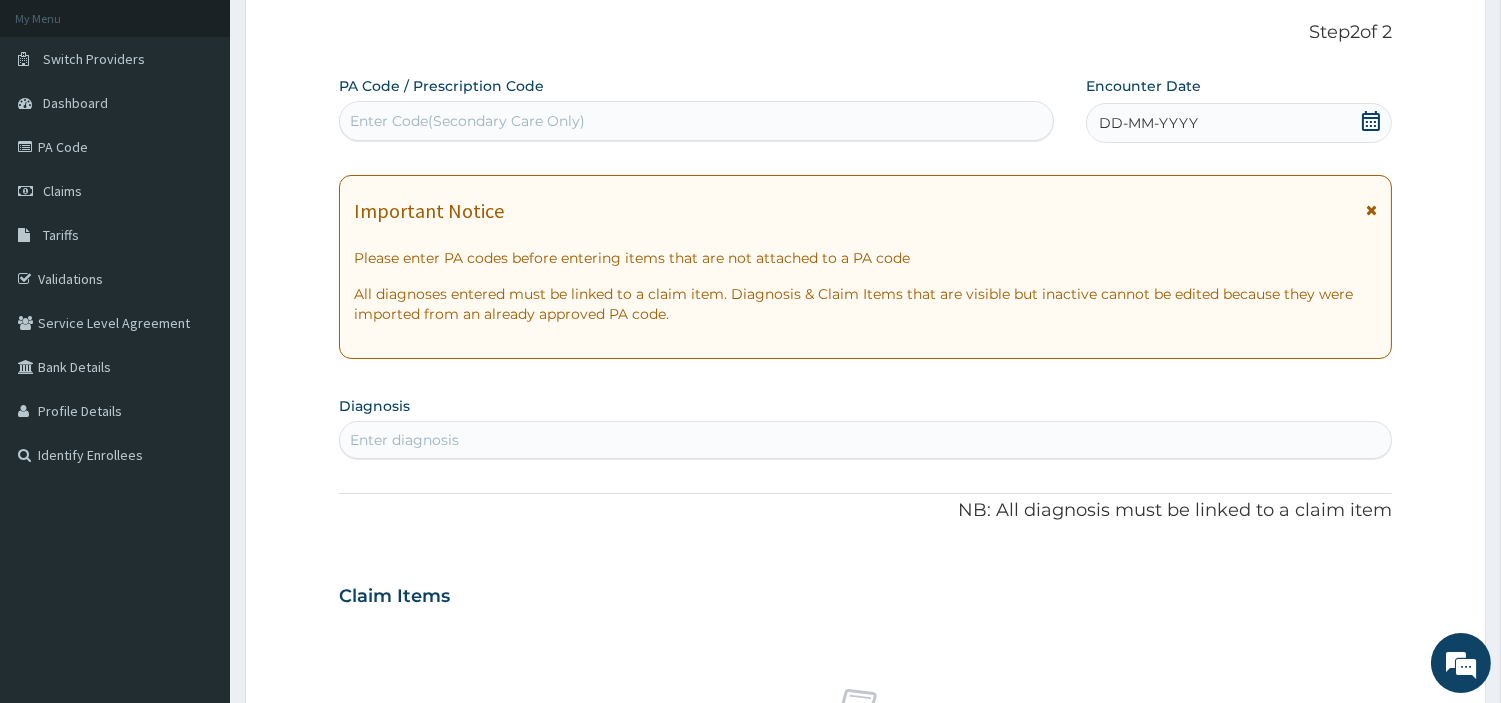 paste on "PA/[CODE]" 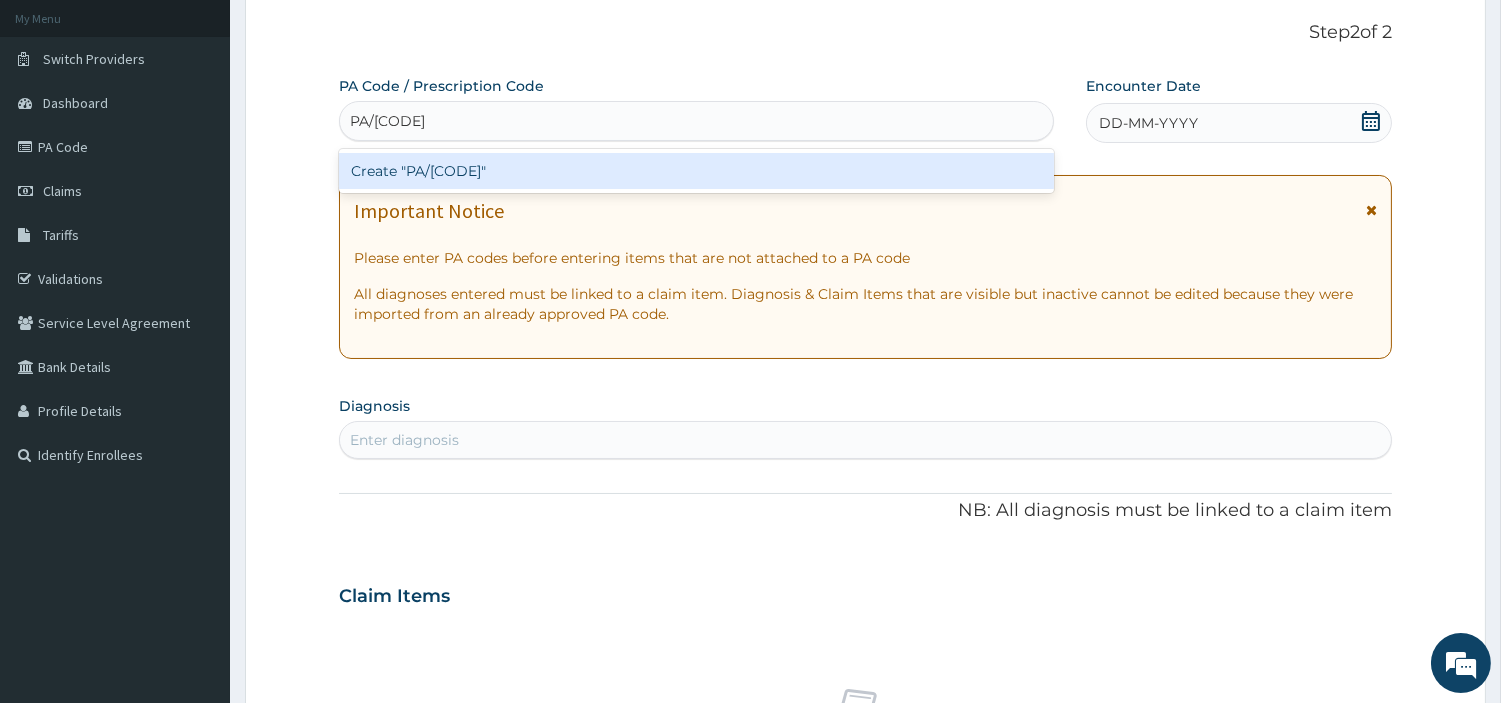 click on "Create "PA/CC6661"" at bounding box center [696, 171] 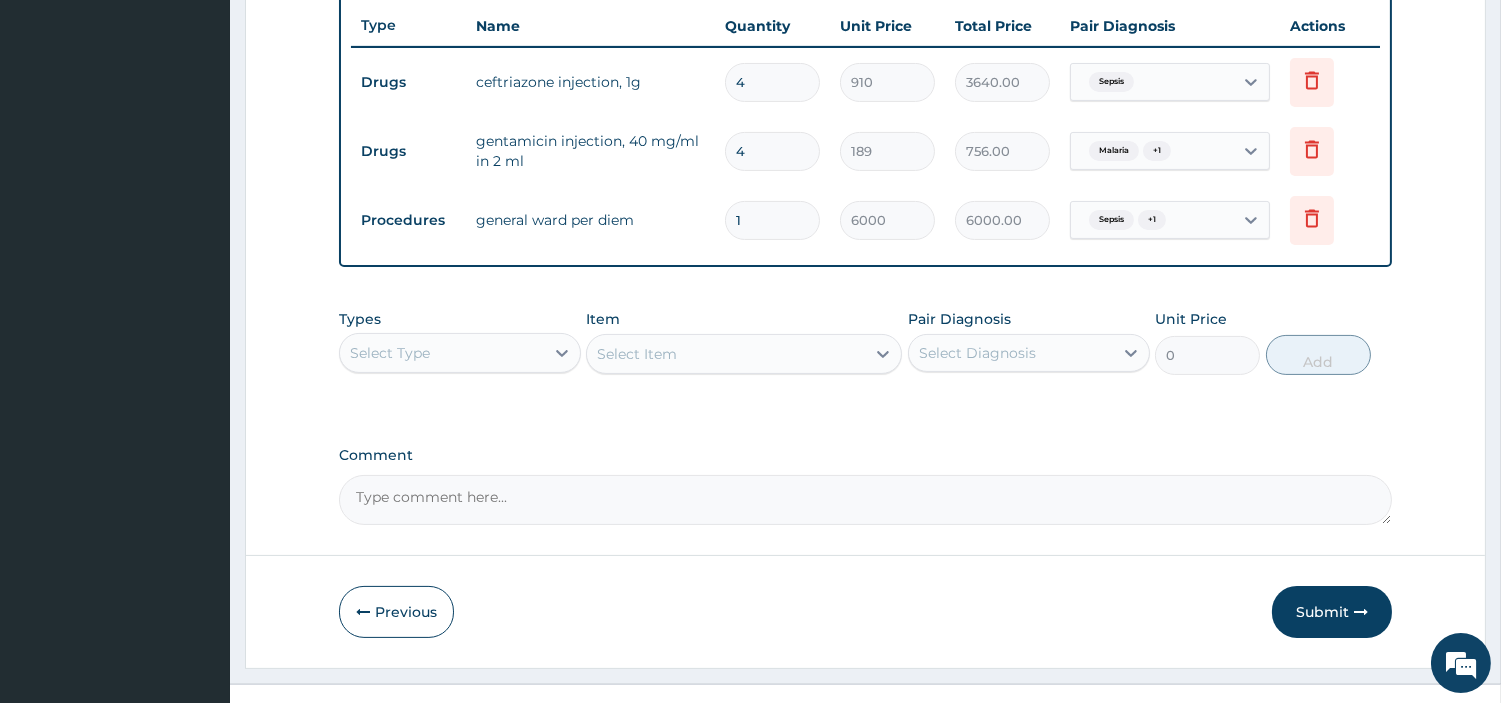 scroll, scrollTop: 753, scrollLeft: 0, axis: vertical 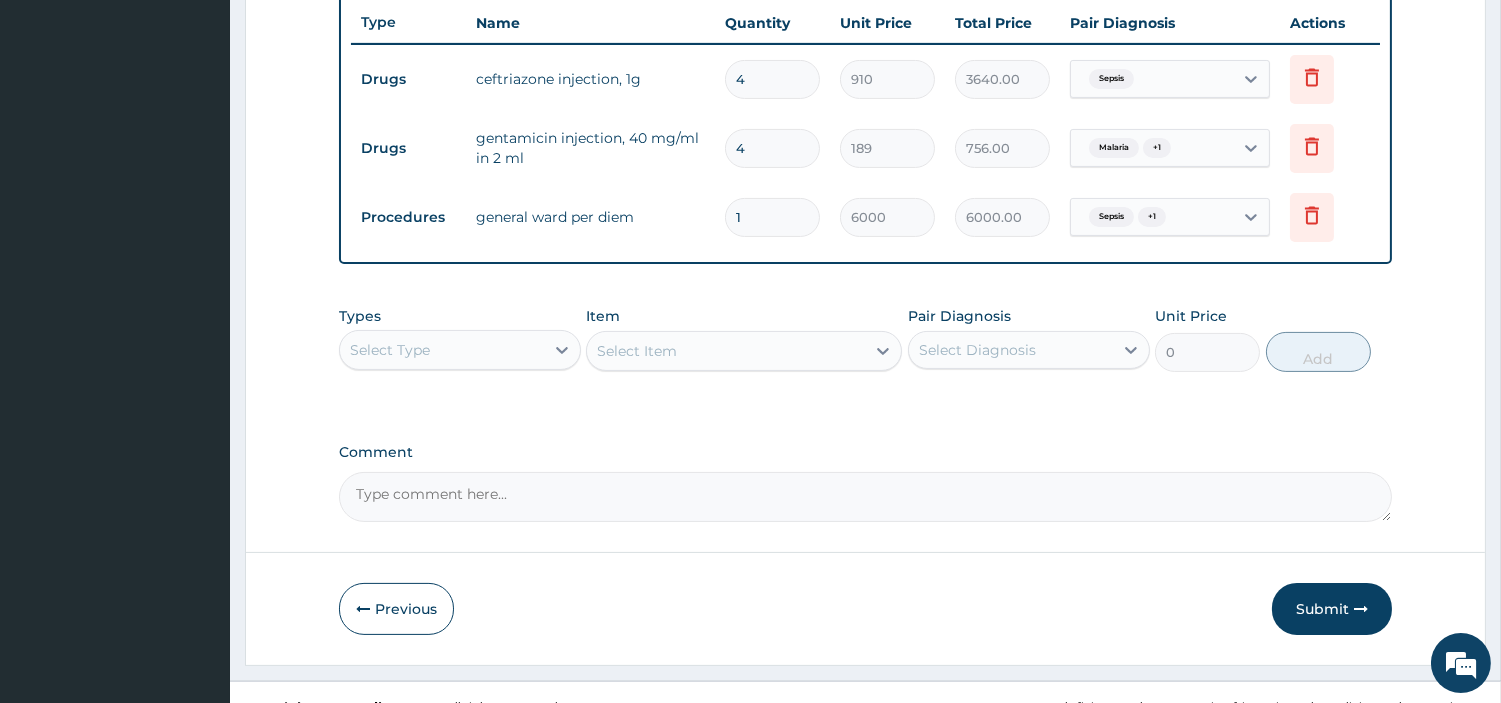 type 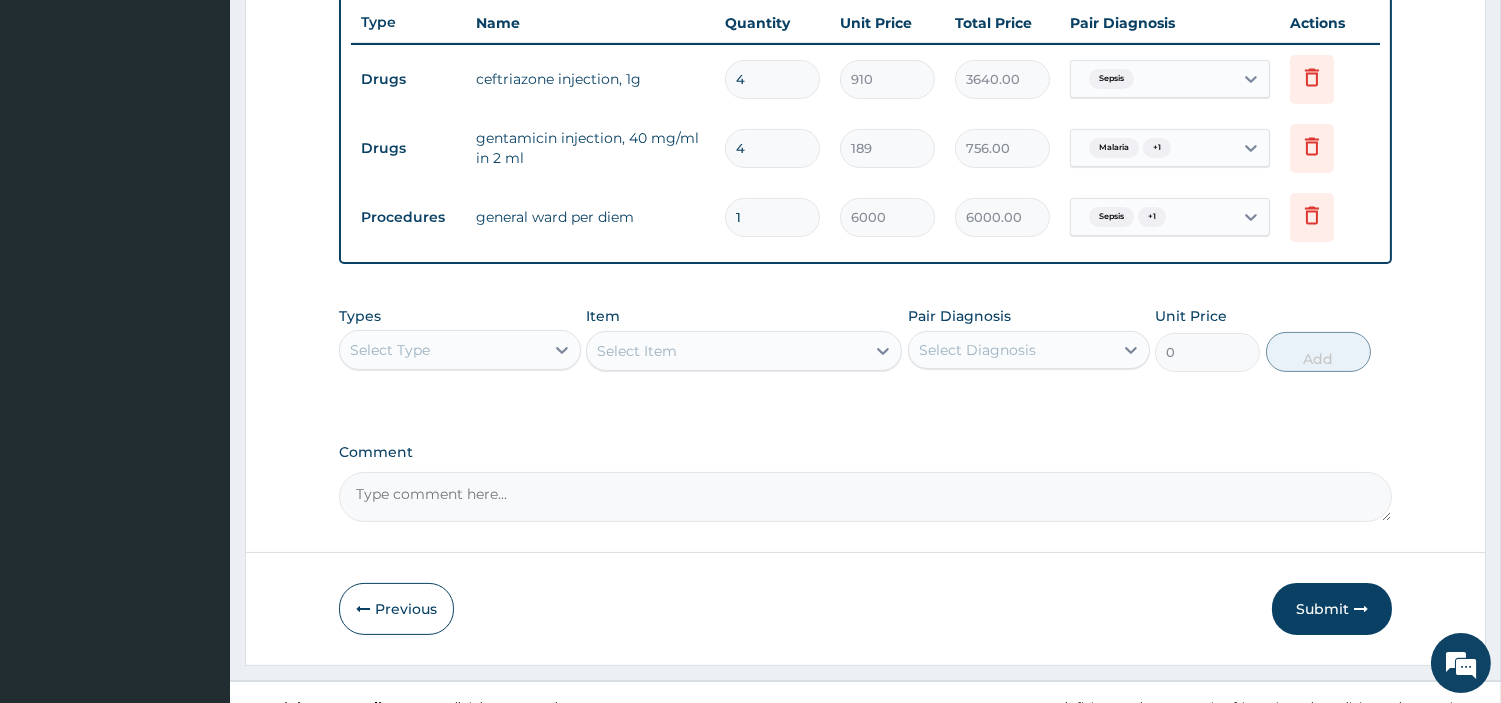 type on "0.00" 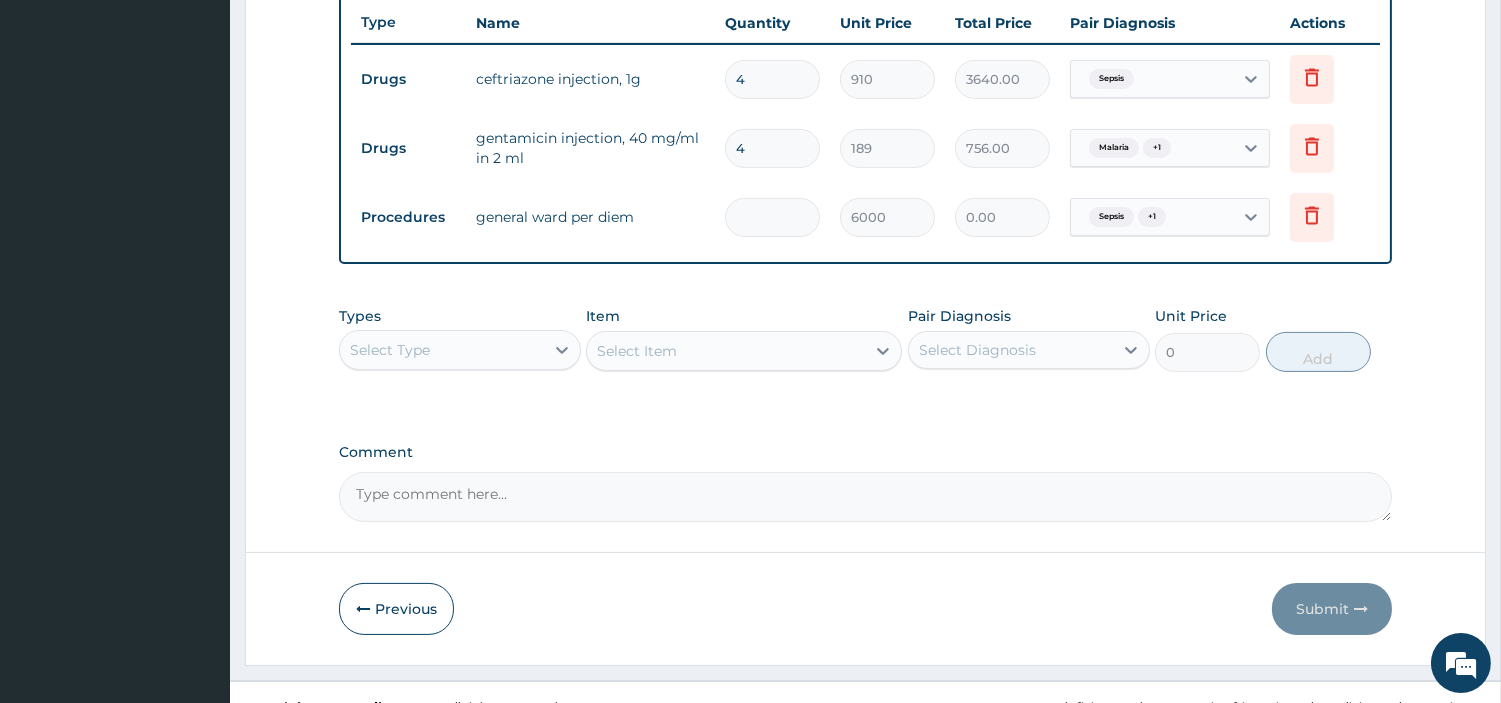 type on "2" 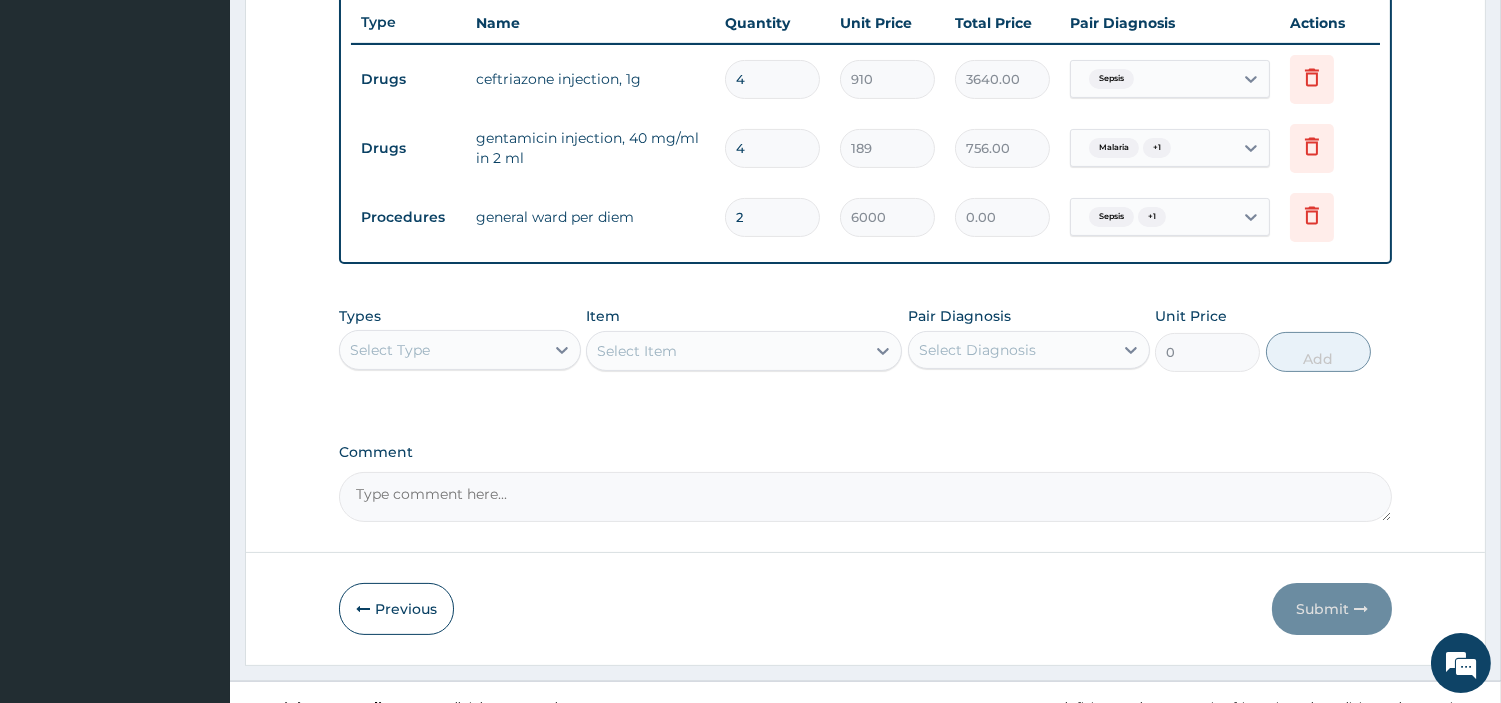 type on "12000.00" 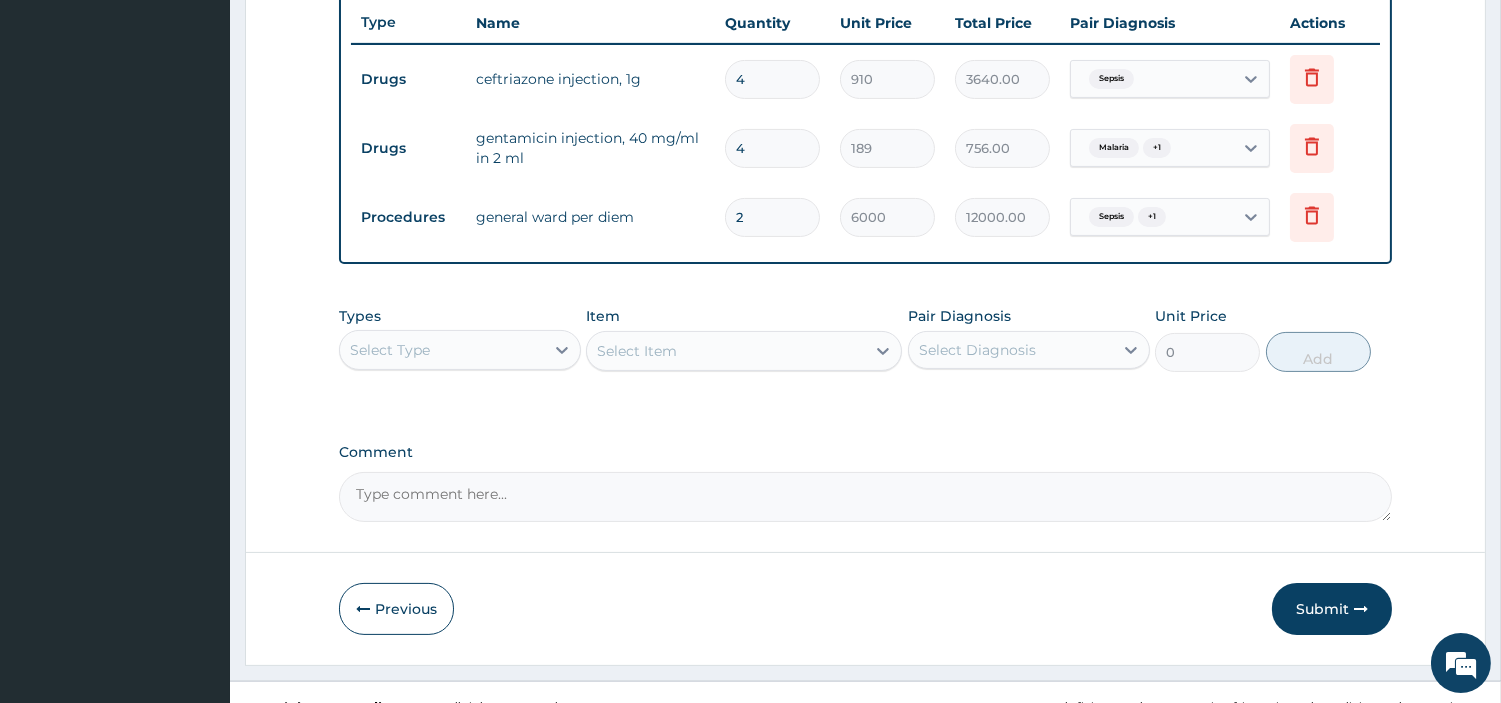 type on "2" 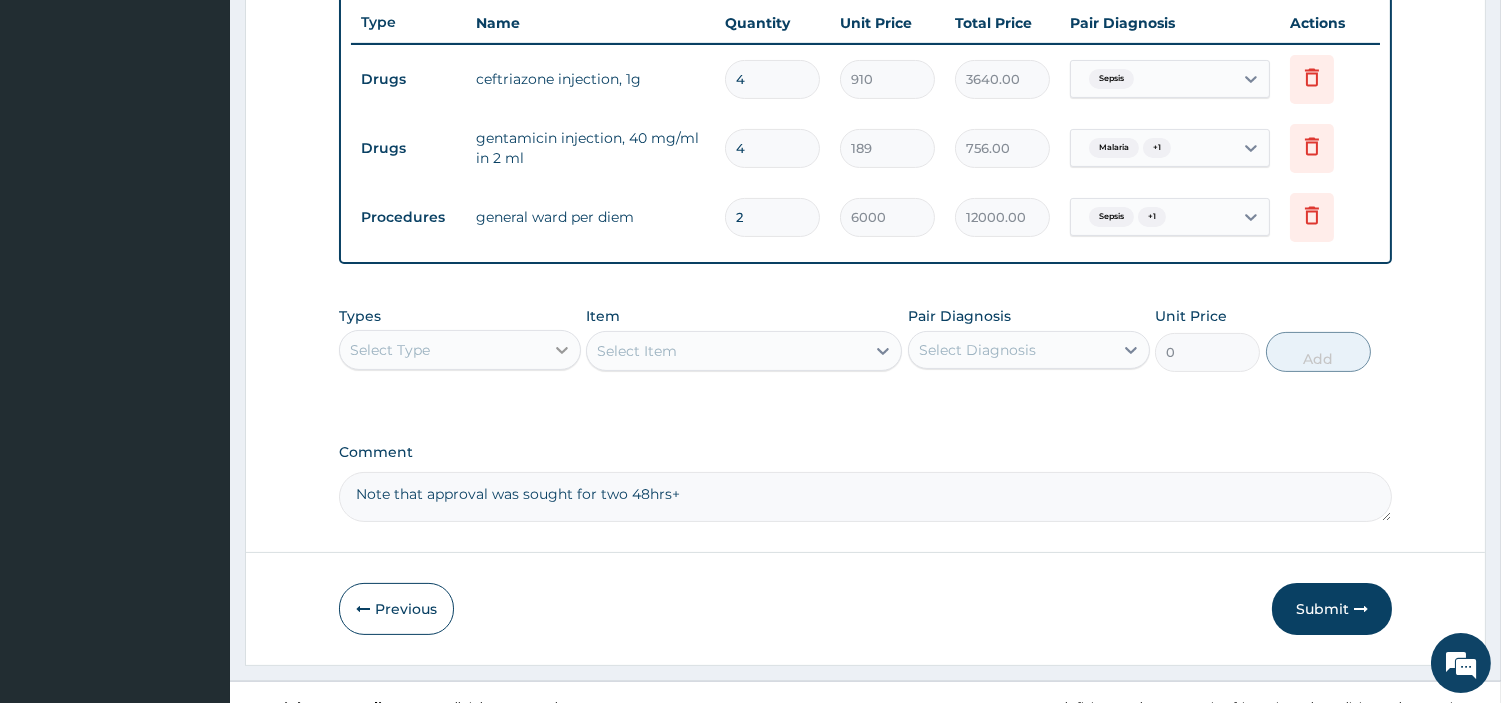 type on "Note that approval was sought for two 48hrs+" 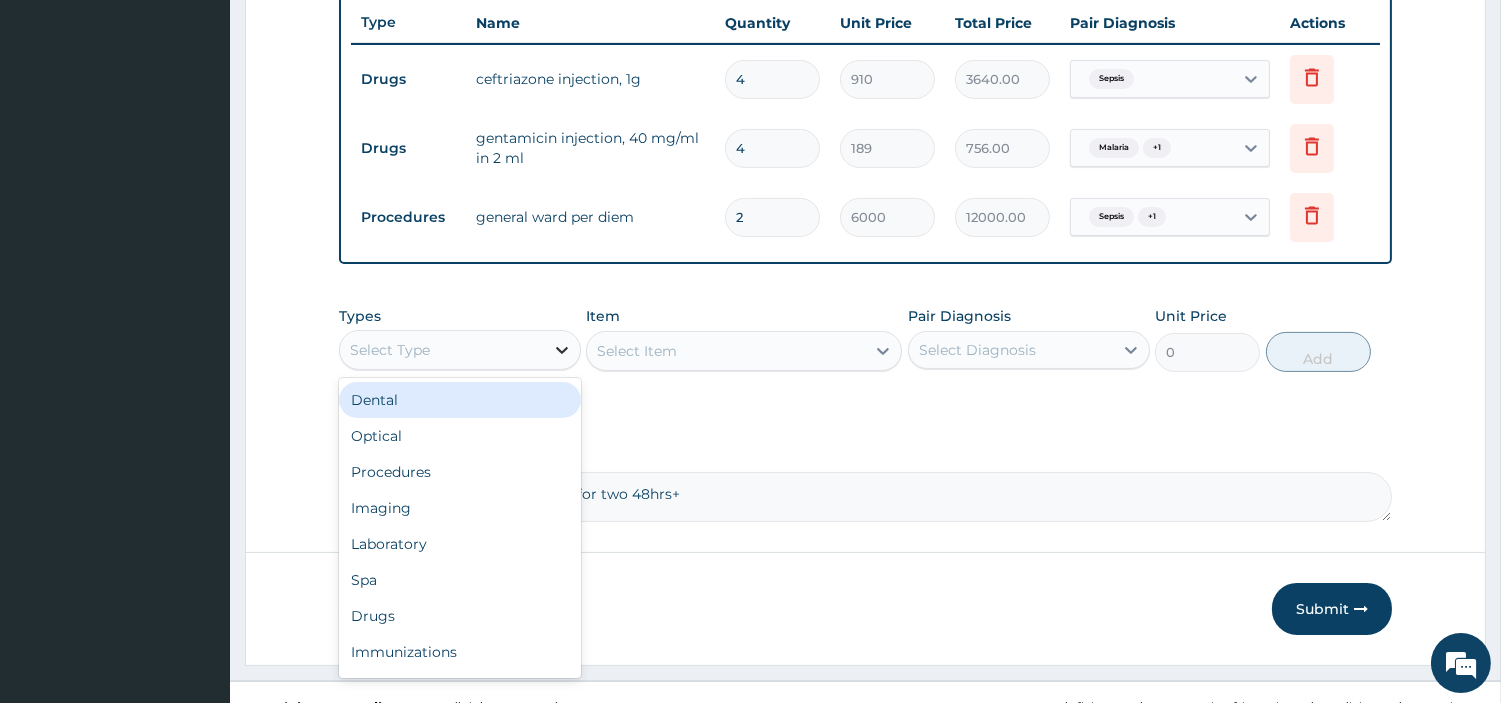 click at bounding box center (562, 350) 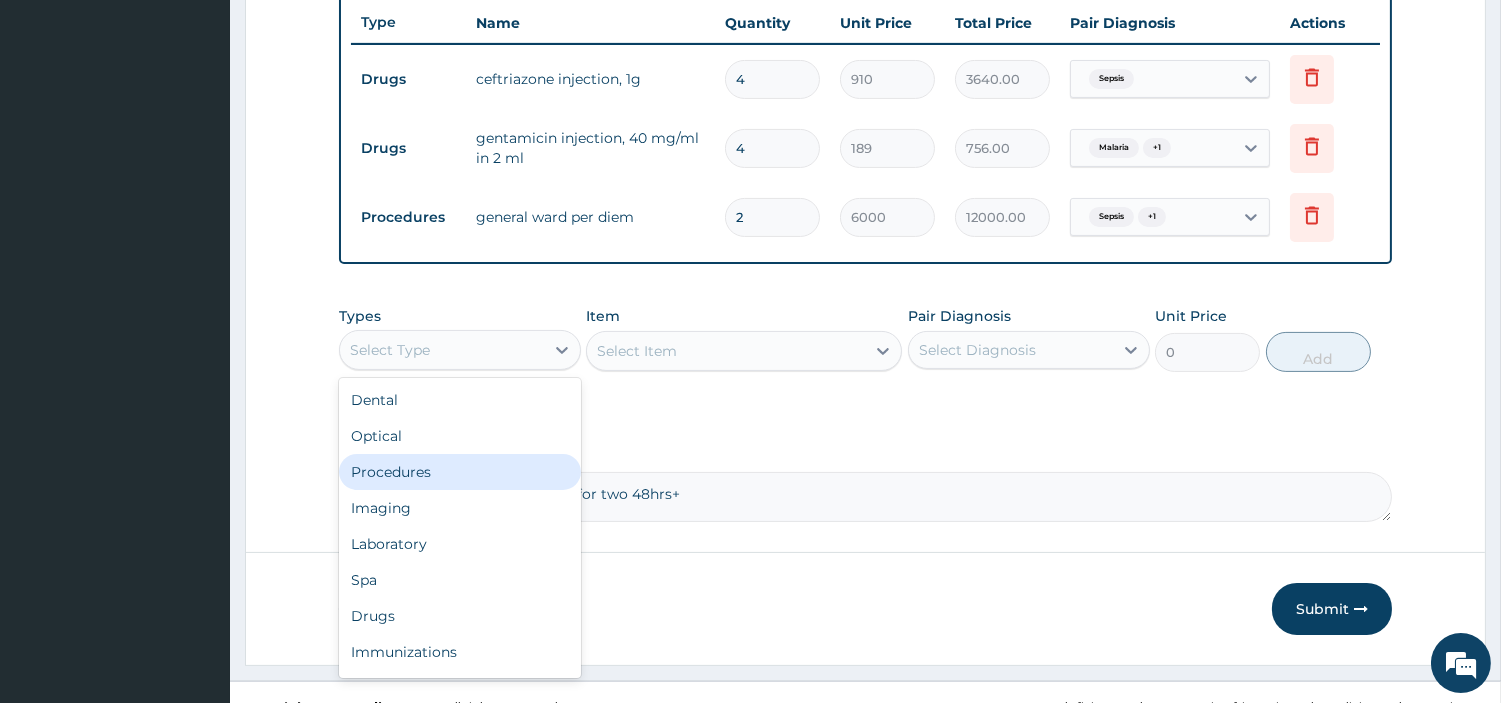 click on "Procedures" at bounding box center [460, 472] 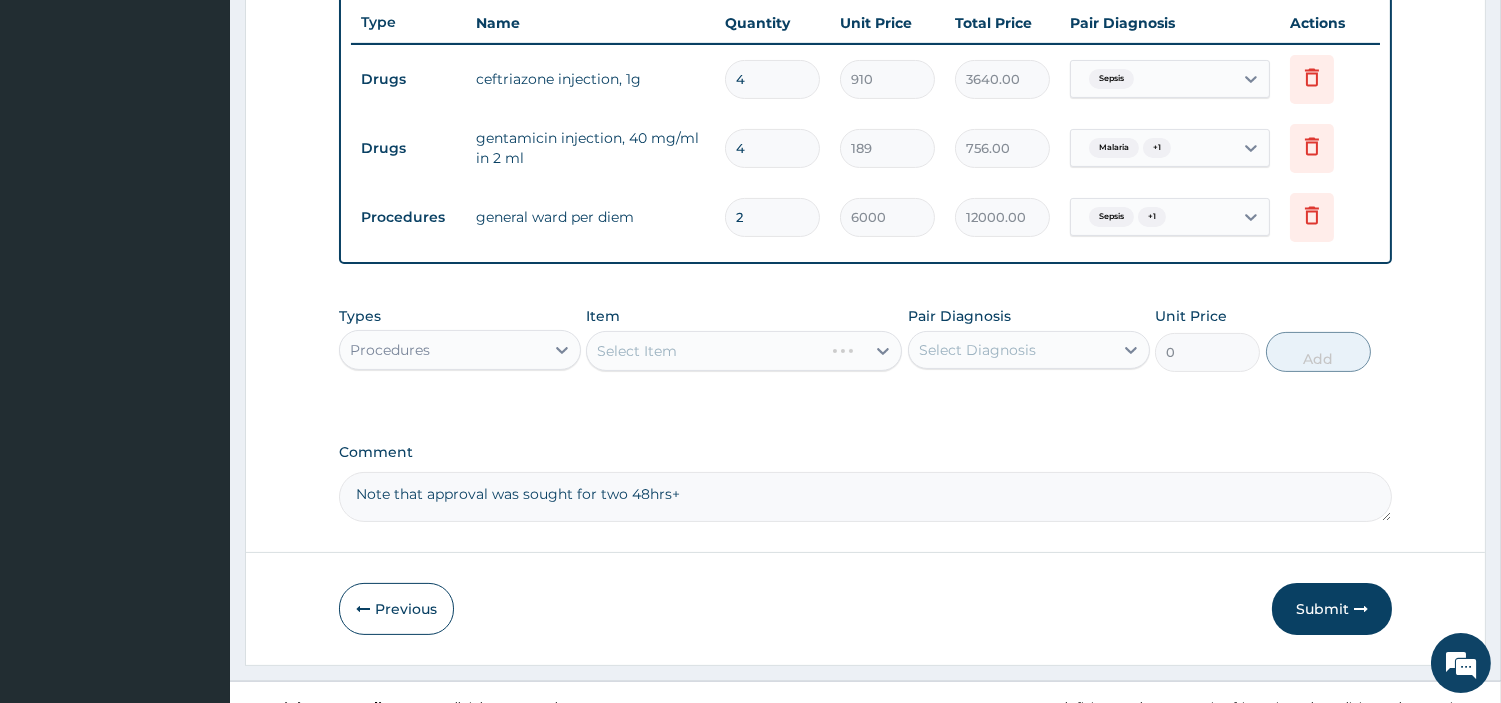 click on "Select Item" at bounding box center [744, 351] 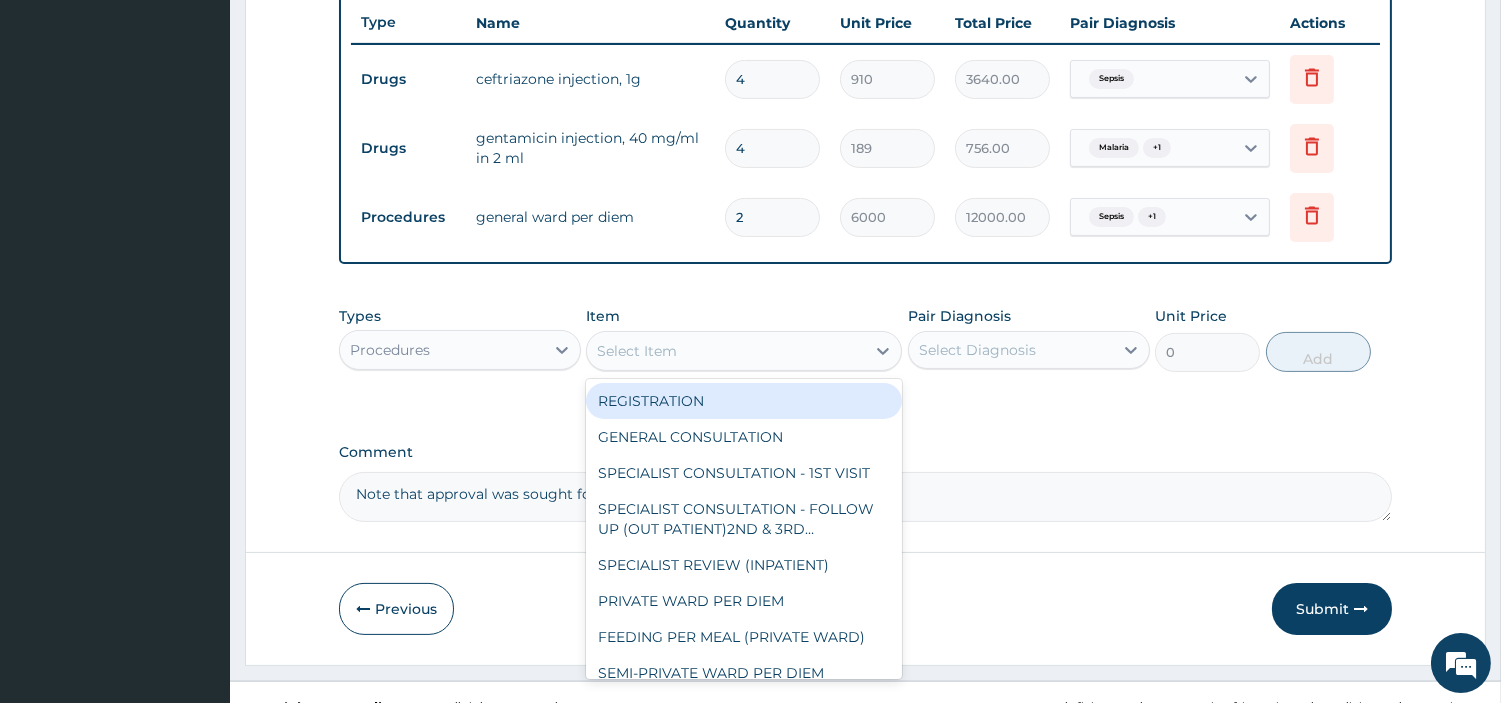click on "Select Item" at bounding box center (726, 351) 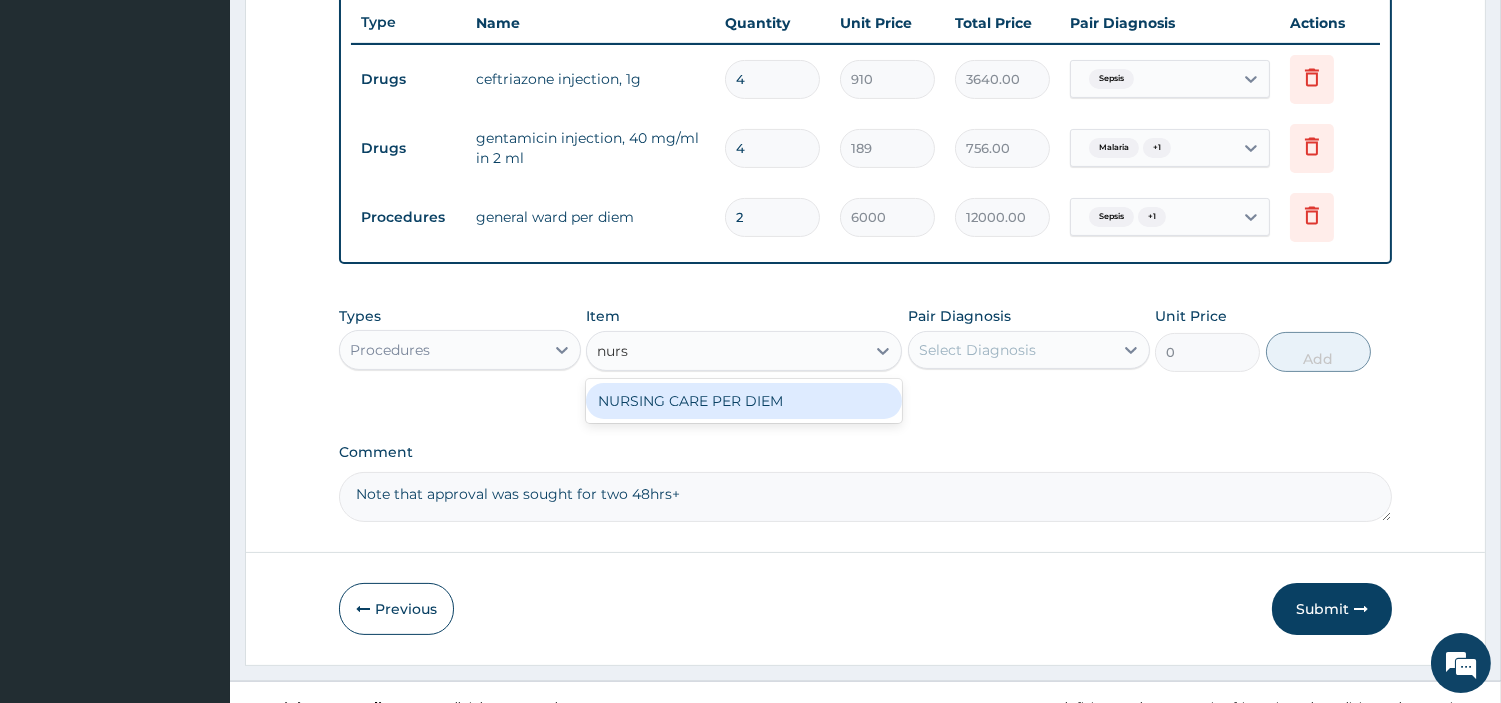 type on "nursi" 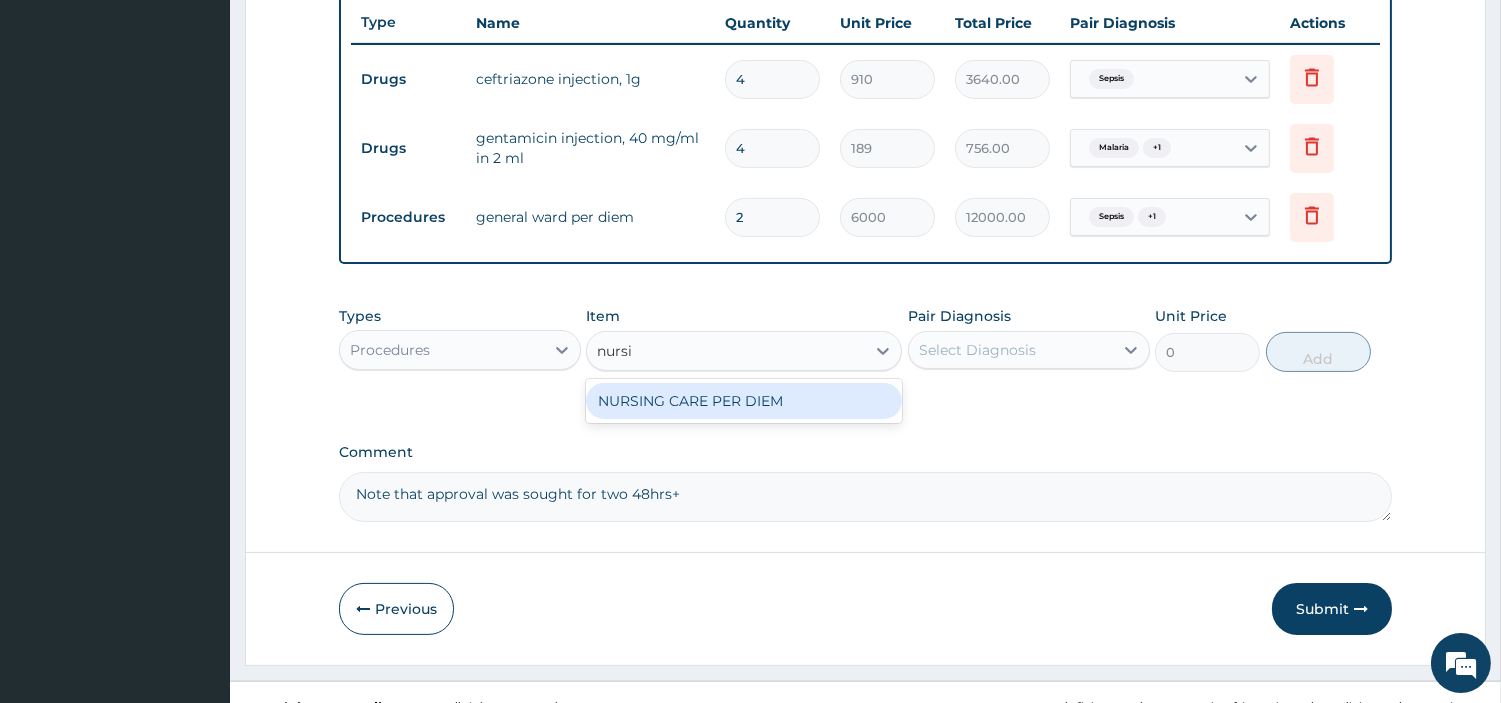 click on "NURSING CARE PER DIEM" at bounding box center [744, 401] 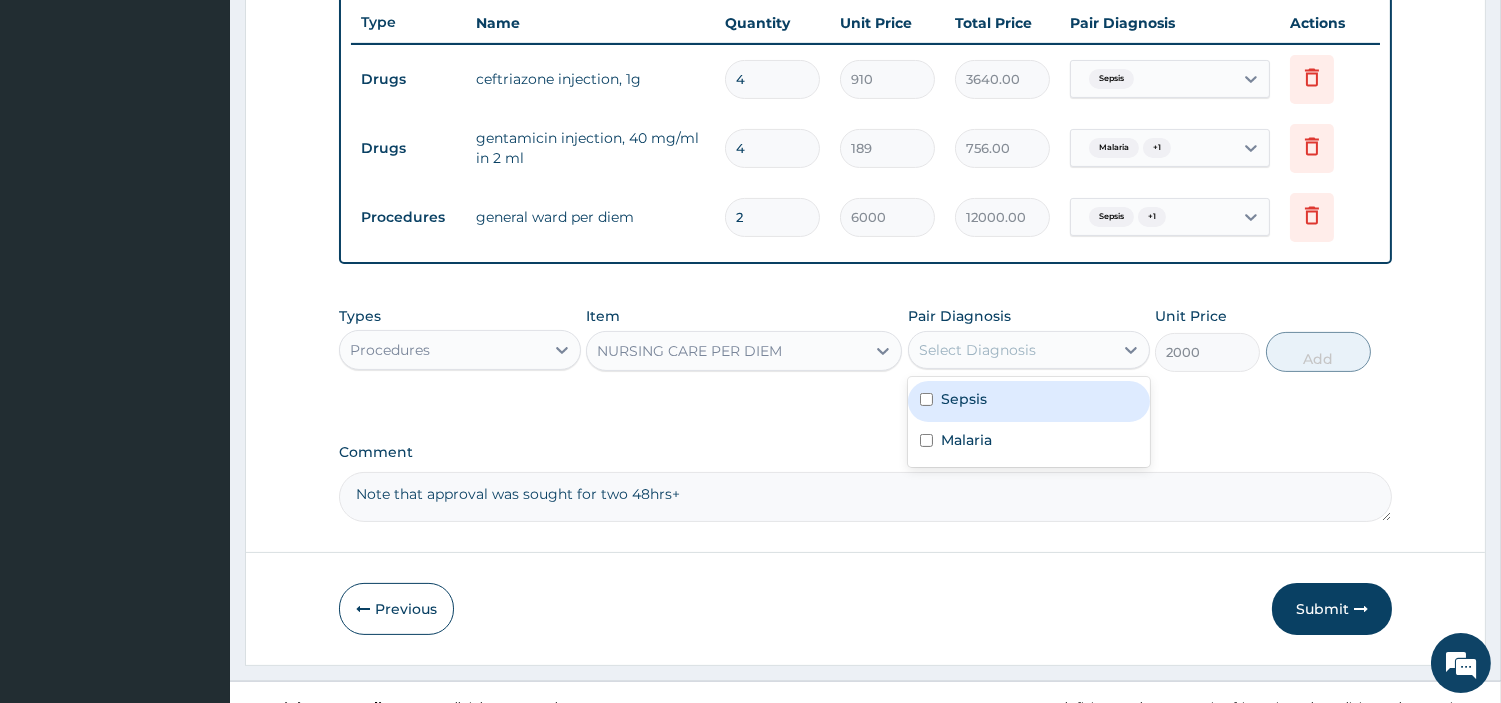 click on "Select Diagnosis" at bounding box center [977, 350] 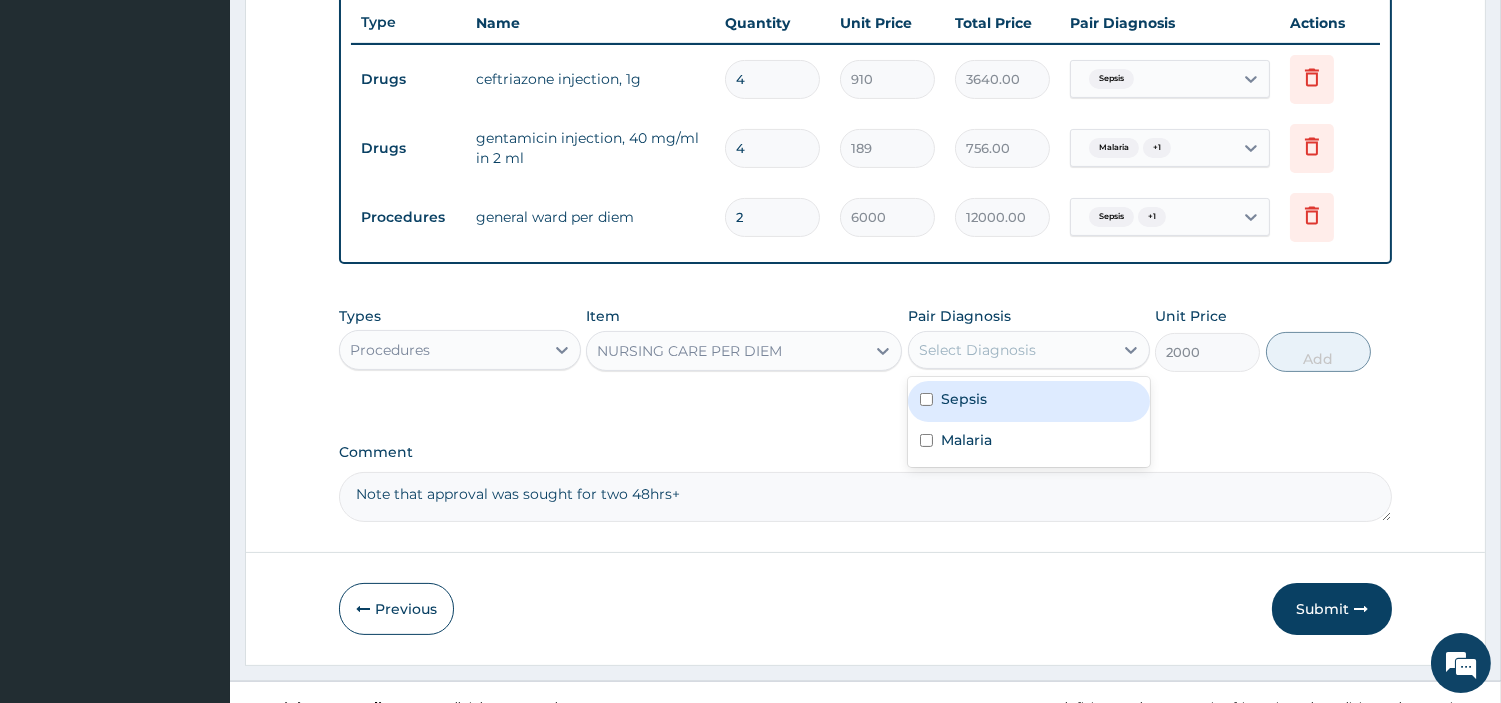 click on "Sepsis" at bounding box center [1029, 401] 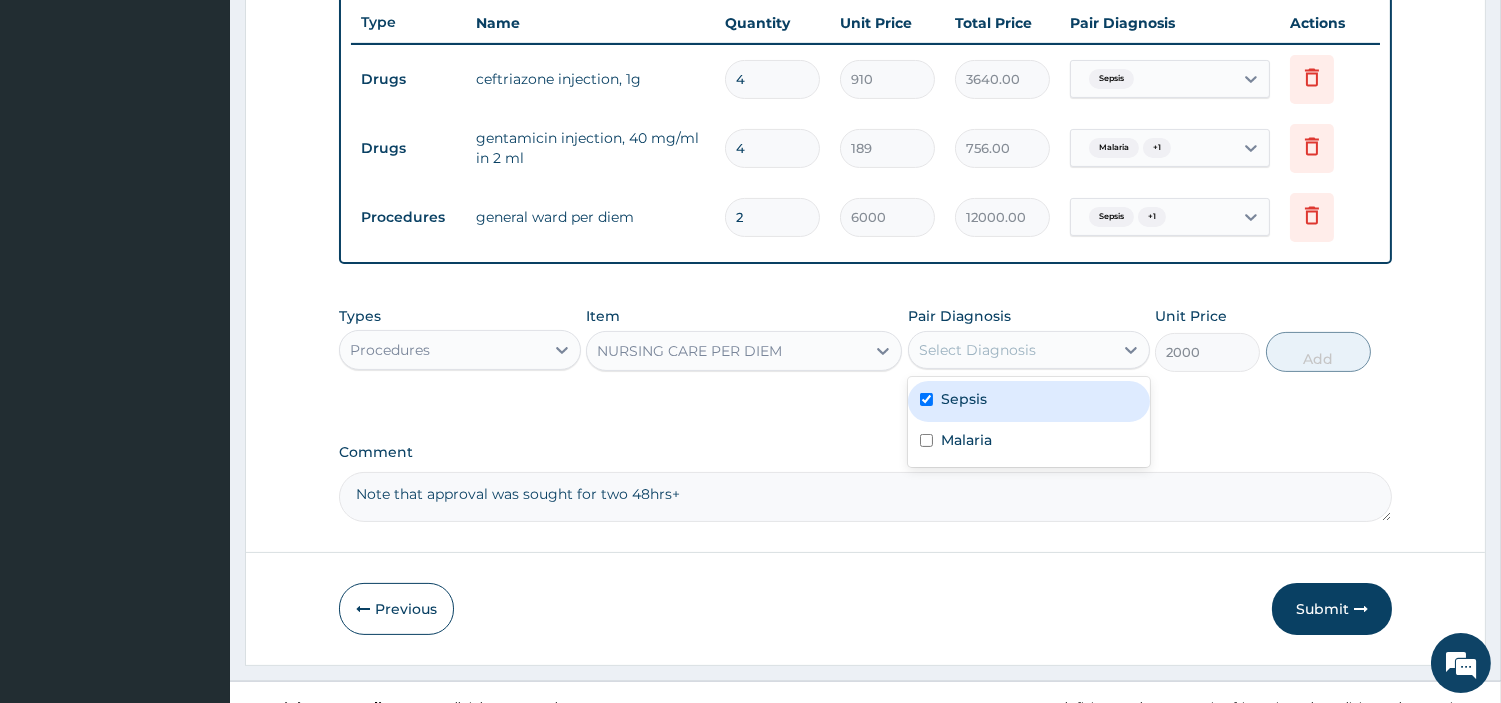 checkbox on "true" 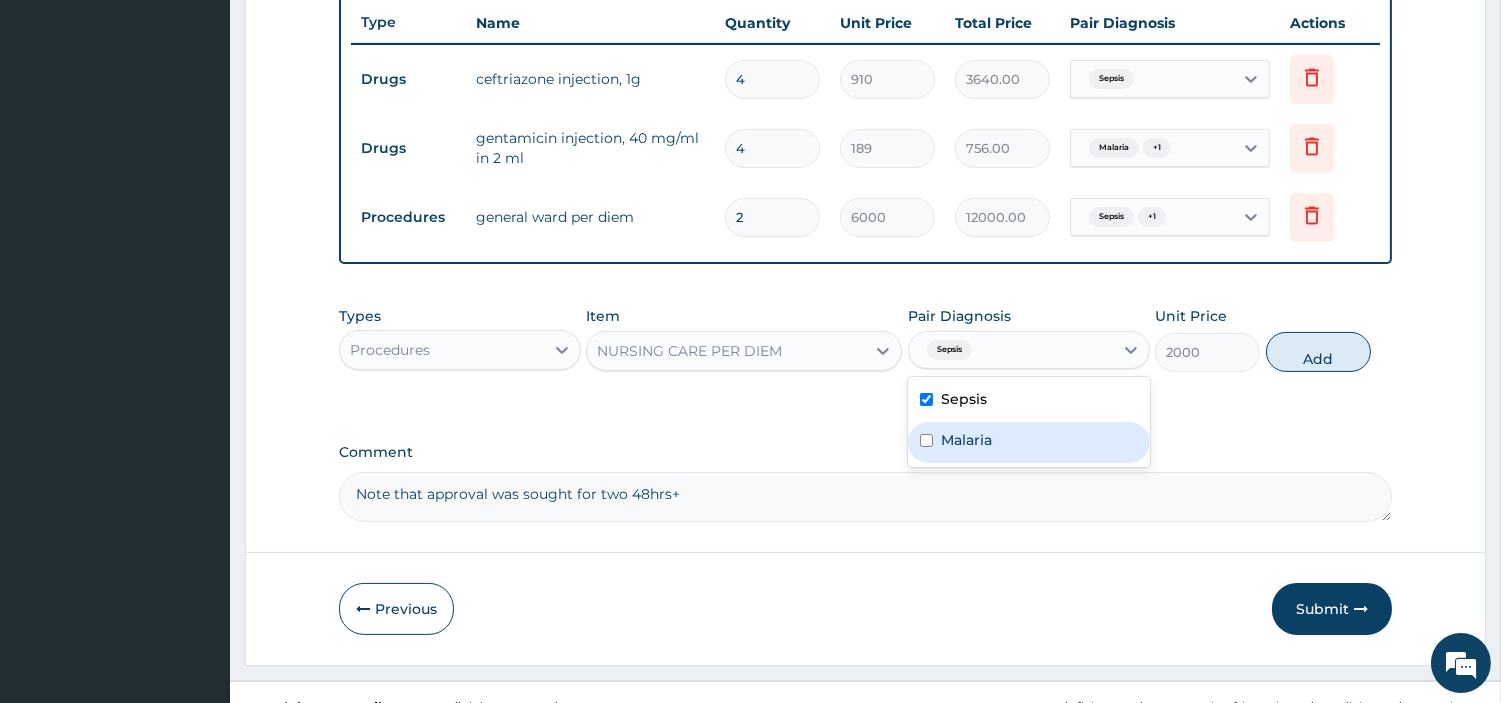 click on "Malaria" at bounding box center (1029, 442) 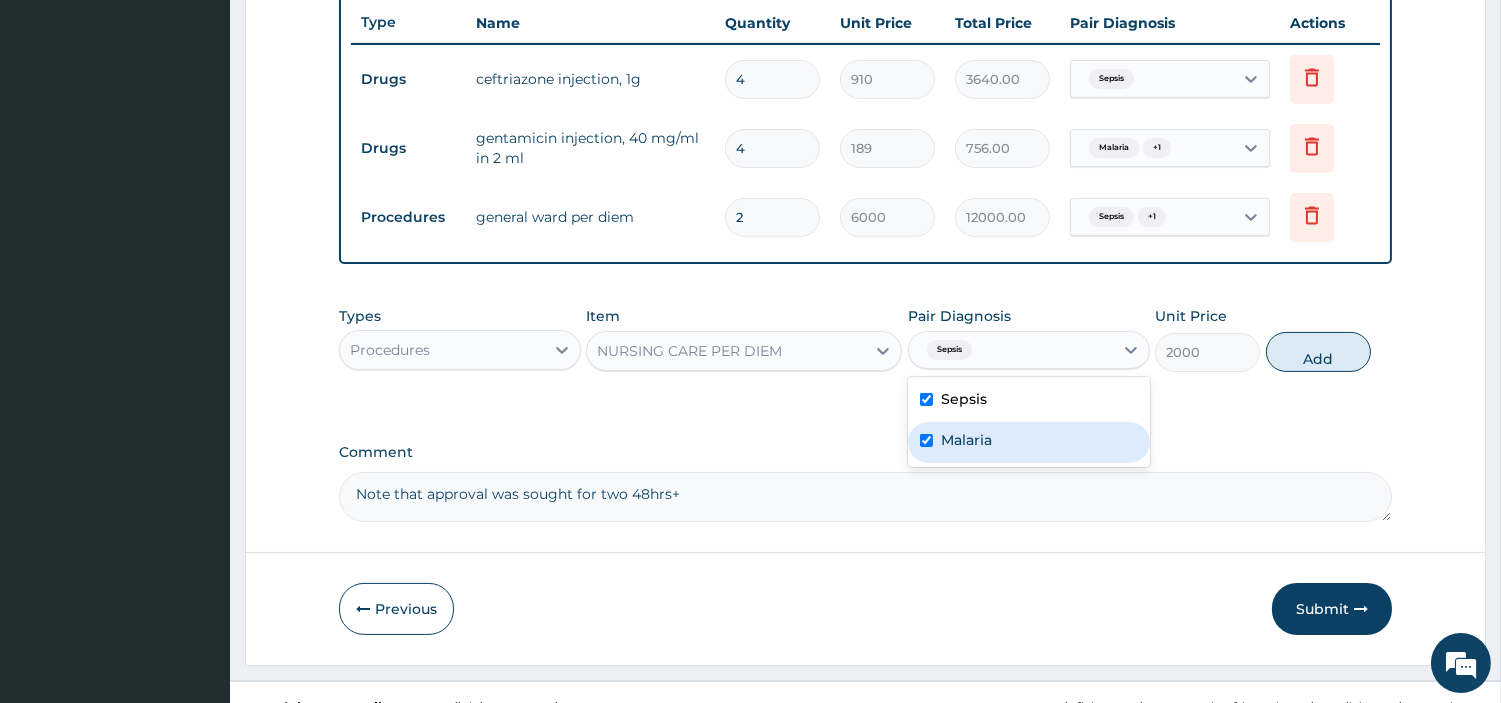 checkbox on "true" 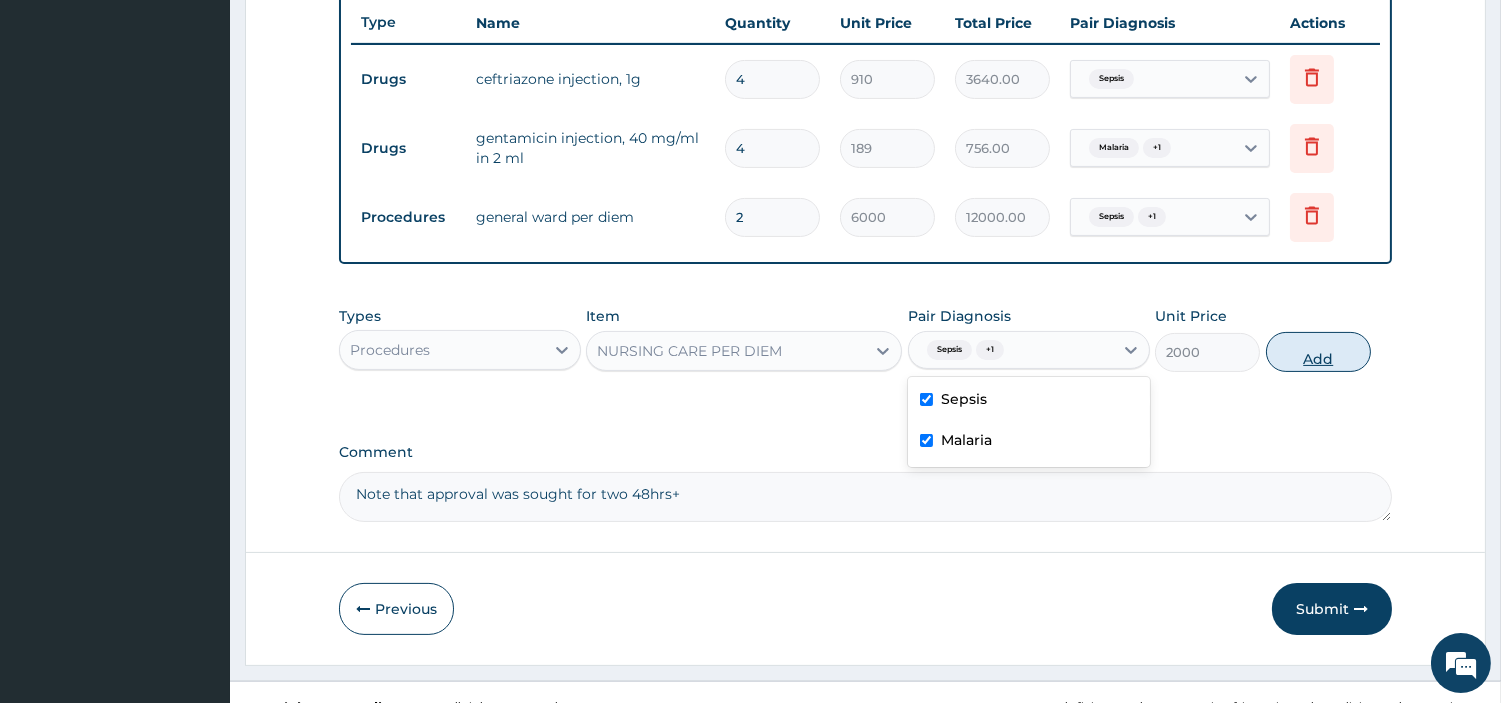 click on "Add" at bounding box center [1318, 352] 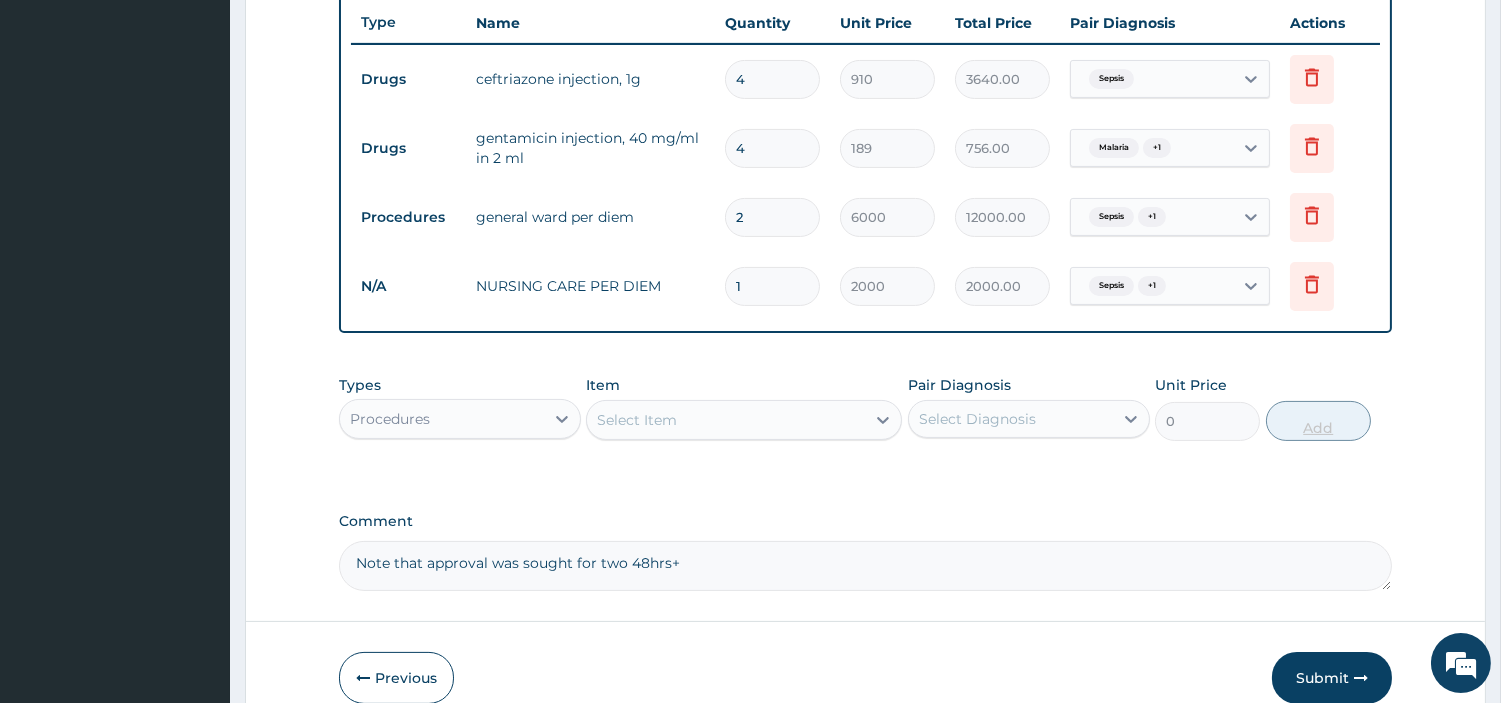 type 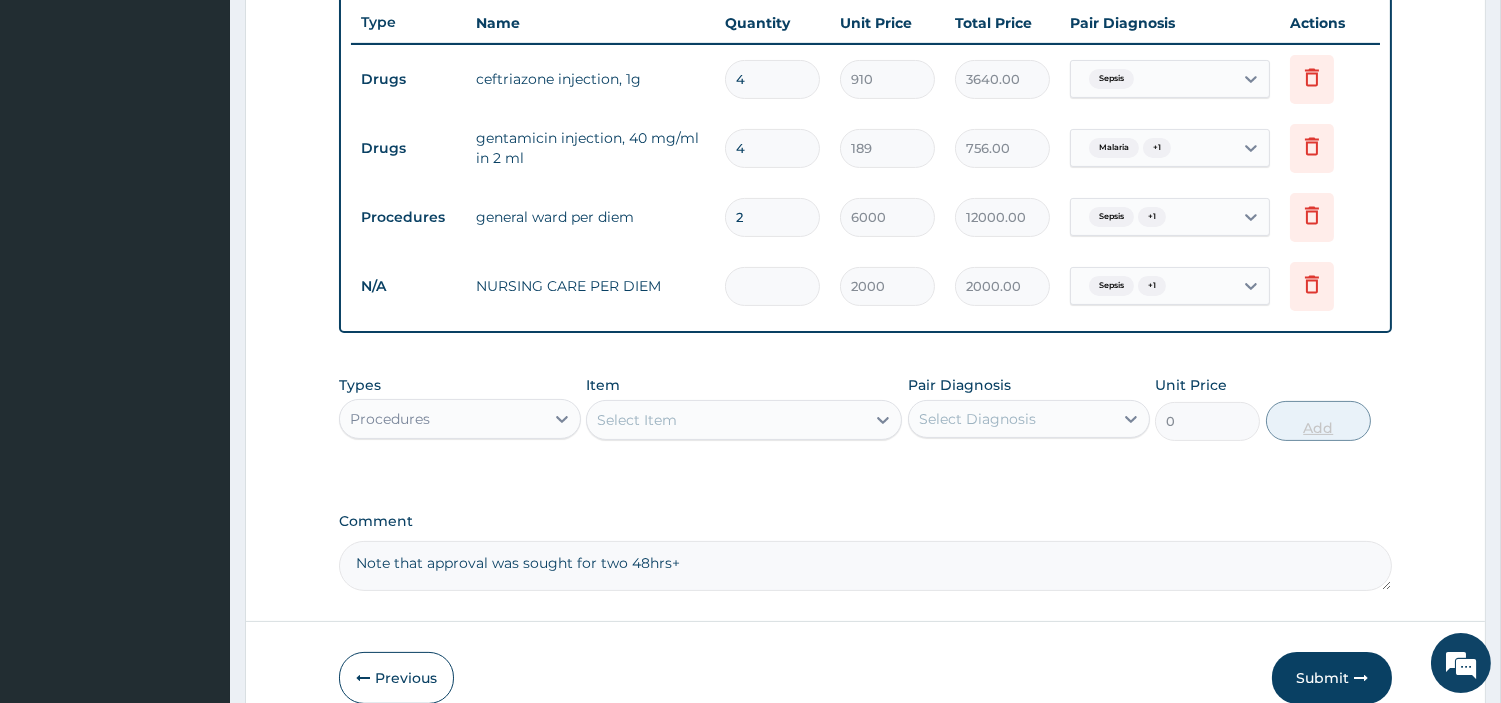 type on "0.00" 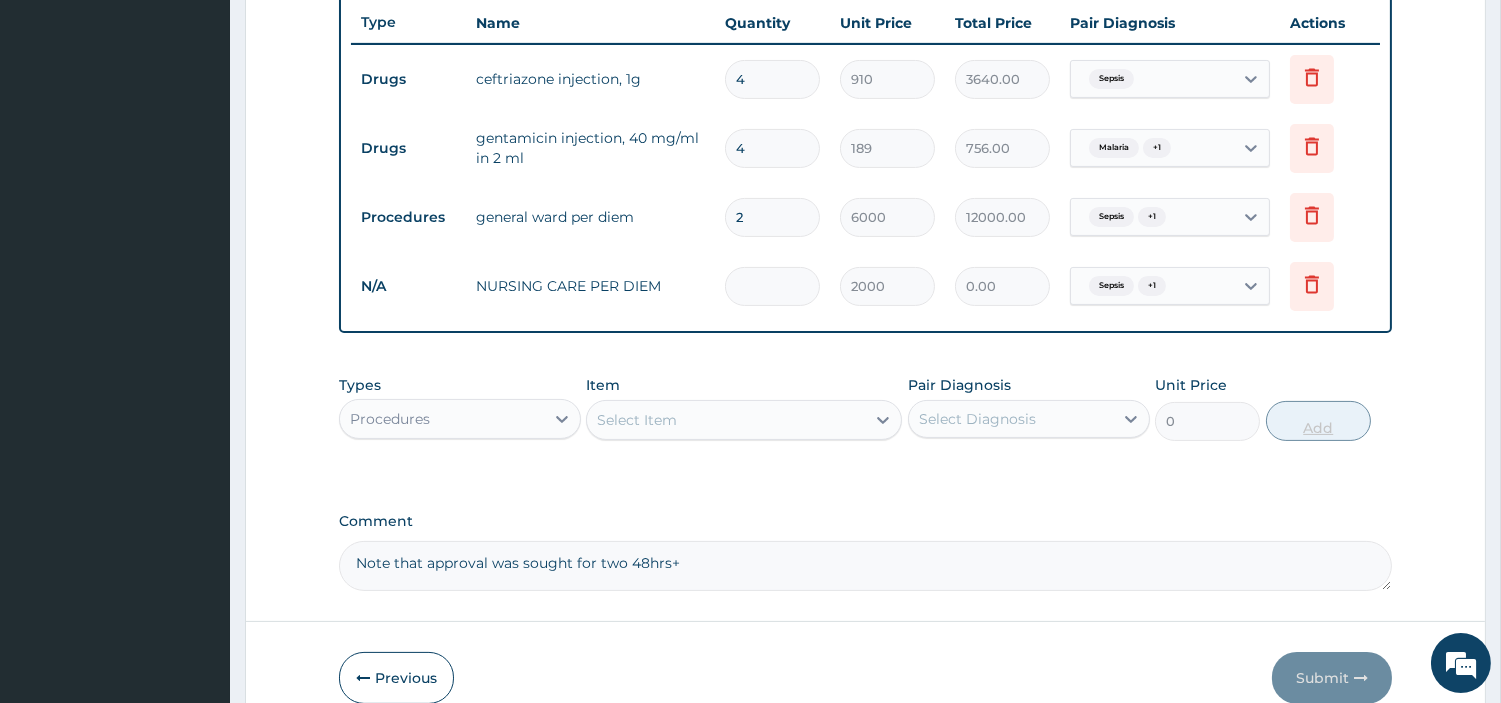 type on "2" 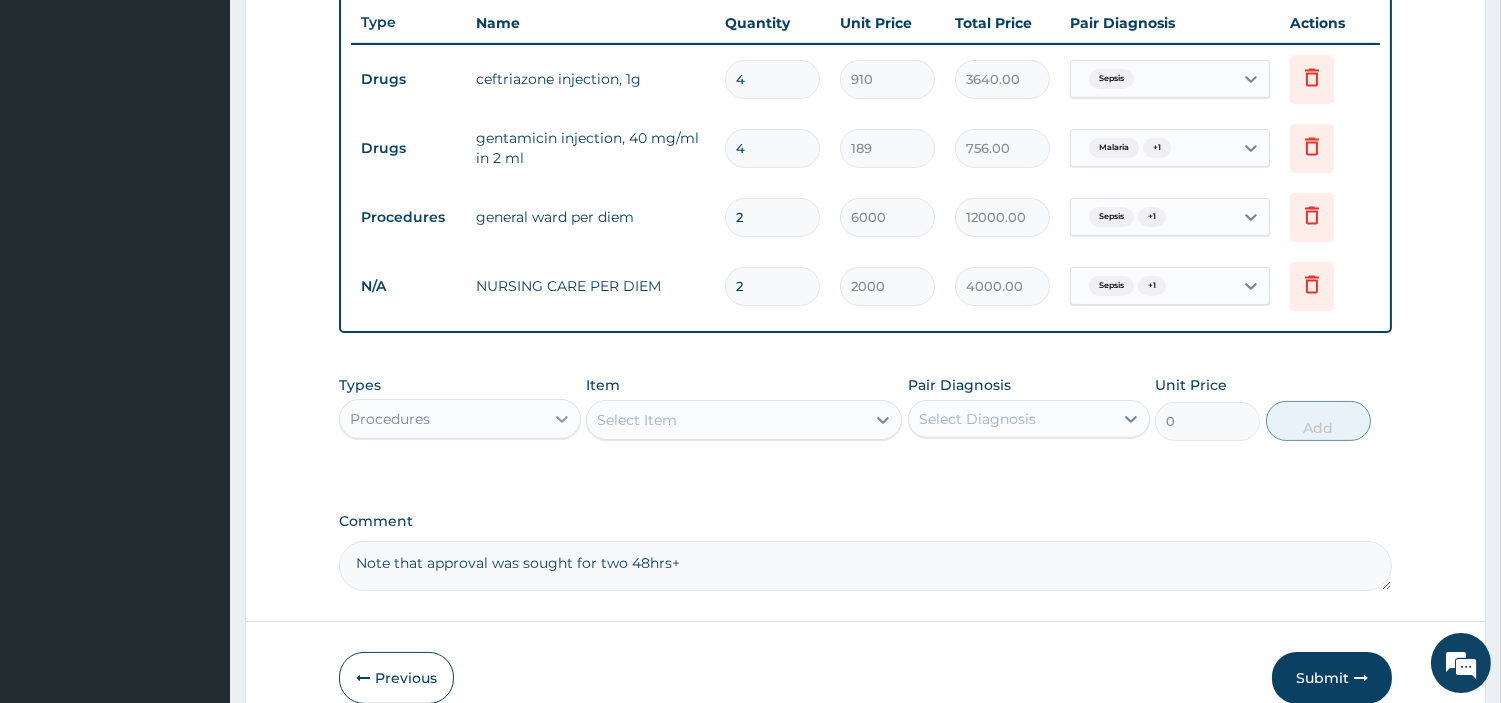 type on "2" 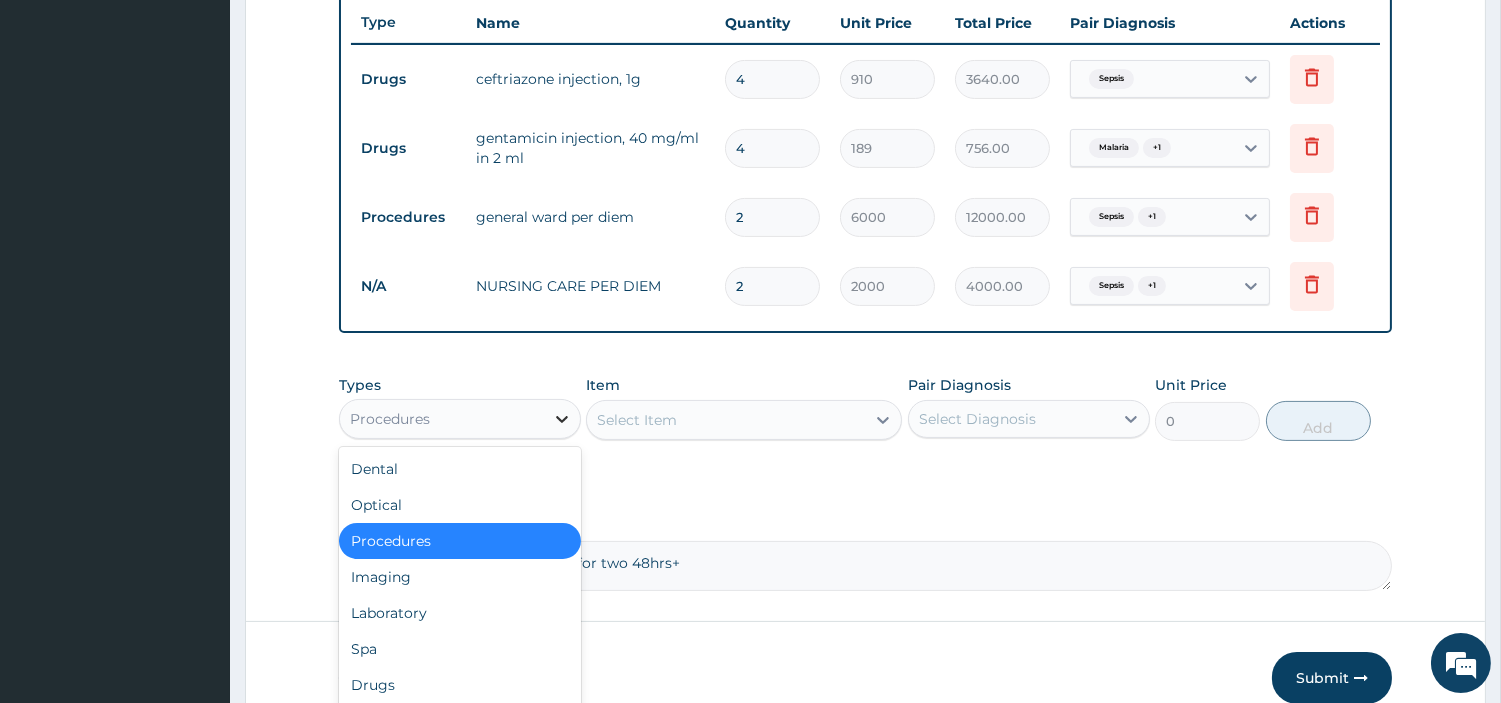 click at bounding box center [562, 419] 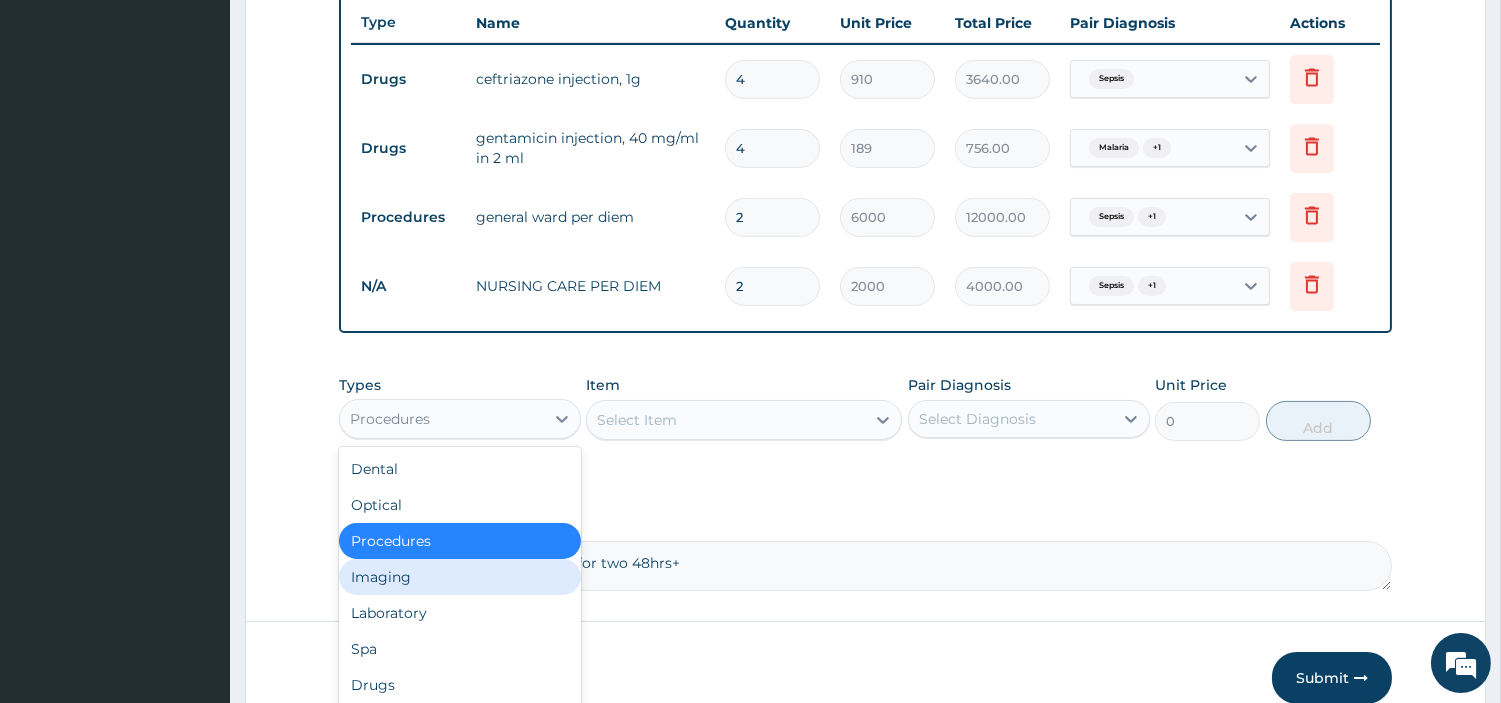 click on "Imaging" at bounding box center (460, 577) 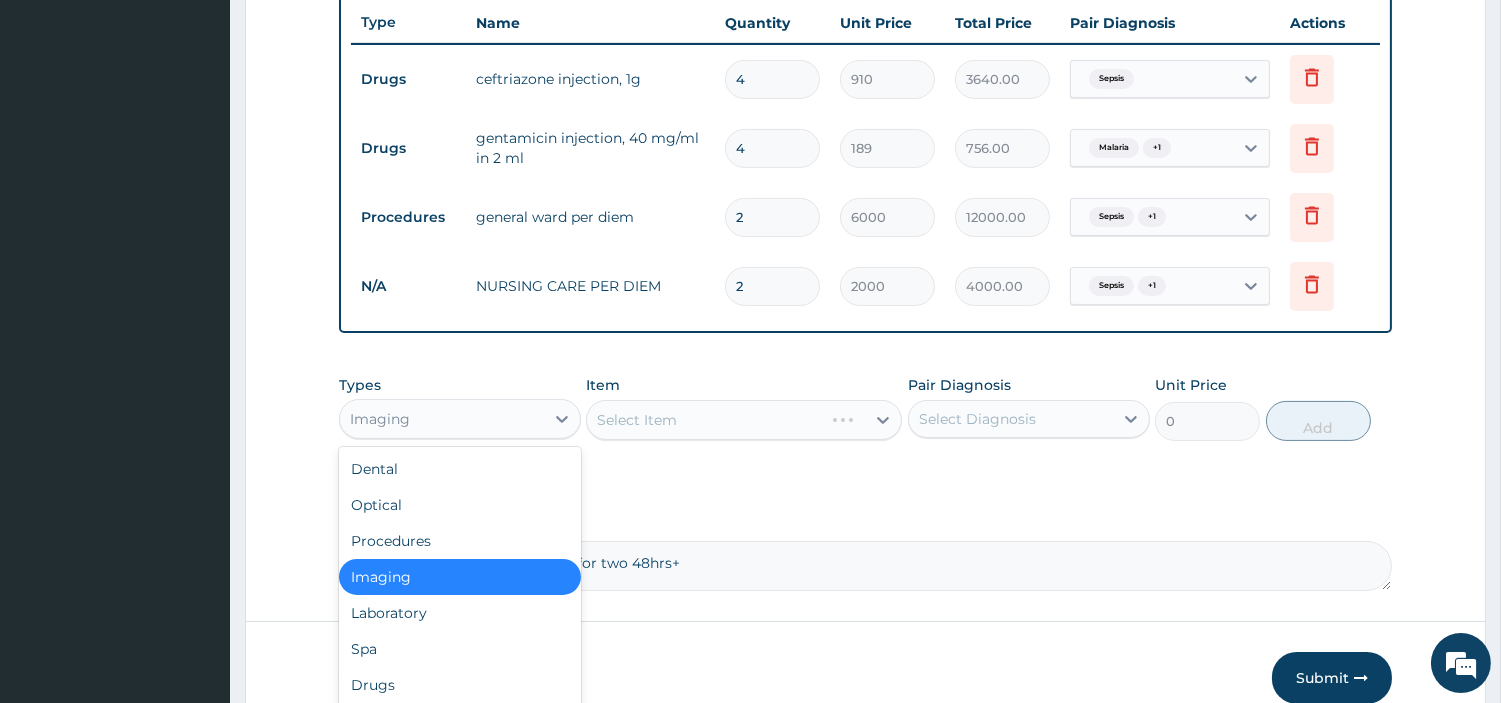 click on "Imaging" at bounding box center (460, 419) 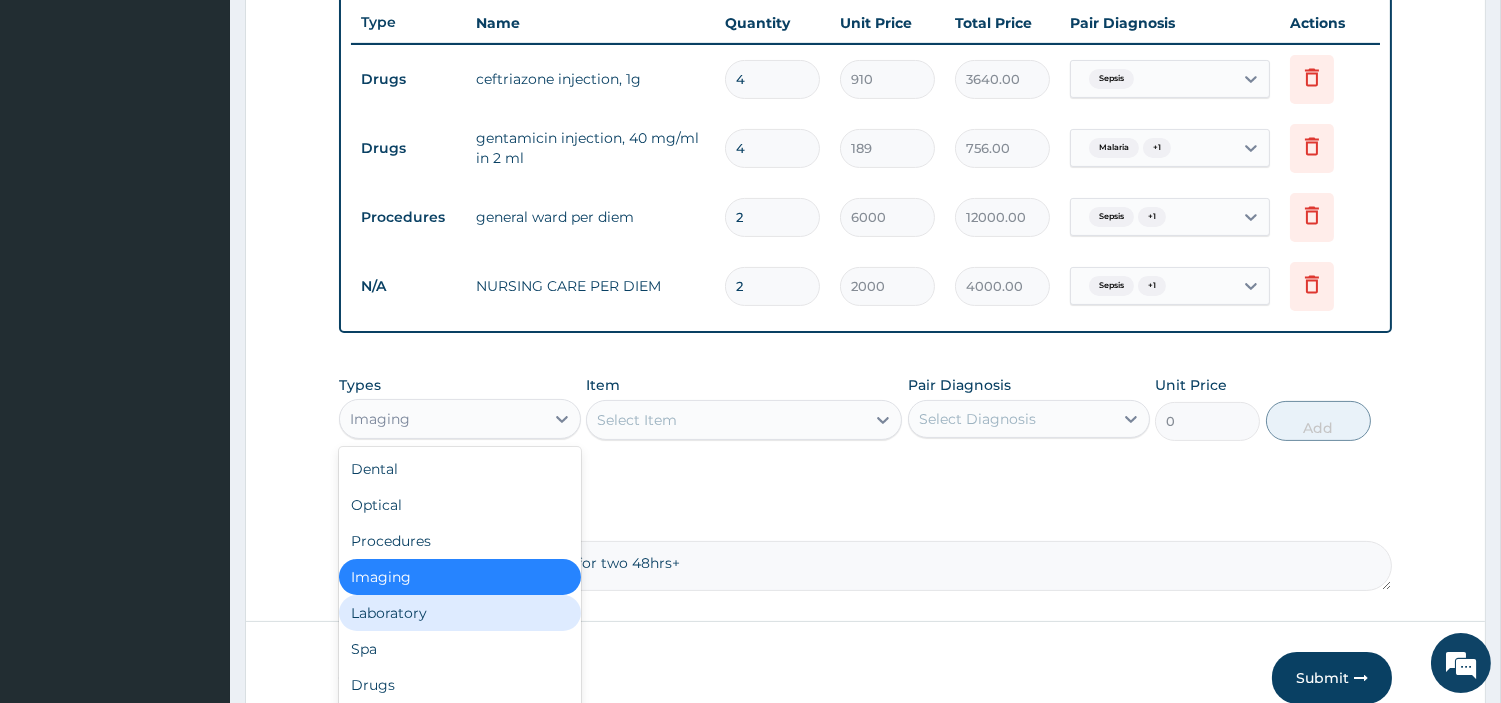 click on "Laboratory" at bounding box center (460, 613) 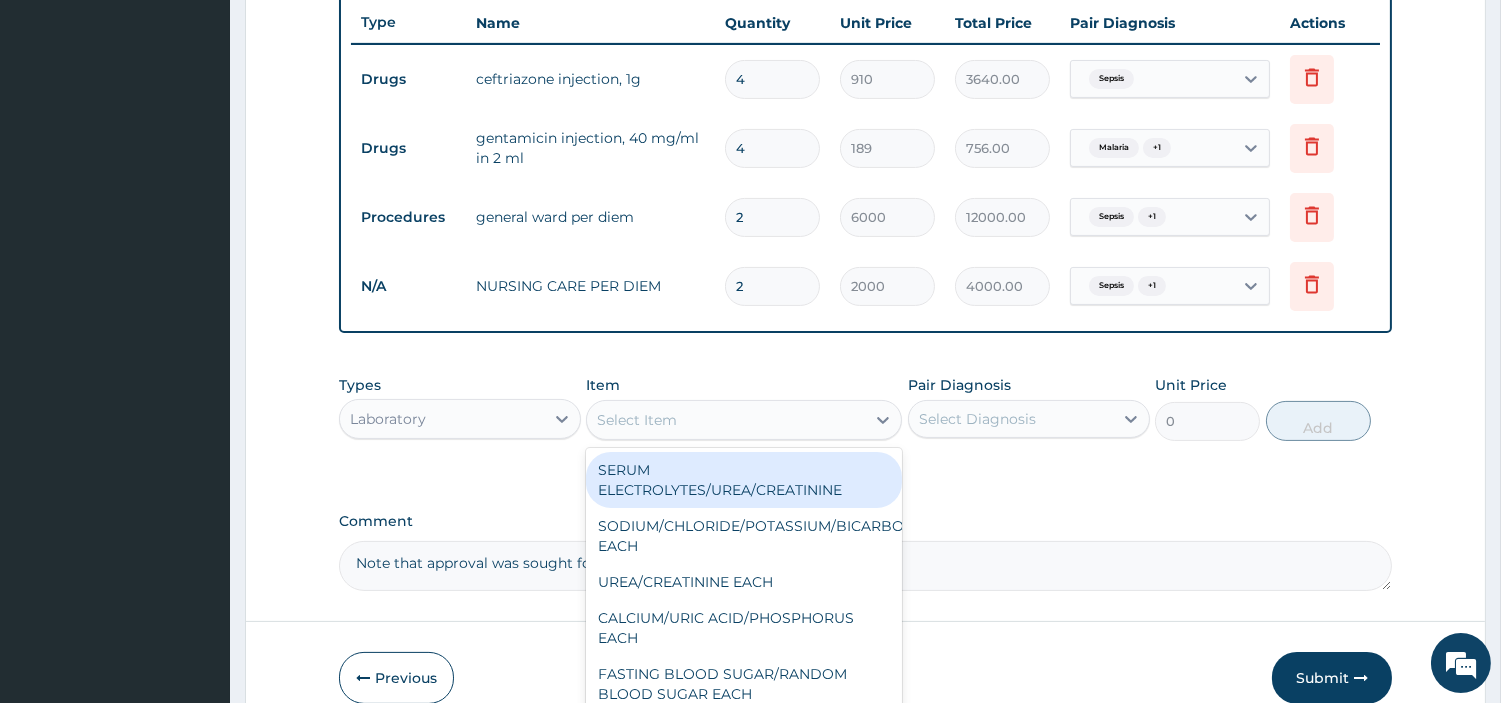 click on "Select Item" at bounding box center (726, 420) 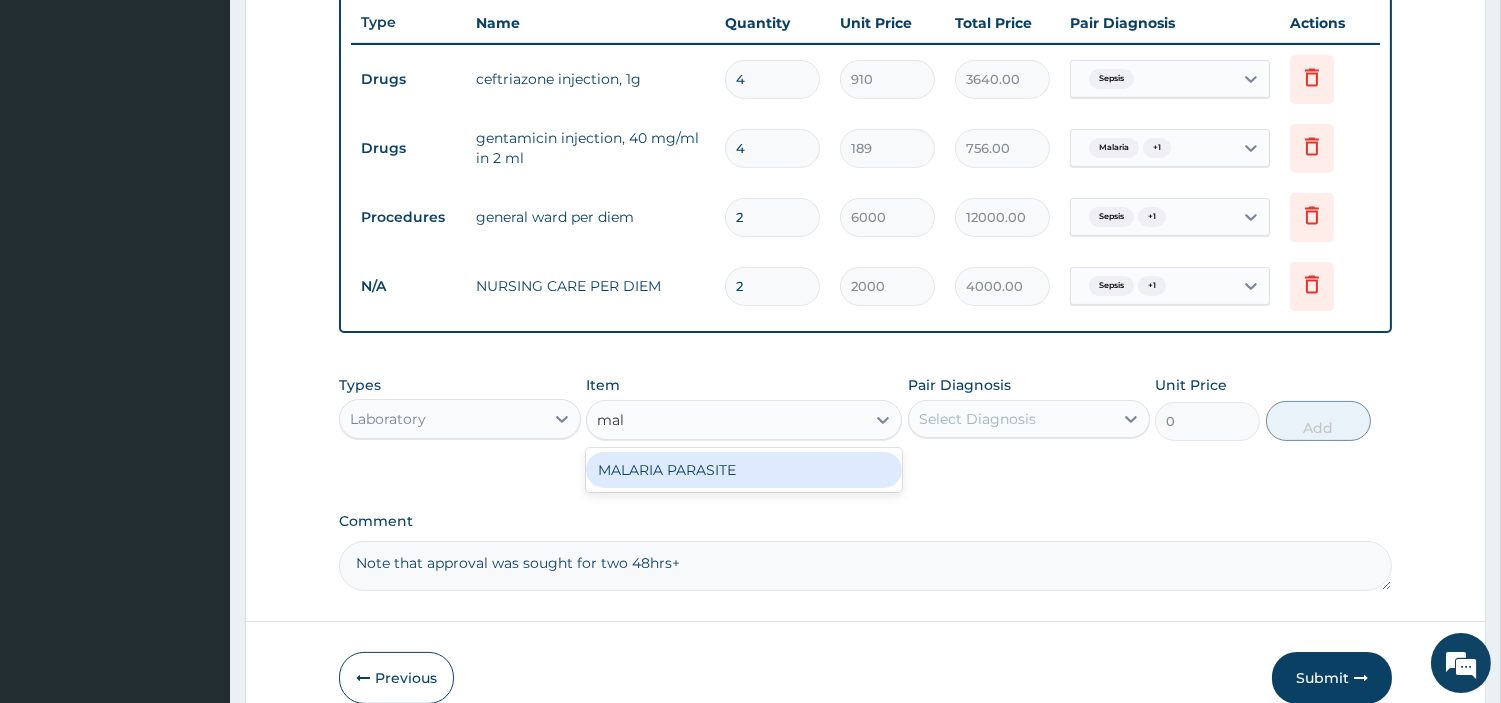 type on "mala" 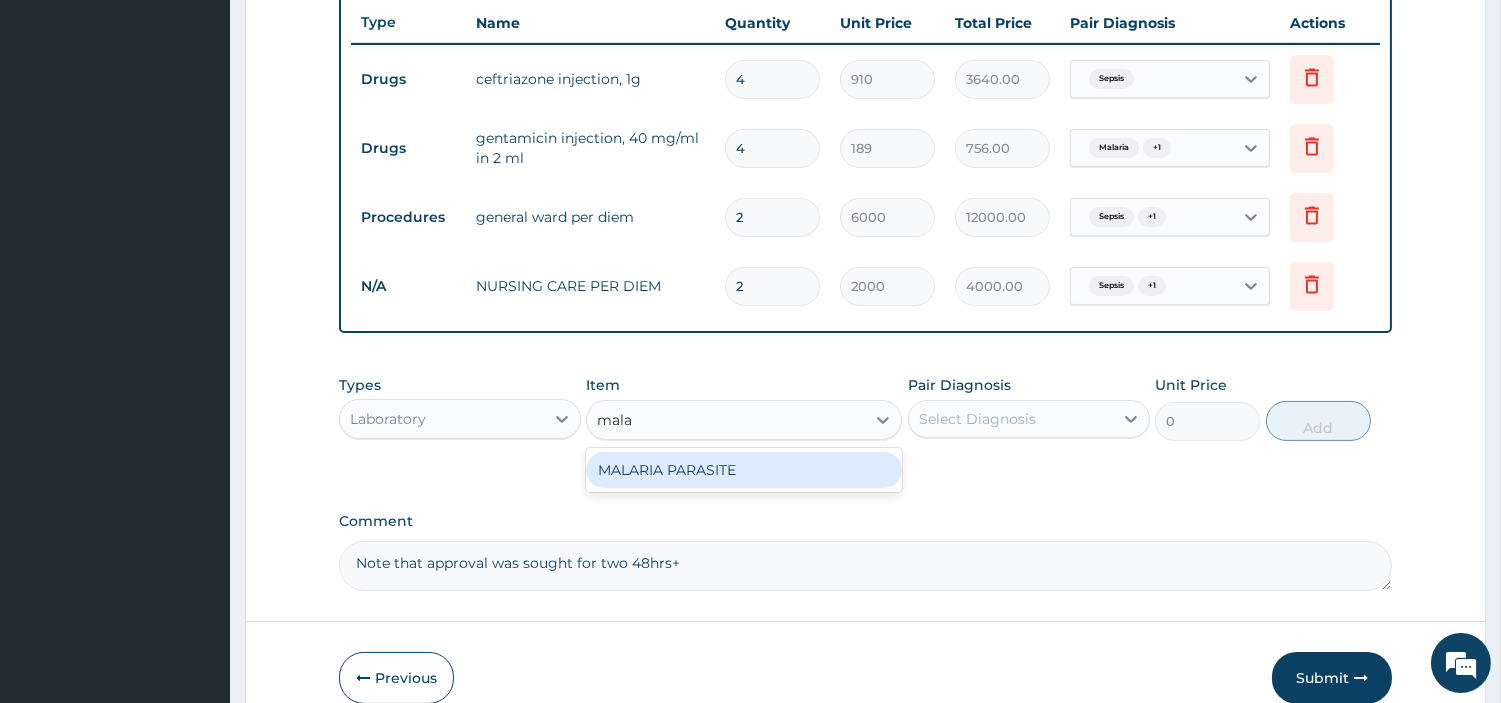 click on "MALARIA PARASITE" at bounding box center (744, 470) 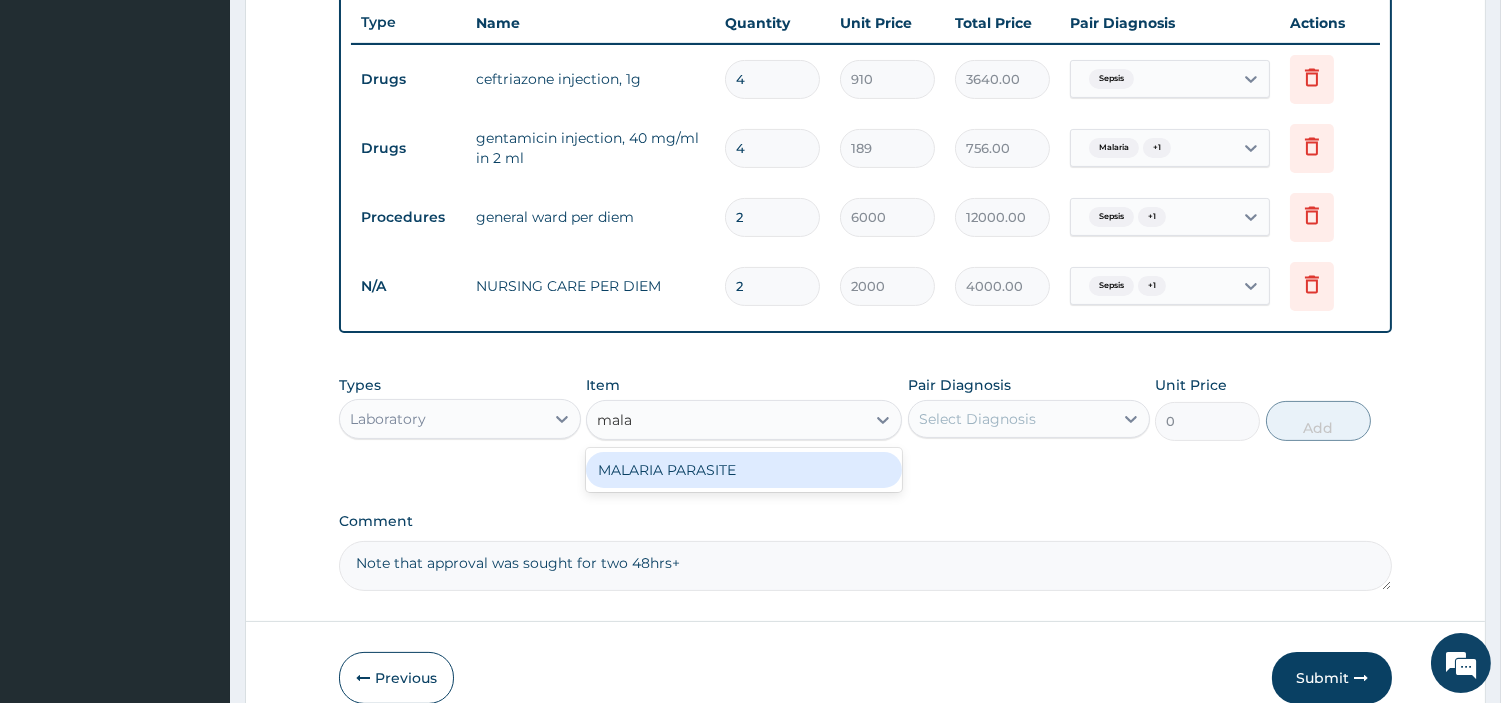 type 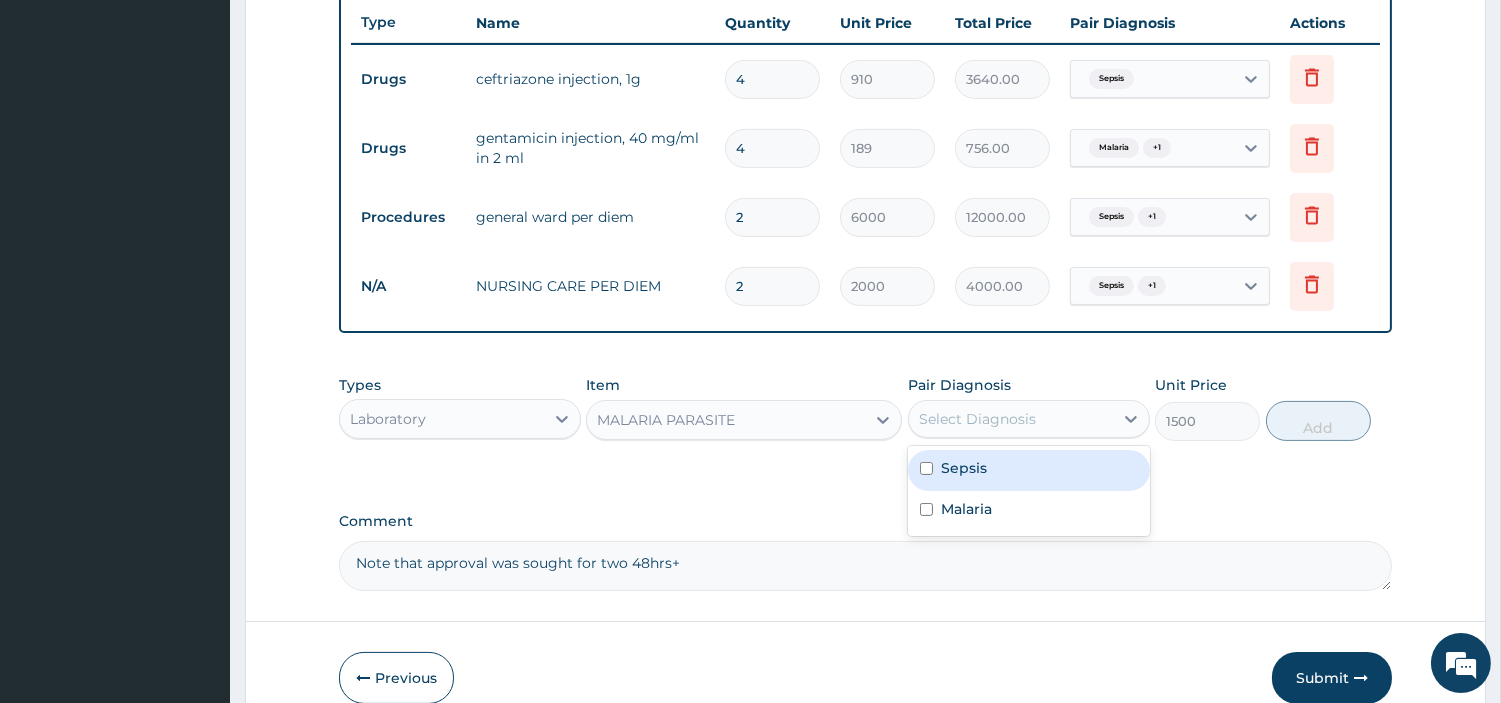 click on "Select Diagnosis" at bounding box center (977, 419) 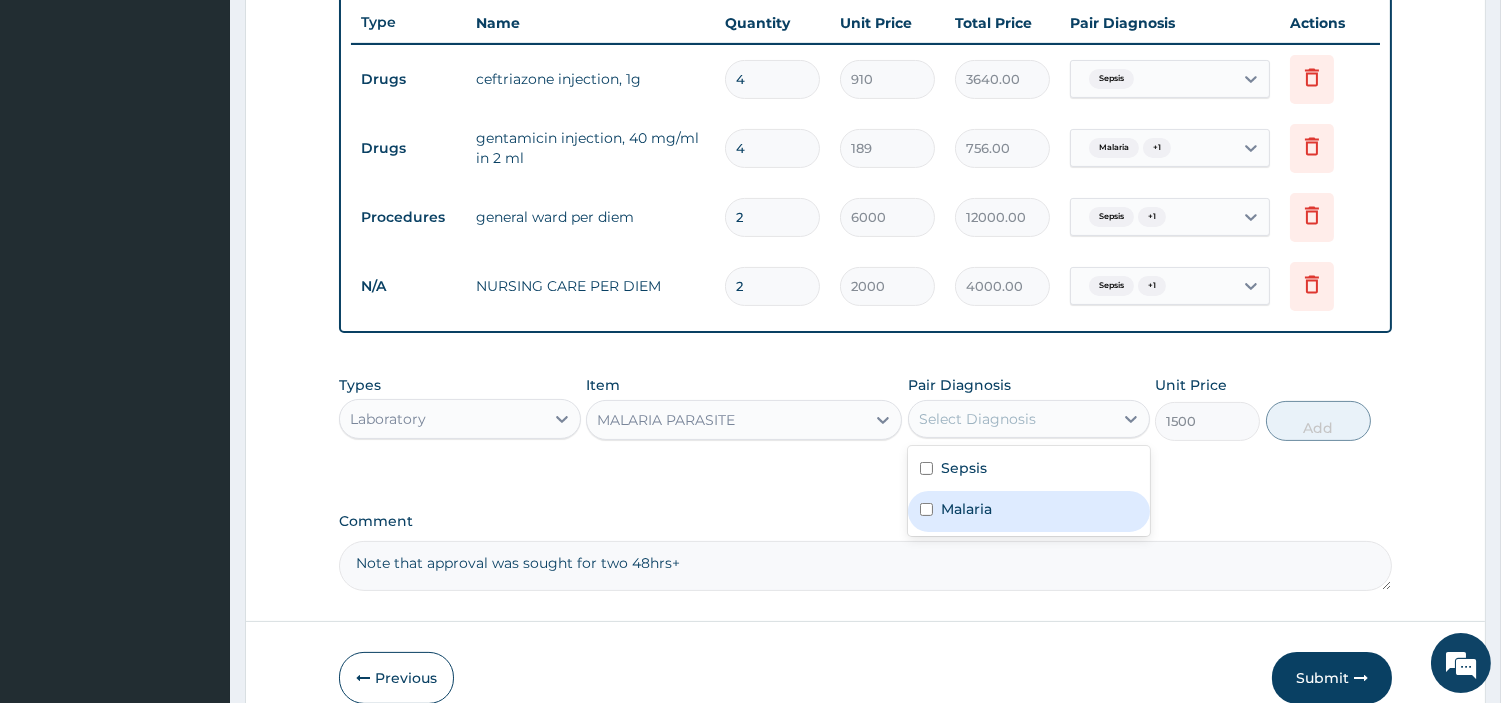 click at bounding box center [926, 509] 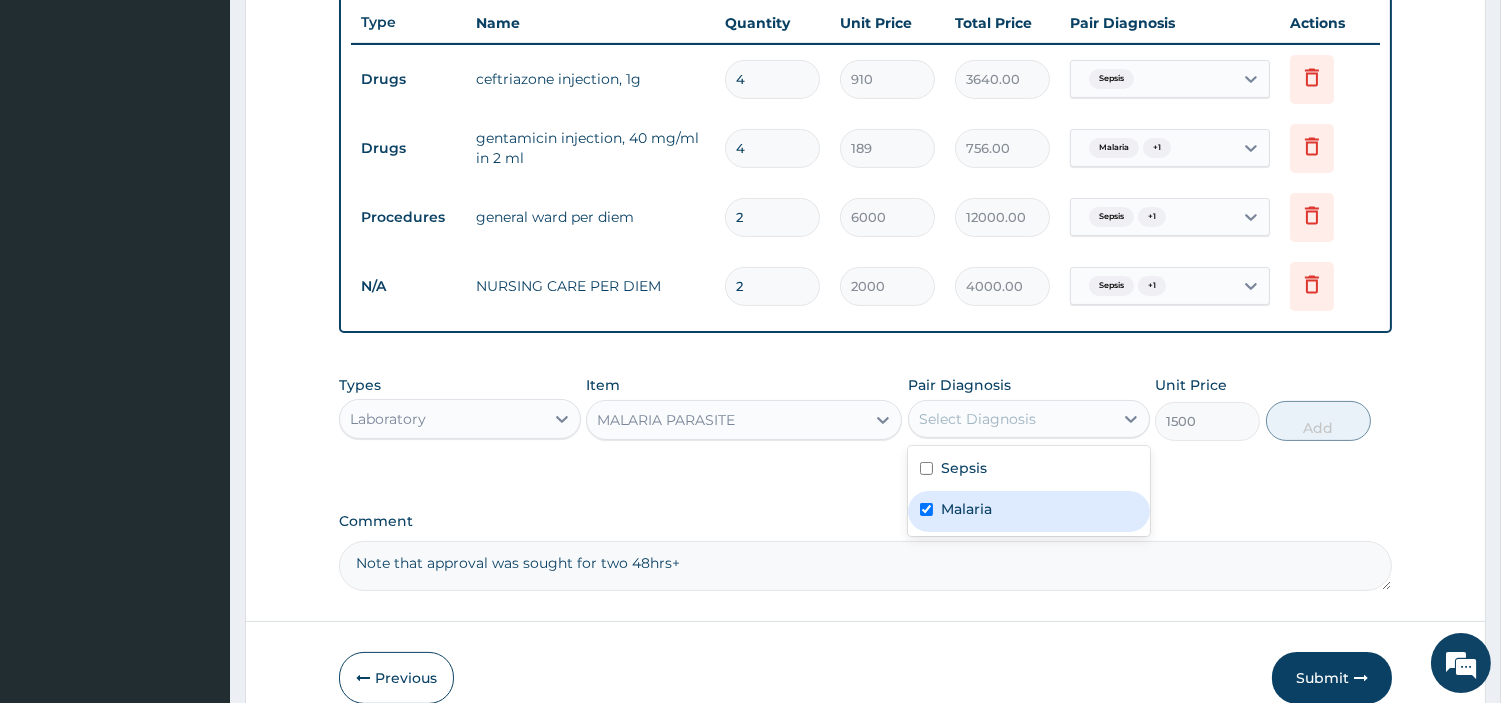 checkbox on "true" 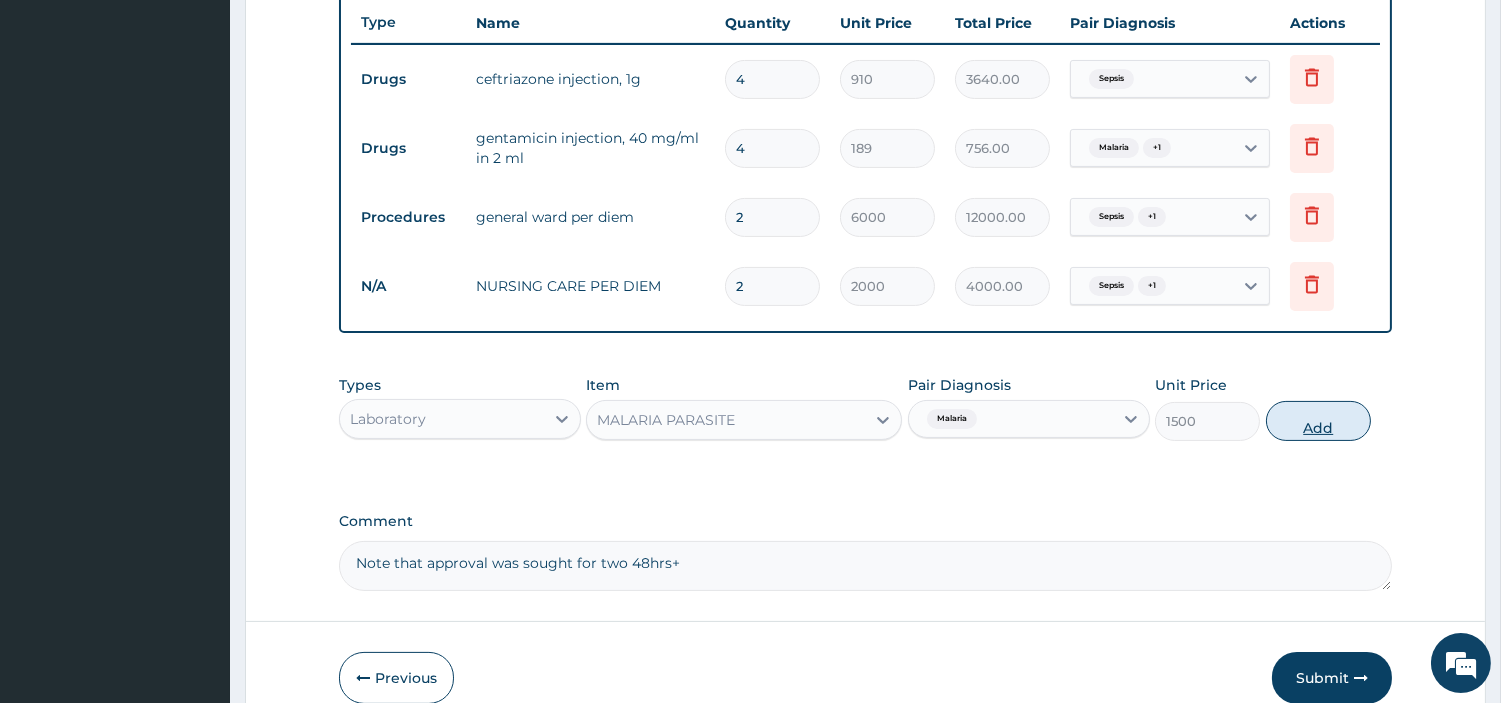 click on "Add" at bounding box center [1318, 421] 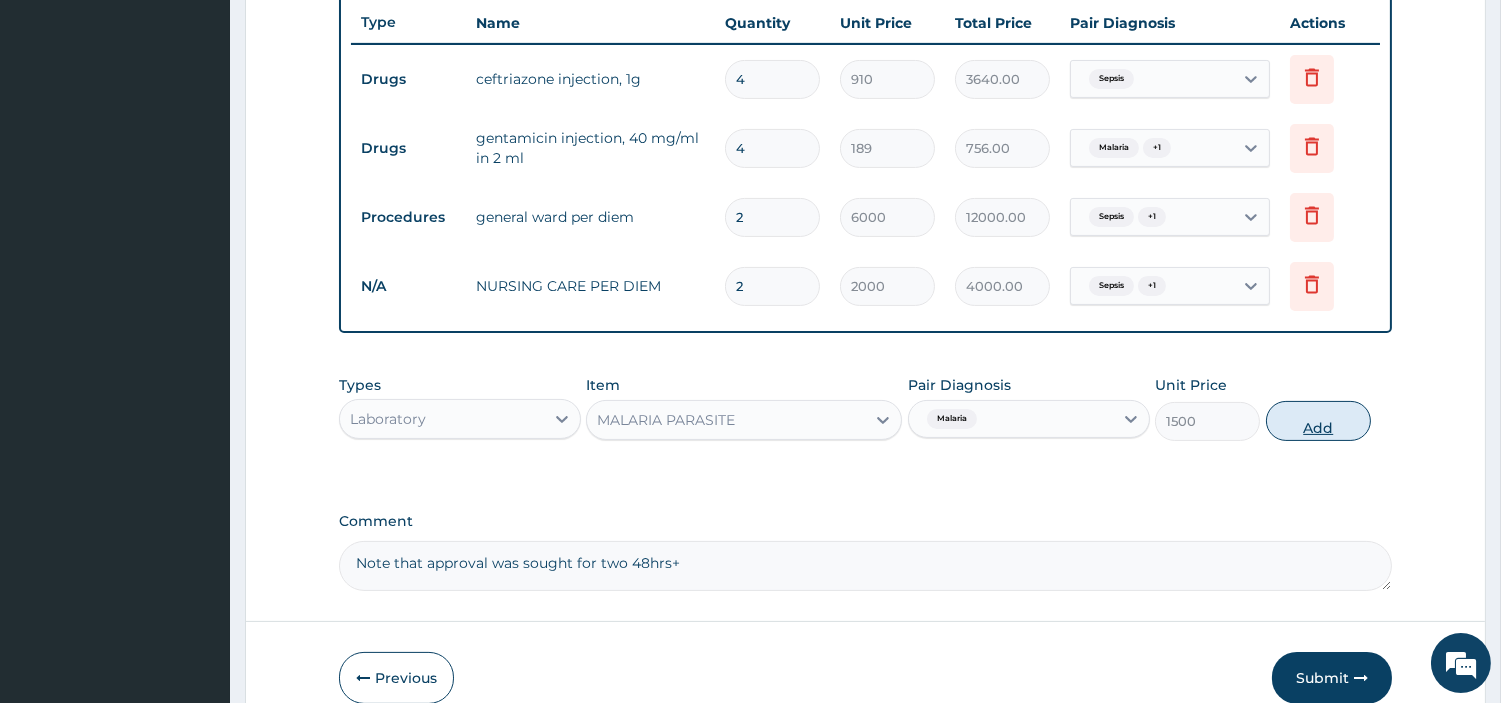 type on "0" 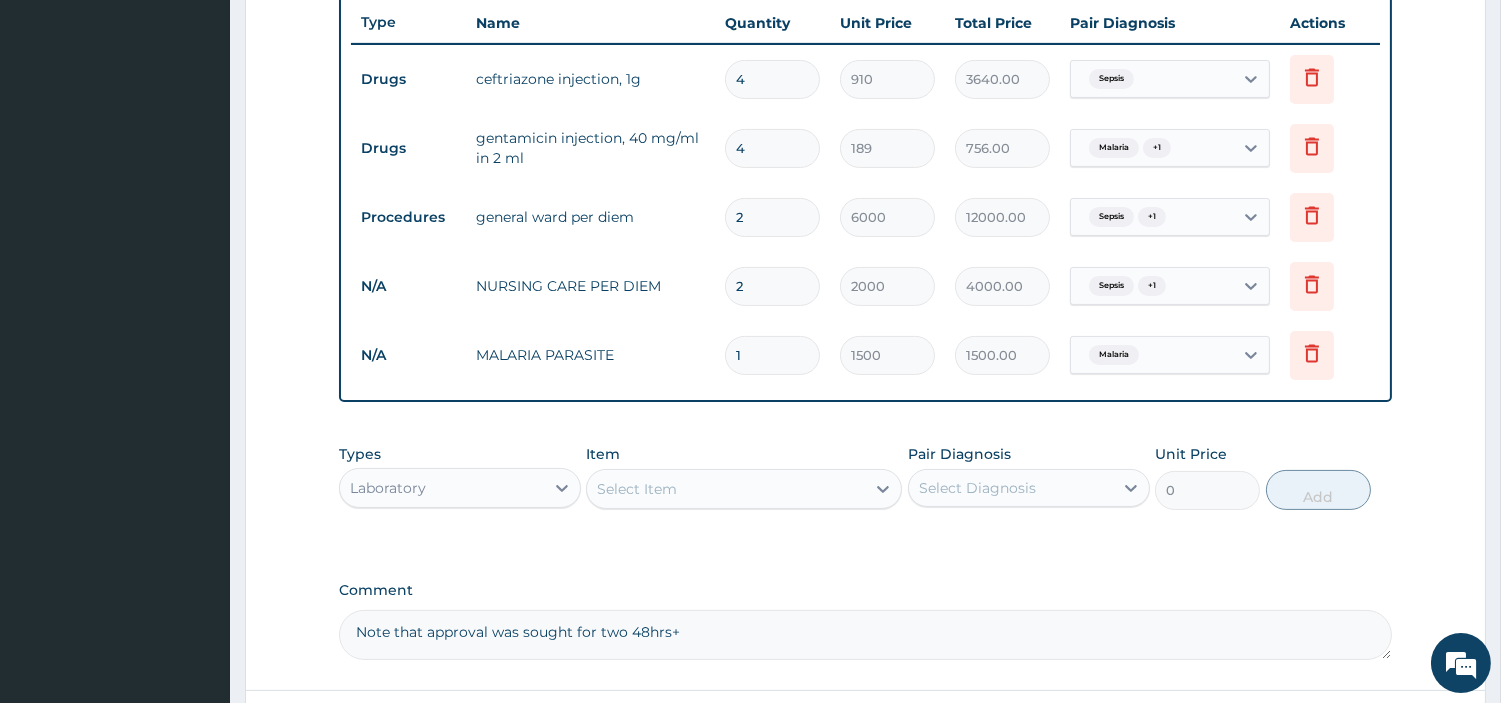 click on "Select Item" at bounding box center (726, 489) 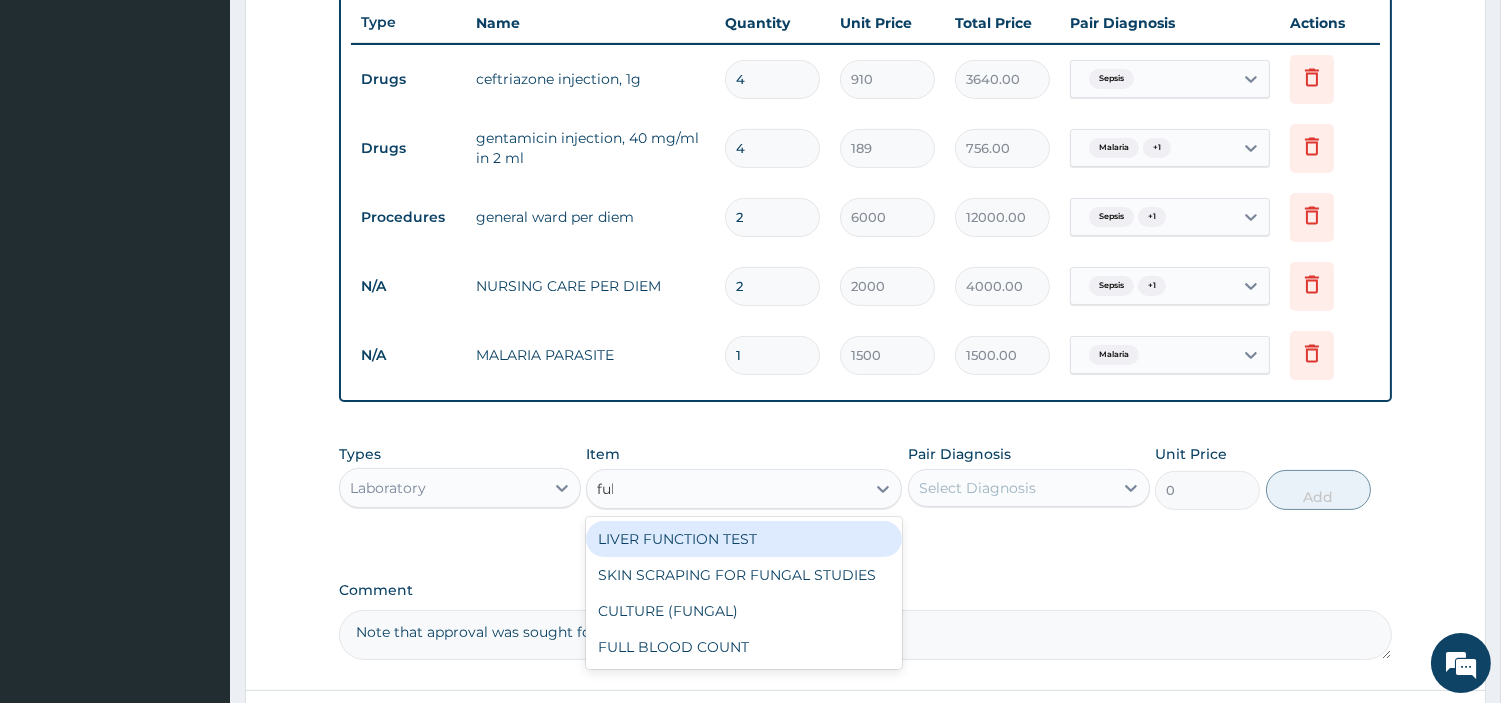 type on "full" 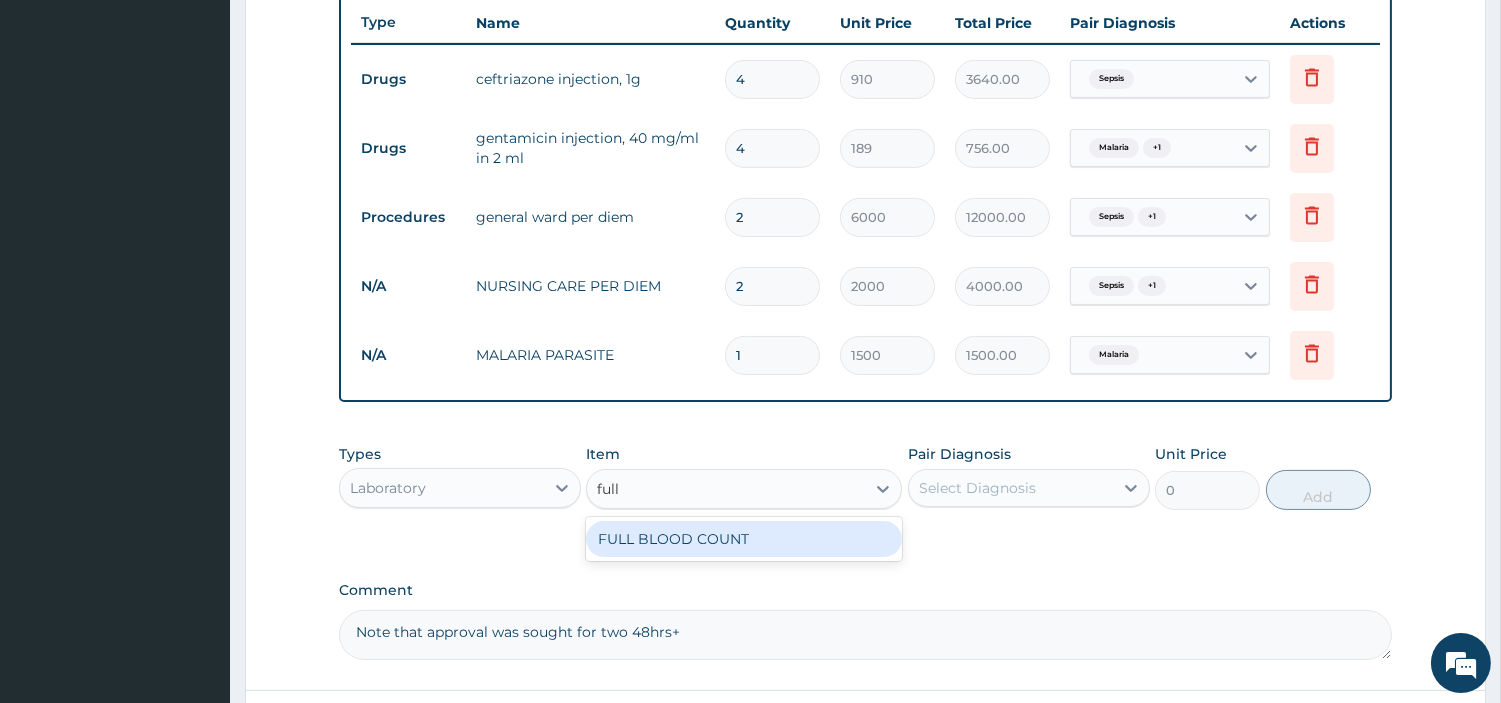 click on "FULL BLOOD COUNT" at bounding box center (744, 539) 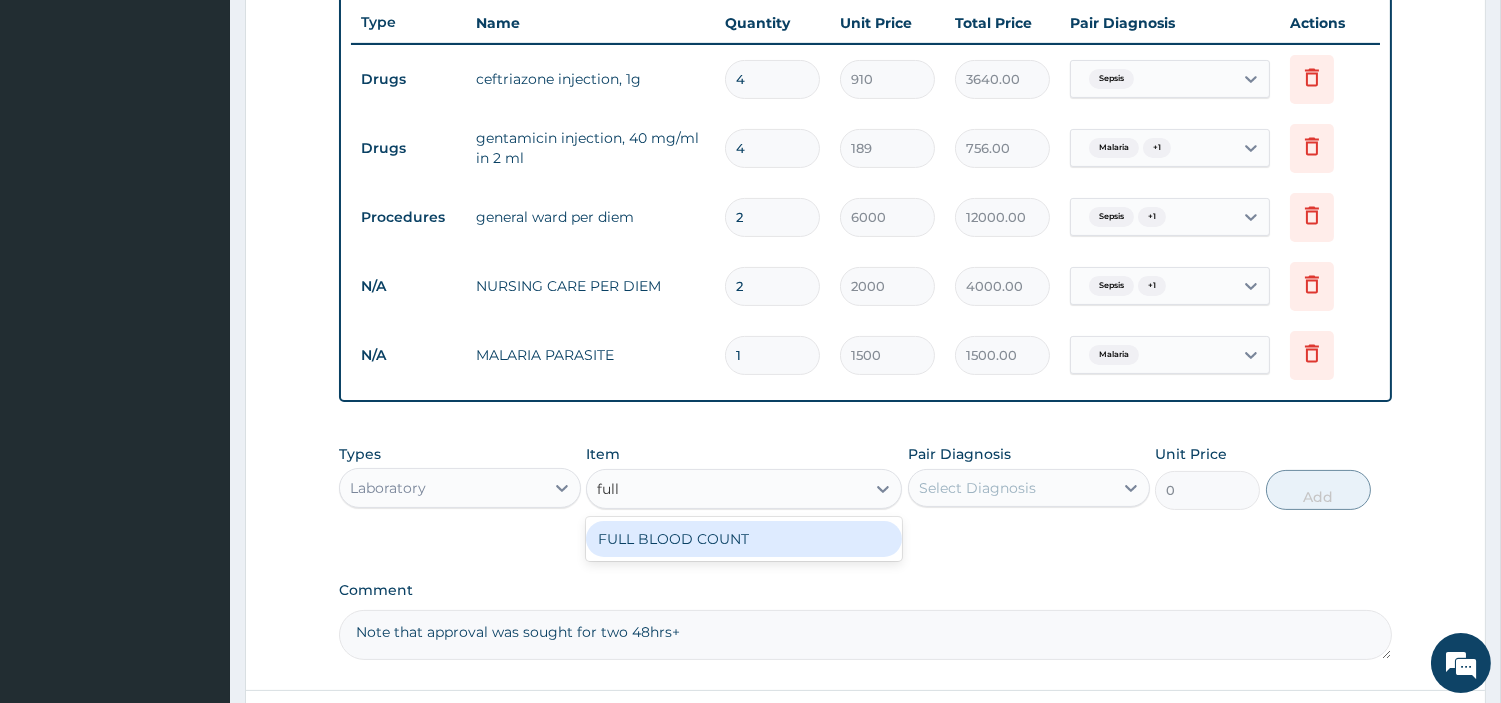 type 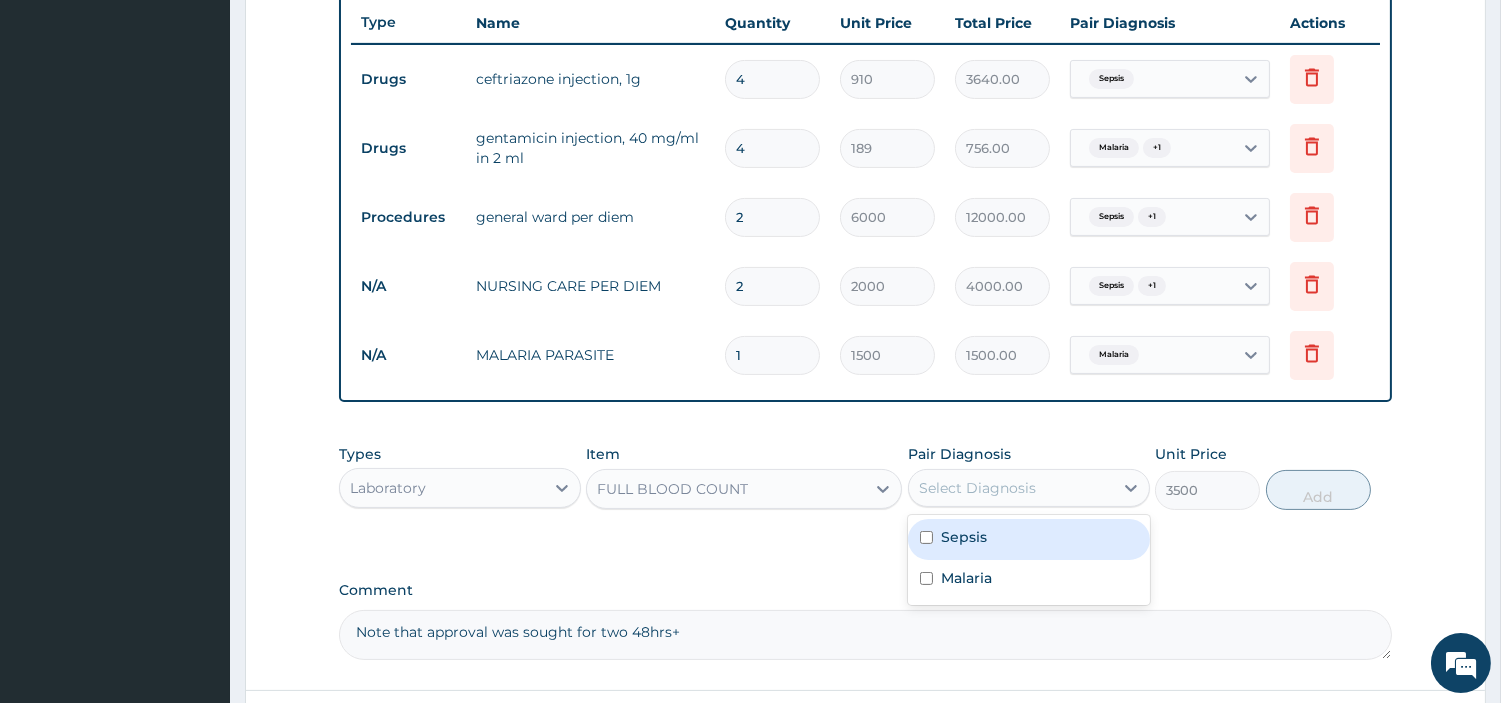 click on "Select Diagnosis" at bounding box center [977, 488] 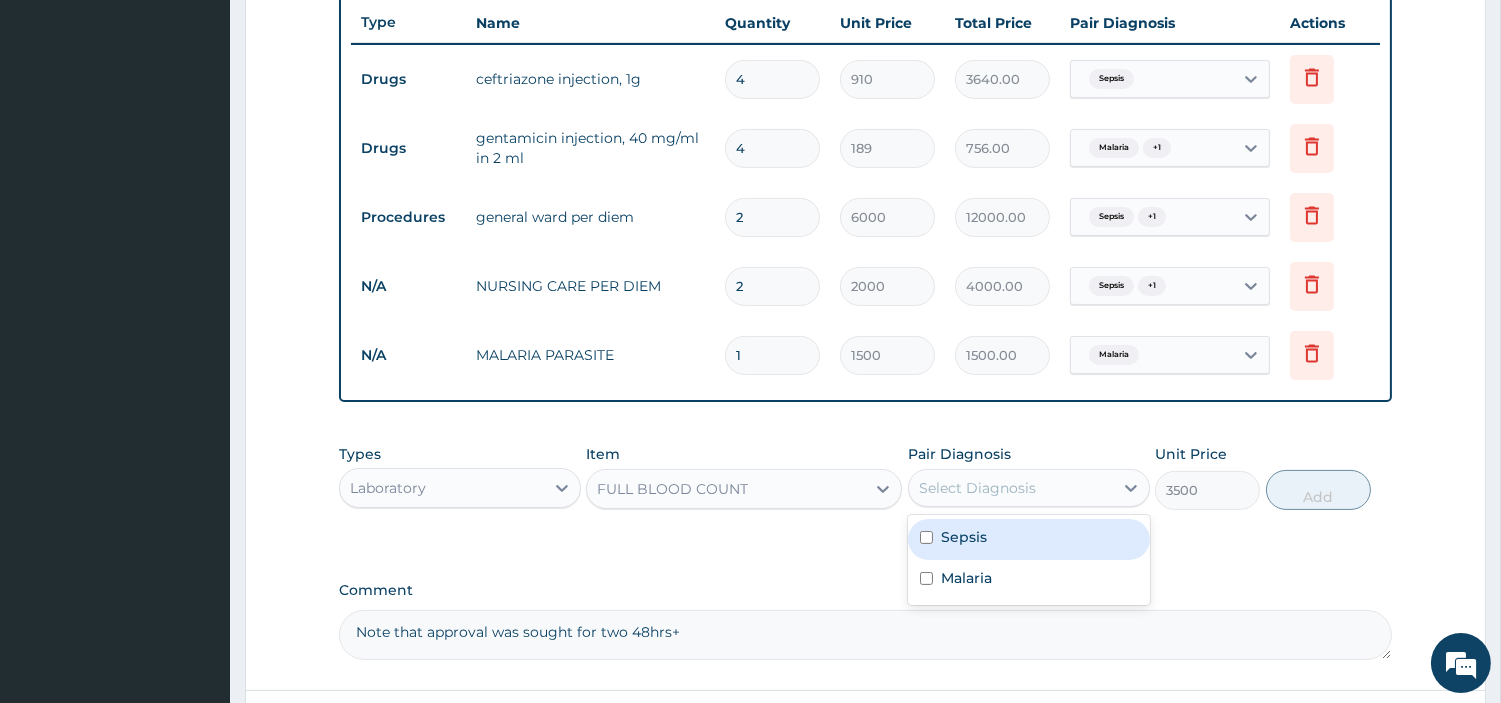 click on "Sepsis" at bounding box center [964, 537] 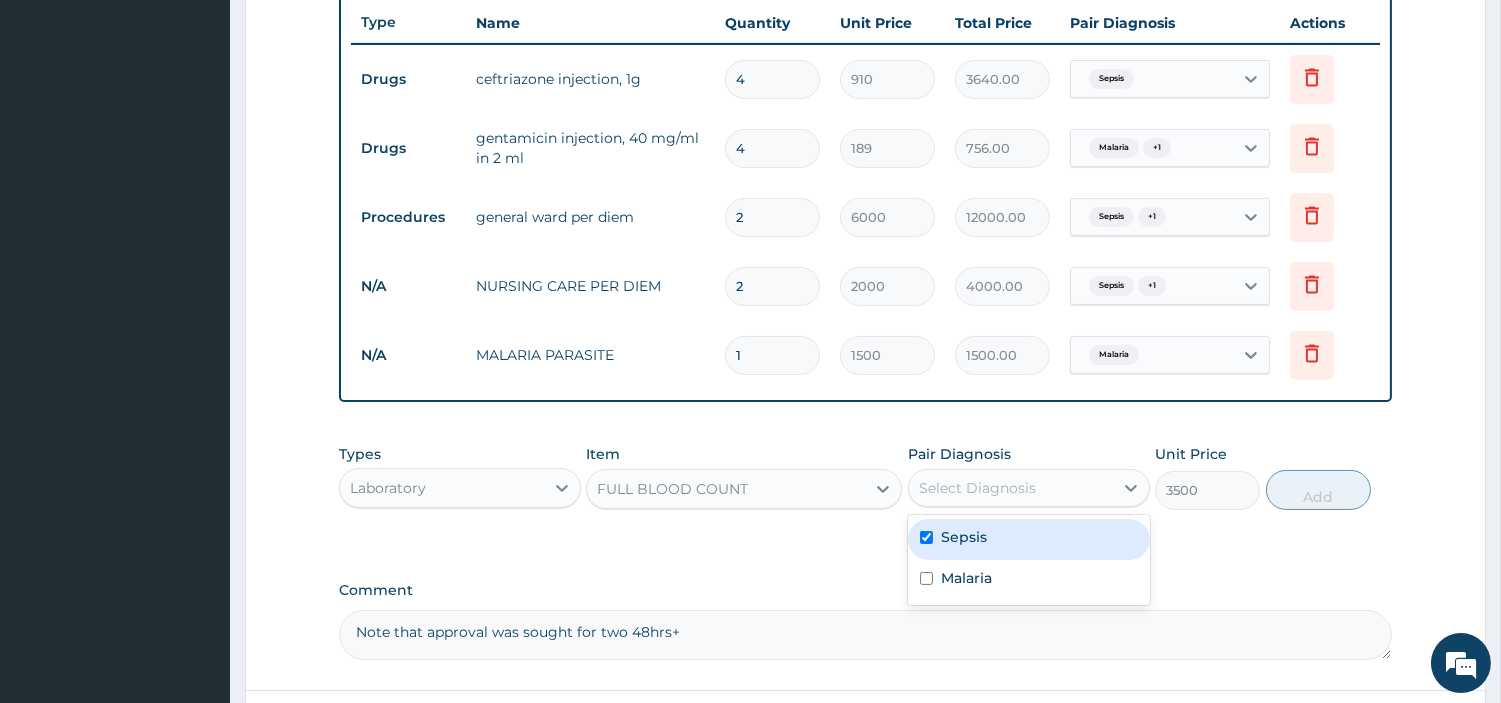 checkbox on "true" 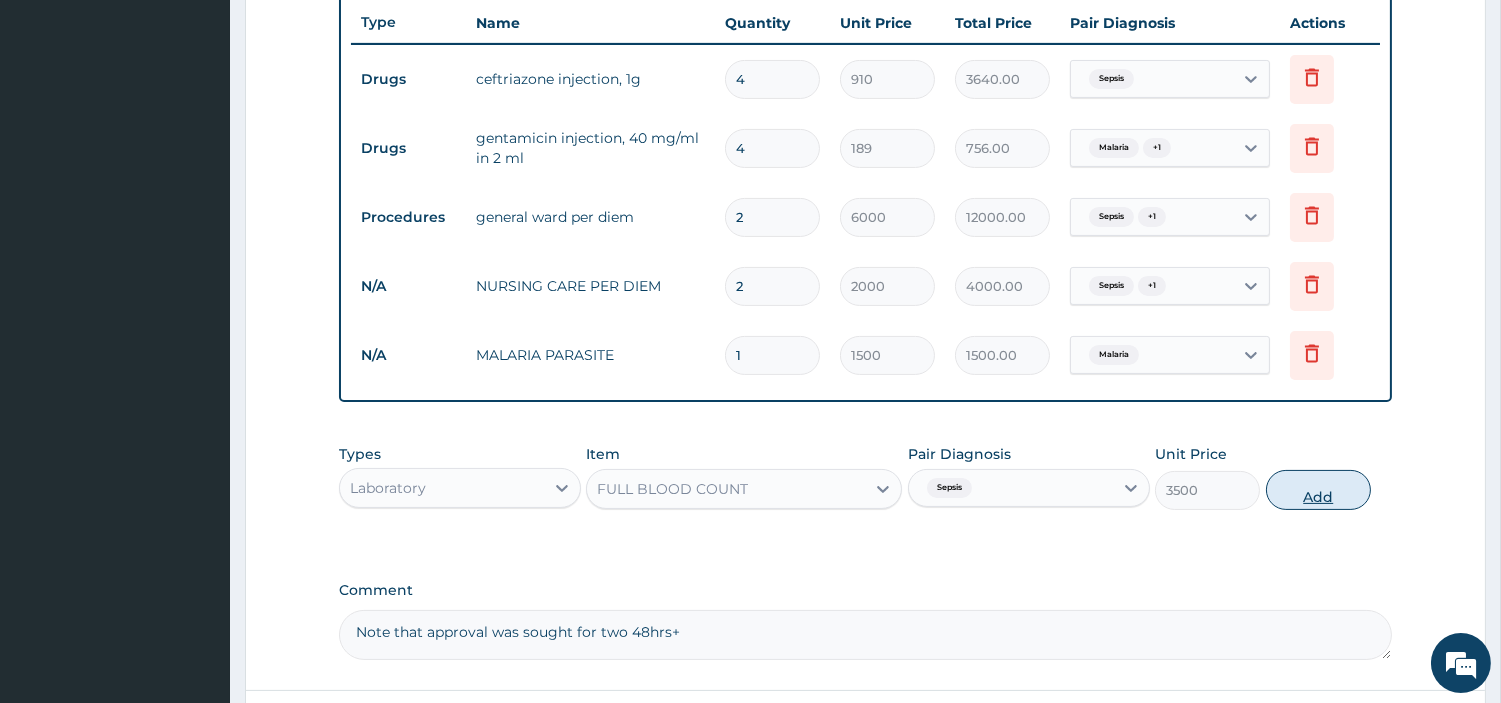 click on "Add" at bounding box center [1318, 490] 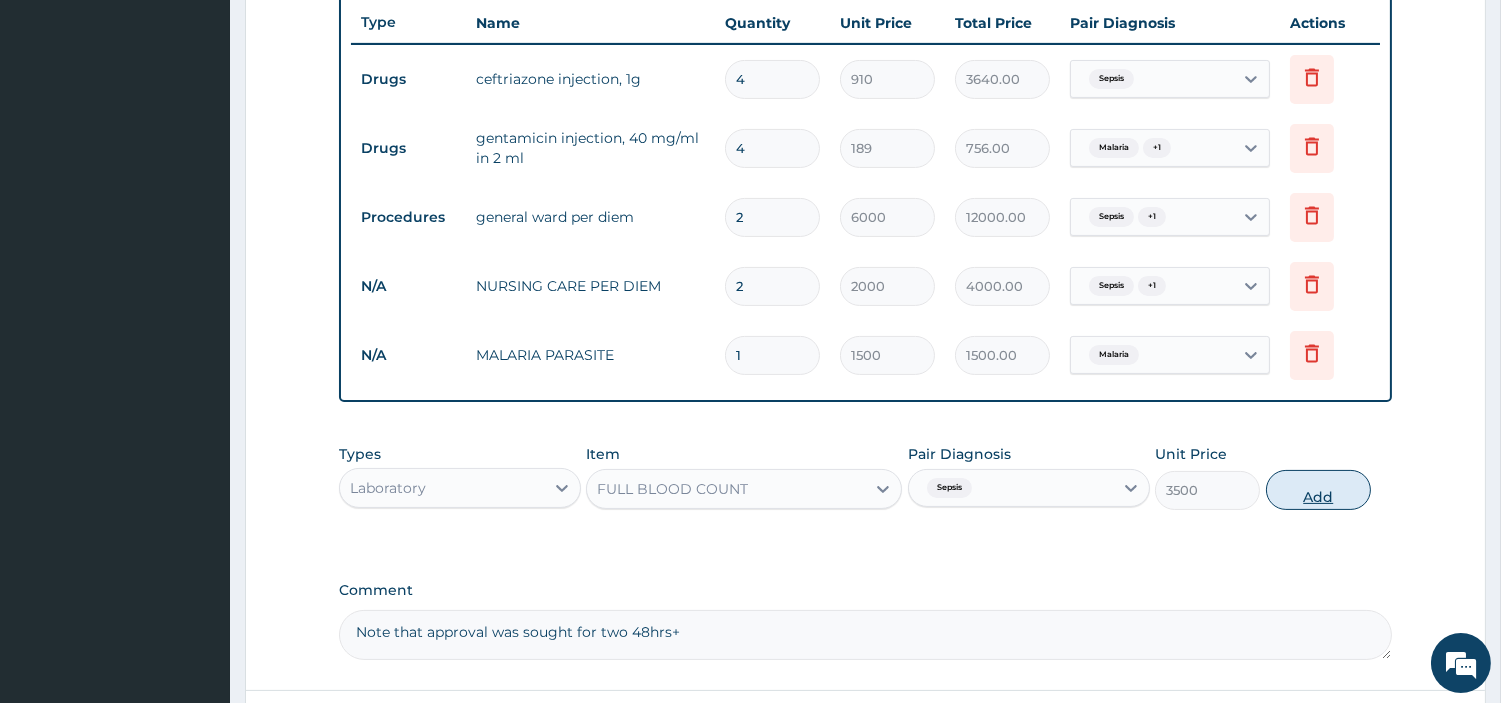 type on "0" 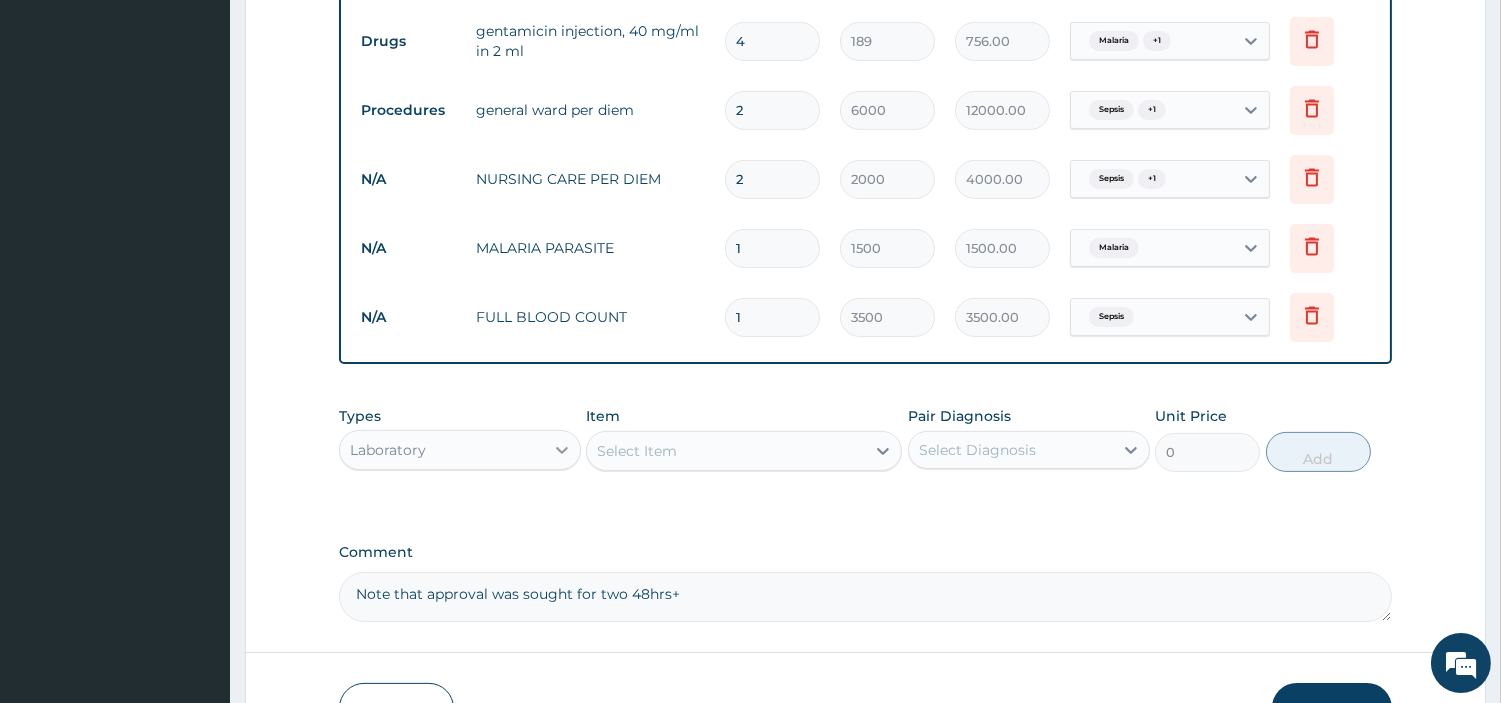 scroll, scrollTop: 861, scrollLeft: 0, axis: vertical 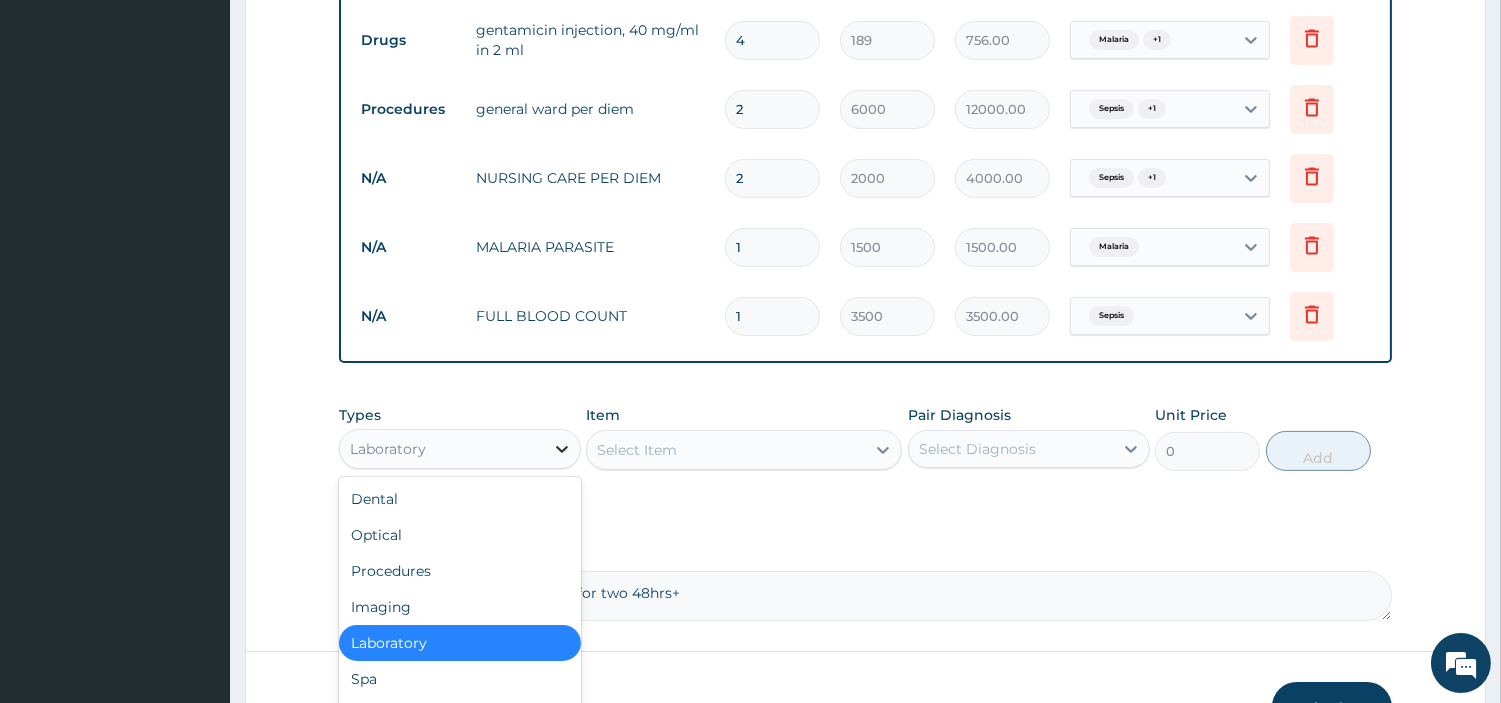 click 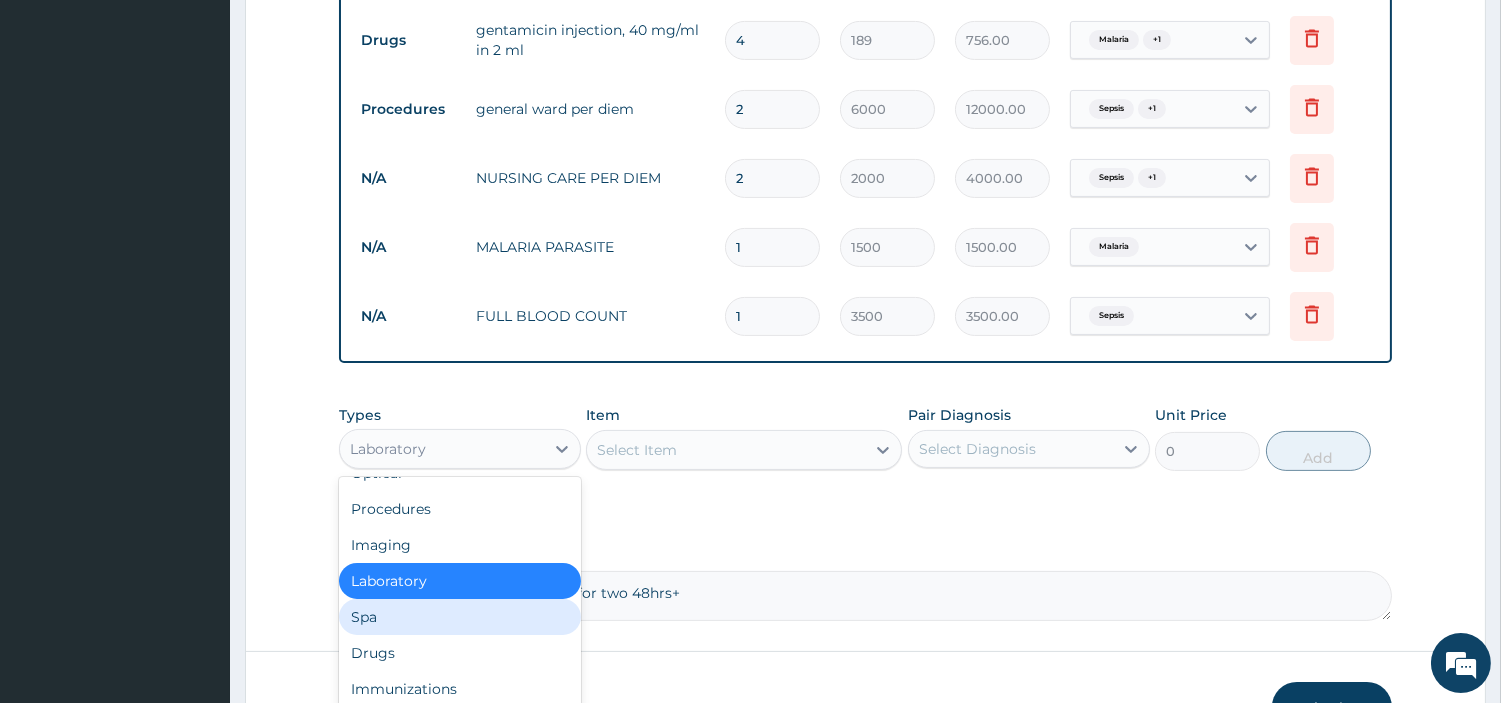 scroll, scrollTop: 67, scrollLeft: 0, axis: vertical 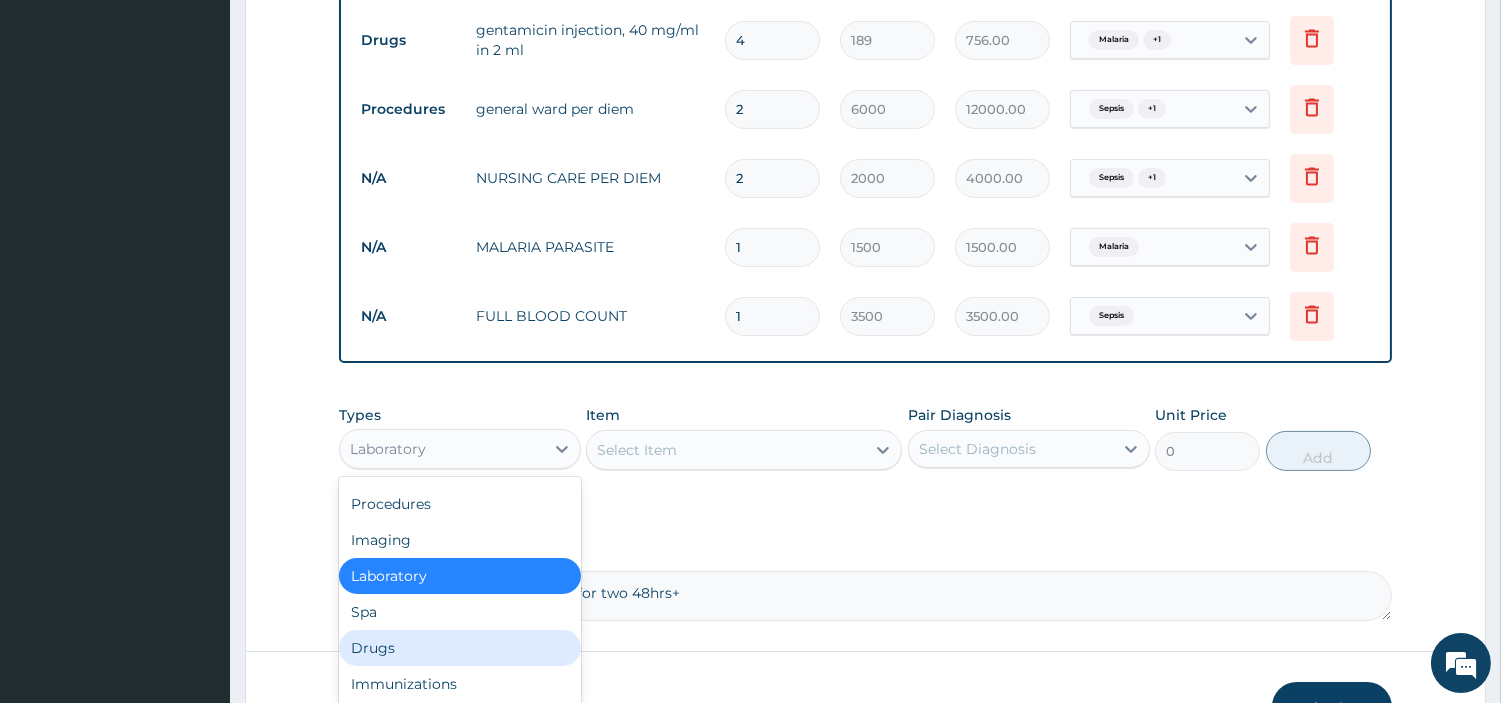click on "Drugs" at bounding box center (460, 648) 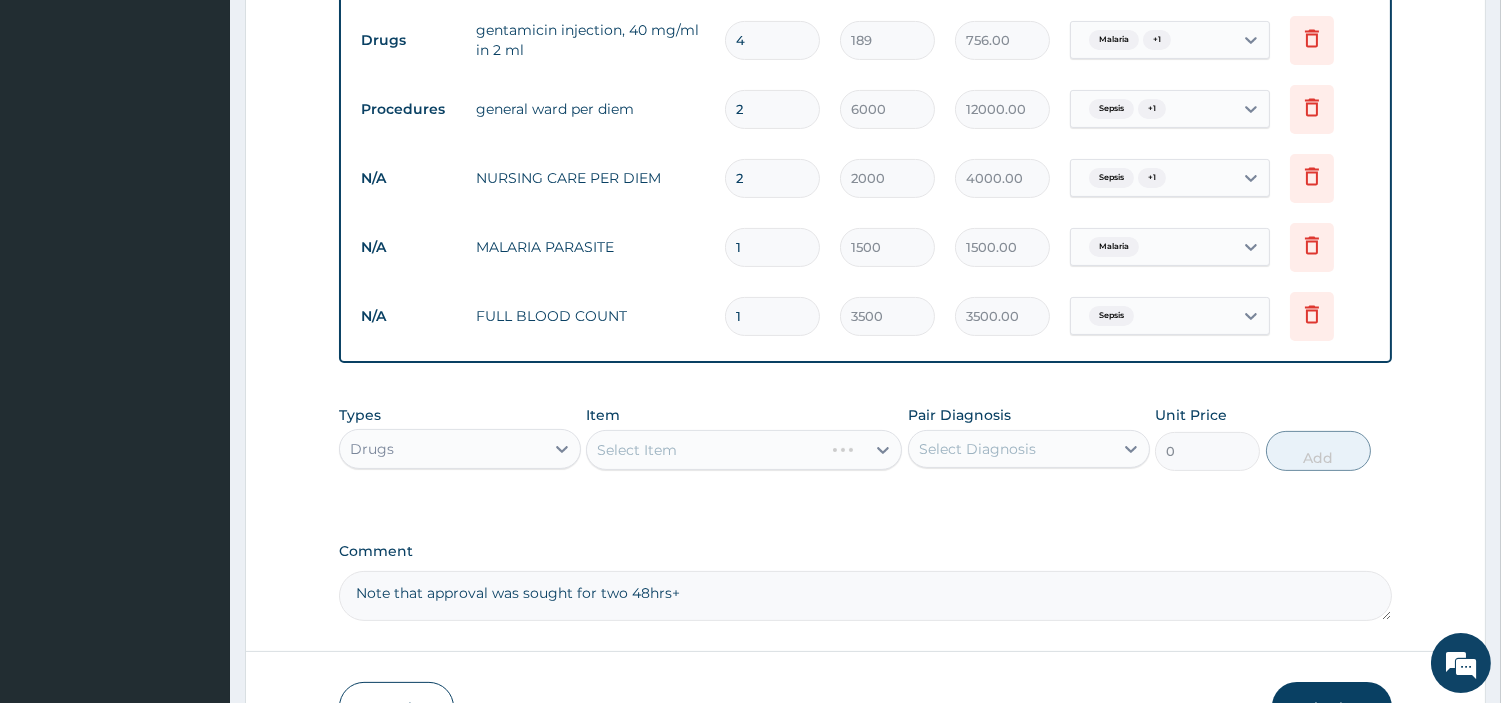 click on "Select Item" at bounding box center [744, 450] 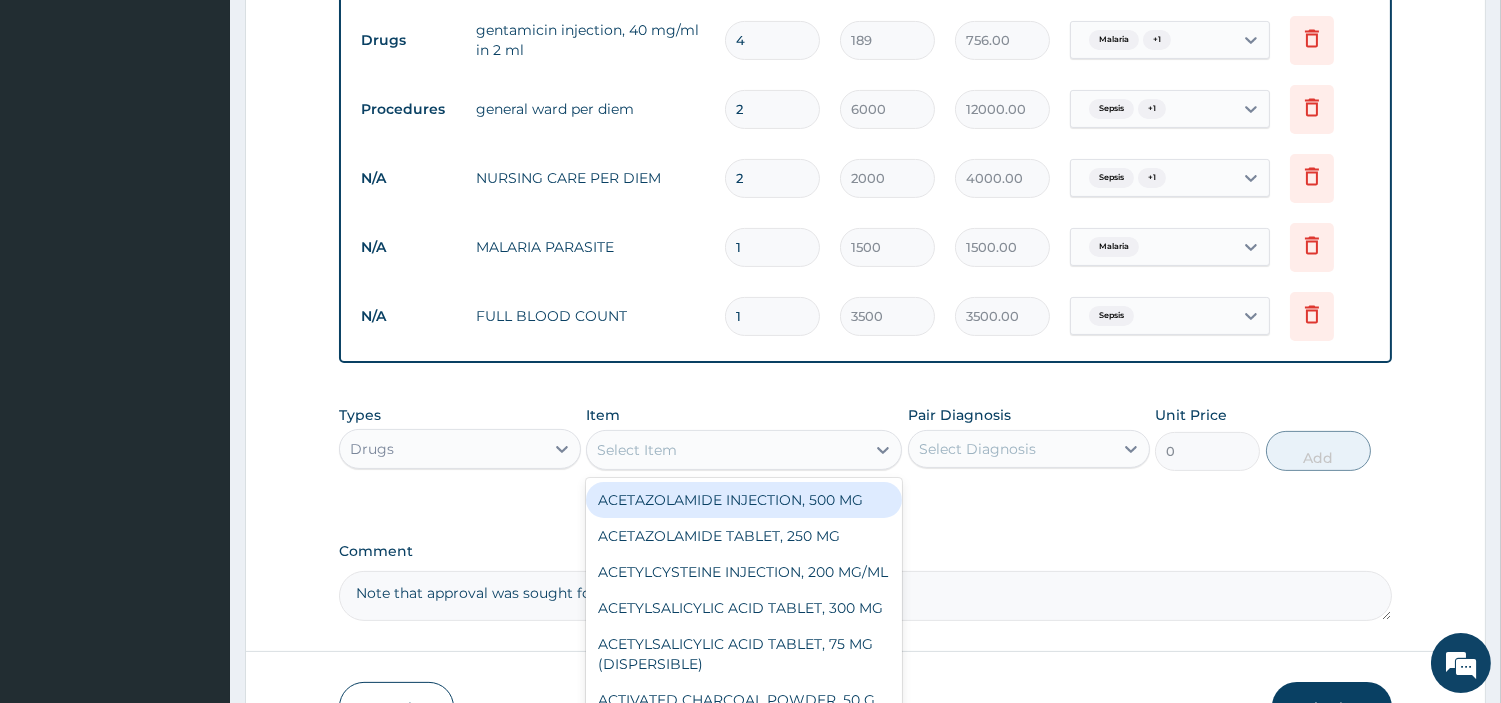 click on "Select Item" at bounding box center (726, 450) 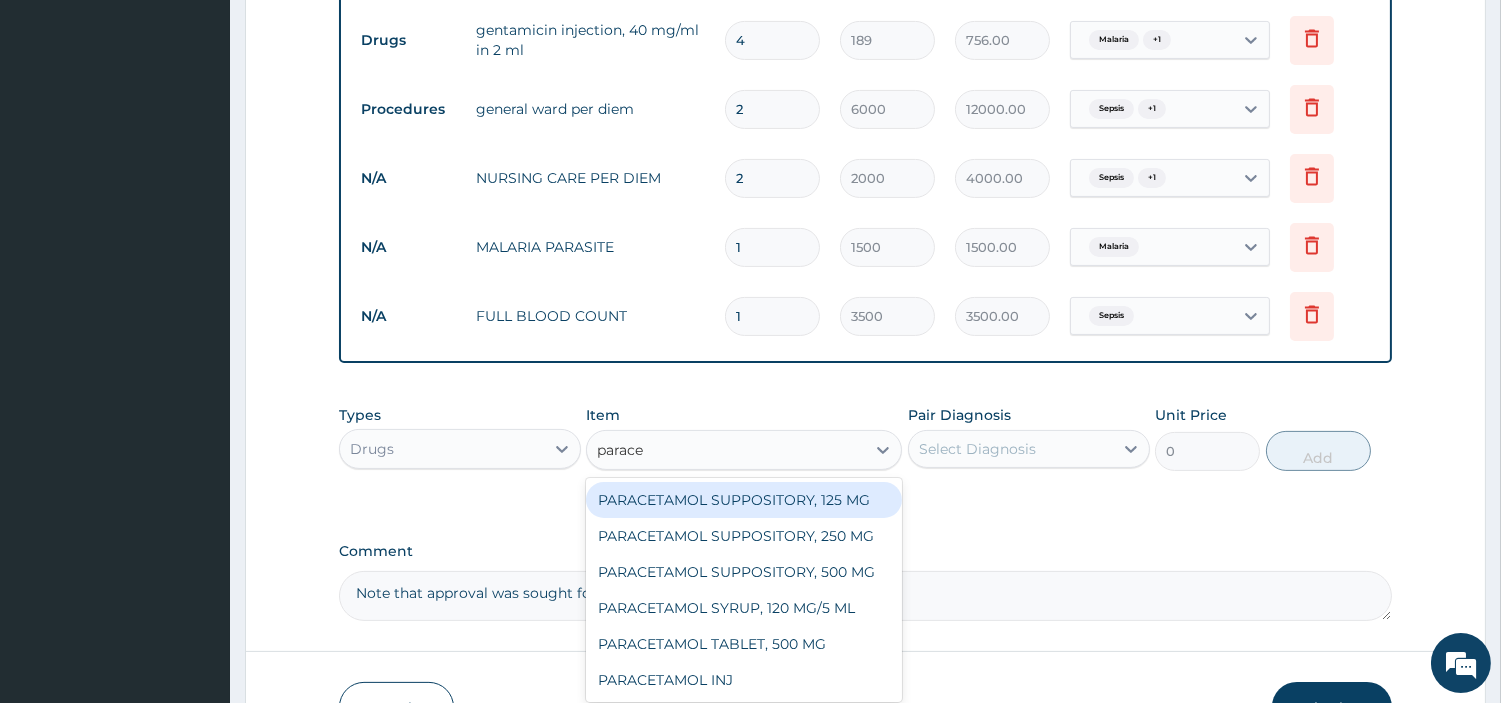 type on "paracet" 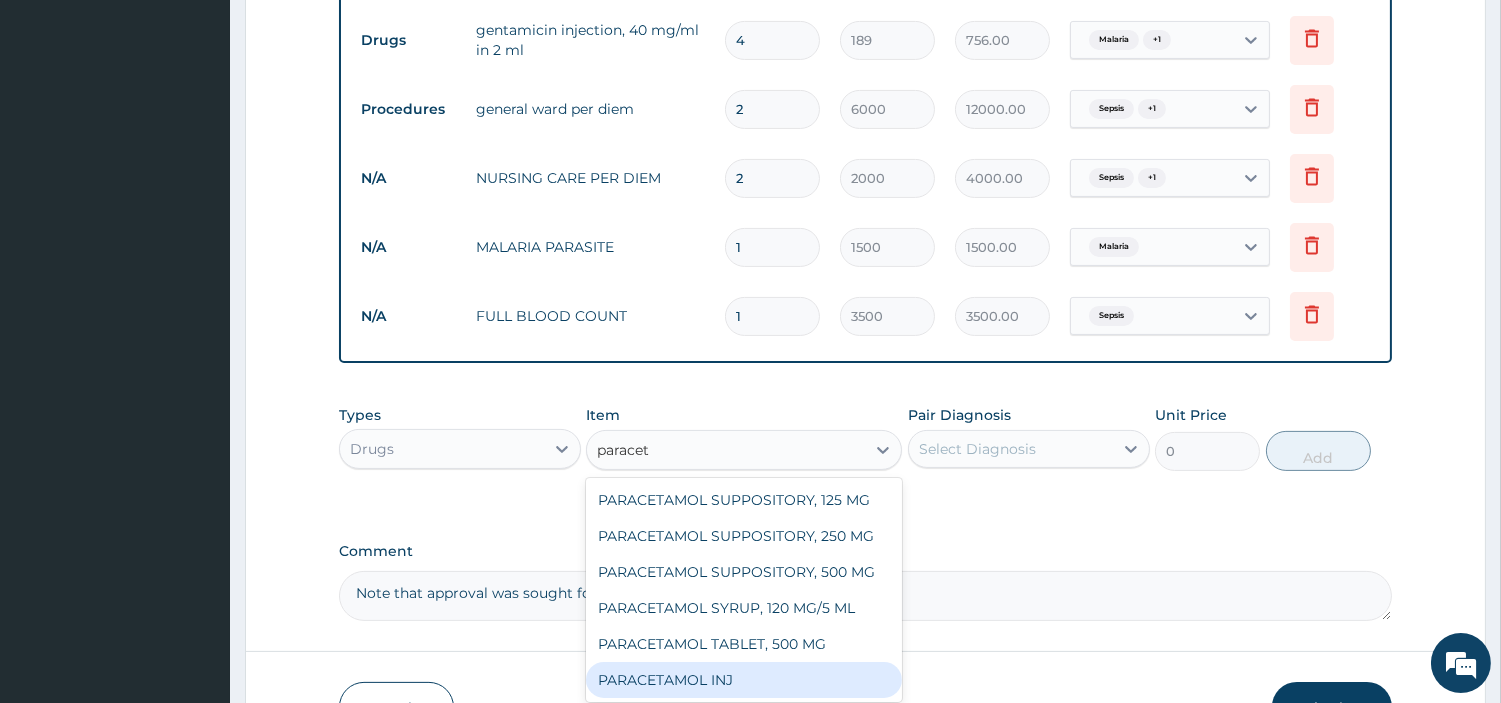 click on "PARACETAMOL INJ" at bounding box center [744, 680] 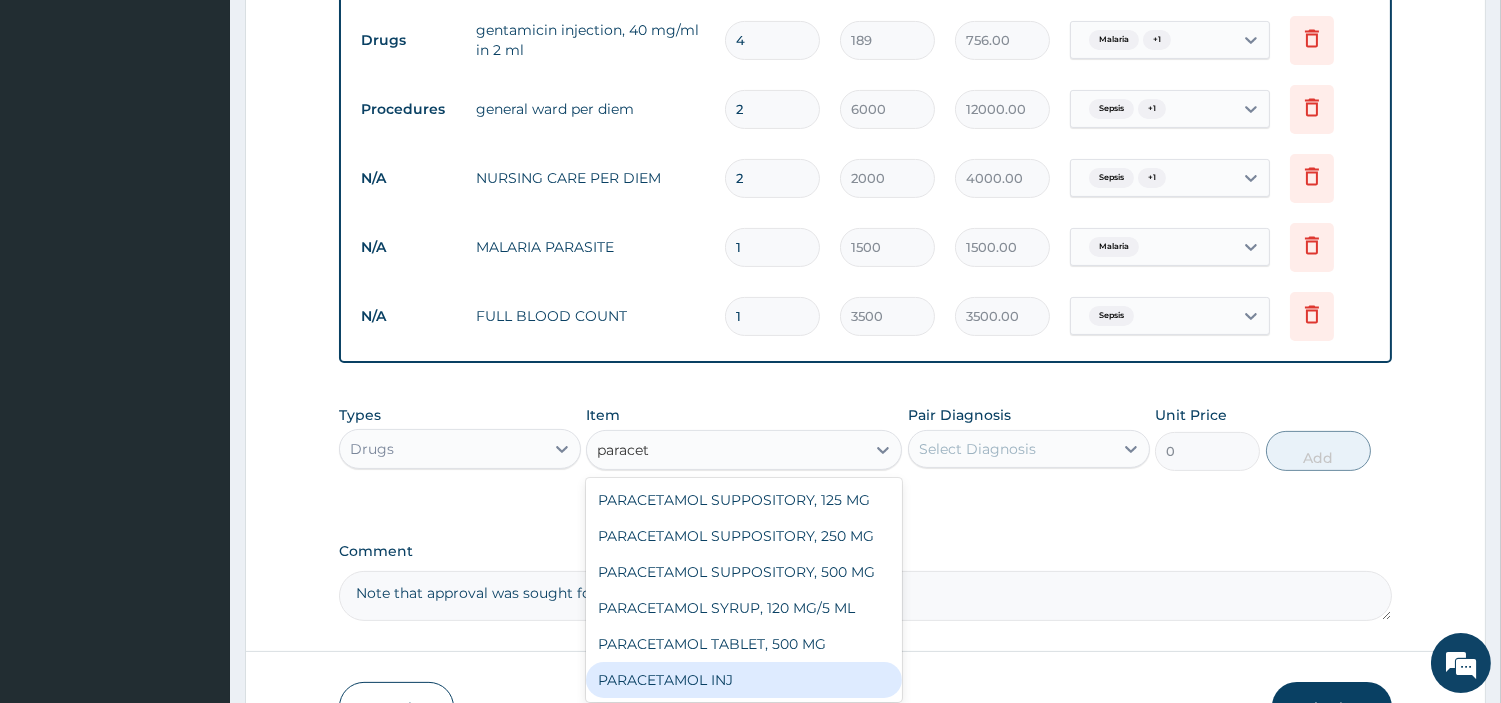 type 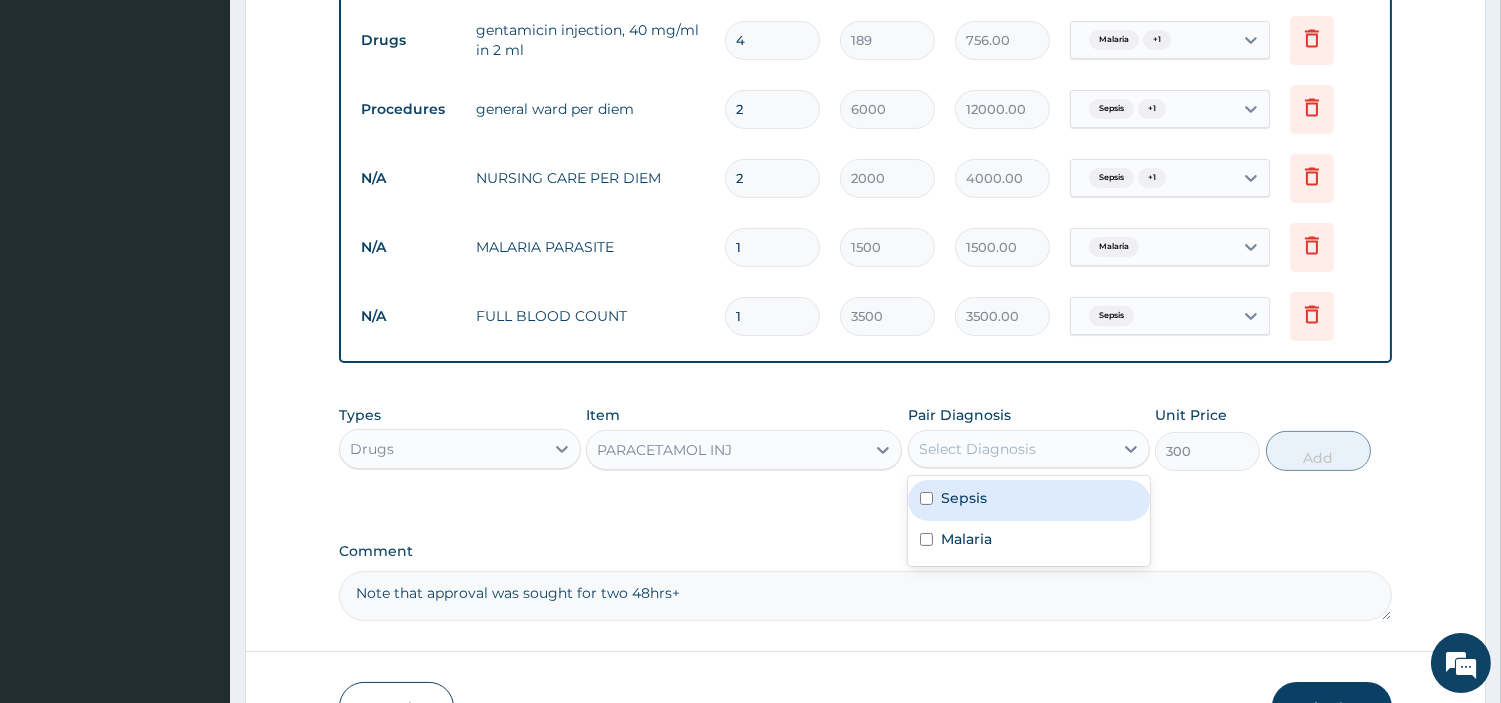 click on "Select Diagnosis" at bounding box center [977, 449] 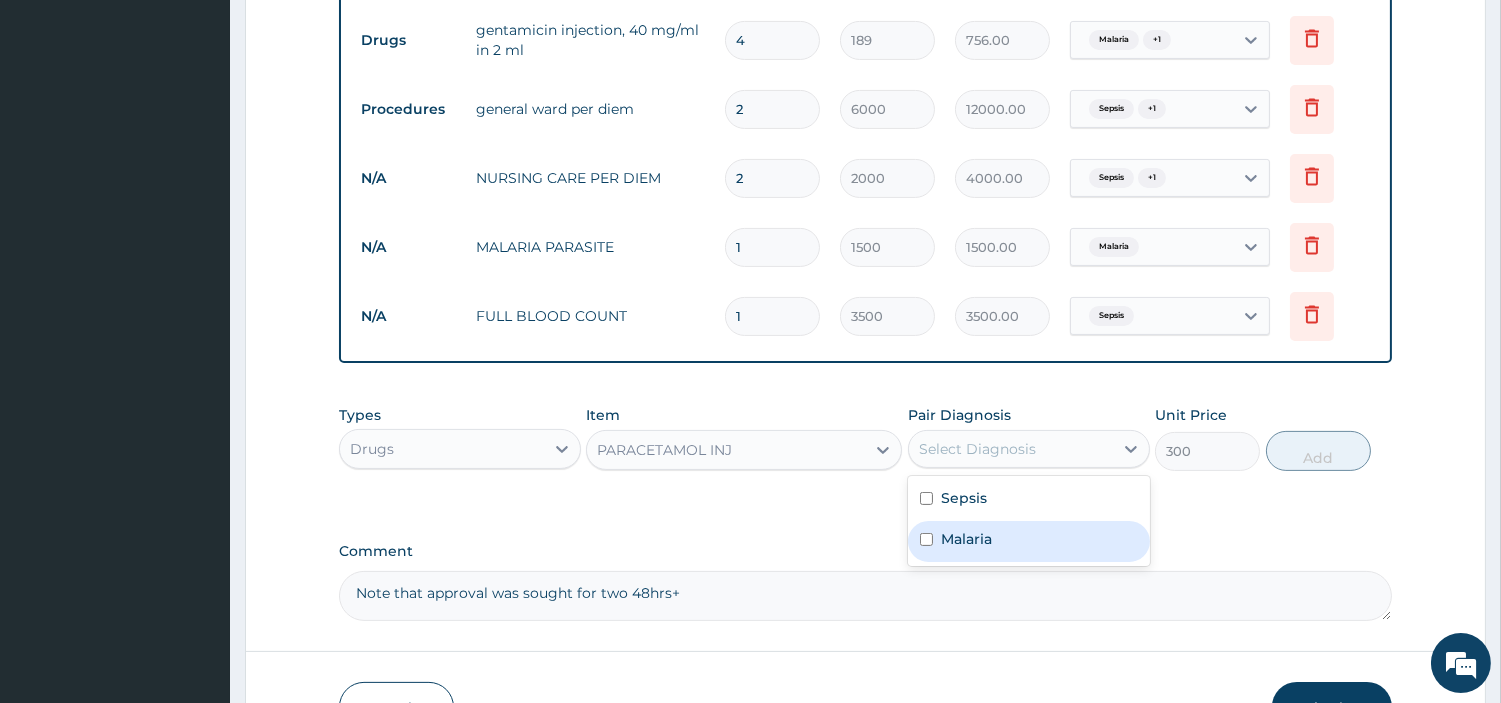 click on "Malaria" at bounding box center [1029, 541] 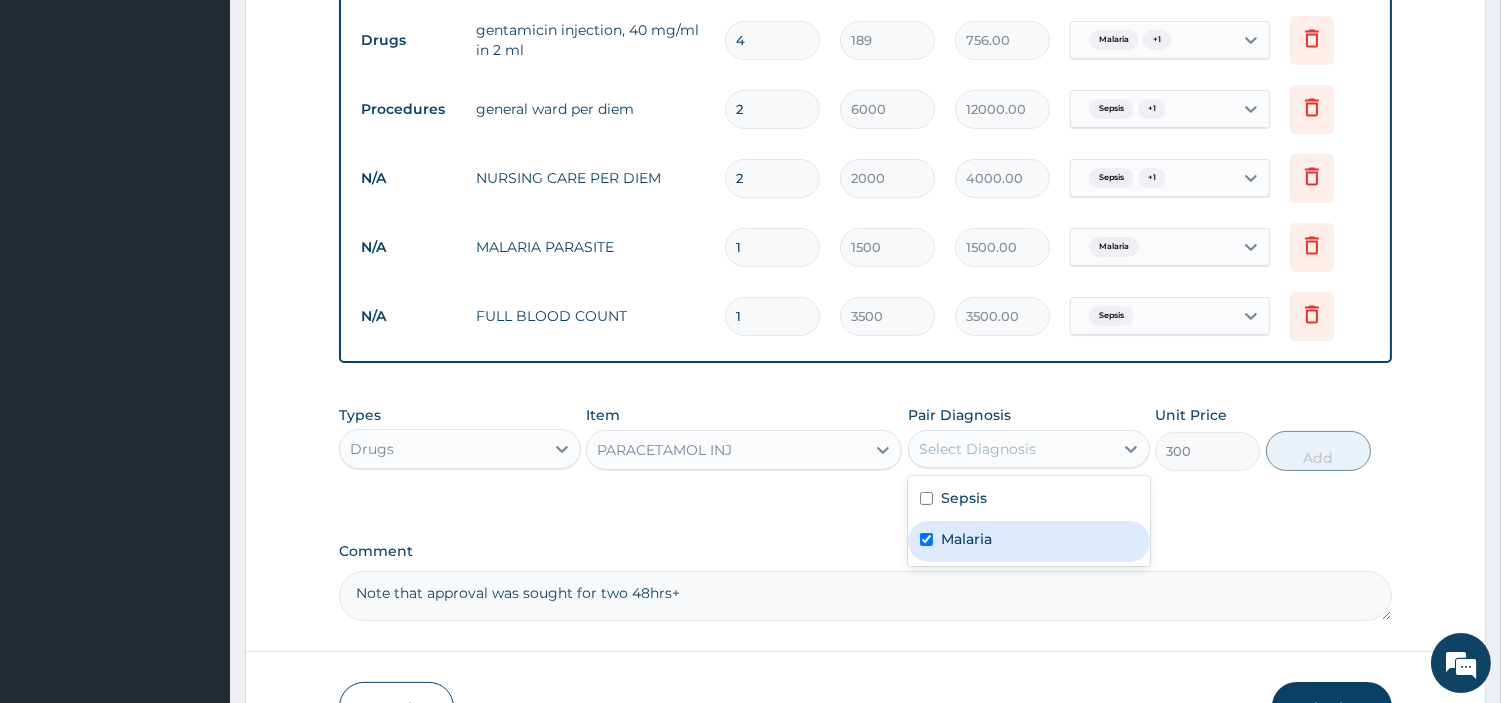 checkbox on "true" 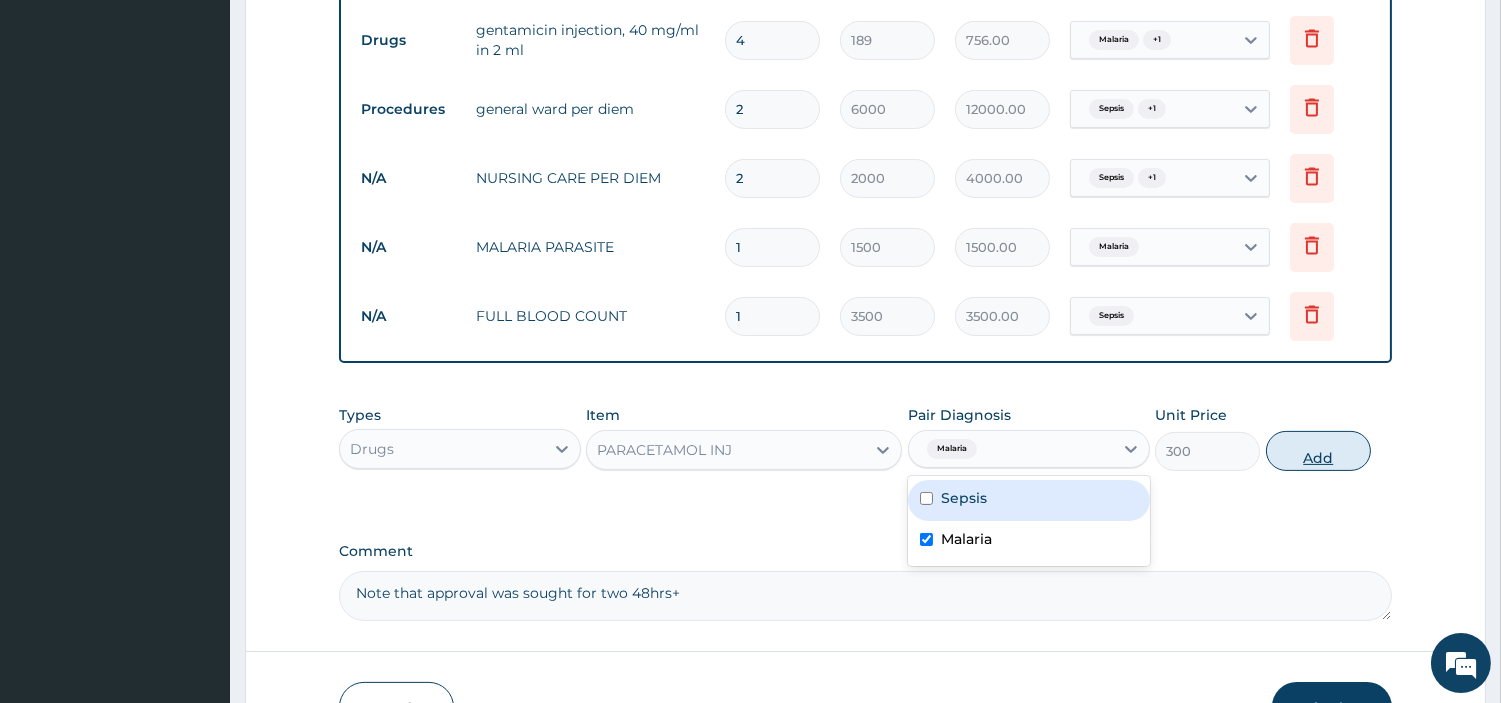 click on "Add" at bounding box center [1318, 451] 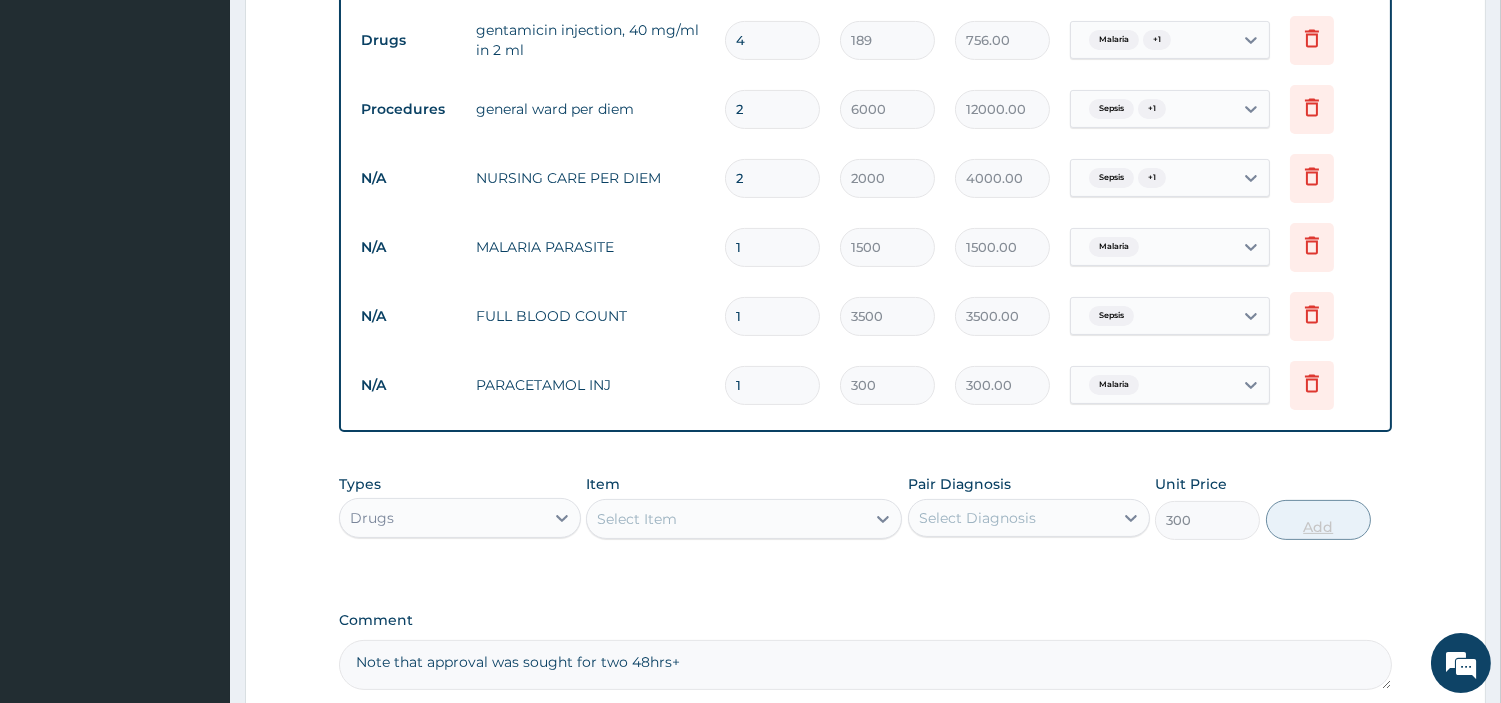 type on "0" 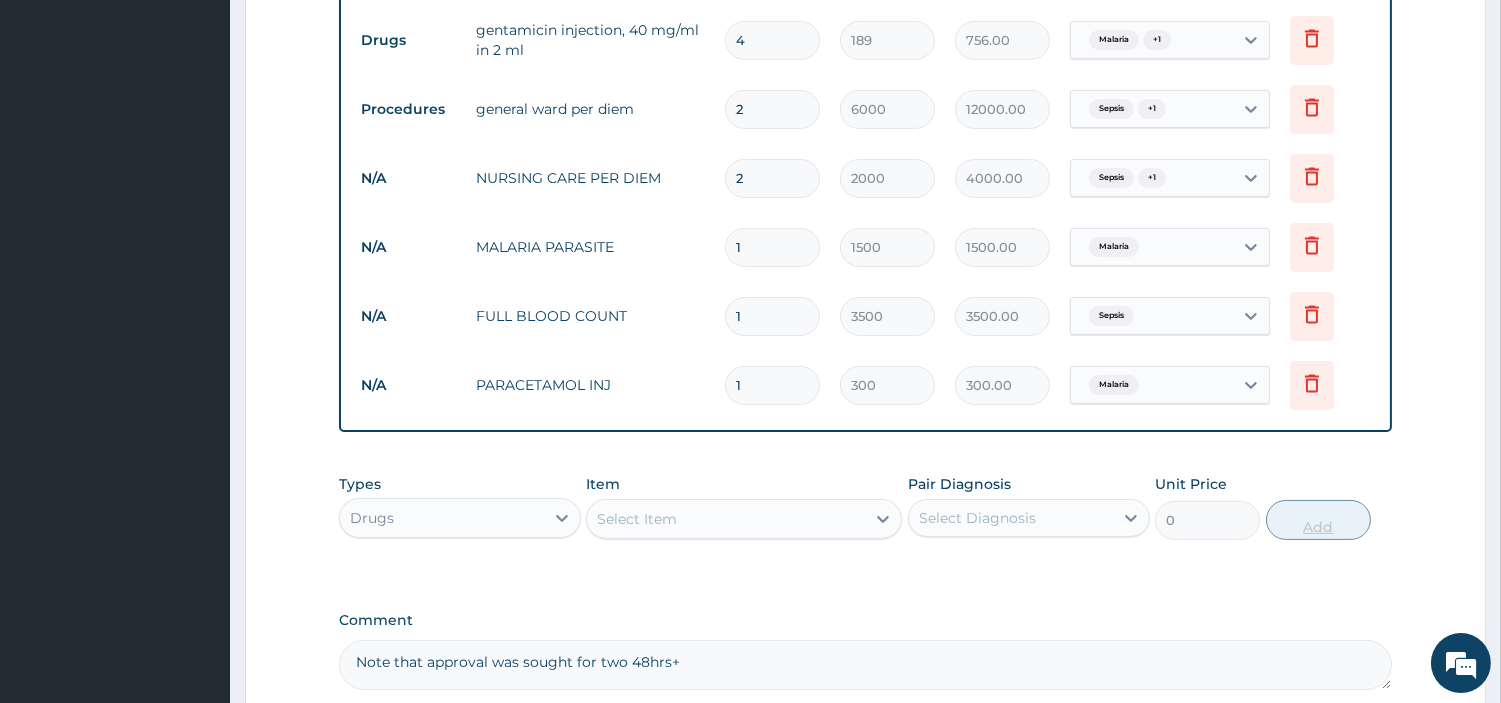 type on "14" 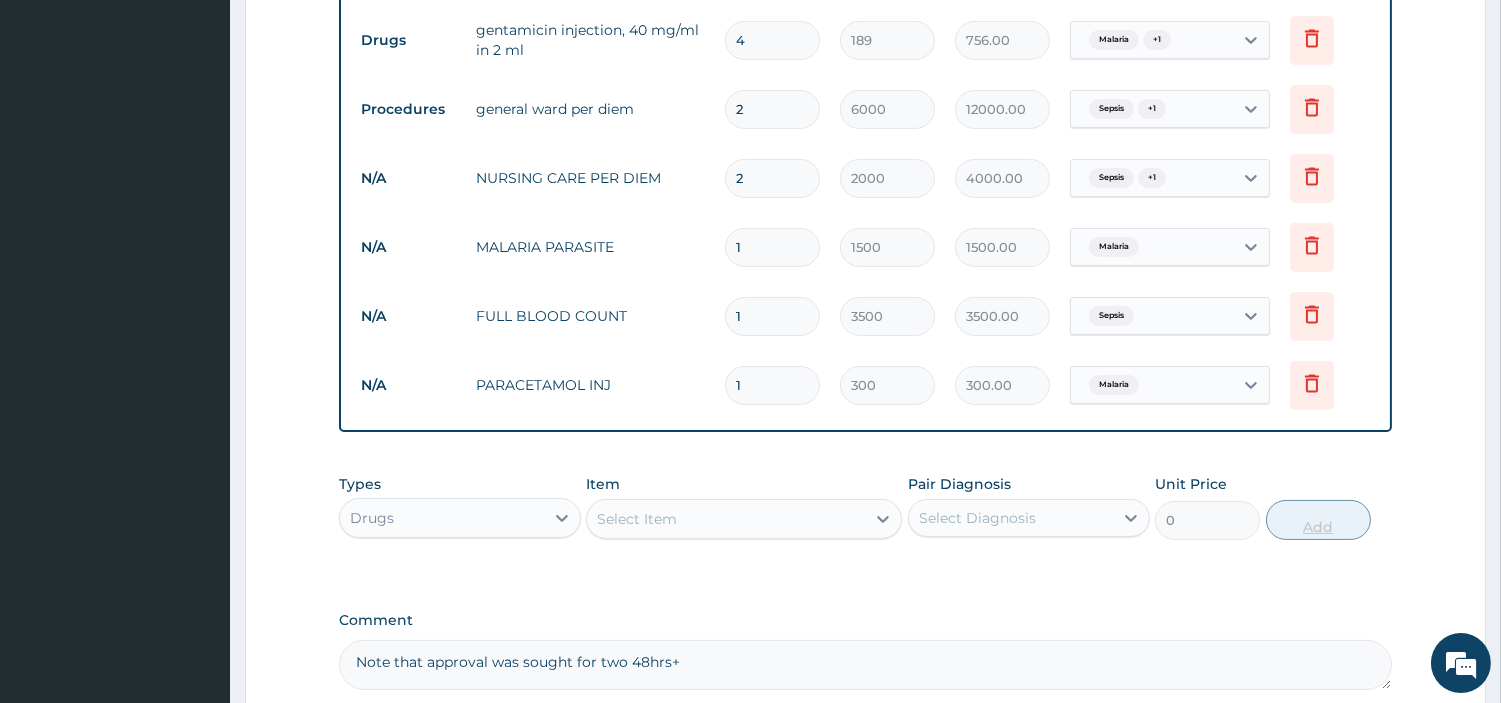 type on "4200.00" 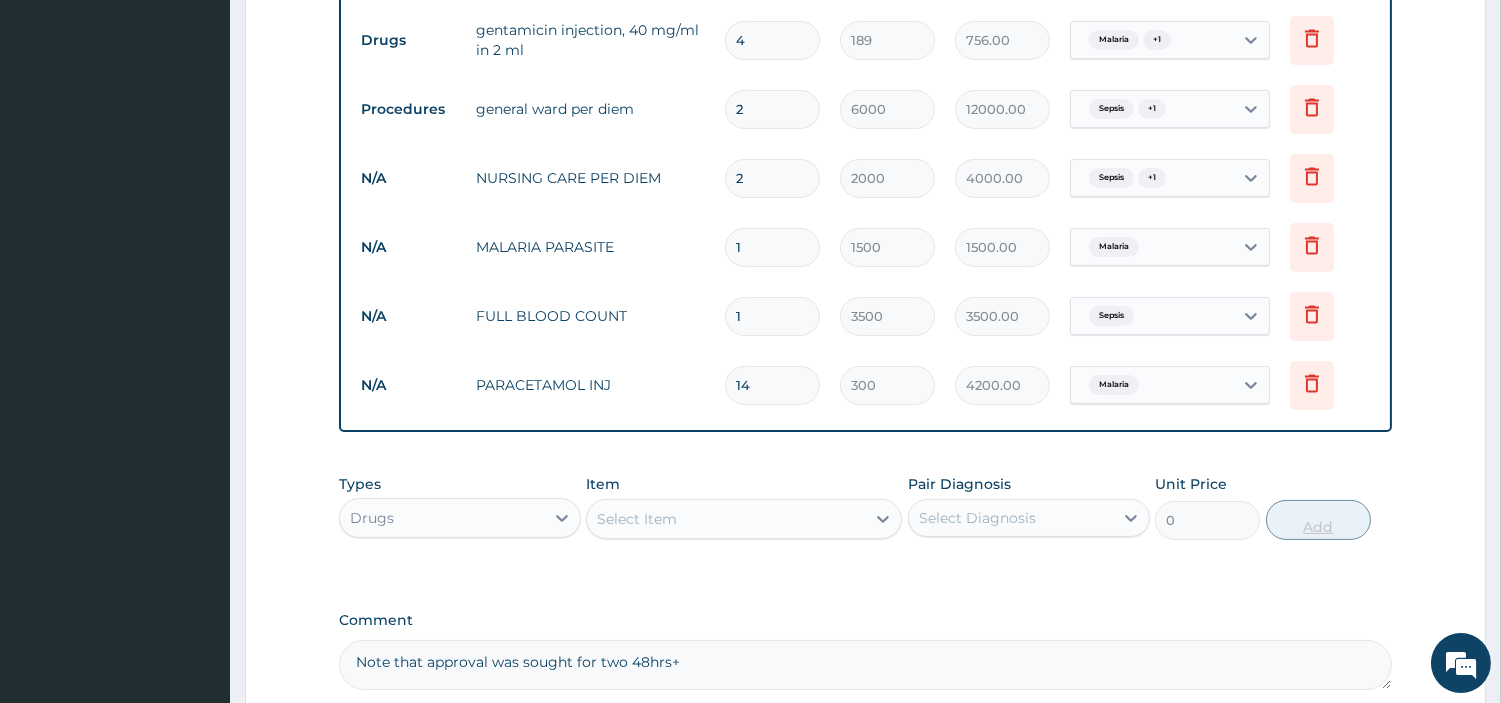 type on "1" 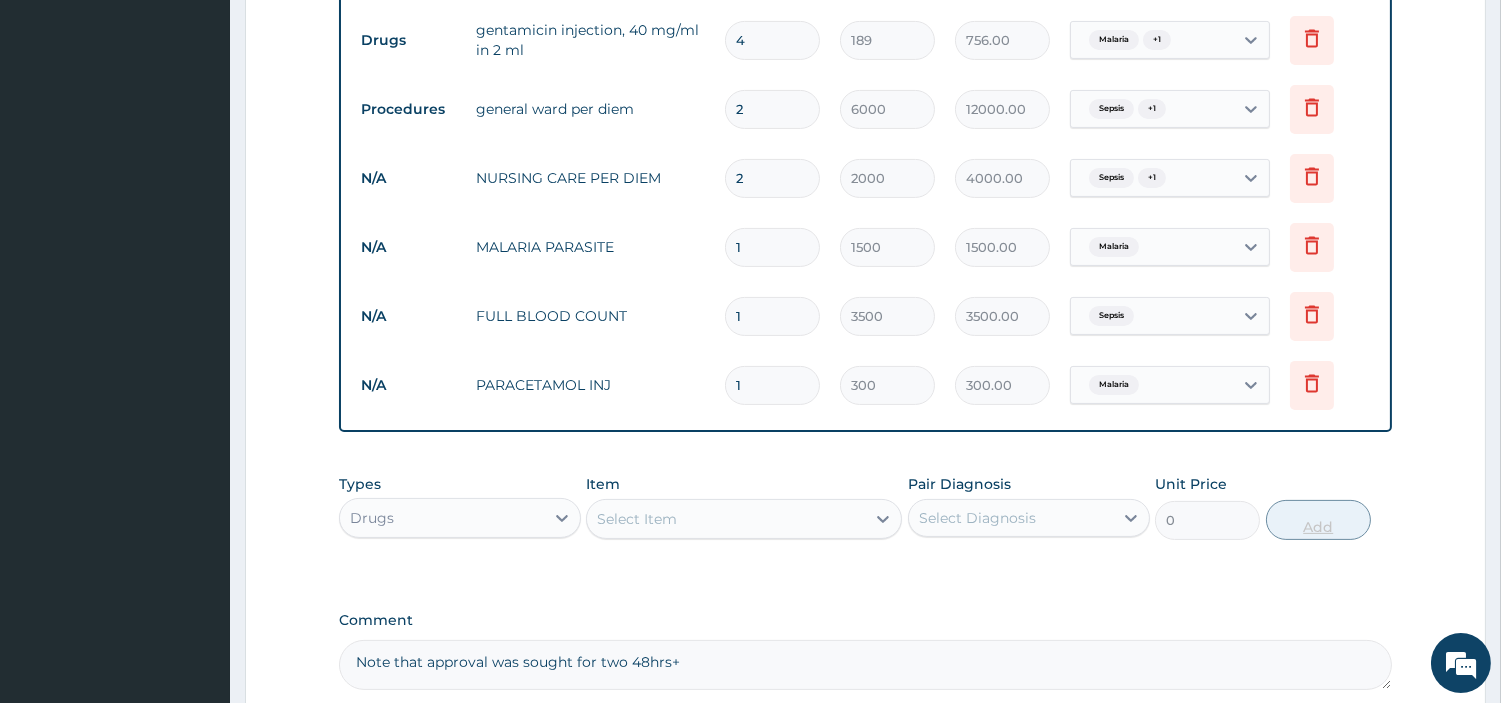 type 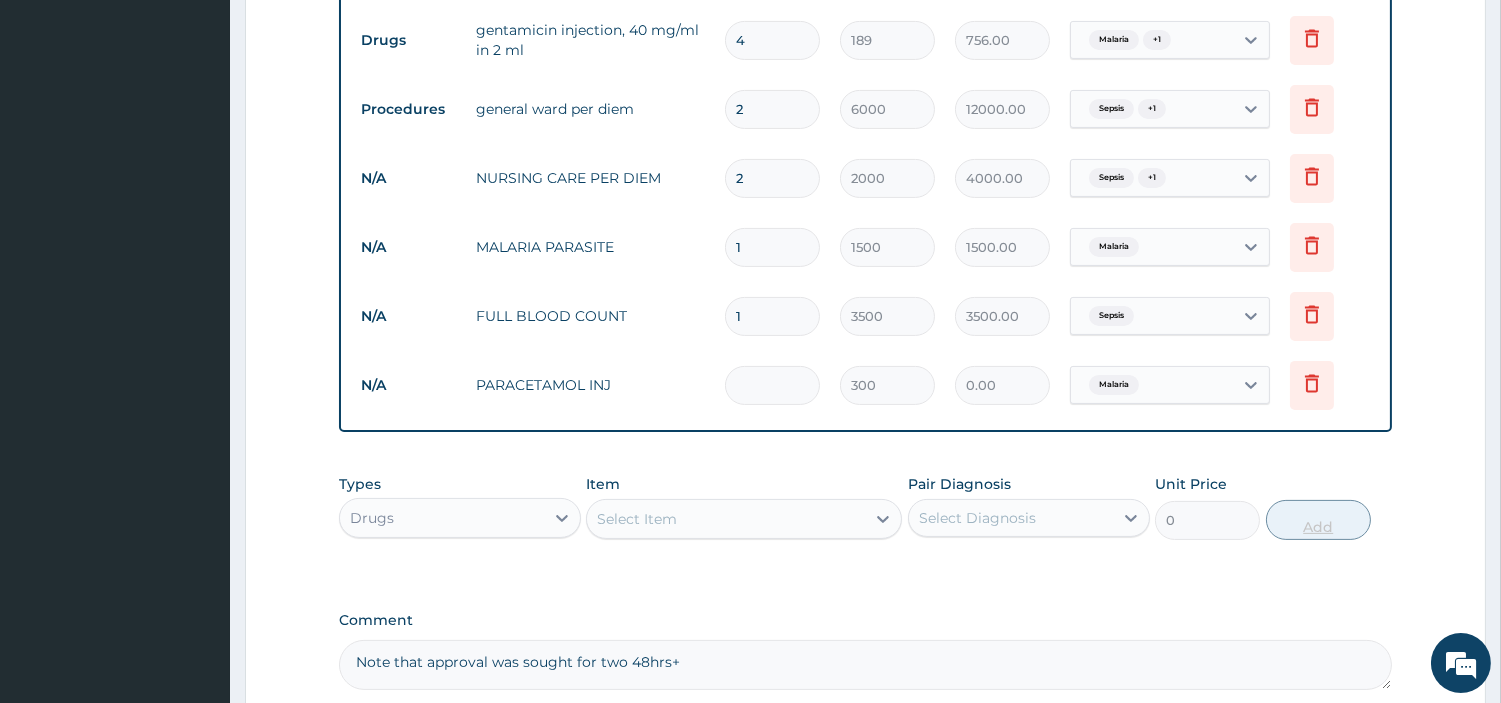 type on "4" 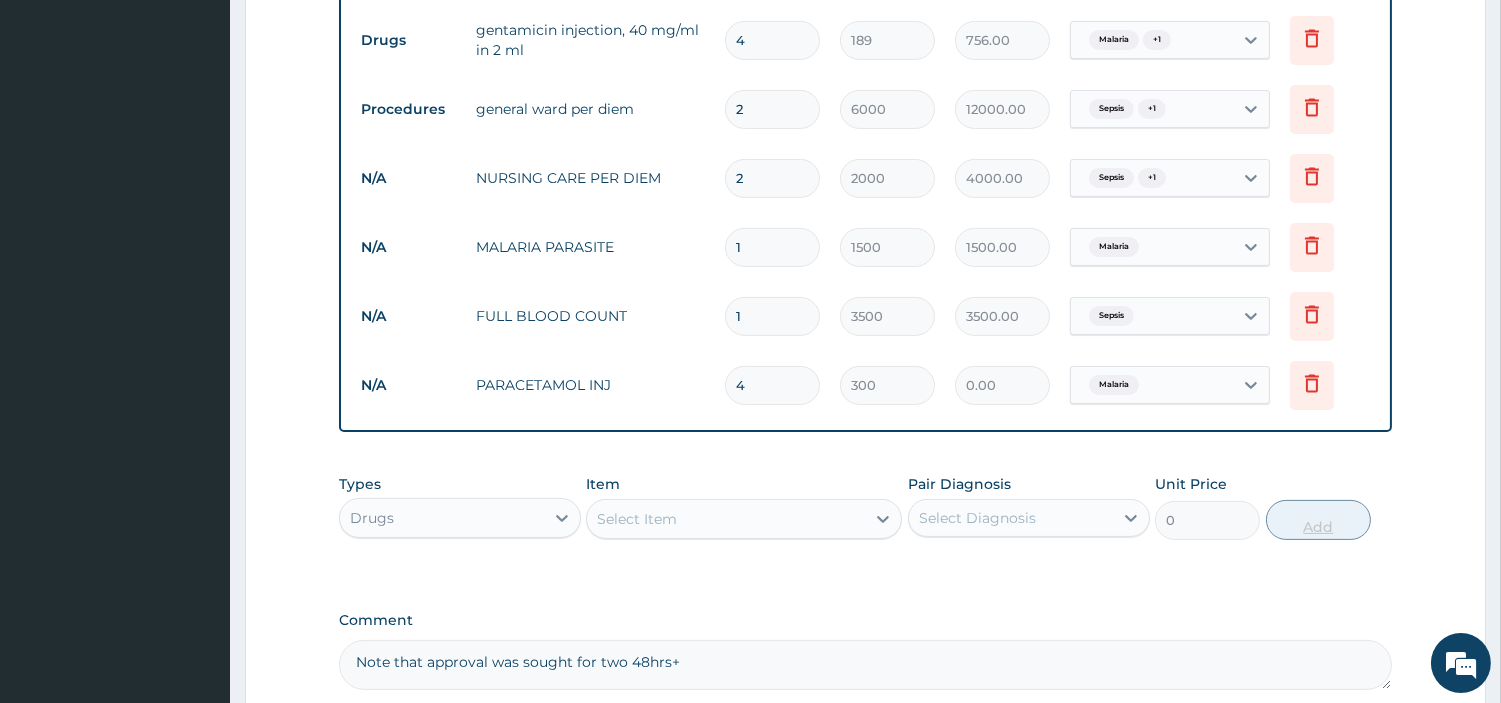 type on "1200.00" 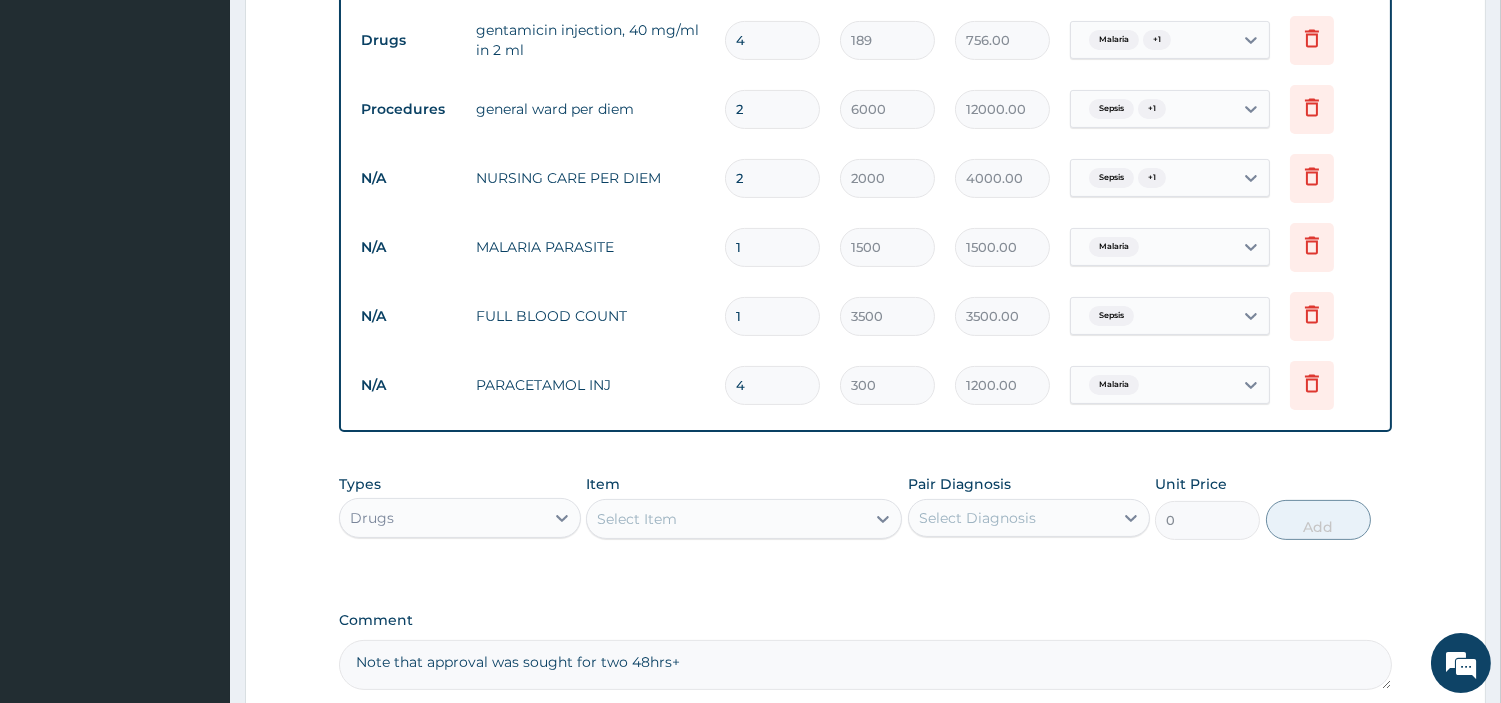 type on "4" 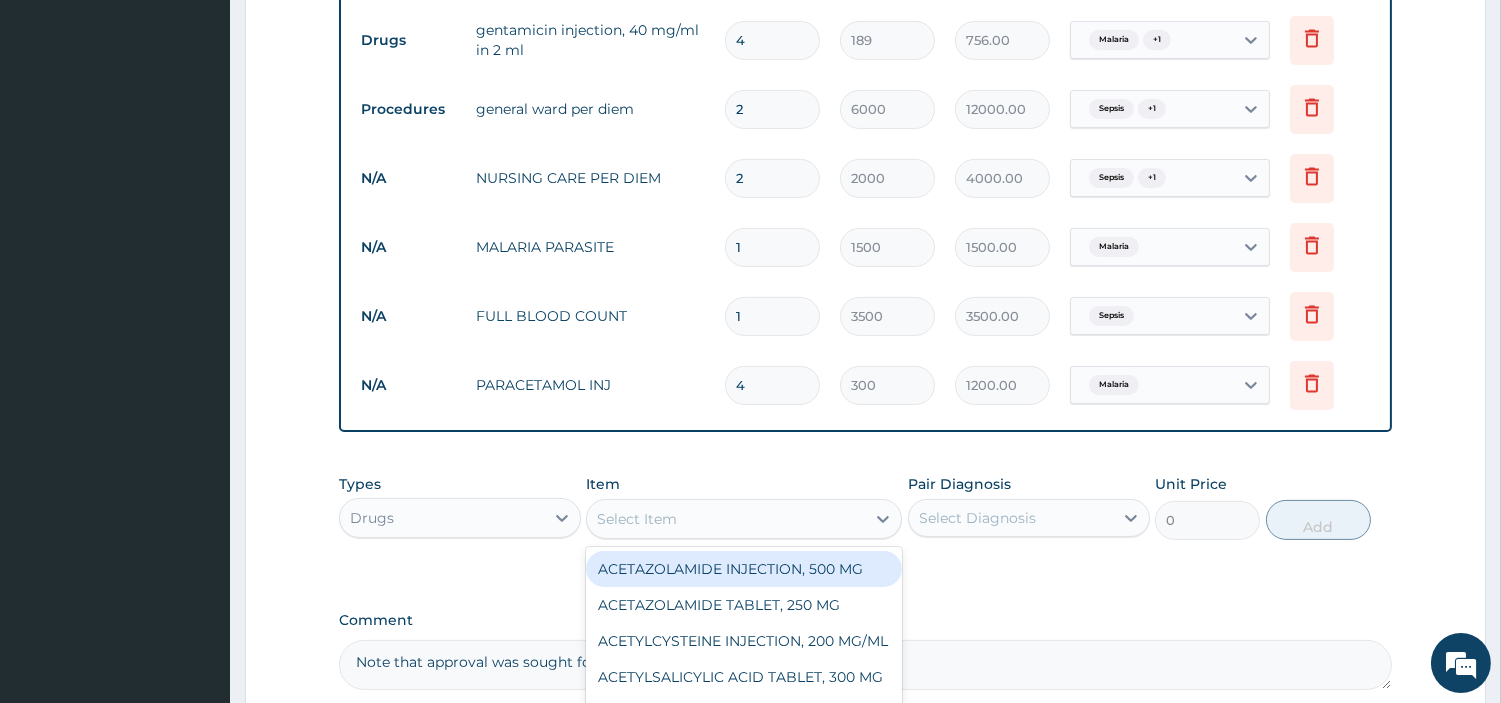 click on "Select Item" at bounding box center (726, 519) 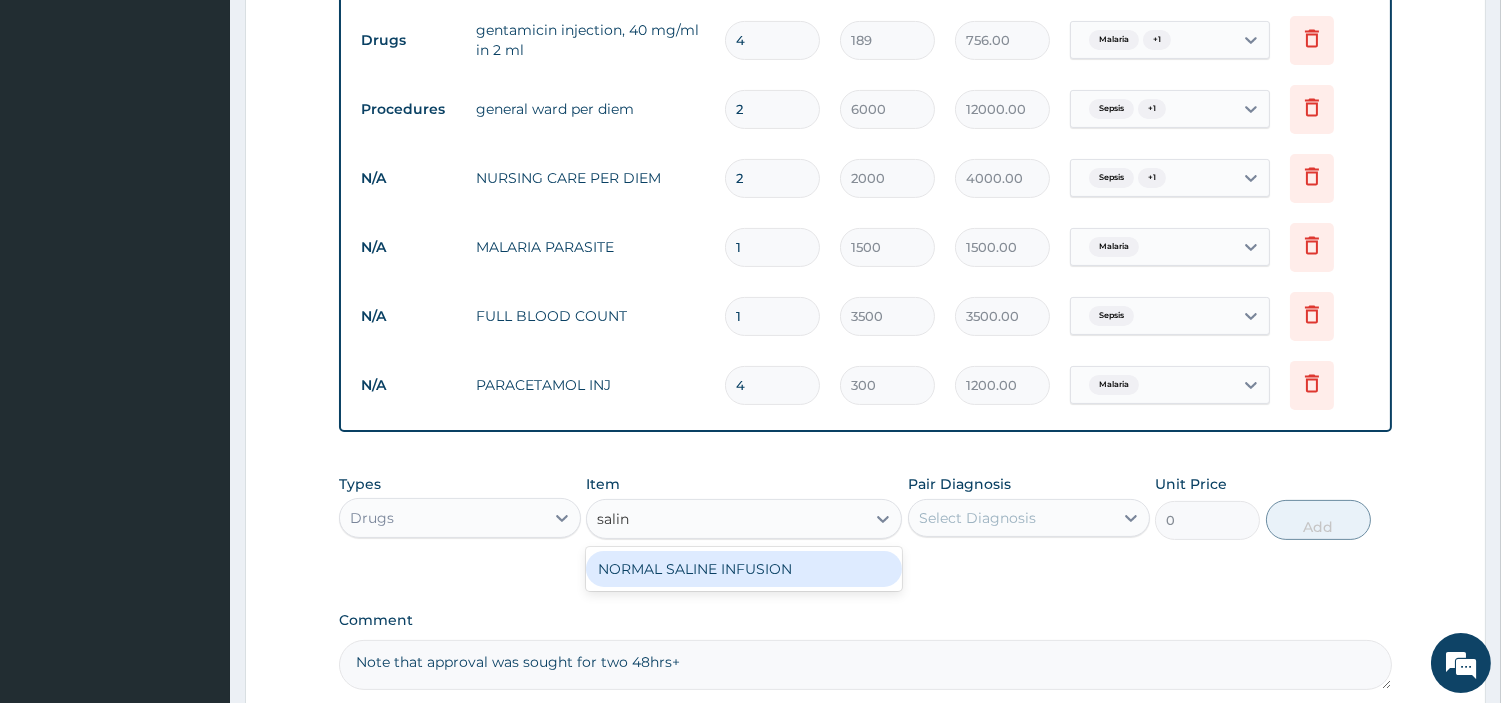 type on "saline" 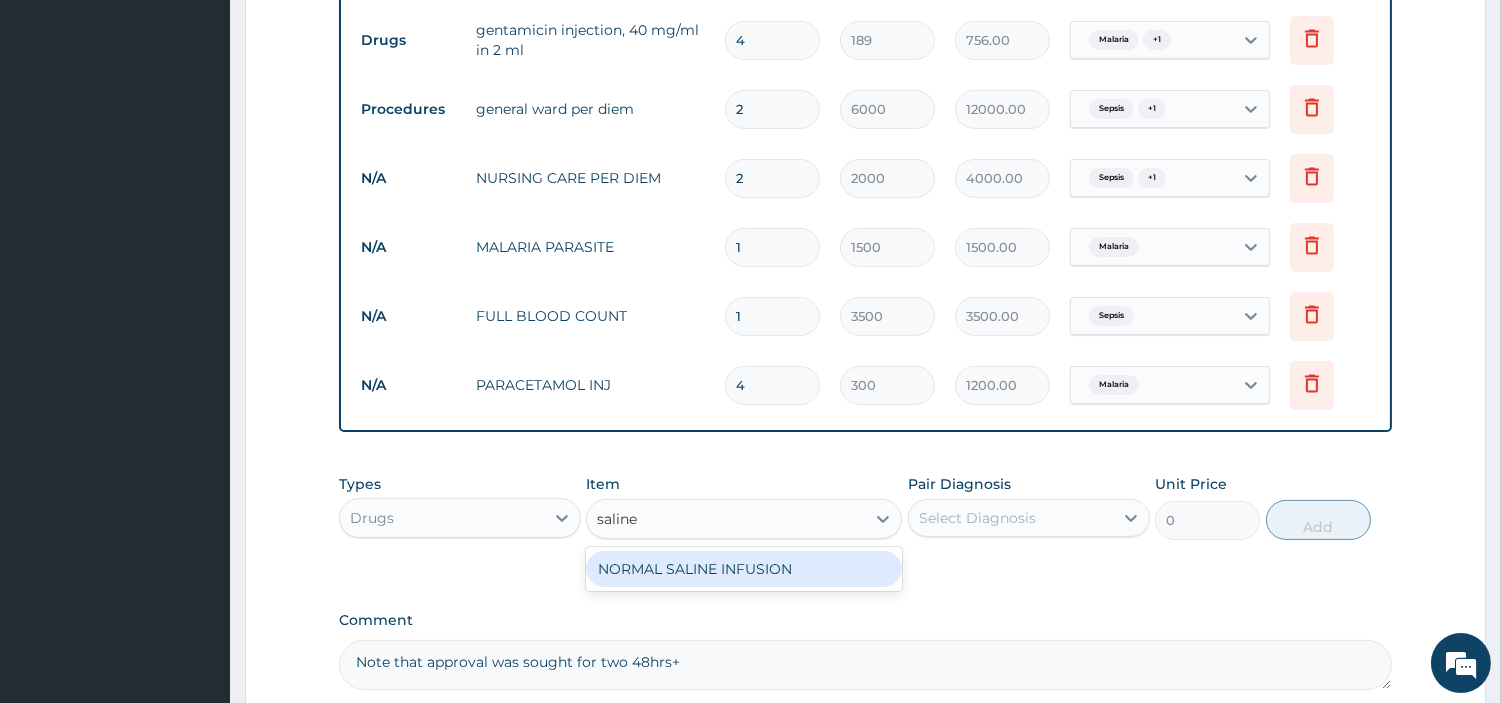click on "NORMAL SALINE INFUSION" at bounding box center (744, 569) 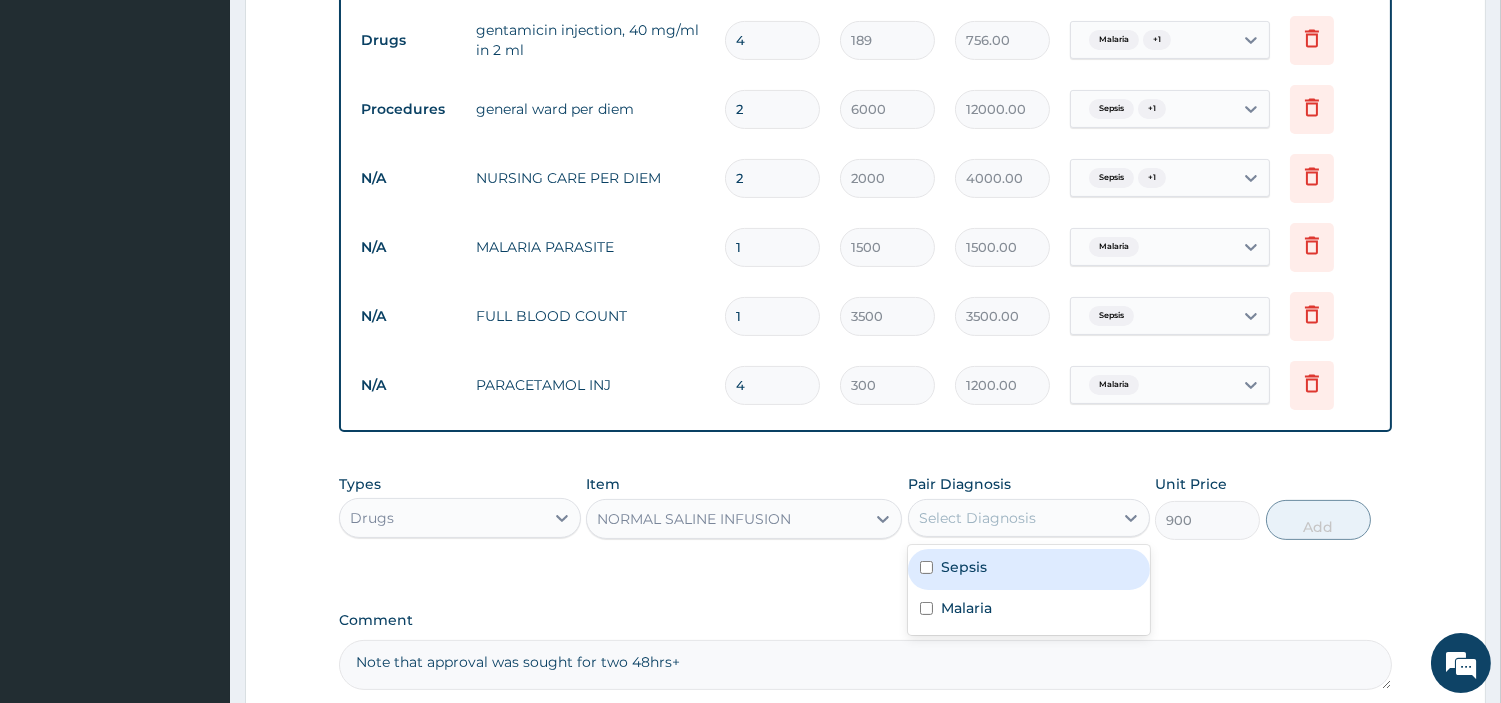 click on "Select Diagnosis" at bounding box center (977, 518) 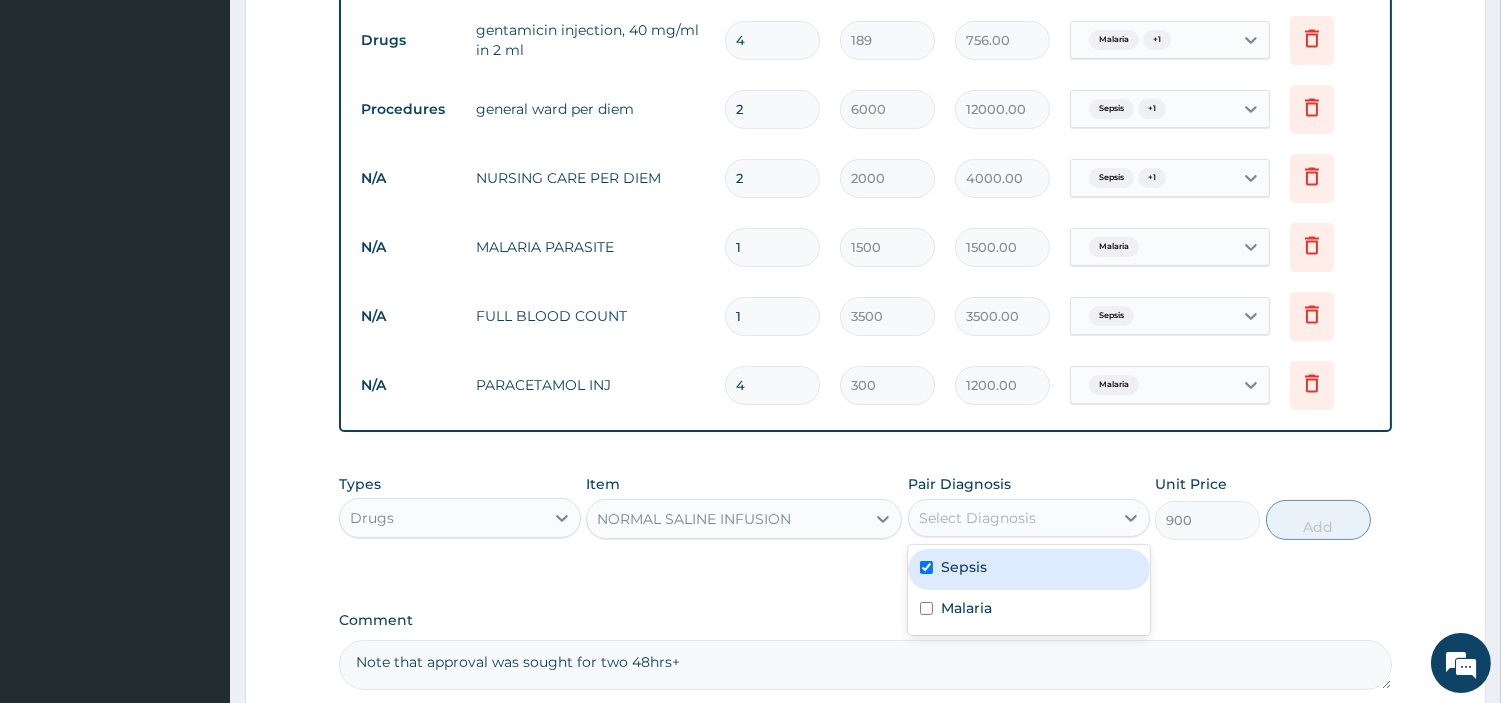 checkbox on "true" 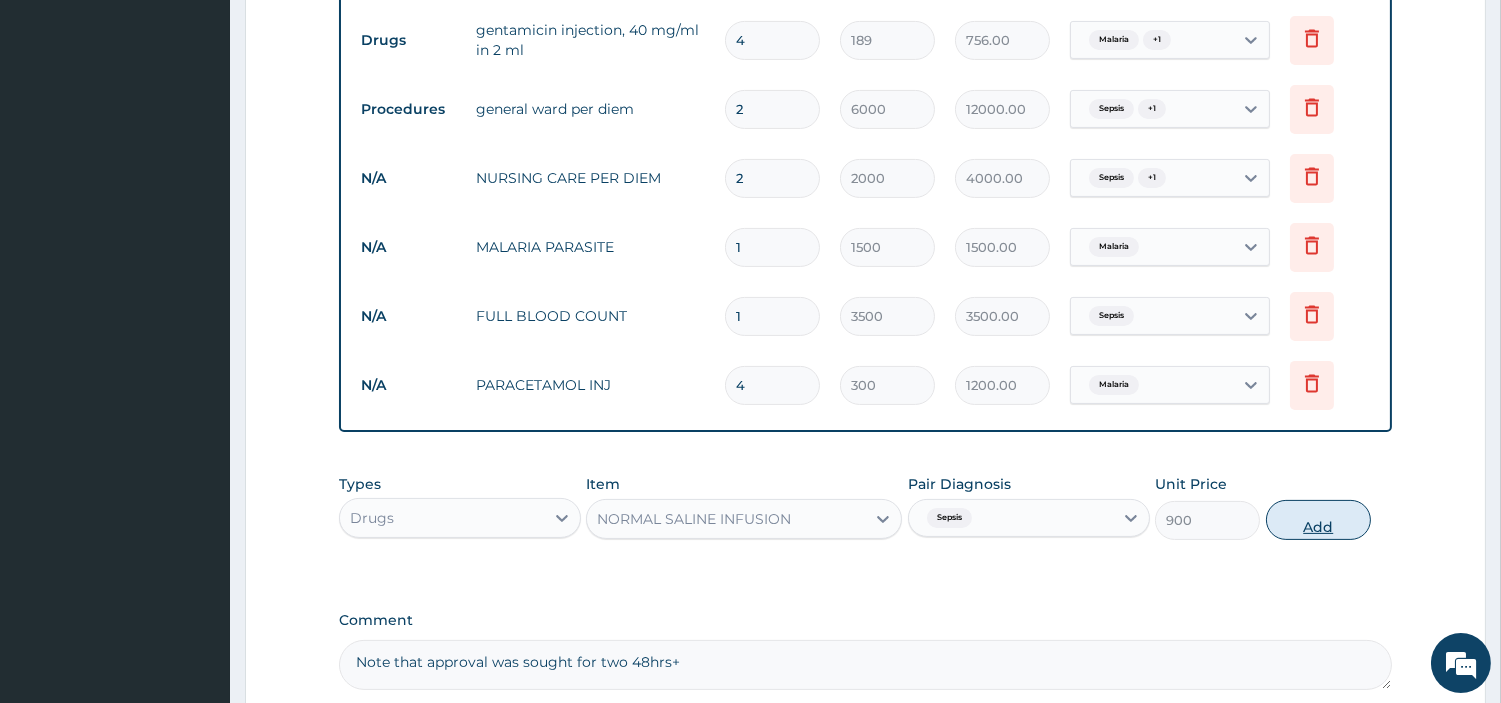 click on "Add" at bounding box center [1318, 520] 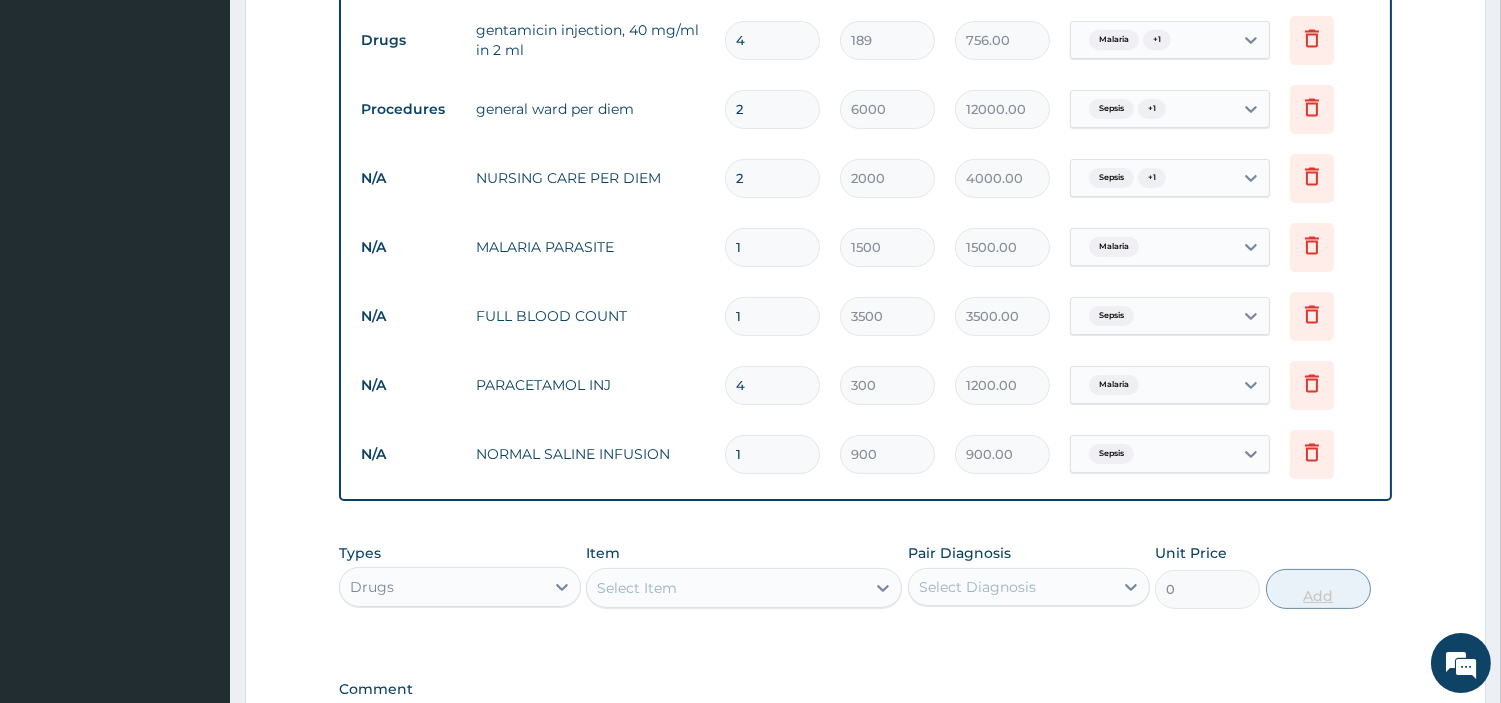type 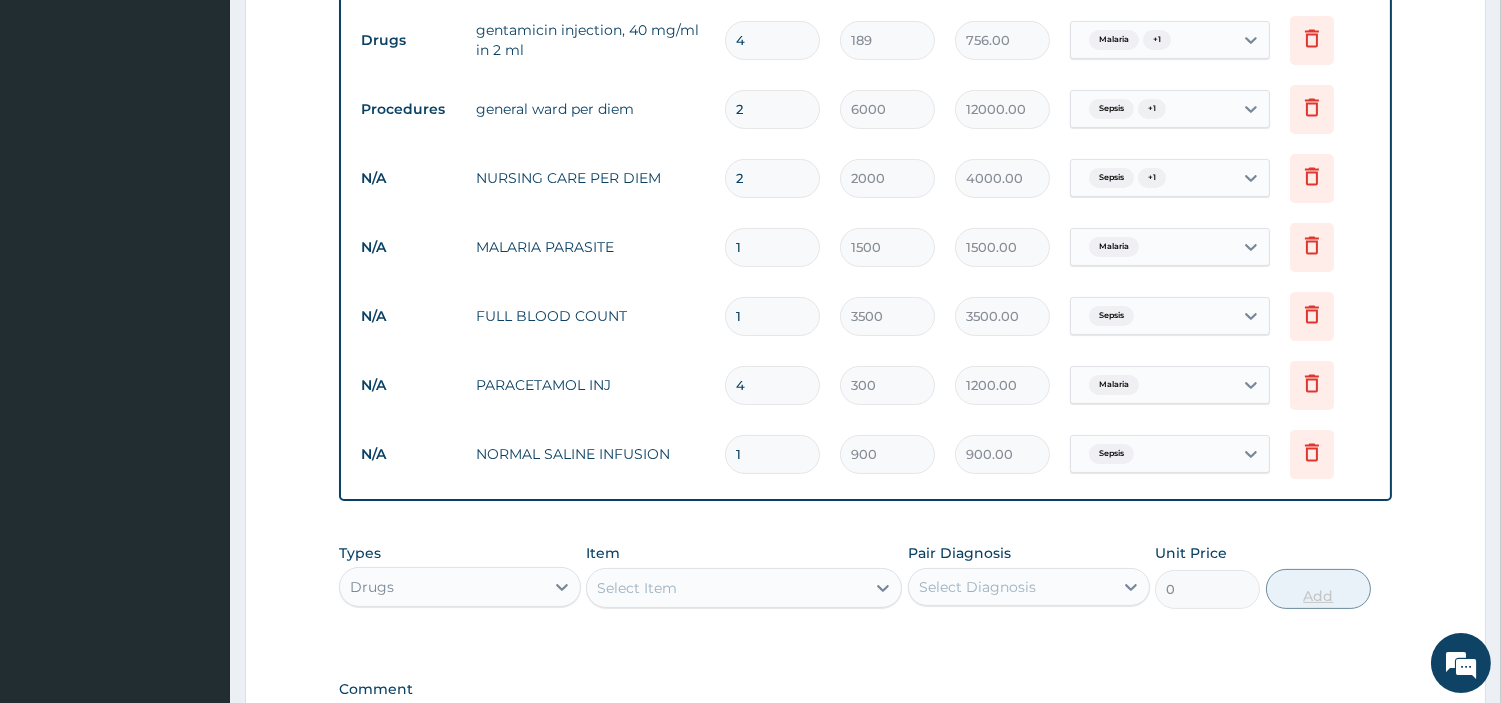 type on "0.00" 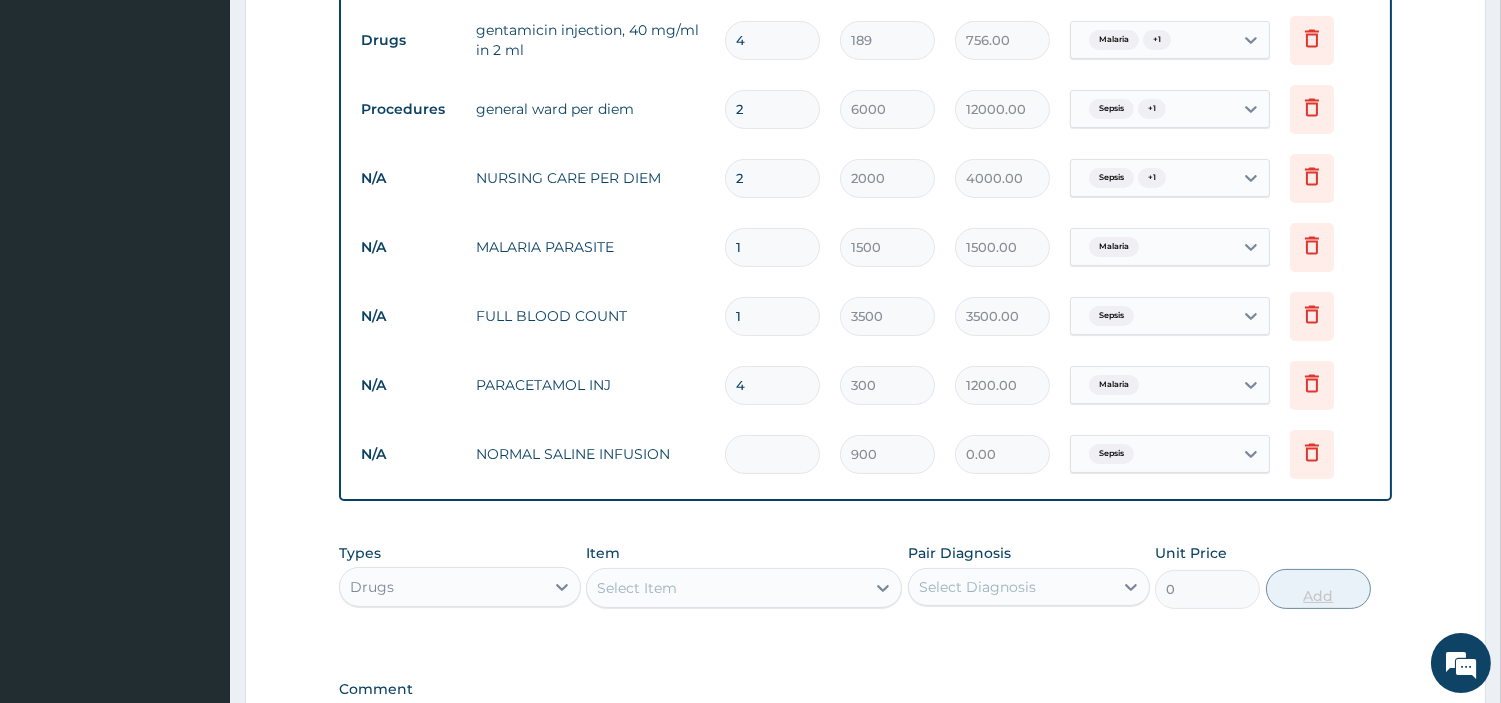 type on "3" 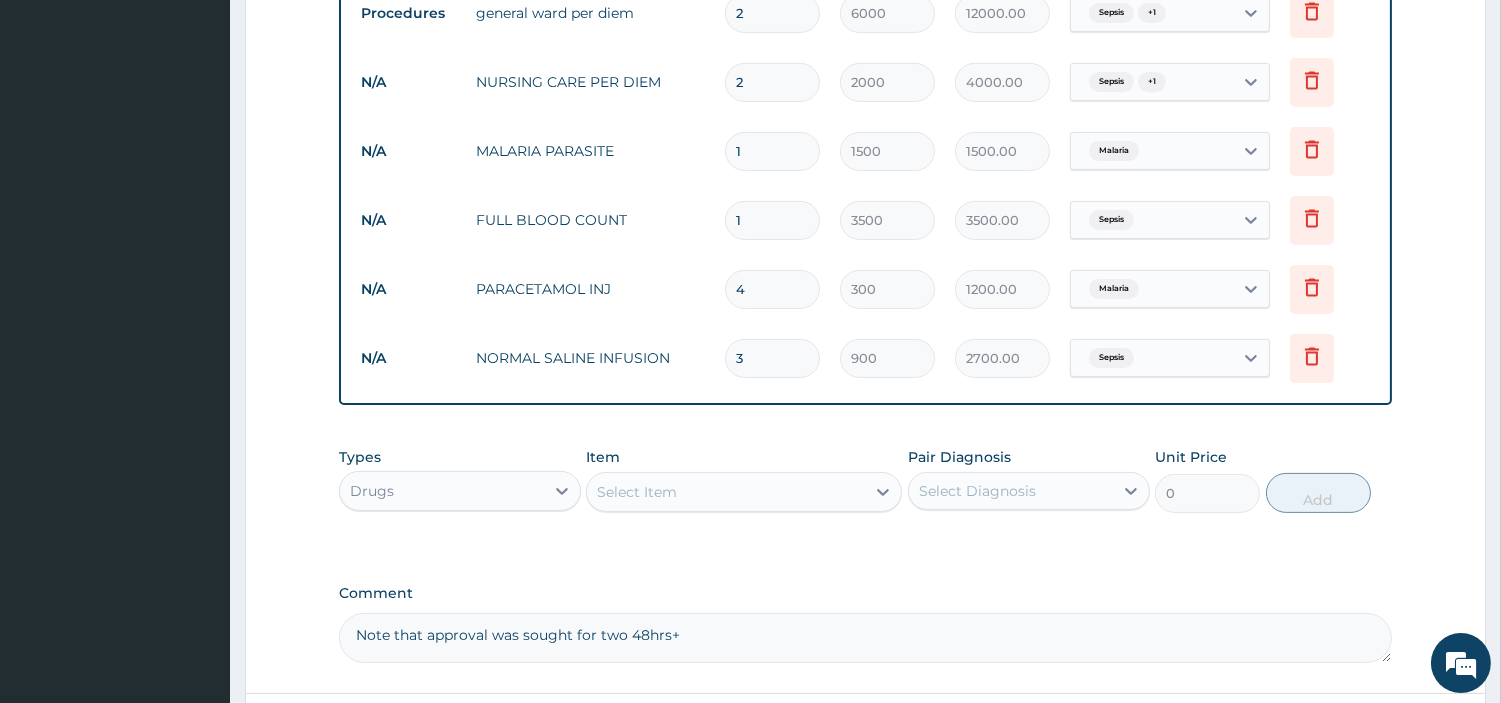 scroll, scrollTop: 960, scrollLeft: 0, axis: vertical 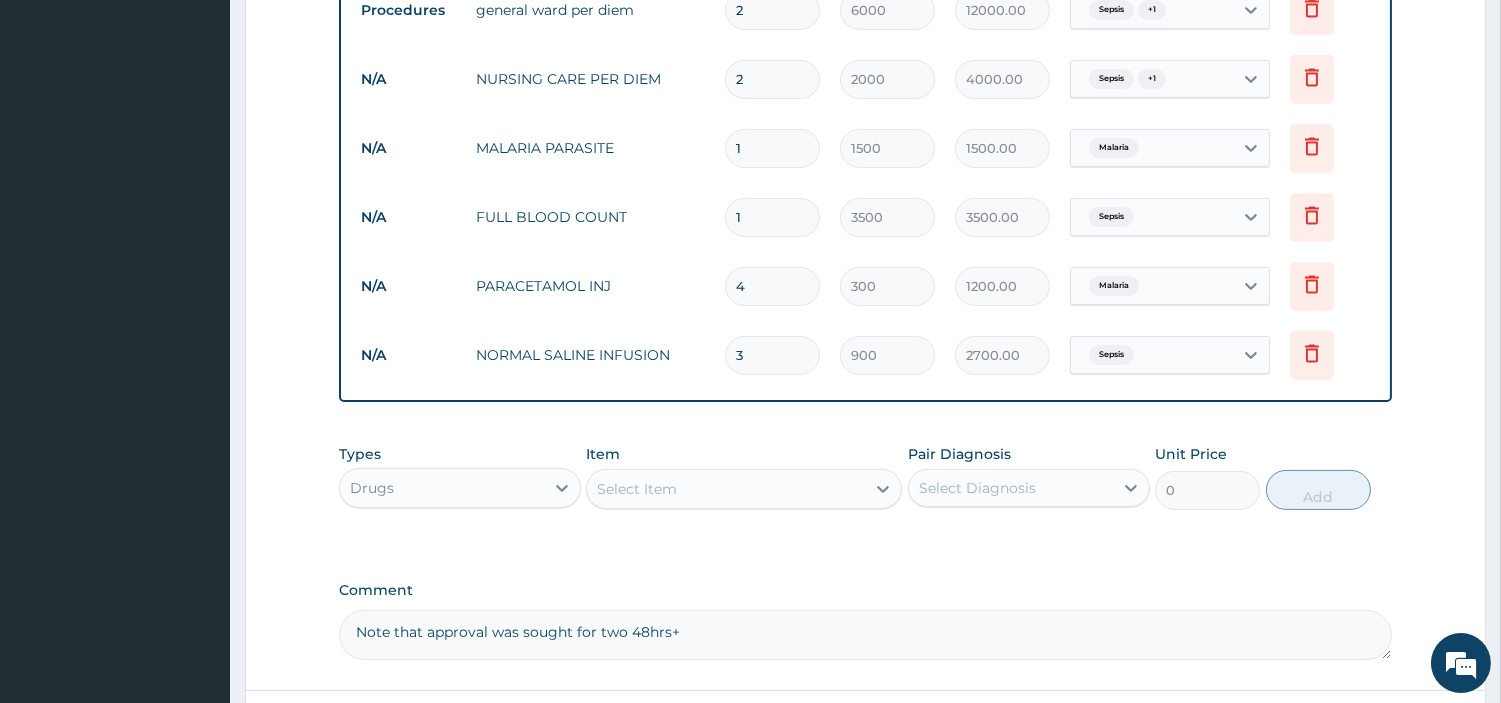 type on "3" 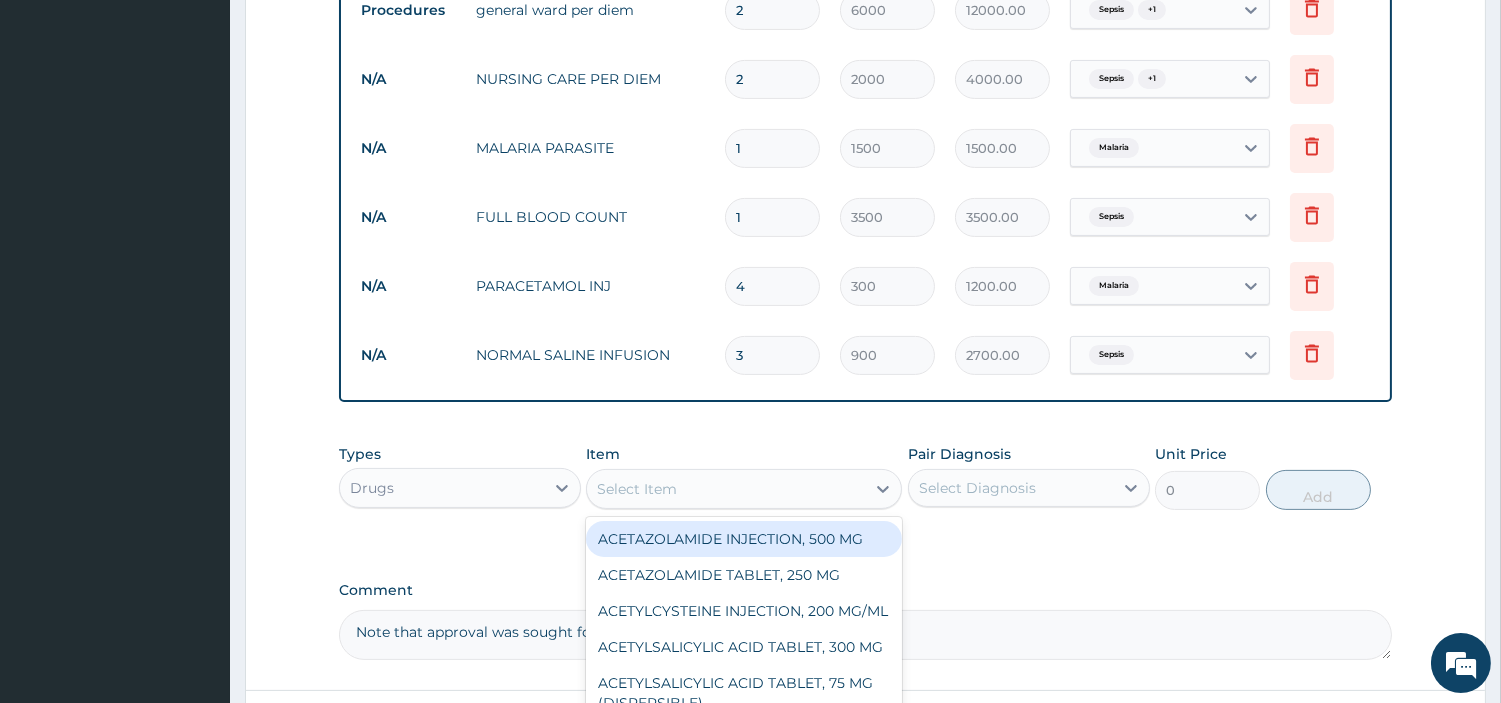 click on "Select Item" at bounding box center (637, 489) 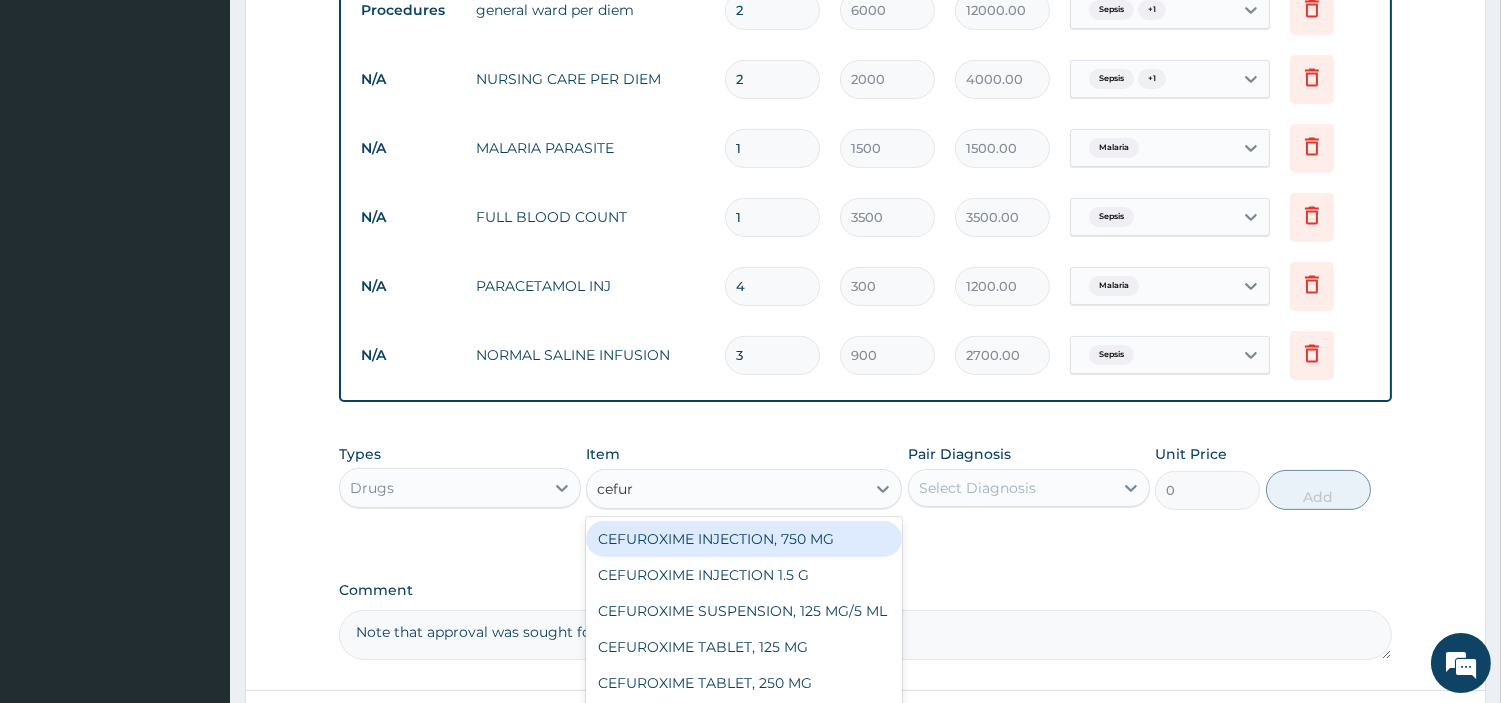 type on "cefuro" 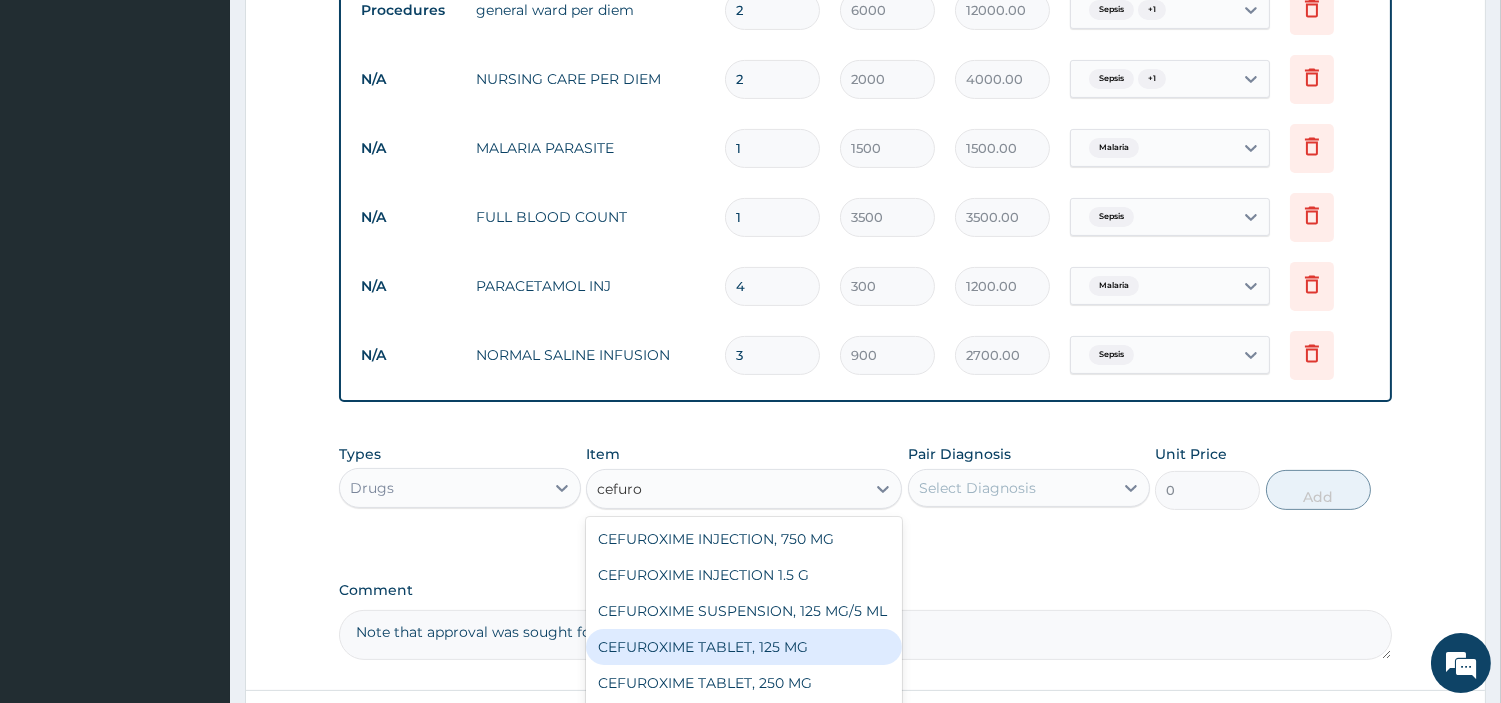 scroll, scrollTop: 123, scrollLeft: 0, axis: vertical 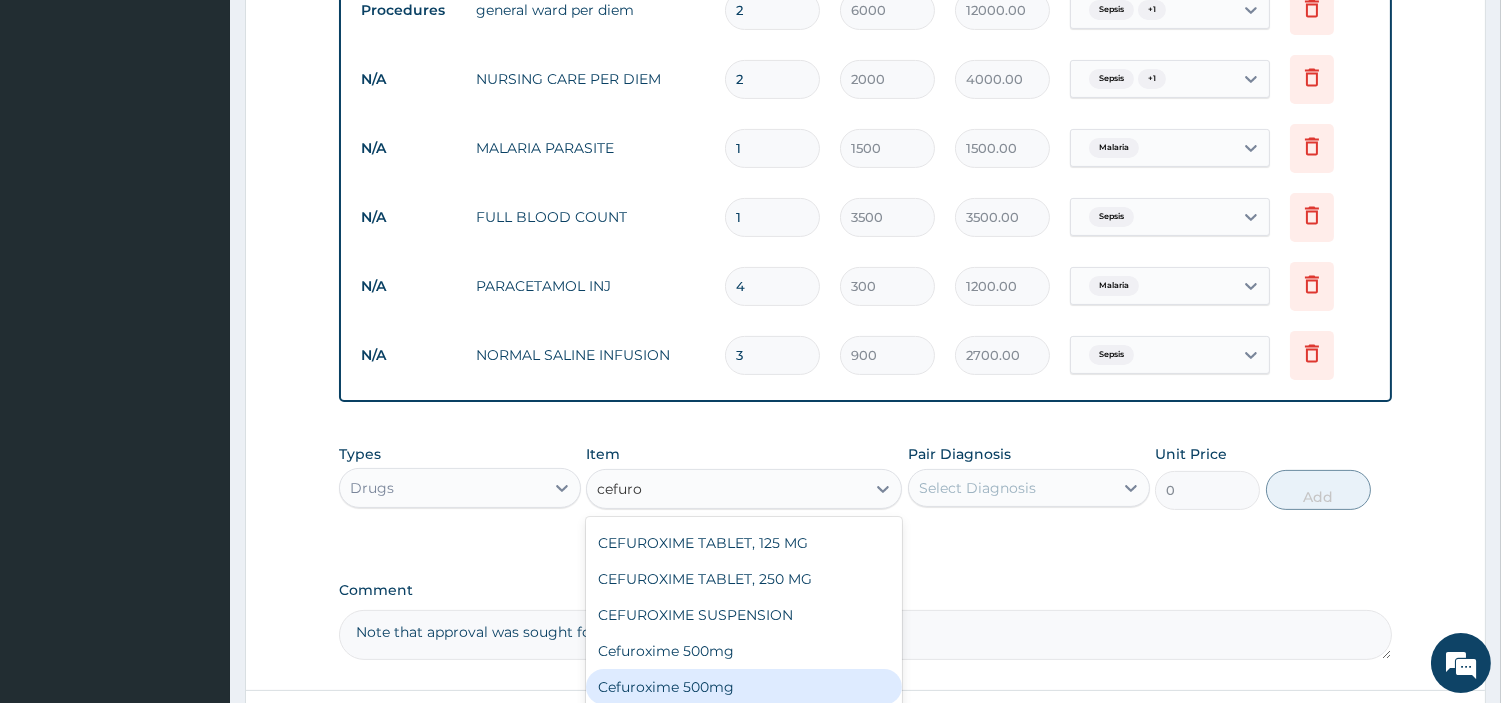 click on "Cefuroxime 500mg" at bounding box center (744, 687) 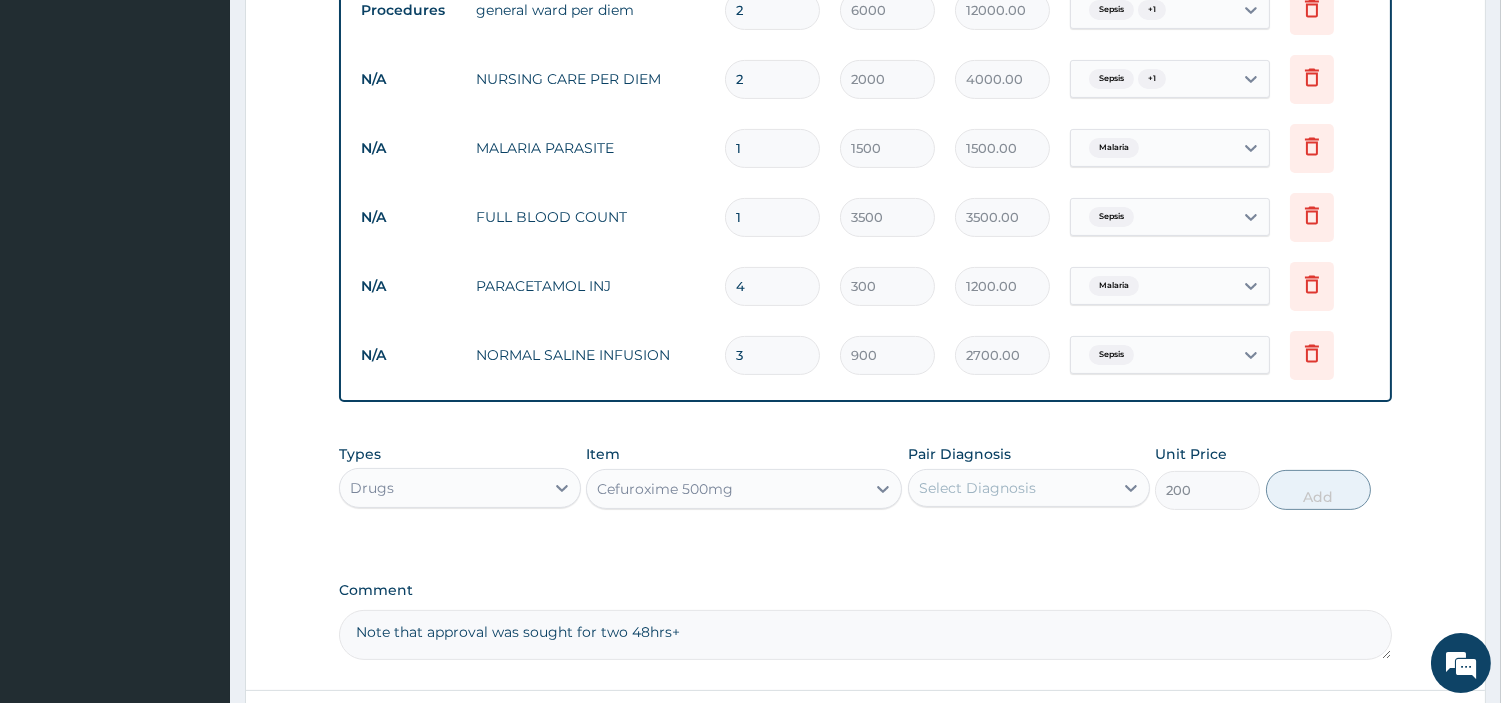 click on "Item Cefuroxime 500mg" at bounding box center [744, 477] 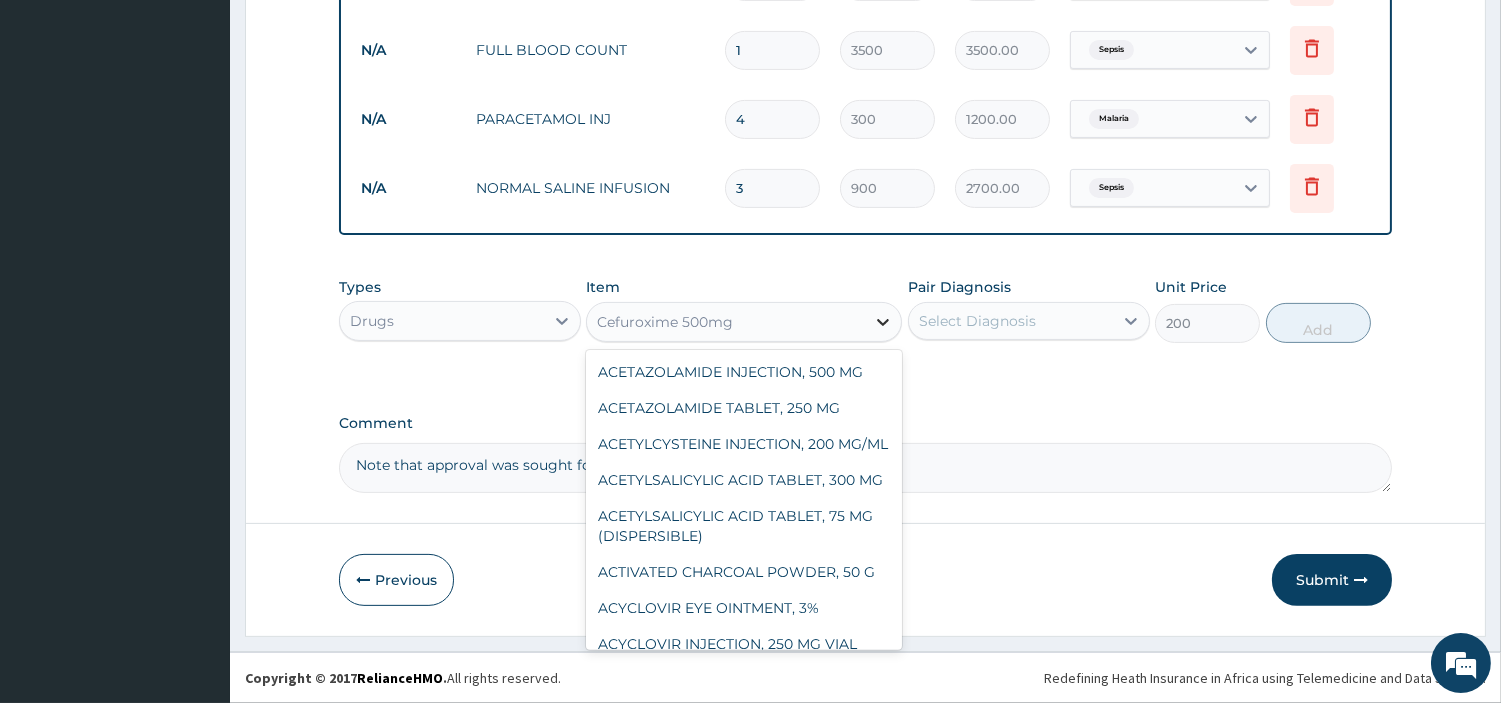 click 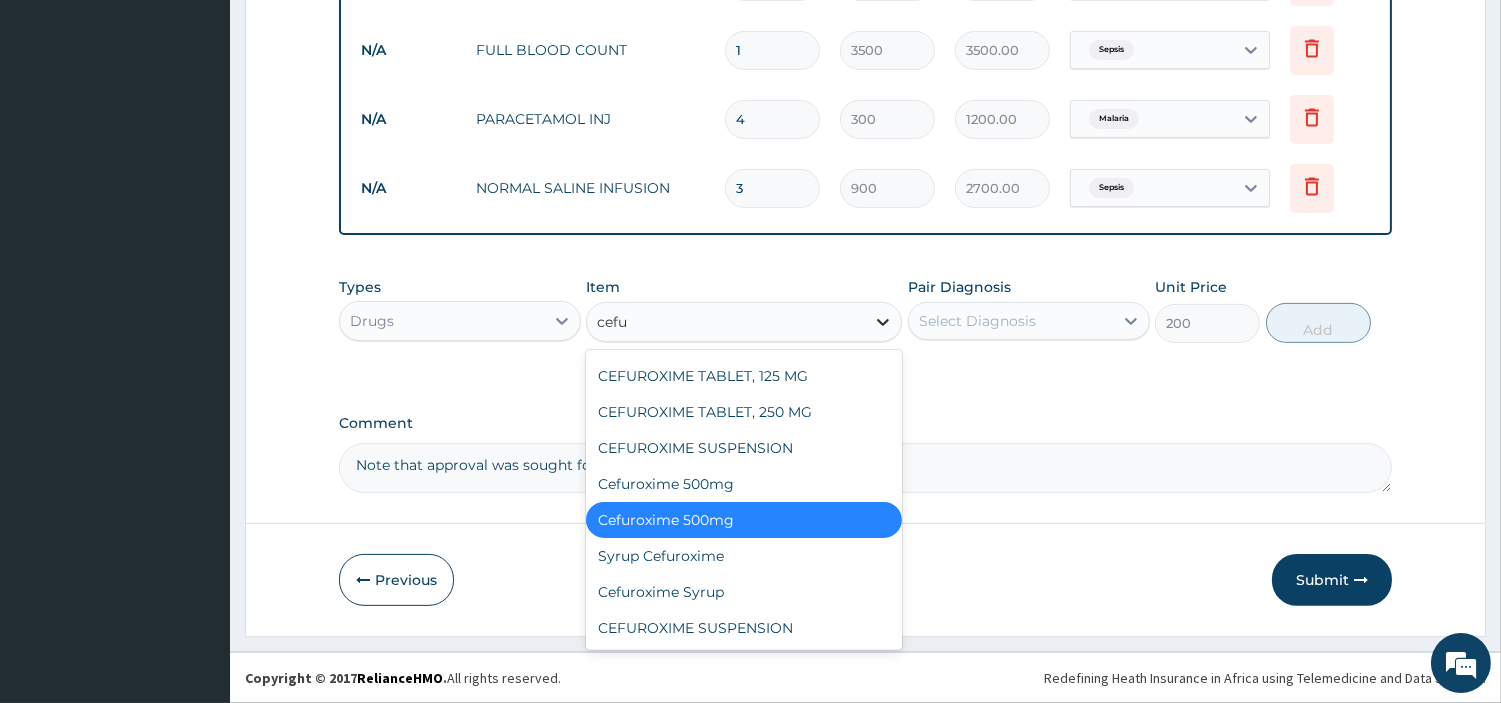 scroll, scrollTop: 123, scrollLeft: 0, axis: vertical 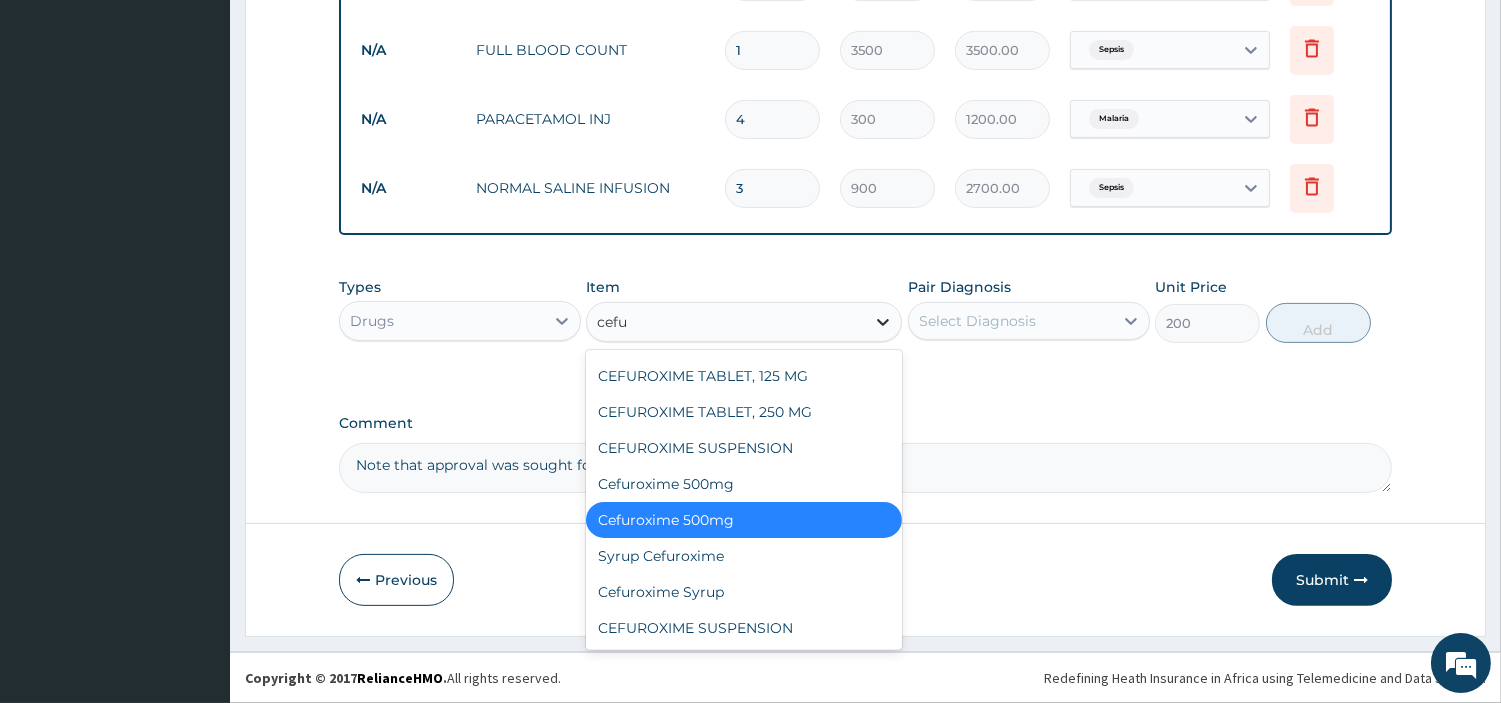 type on "cefur" 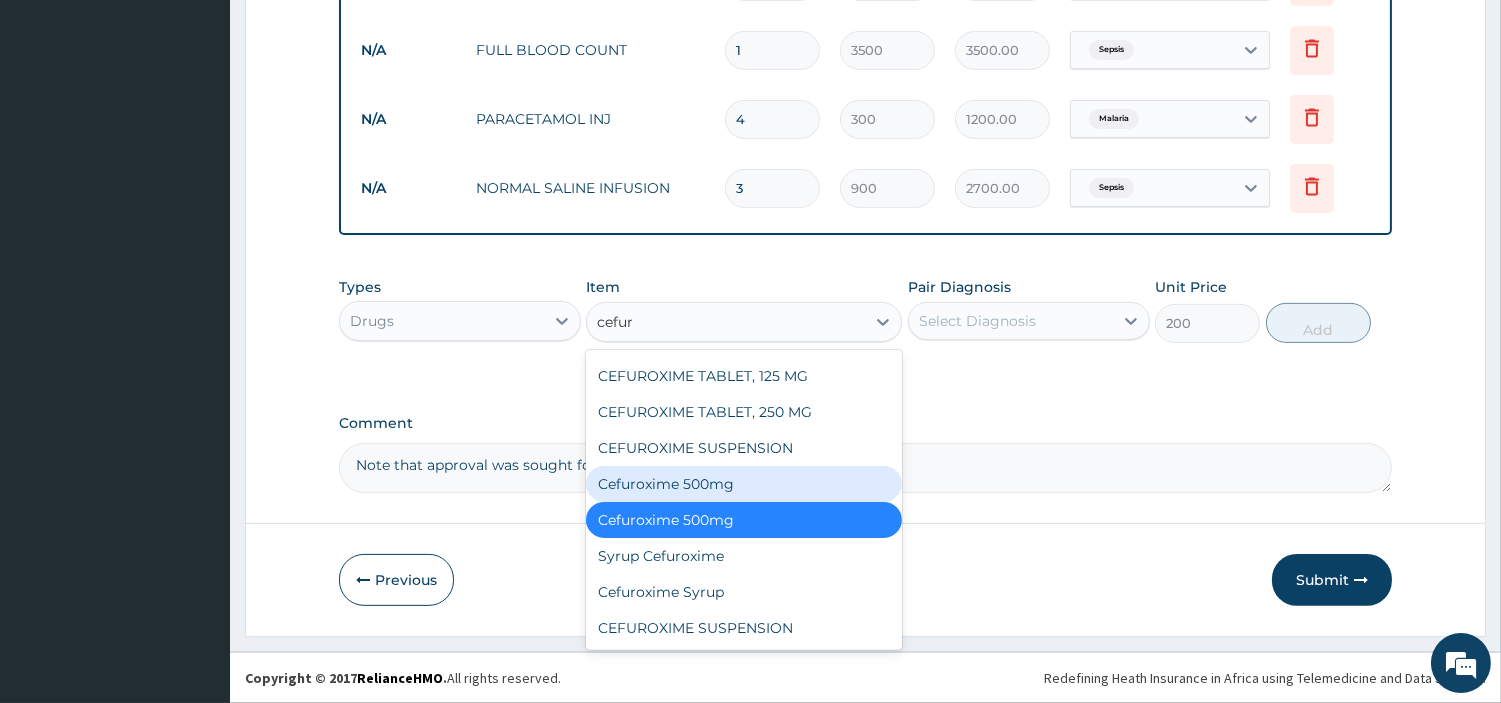 click on "Cefuroxime 500mg" at bounding box center (744, 484) 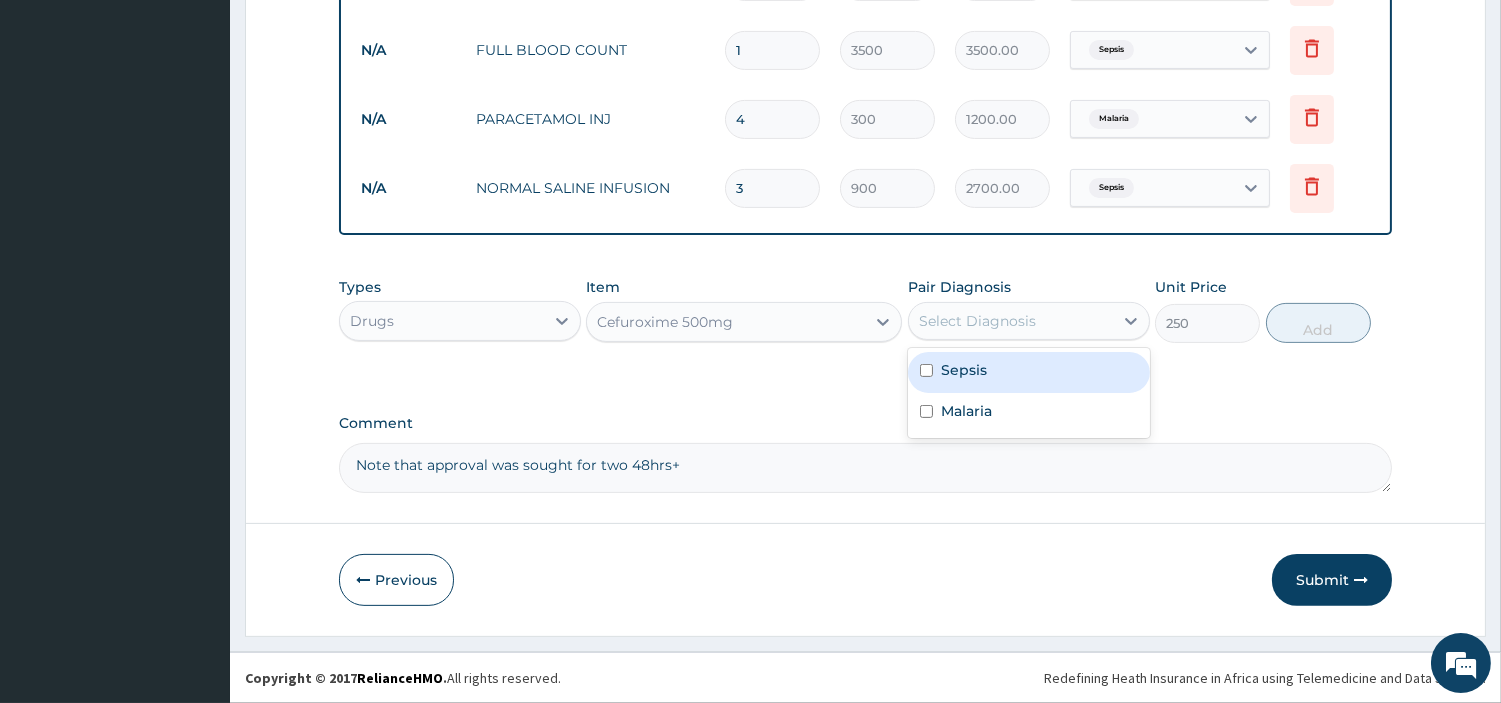 click on "Select Diagnosis" at bounding box center [1011, 321] 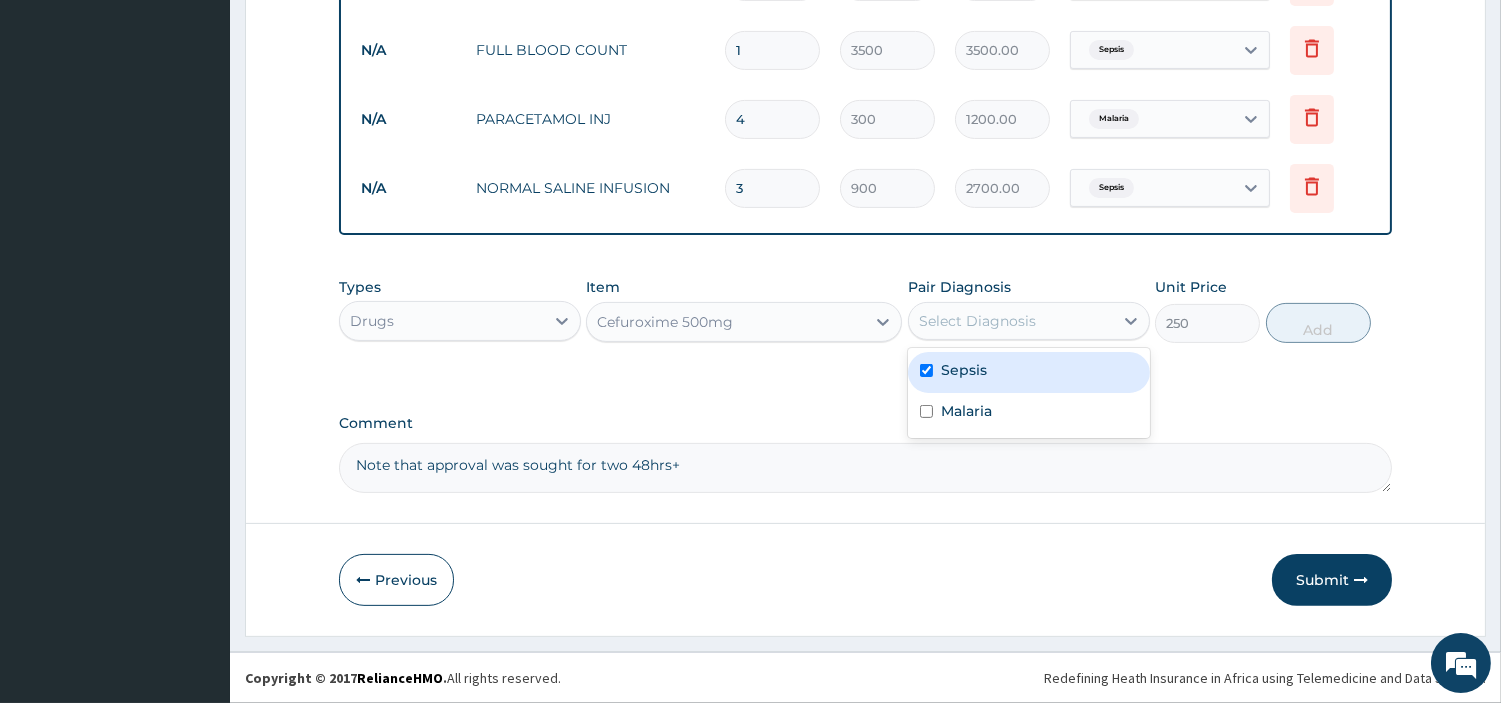 checkbox on "true" 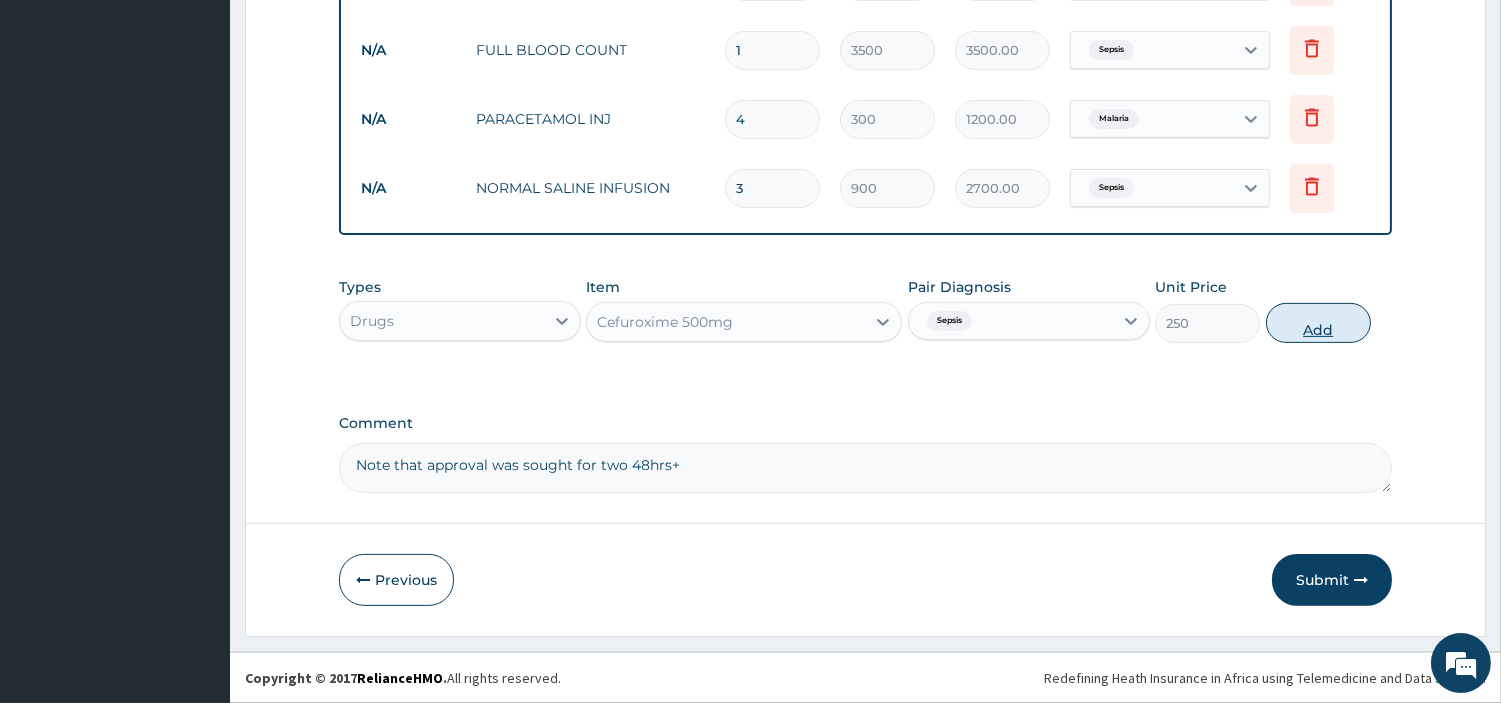 click on "Add" at bounding box center [1318, 323] 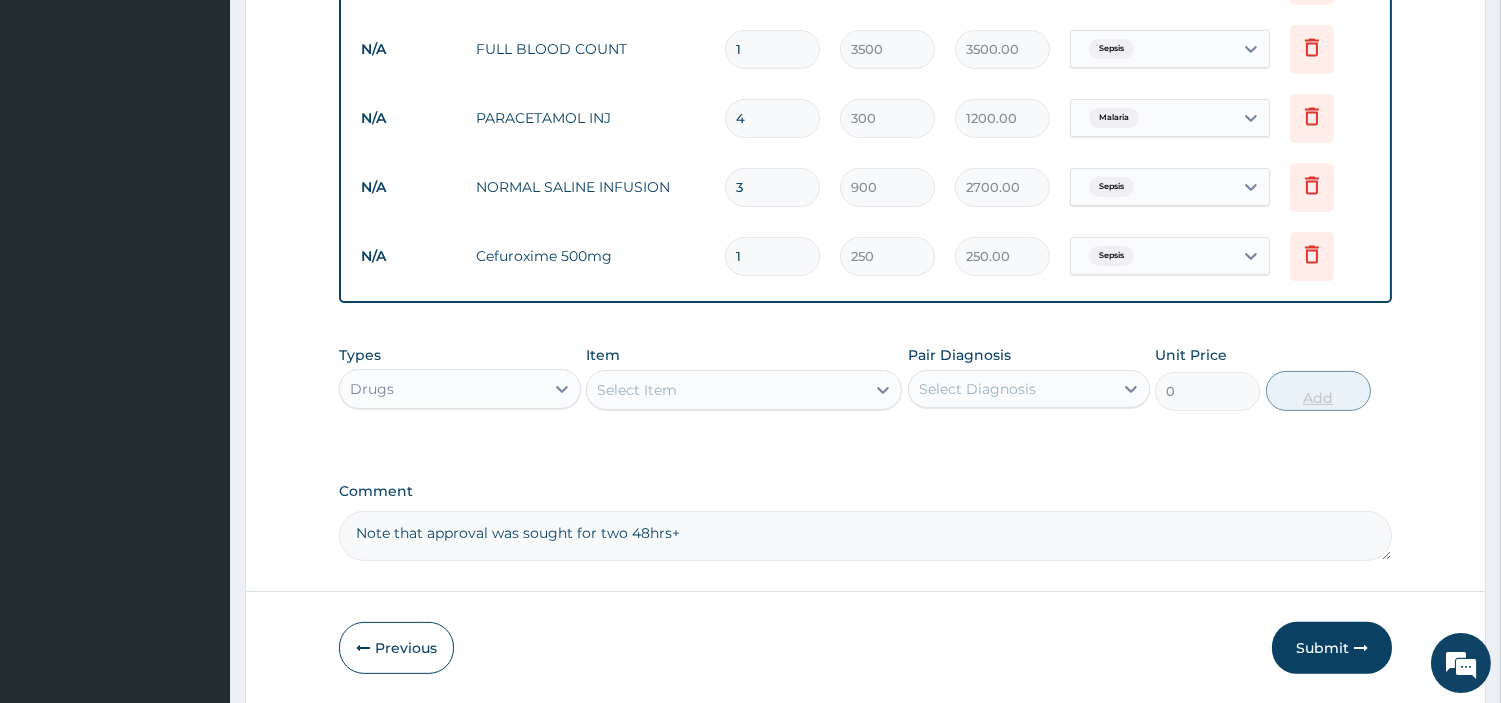 type 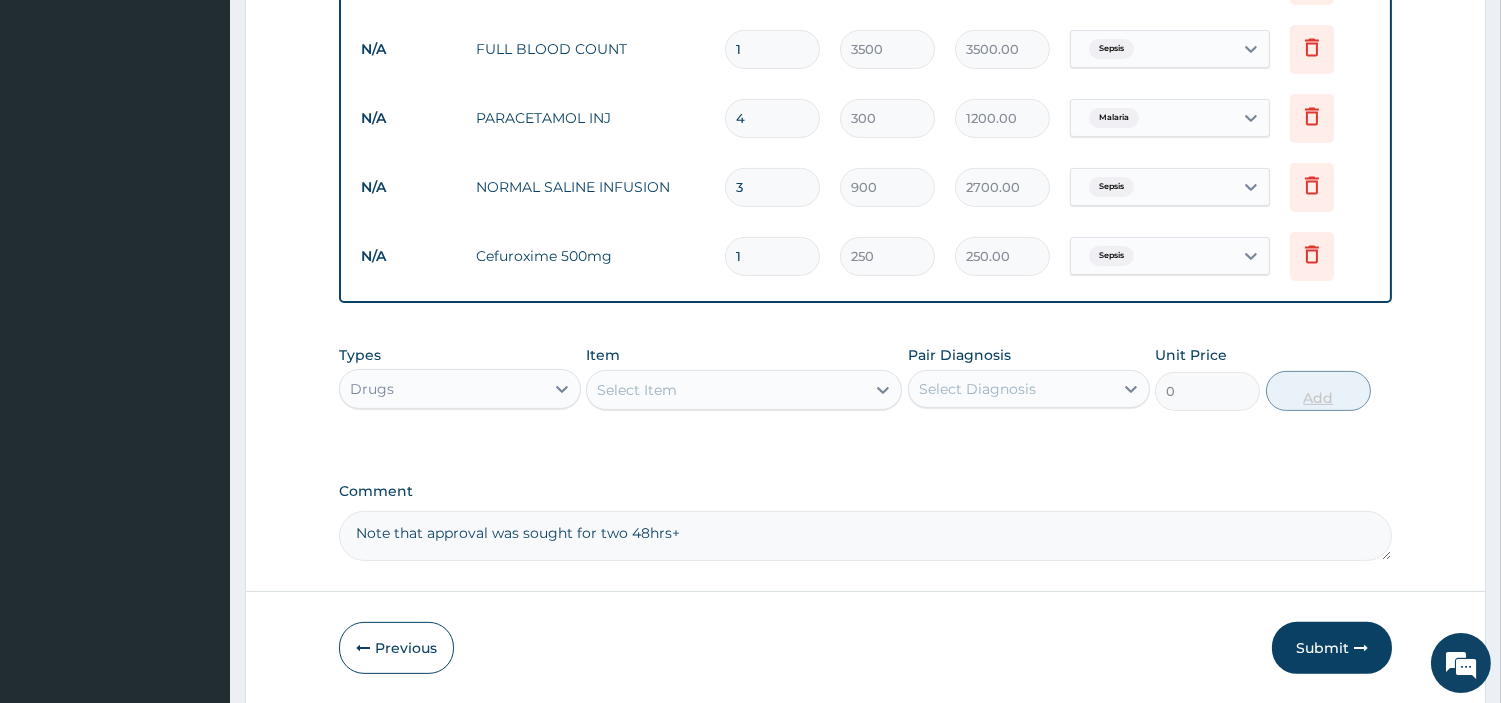 type on "0.00" 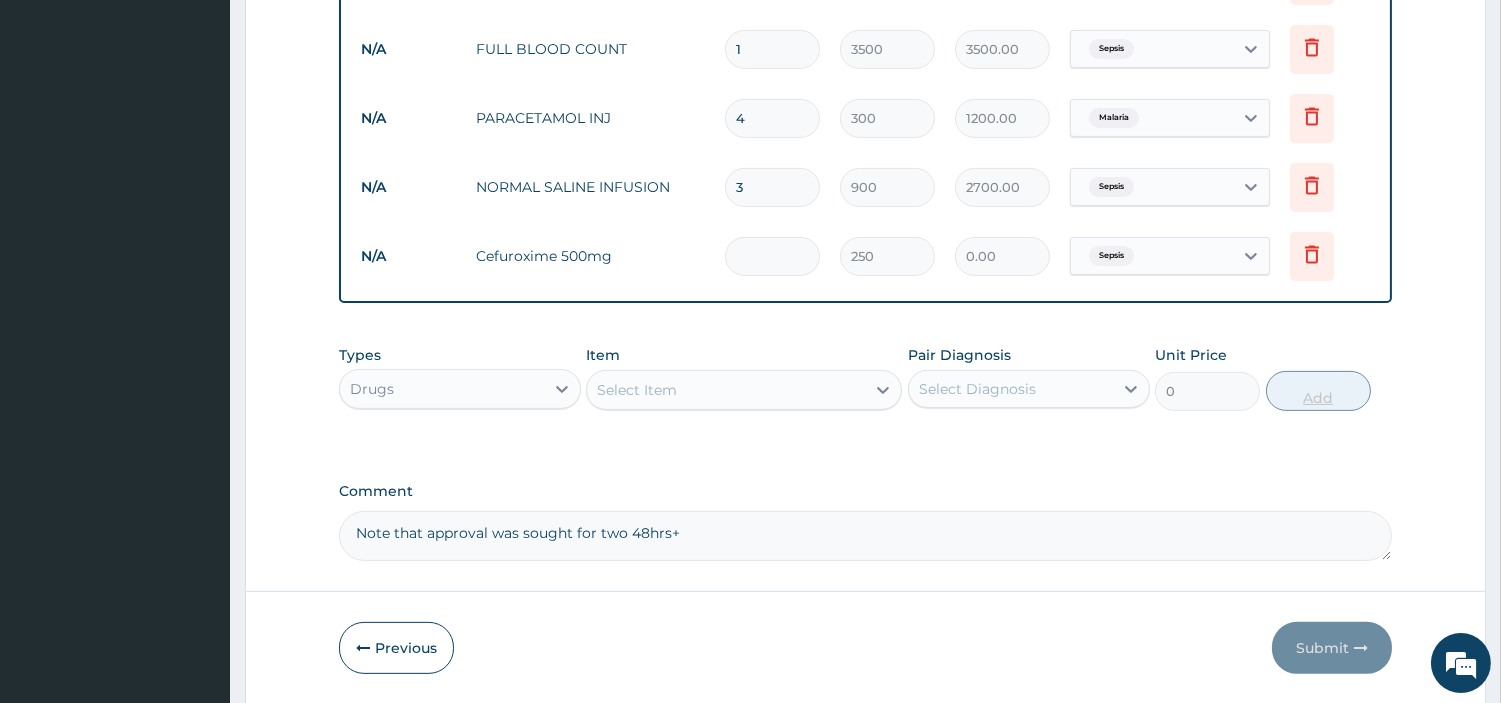 type on "5" 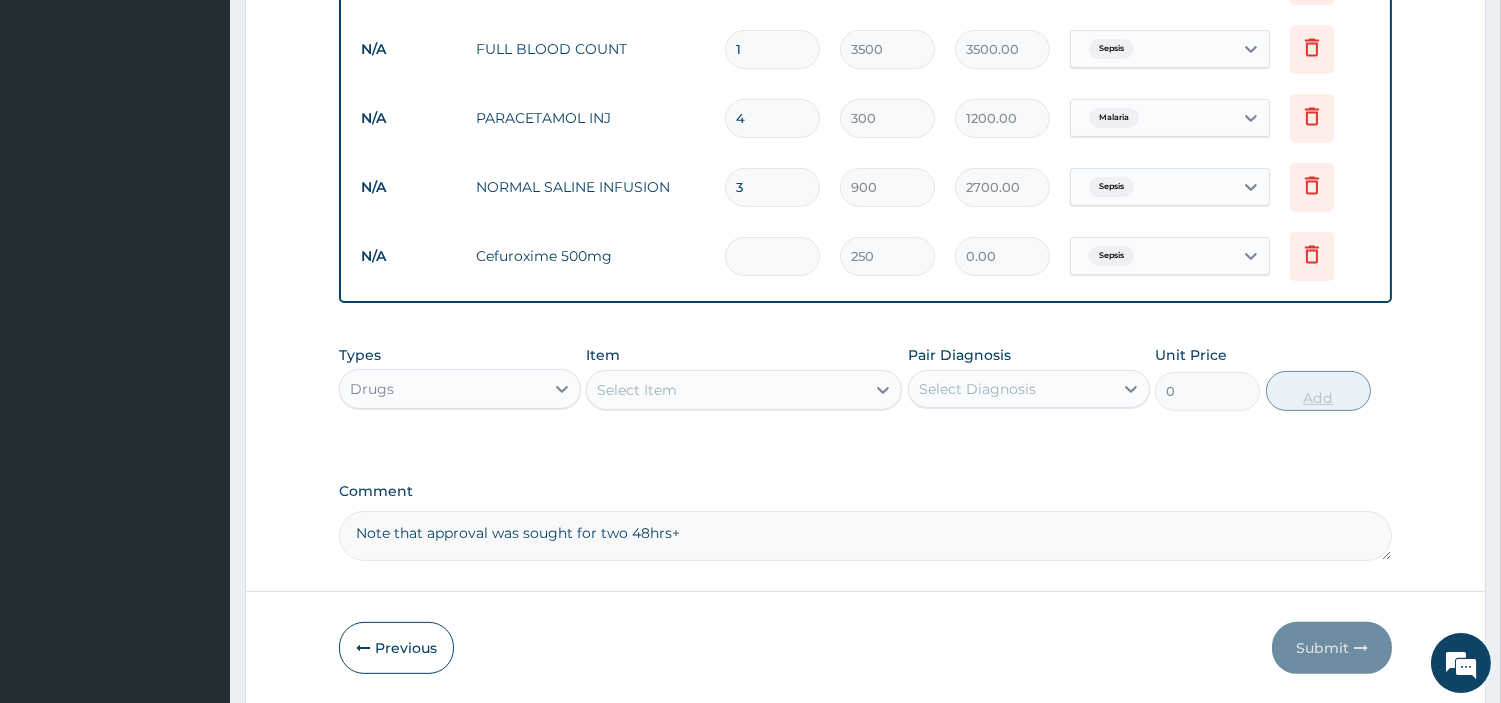 type on "1250.00" 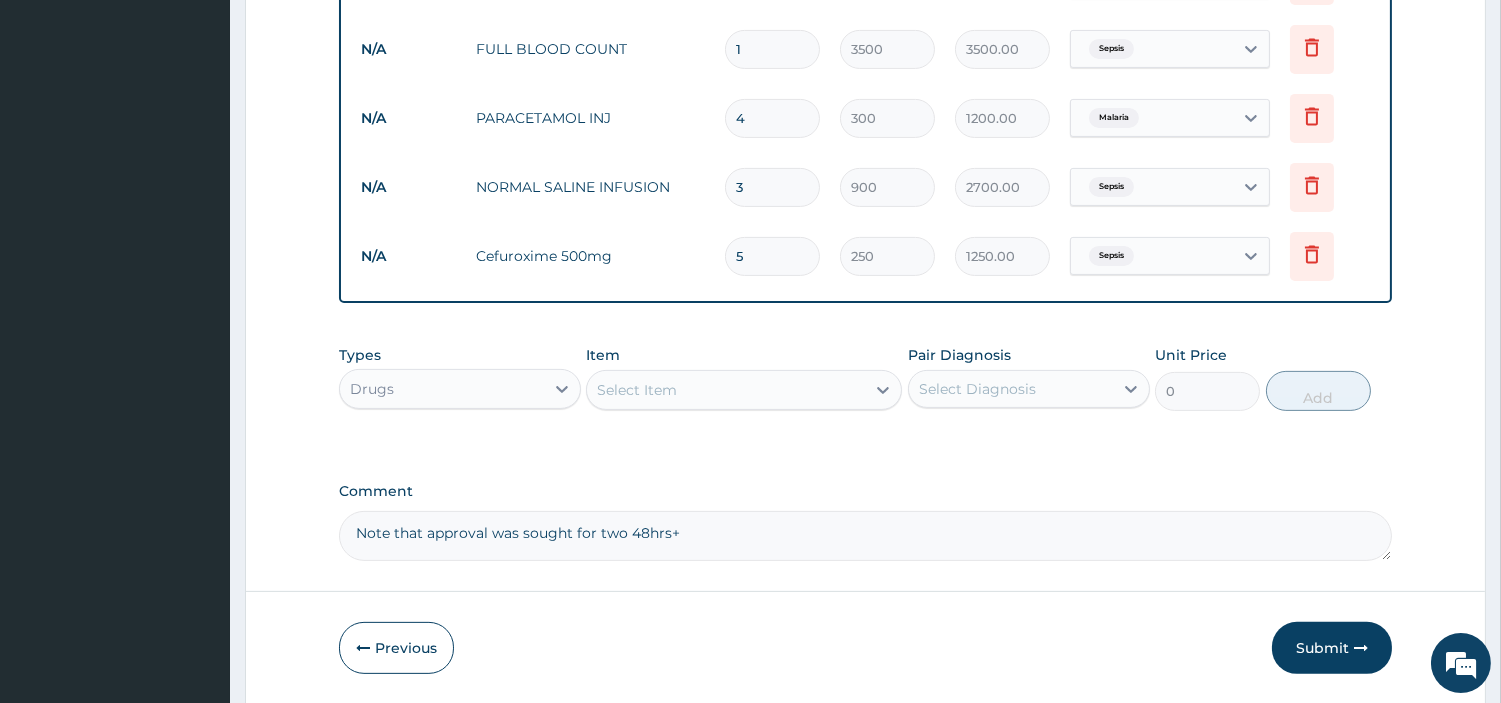 type on "5" 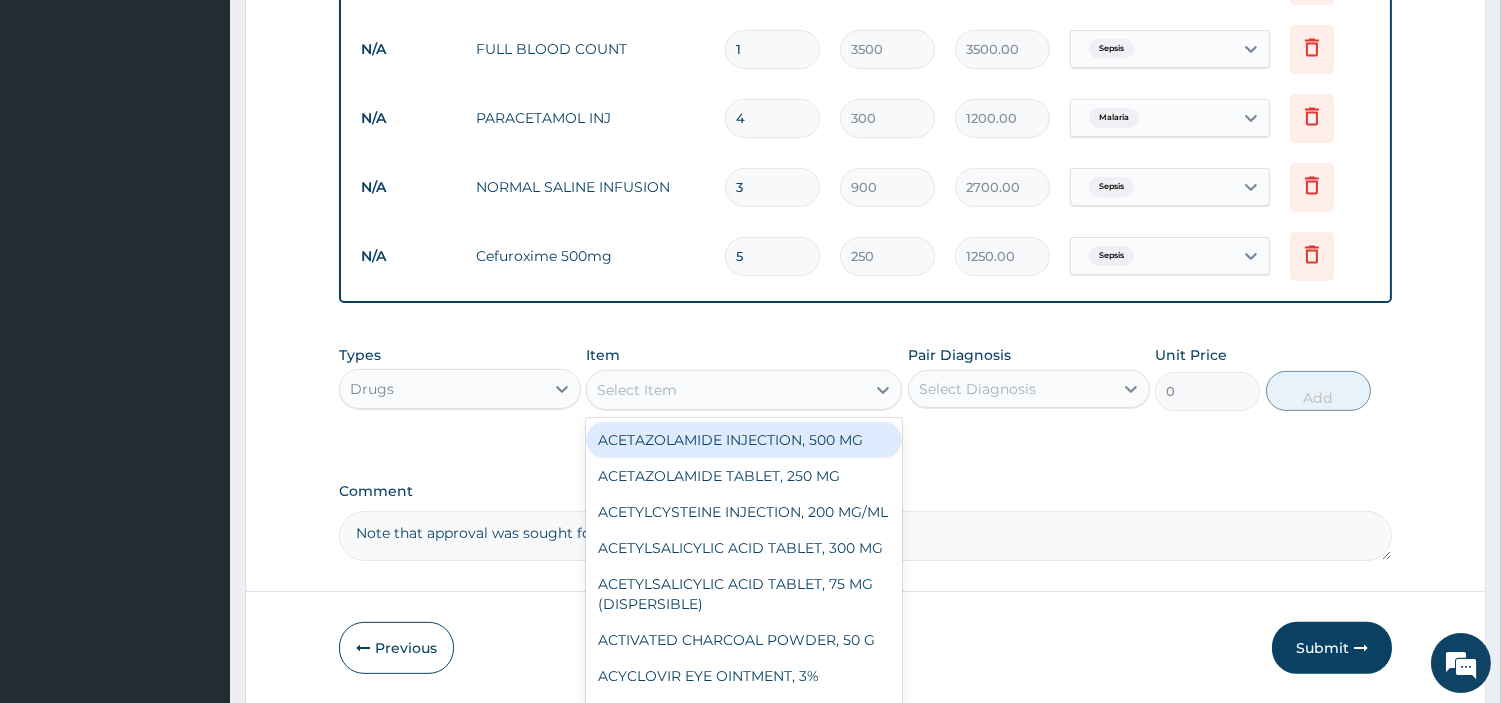 click on "Select Item" at bounding box center (637, 390) 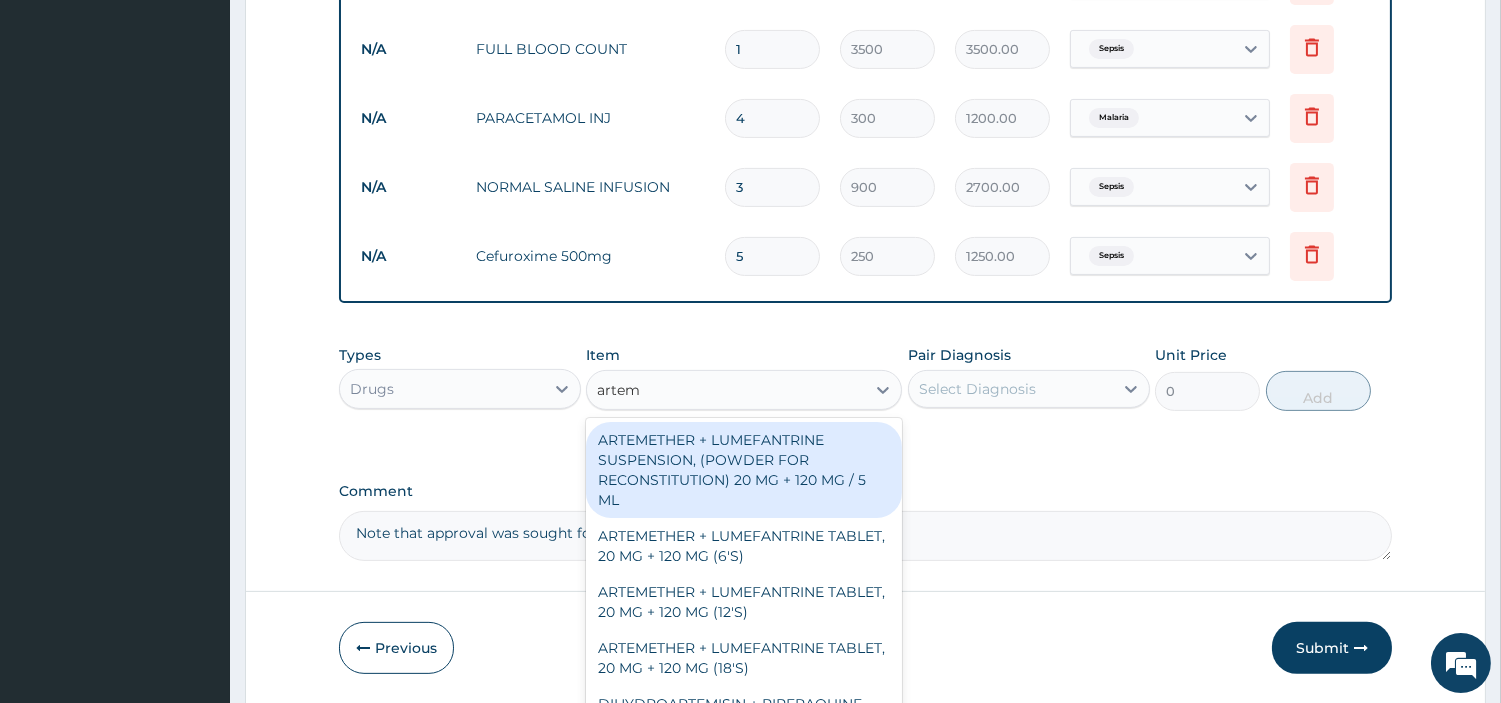 type on "arteme" 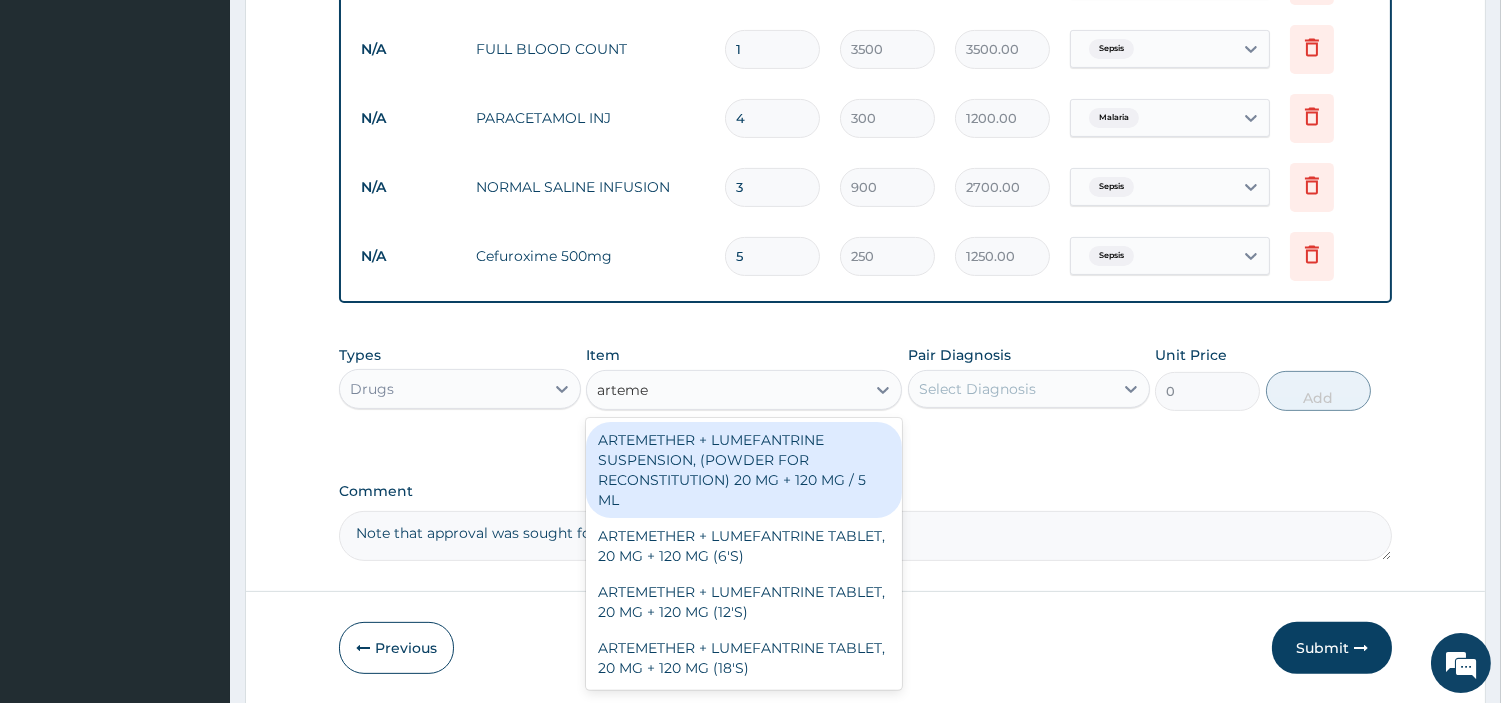 click on "ARTEMETHER + LUMEFANTRINE SUSPENSION, (POWDER FOR RECONSTITUTION) 20 MG + 120 MG / 5 ML" at bounding box center [744, 470] 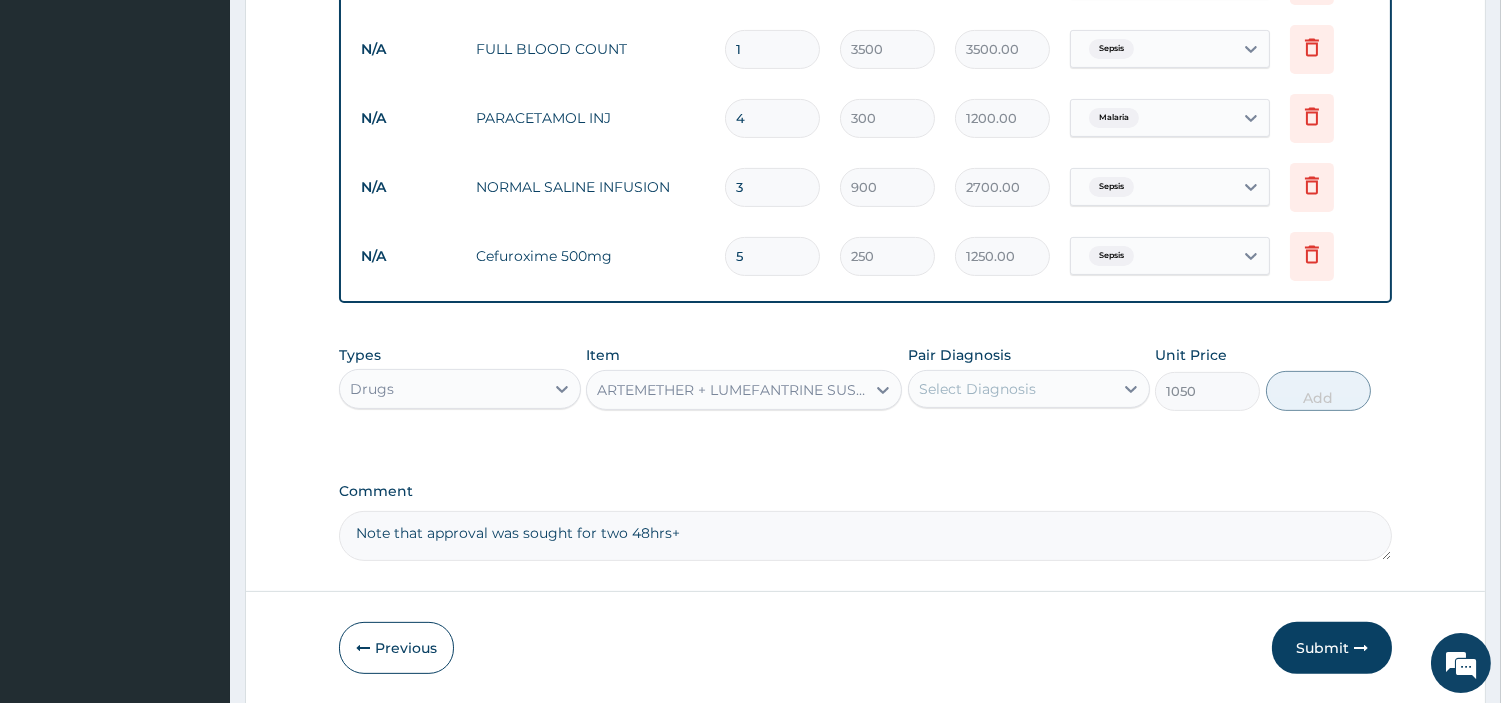 click on "Select Diagnosis" at bounding box center (977, 389) 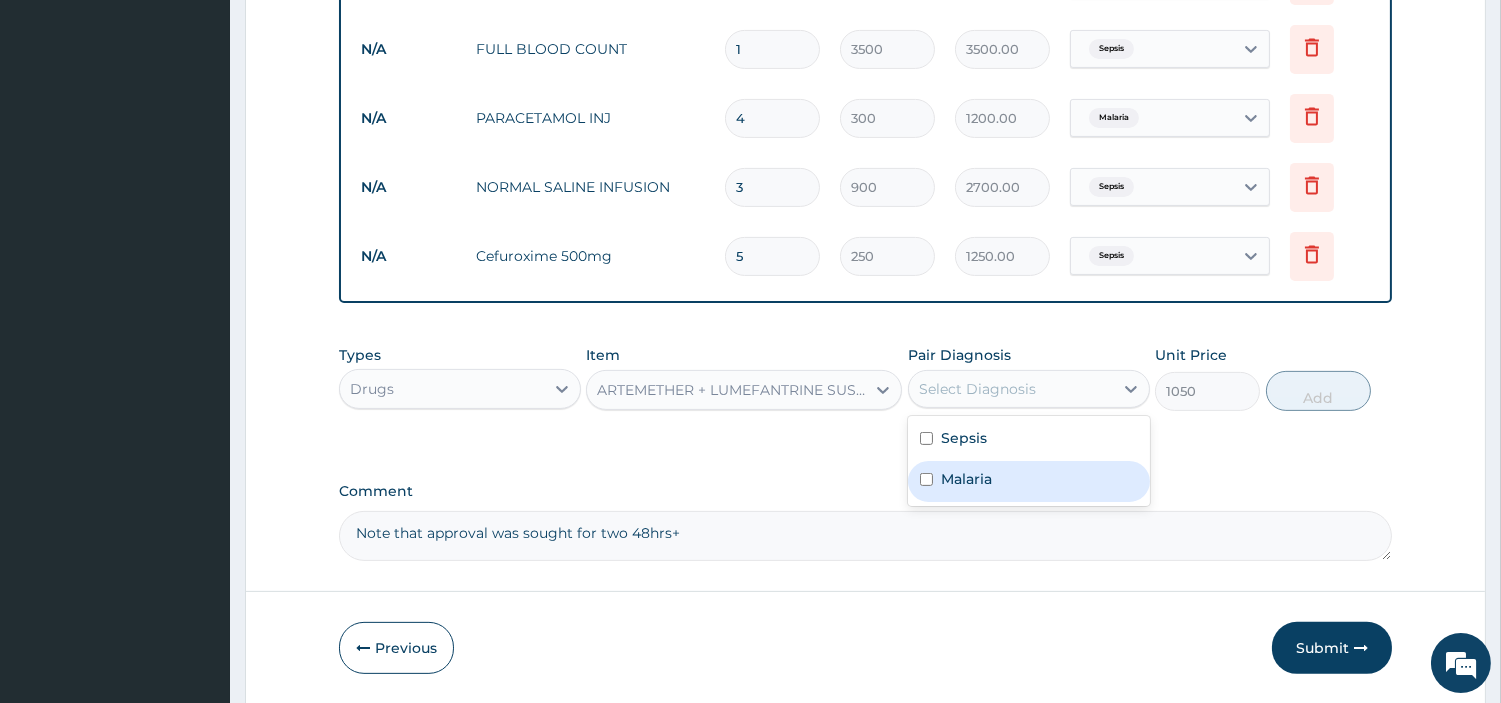 click on "Malaria" at bounding box center (966, 479) 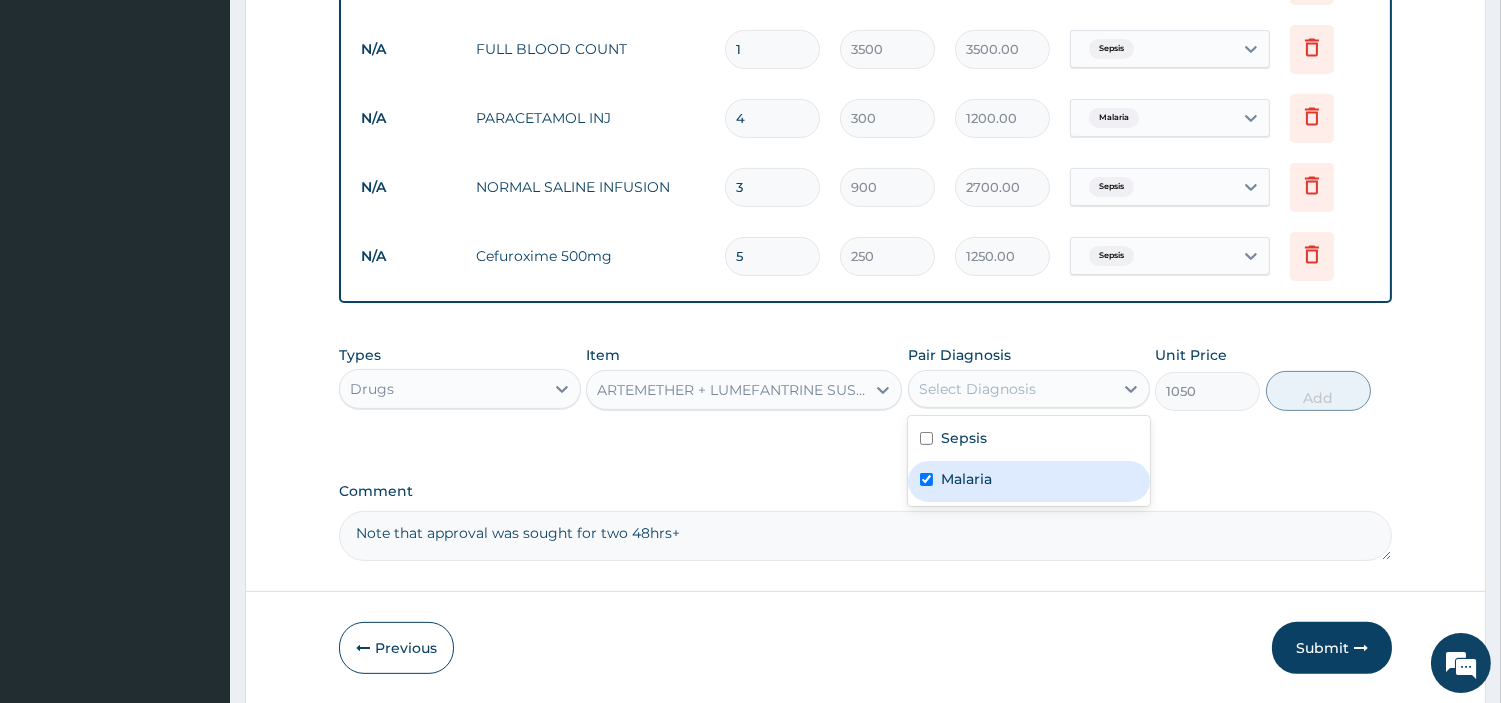 checkbox on "true" 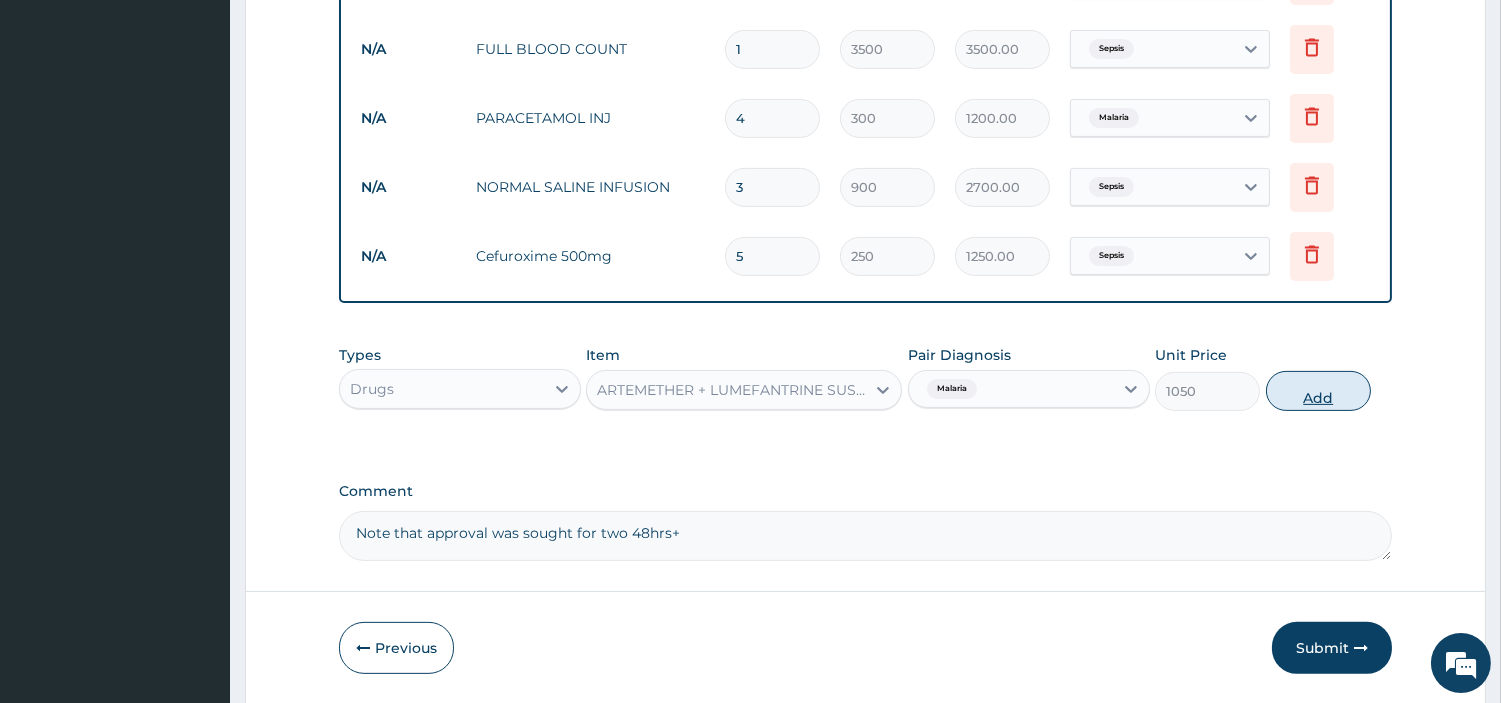 click on "Add" at bounding box center (1318, 391) 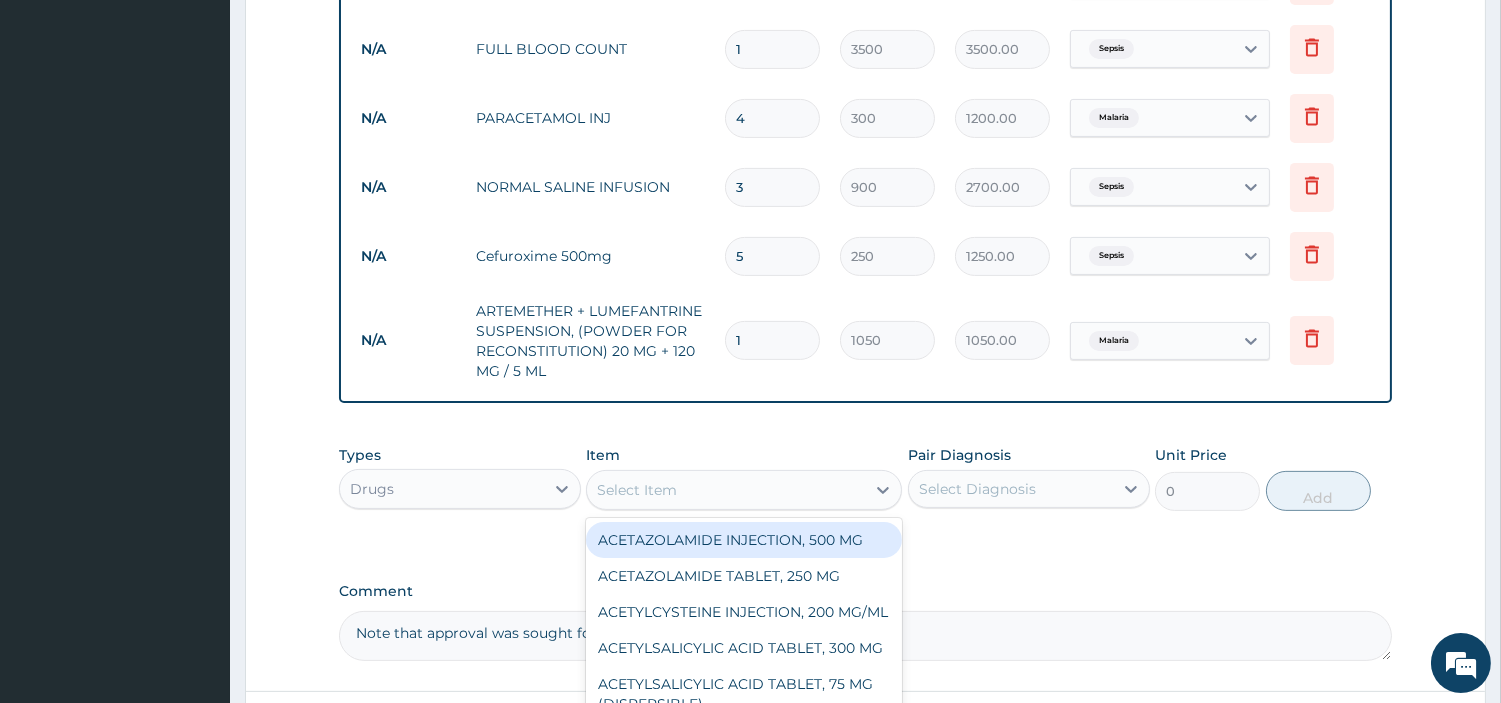click on "Select Item" at bounding box center [726, 490] 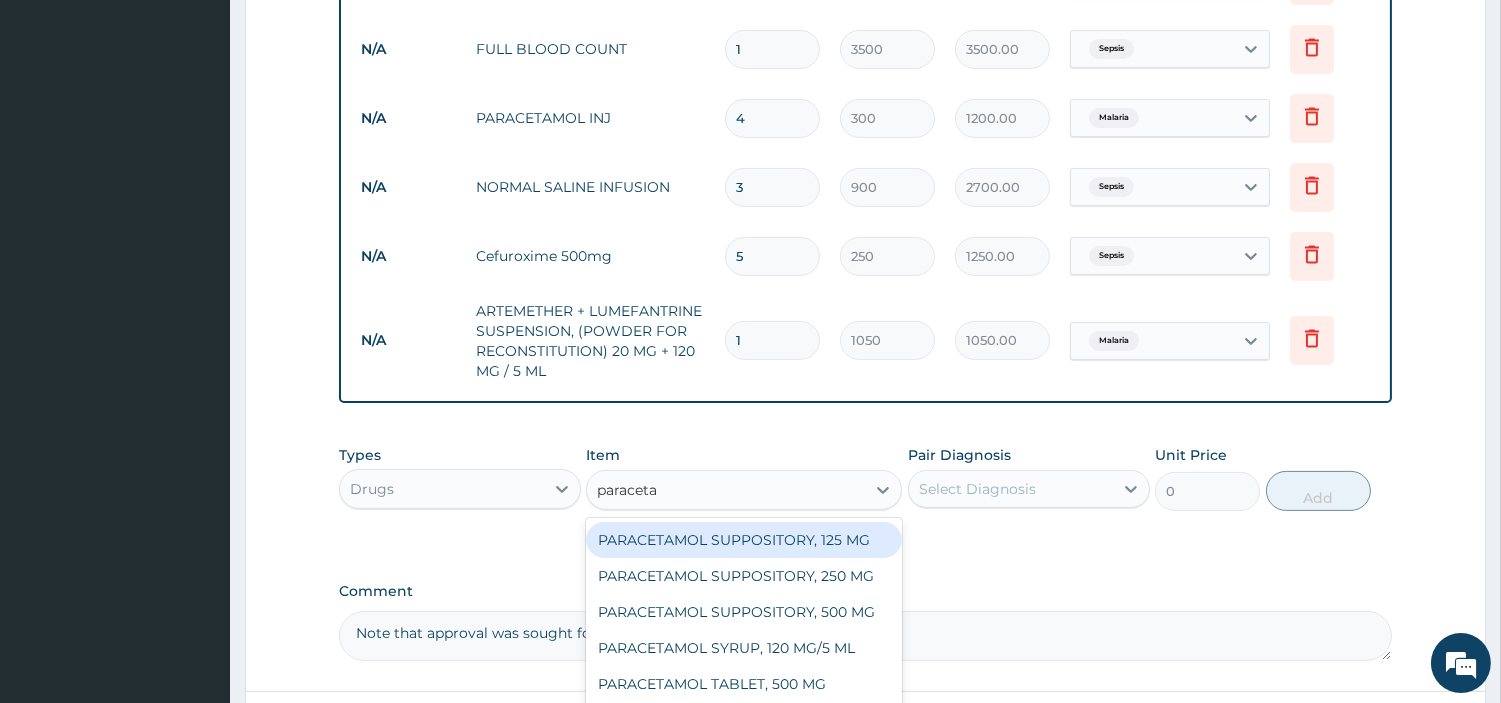 type on "paracetam" 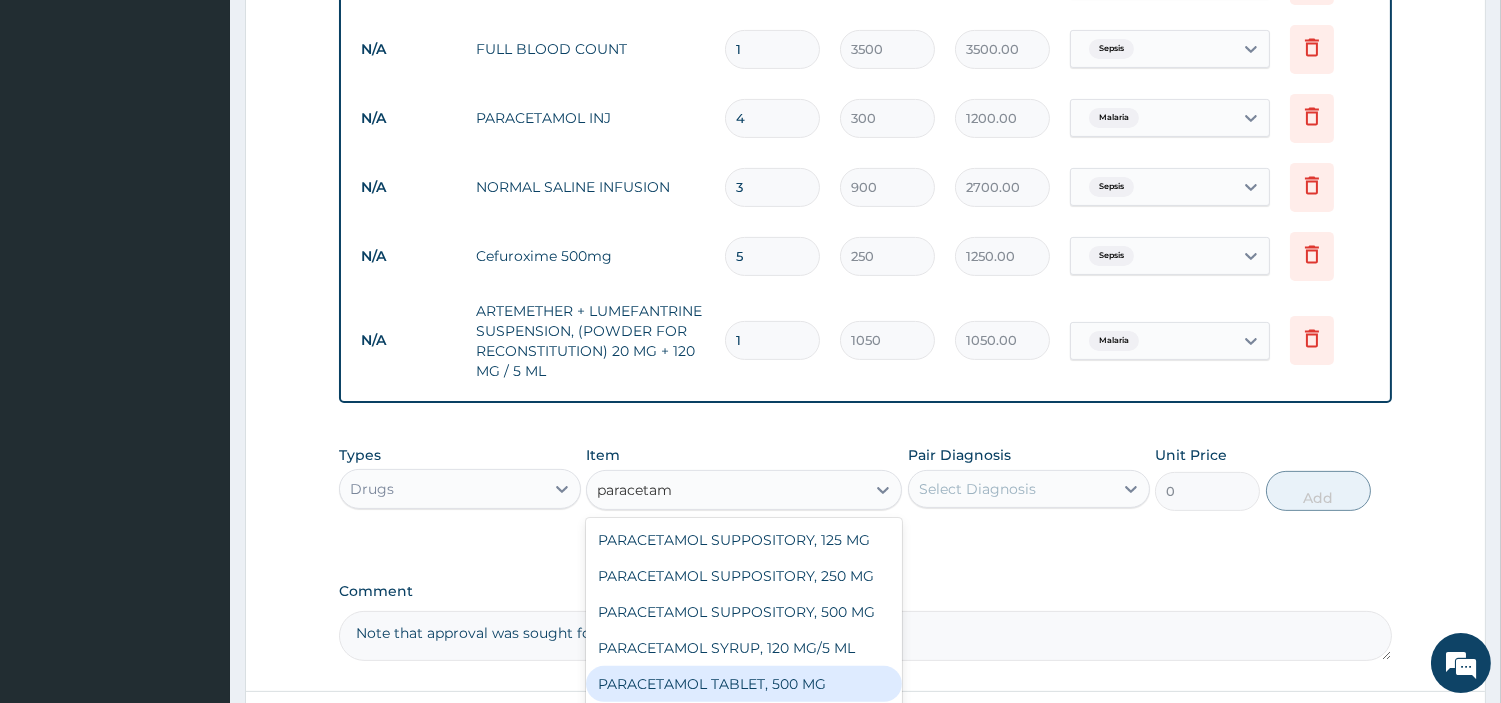 click on "PARACETAMOL TABLET, 500 MG" at bounding box center [744, 684] 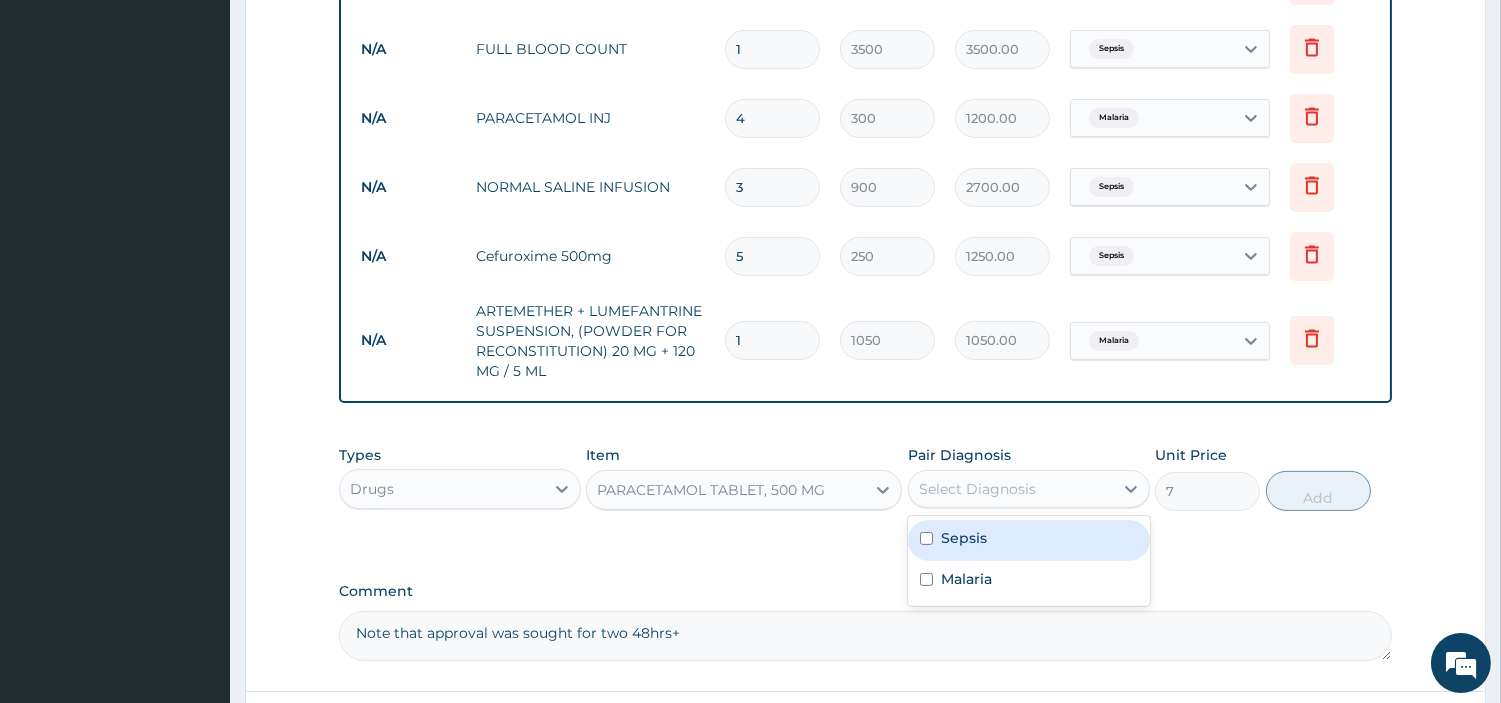 click on "Select Diagnosis" at bounding box center [1011, 489] 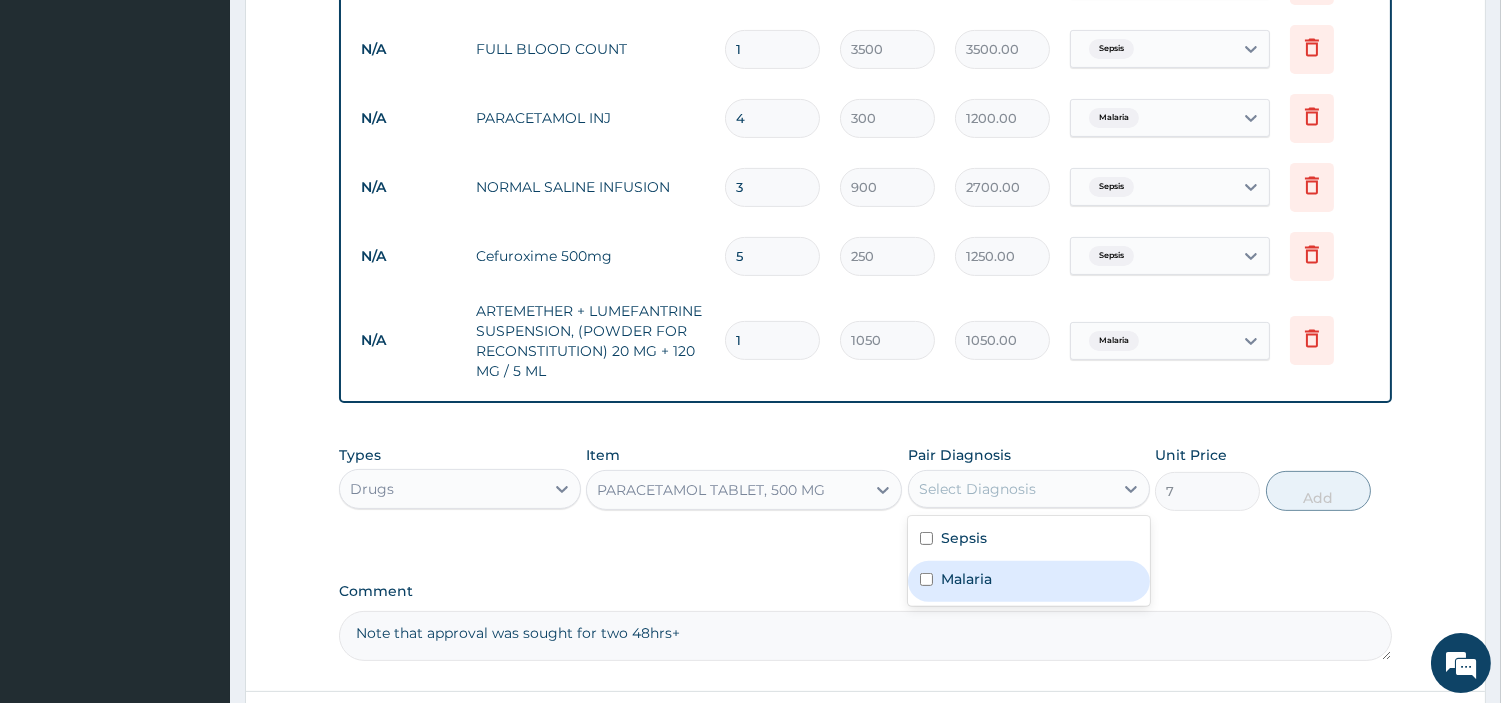 click on "Malaria" at bounding box center (966, 579) 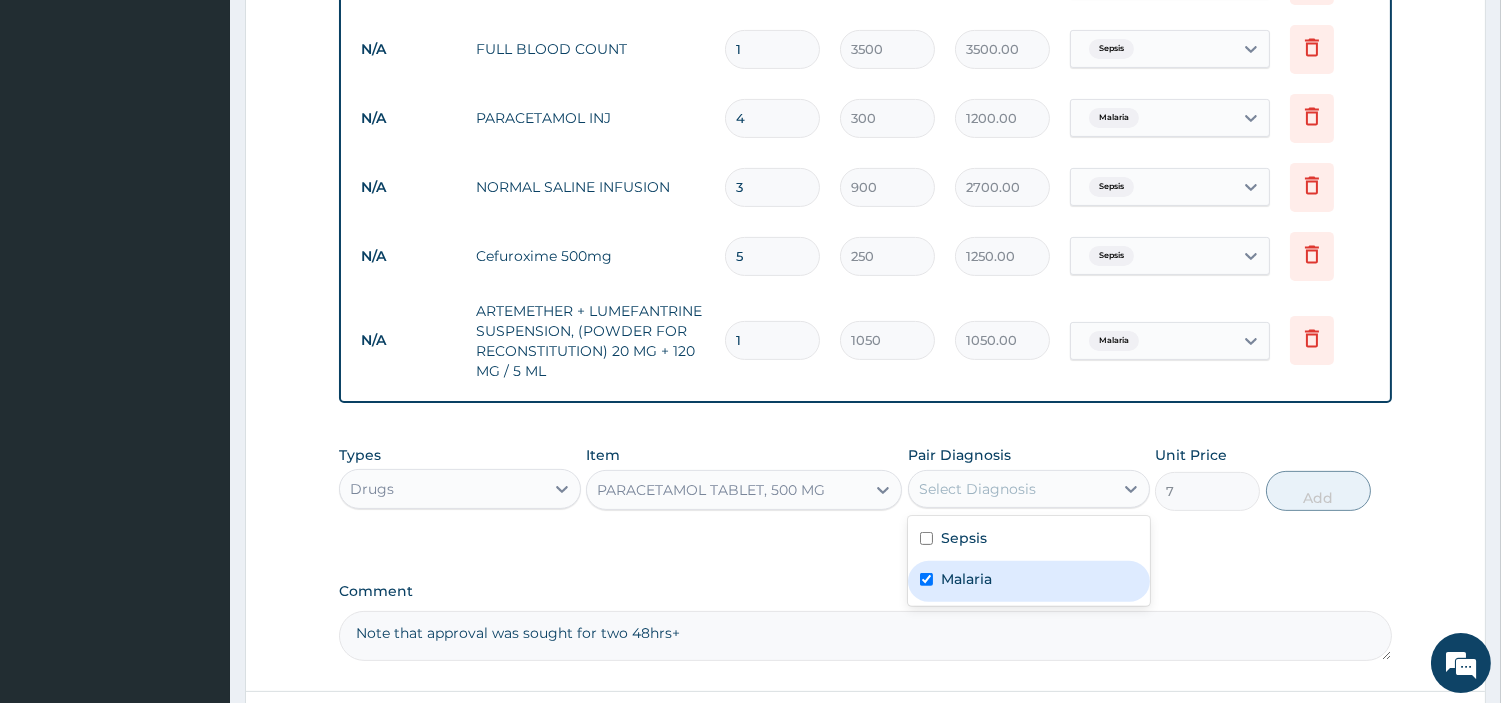 checkbox on "true" 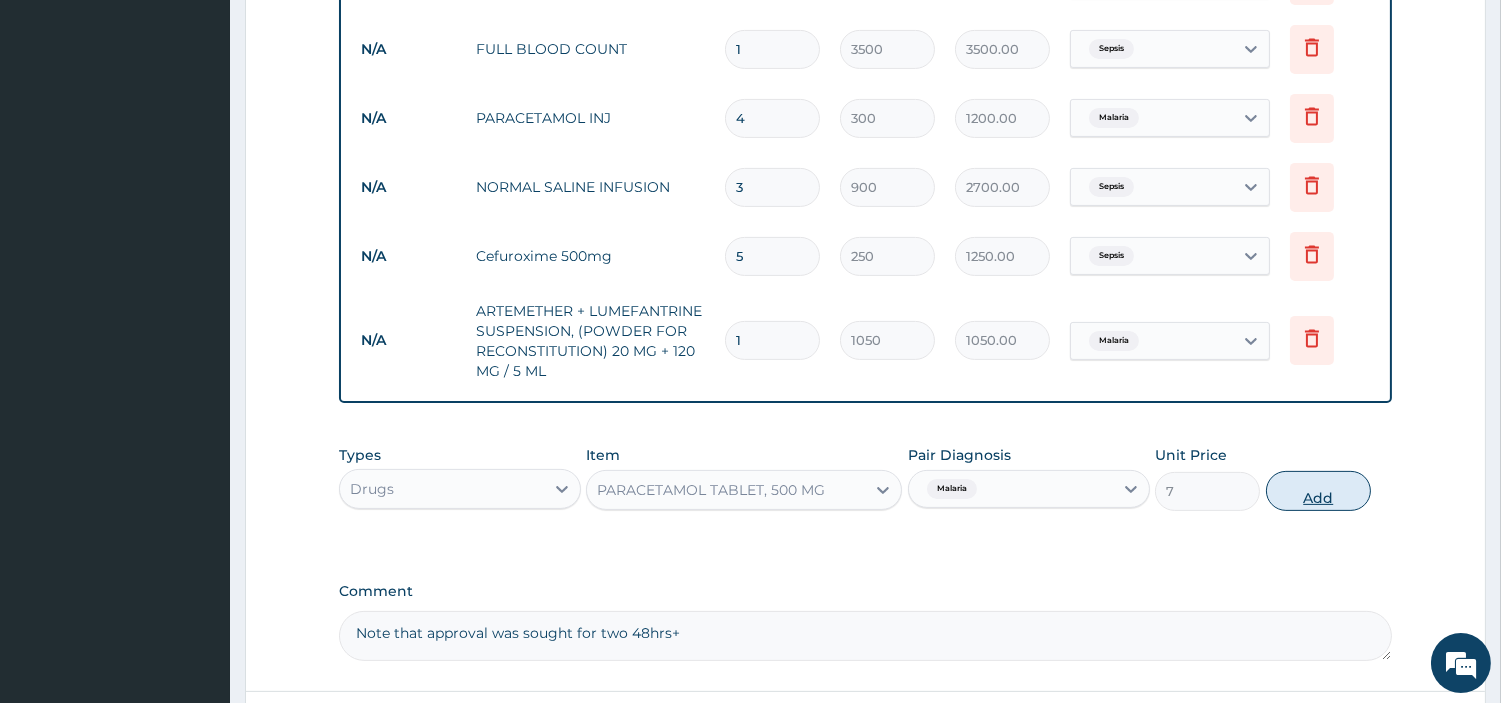 click on "Add" at bounding box center [1318, 491] 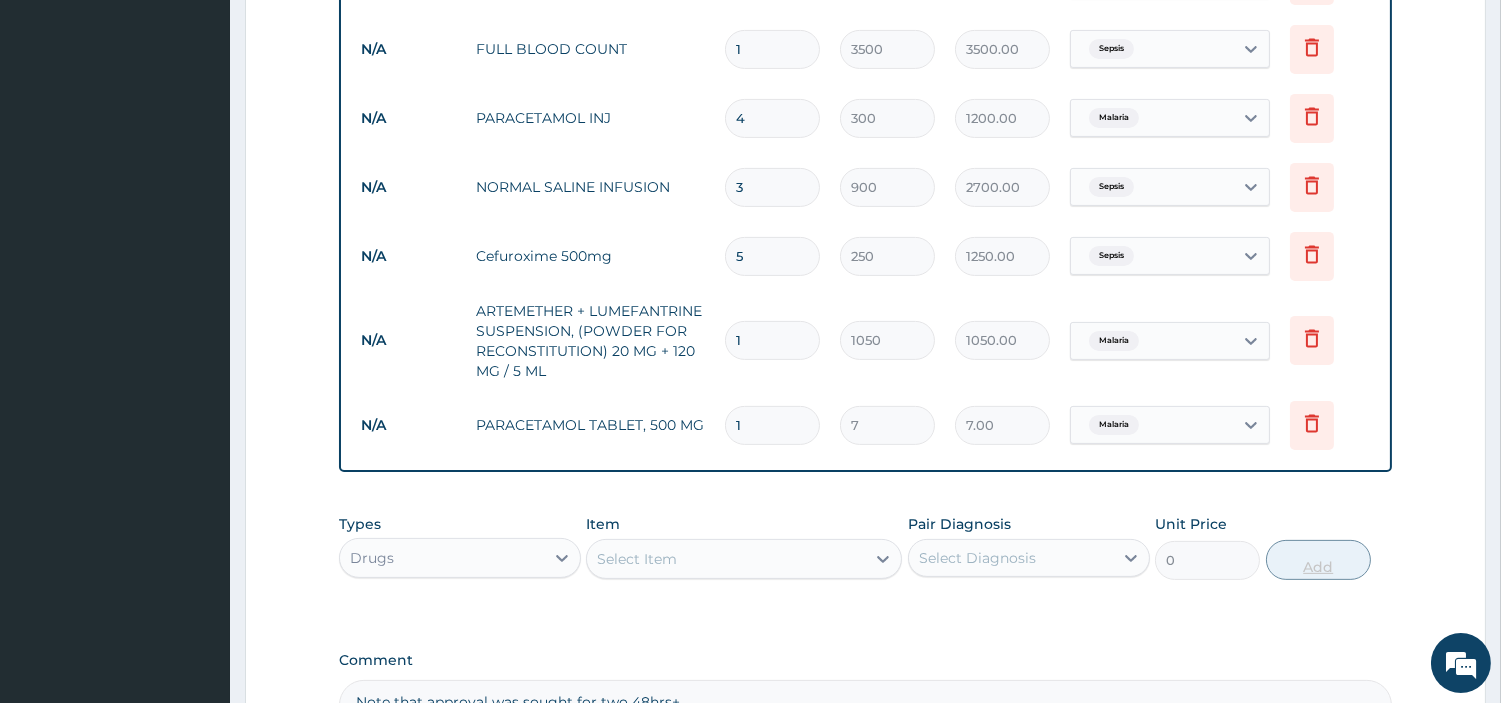 type on "18" 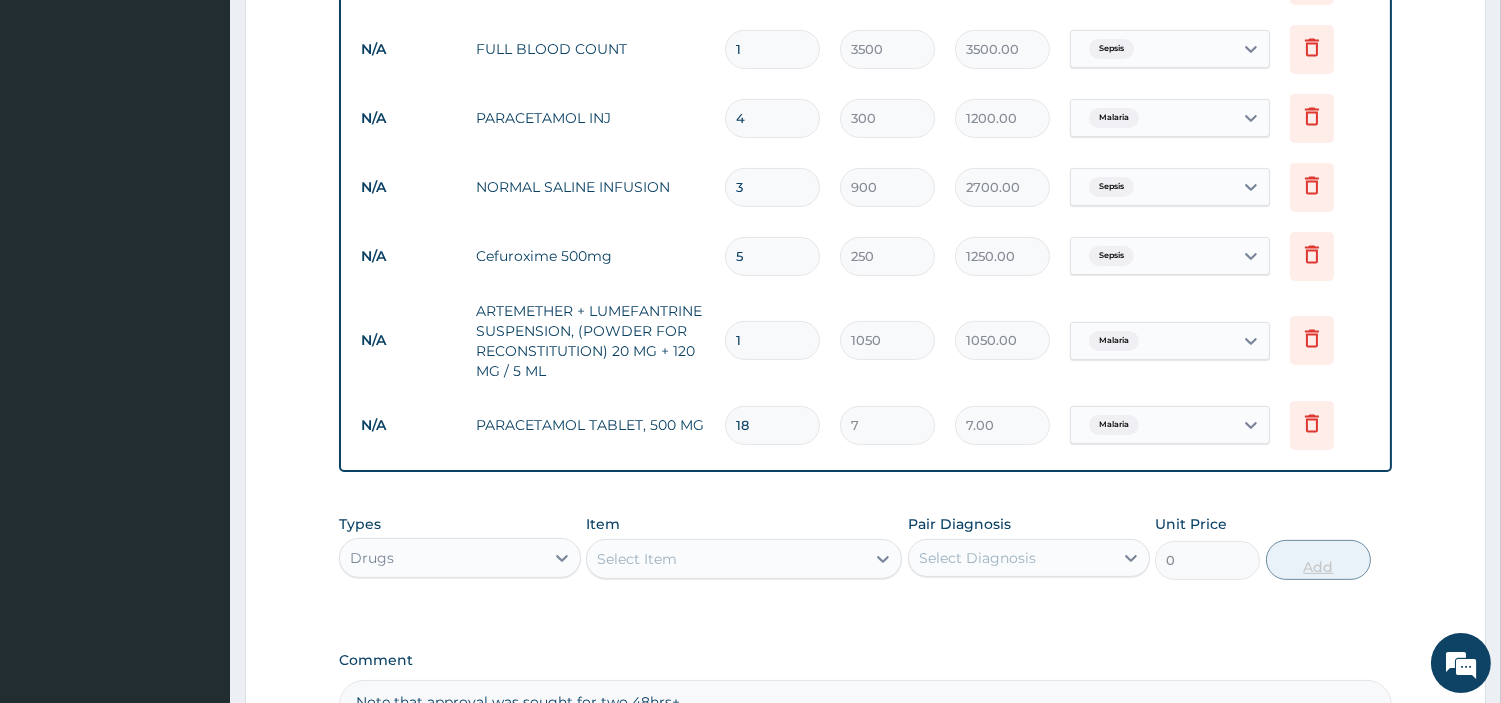type on "126.00" 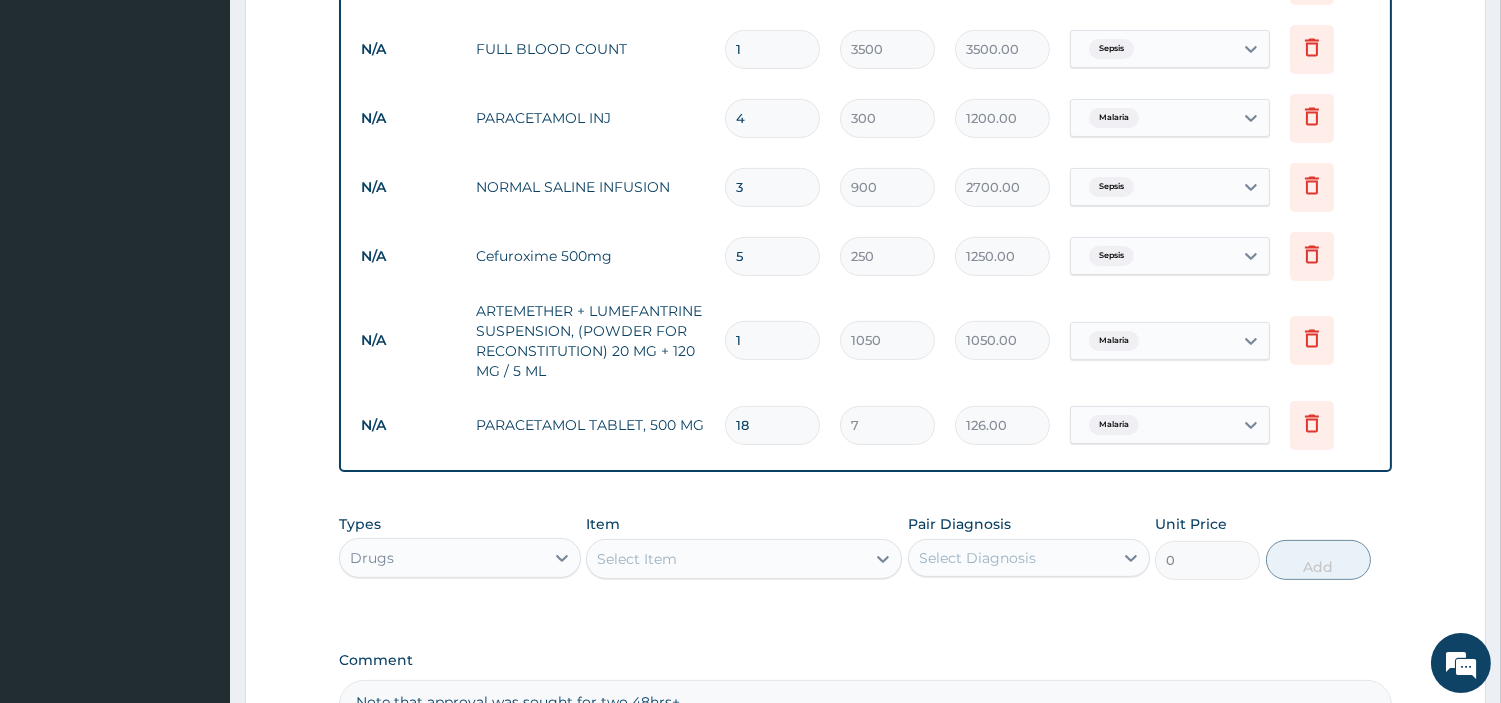 type on "18" 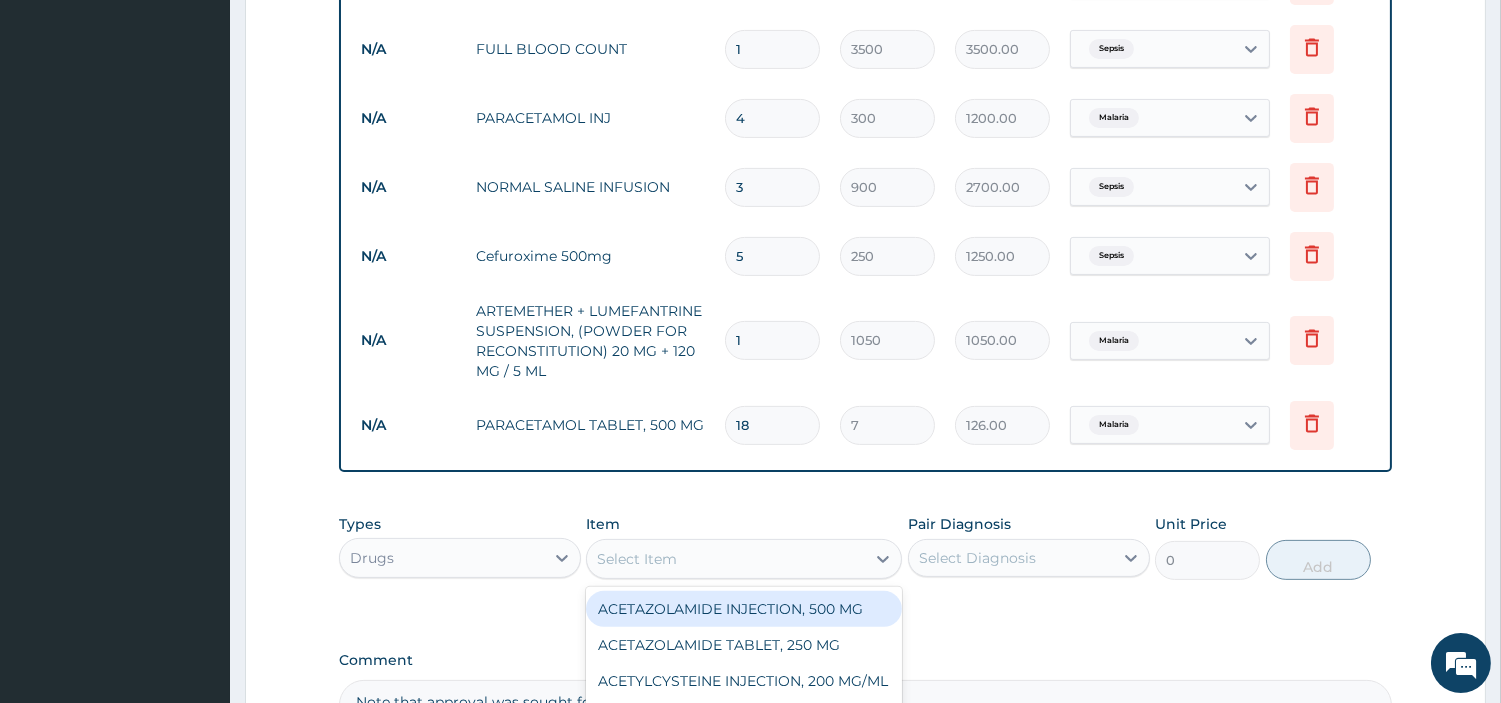 click on "Select Item" at bounding box center [726, 559] 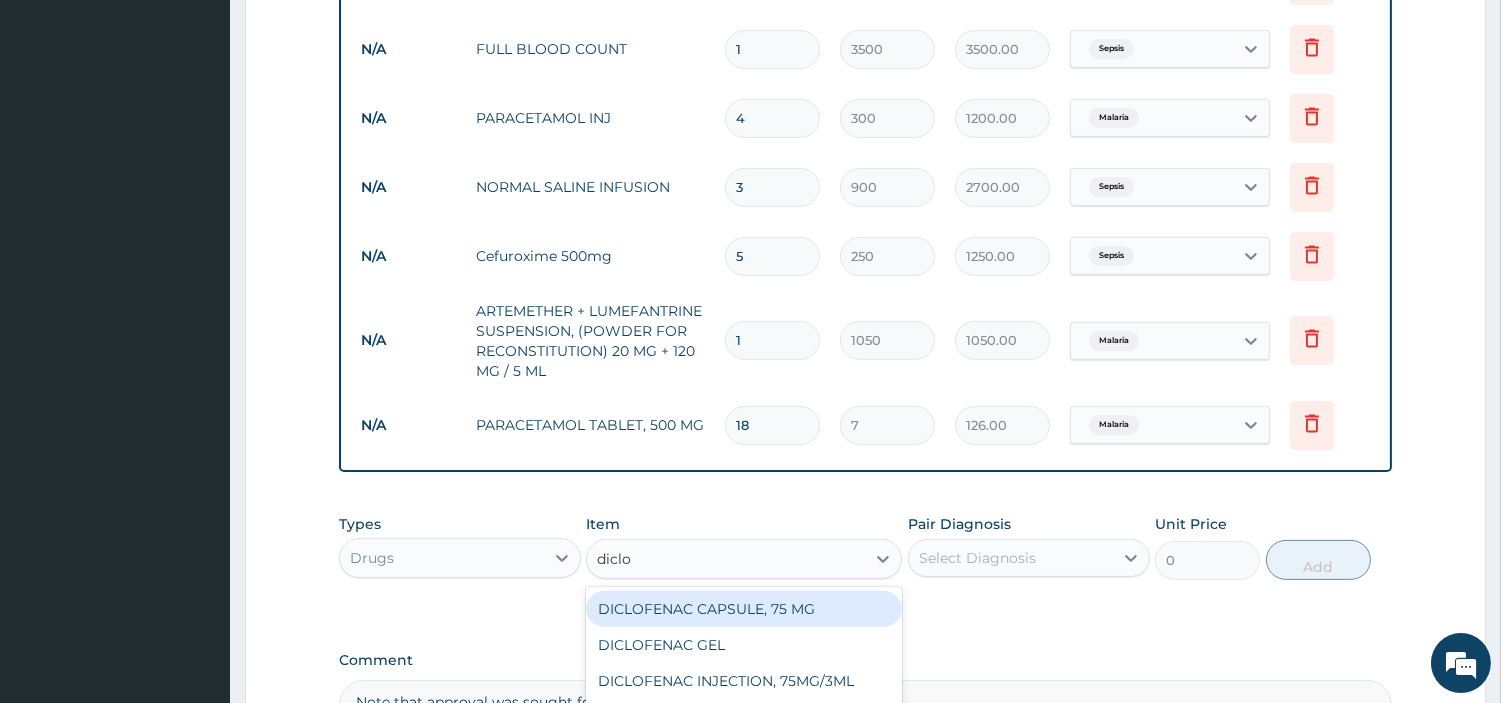 scroll, scrollTop: 1367, scrollLeft: 0, axis: vertical 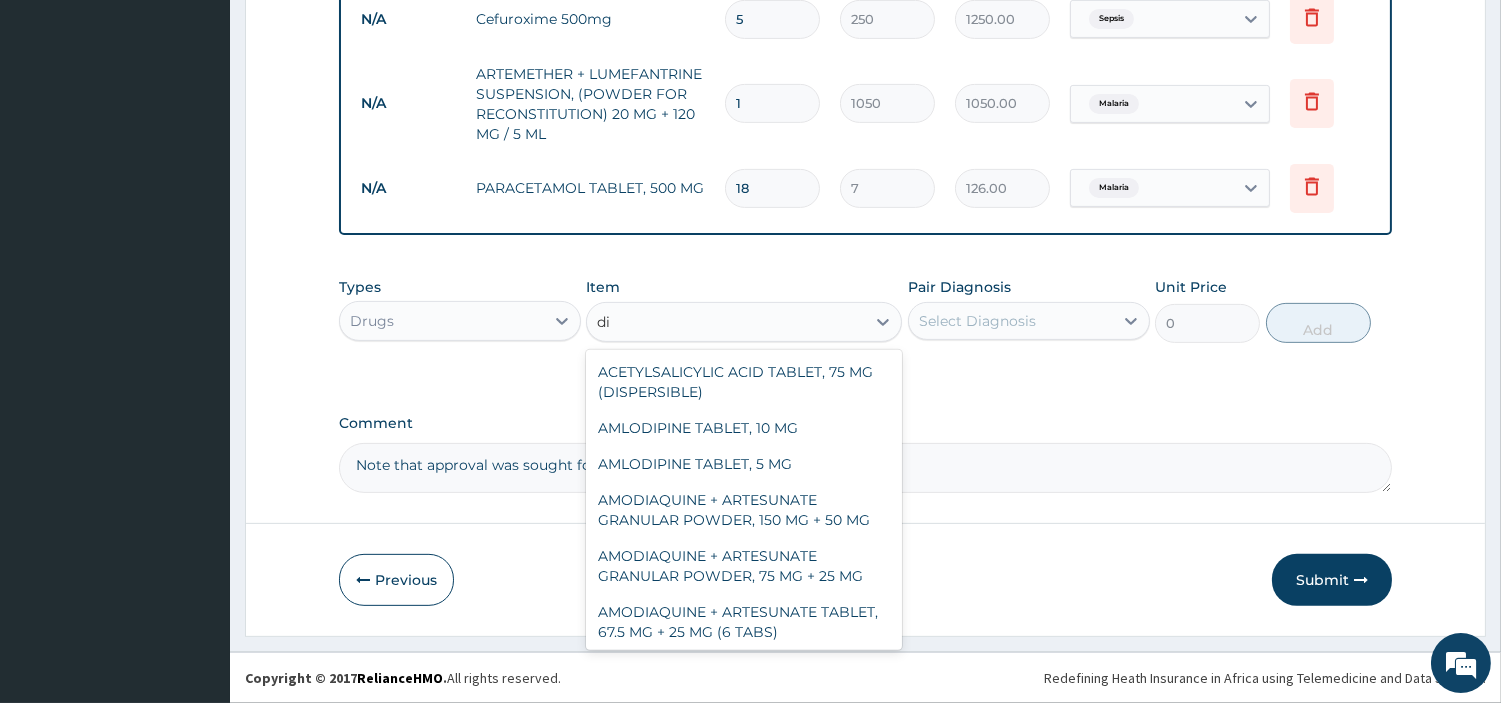 type on "d" 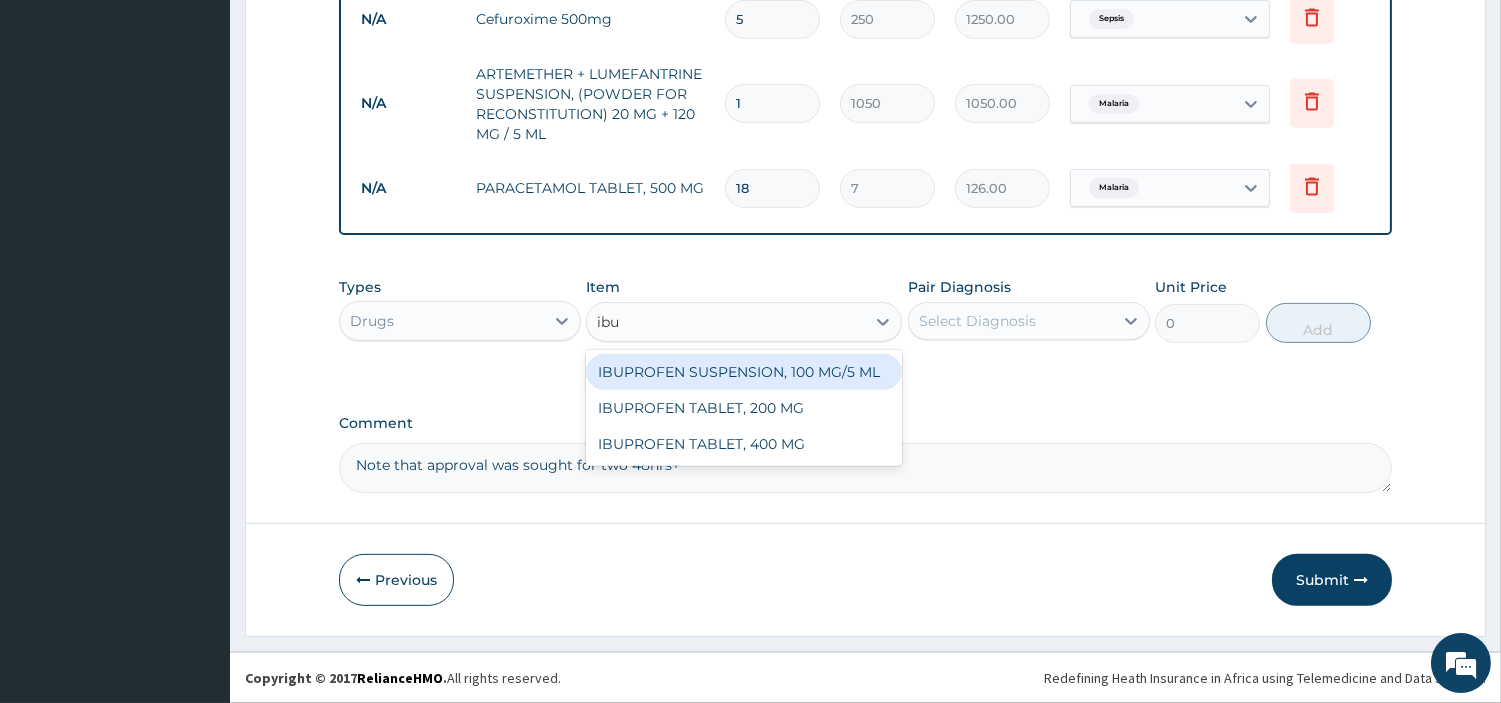 type on "ibup" 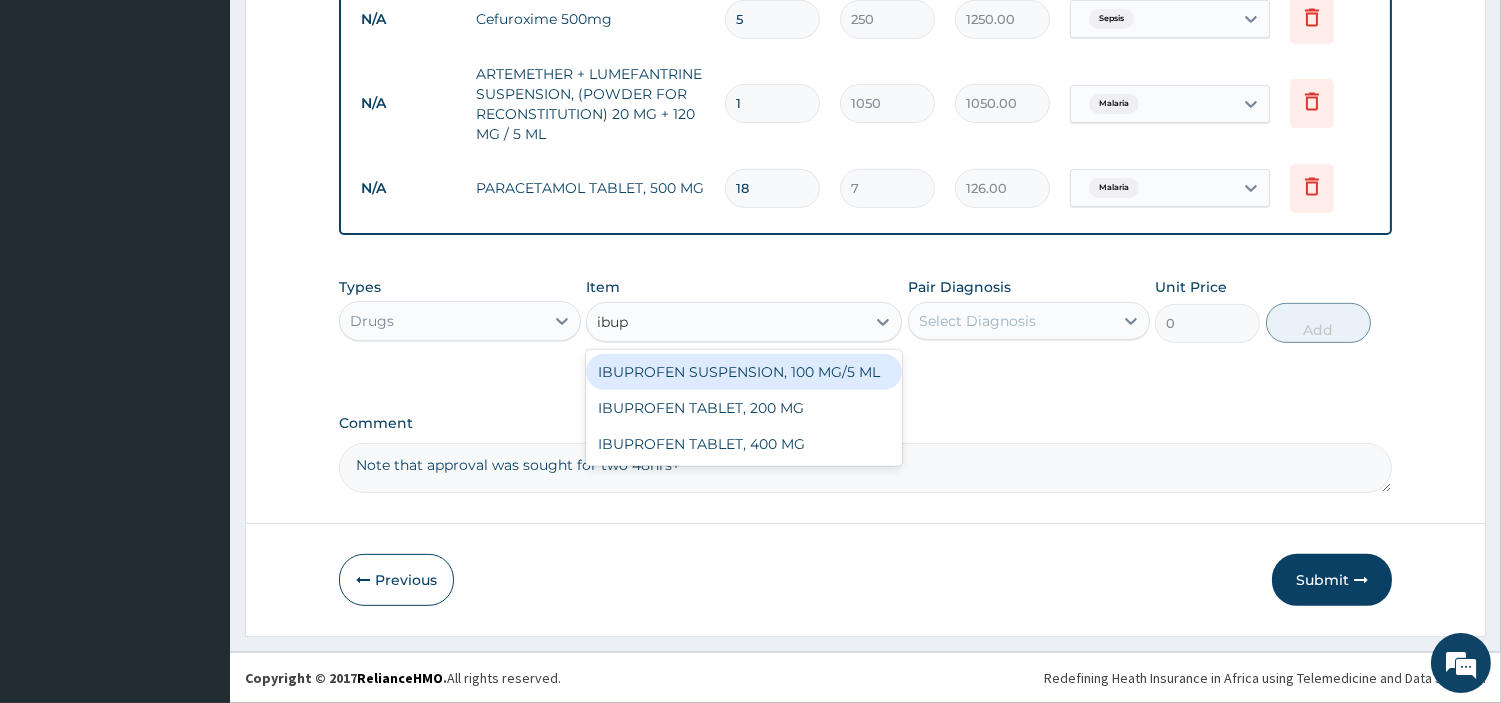 click on "IBUPROFEN SUSPENSION, 100 MG/5 ML" at bounding box center [744, 372] 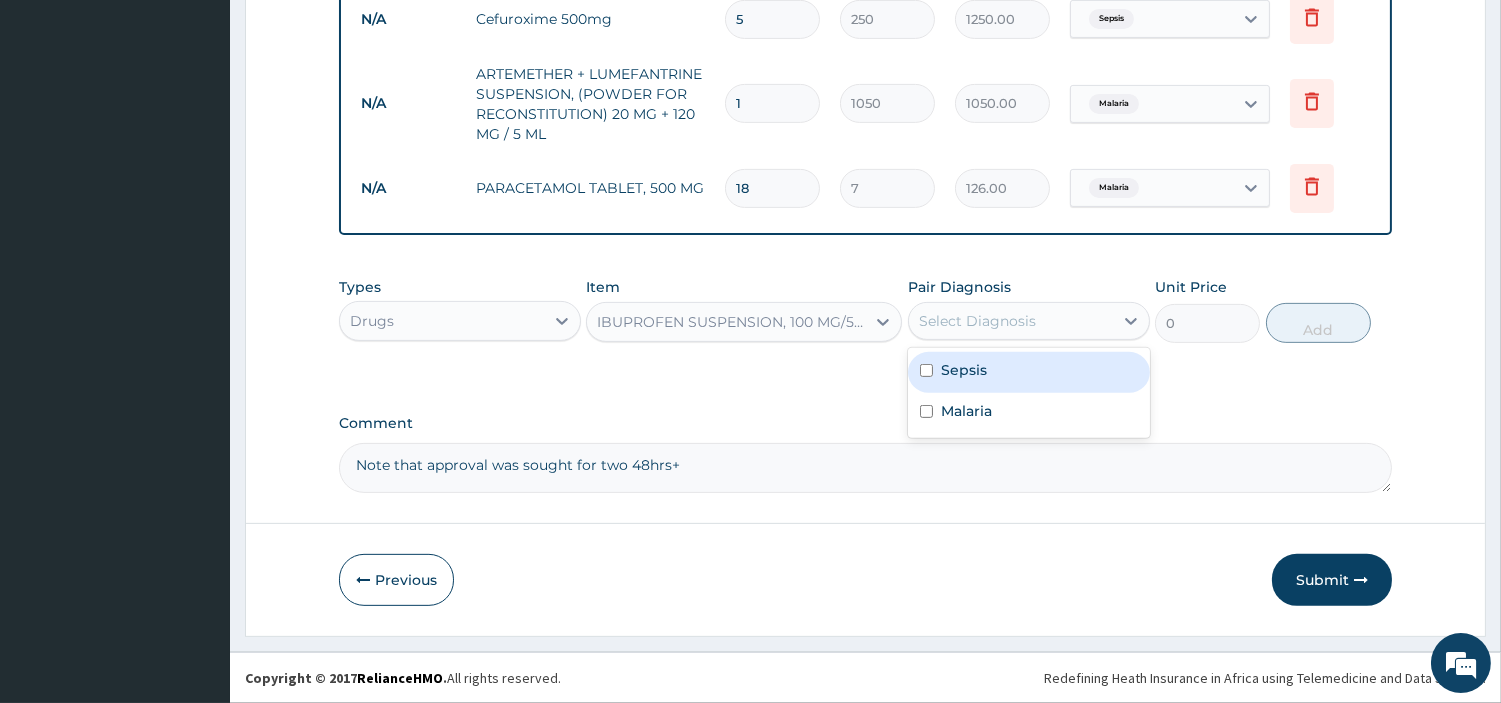 click on "Select Diagnosis" at bounding box center [977, 321] 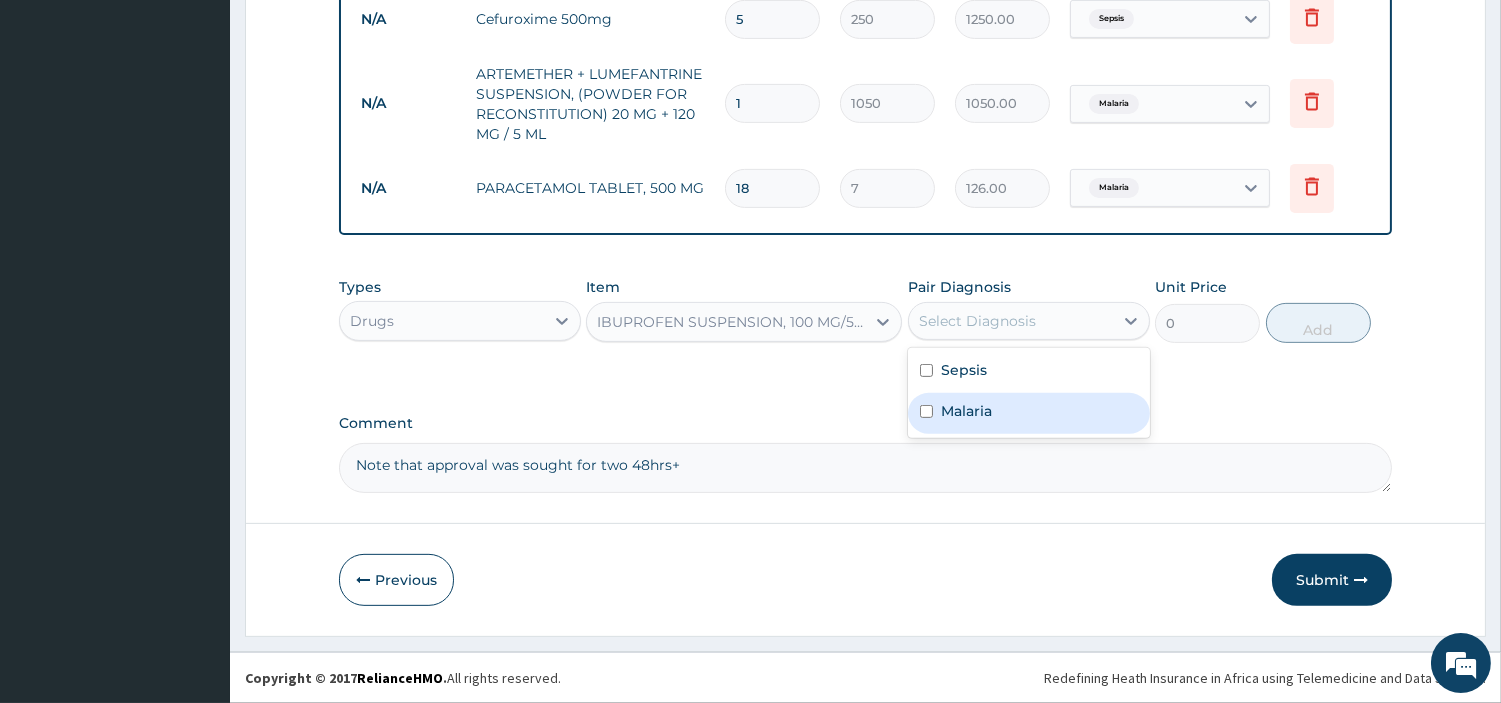 click at bounding box center [926, 411] 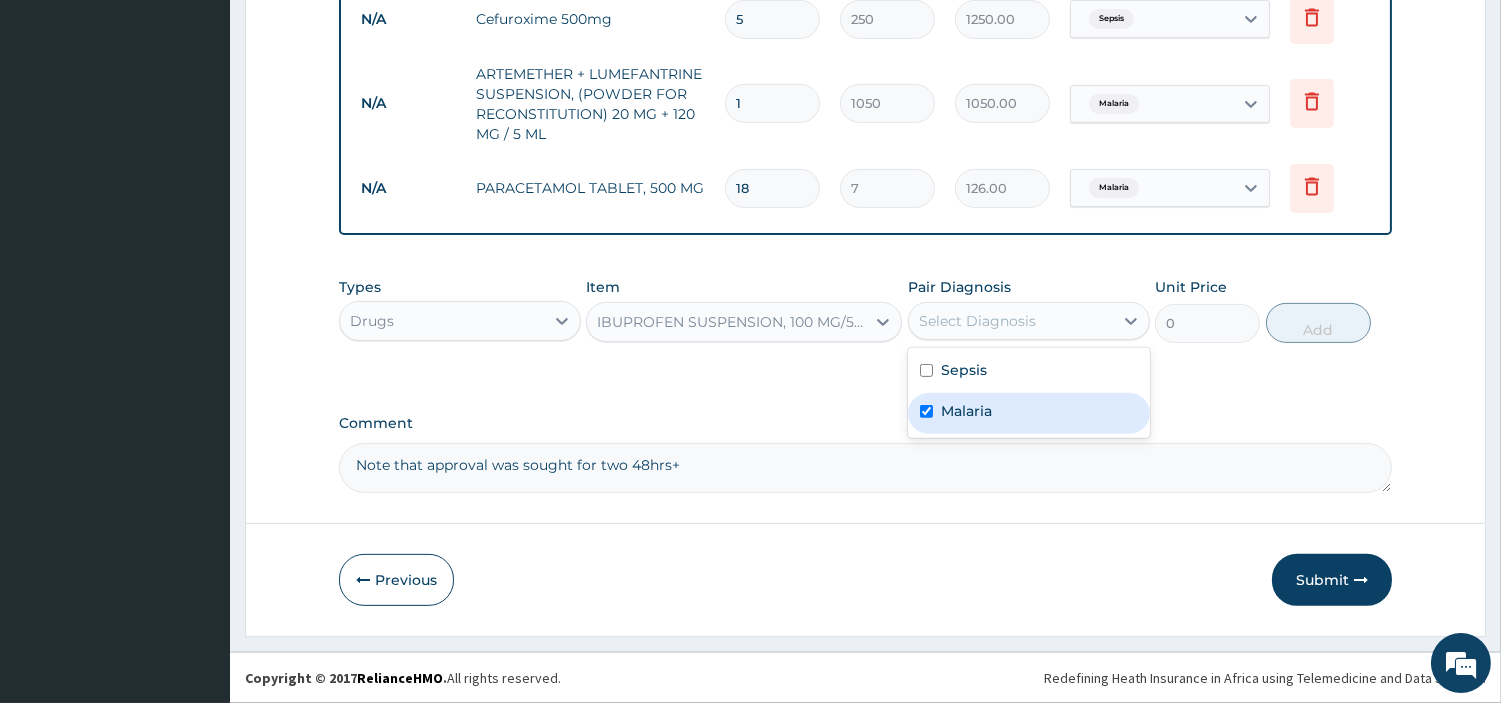 checkbox on "true" 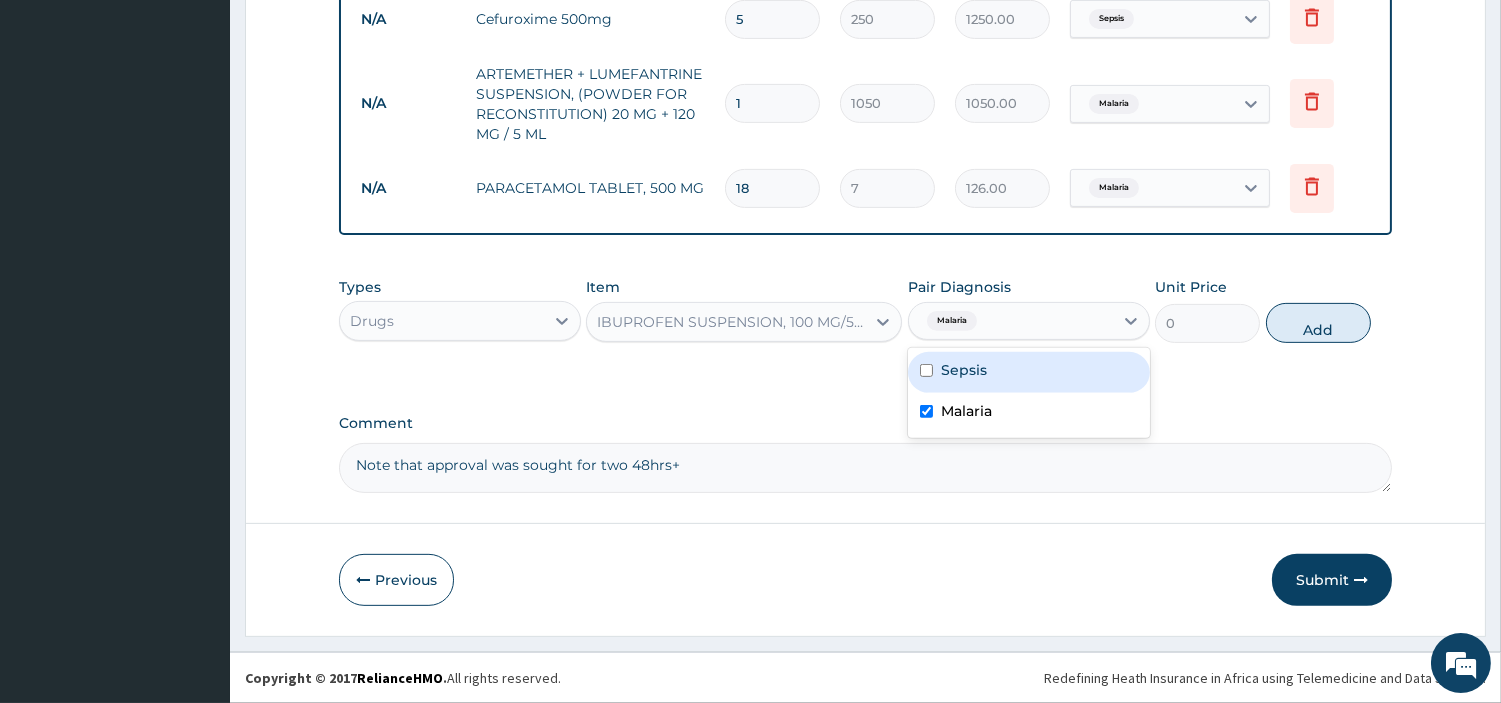 click on "Sepsis" at bounding box center [1029, 372] 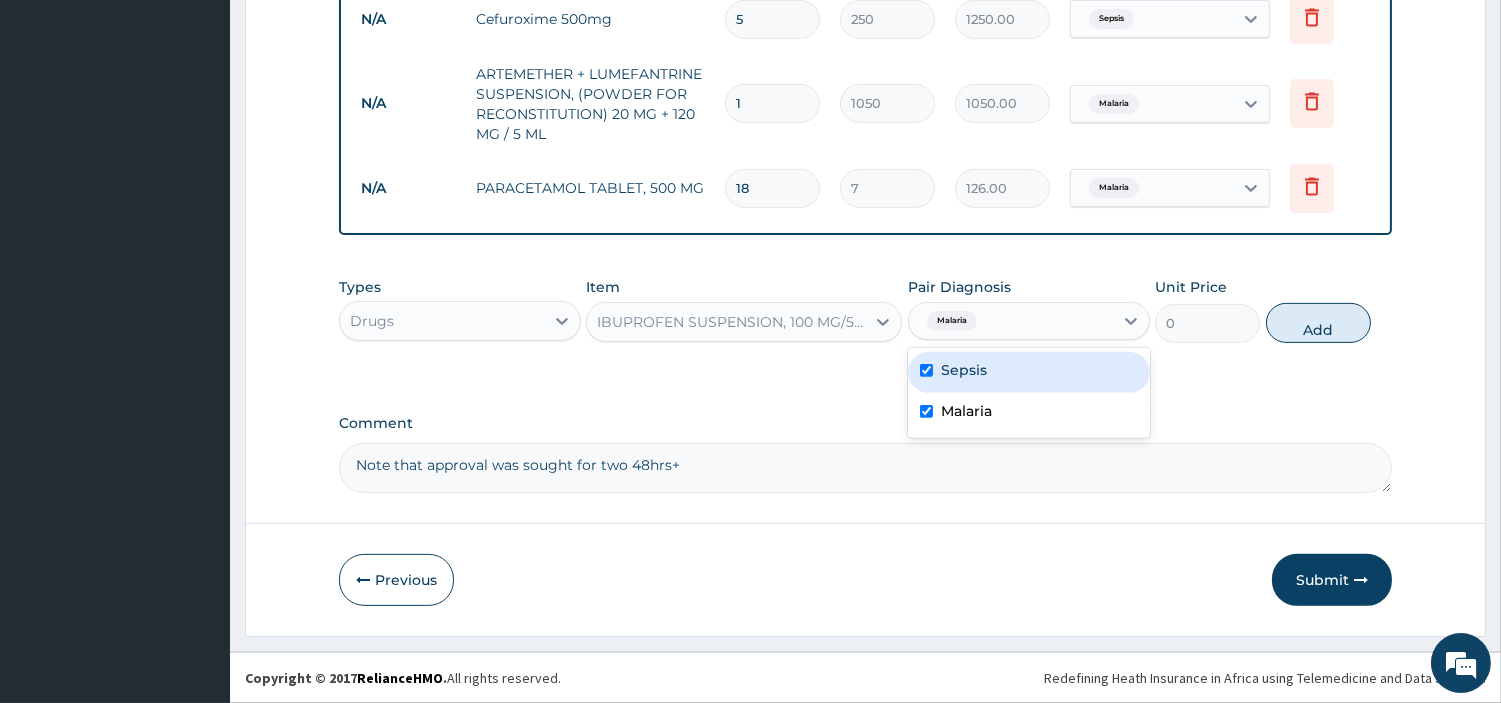 checkbox on "true" 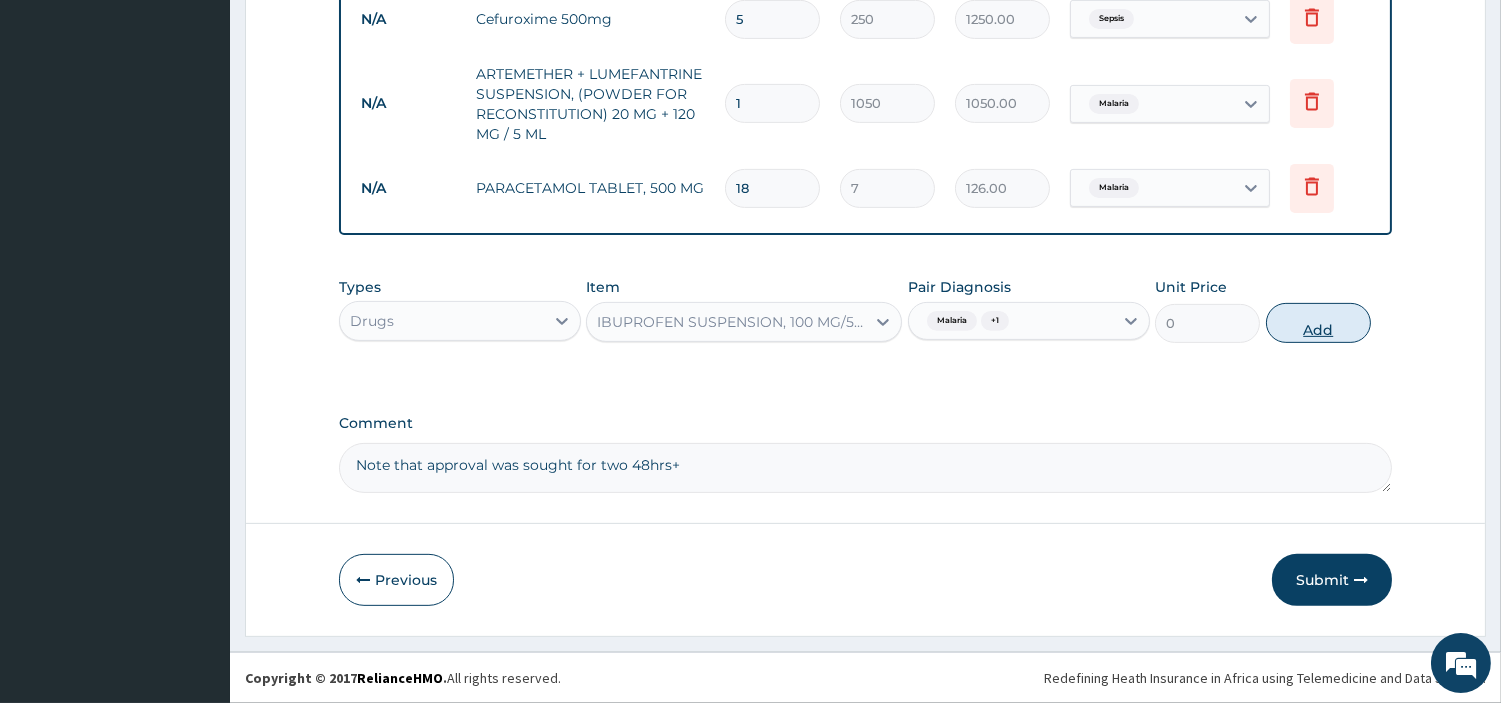 click on "Add" at bounding box center [1318, 323] 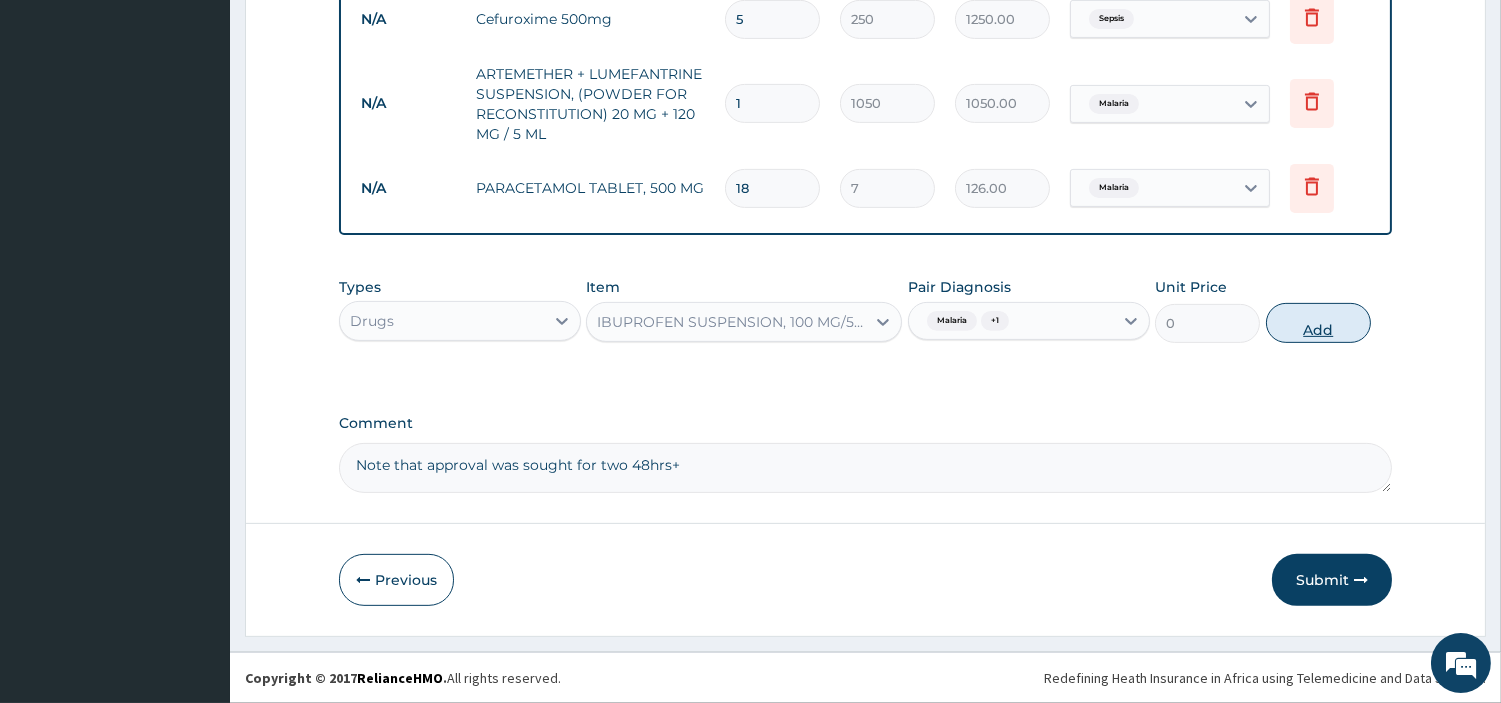 type on "0" 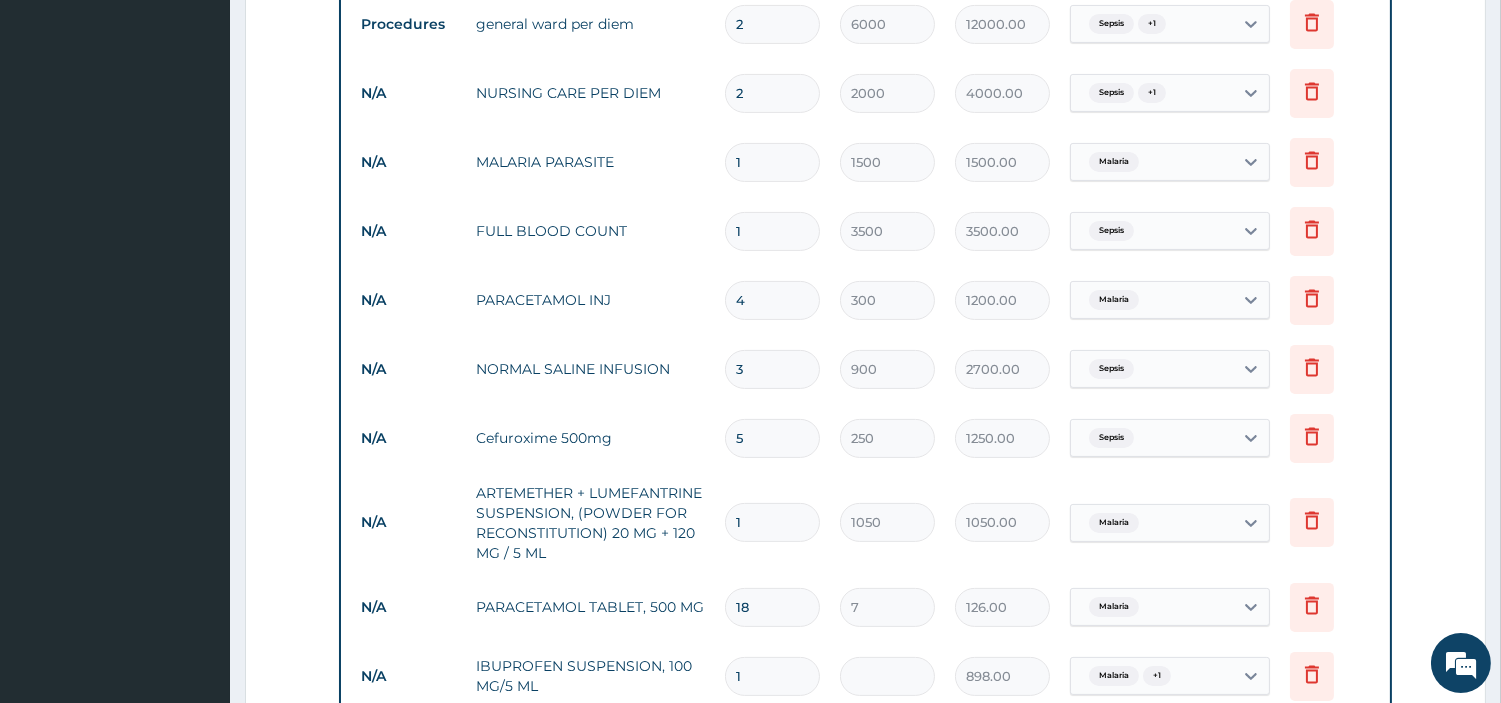 scroll, scrollTop: 944, scrollLeft: 0, axis: vertical 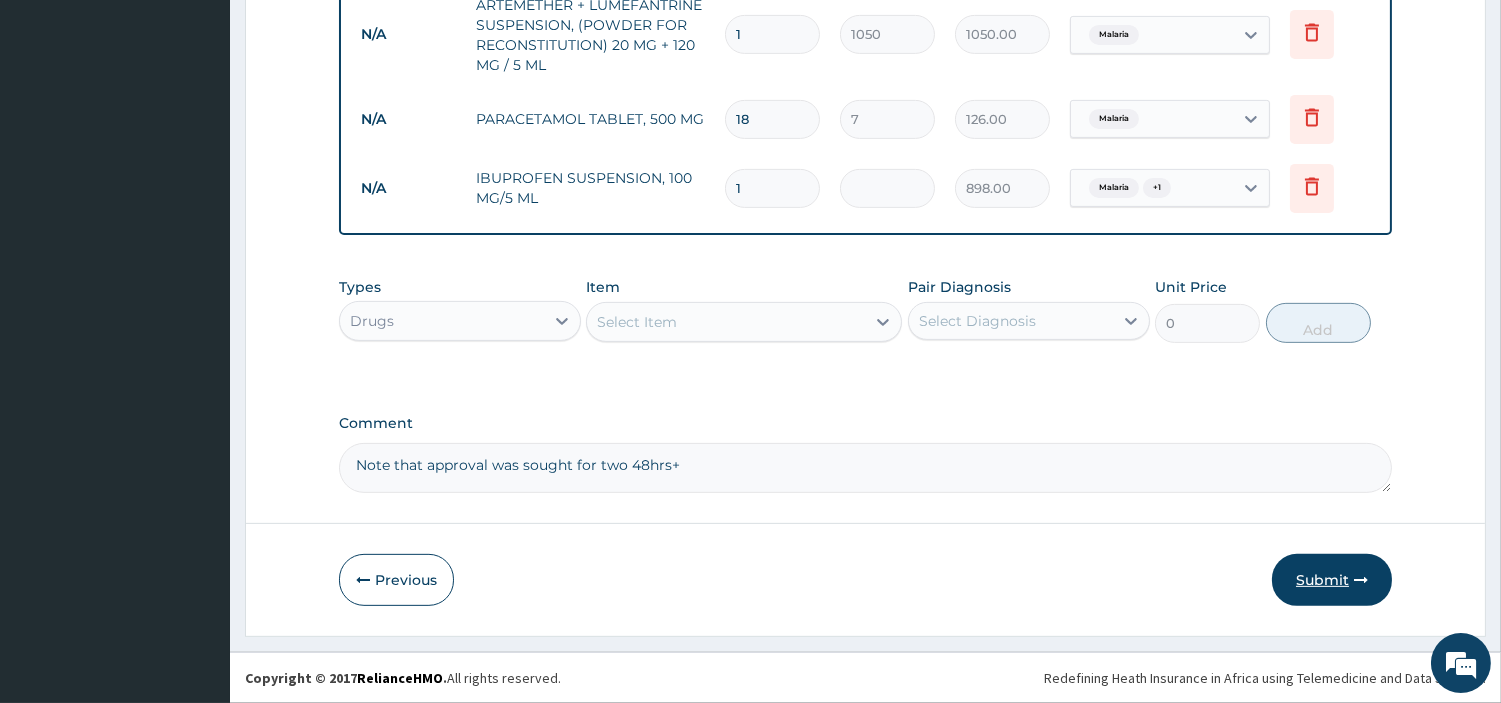 click on "Submit" at bounding box center [1332, 580] 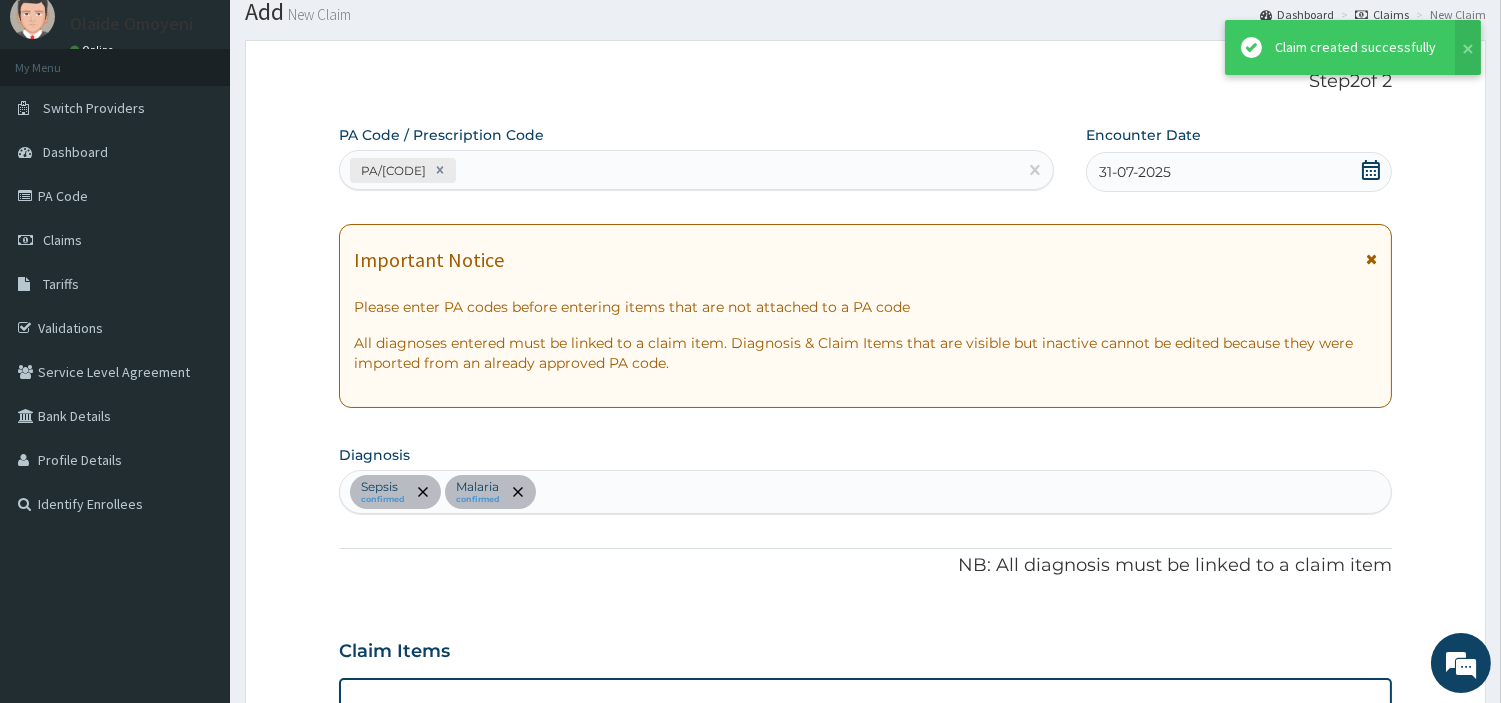 scroll, scrollTop: 1437, scrollLeft: 0, axis: vertical 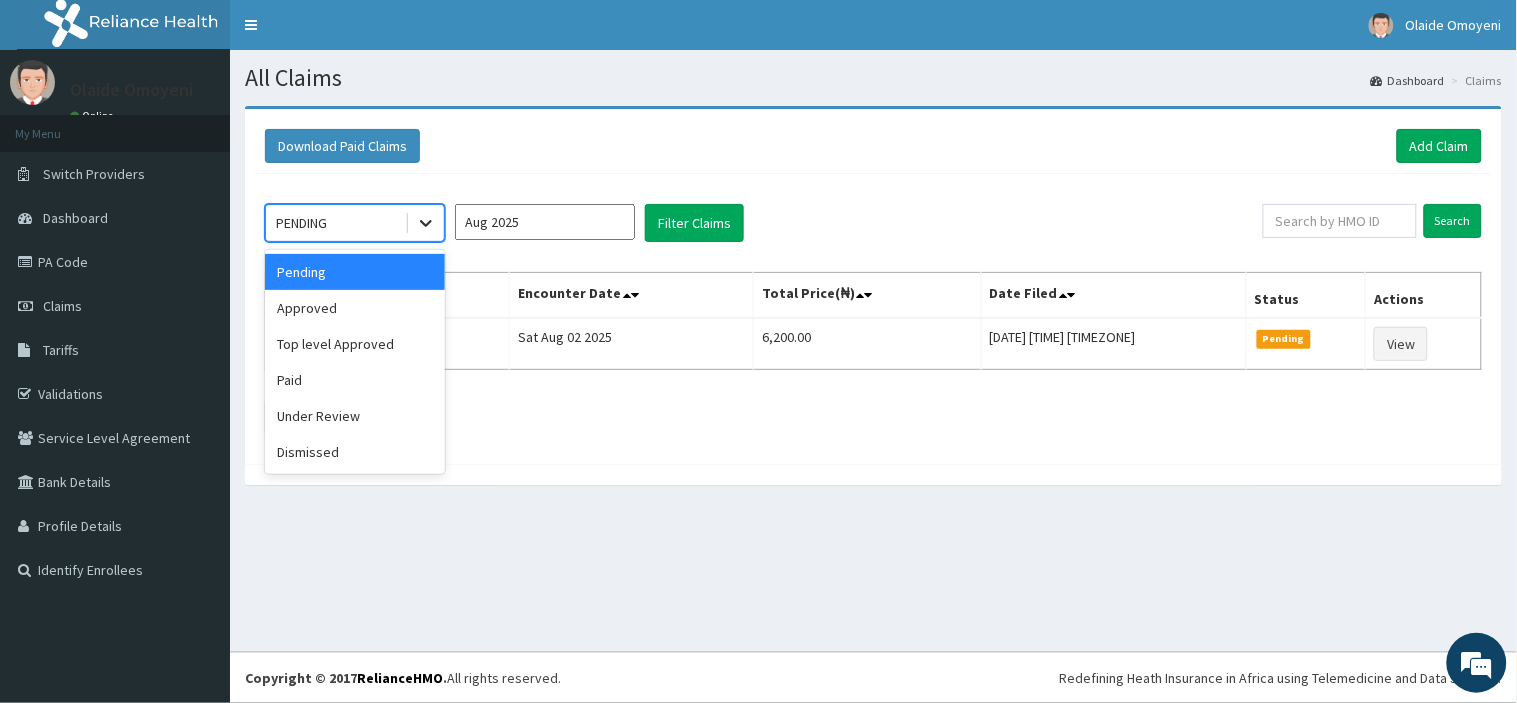 click 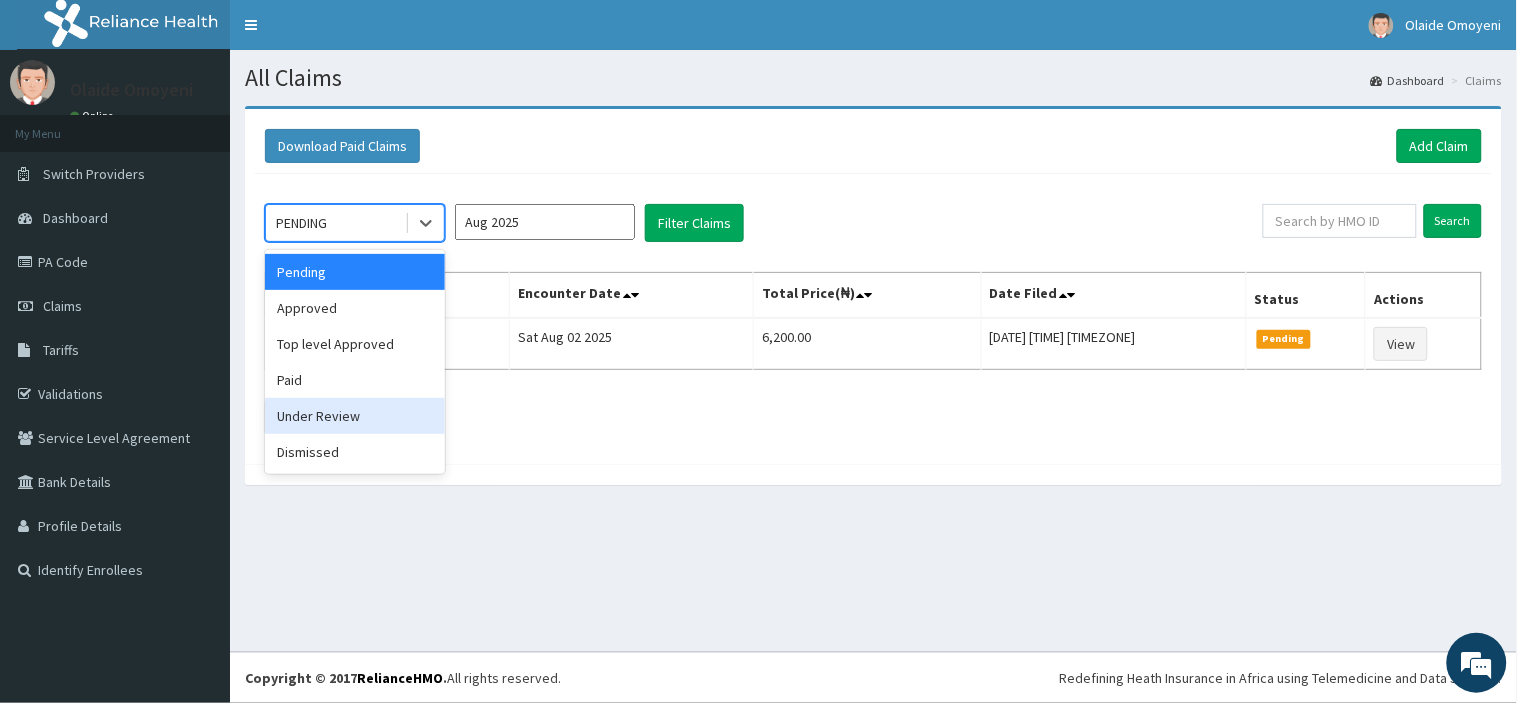 click on "Under Review" at bounding box center [355, 416] 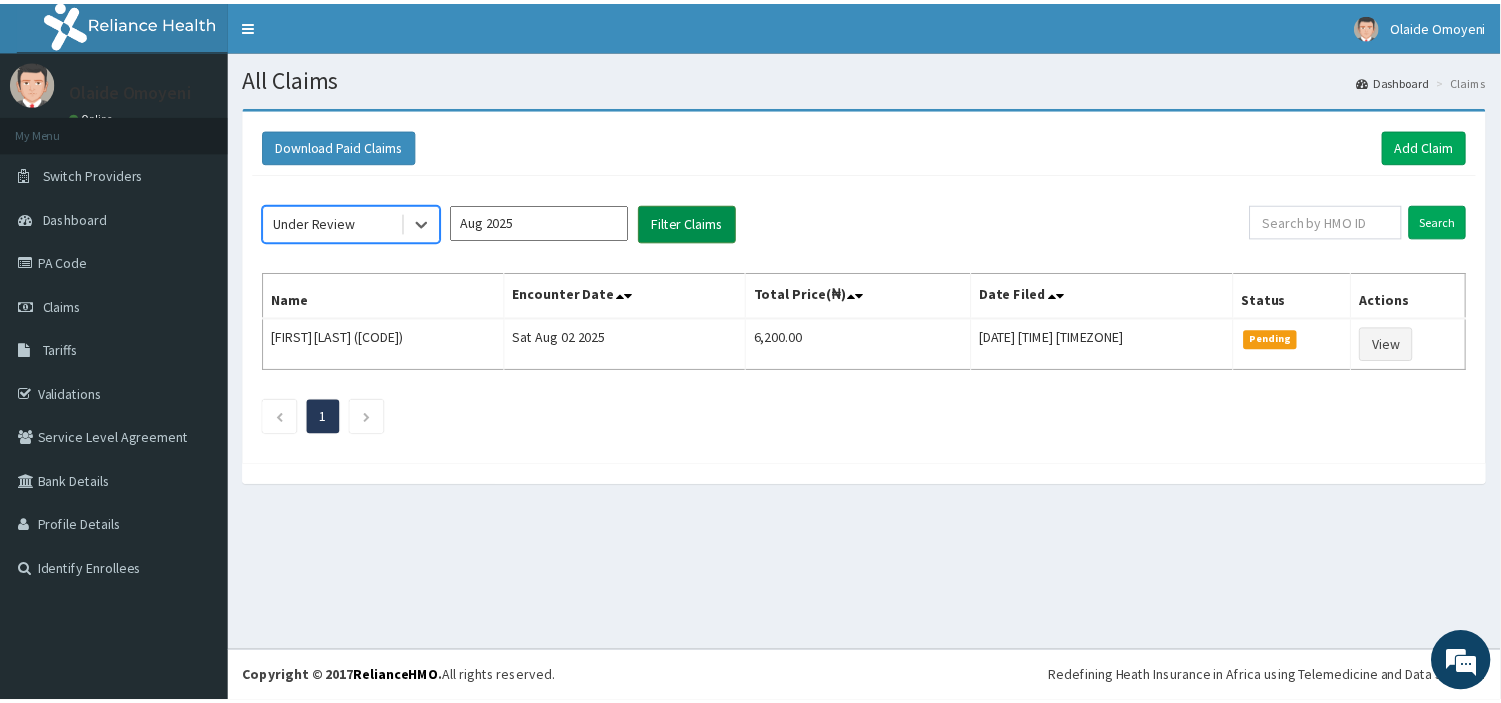 scroll, scrollTop: 0, scrollLeft: 0, axis: both 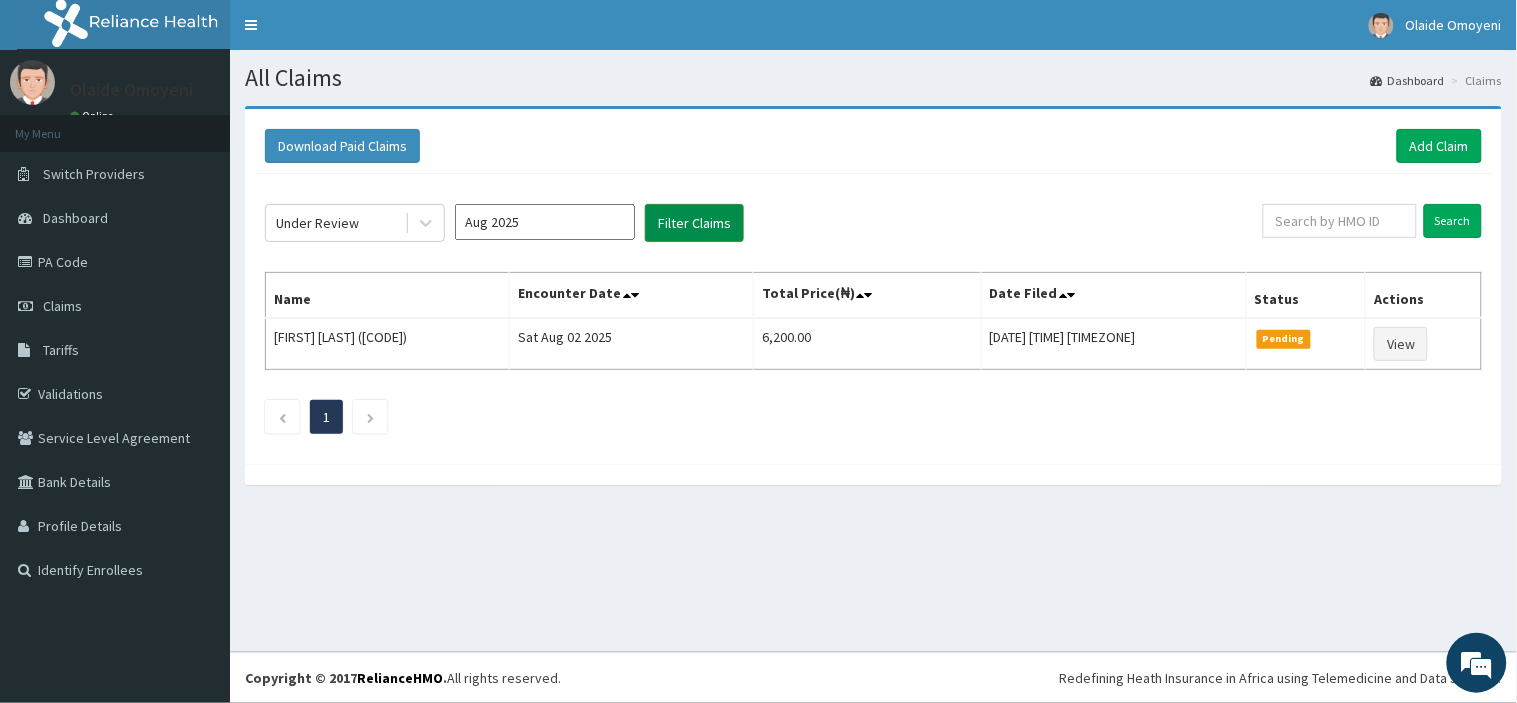 click on "Filter Claims" at bounding box center (694, 223) 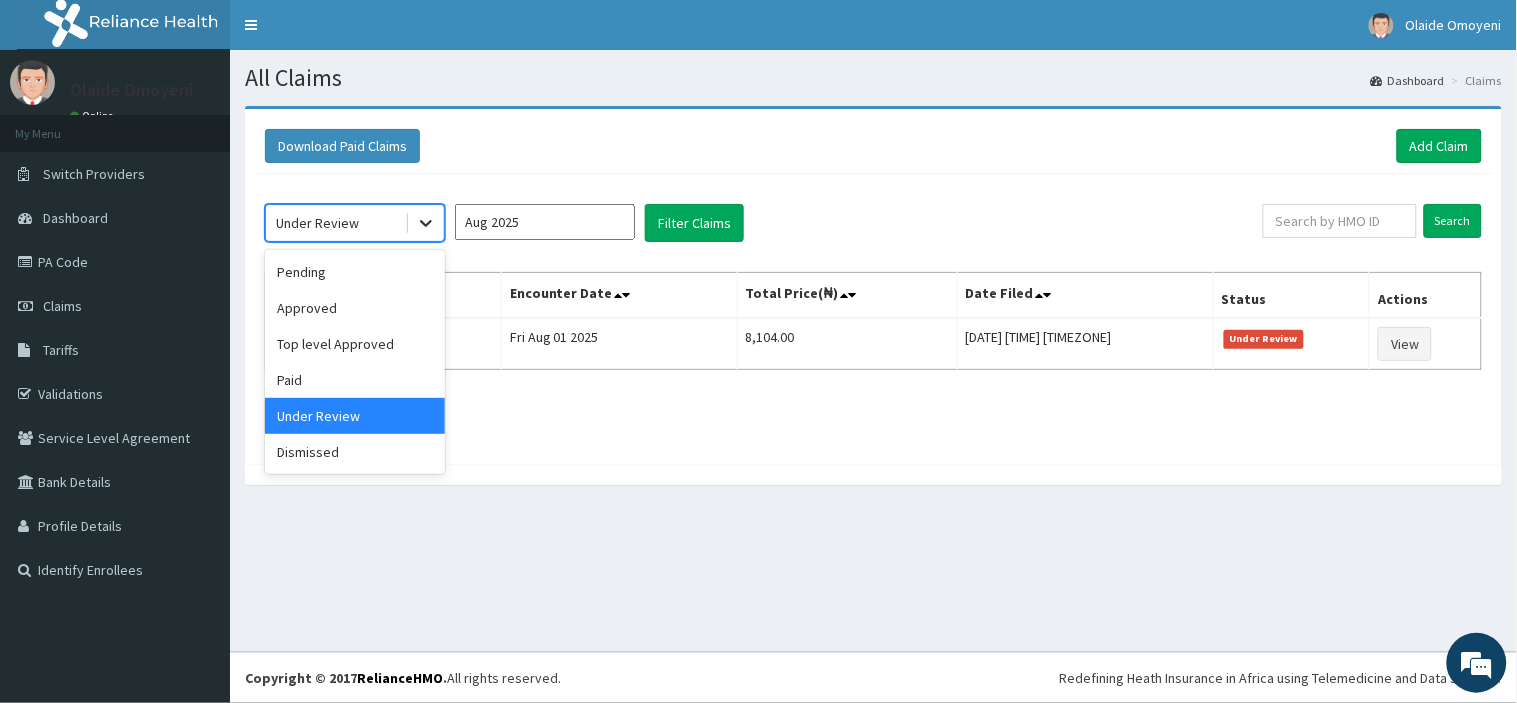 click 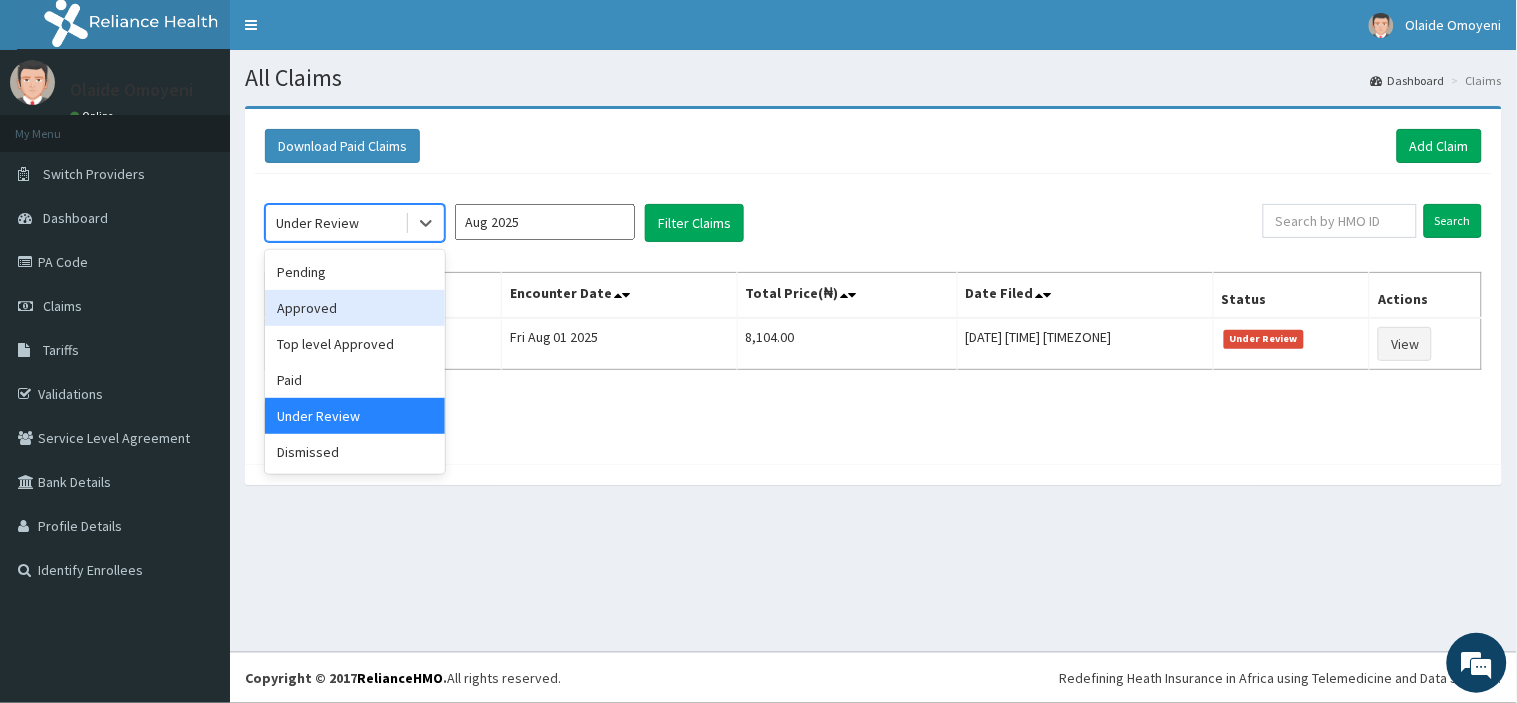 click on "Approved" at bounding box center [355, 308] 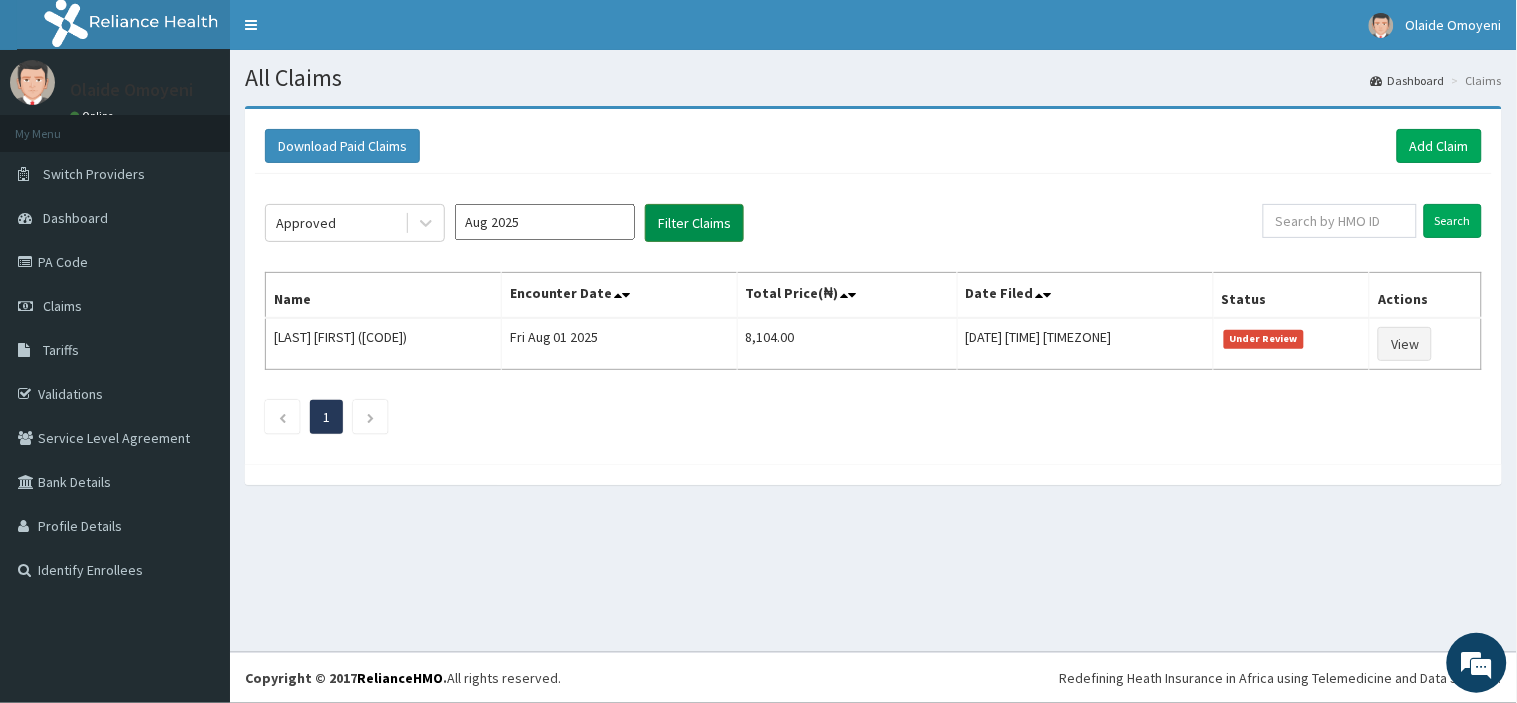 click on "Filter Claims" at bounding box center (694, 223) 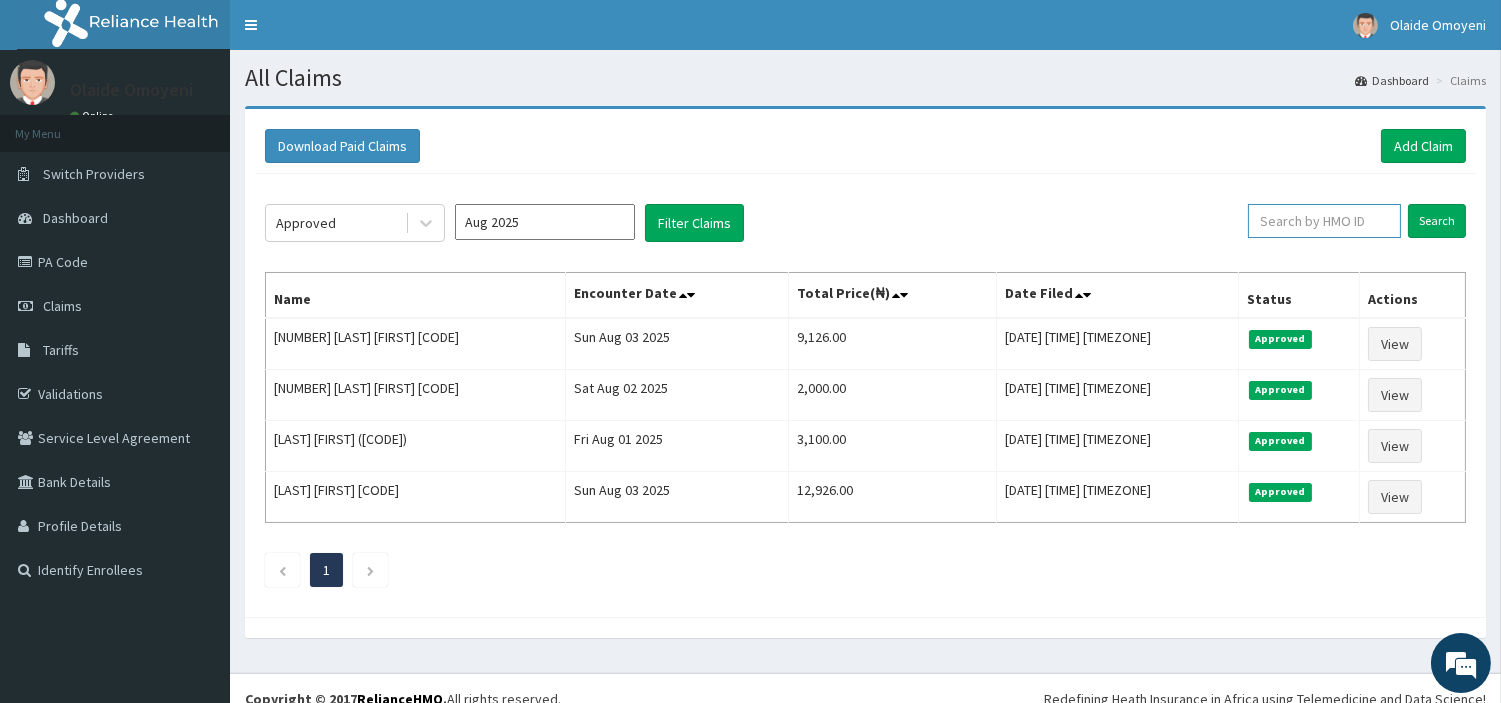 click at bounding box center [1324, 221] 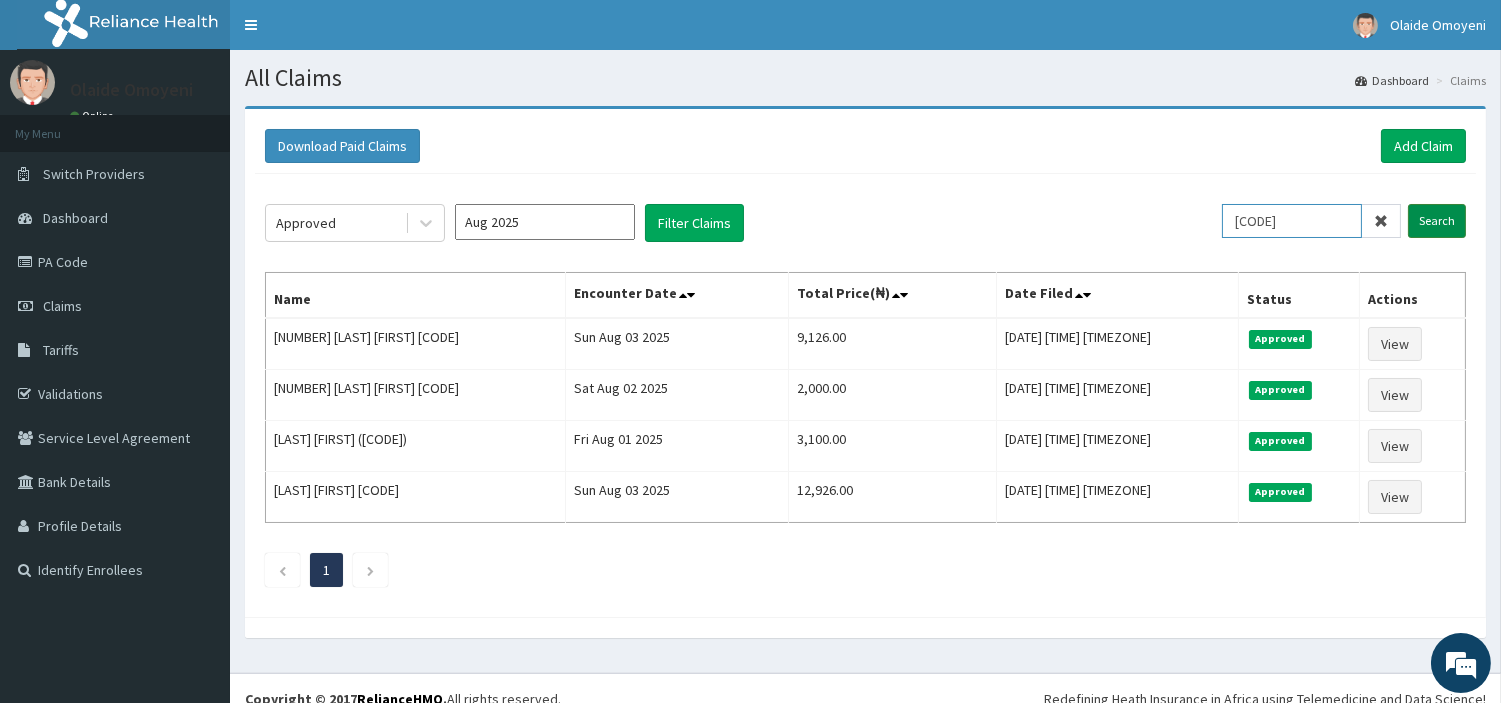type on "[CODE]" 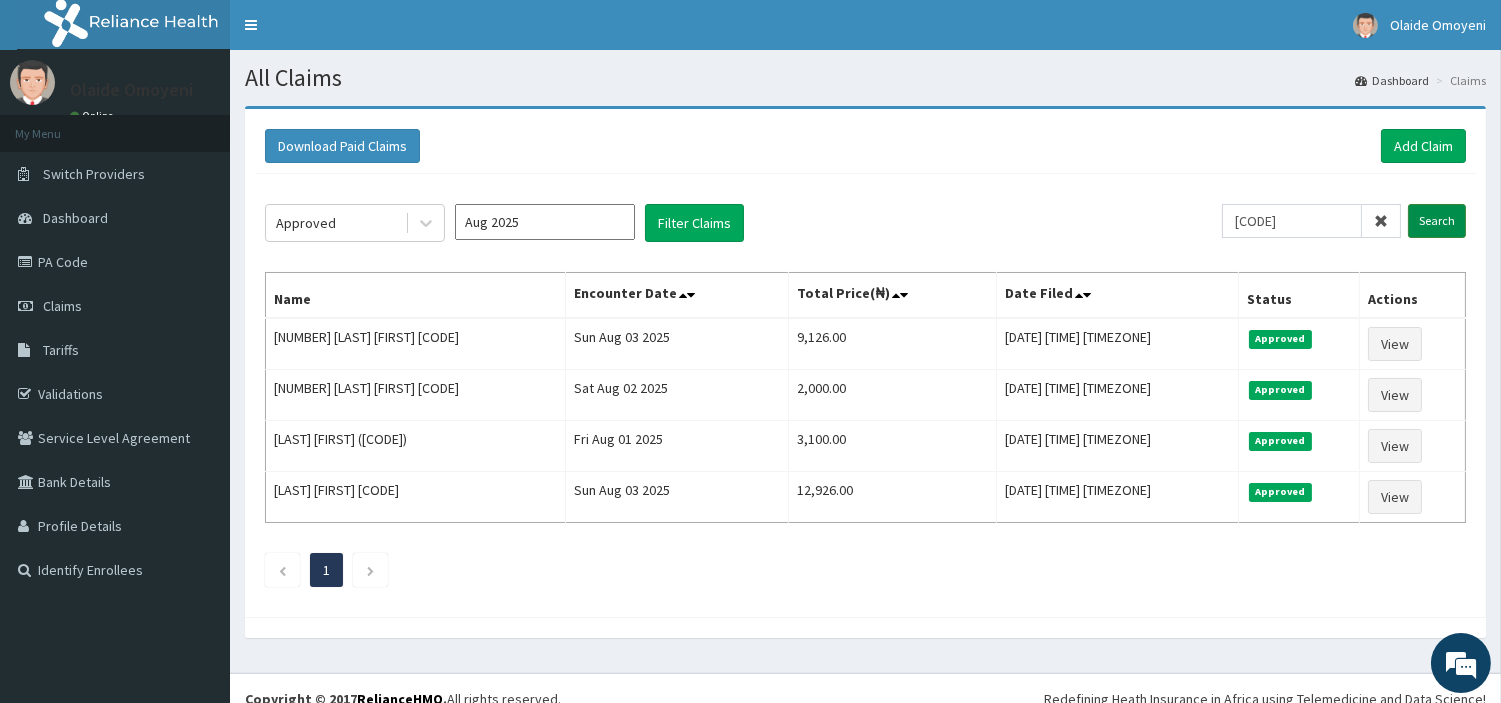 click on "Search" at bounding box center [1437, 221] 